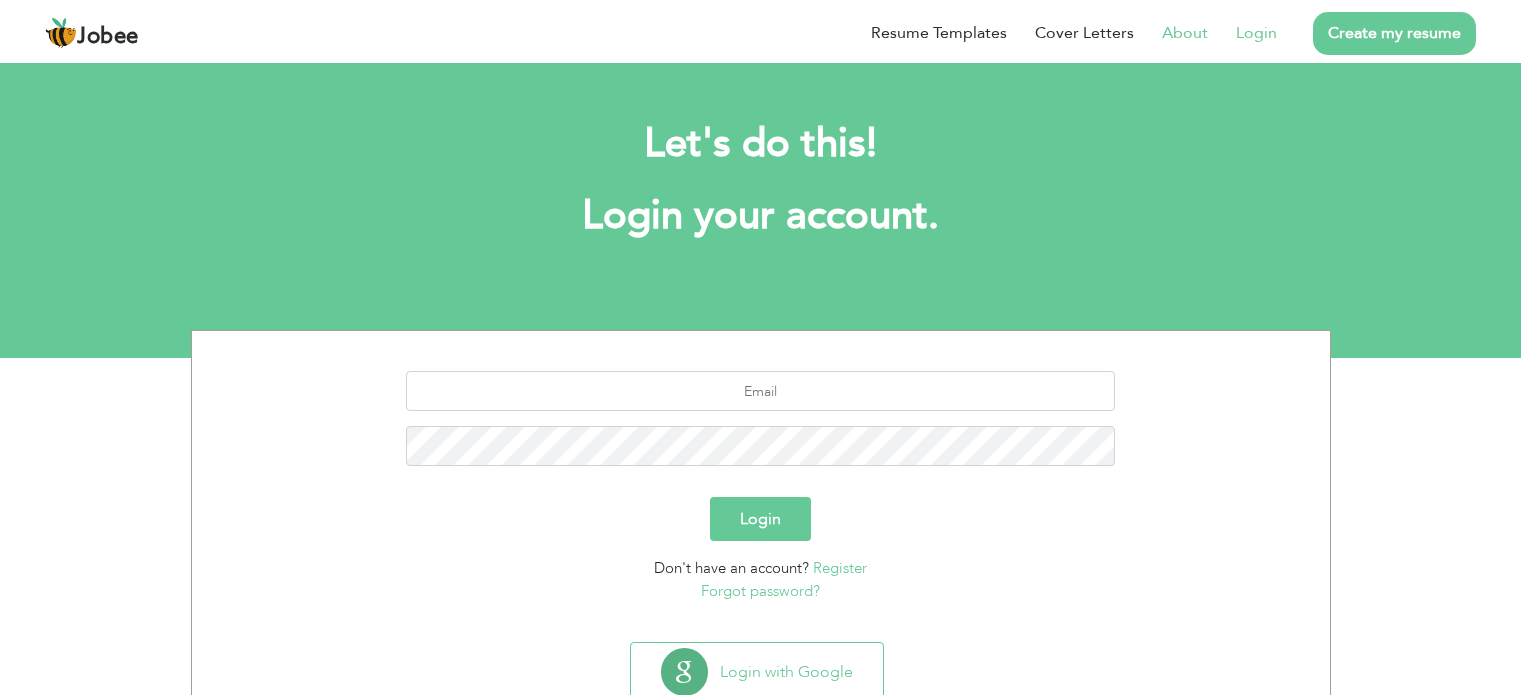 scroll, scrollTop: 0, scrollLeft: 0, axis: both 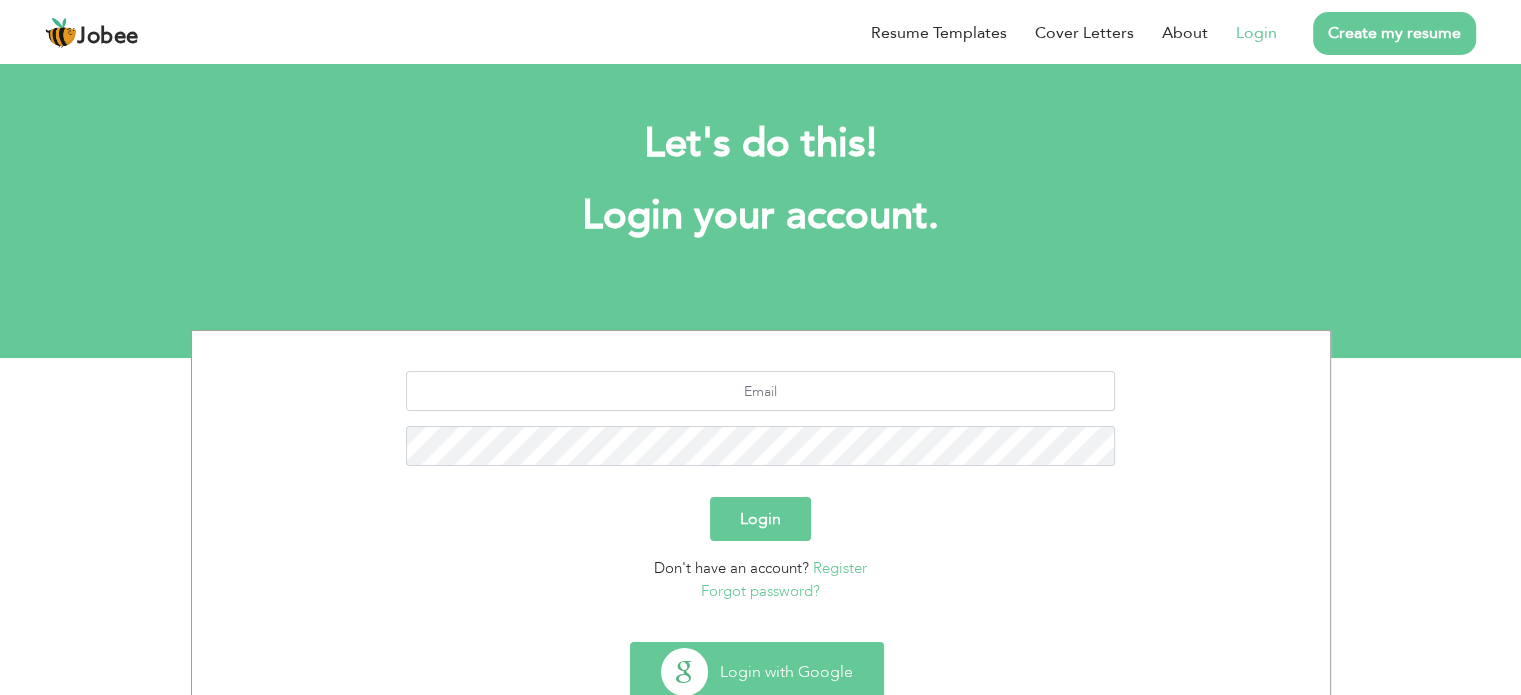 click on "Login with Google" at bounding box center (757, 672) 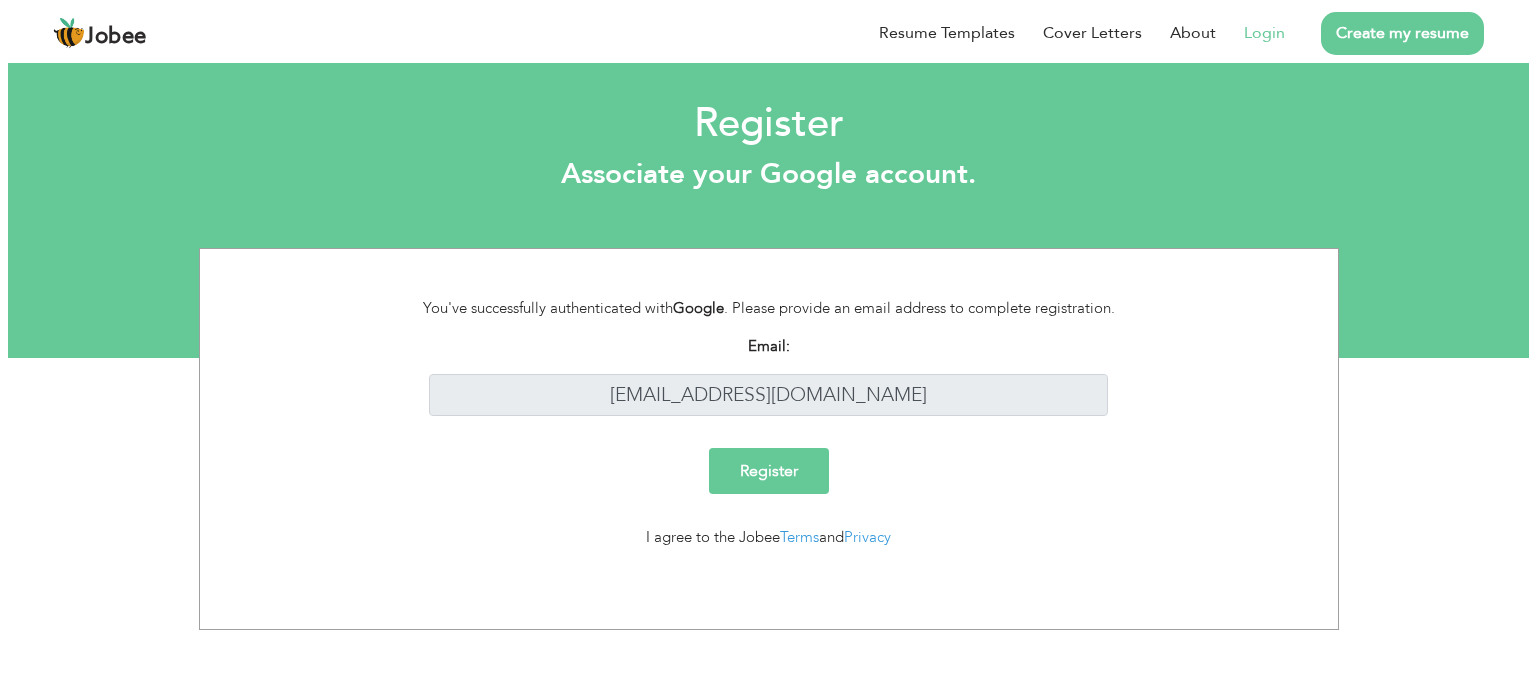 scroll, scrollTop: 0, scrollLeft: 0, axis: both 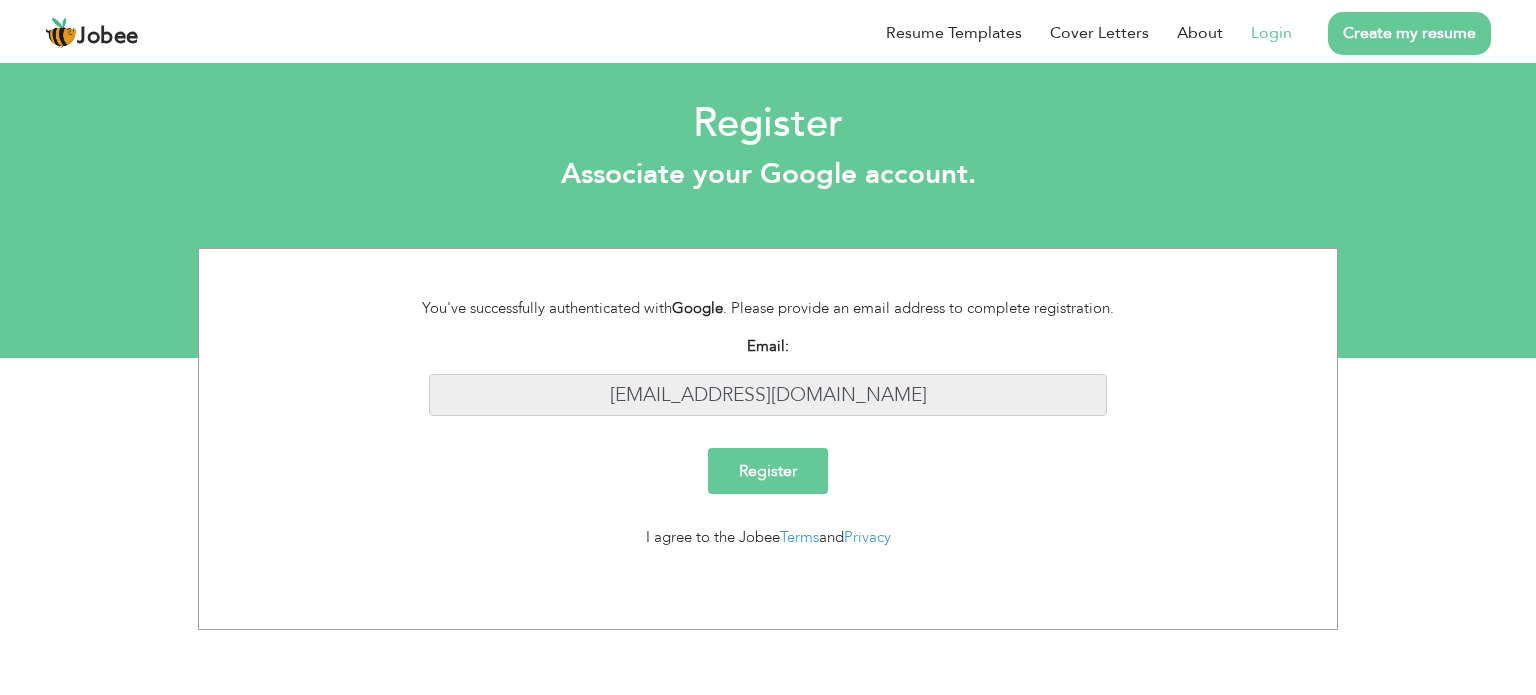 click on "sh.shahidrasul@gmail.com" at bounding box center [768, 395] 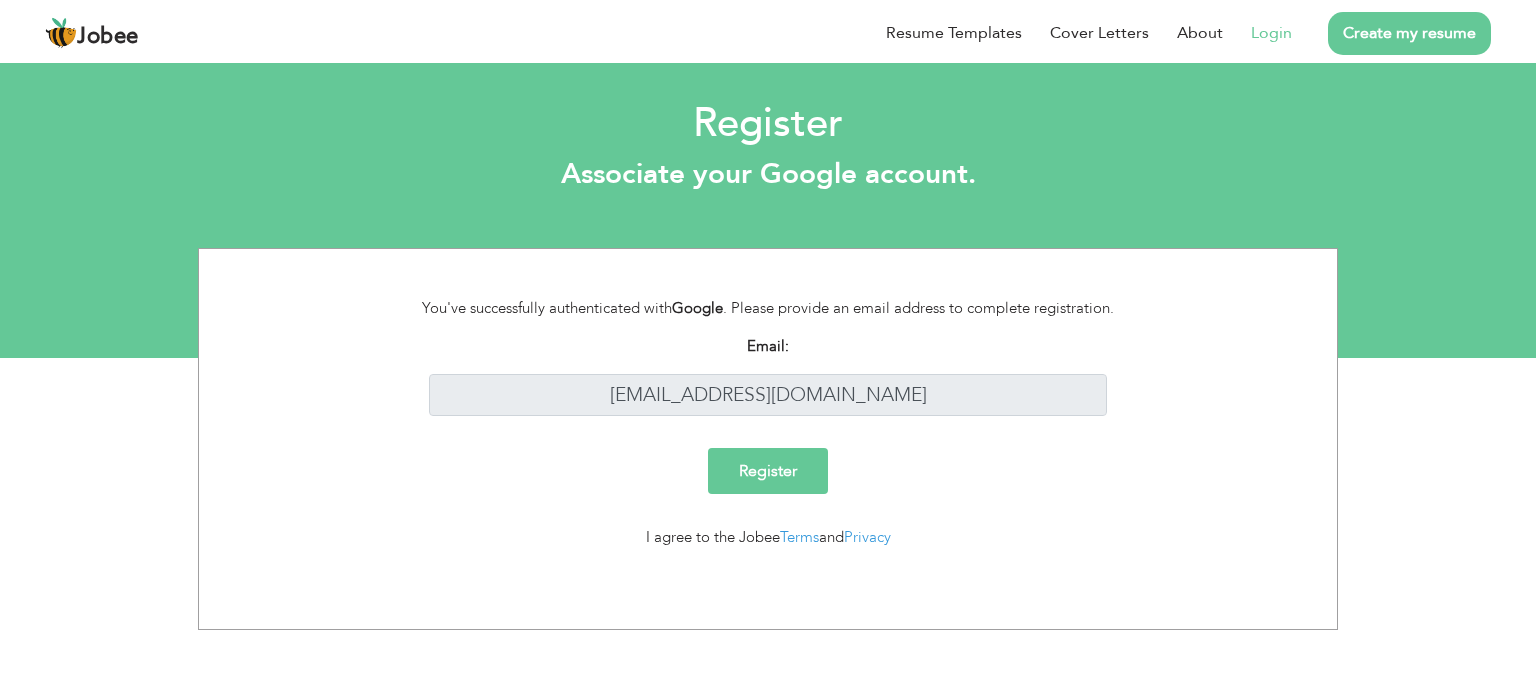 click on "Register" at bounding box center [768, 471] 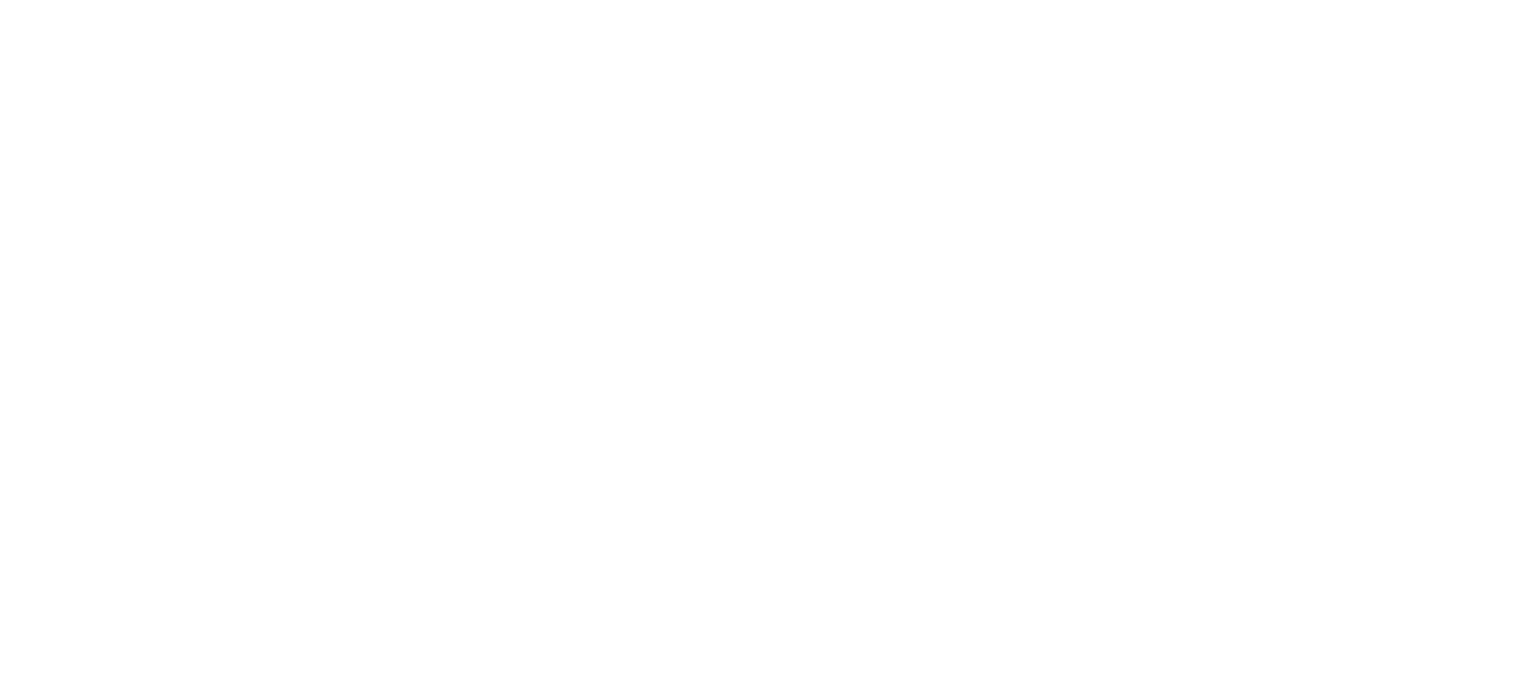 scroll, scrollTop: 0, scrollLeft: 0, axis: both 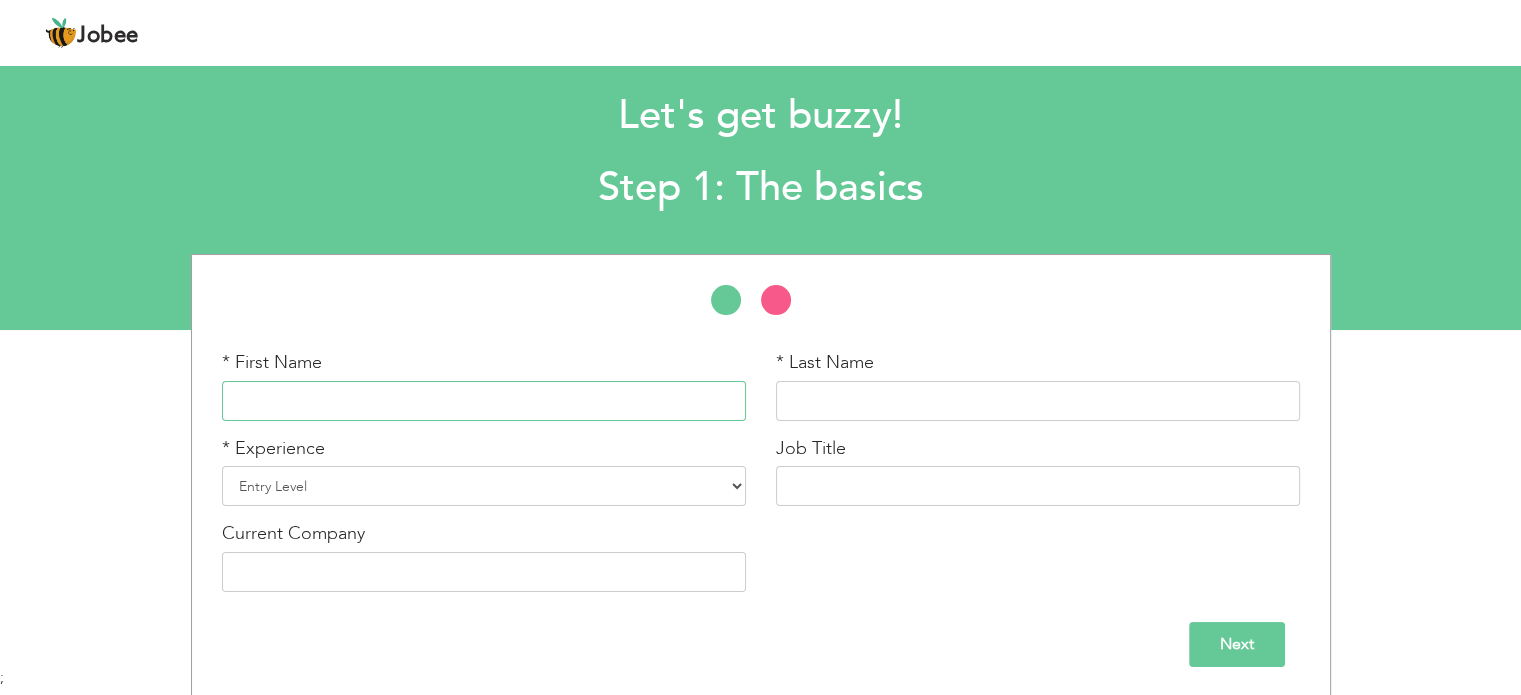 click at bounding box center [484, 401] 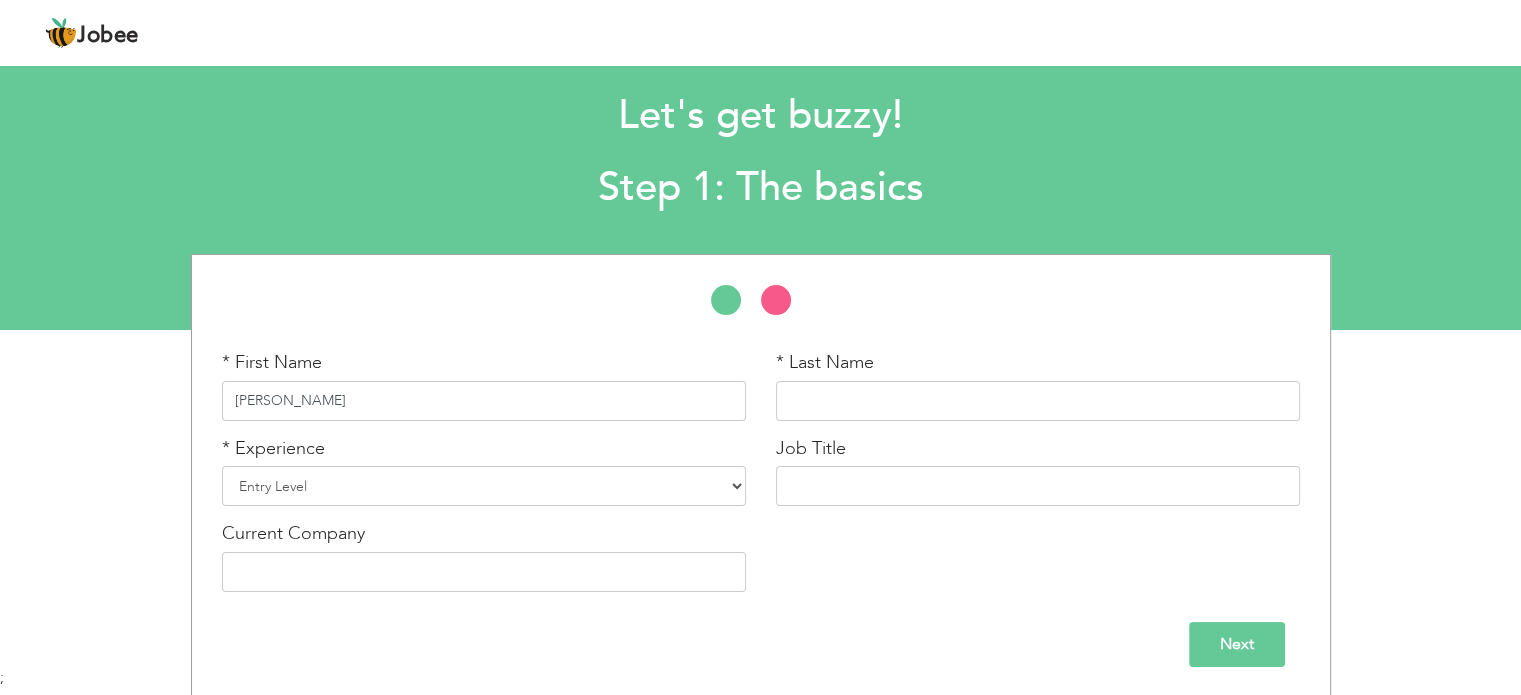 click on "[PERSON_NAME]" at bounding box center (484, 401) 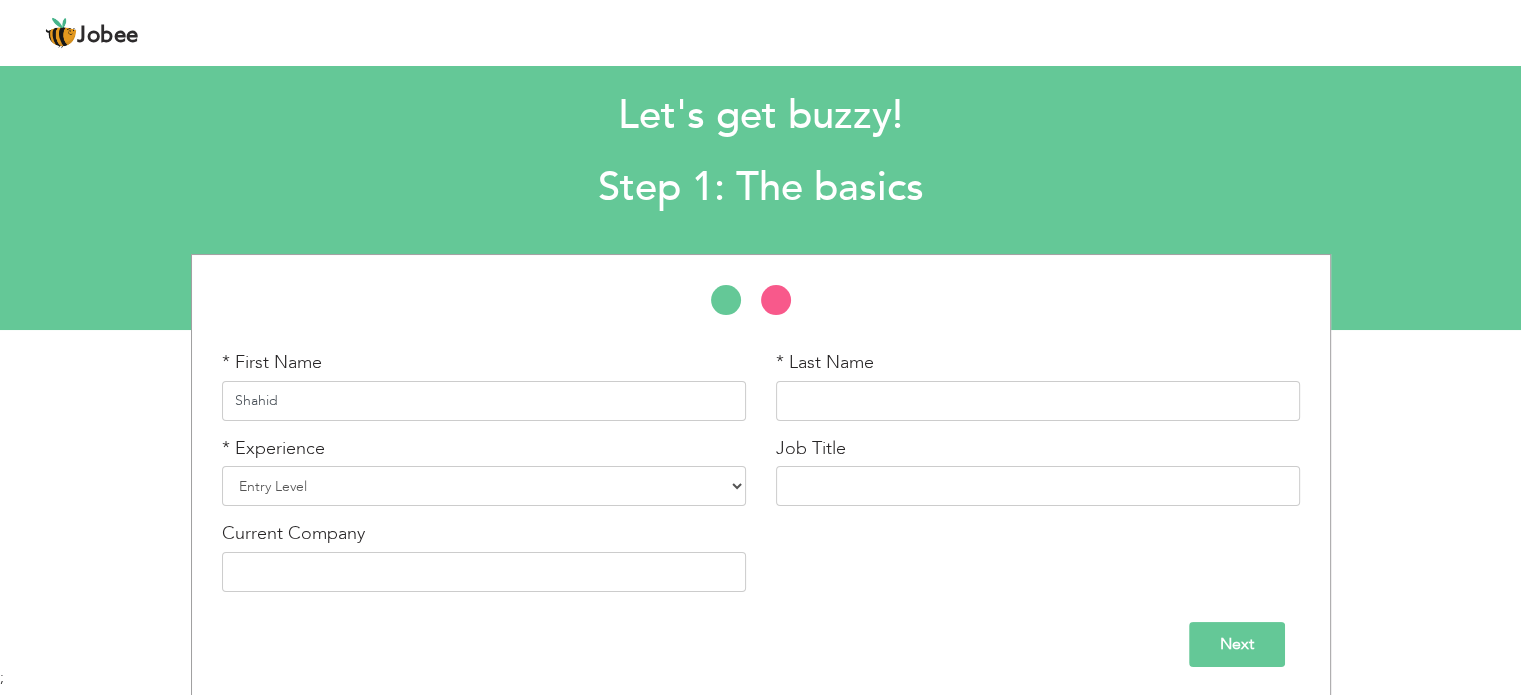 type on "Shahid" 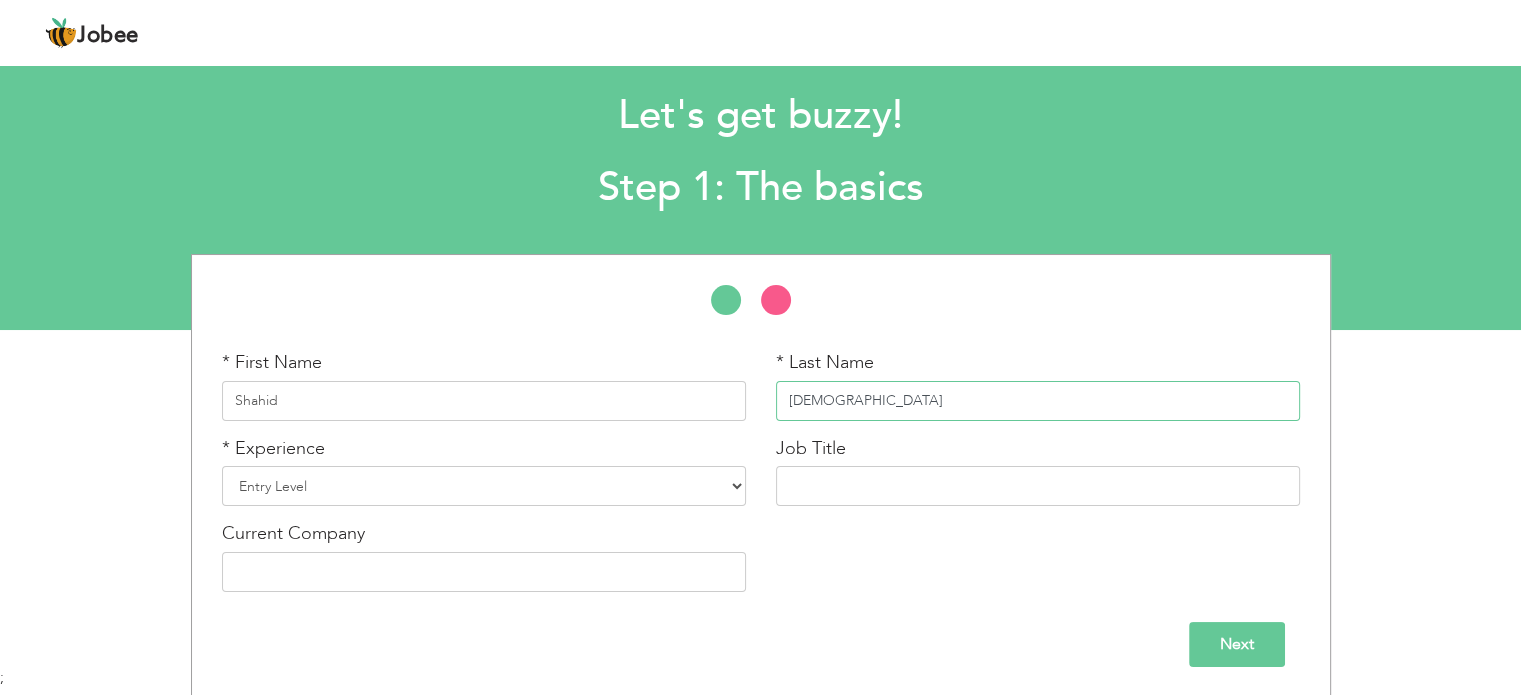type on "[DEMOGRAPHIC_DATA]" 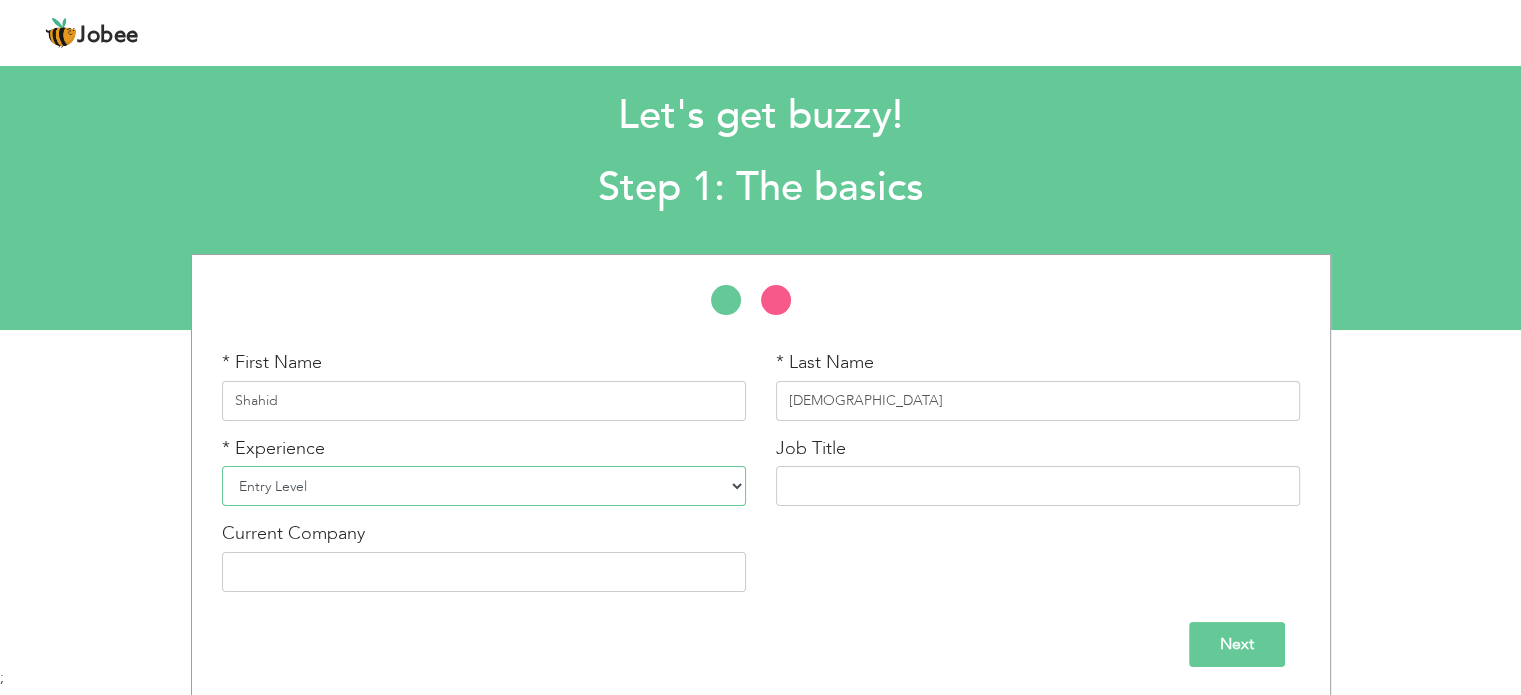 click on "Entry Level
Less than 1 Year
1 Year
2 Years
3 Years
4 Years
5 Years
6 Years
7 Years
8 Years
9 Years
10 Years
11 Years
12 Years
13 Years
14 Years
15 Years
16 Years
17 Years
18 Years
19 Years
20 Years
21 Years
22 Years
23 Years
24 Years
25 Years
26 Years
27 Years
28 Years
29 Years
30 Years
31 Years
32 Years
33 Years
34 Years
35 Years
More than 35 Years" at bounding box center [484, 486] 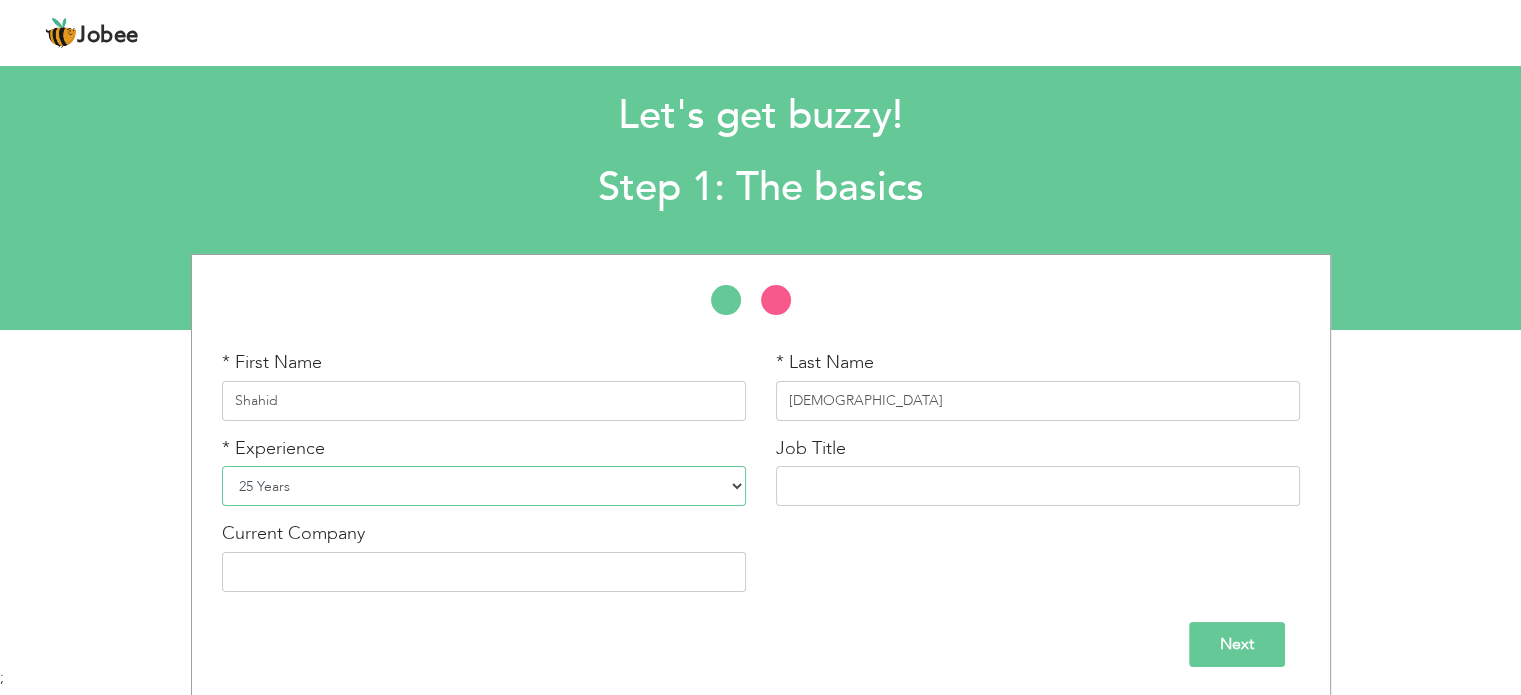 click on "Entry Level
Less than 1 Year
1 Year
2 Years
3 Years
4 Years
5 Years
6 Years
7 Years
8 Years
9 Years
10 Years
11 Years
12 Years
13 Years
14 Years
15 Years
16 Years
17 Years
18 Years
19 Years
20 Years
21 Years
22 Years
23 Years
24 Years
25 Years
26 Years
27 Years
28 Years
29 Years
30 Years
31 Years
32 Years
33 Years
34 Years
35 Years
More than 35 Years" at bounding box center (484, 486) 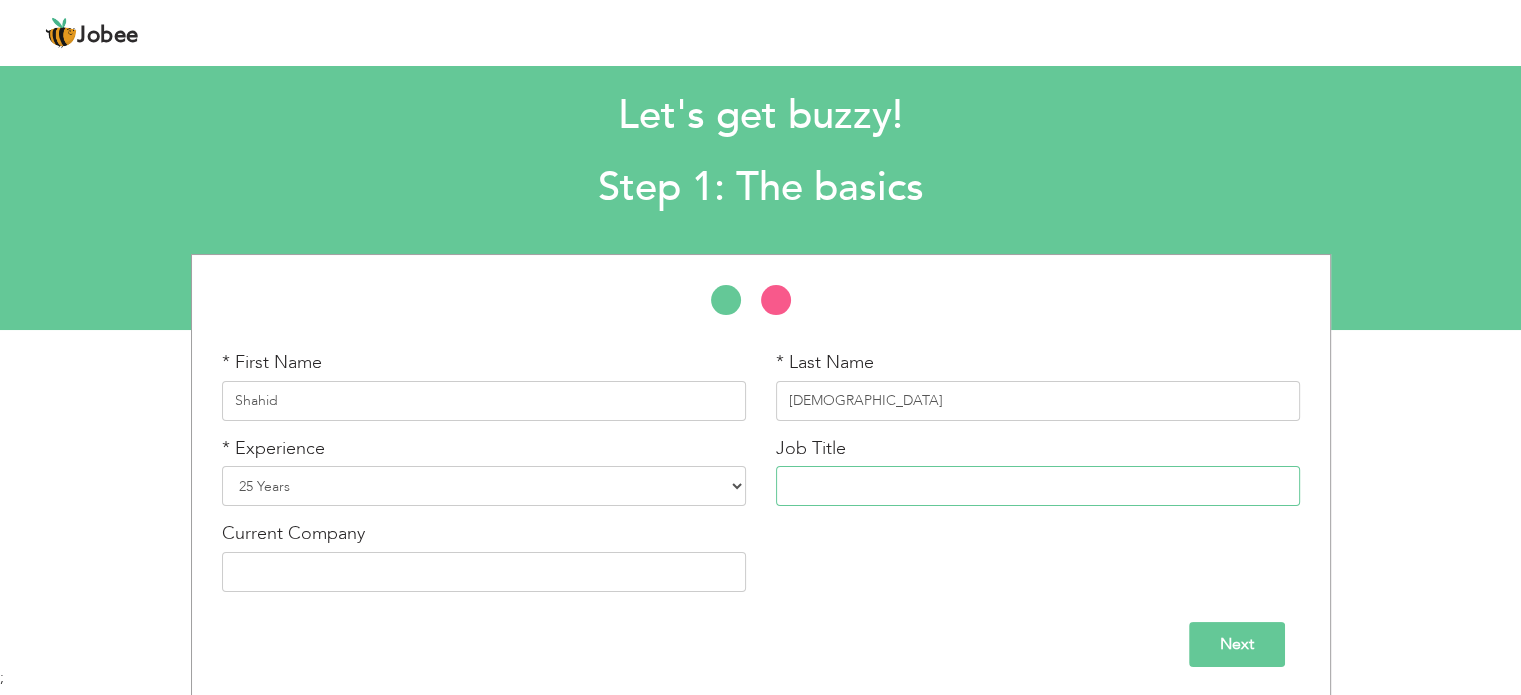click at bounding box center [1038, 486] 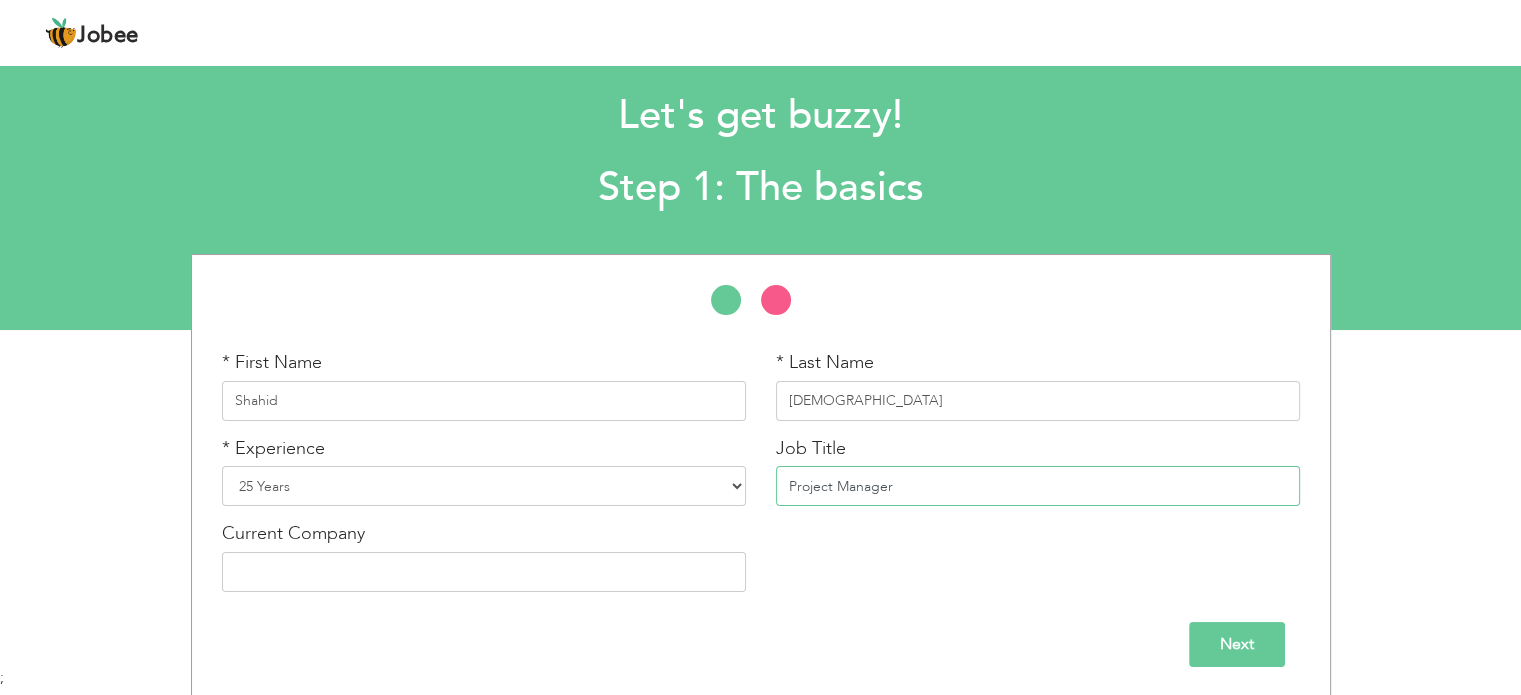 type on "Project Manager" 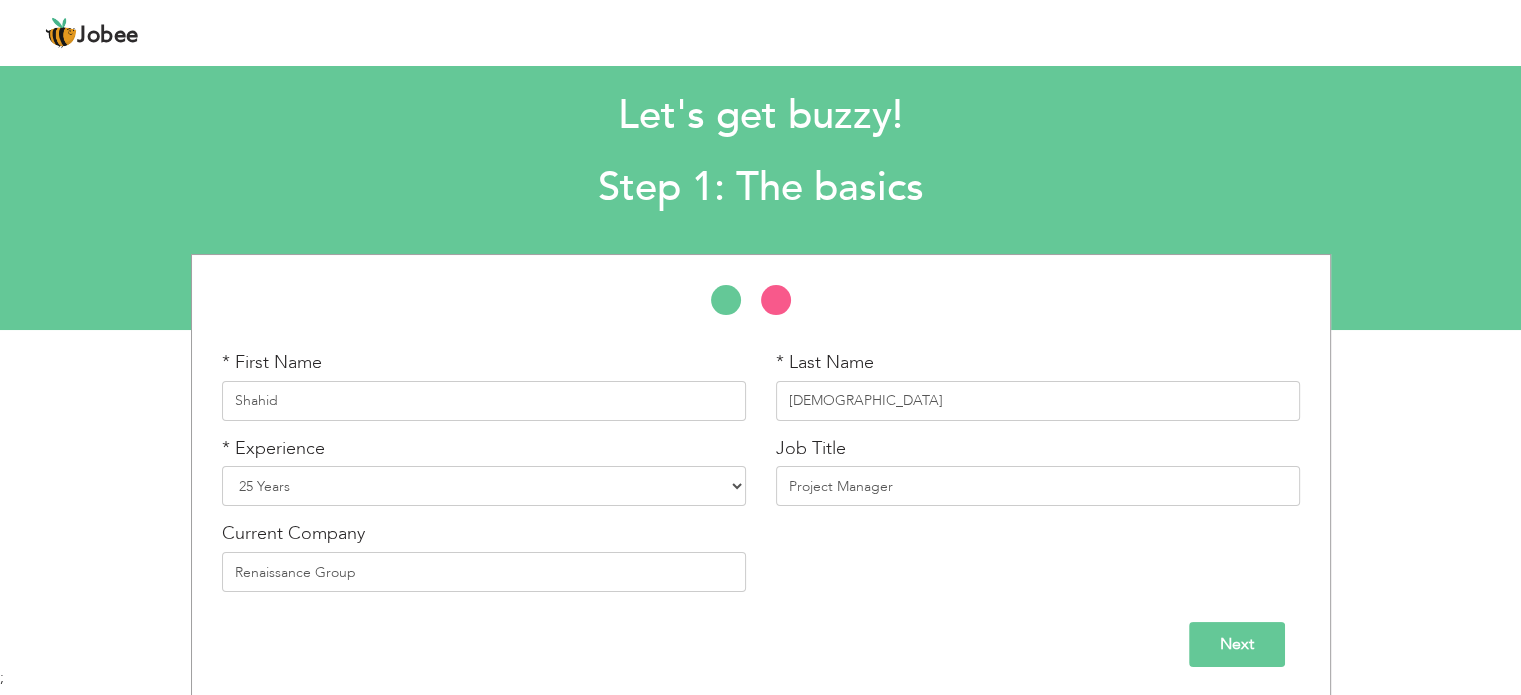 click on "Next" at bounding box center [1237, 644] 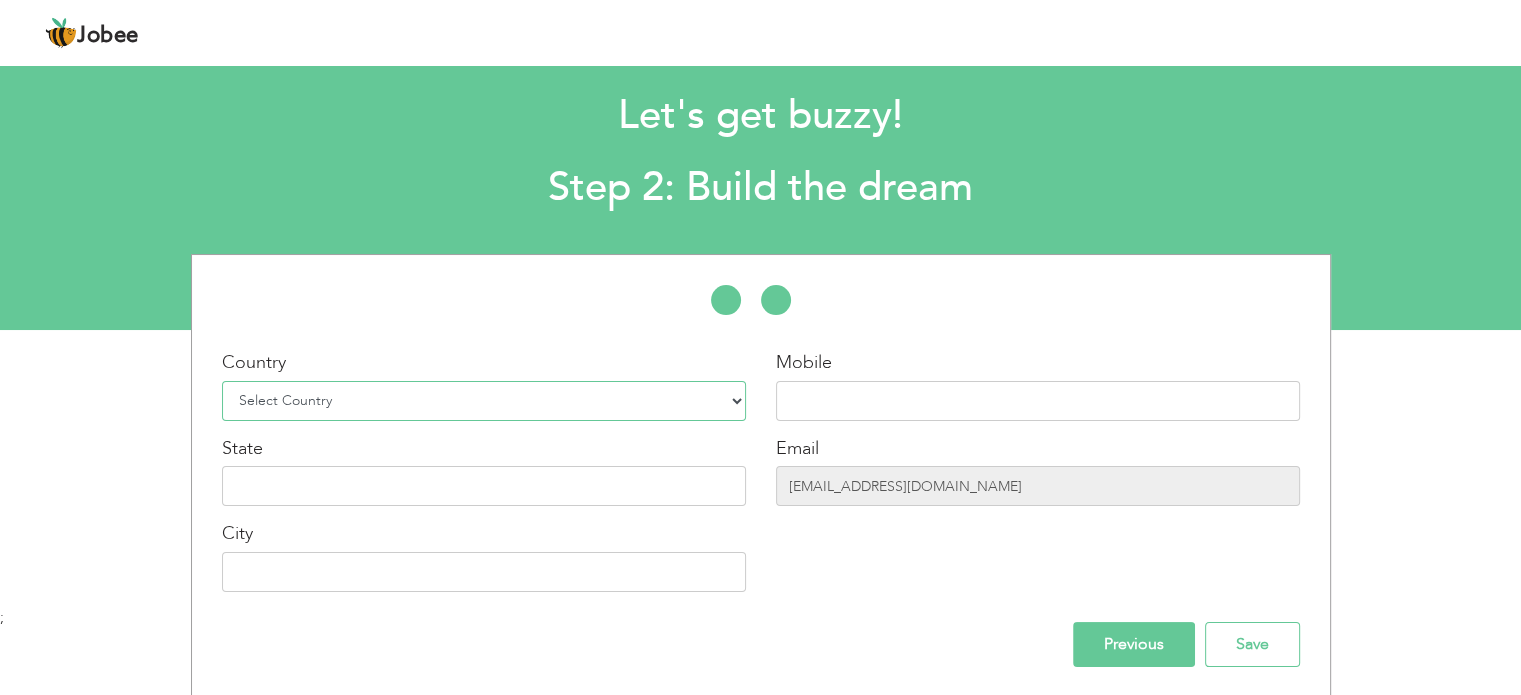 click on "Select Country
Afghanistan
Albania
Algeria
American Samoa
Andorra
Angola
Anguilla
Antarctica
Antigua and Barbuda
Argentina
Armenia
Aruba
Australia
Austria
Azerbaijan
Bahamas
Bahrain
Bangladesh
Barbados
Belarus
Belgium
Belize
Benin
Bermuda
Bhutan
Bolivia
Bosnia-Herzegovina
Botswana
Bouvet Island
Brazil
British Indian Ocean Territory
Brunei Darussalam
Bulgaria
Burkina Faso
Burundi
Cambodia
Cameroon
Canada
Cape Verde
Cayman Islands
Central African Republic
Chad
Chile
China
Christmas Island
Cocos (Keeling) Islands
Colombia
Comoros
Congo
Congo, Dem. Republic
Cook Islands
Costa Rica
Croatia
Cuba
Cyprus
Czech Rep
Denmark
Djibouti
Dominica
Dominican Republic
Ecuador
Egypt
El Salvador
Equatorial Guinea
Eritrea
Estonia
Ethiopia
European Union
Falkland Islands (Malvinas)
Faroe Islands
Fiji
Finland
France
French Guiana
French Southern Territories
Gabon
Gambia
Georgia" at bounding box center (484, 401) 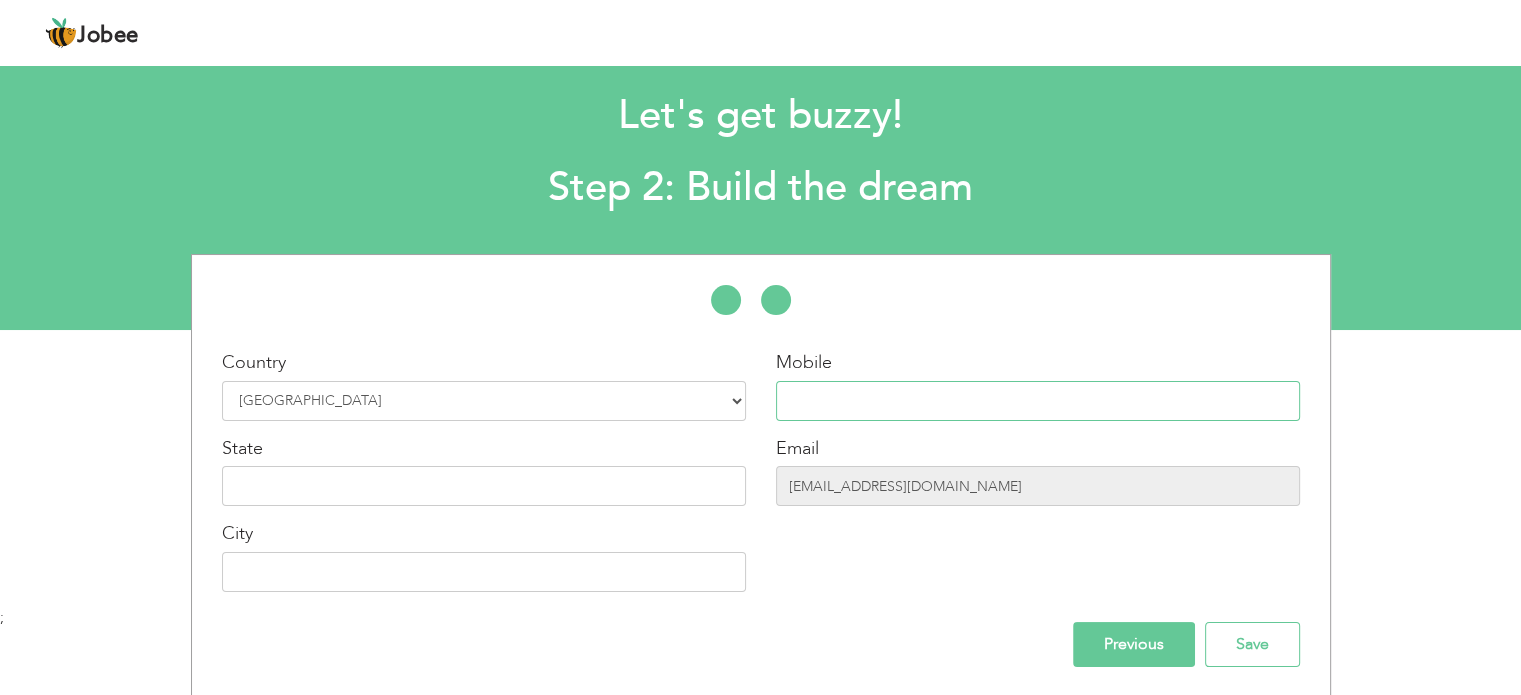click at bounding box center [1038, 401] 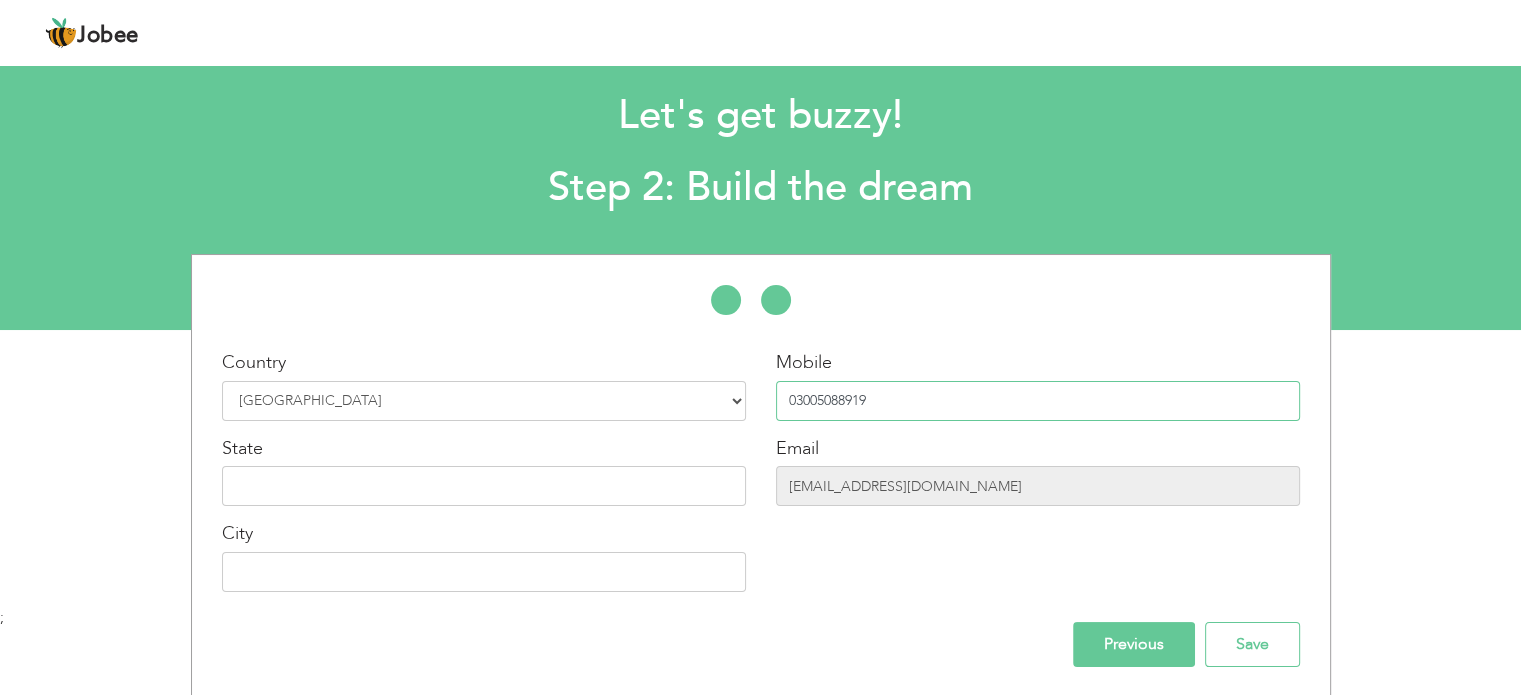 type on "03005088919" 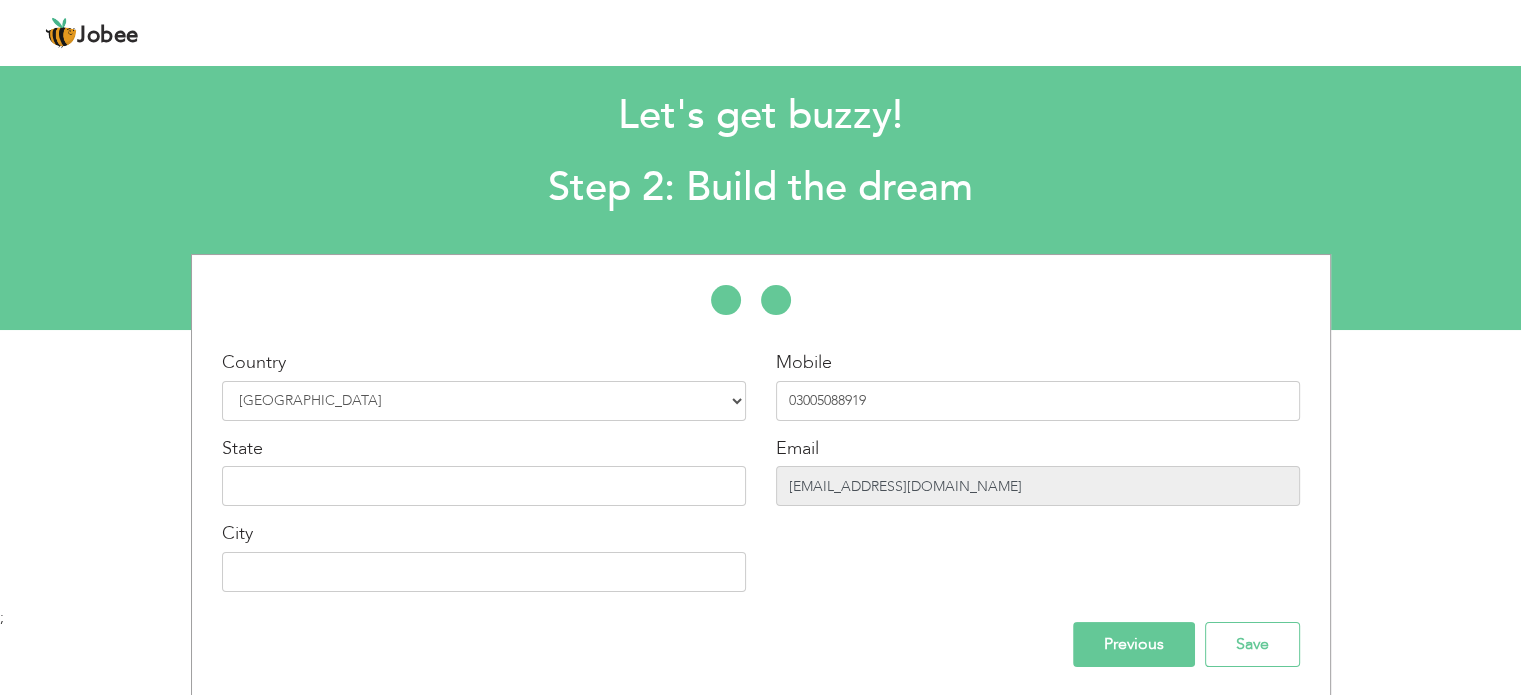 drag, startPoint x: 1005, startPoint y: 481, endPoint x: 780, endPoint y: 493, distance: 225.31978 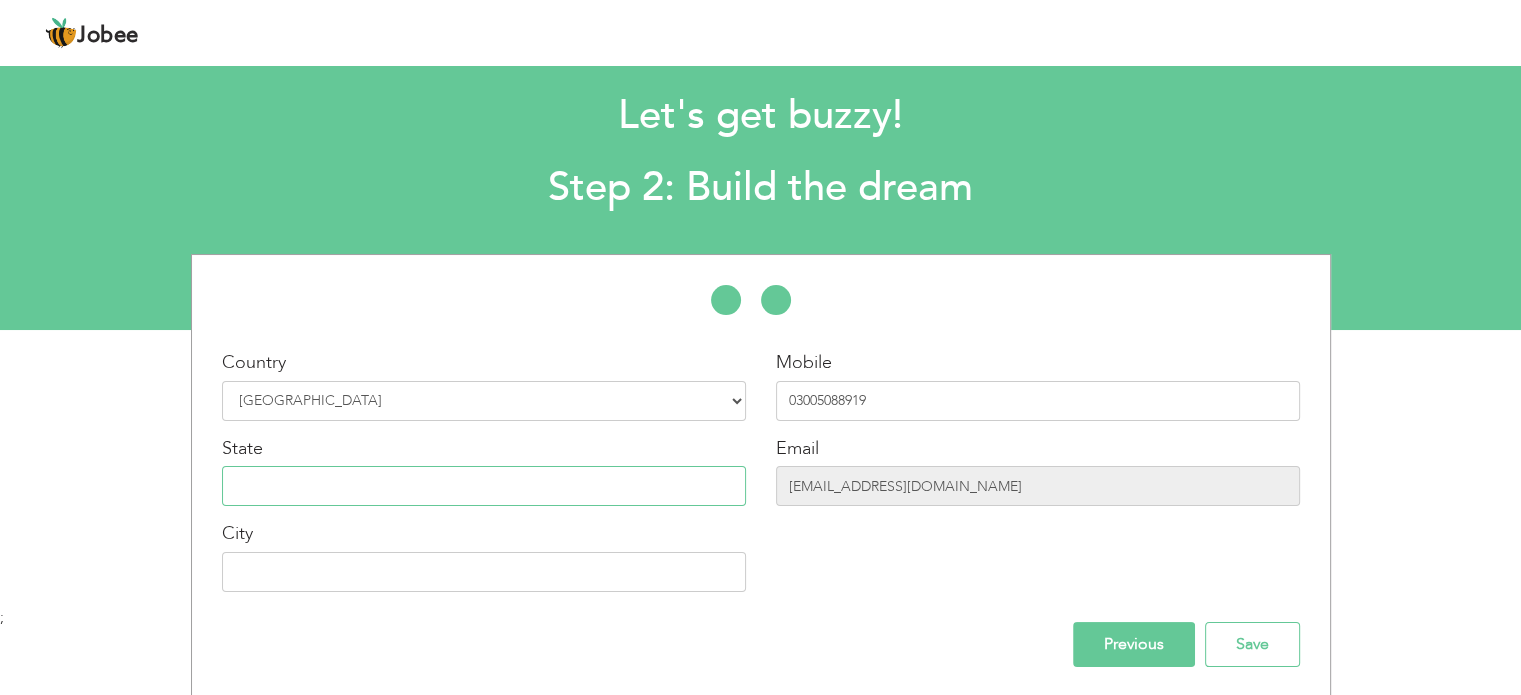 click at bounding box center [484, 486] 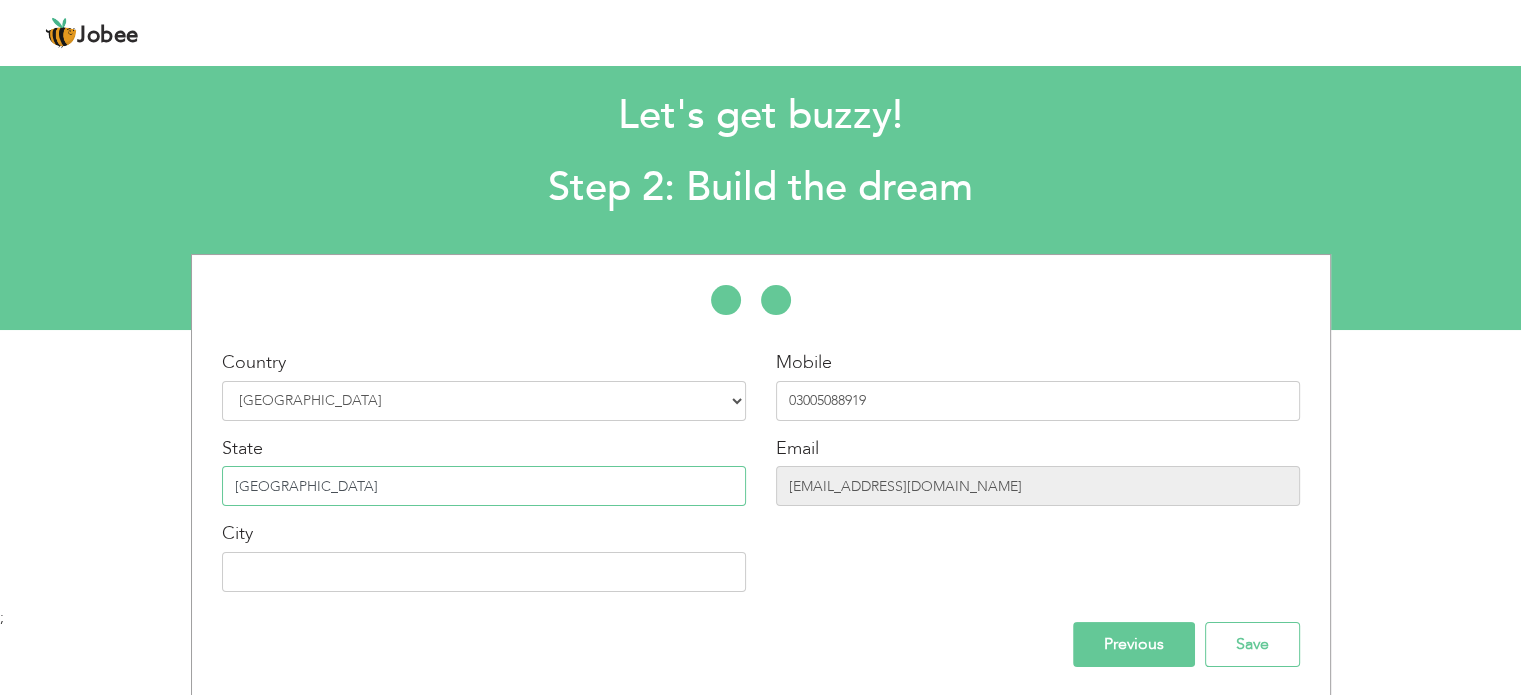 type on "[GEOGRAPHIC_DATA]" 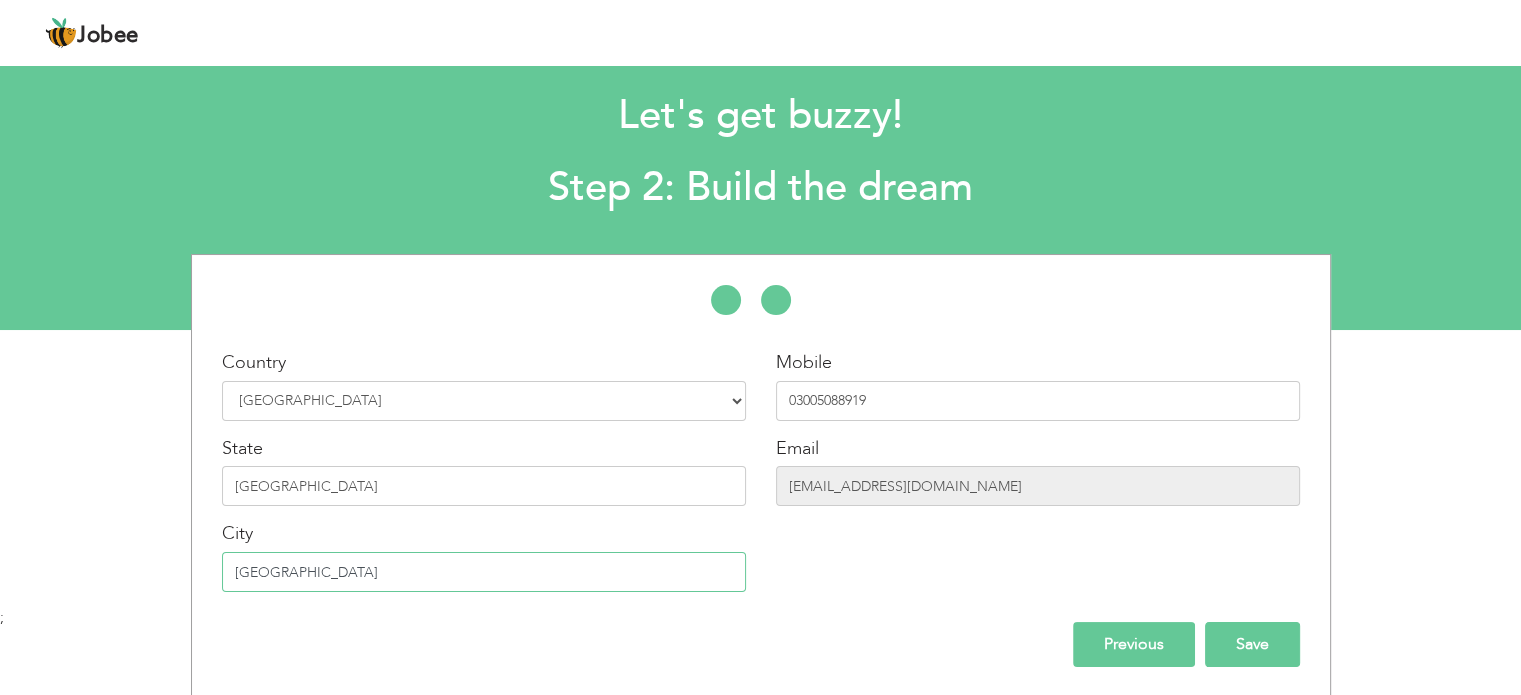 type on "[GEOGRAPHIC_DATA]" 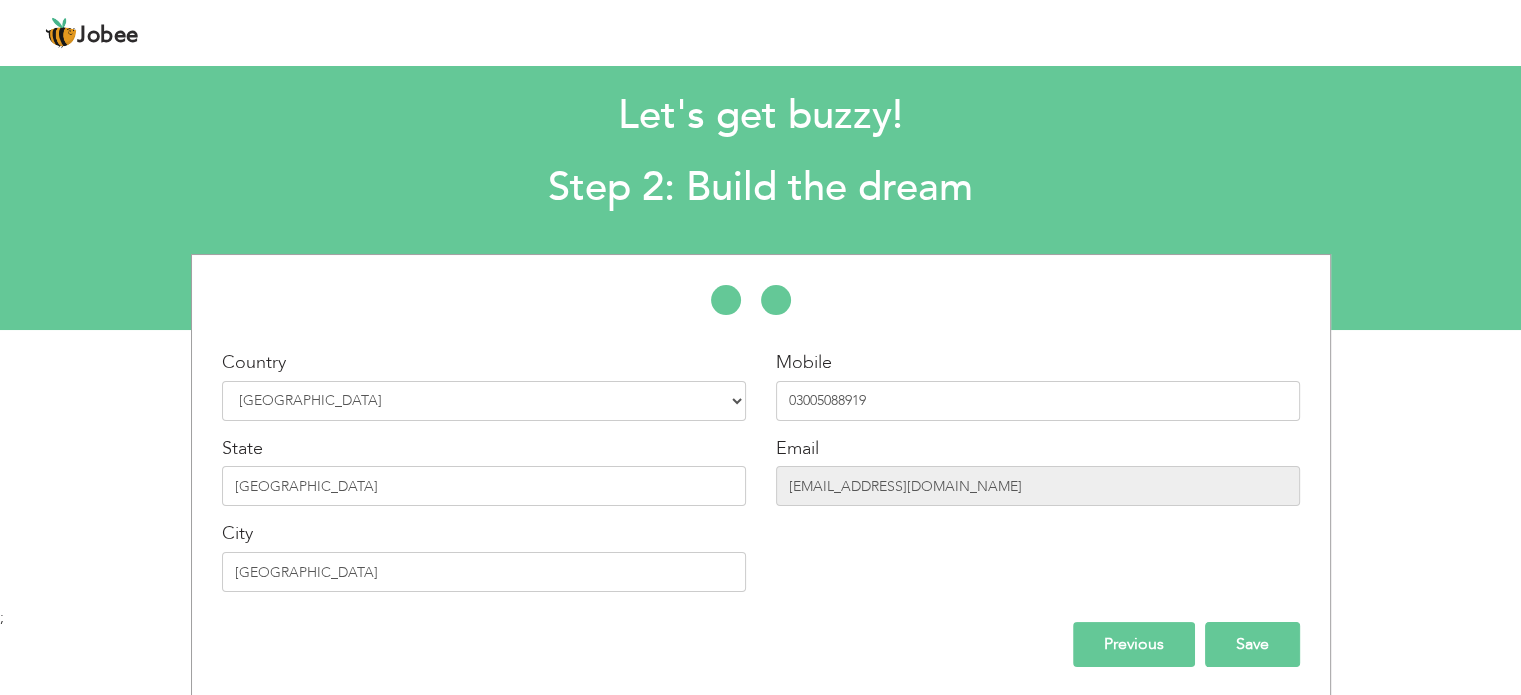 click on "Save" at bounding box center [1252, 644] 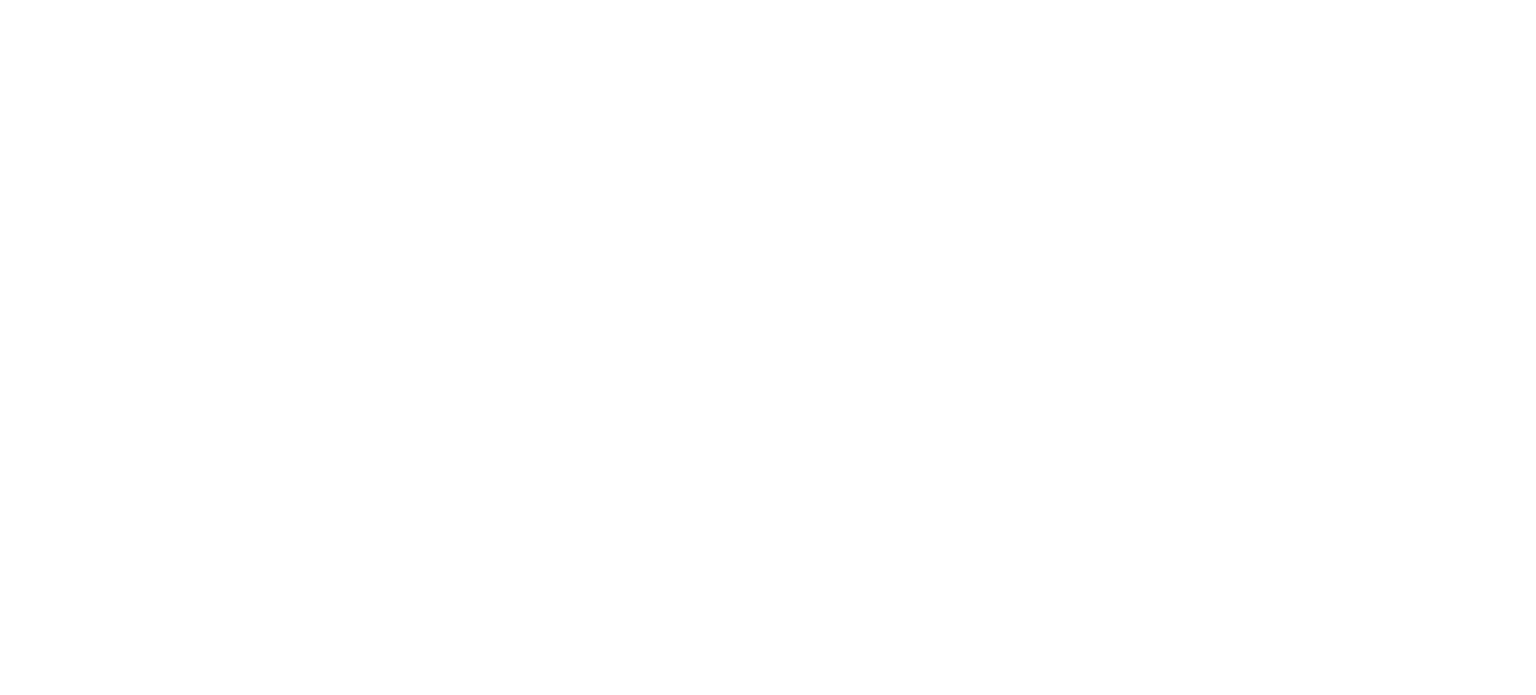 scroll, scrollTop: 0, scrollLeft: 0, axis: both 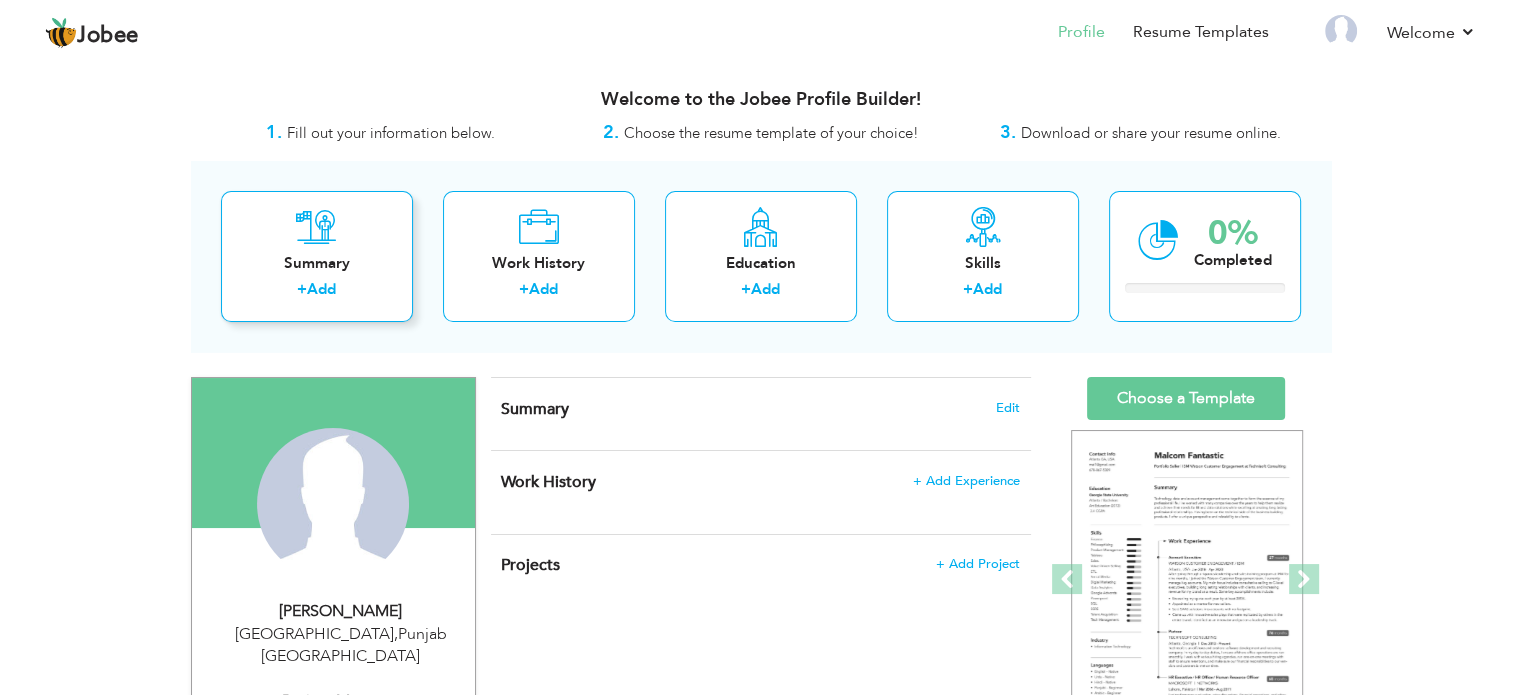 click on "Add" at bounding box center [321, 289] 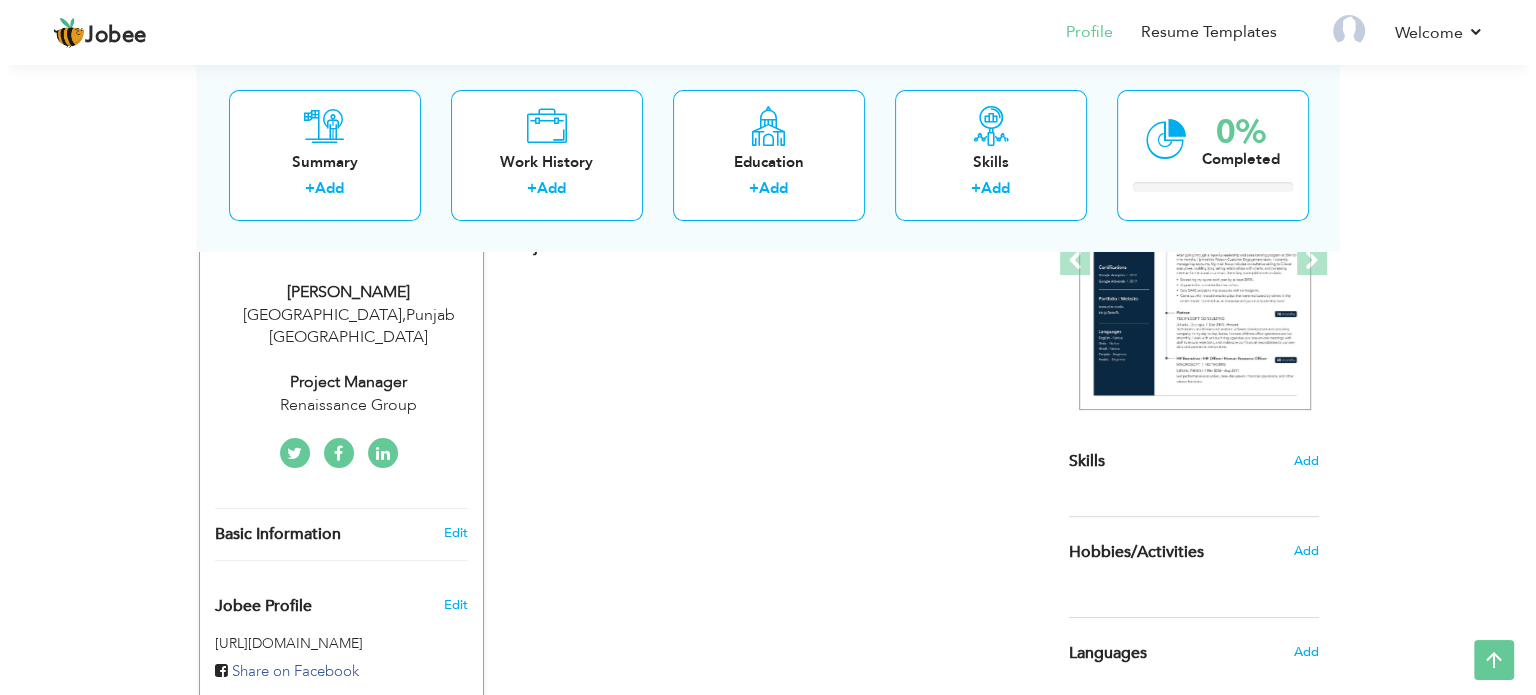 scroll, scrollTop: 320, scrollLeft: 0, axis: vertical 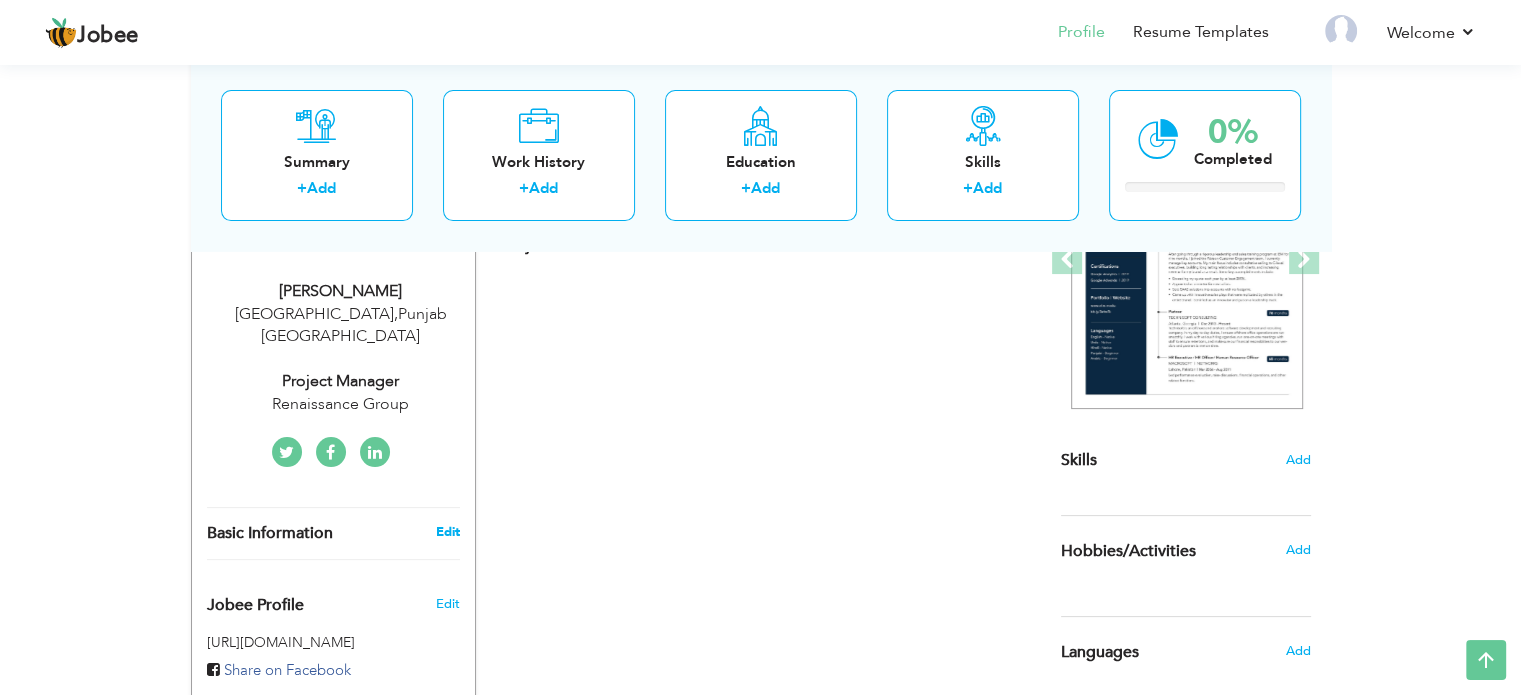 click on "Edit" at bounding box center (447, 532) 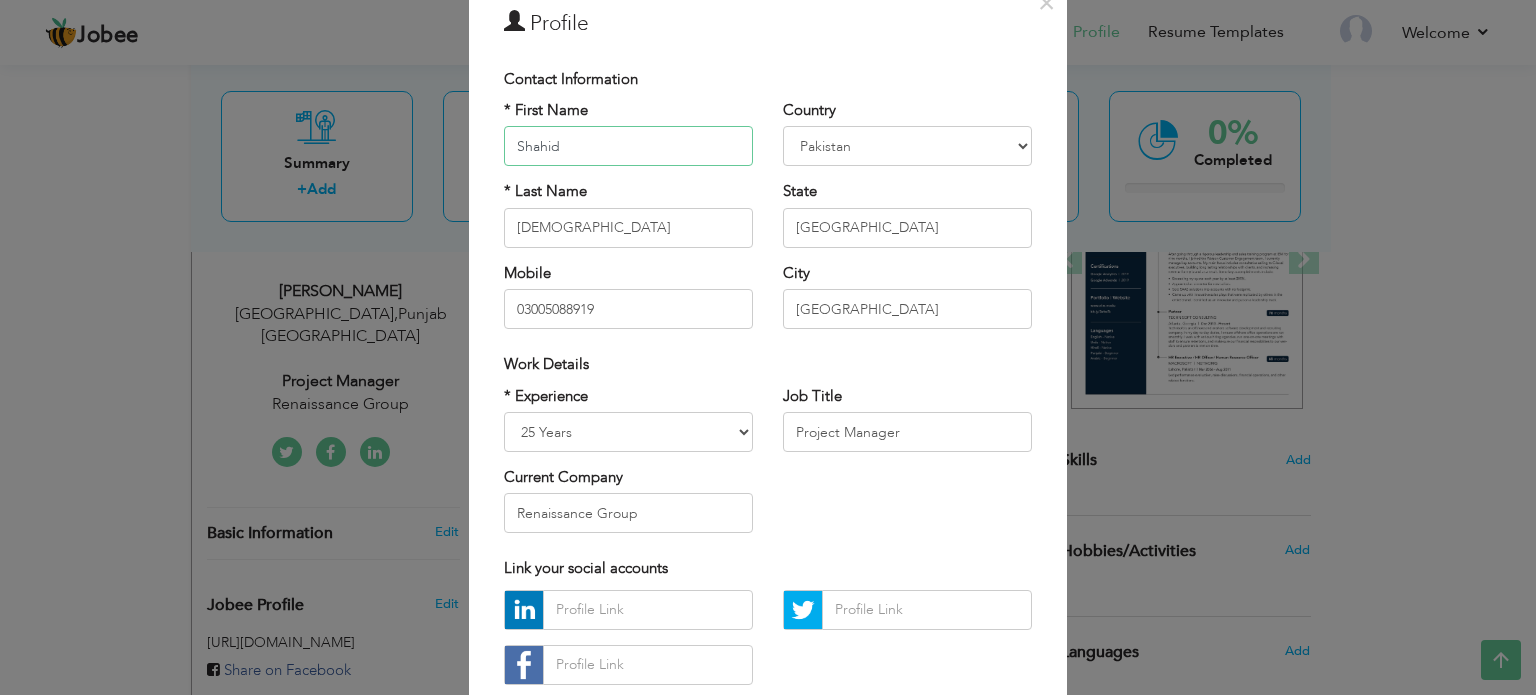 scroll, scrollTop: 90, scrollLeft: 0, axis: vertical 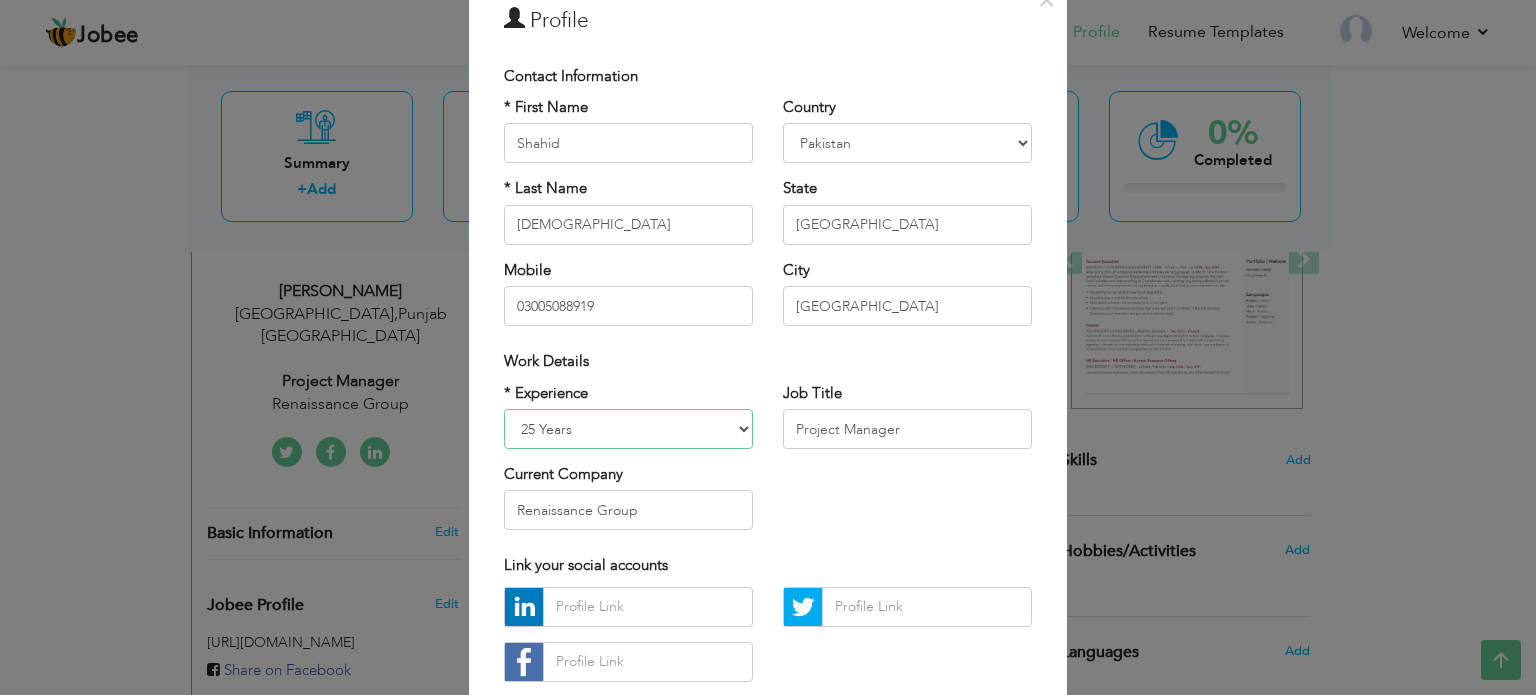 click on "Entry Level Less than 1 Year 1 Year 2 Years 3 Years 4 Years 5 Years 6 Years 7 Years 8 Years 9 Years 10 Years 11 Years 12 Years 13 Years 14 Years 15 Years 16 Years 17 Years 18 Years 19 Years 20 Years 21 Years 22 Years 23 Years 24 Years 25 Years 26 Years 27 Years 28 Years 29 Years 30 Years 31 Years 32 Years 33 Years 34 Years 35 Years More than 35 Years" at bounding box center (628, 429) 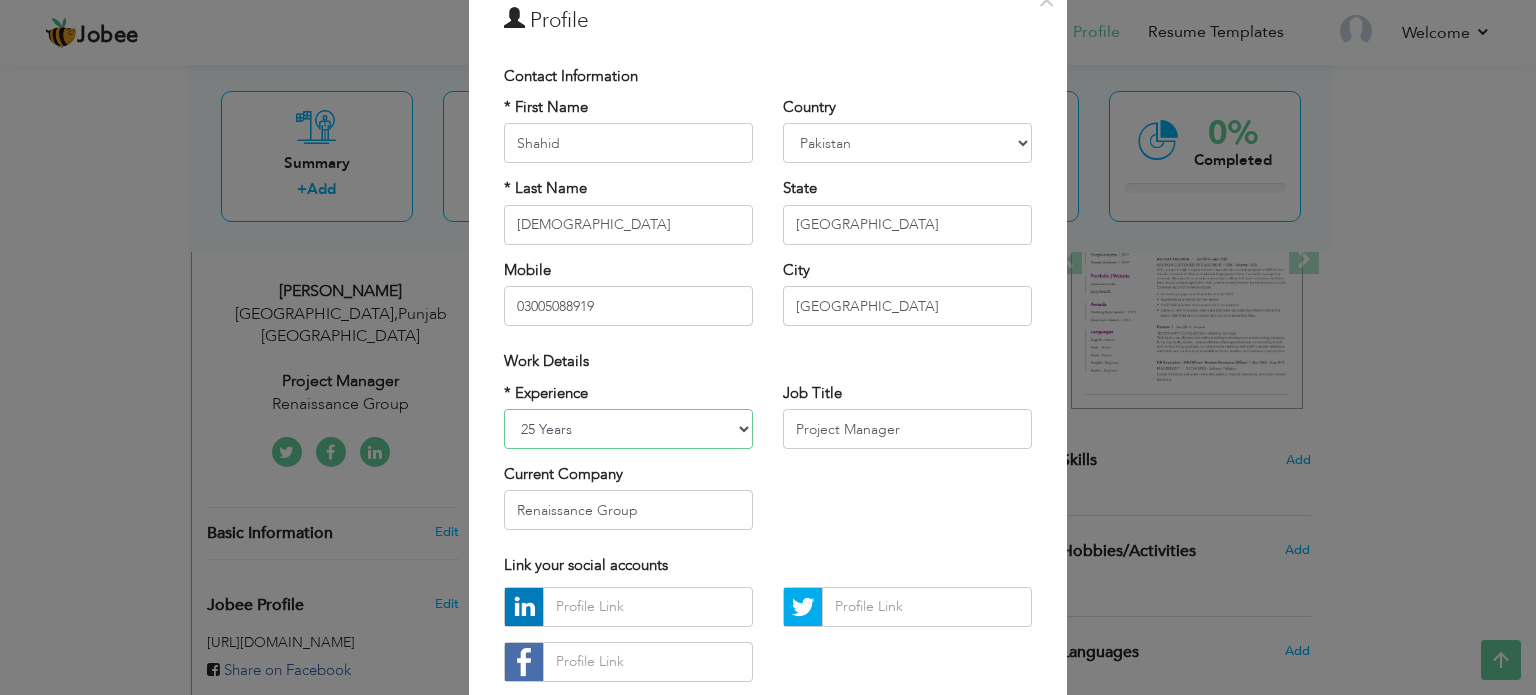 select on "number:37" 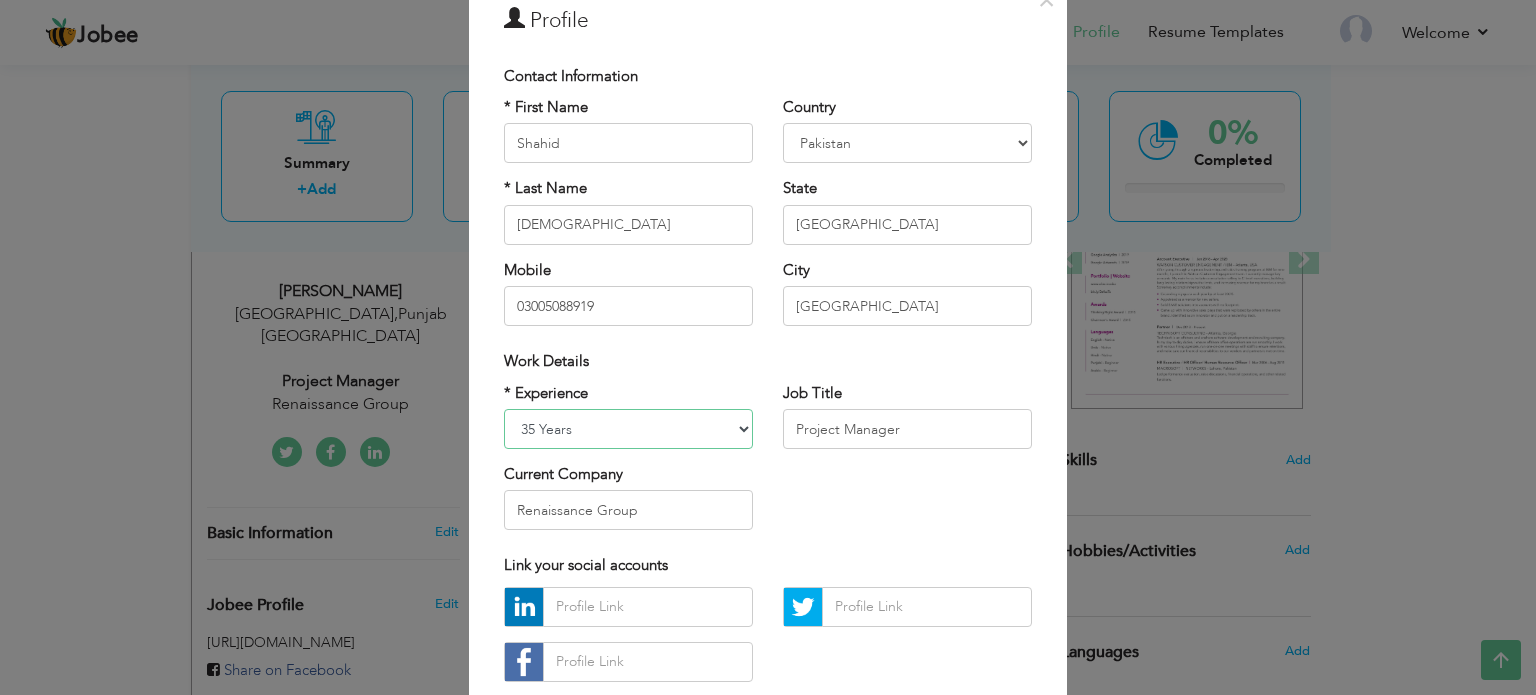 click on "Entry Level Less than 1 Year 1 Year 2 Years 3 Years 4 Years 5 Years 6 Years 7 Years 8 Years 9 Years 10 Years 11 Years 12 Years 13 Years 14 Years 15 Years 16 Years 17 Years 18 Years 19 Years 20 Years 21 Years 22 Years 23 Years 24 Years 25 Years 26 Years 27 Years 28 Years 29 Years 30 Years 31 Years 32 Years 33 Years 34 Years 35 Years More than 35 Years" at bounding box center (628, 429) 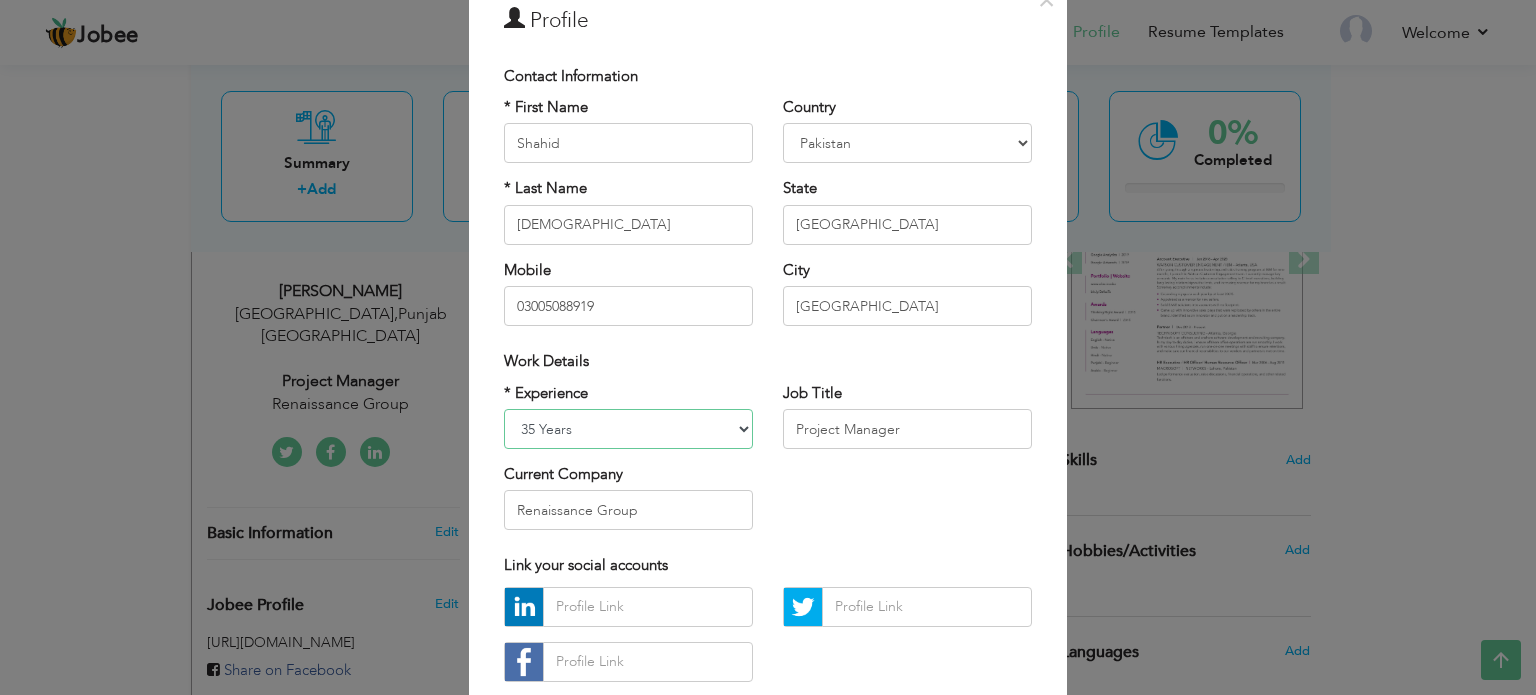 scroll, scrollTop: 212, scrollLeft: 0, axis: vertical 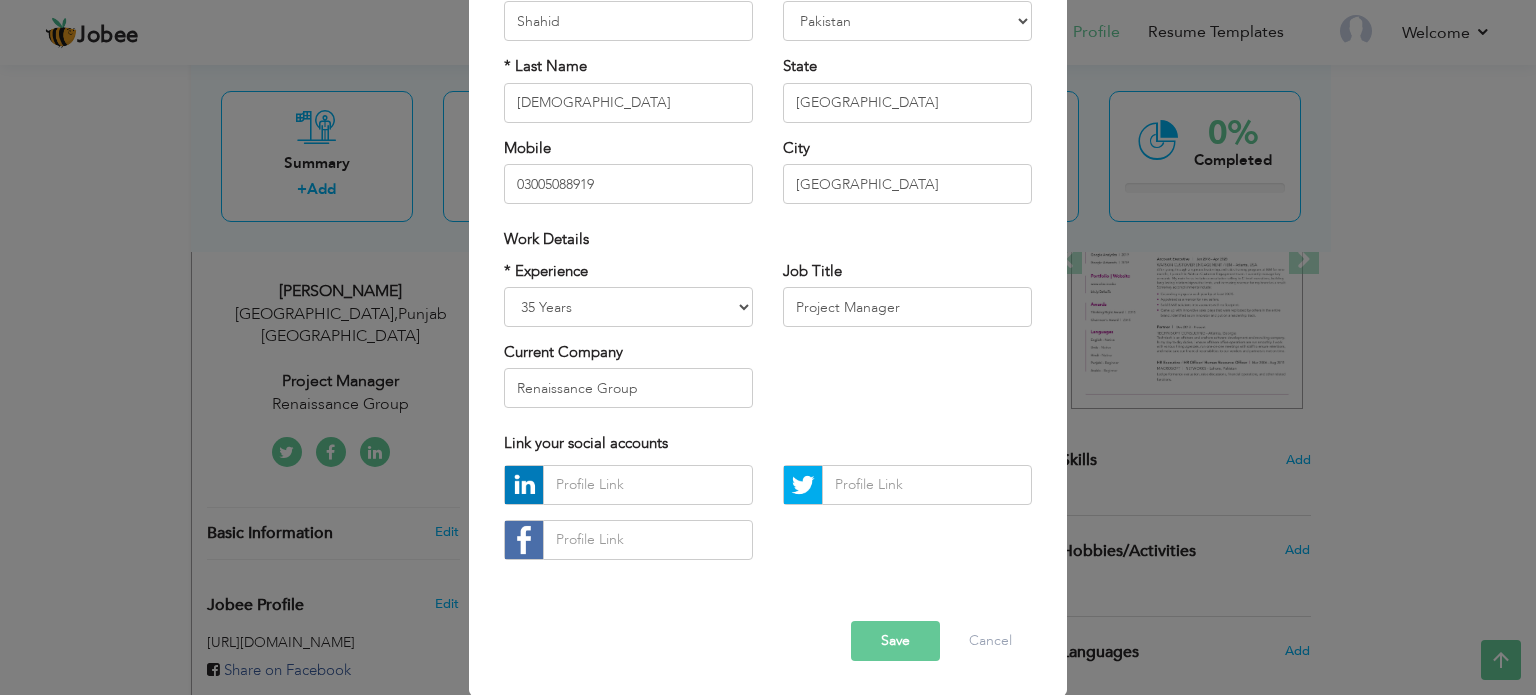 click on "Save" at bounding box center (895, 641) 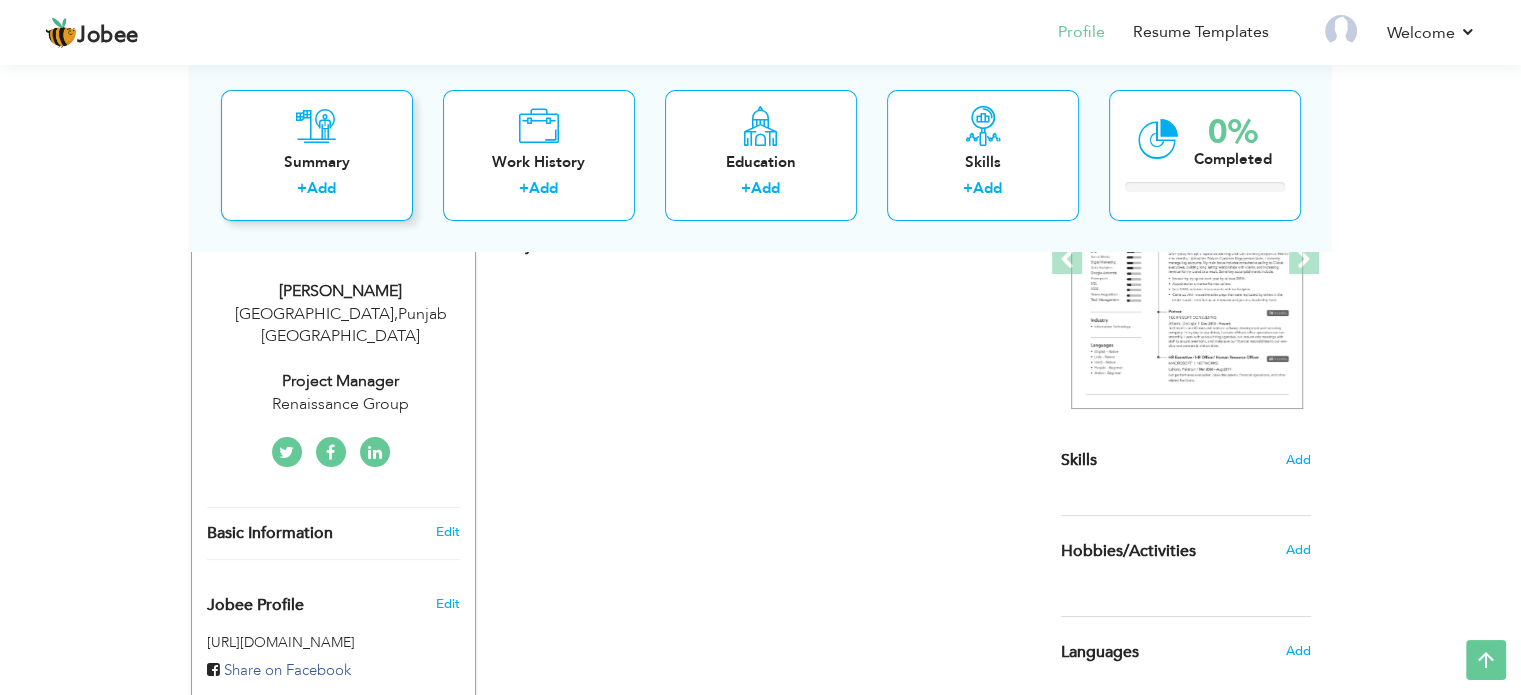 click on "Summary
+  Add" at bounding box center [317, 155] 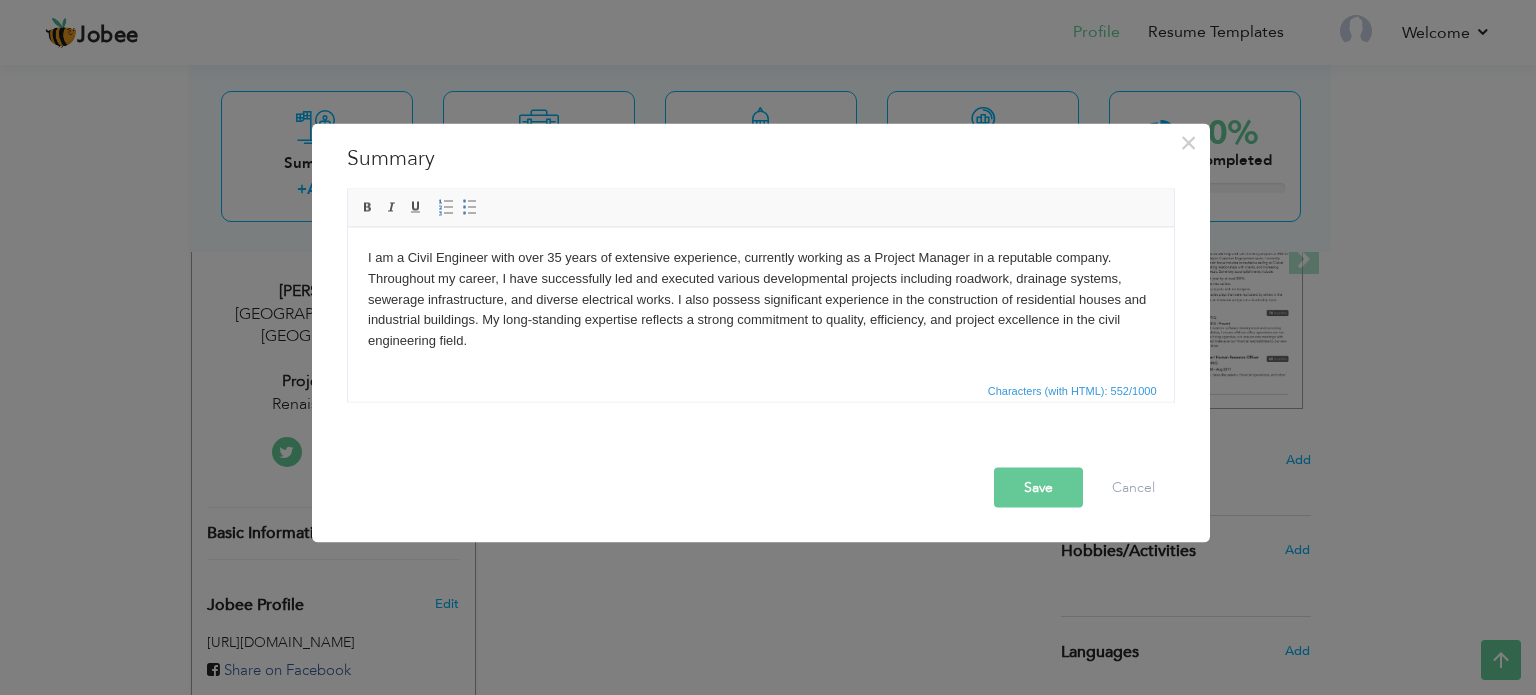 click on "Save" at bounding box center [1038, 487] 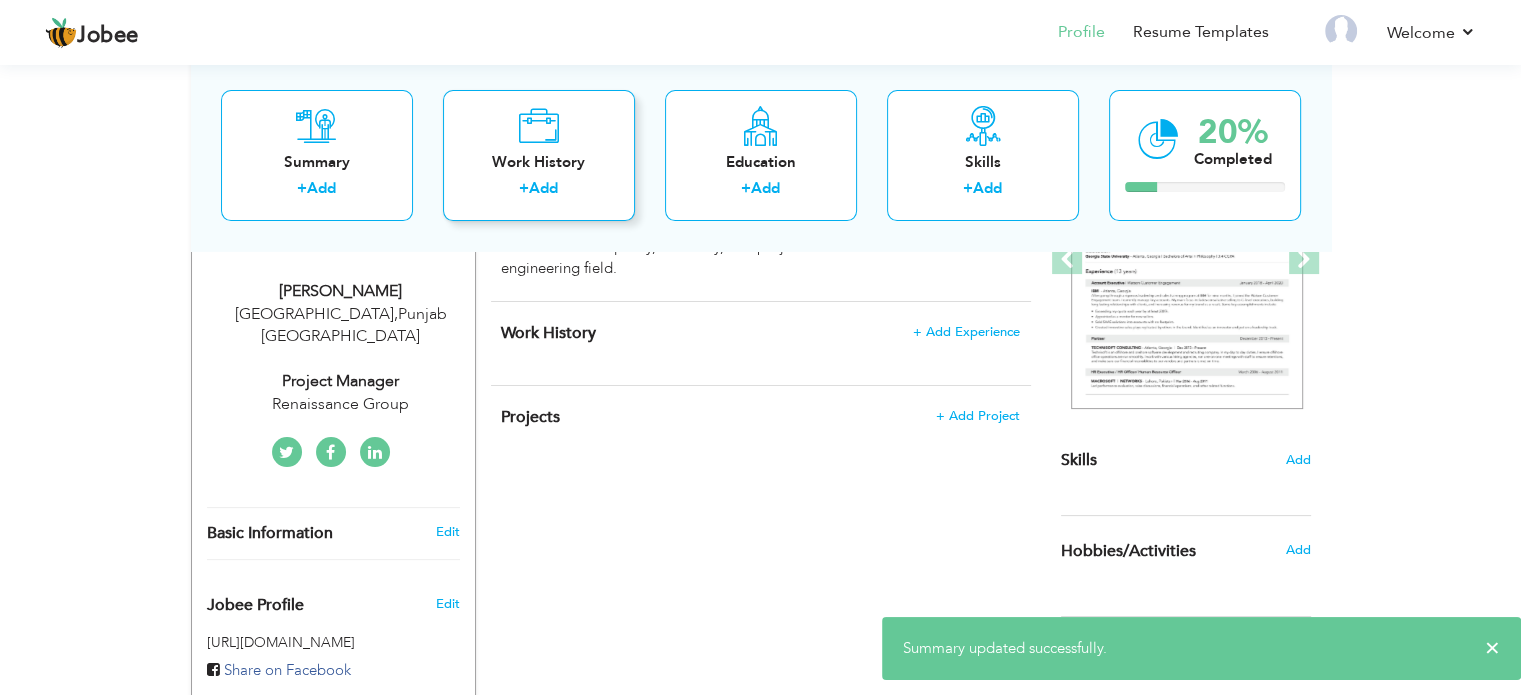 click on "Work History
+  Add" at bounding box center (539, 155) 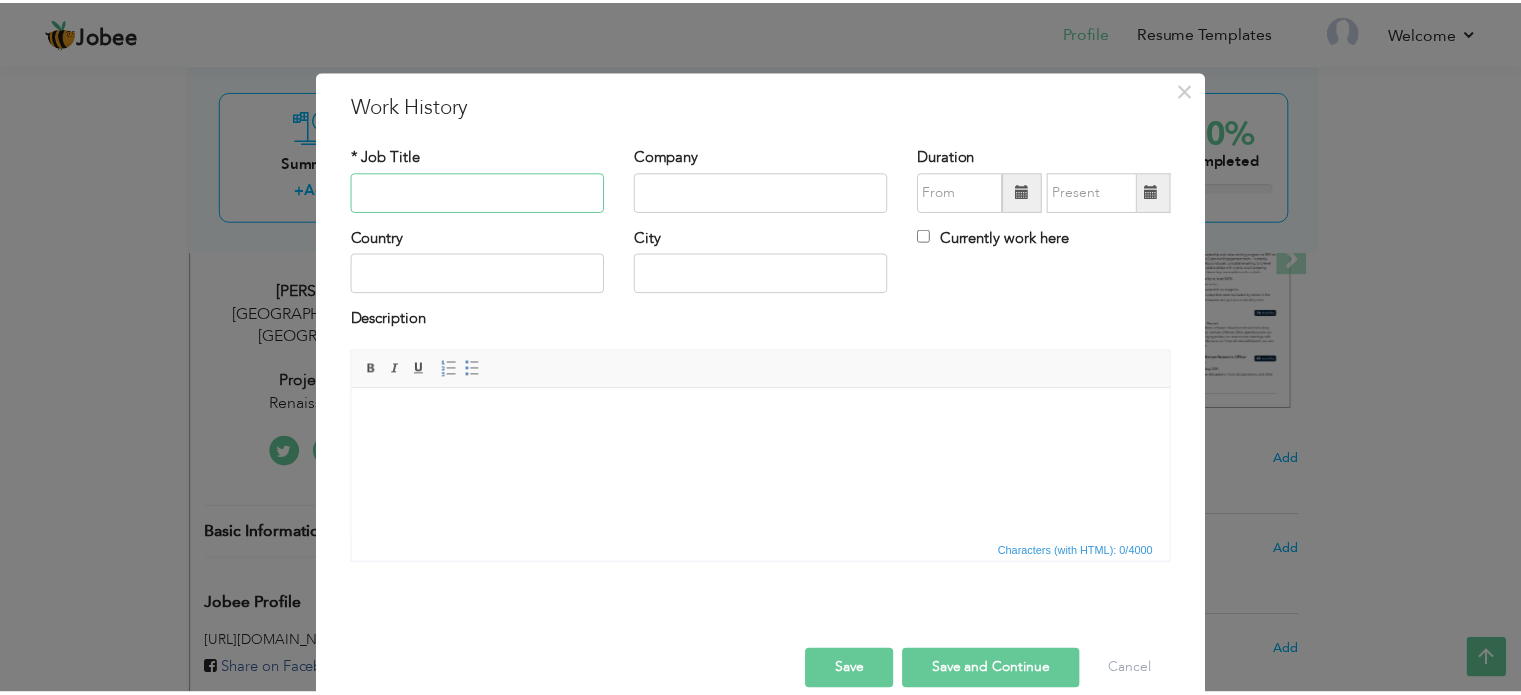 scroll, scrollTop: 29, scrollLeft: 0, axis: vertical 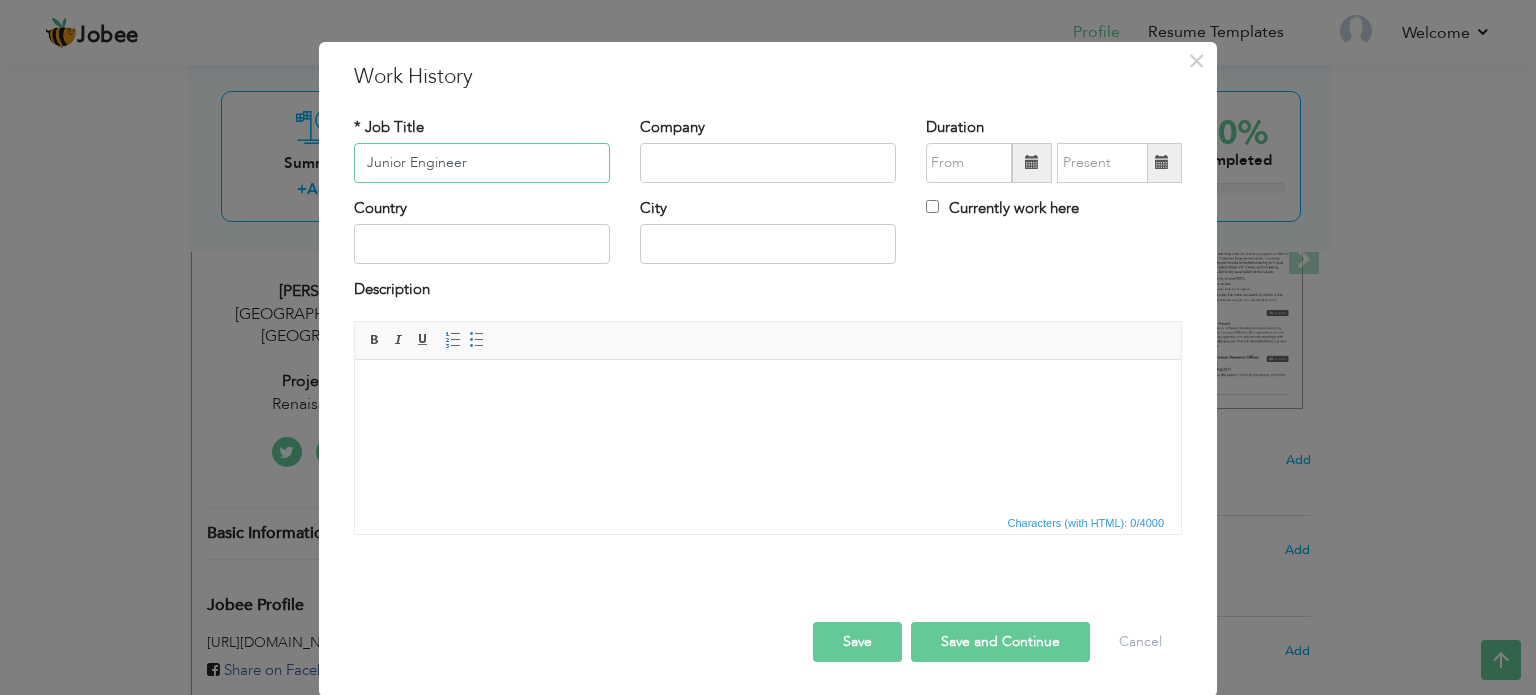 type on "Junior Engineer" 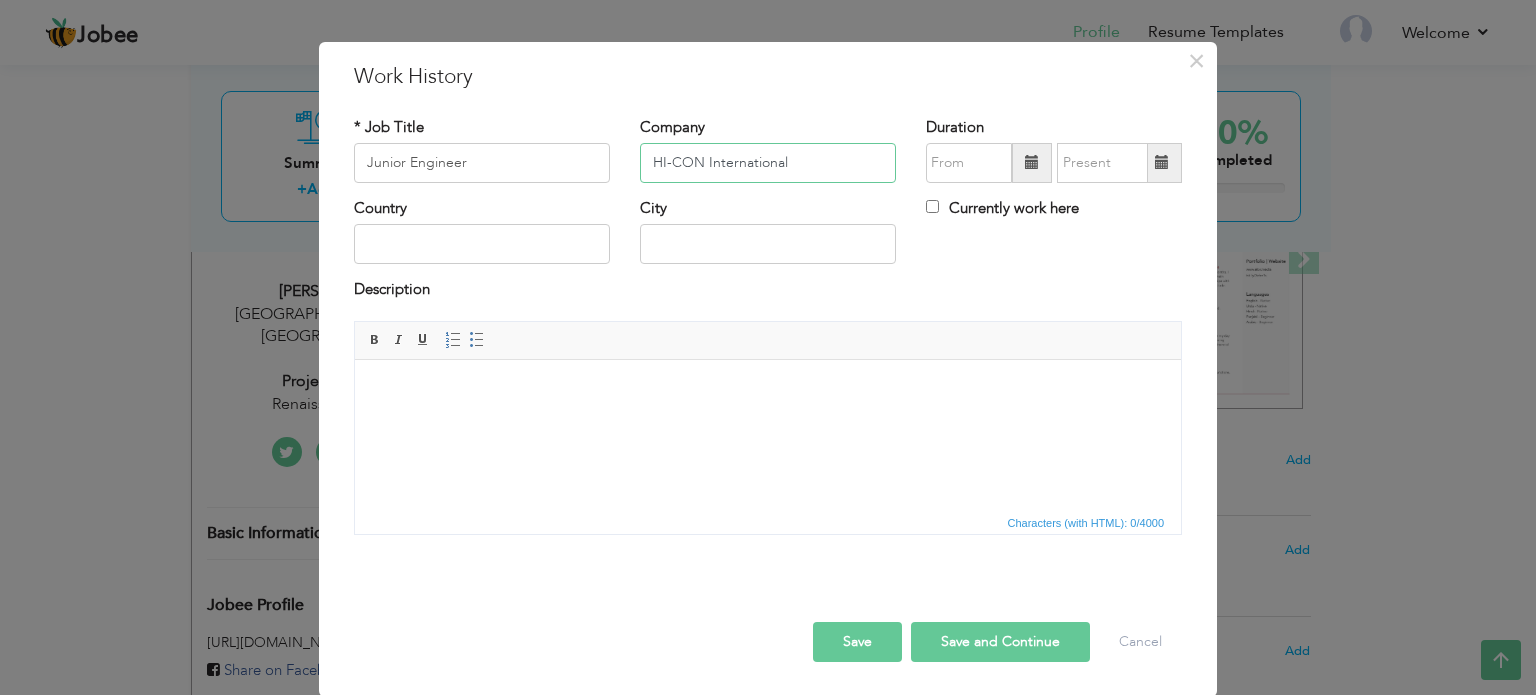 type on "HI-CON International" 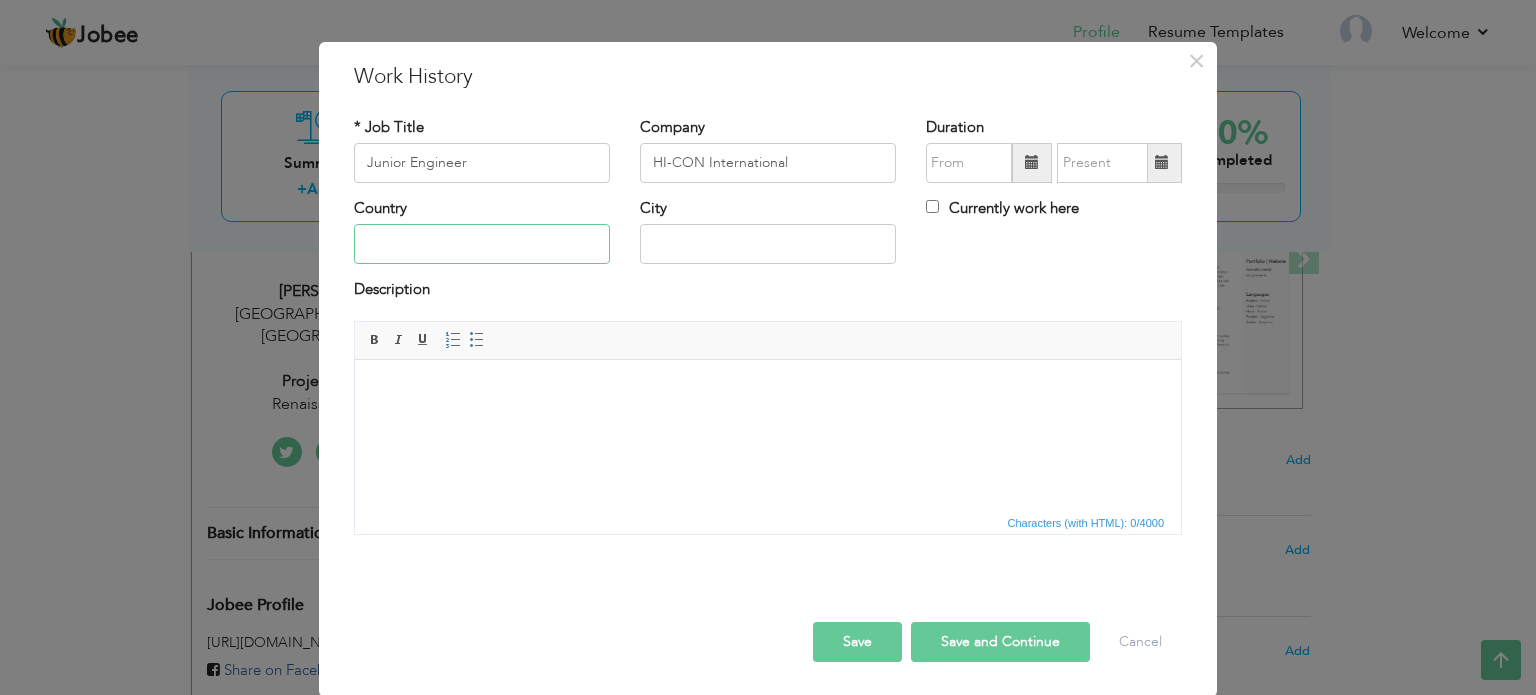 click at bounding box center [482, 244] 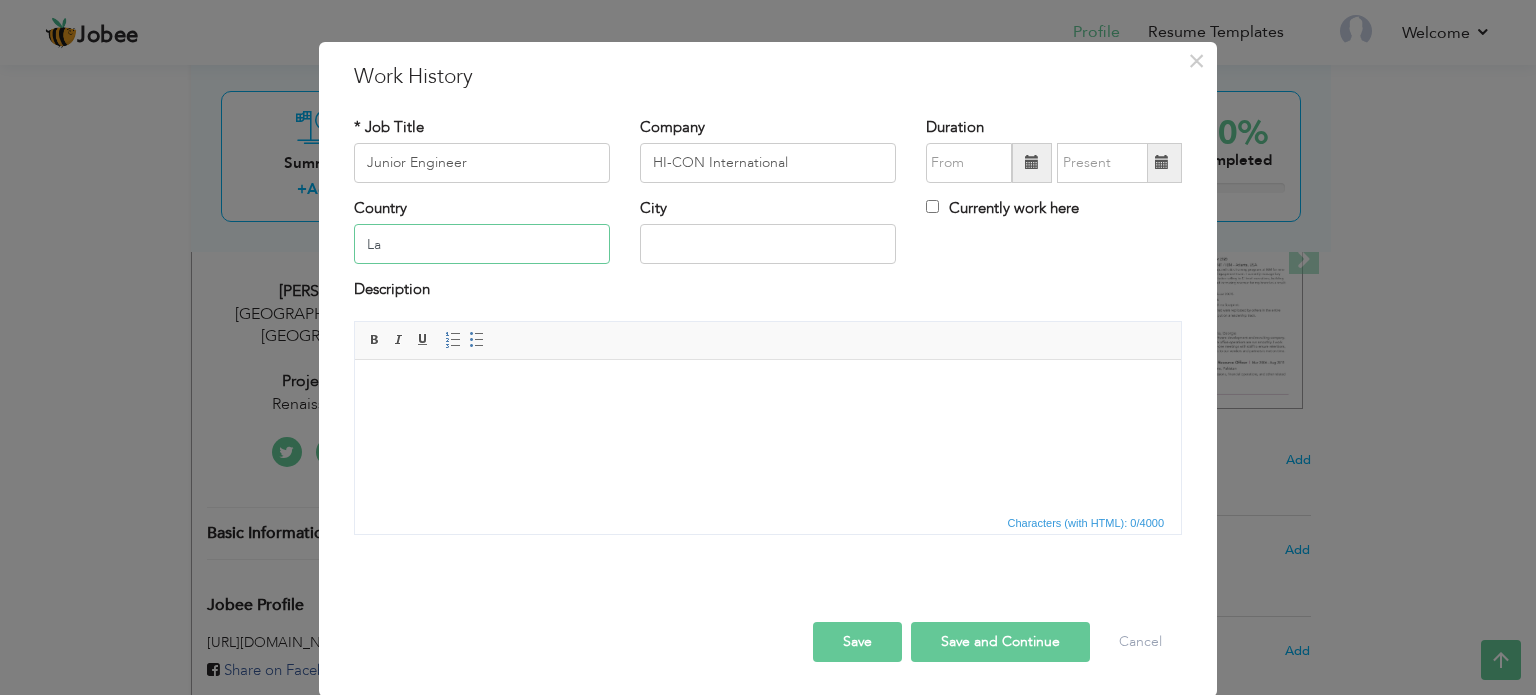 type on "L" 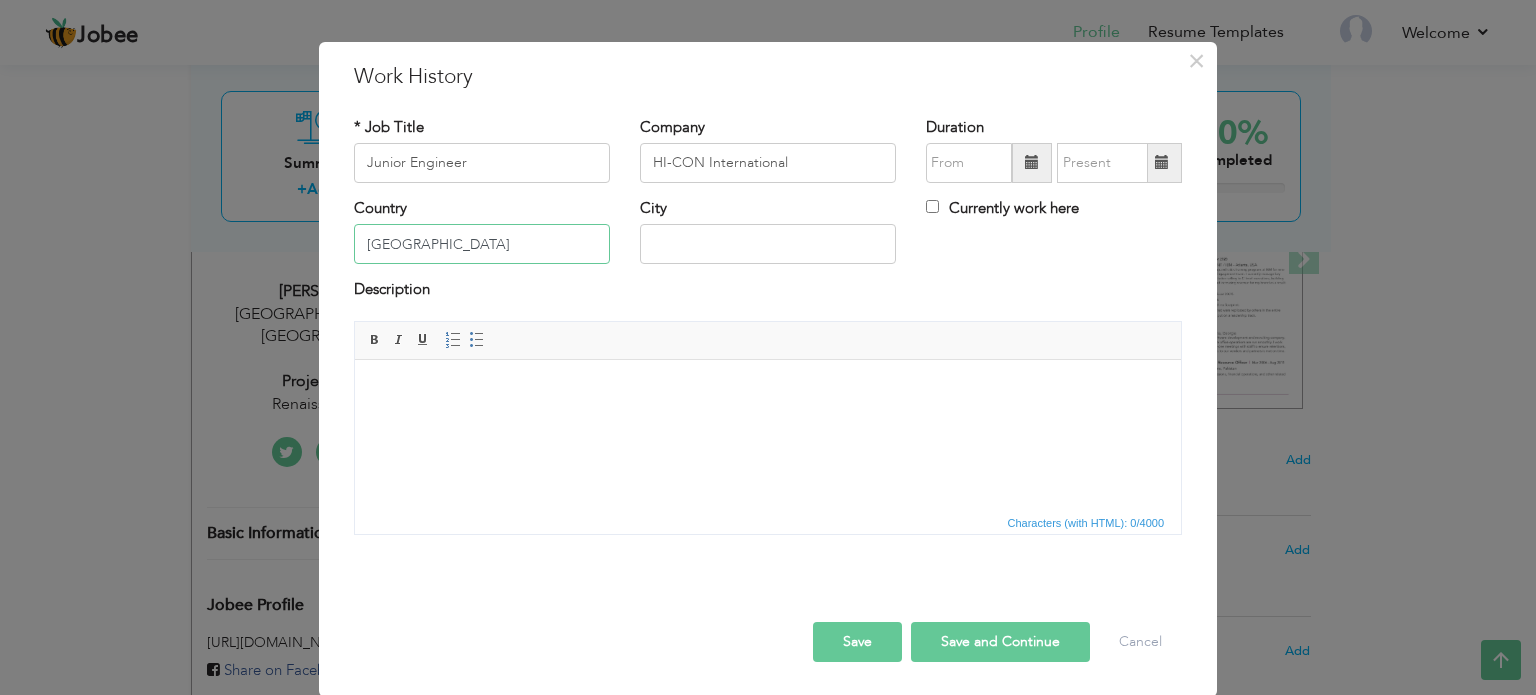 type on "[GEOGRAPHIC_DATA]" 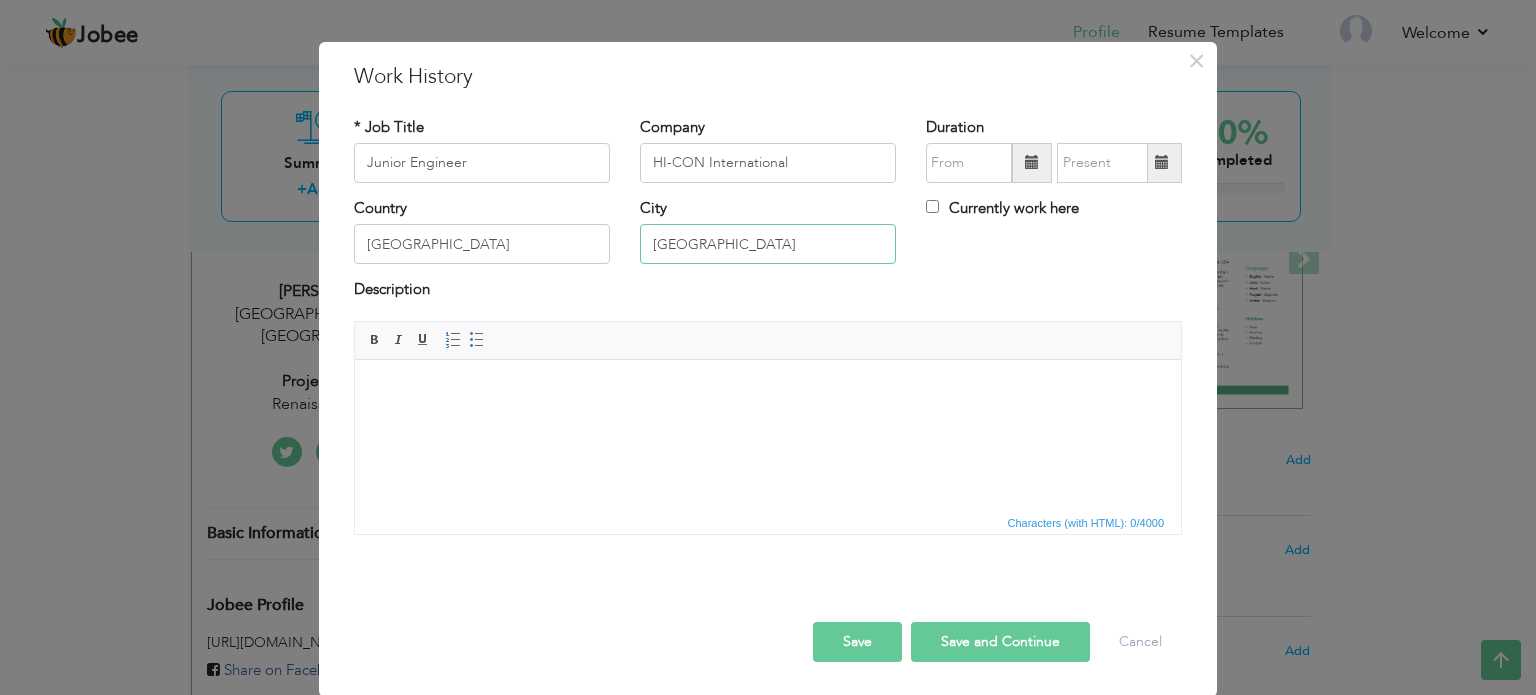 type on "[GEOGRAPHIC_DATA]" 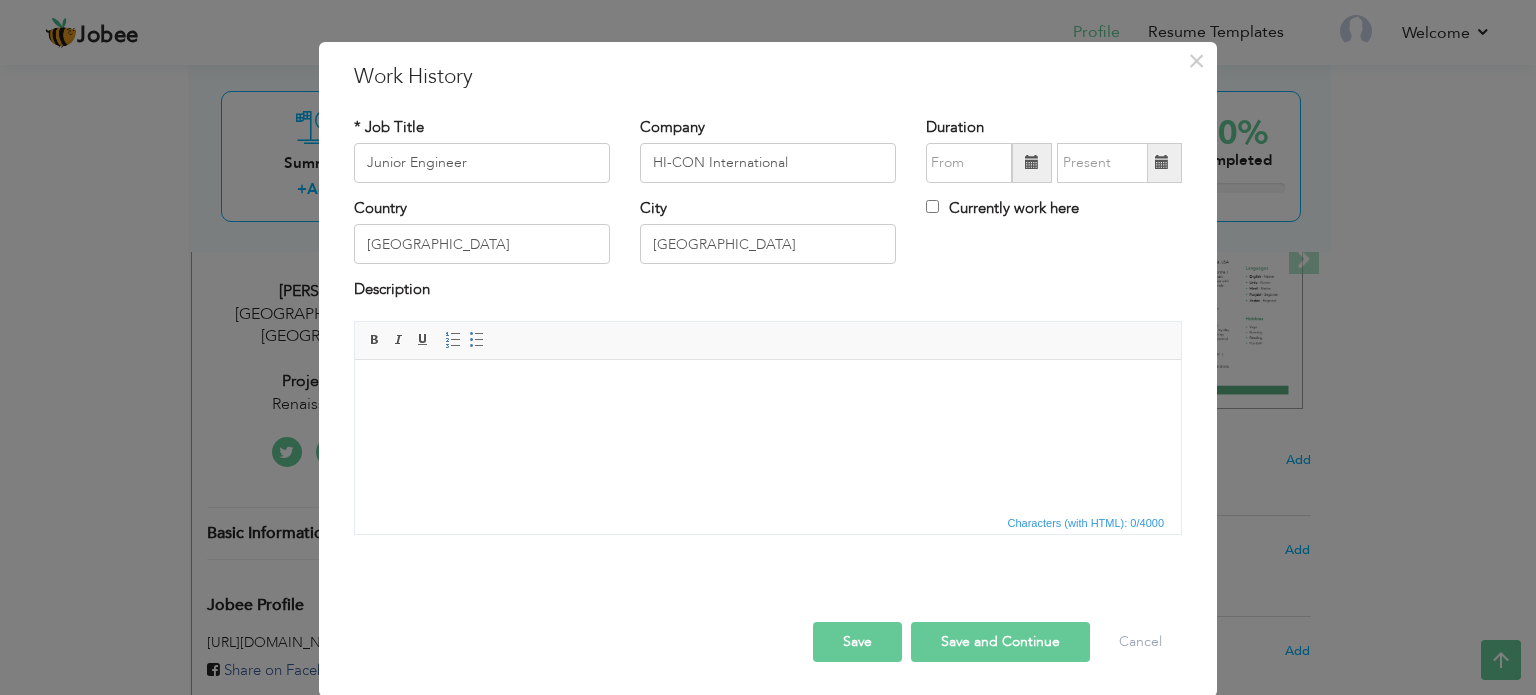 click at bounding box center [1032, 162] 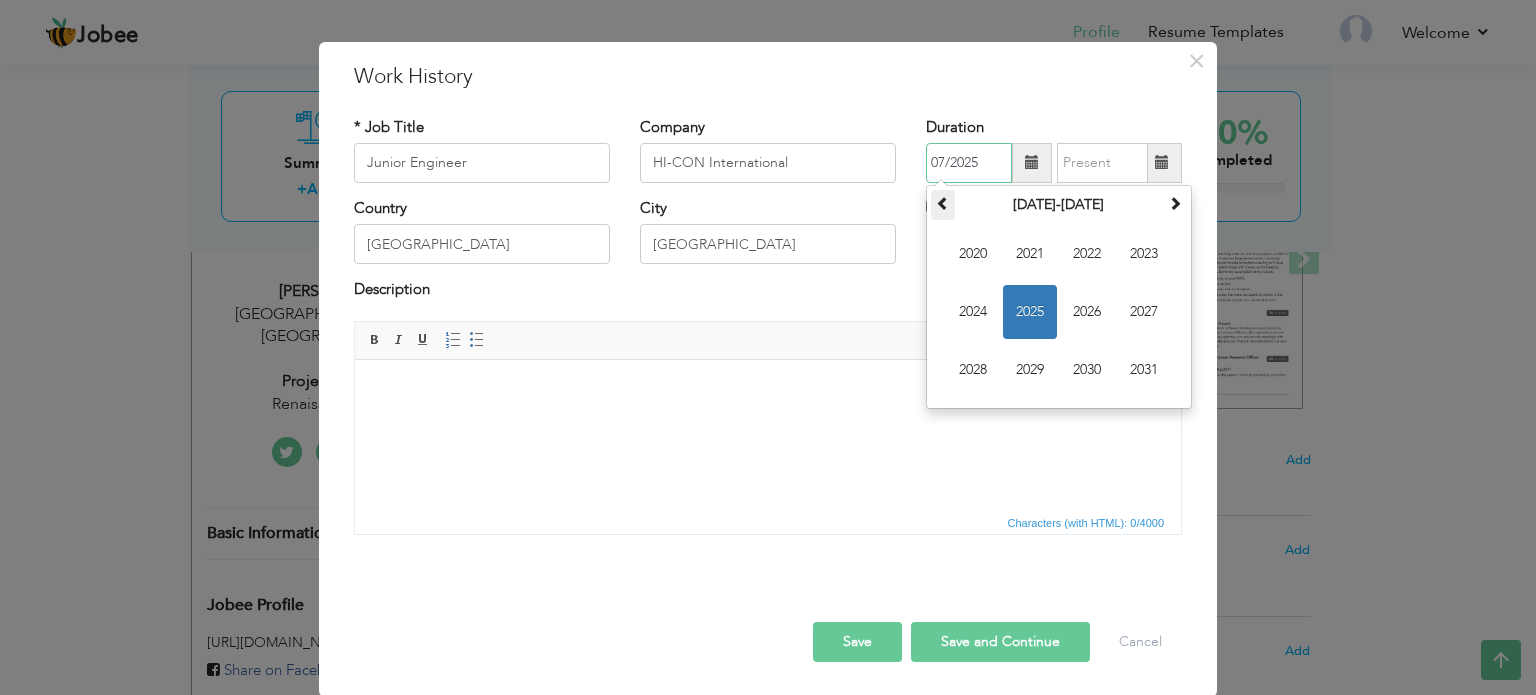 click at bounding box center [943, 205] 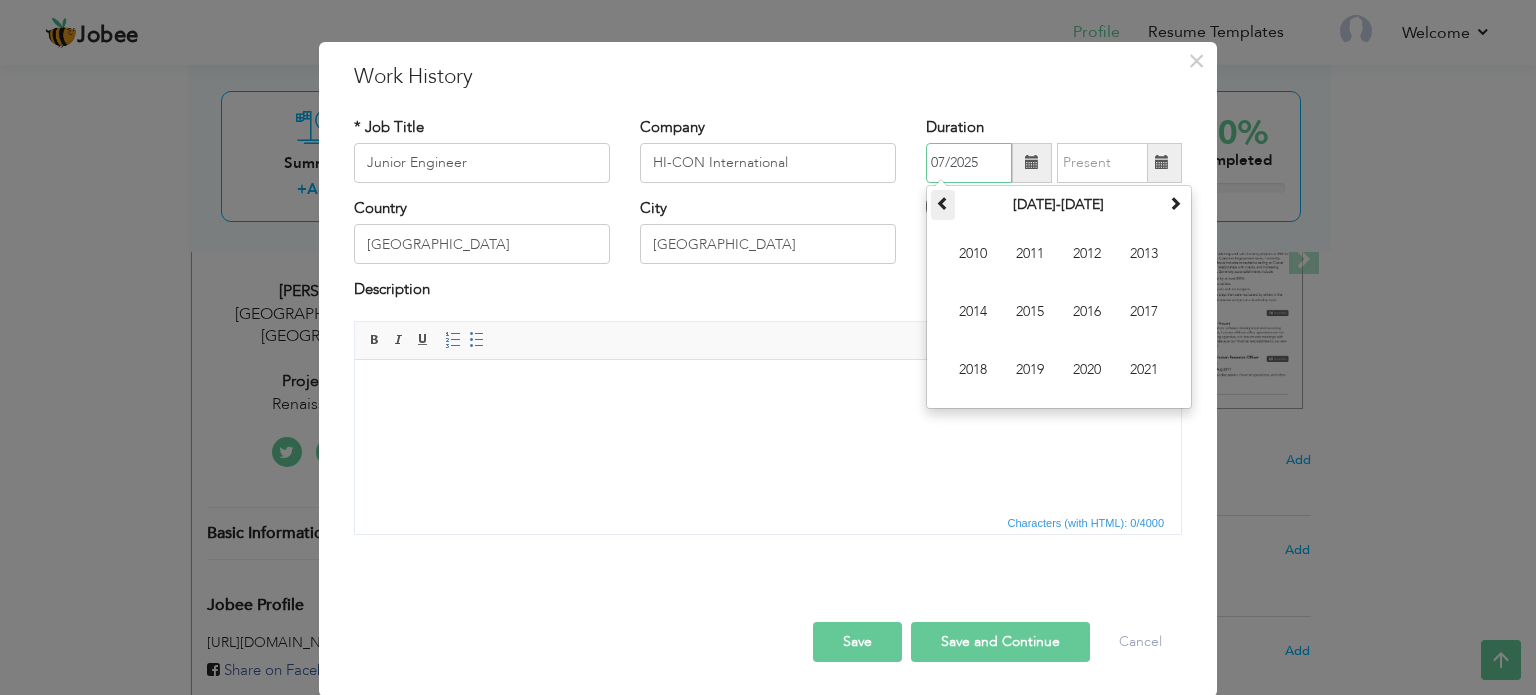 click at bounding box center [943, 205] 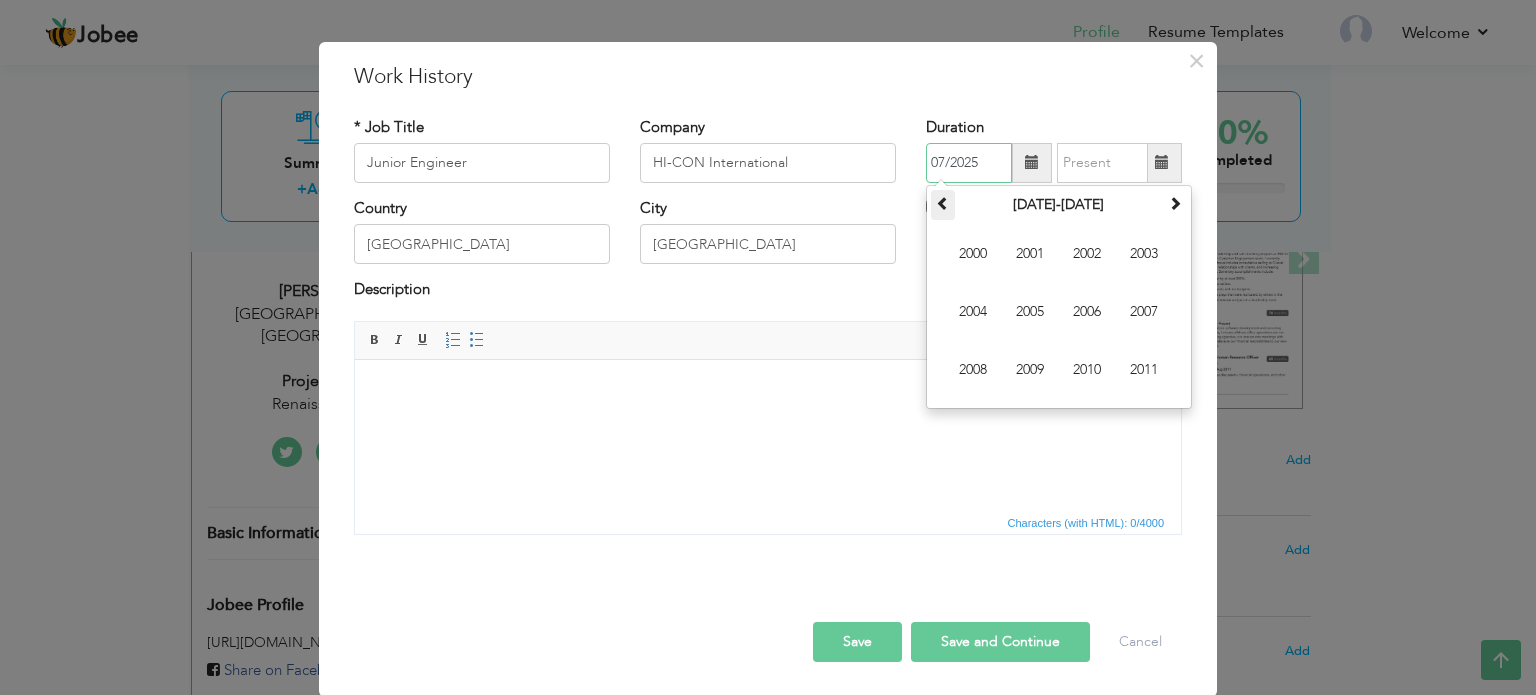 click at bounding box center [943, 205] 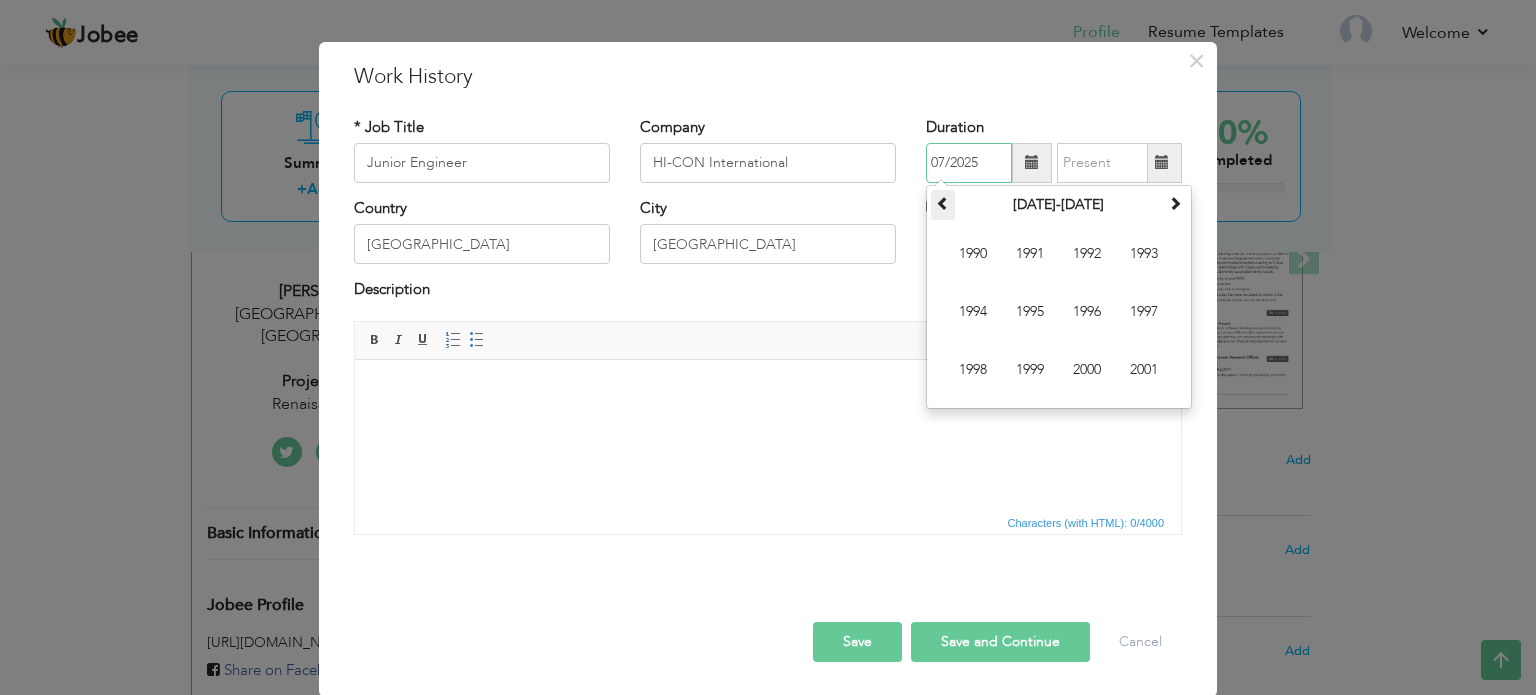 click at bounding box center [943, 205] 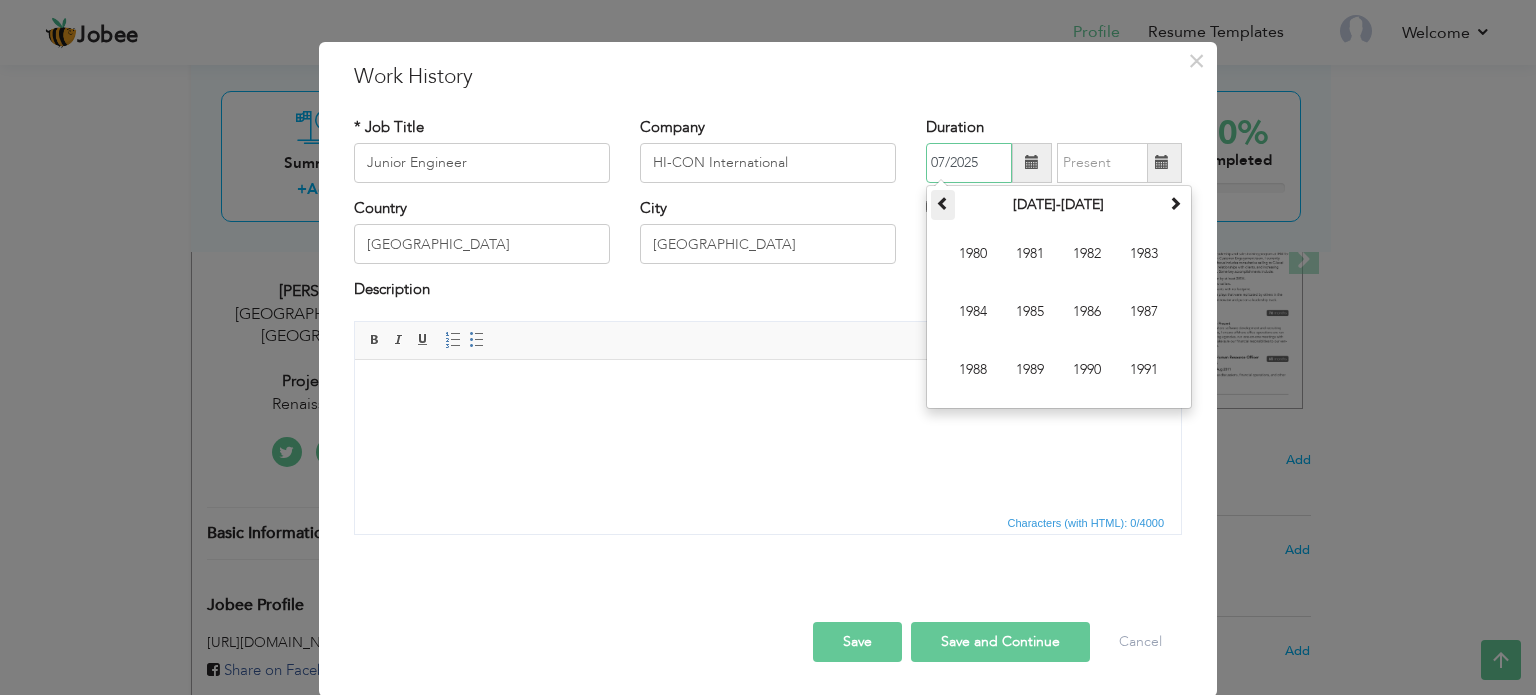 click at bounding box center (943, 205) 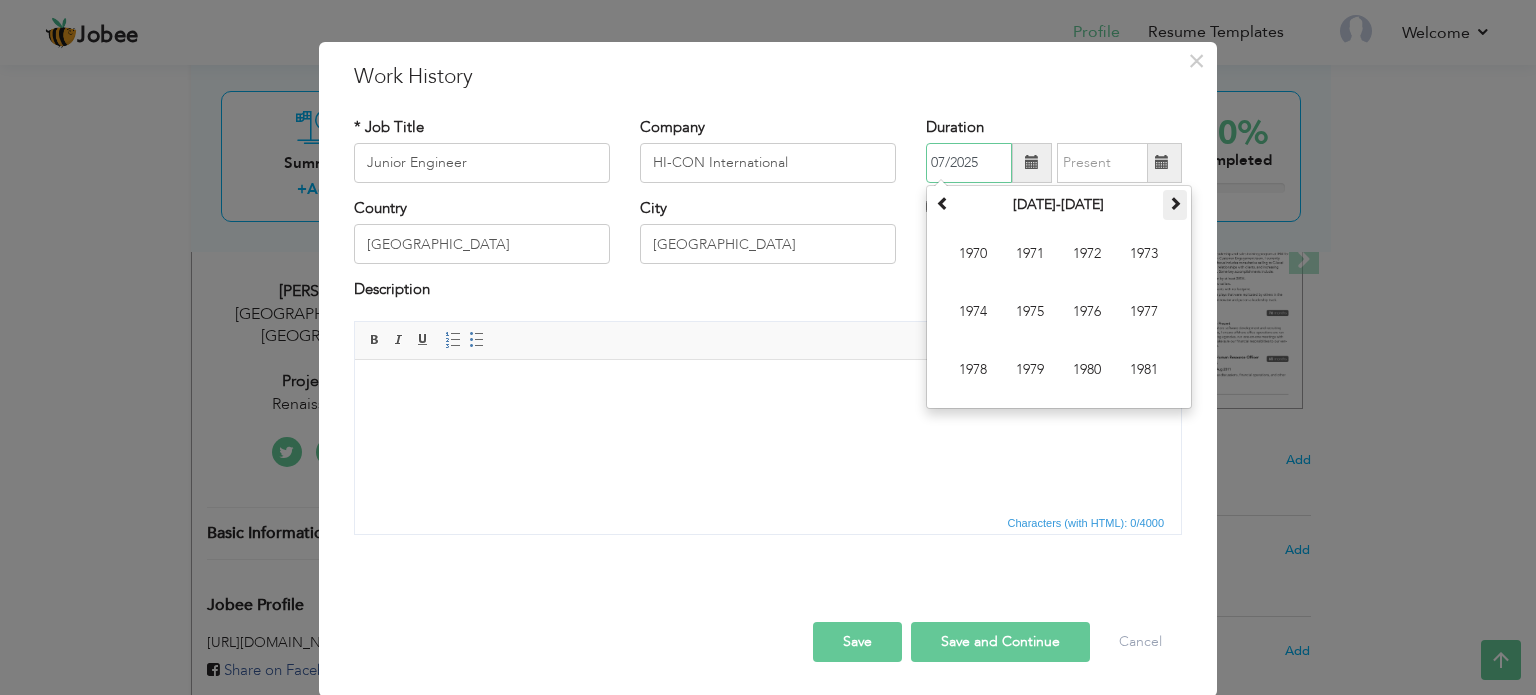 click at bounding box center [1175, 203] 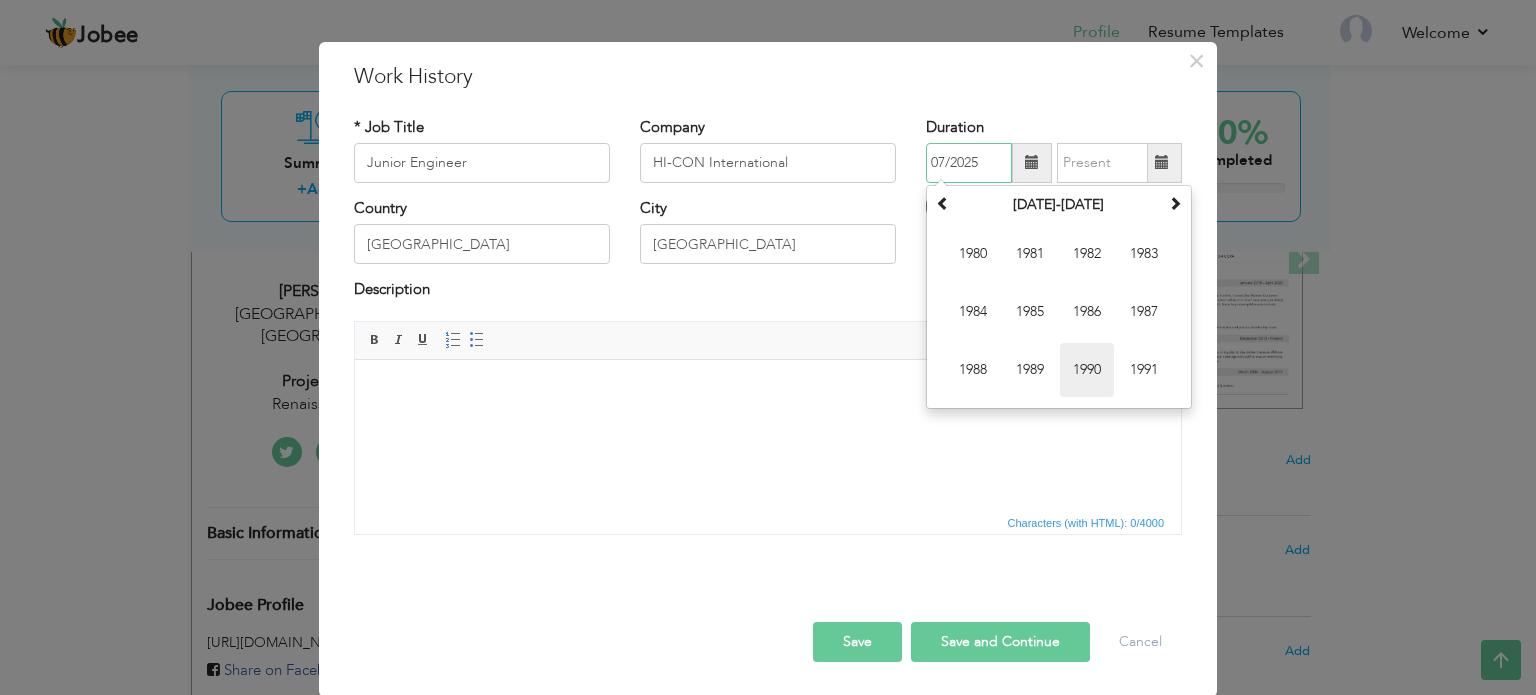 click on "1990" at bounding box center [1087, 370] 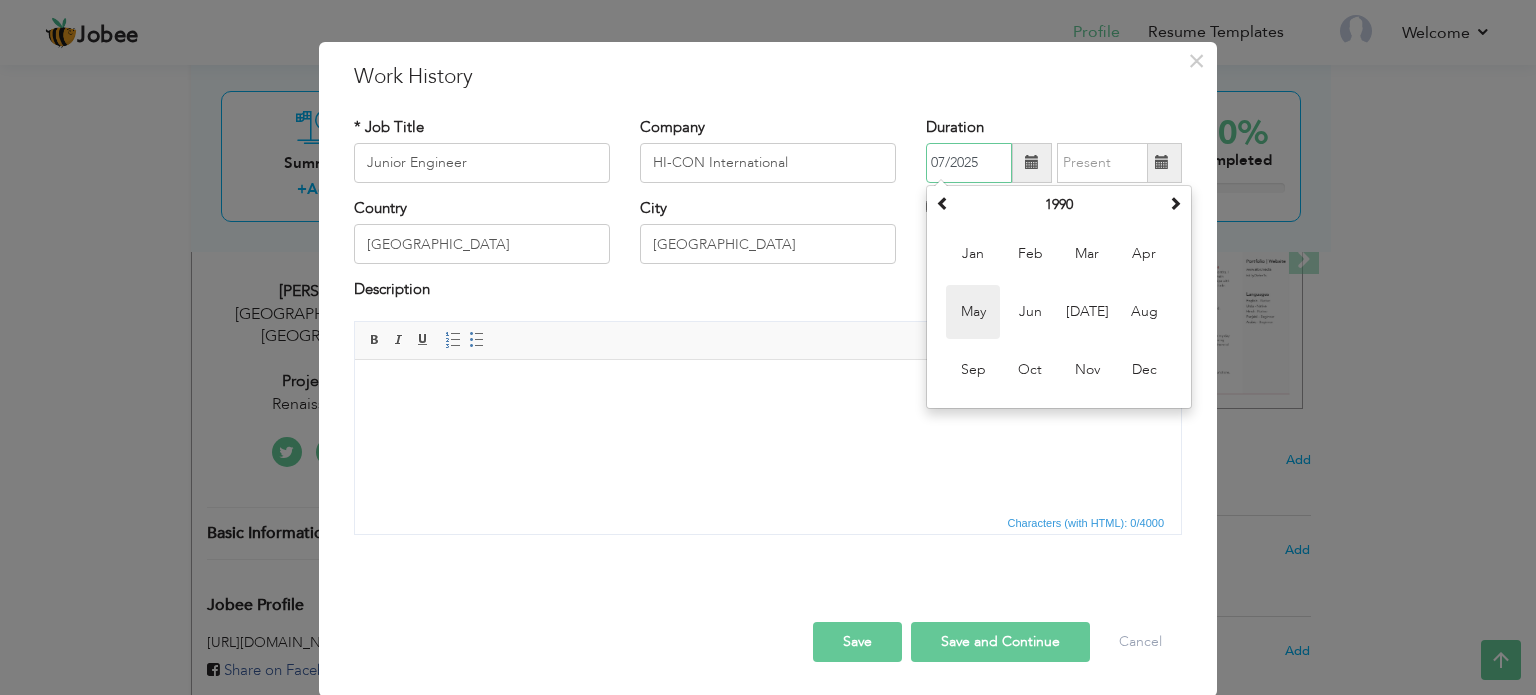 click on "May" at bounding box center (973, 312) 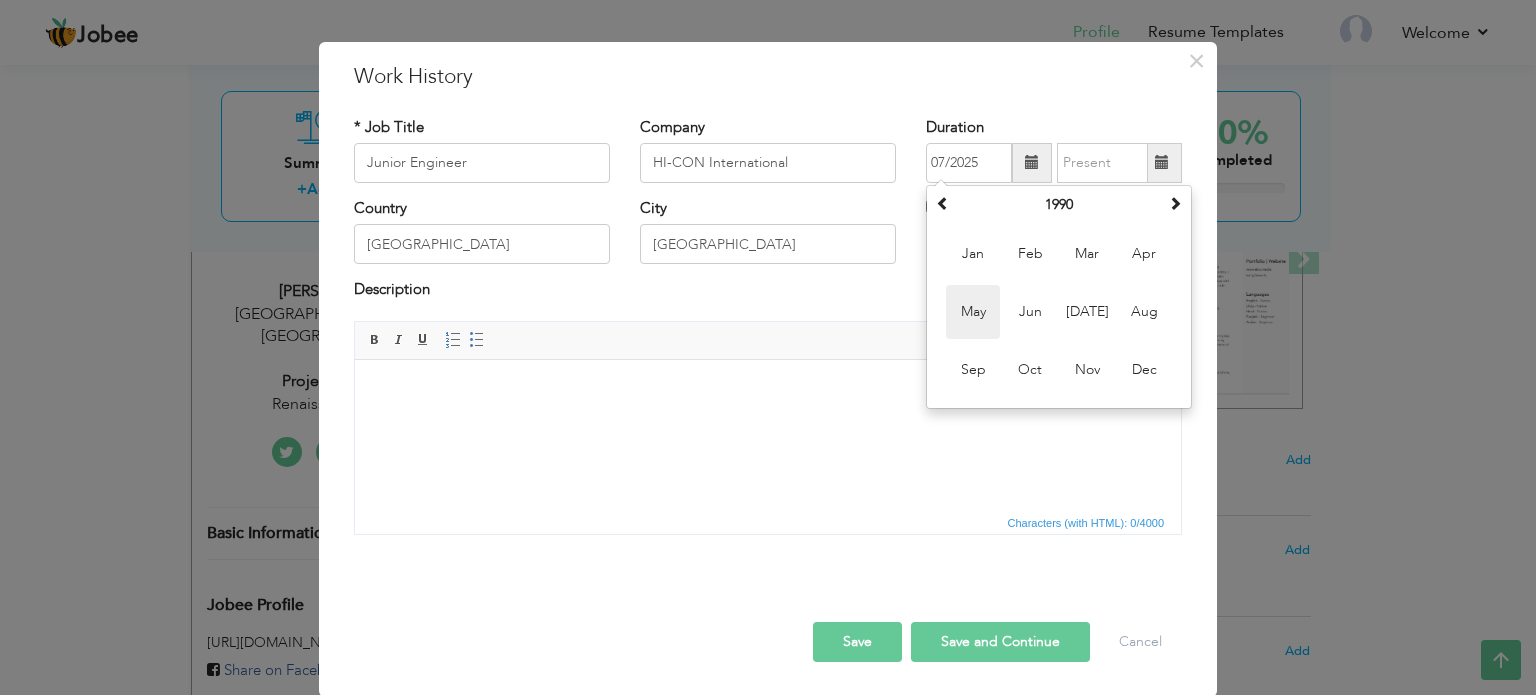 type on "05/1990" 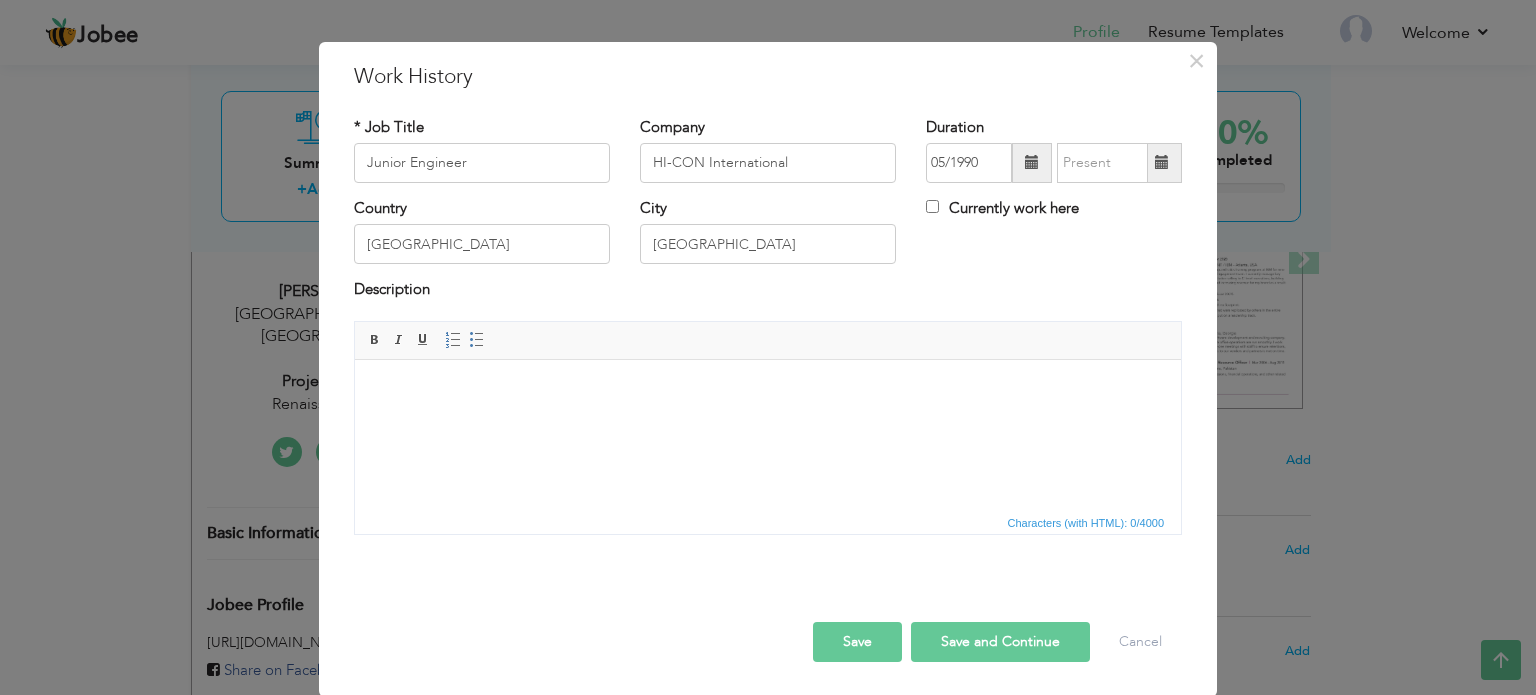 click at bounding box center (1162, 163) 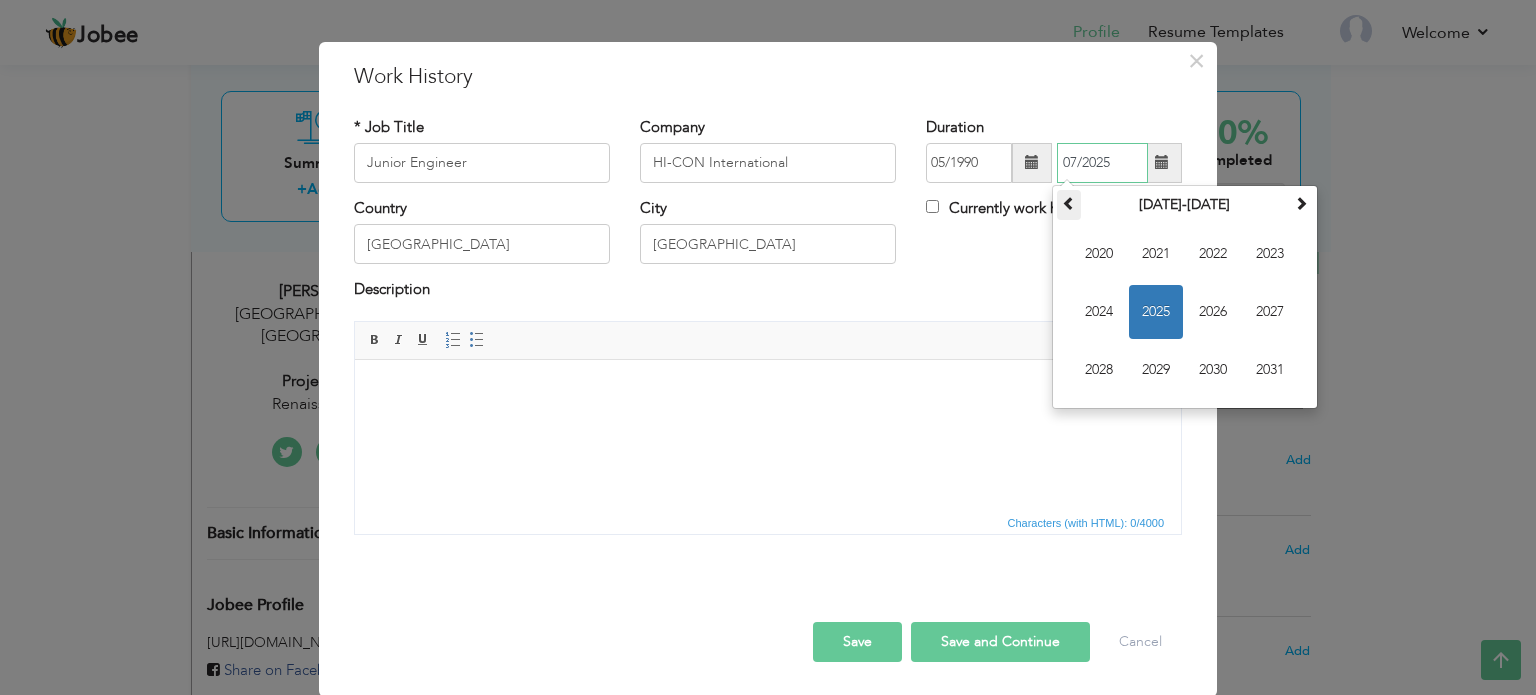 click at bounding box center [1069, 203] 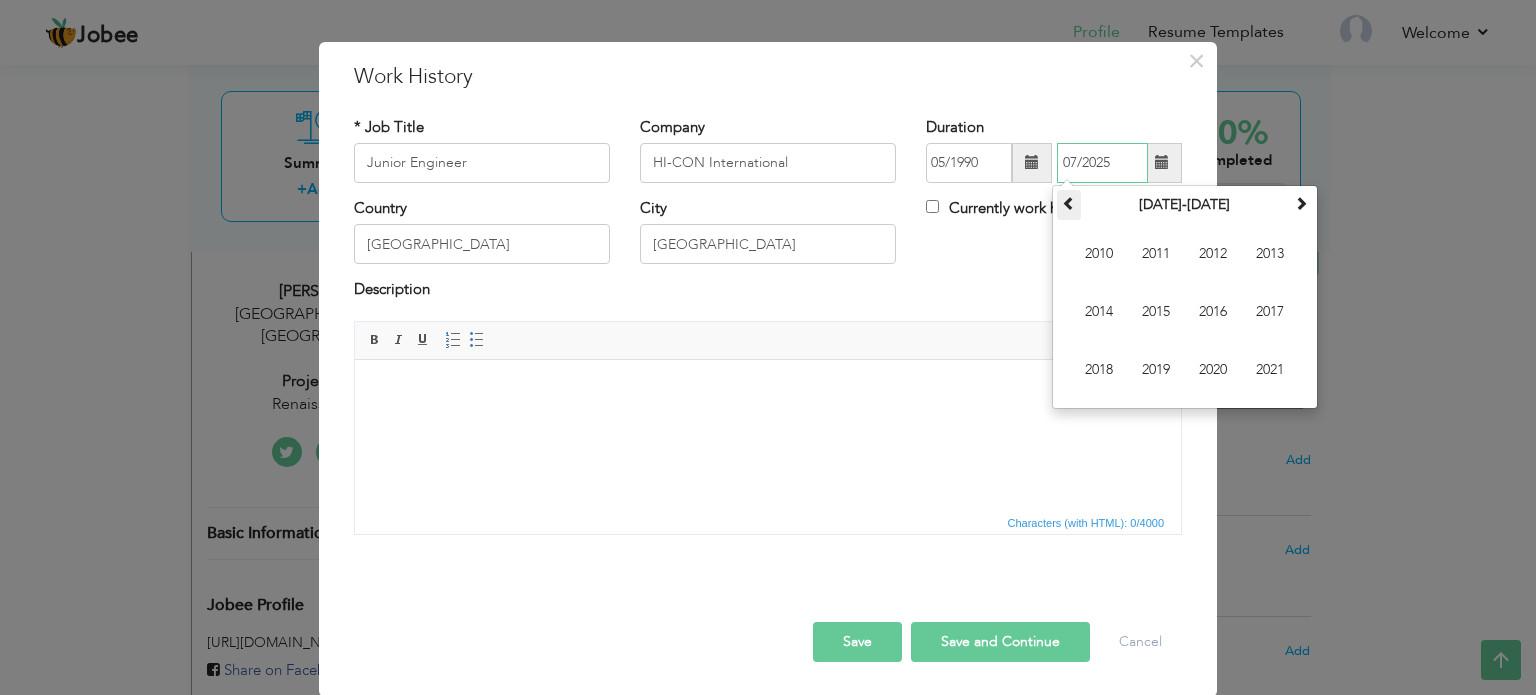 click at bounding box center [1069, 203] 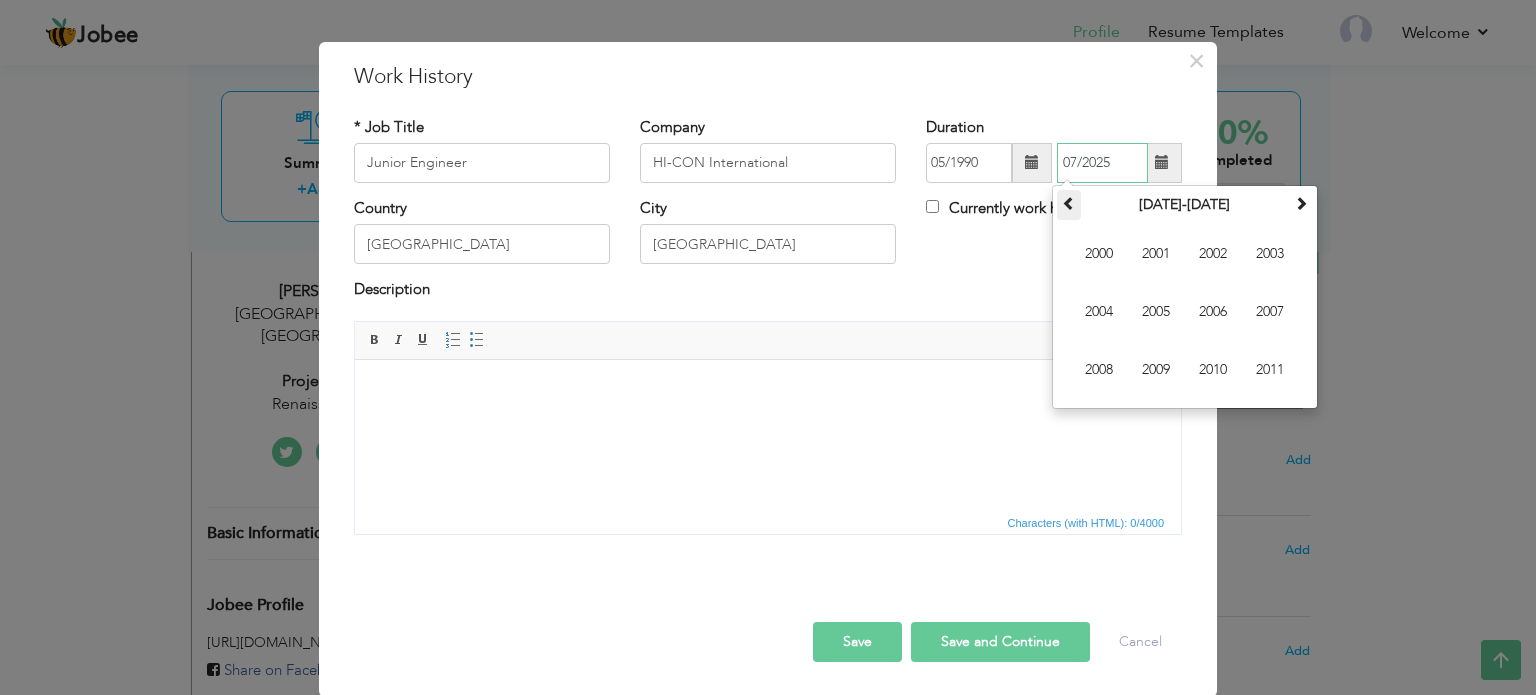 click at bounding box center [1069, 203] 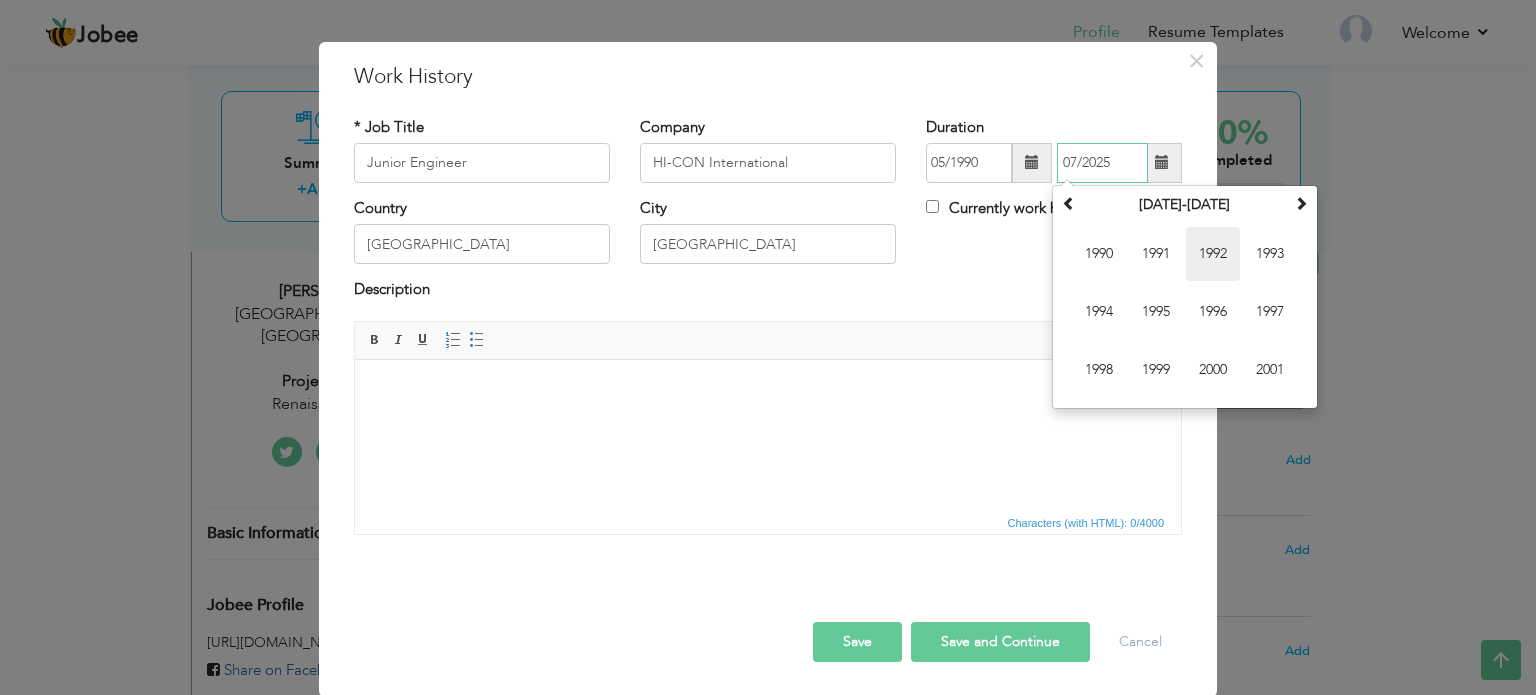 click on "1992" at bounding box center [1213, 254] 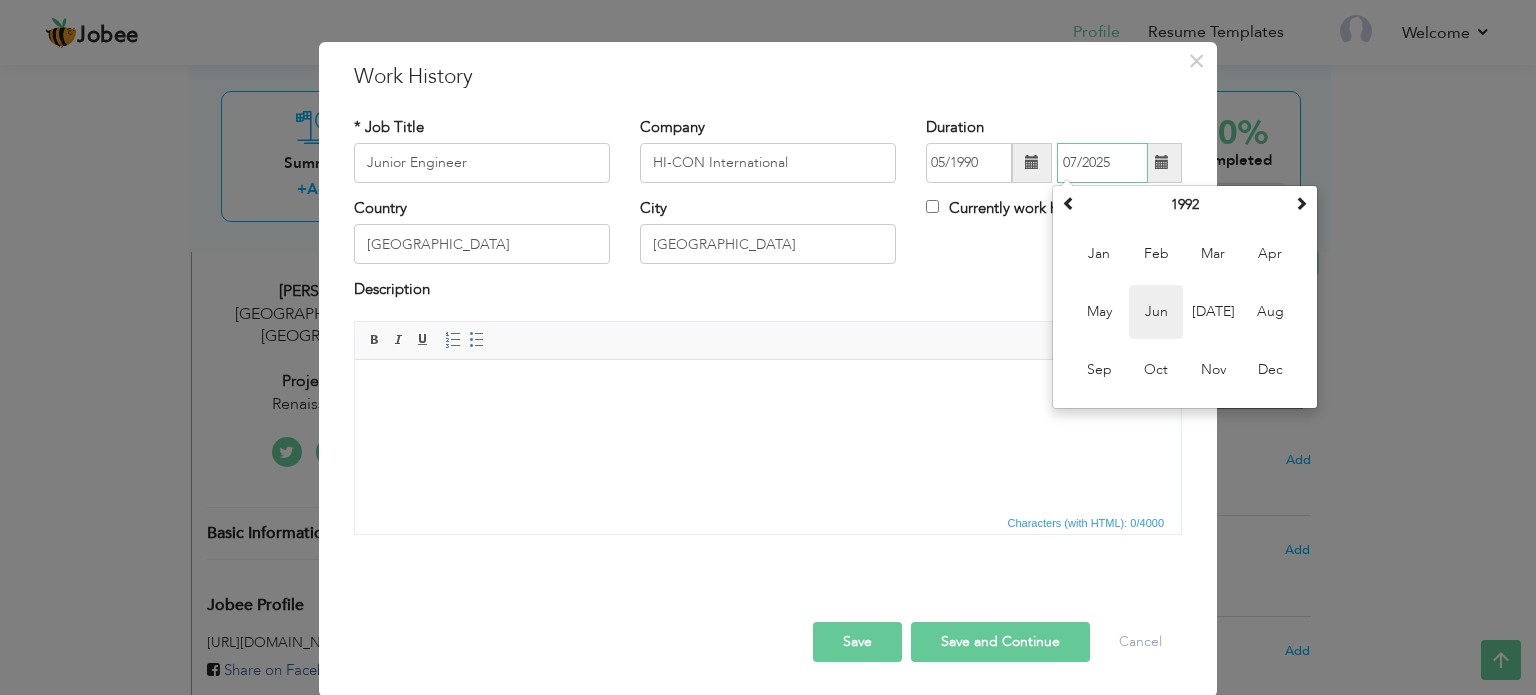 click on "Jun" at bounding box center (1156, 312) 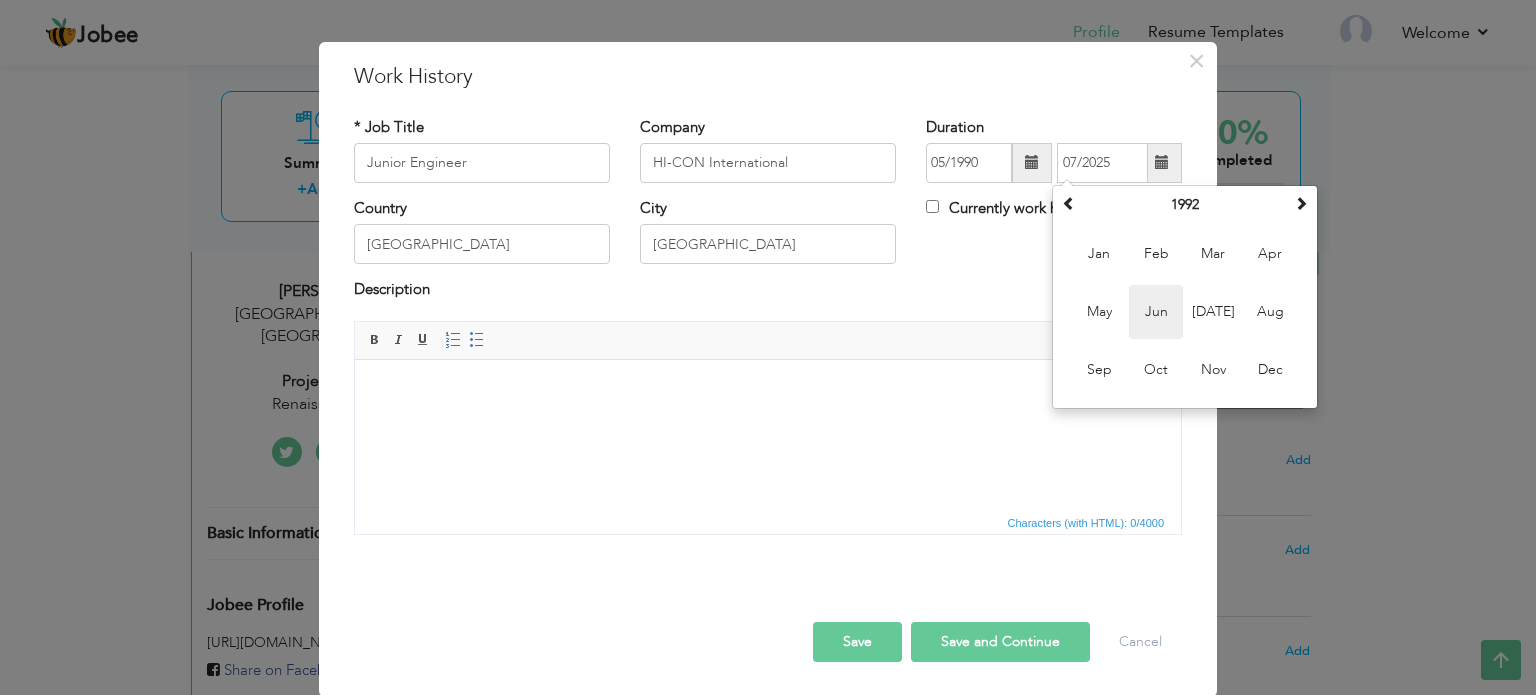 type on "06/1992" 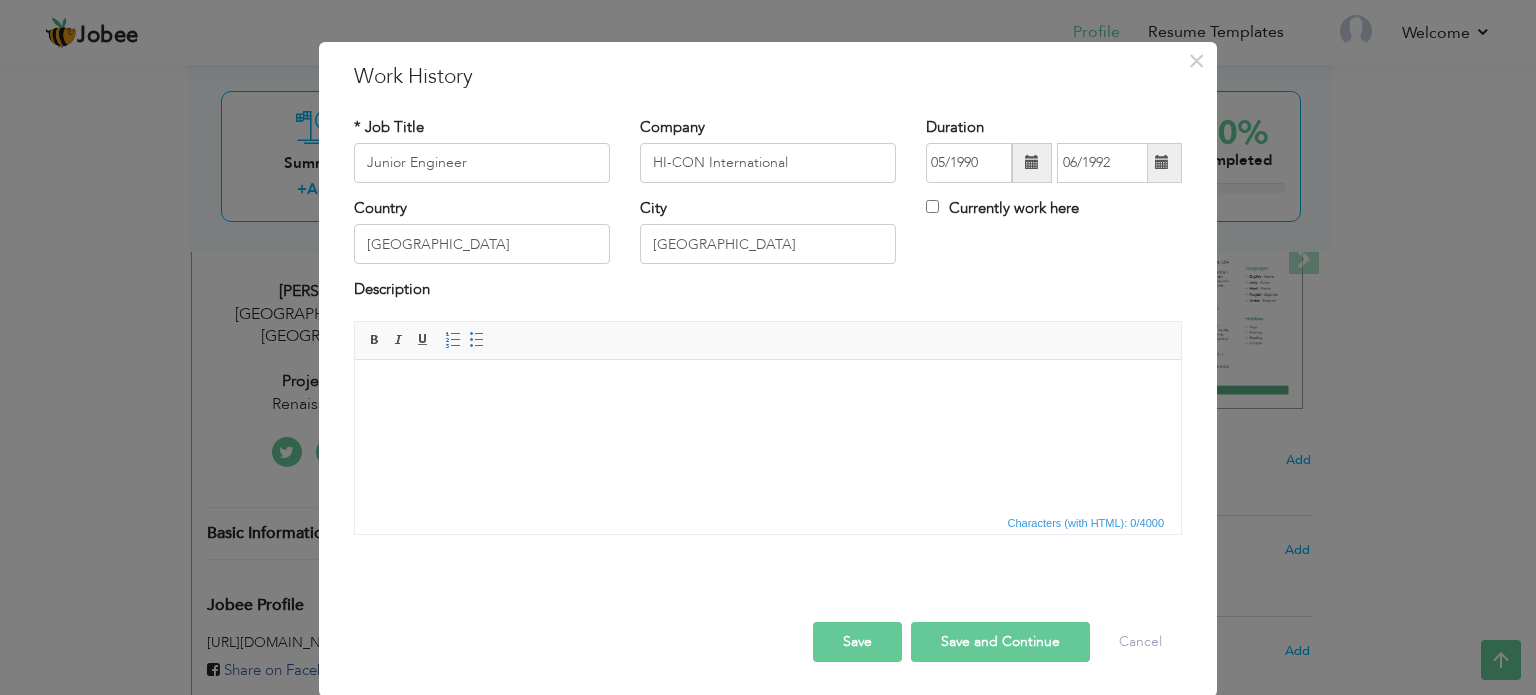 click at bounding box center (768, 389) 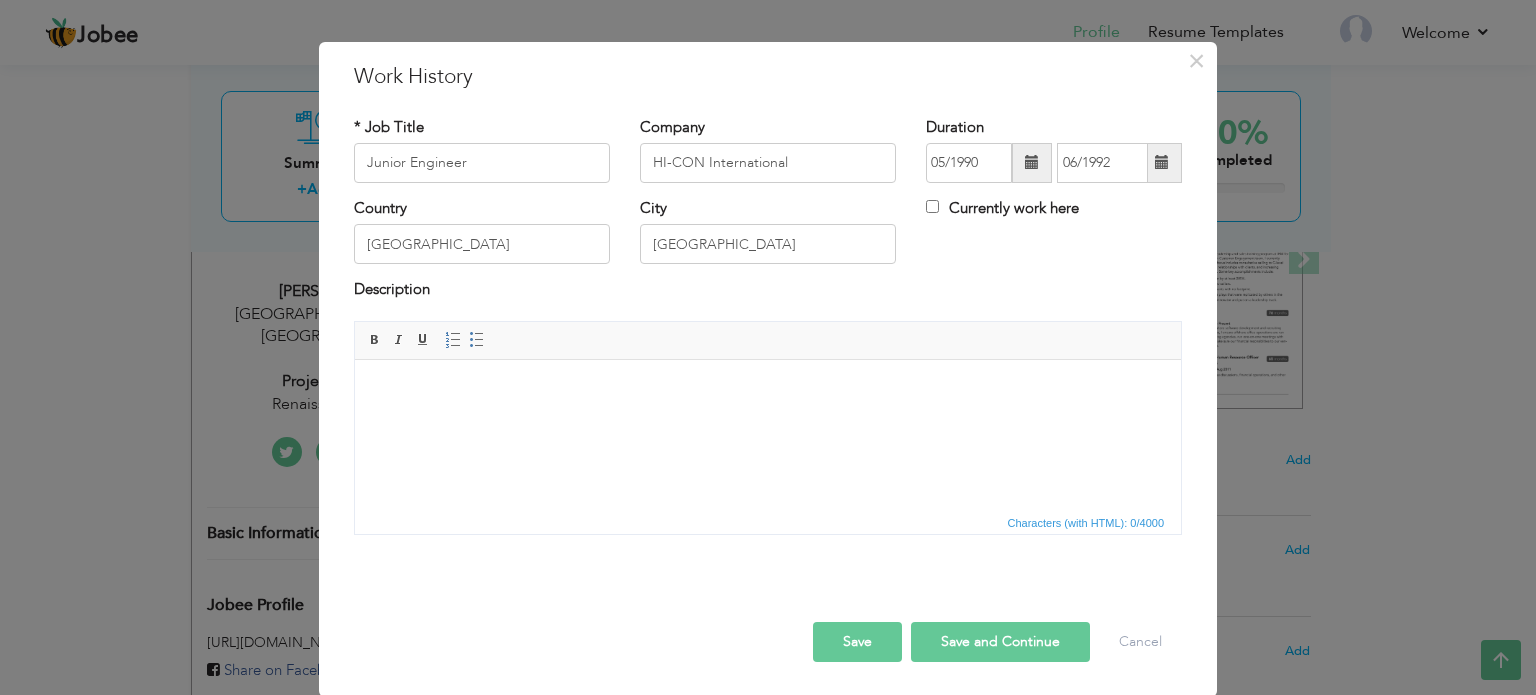 type 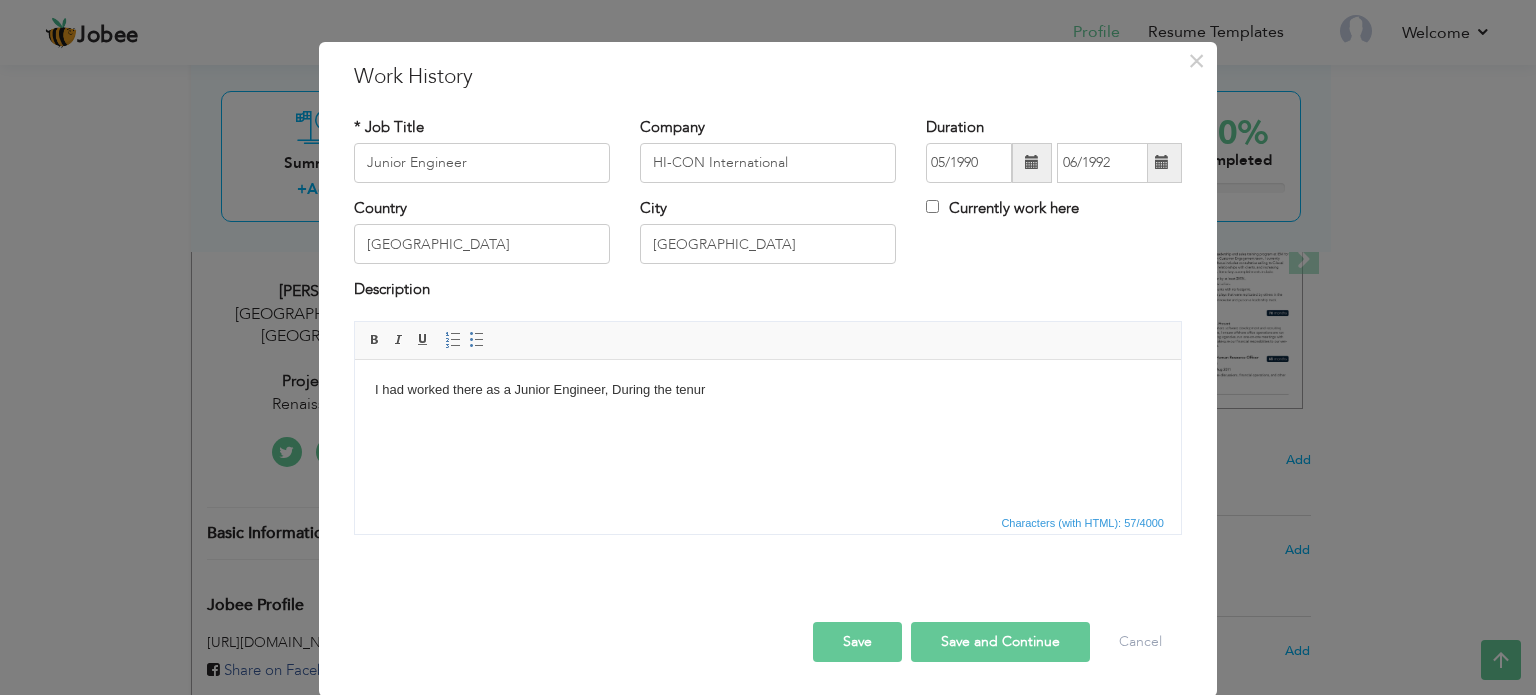 click on "I had worked there as a Junior Engineer, During the tenur" at bounding box center (768, 389) 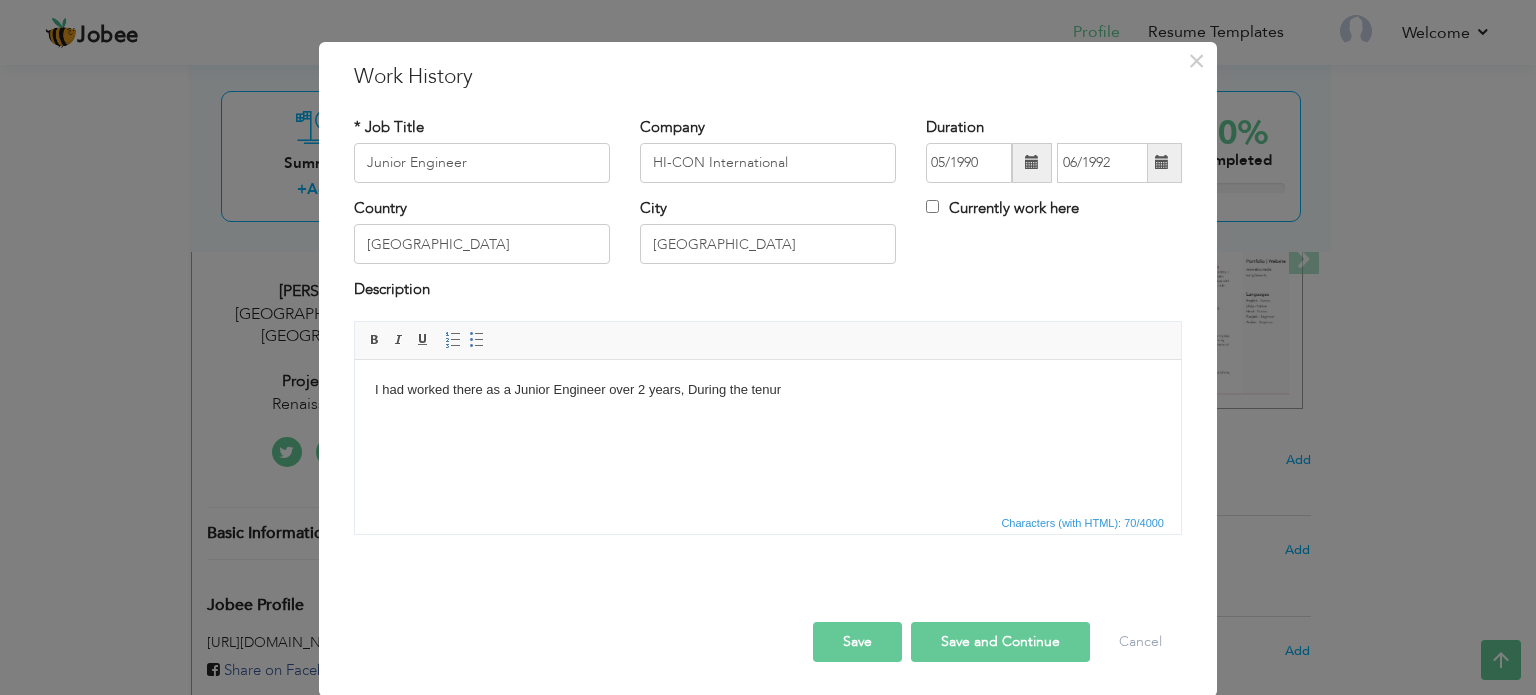 click on "I had worked there as a Junior Engineer over 2 years, During the tenur" at bounding box center (768, 389) 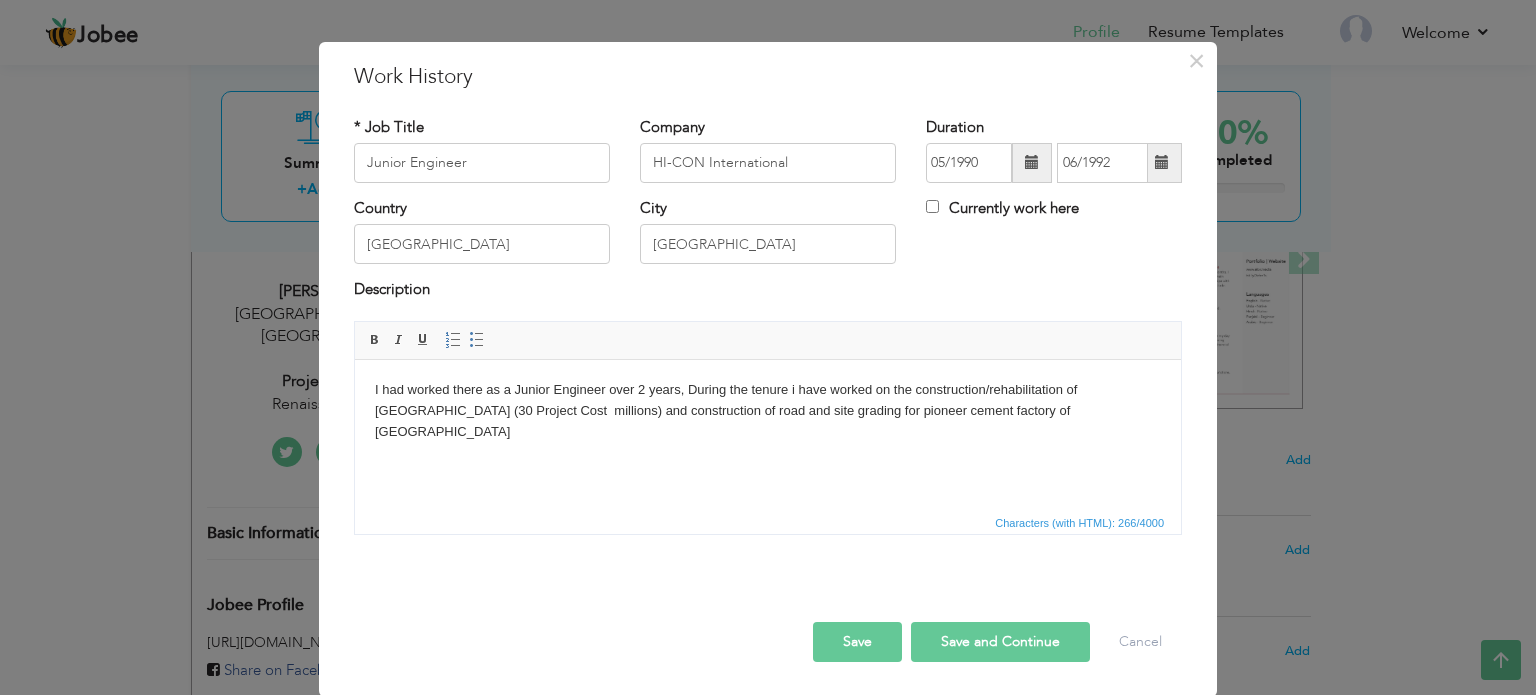 click on "Save" at bounding box center (857, 642) 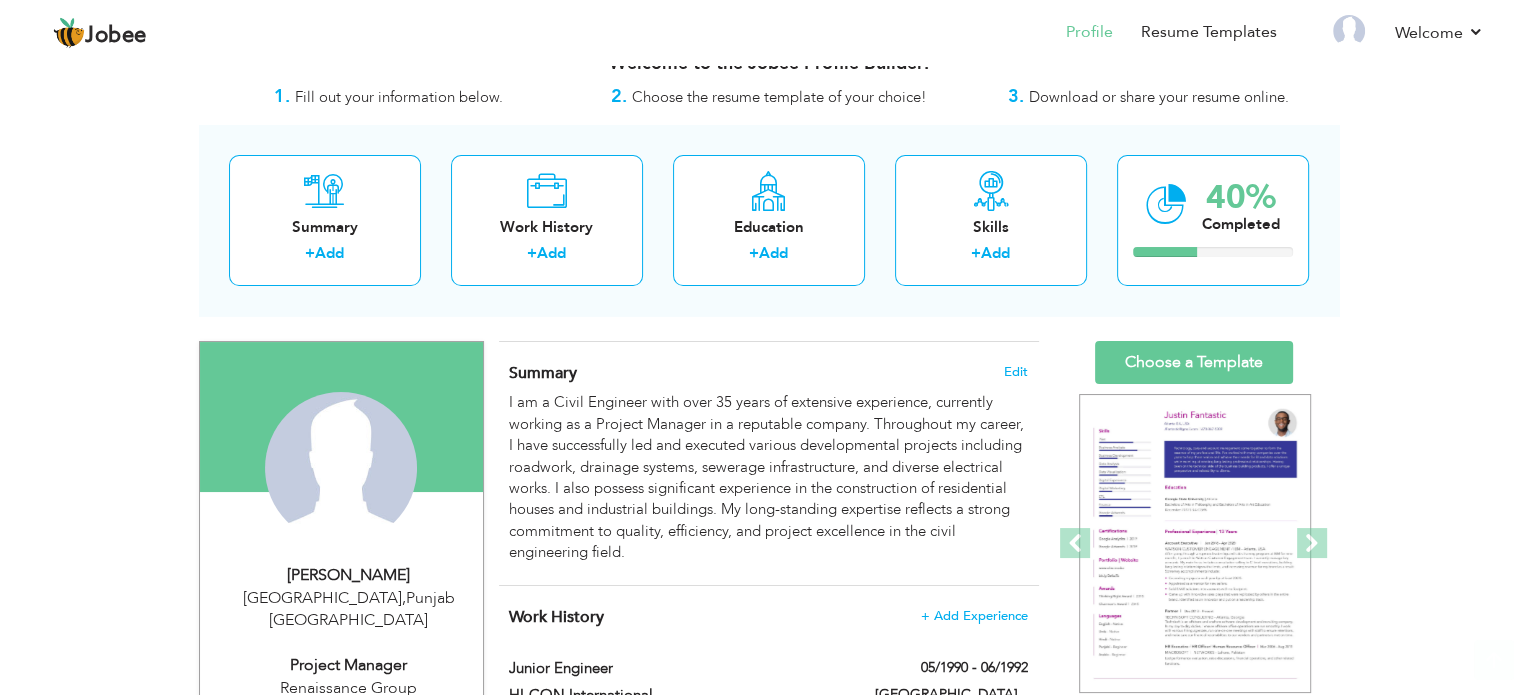 scroll, scrollTop: 248, scrollLeft: 0, axis: vertical 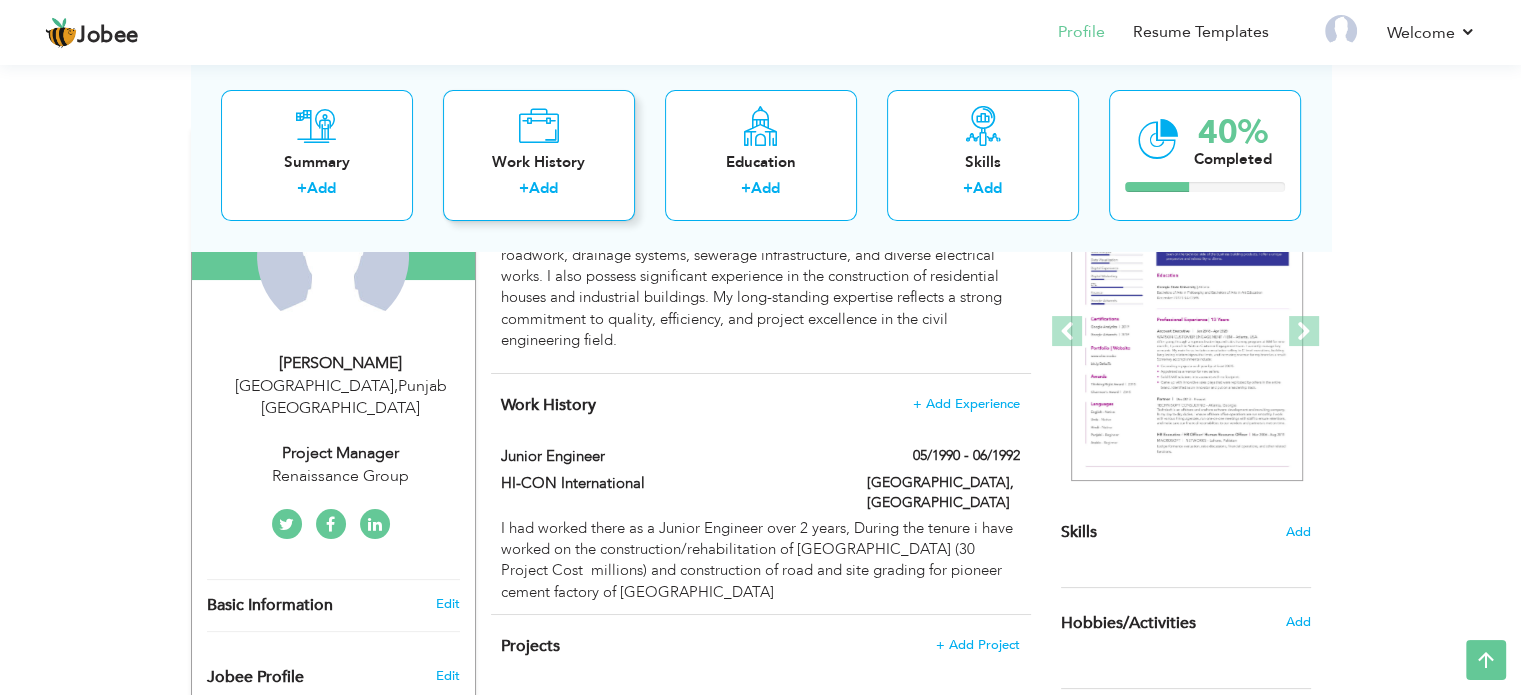click on "+" at bounding box center (524, 189) 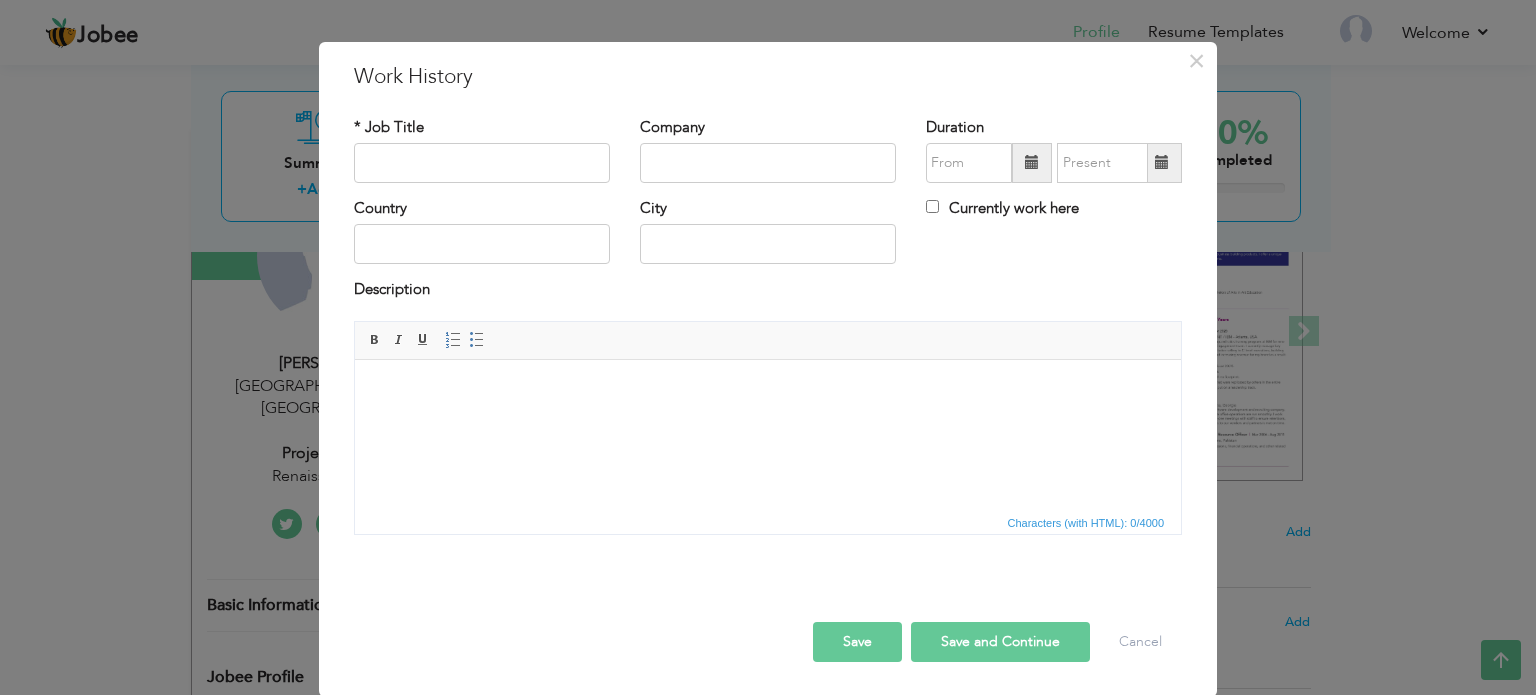 scroll, scrollTop: 0, scrollLeft: 0, axis: both 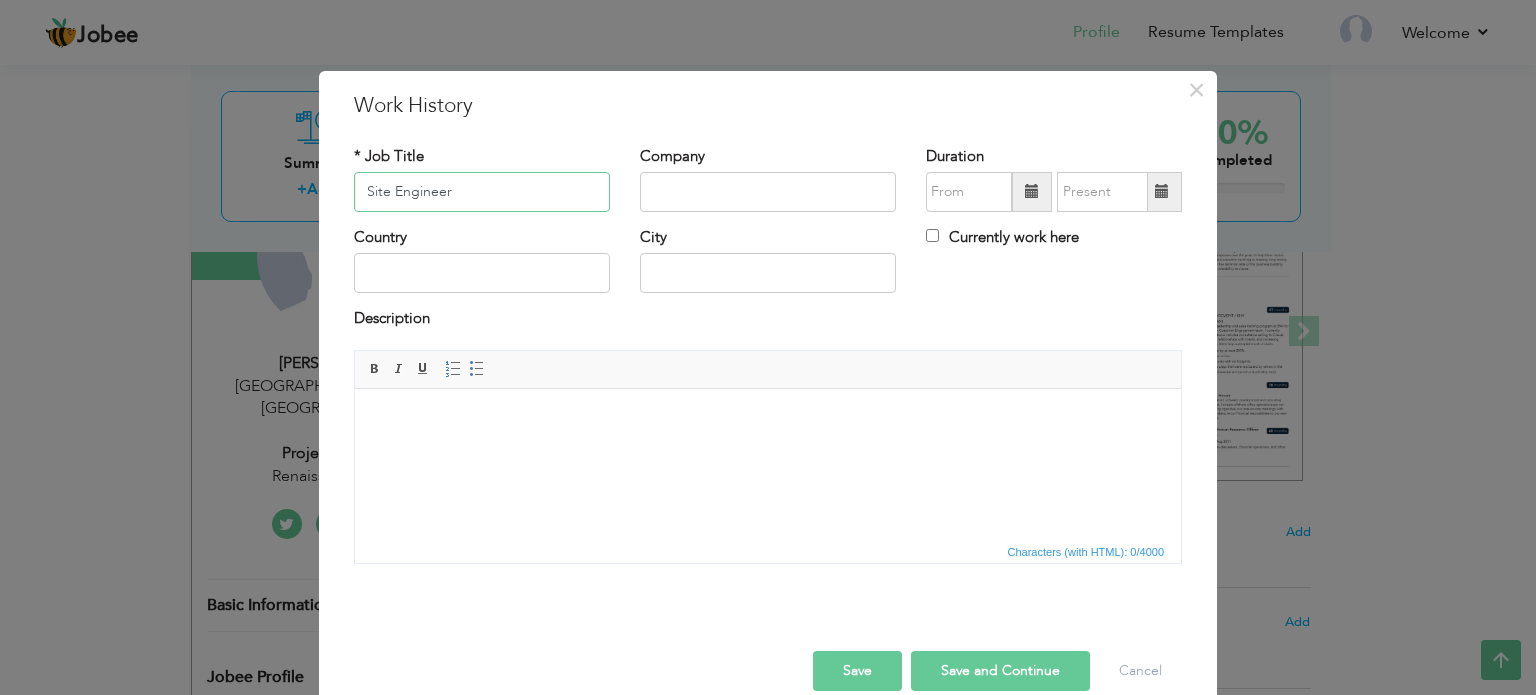 type on "Site Engineer" 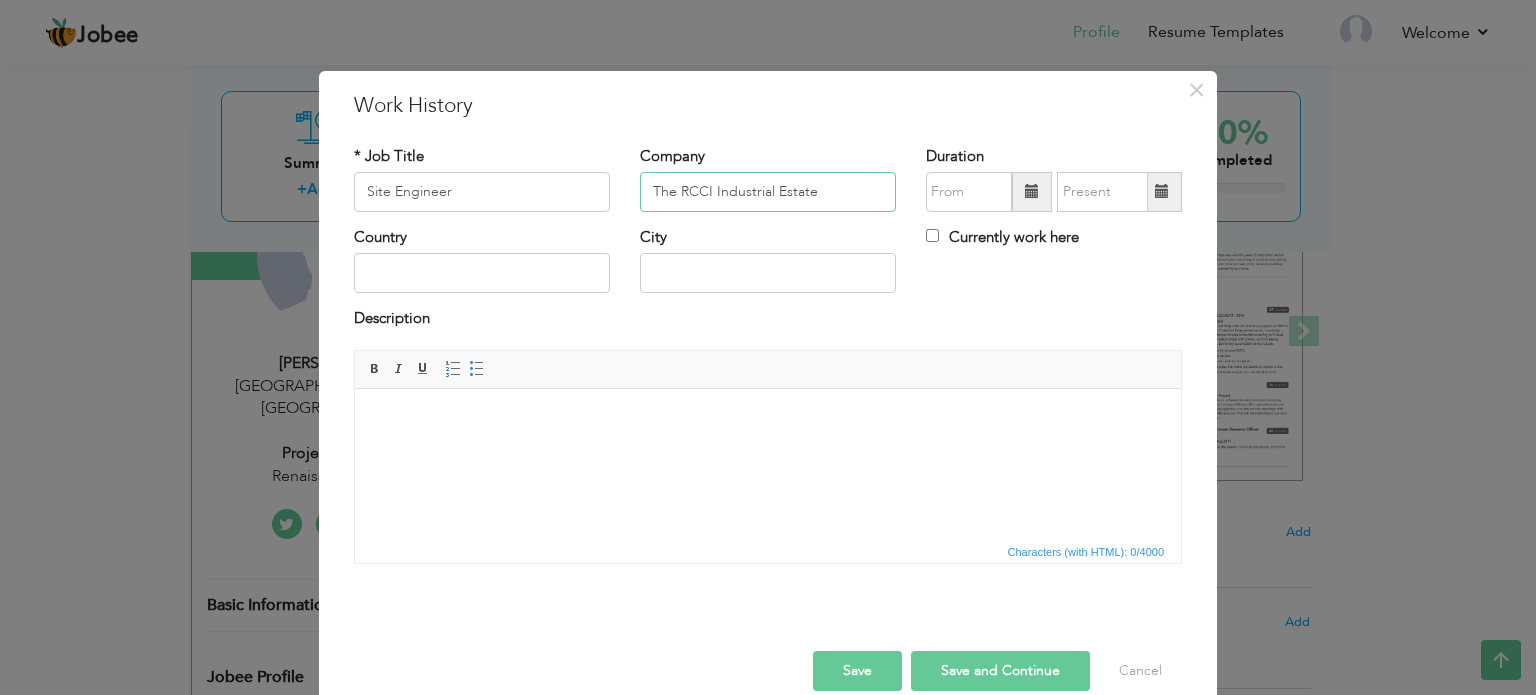 type on "The RCCI Industrial Estate" 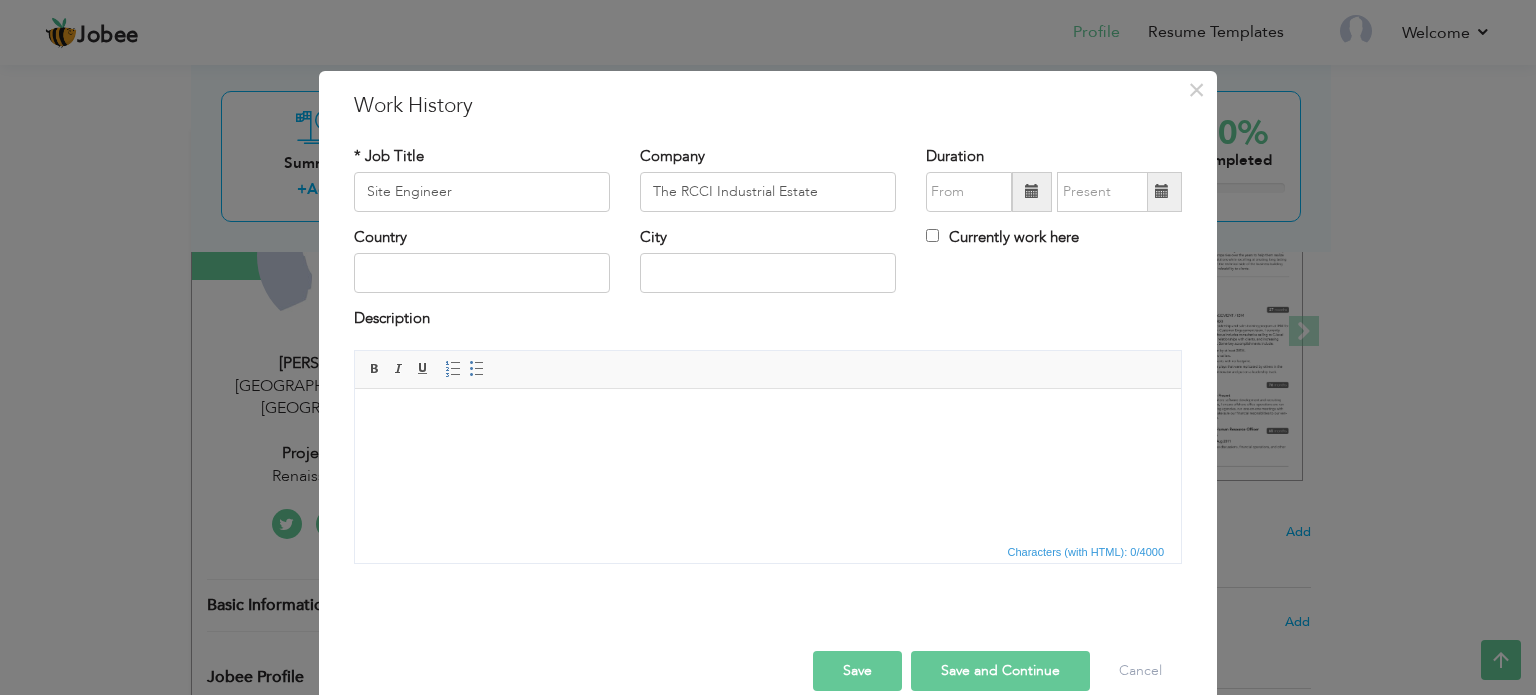 click at bounding box center (1032, 191) 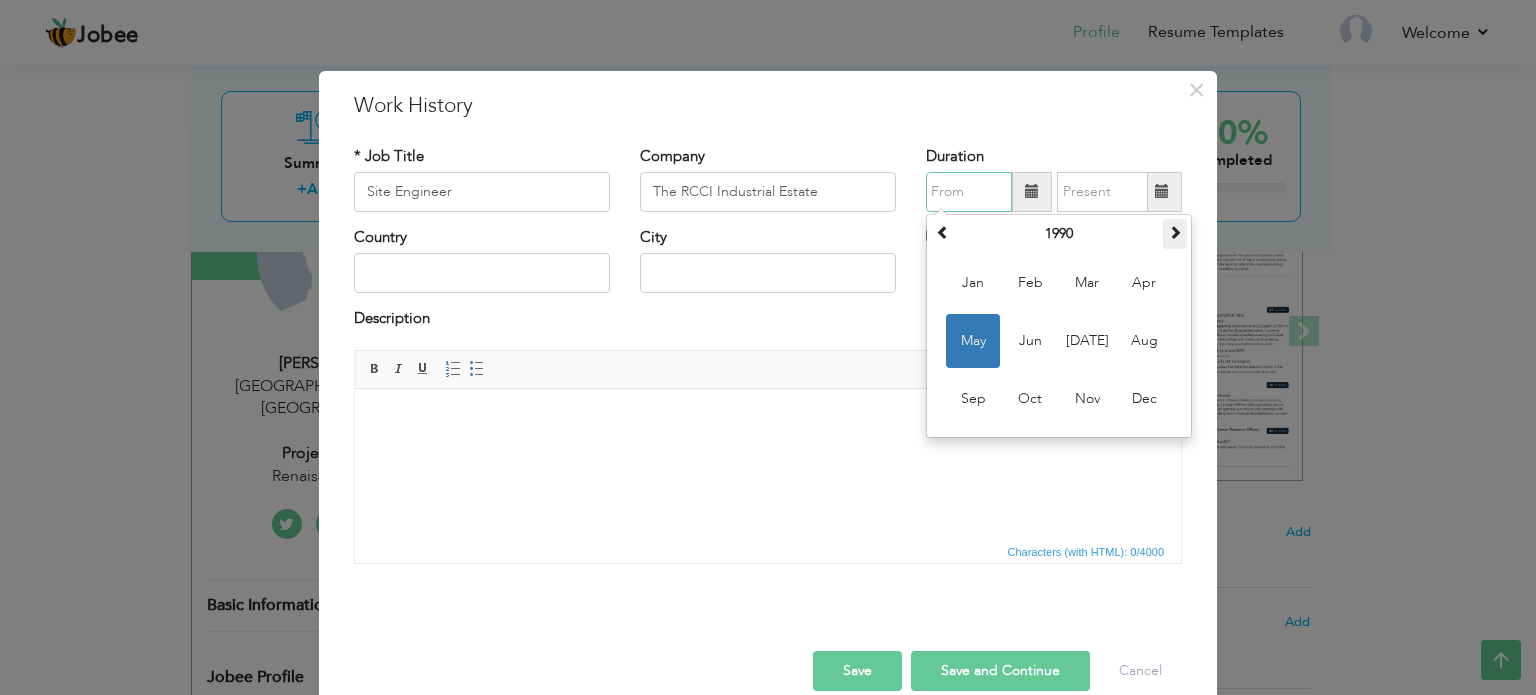 click at bounding box center (1175, 232) 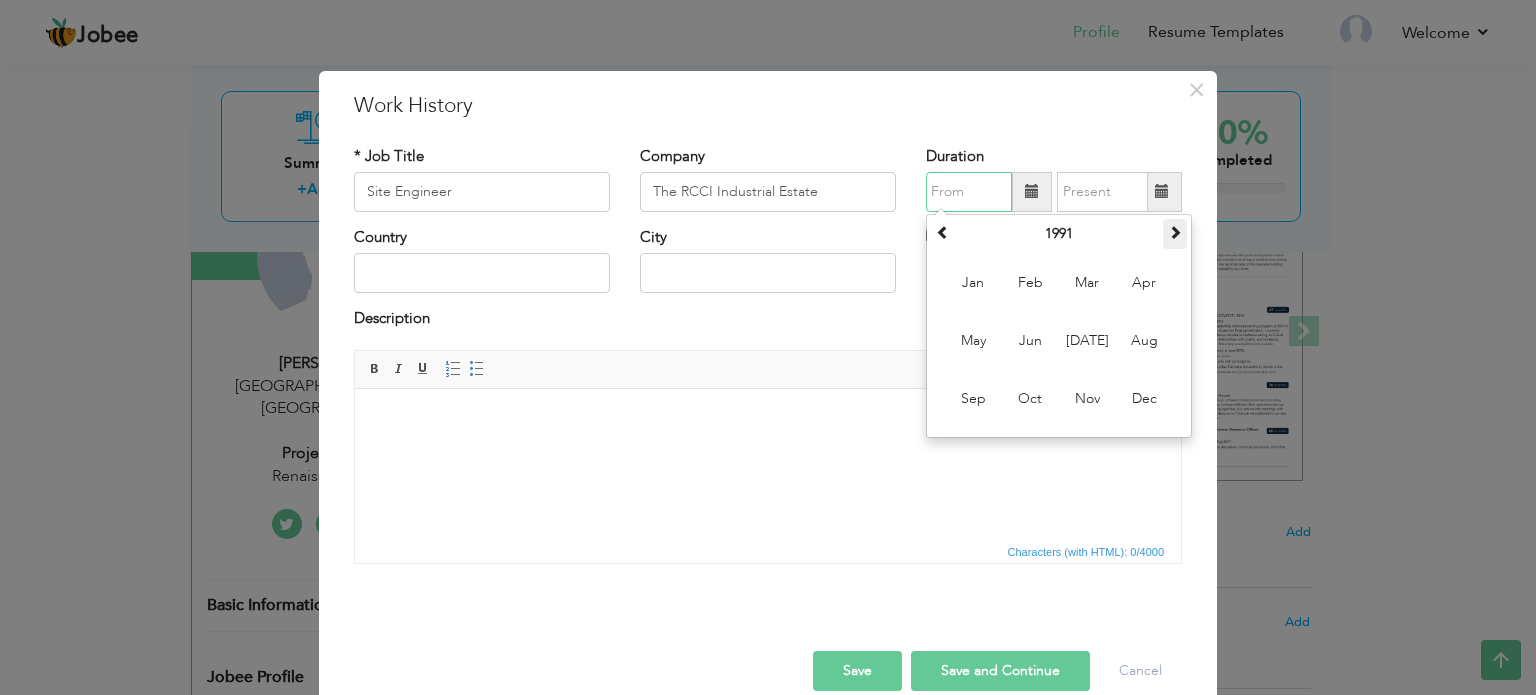 click at bounding box center [1175, 232] 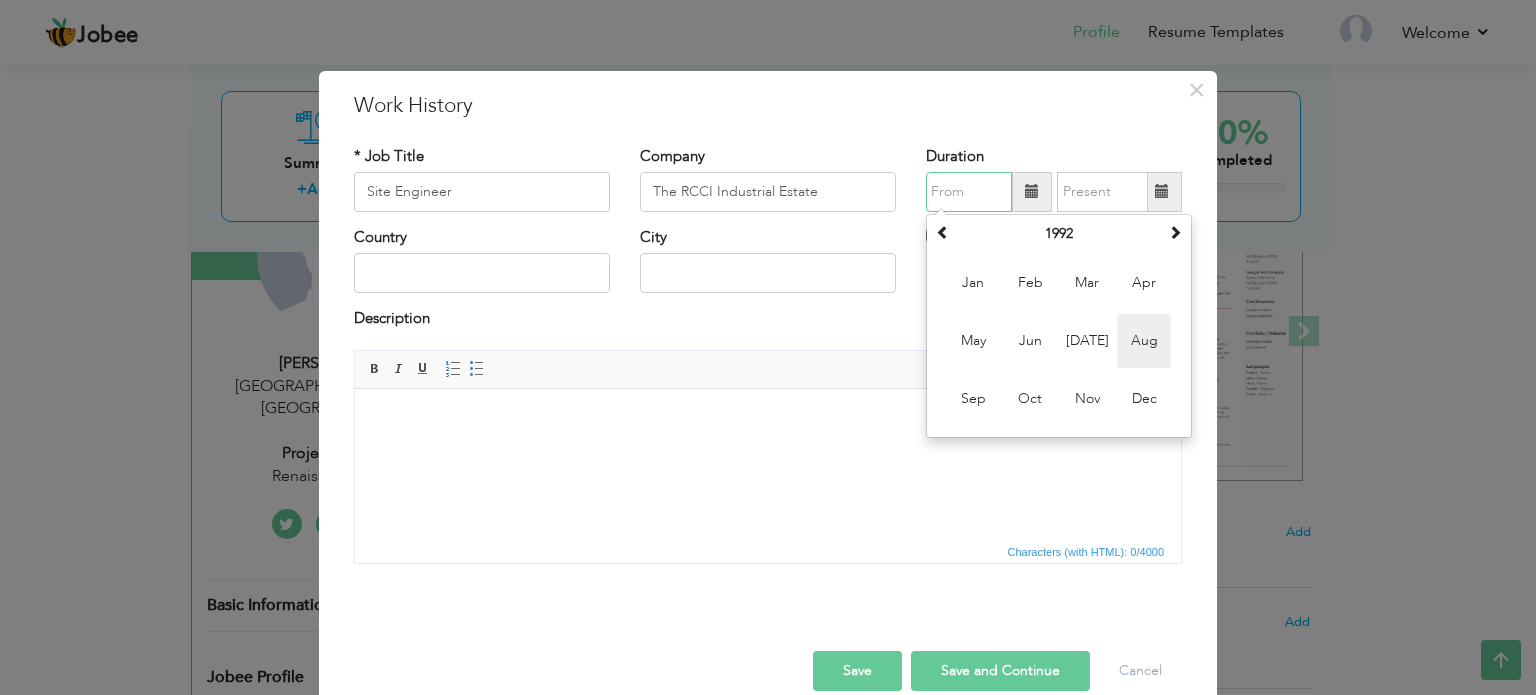 click on "Aug" at bounding box center (1144, 341) 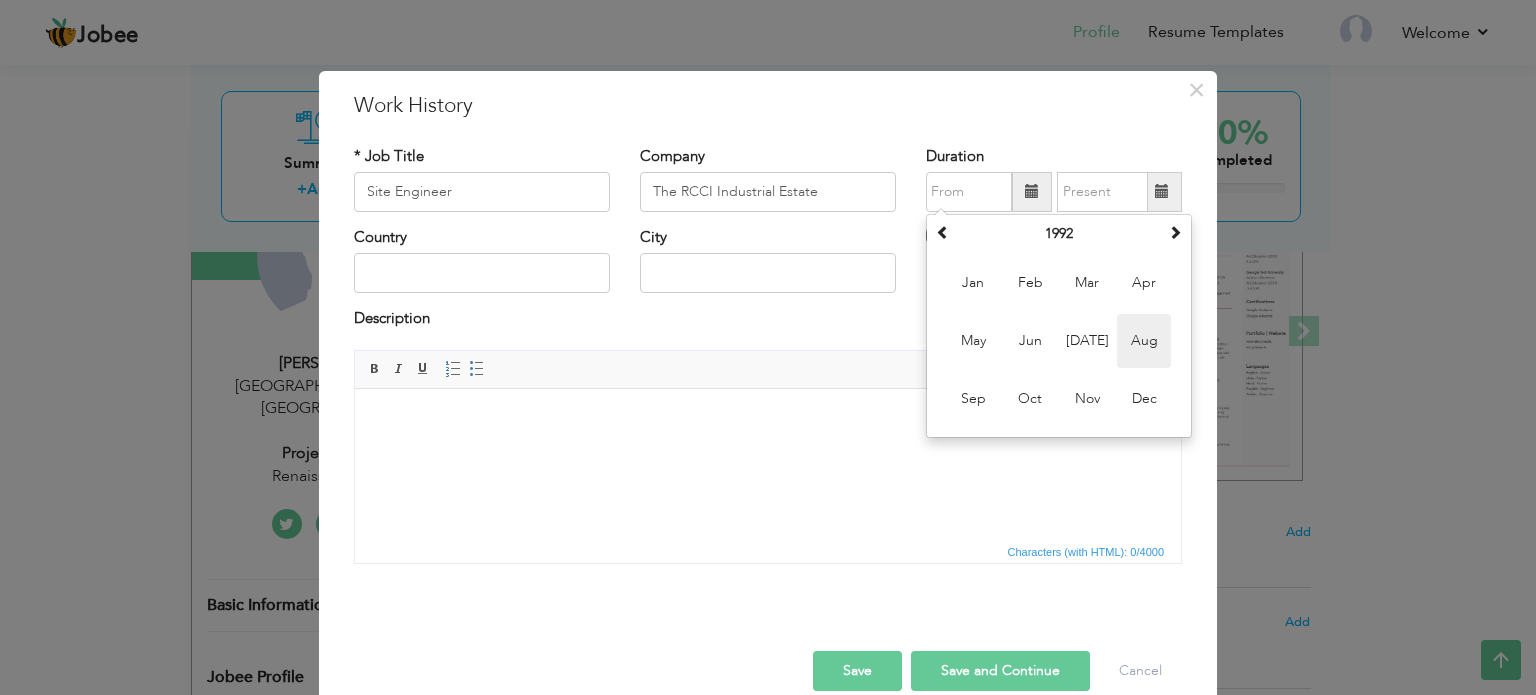 type on "08/1992" 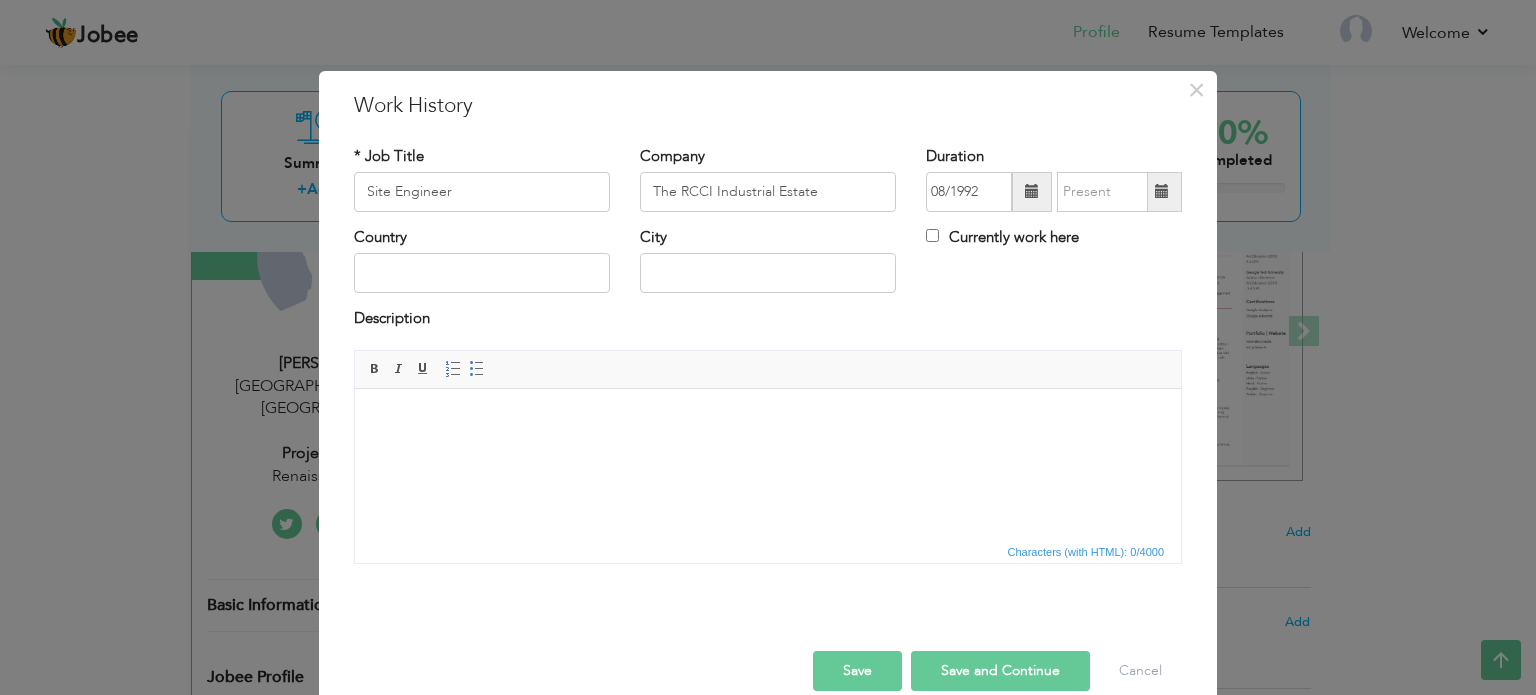 click at bounding box center (1162, 191) 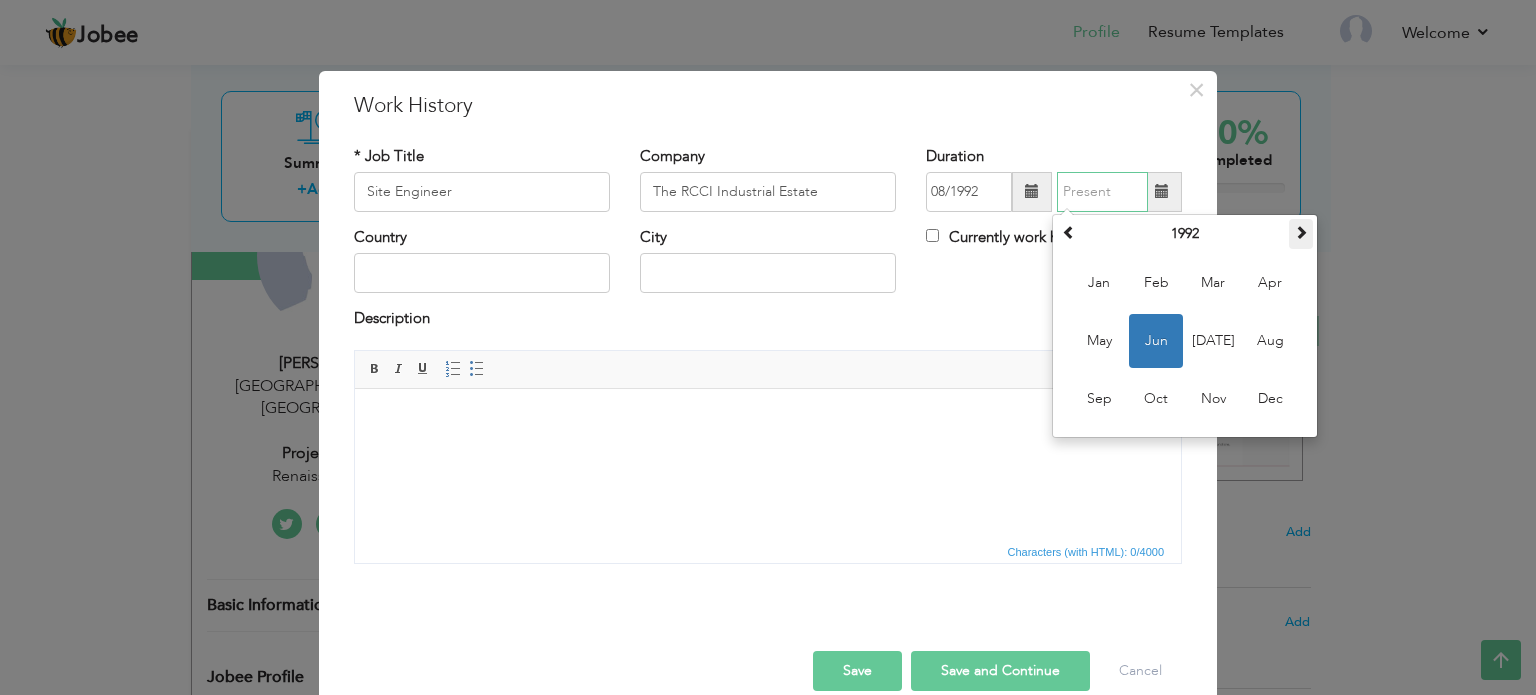 click at bounding box center (1301, 232) 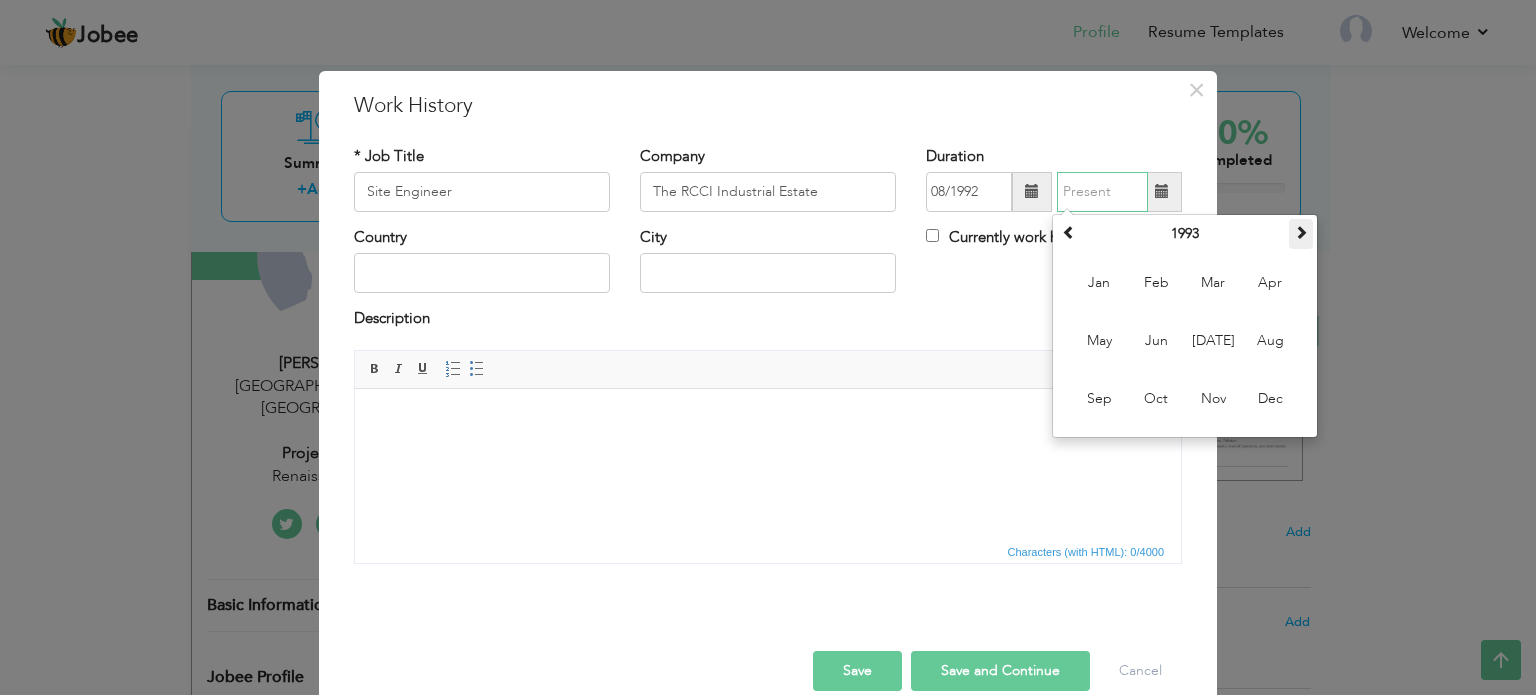 click at bounding box center (1301, 232) 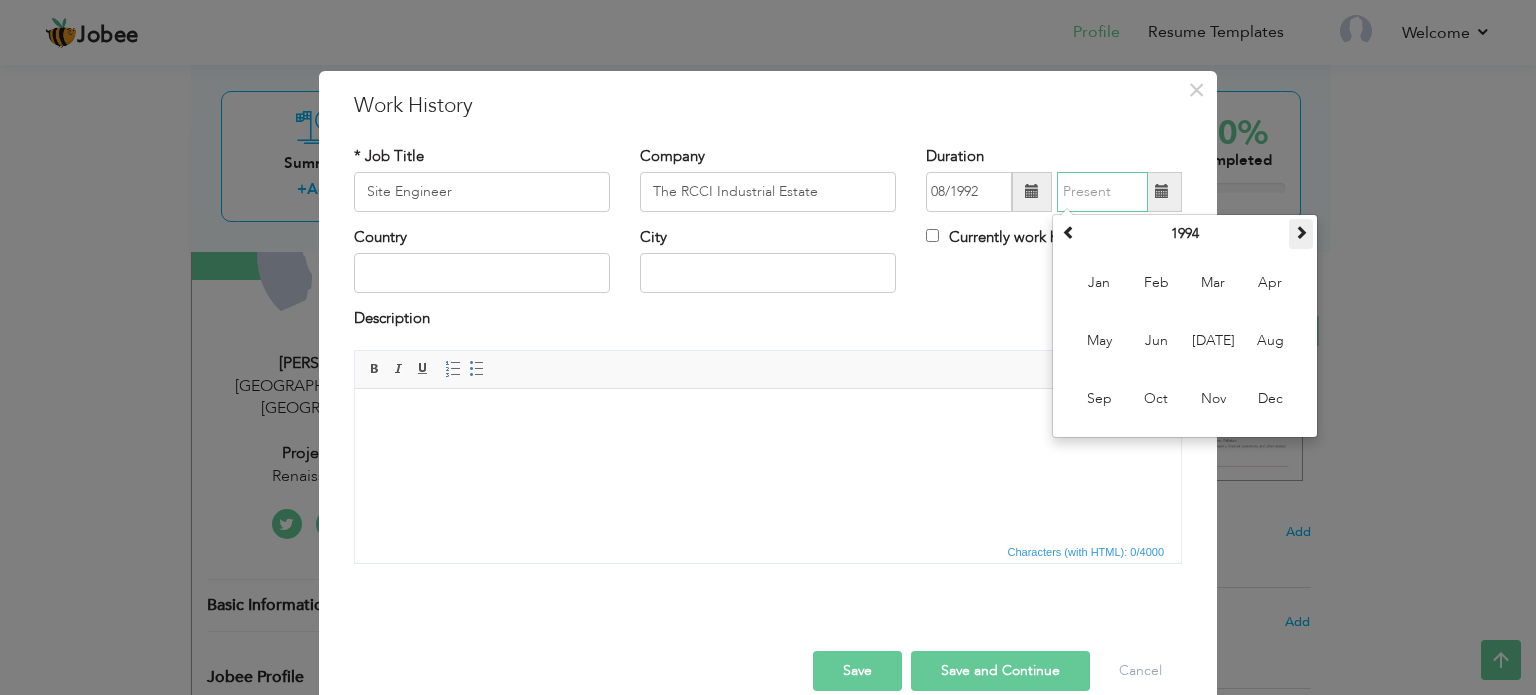 click at bounding box center (1301, 232) 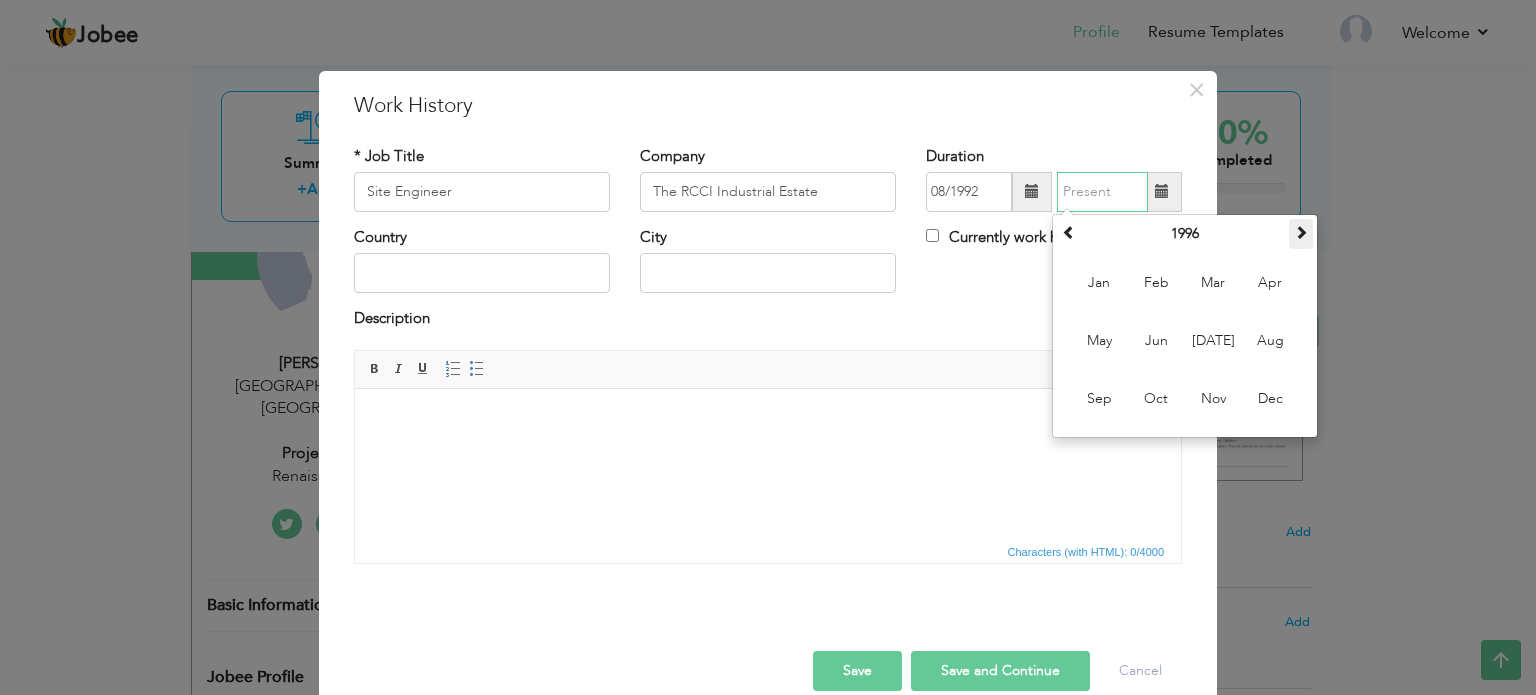 click at bounding box center (1301, 232) 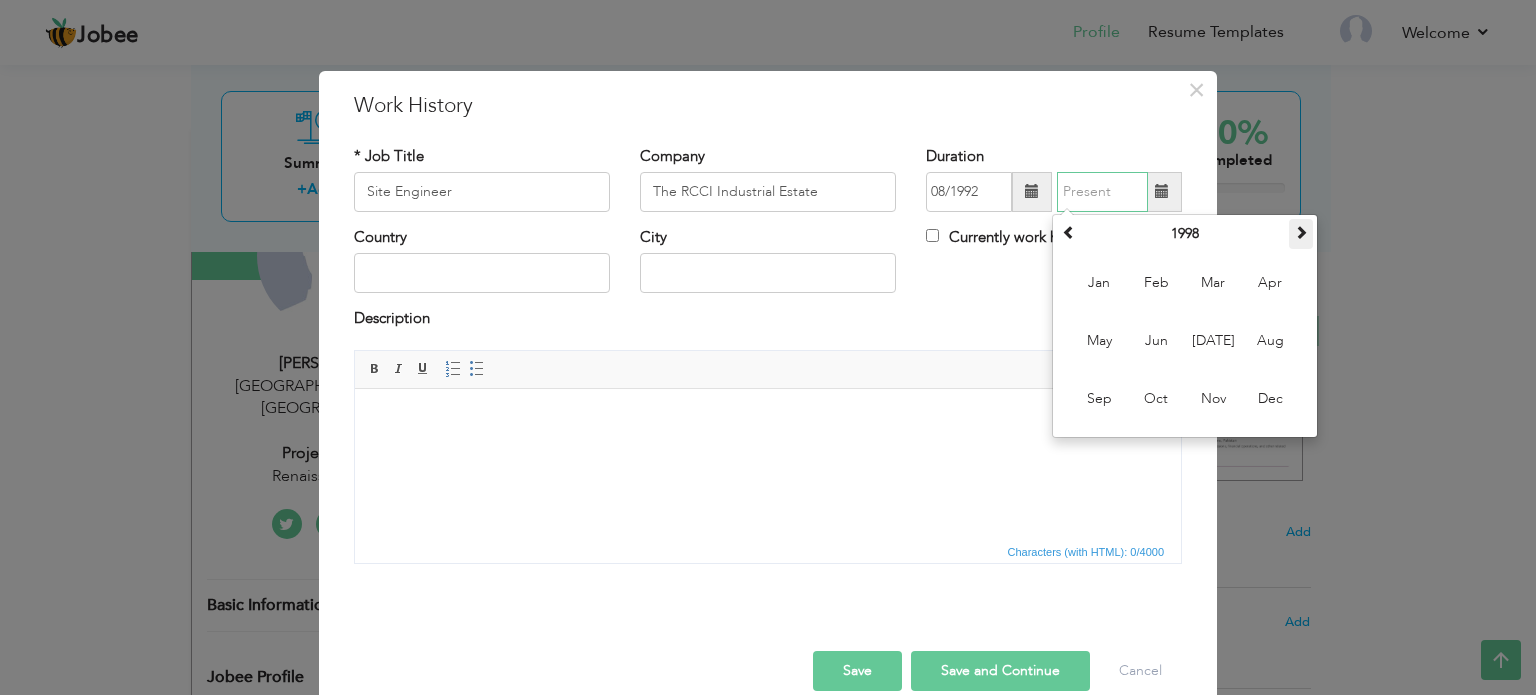 click at bounding box center (1301, 232) 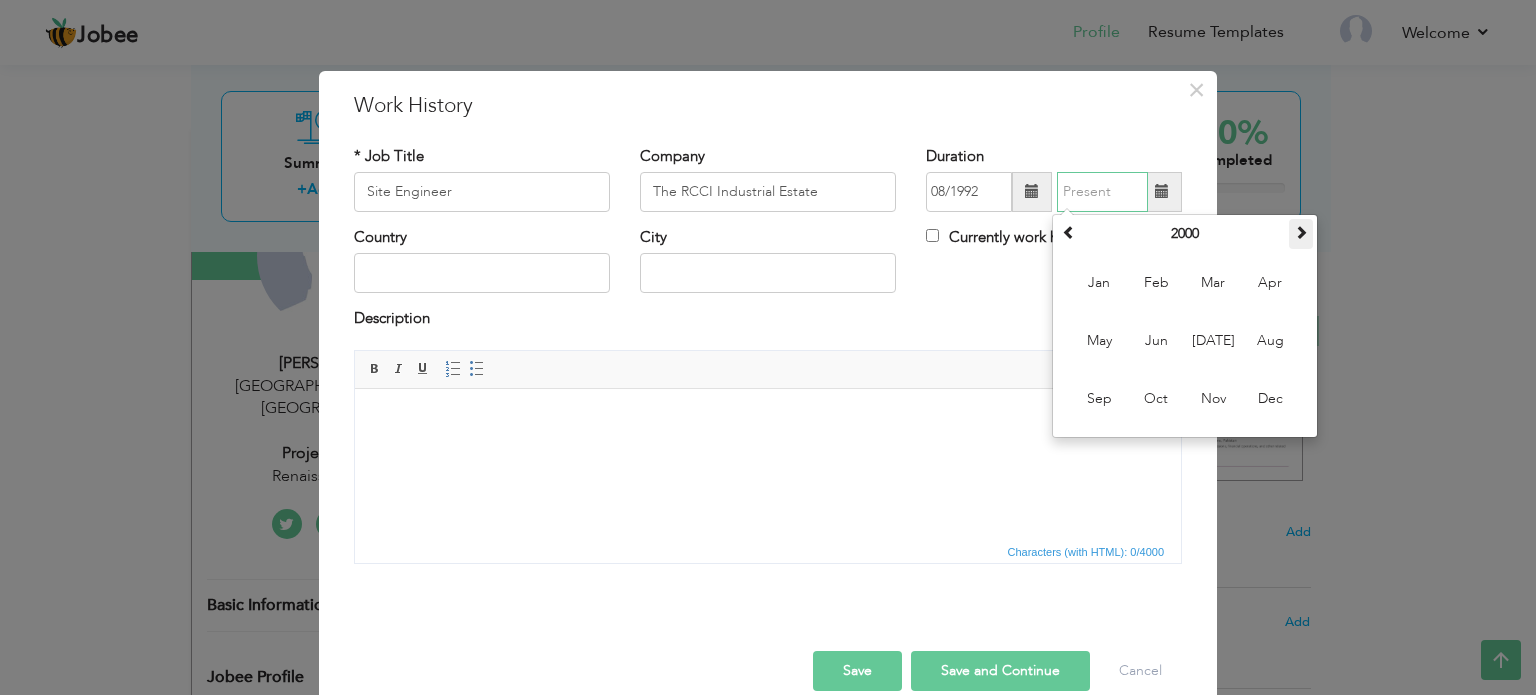 click at bounding box center (1301, 232) 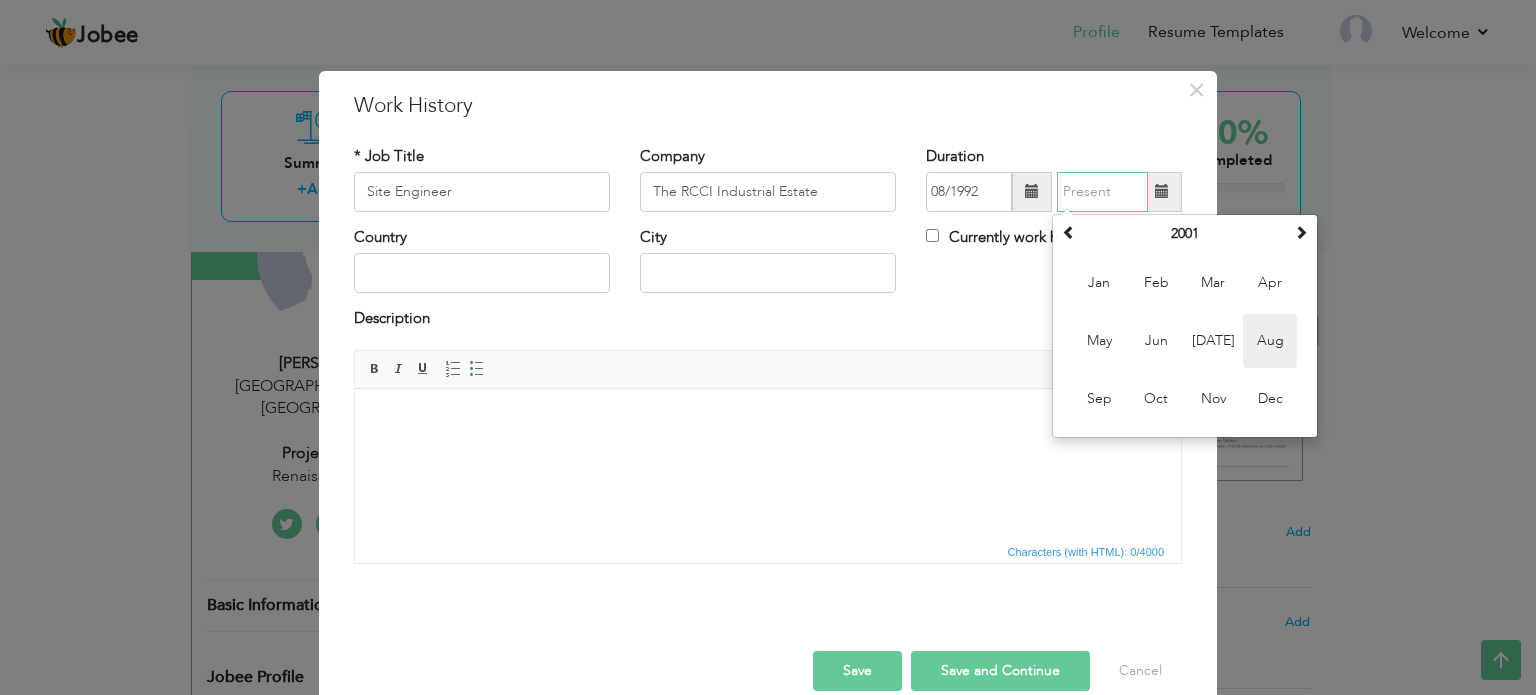 click on "Aug" at bounding box center (1270, 341) 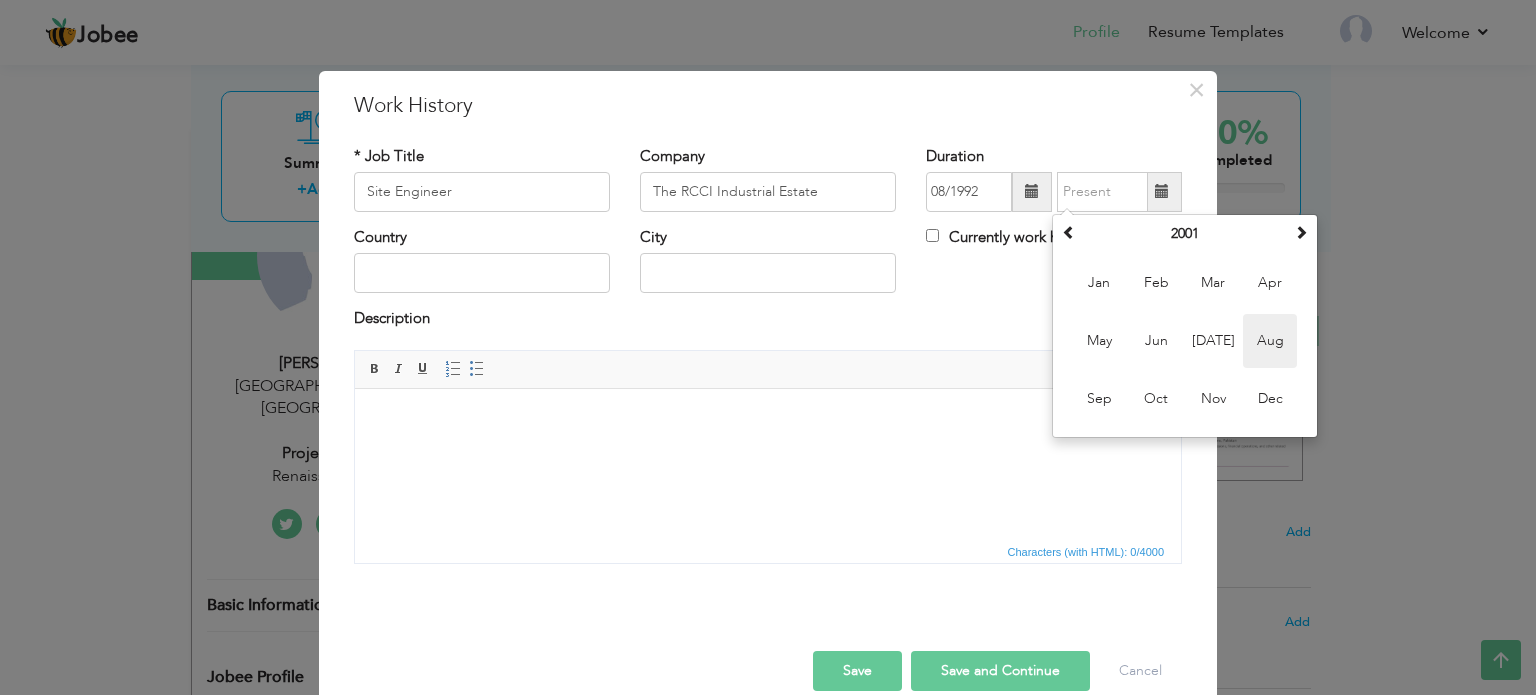type on "08/2001" 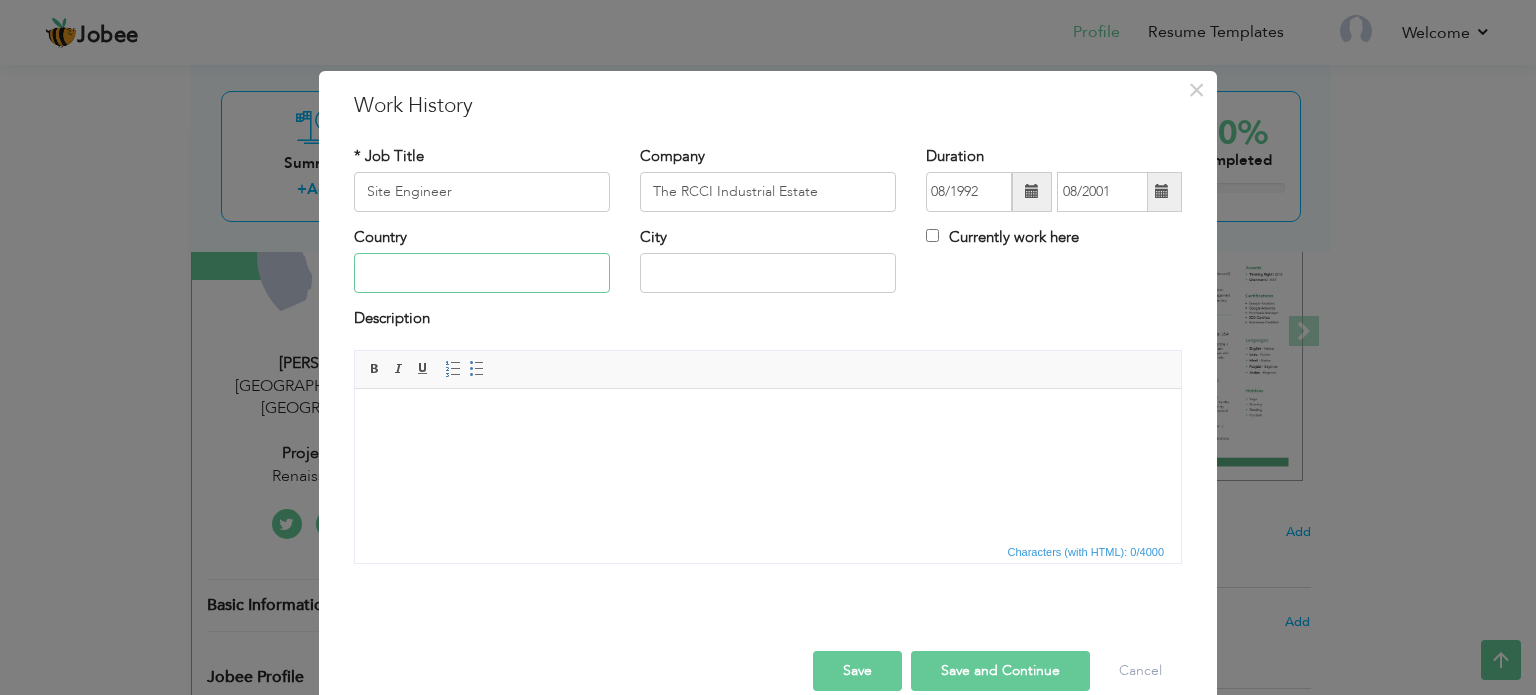 click at bounding box center (482, 273) 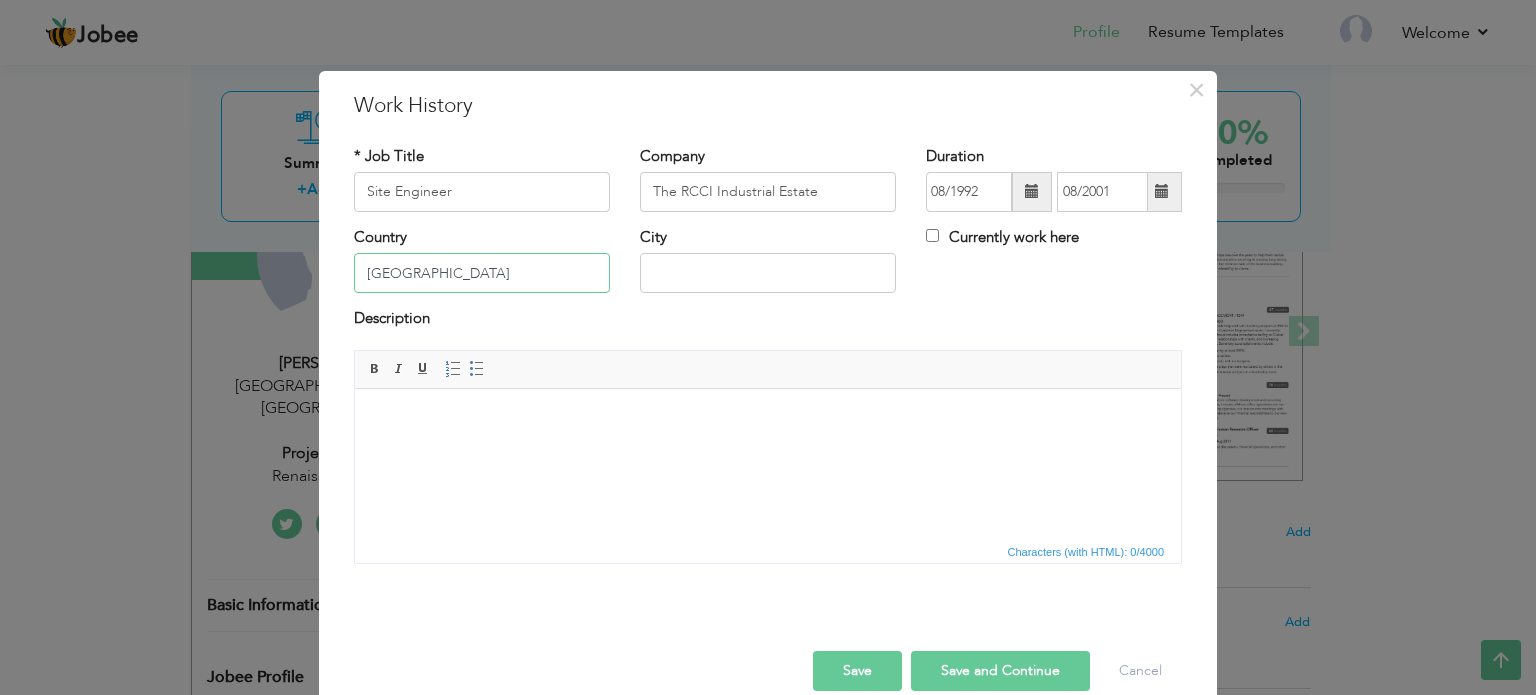 type on "[GEOGRAPHIC_DATA]" 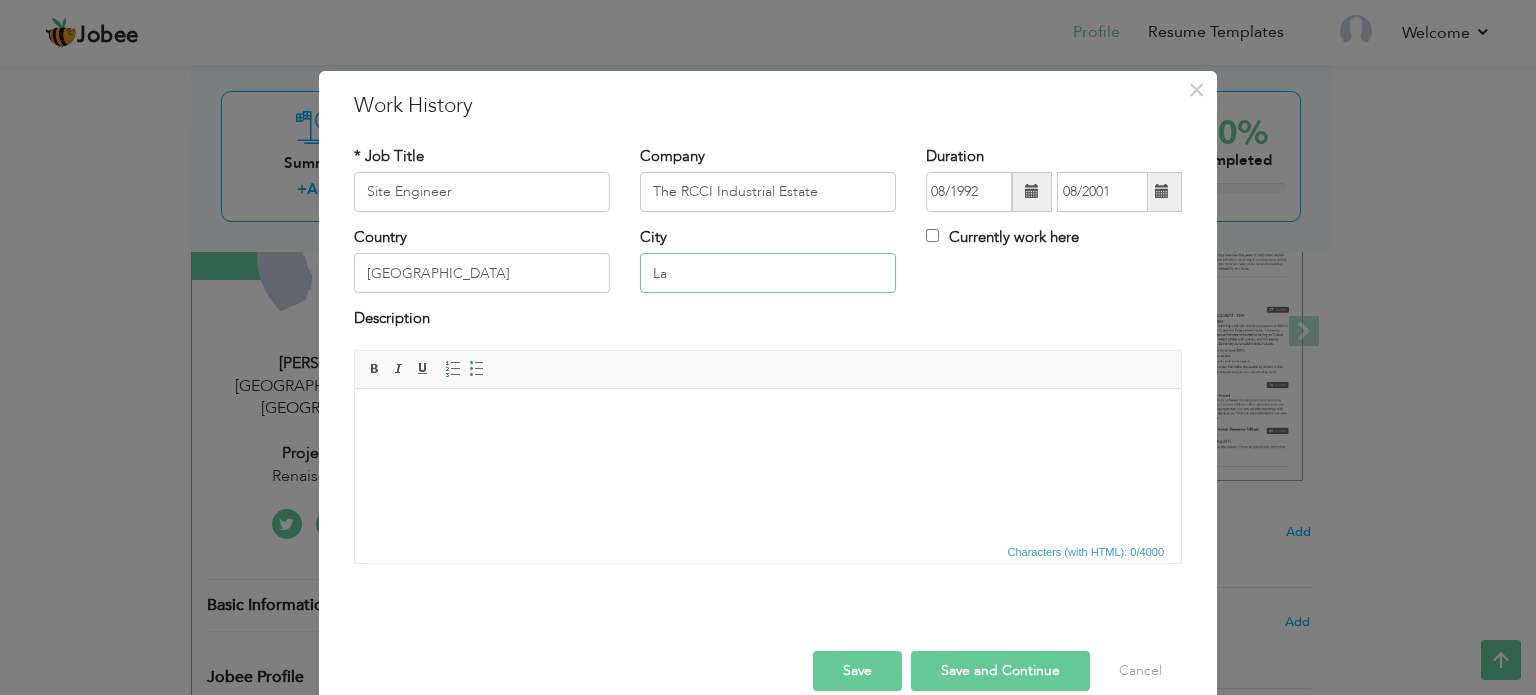 type on "L" 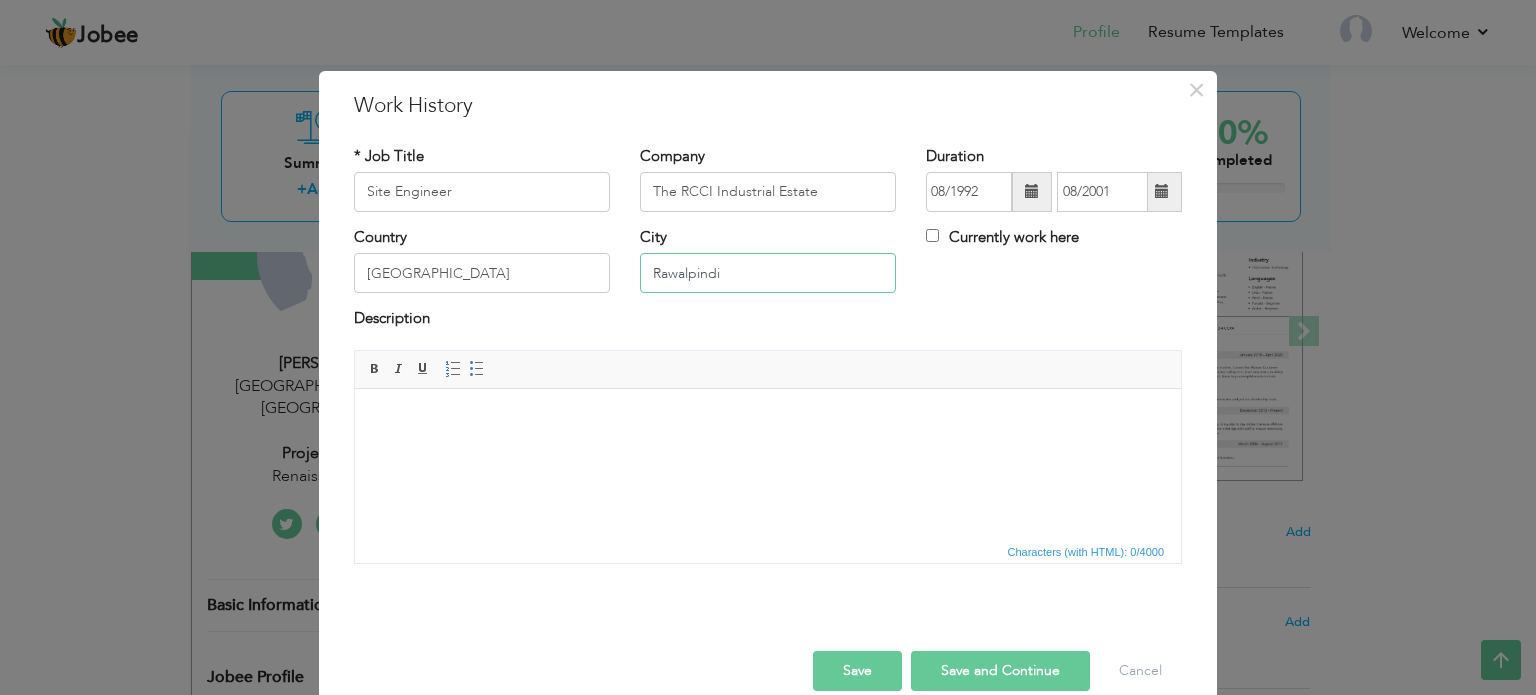 type on "Rawalpindi" 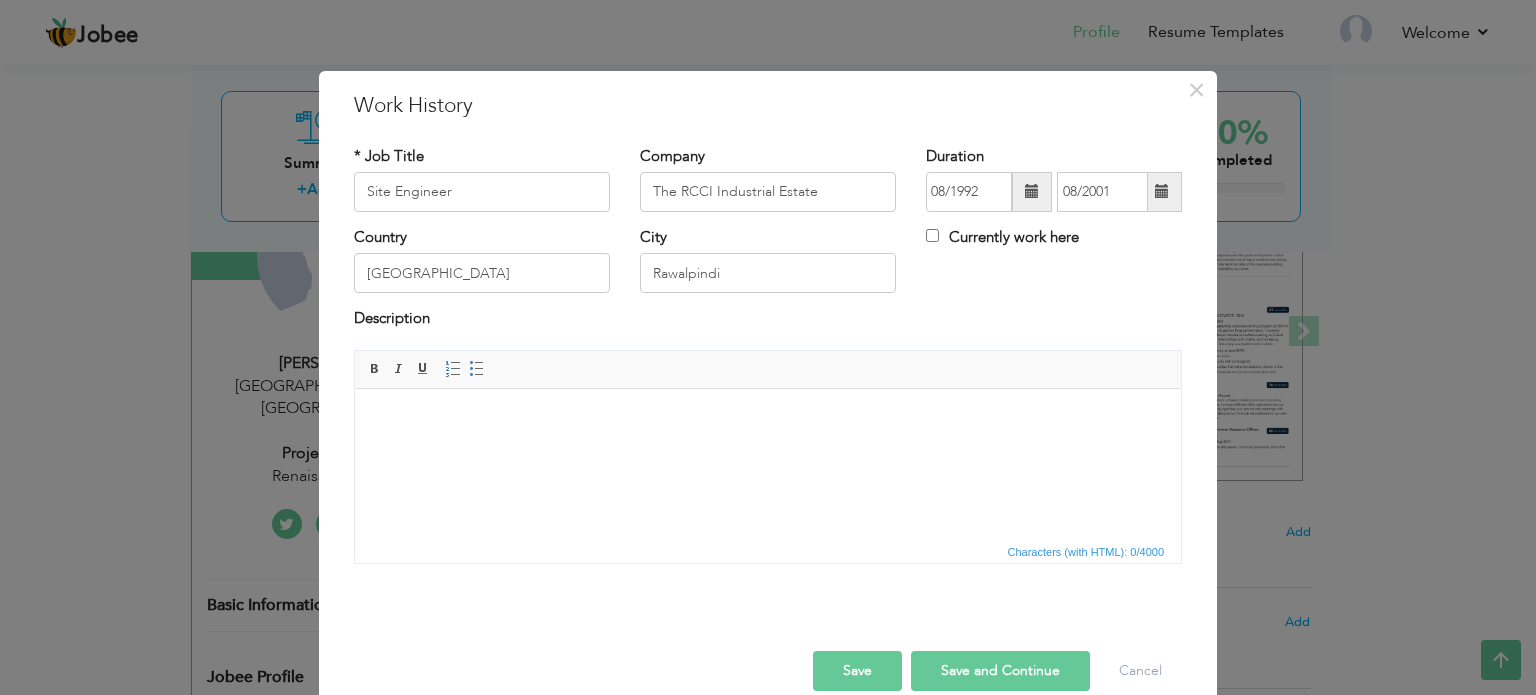 click at bounding box center [768, 418] 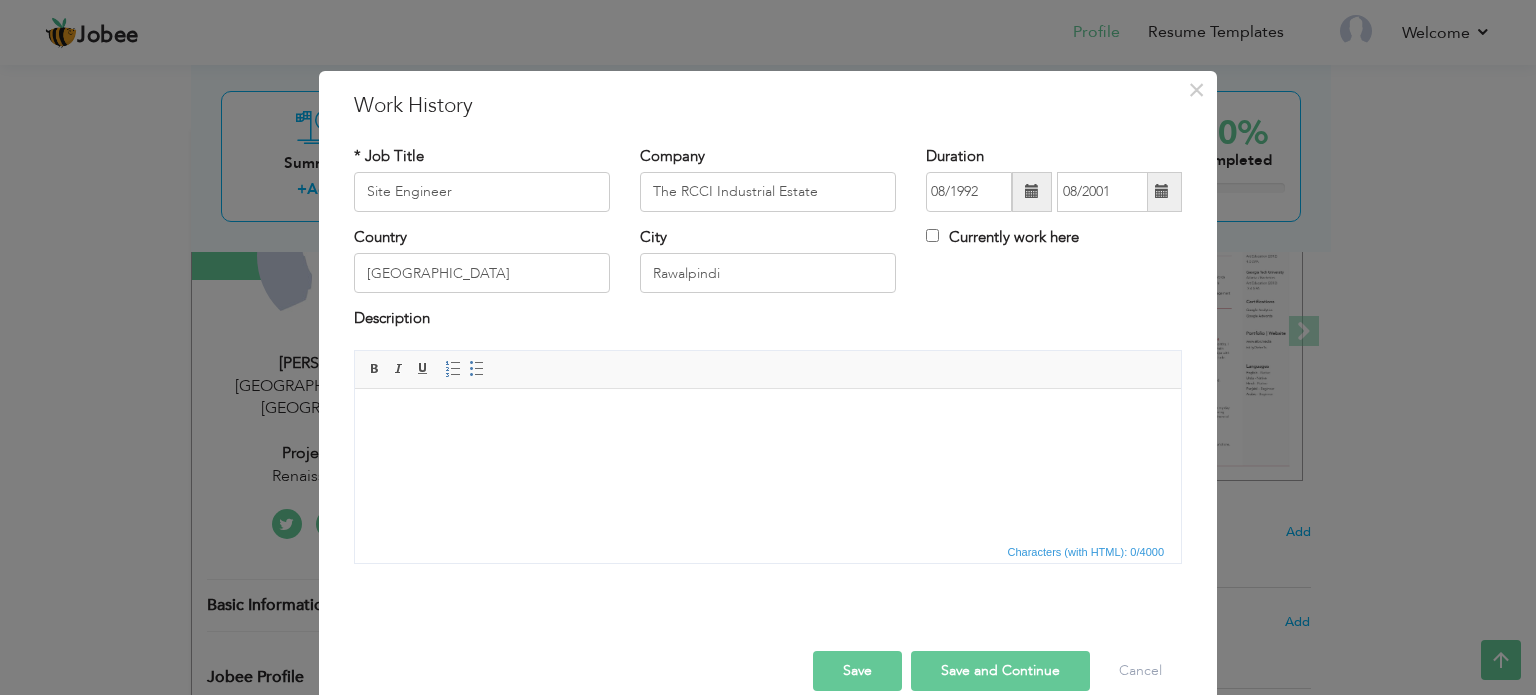 type 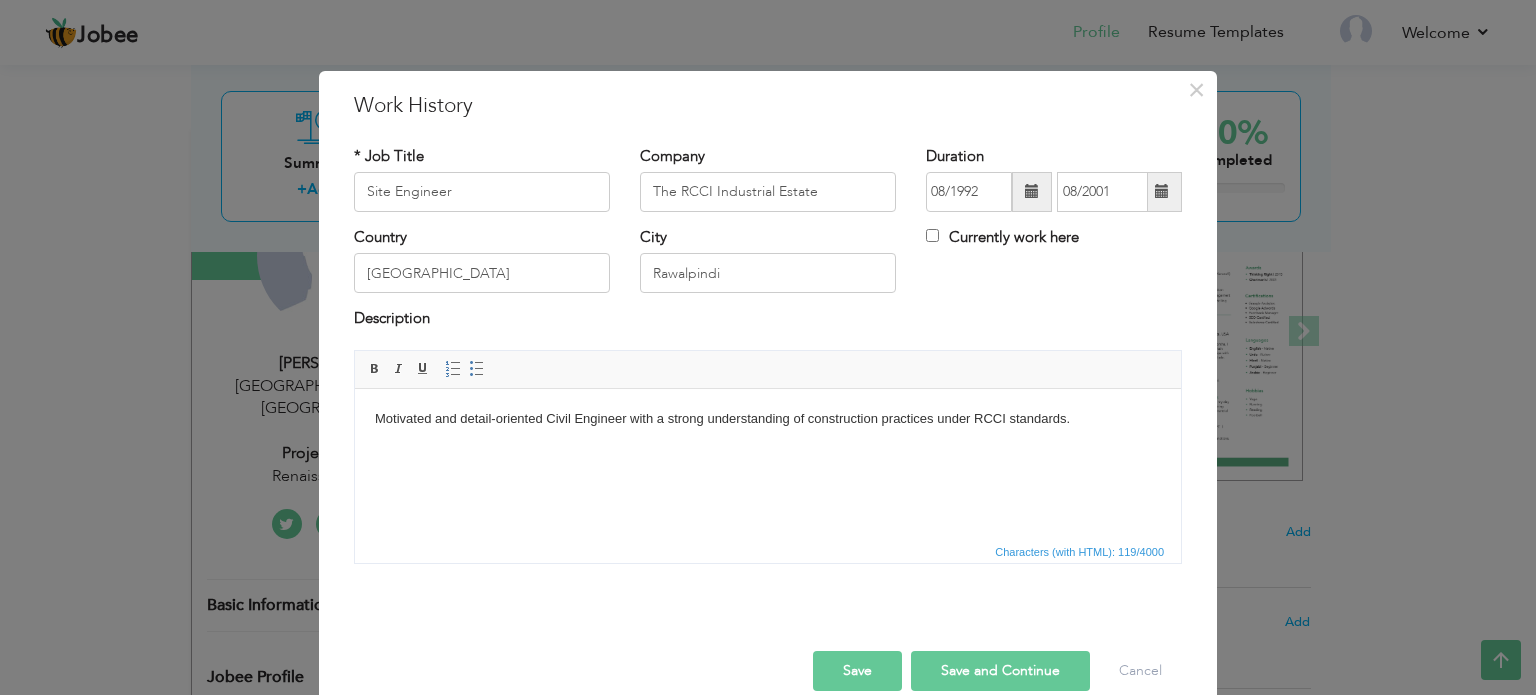 click on "Motivated and detail-oriented Civil Engineer with a strong understanding of construction practices under RCCI standards." at bounding box center [768, 418] 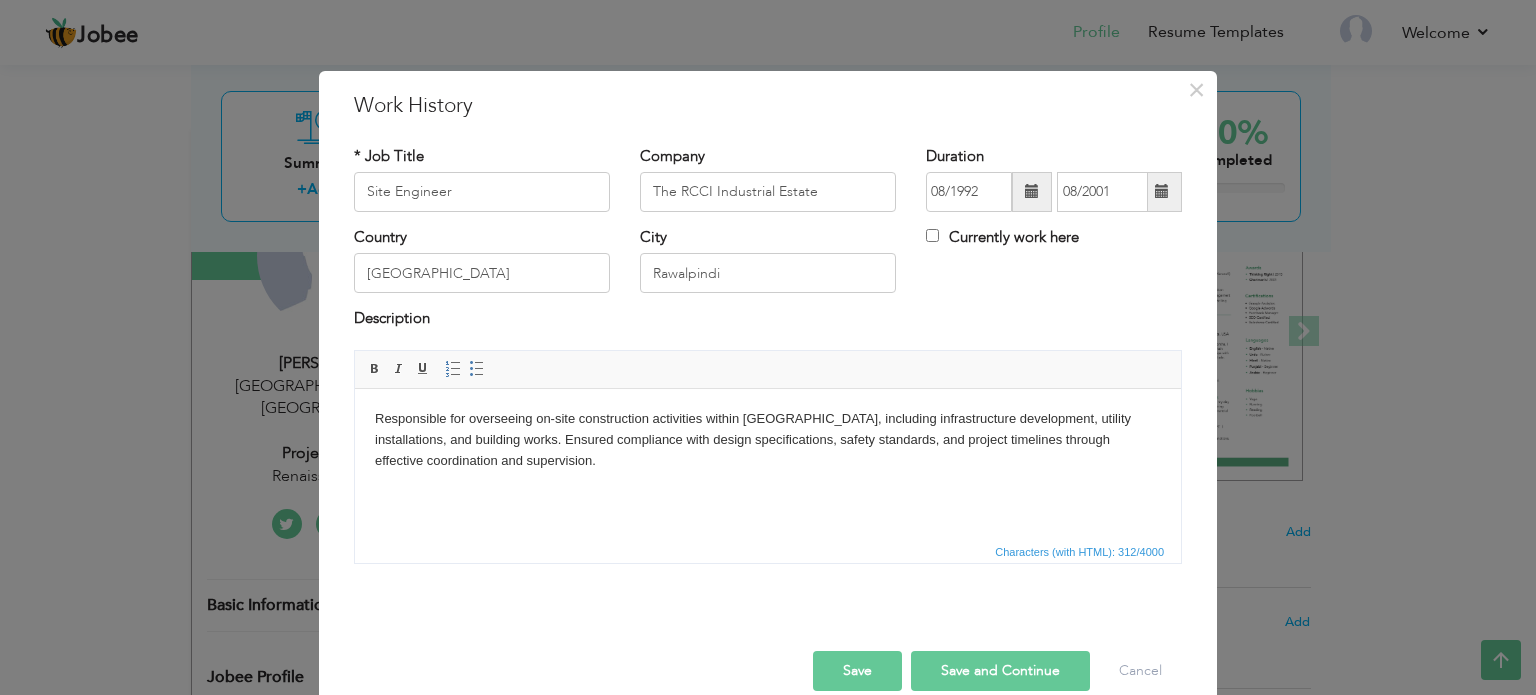 click on "Save" at bounding box center [857, 671] 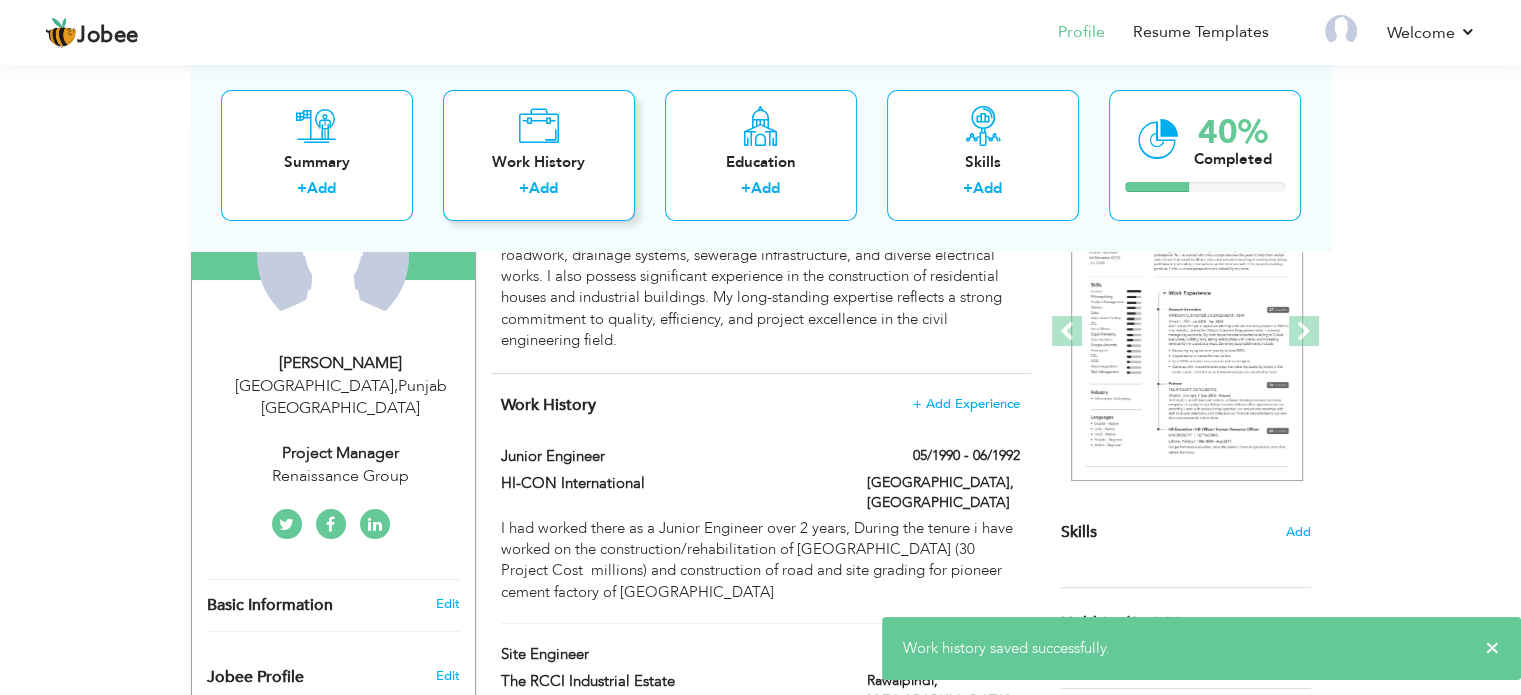 click on "+  Add" at bounding box center [539, 192] 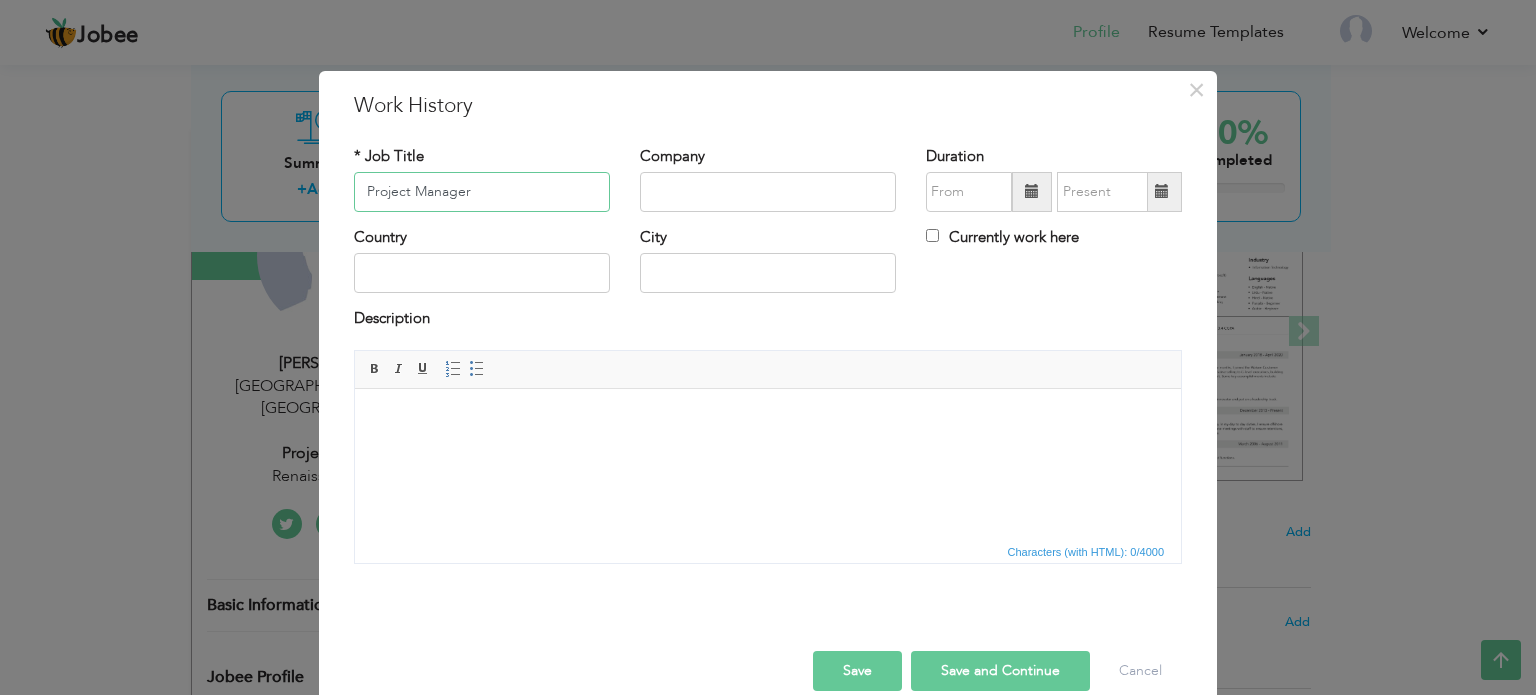 type on "Project Manager" 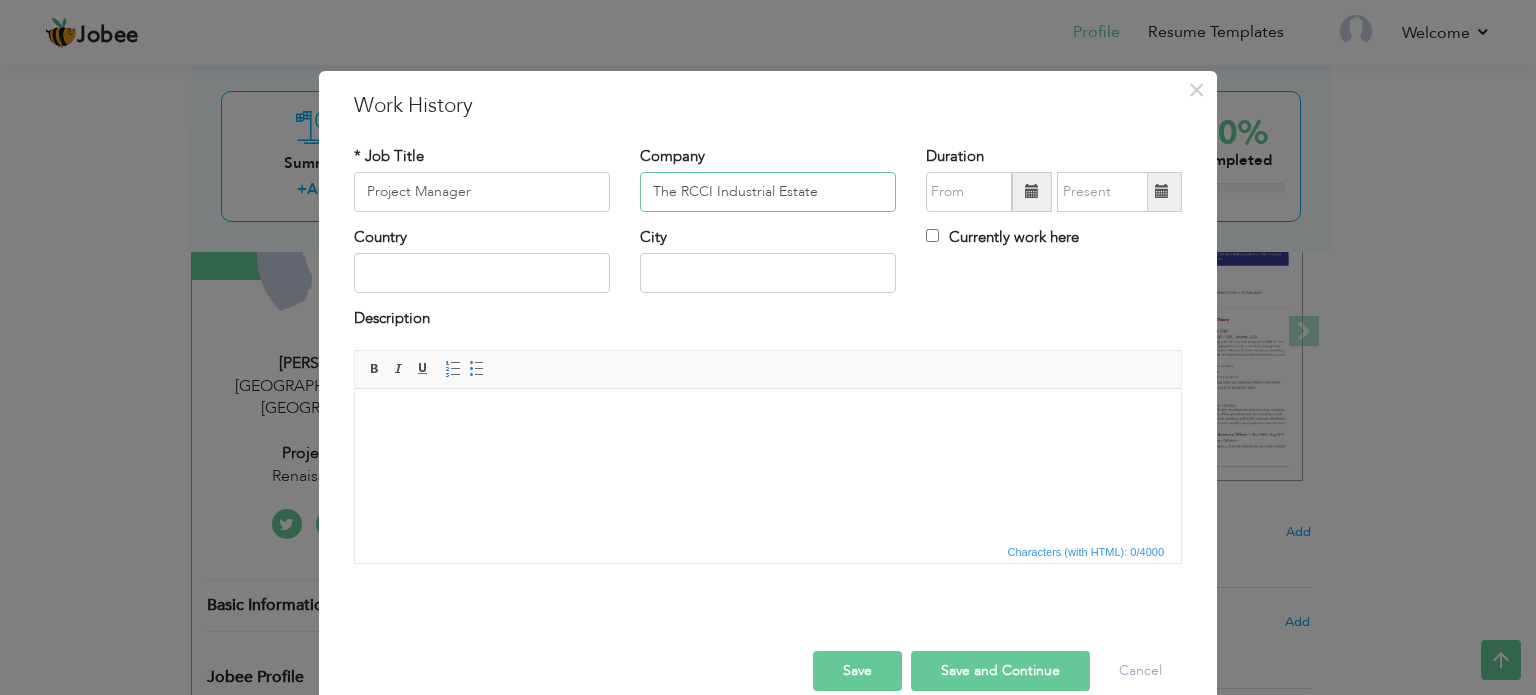 type on "The RCCI Industrial Estate" 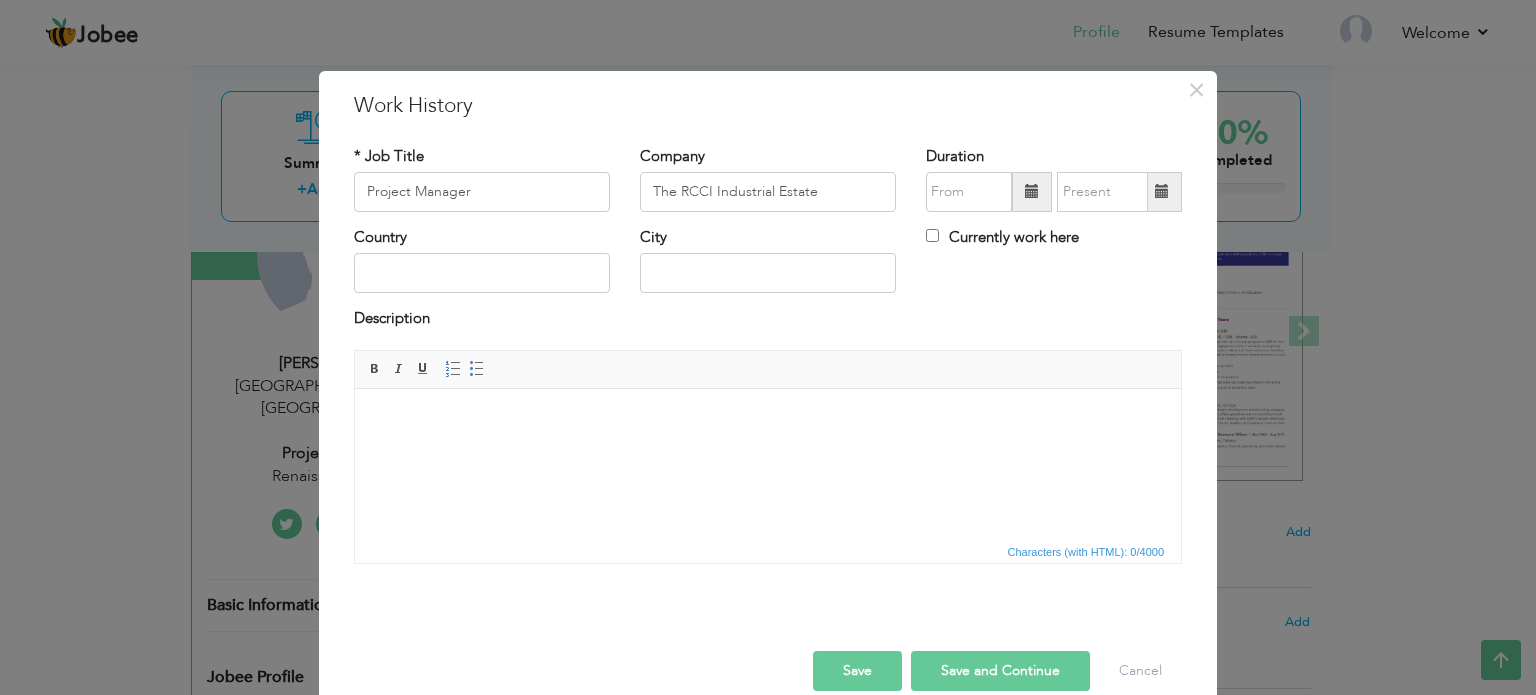 click at bounding box center (1032, 192) 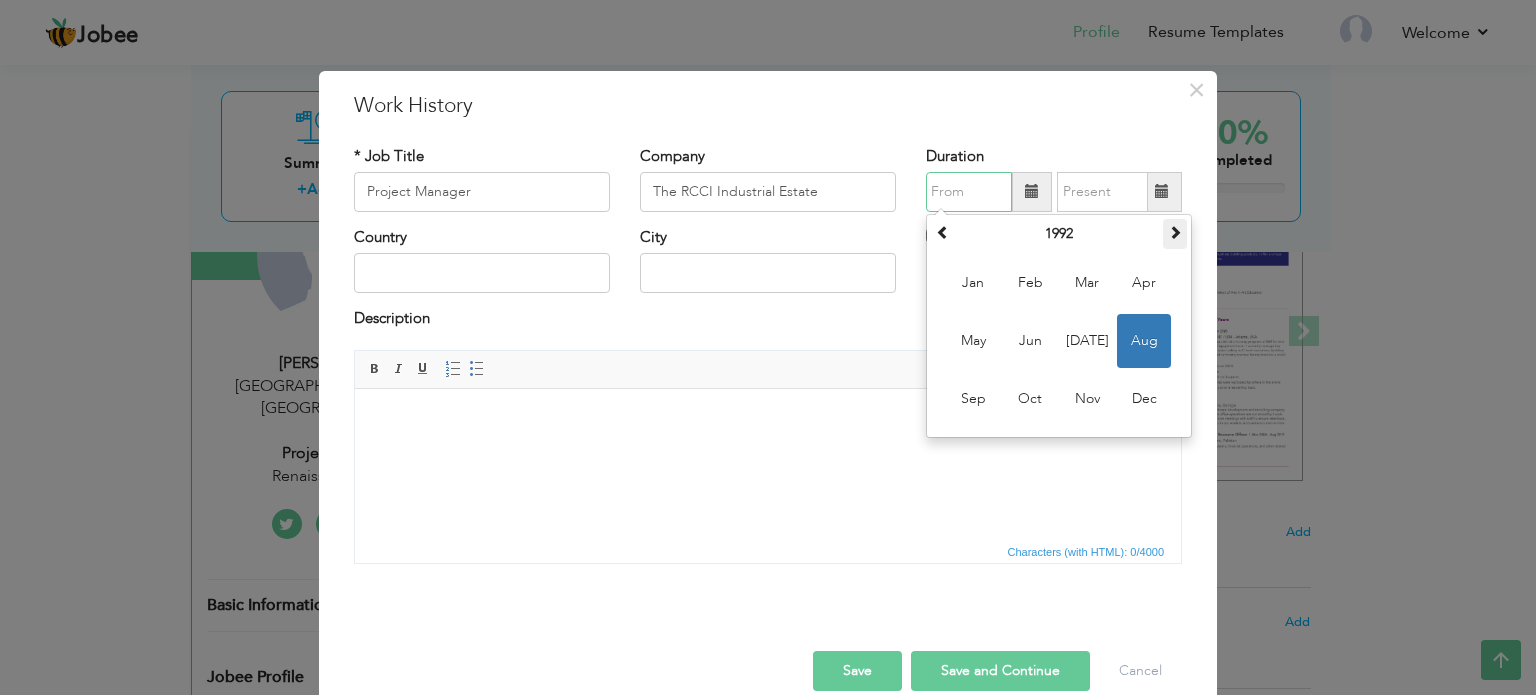 click at bounding box center [1175, 232] 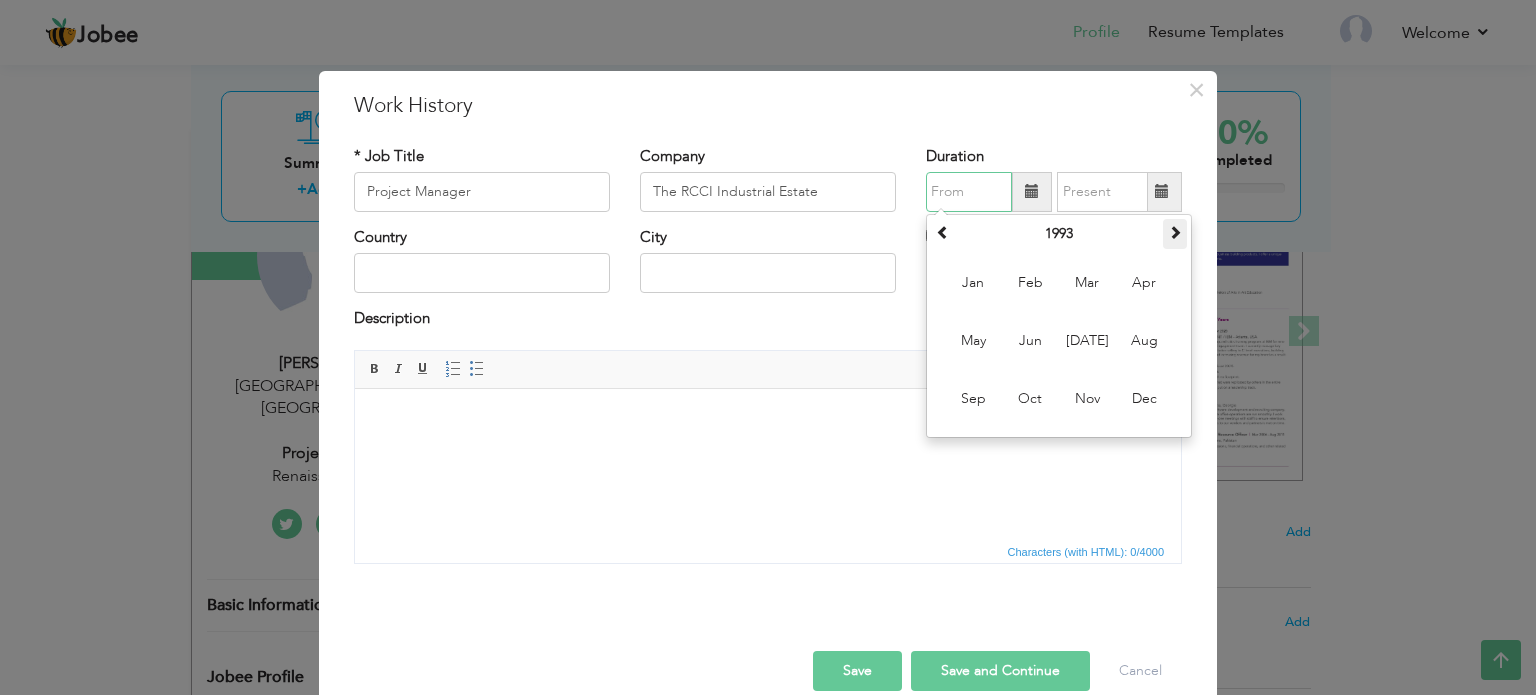 click at bounding box center (1175, 232) 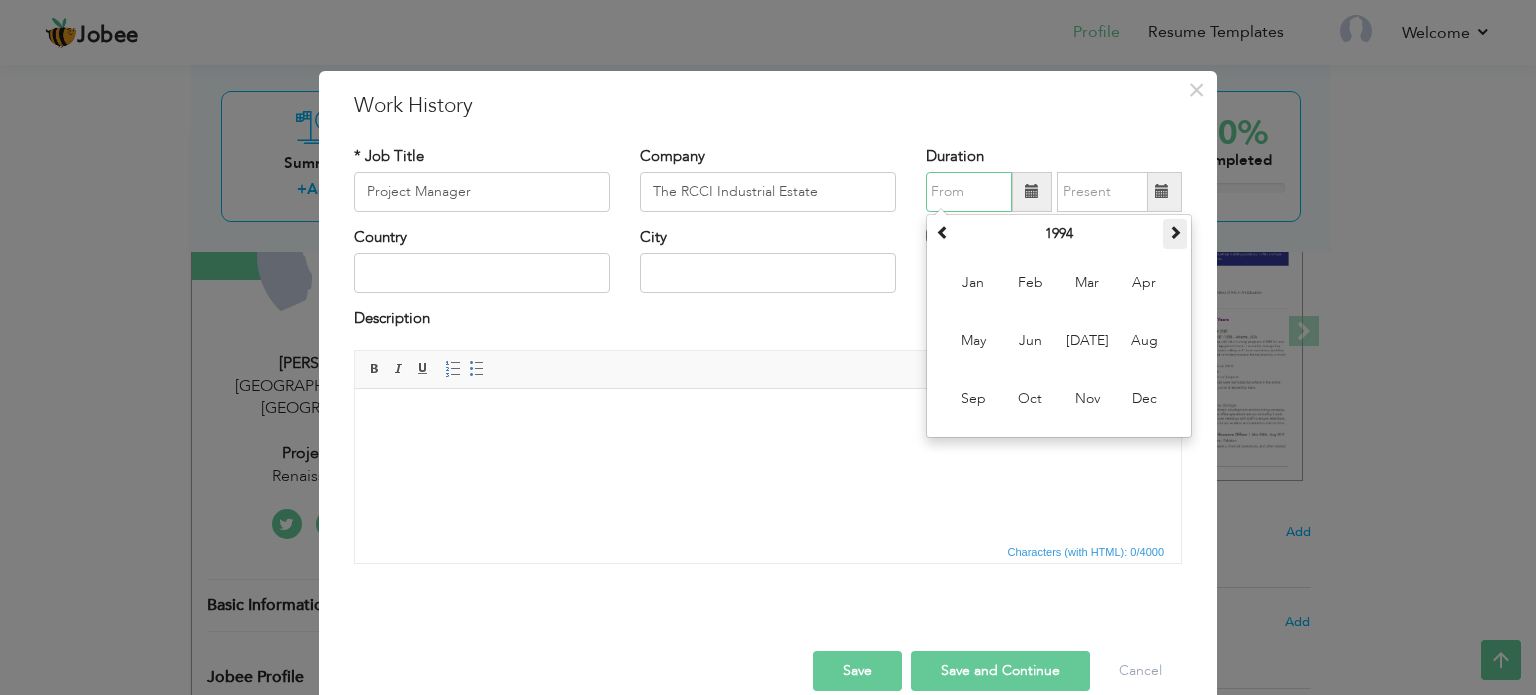 click at bounding box center [1175, 232] 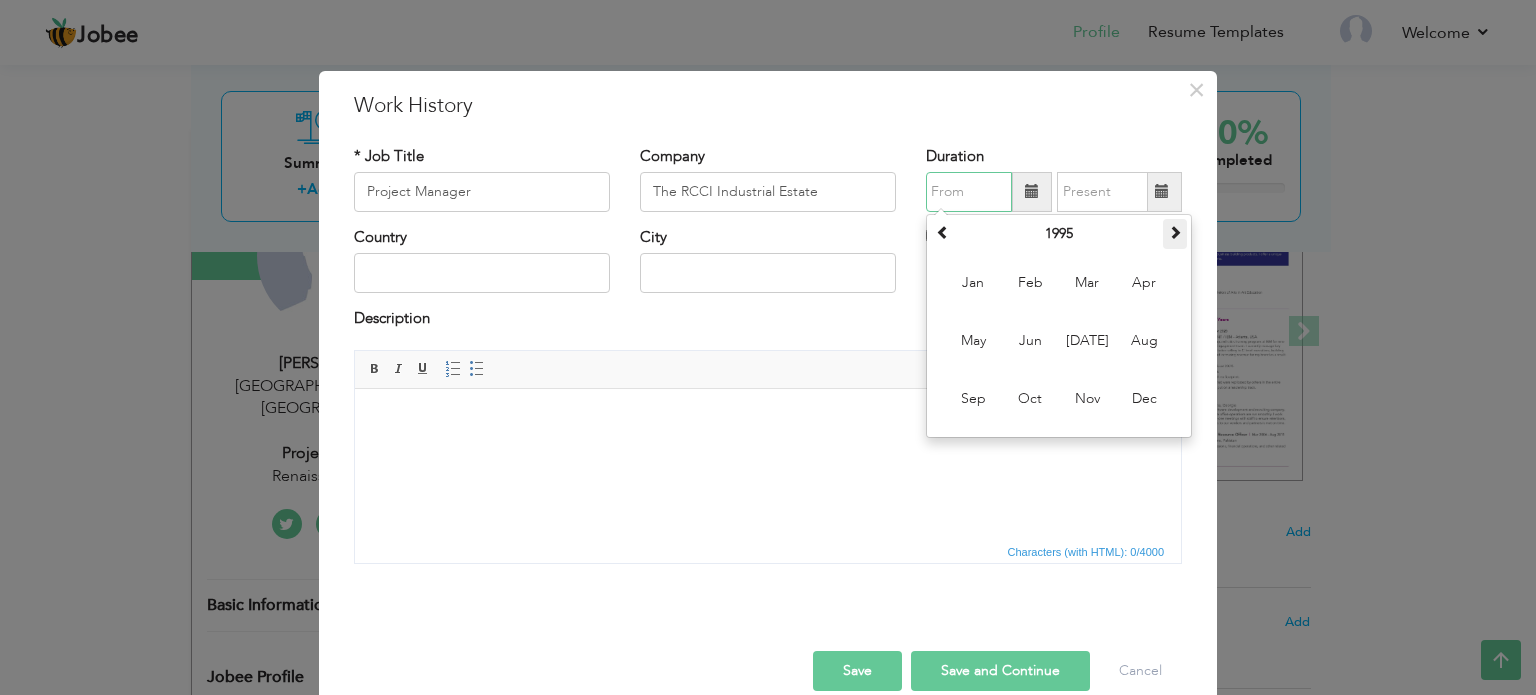 click at bounding box center (1175, 232) 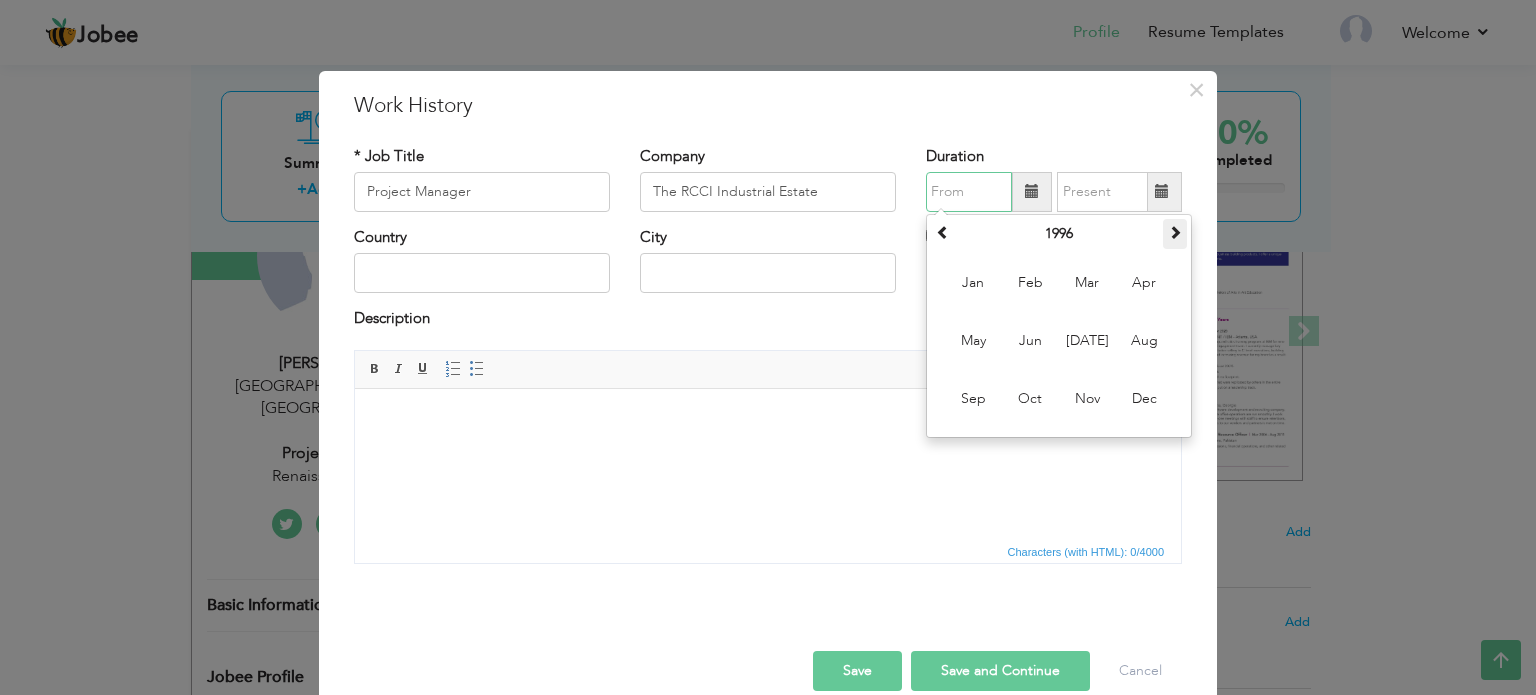 click at bounding box center (1175, 232) 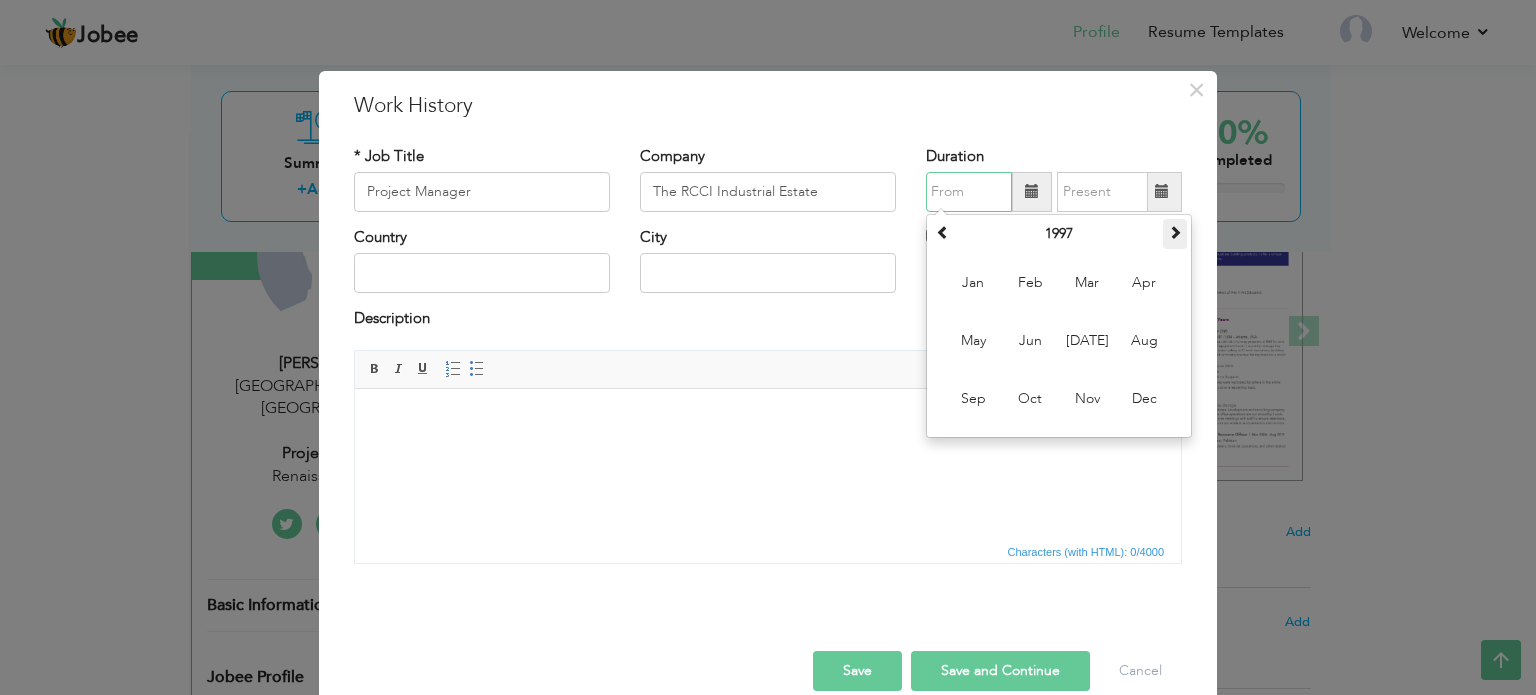 click at bounding box center (1175, 232) 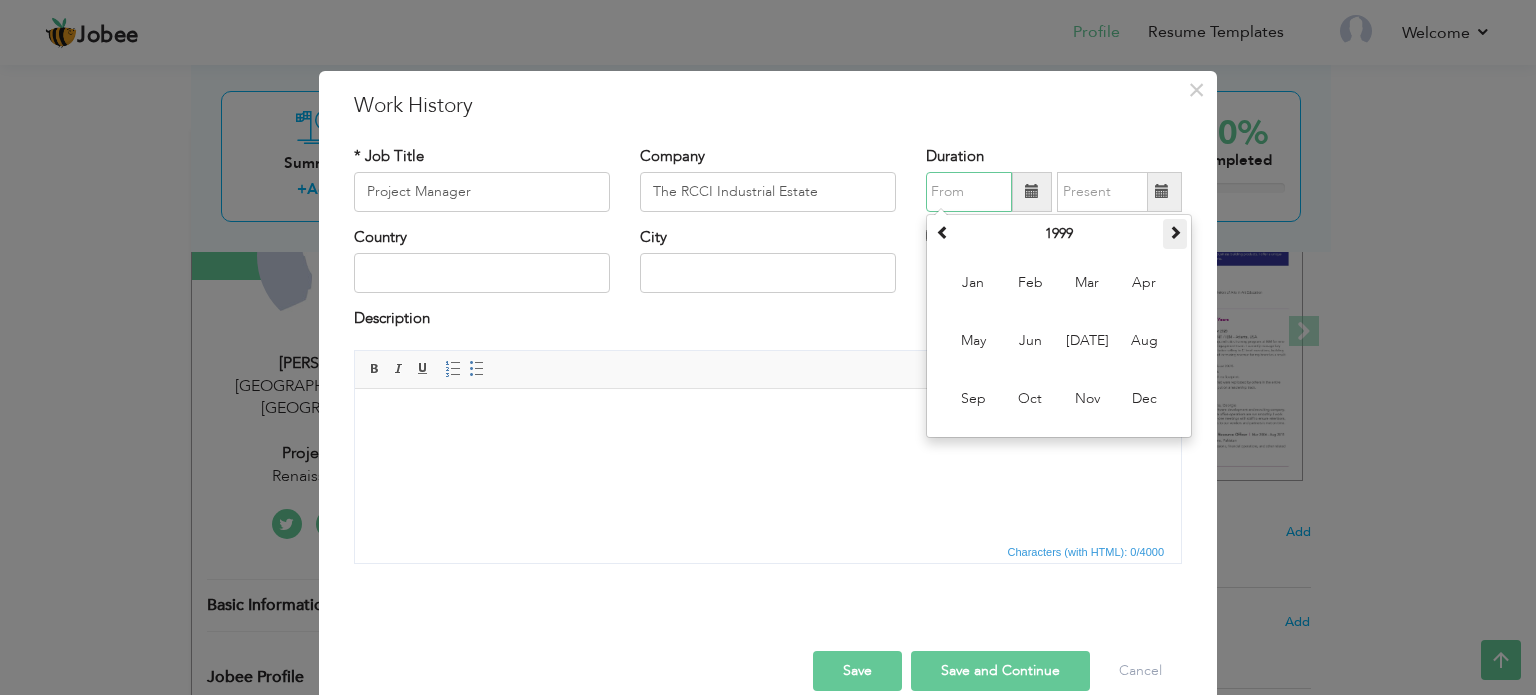 click at bounding box center [1175, 232] 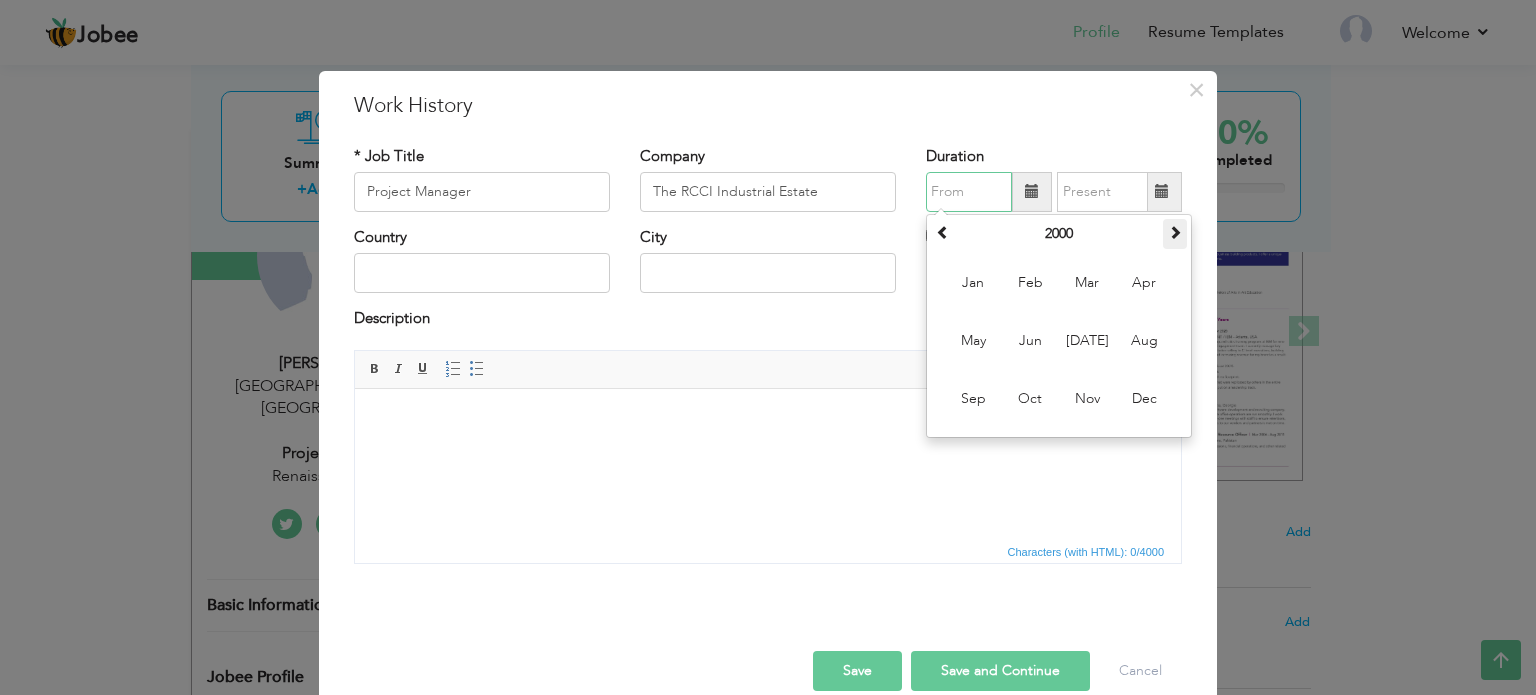 click at bounding box center (1175, 232) 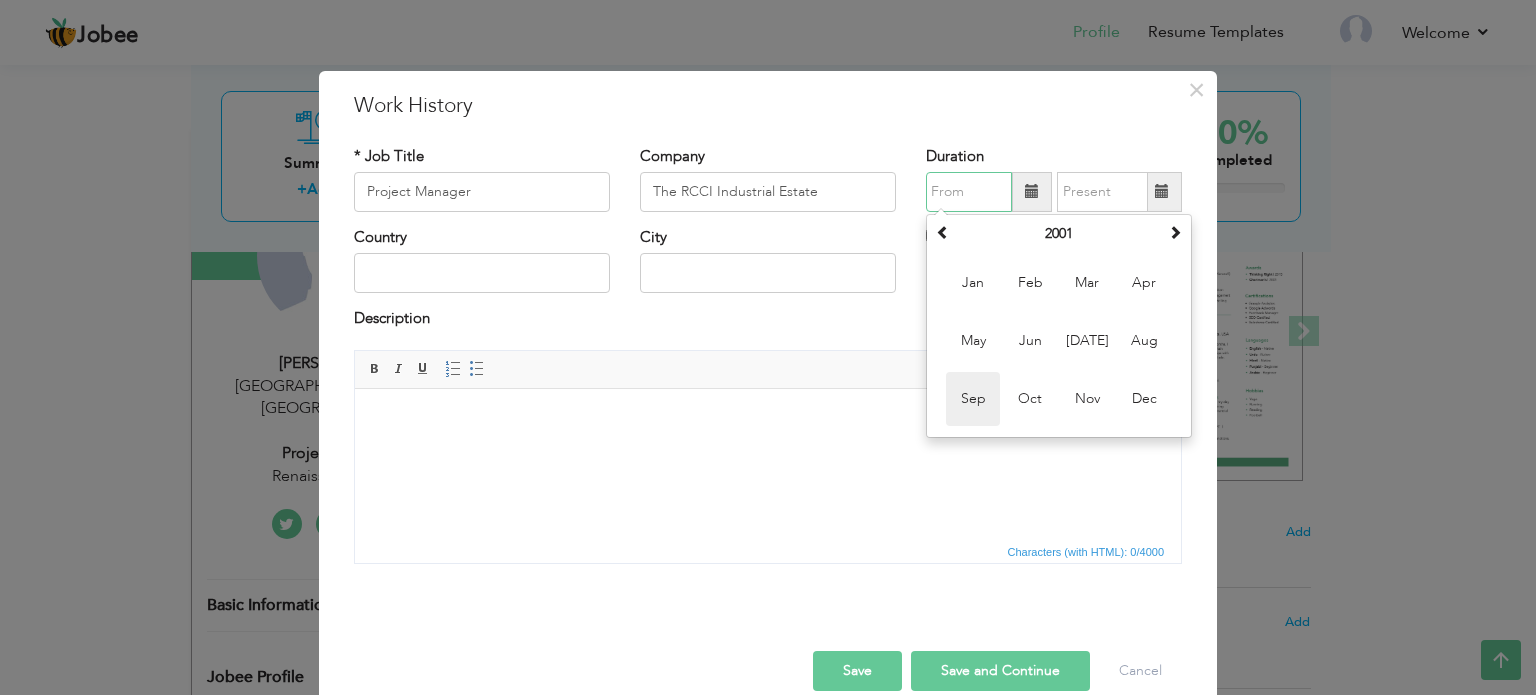 click on "Sep" at bounding box center [973, 399] 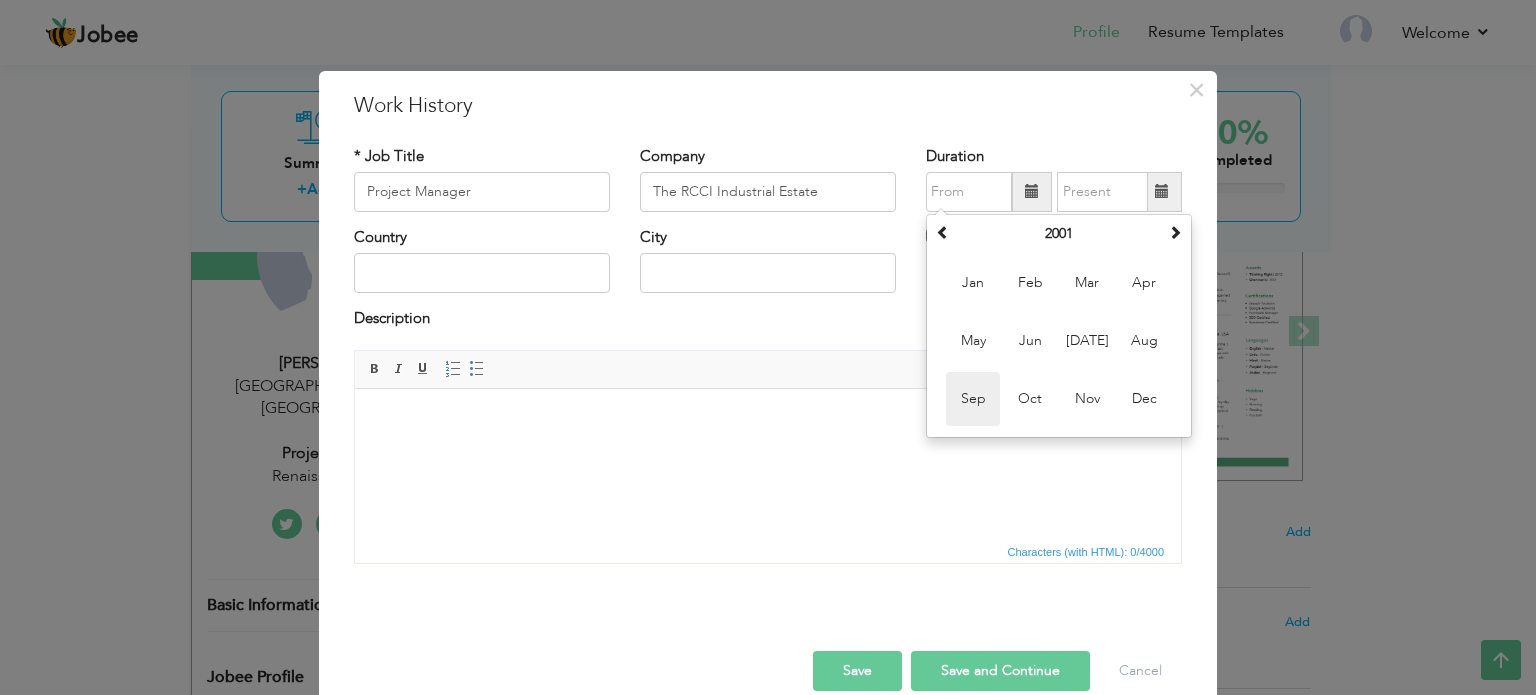 type on "09/2001" 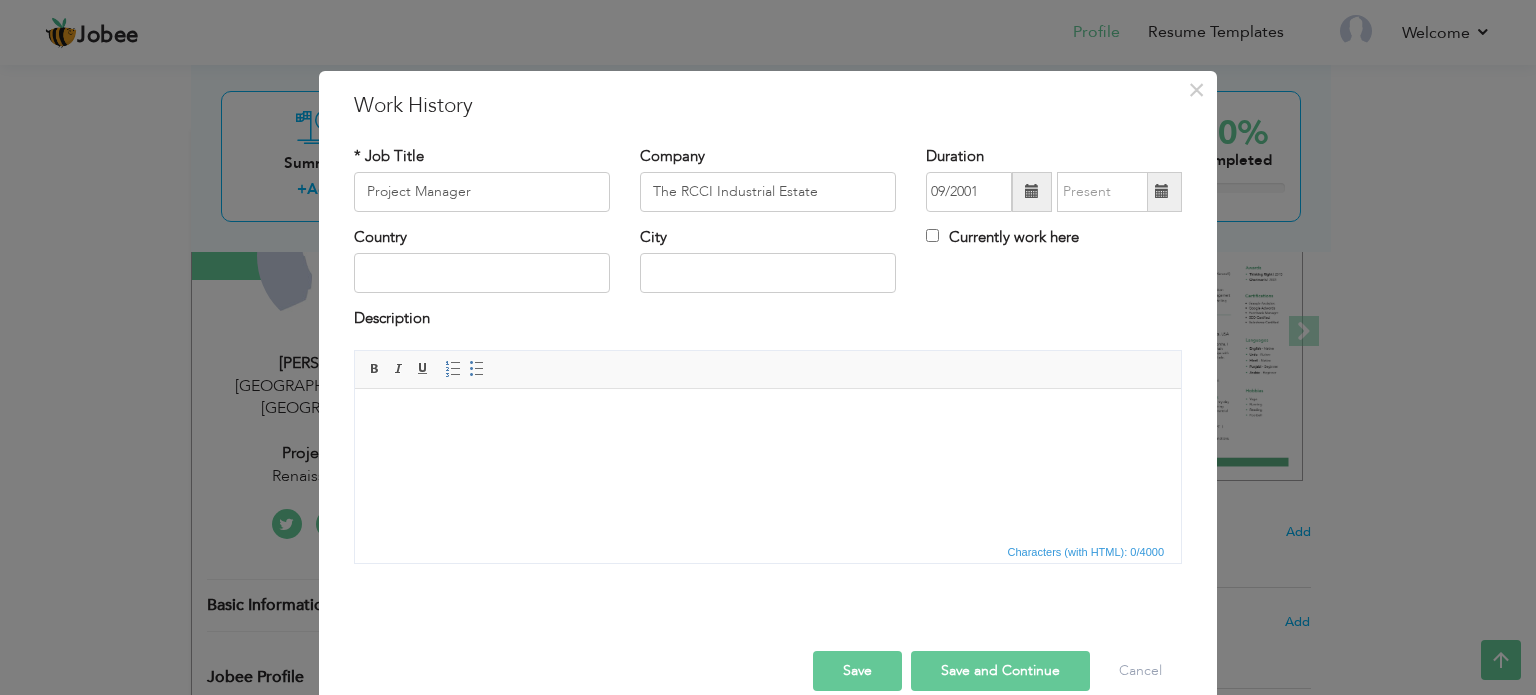 click on "Currently work here" at bounding box center [1002, 237] 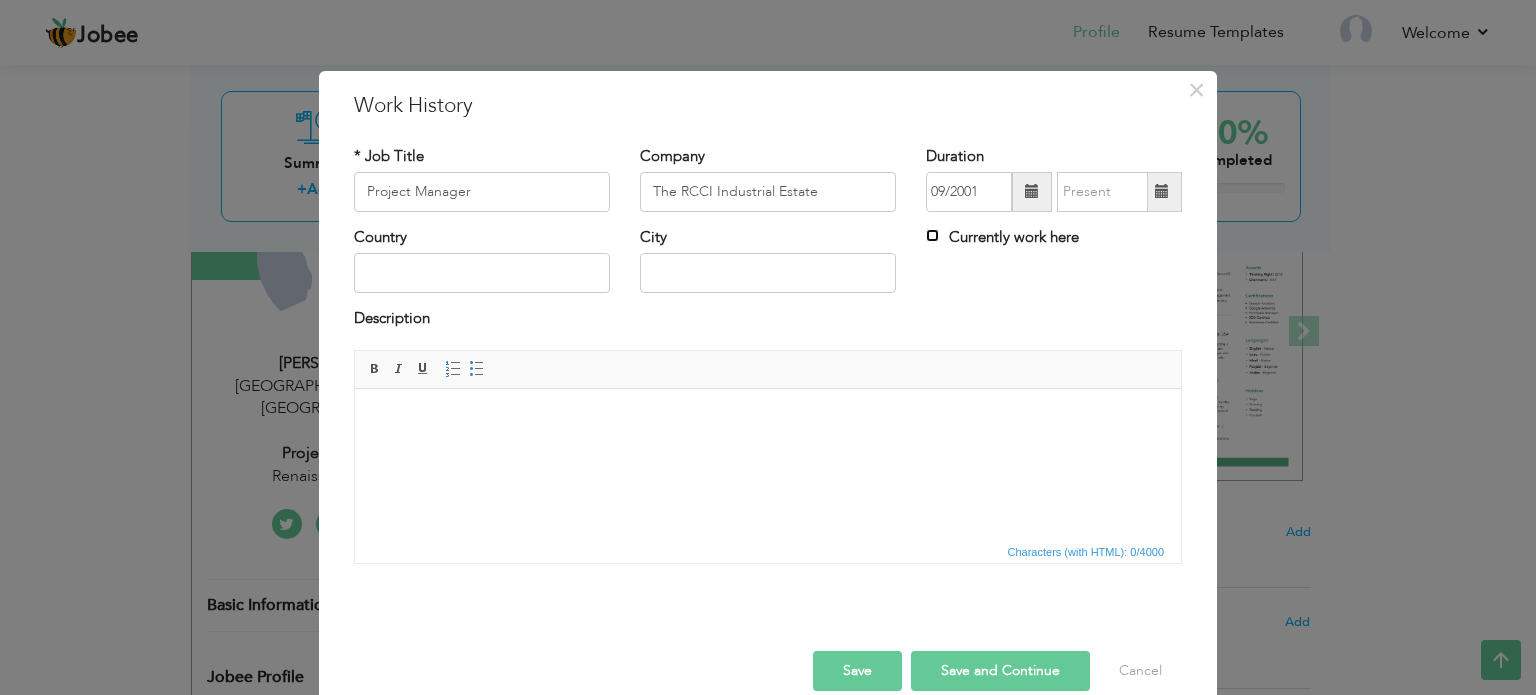 click on "Currently work here" at bounding box center [932, 235] 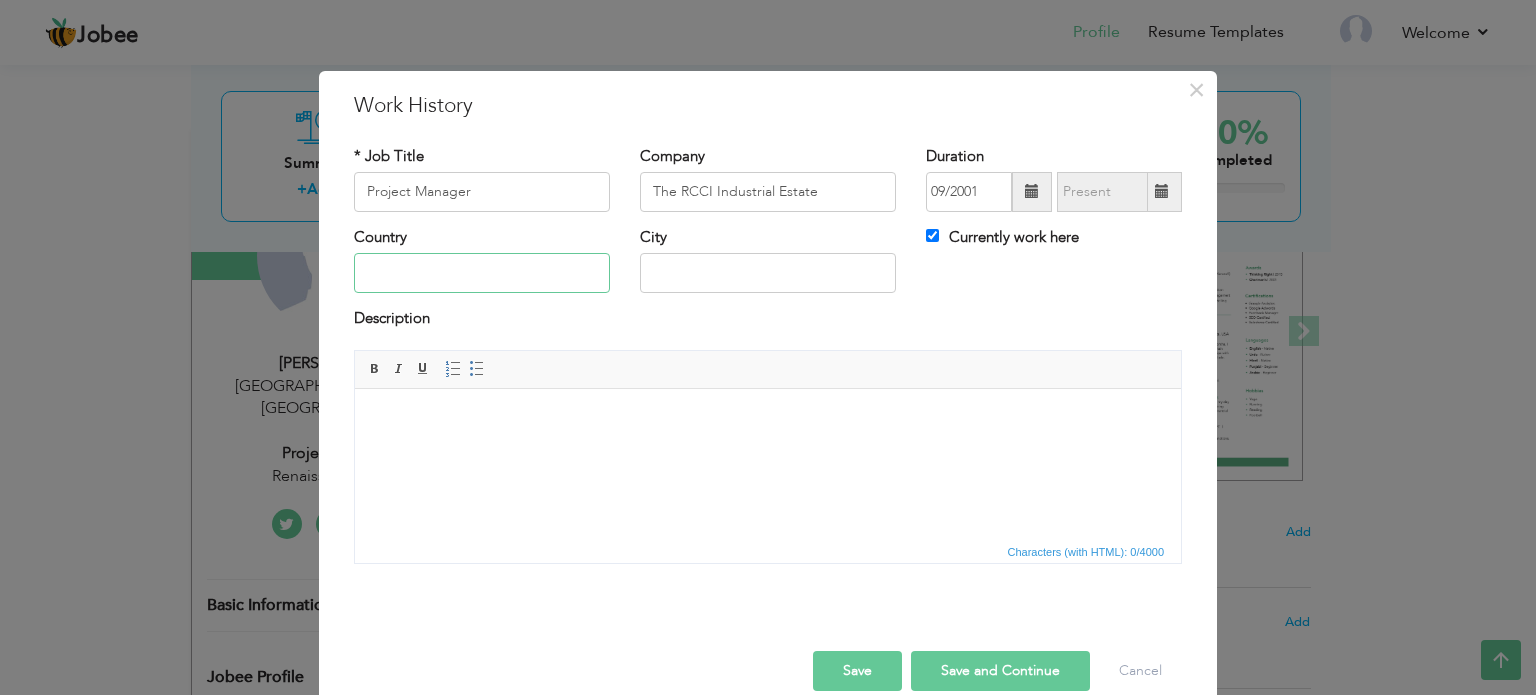 click at bounding box center (482, 273) 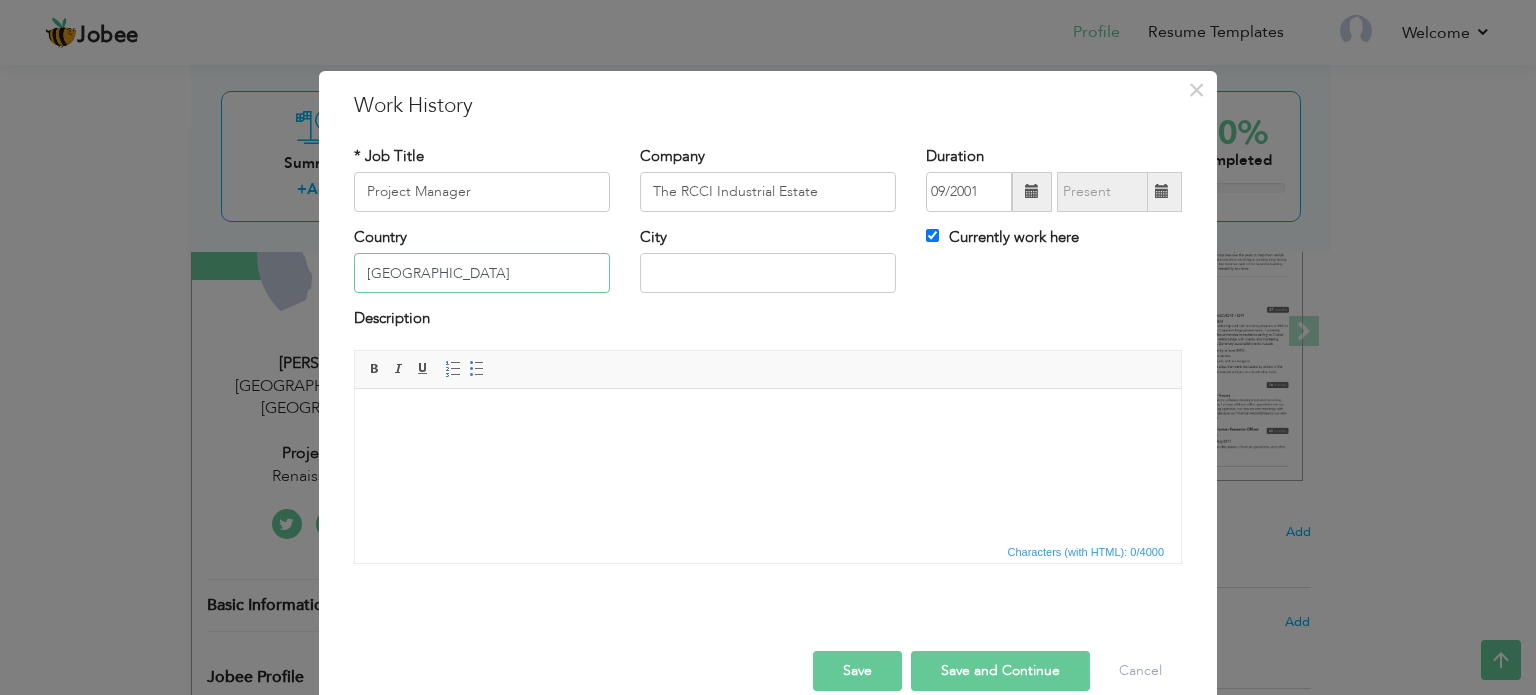 type on "[GEOGRAPHIC_DATA]" 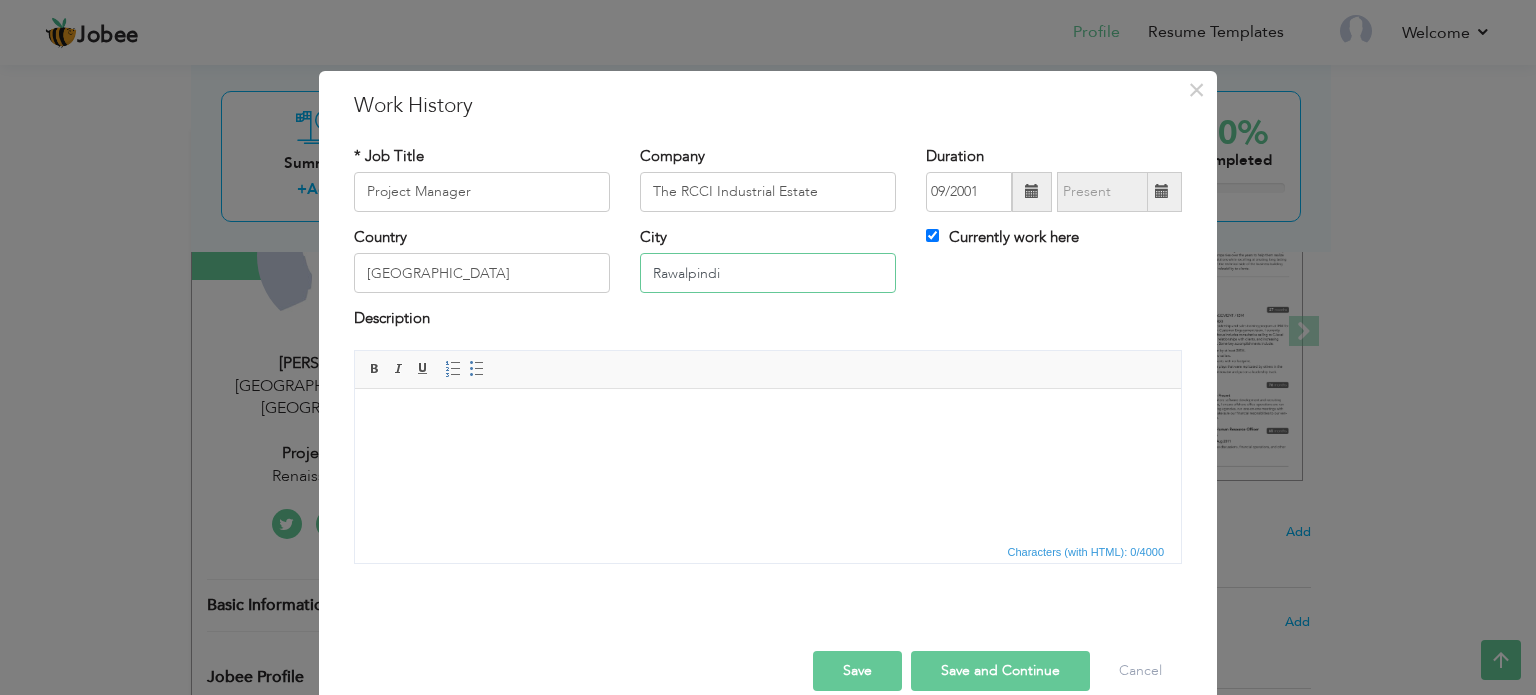type on "Rawalpindi" 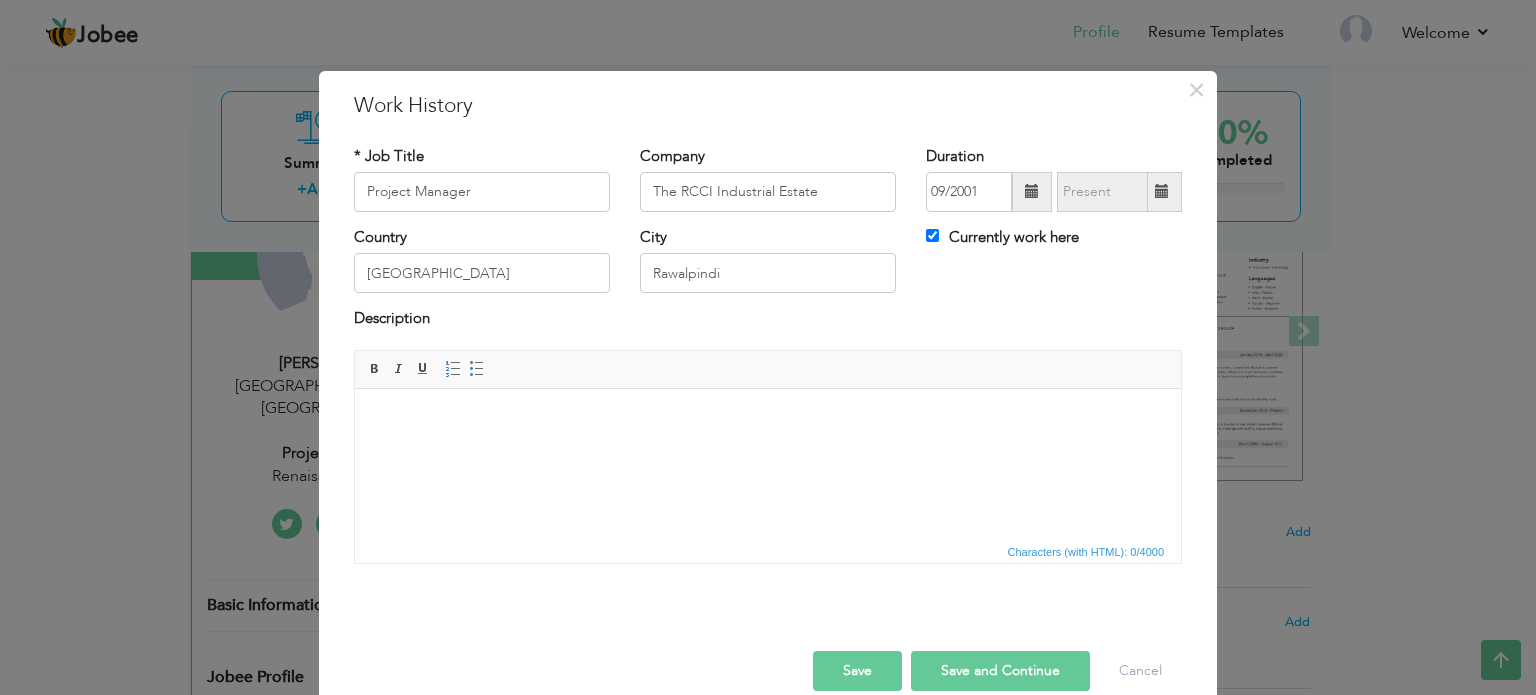 click at bounding box center (768, 418) 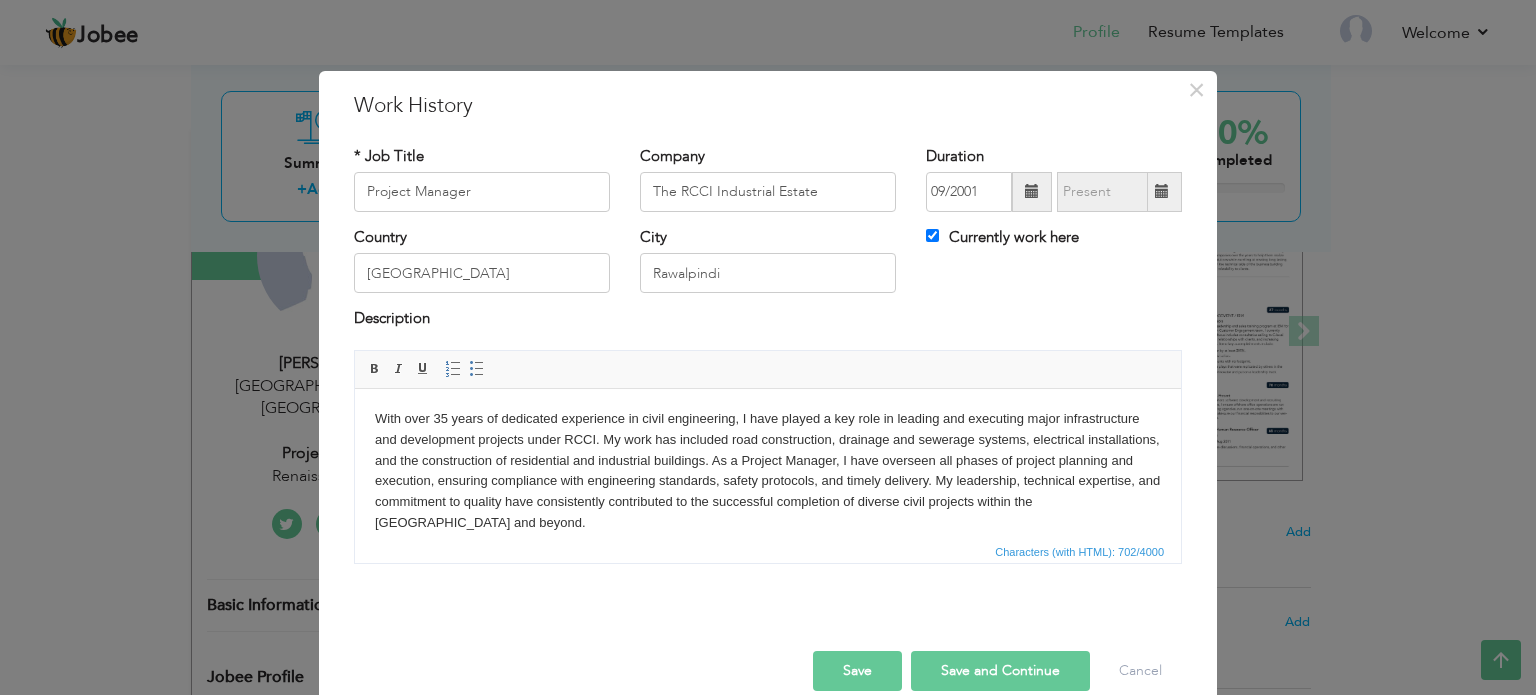 drag, startPoint x: 602, startPoint y: 583, endPoint x: 229, endPoint y: 123, distance: 592.22375 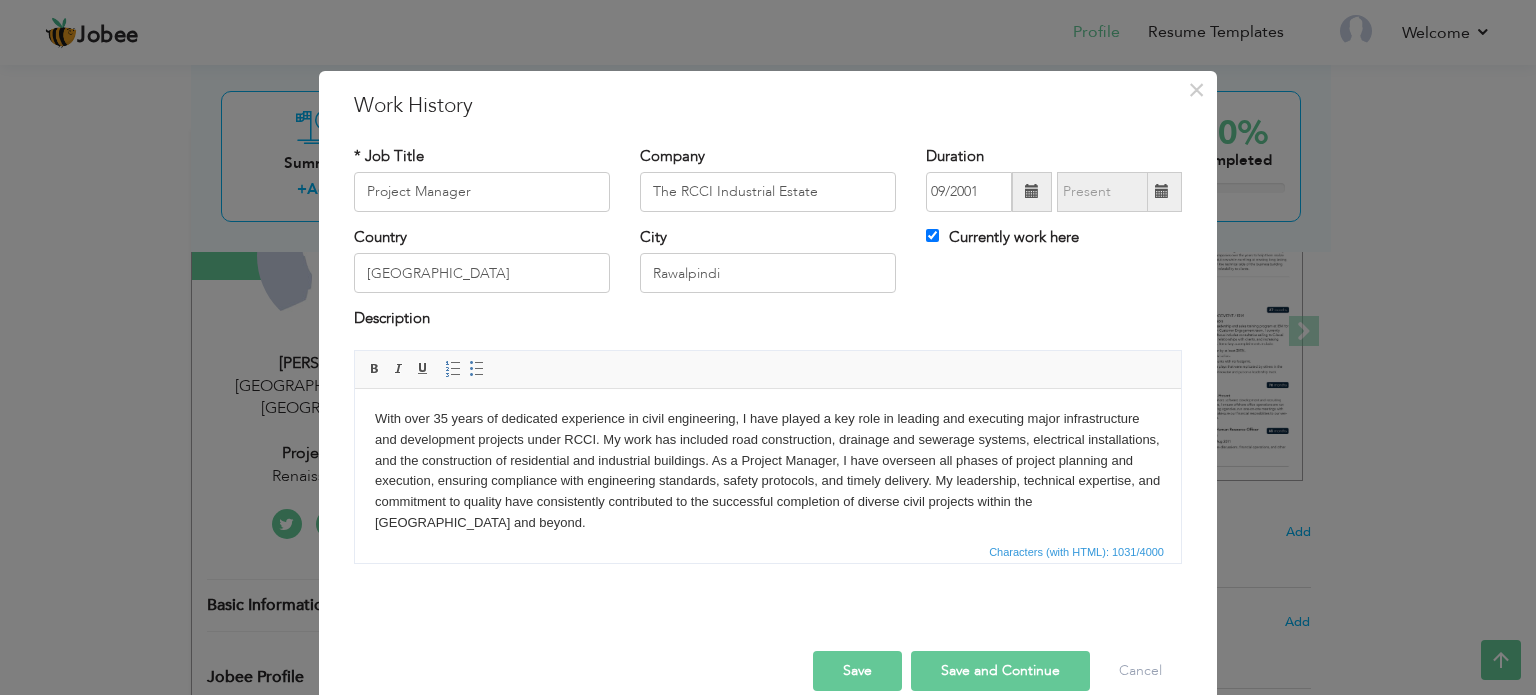 scroll, scrollTop: 66, scrollLeft: 0, axis: vertical 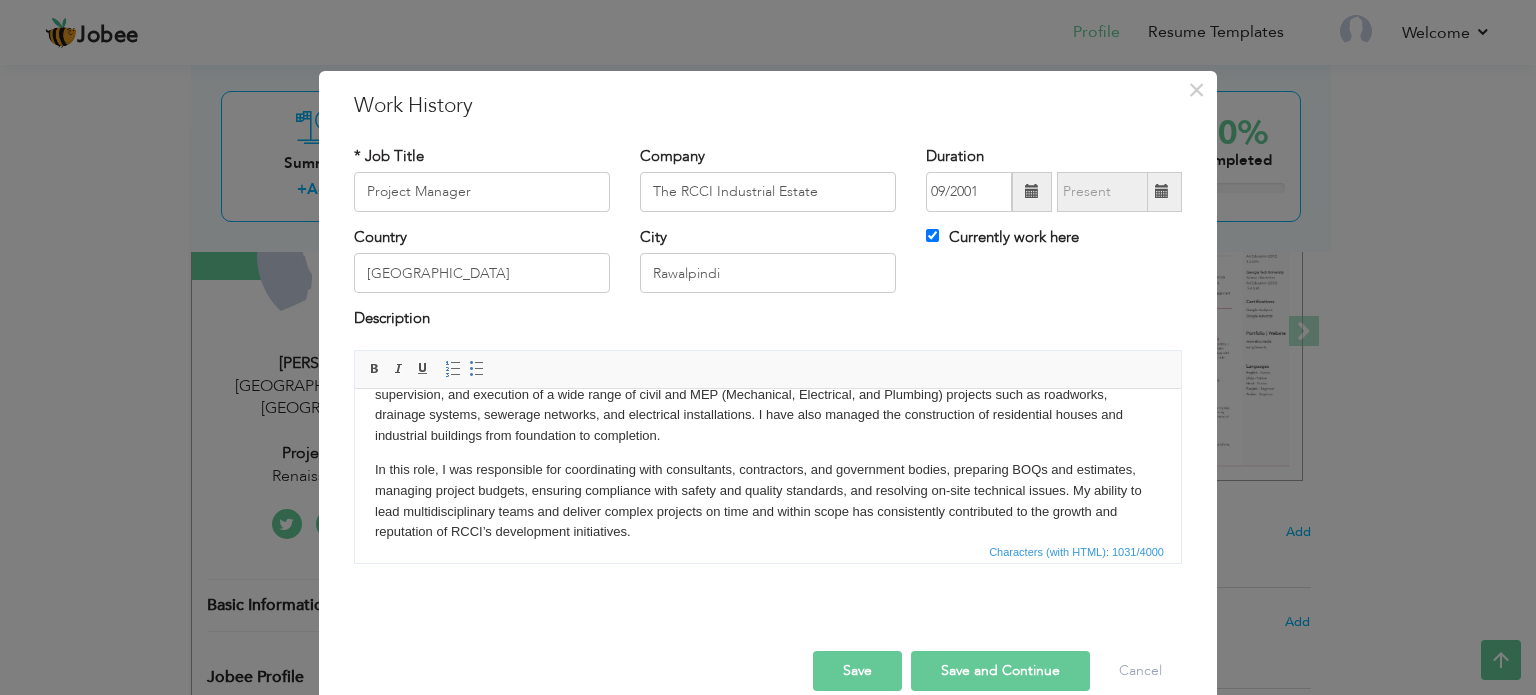 click on "Save" at bounding box center (857, 671) 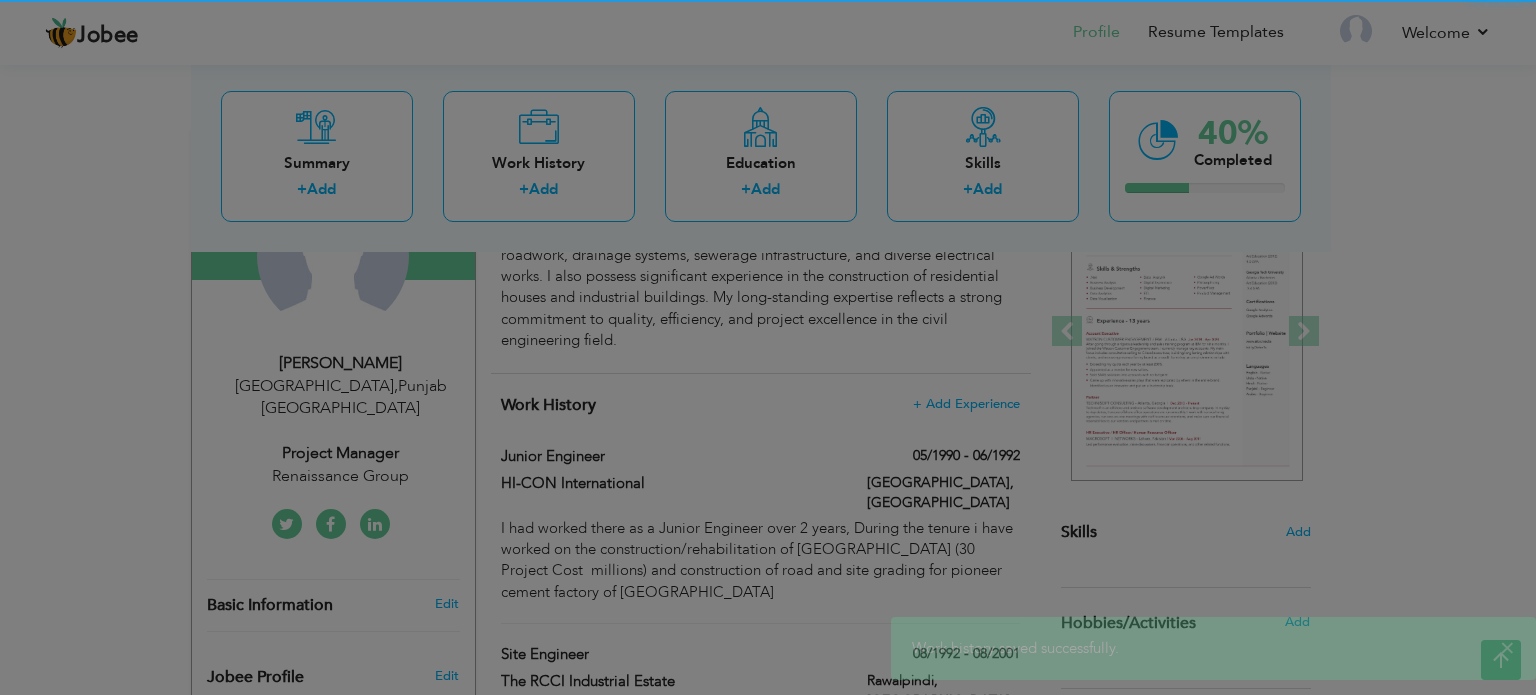 scroll, scrollTop: 0, scrollLeft: 0, axis: both 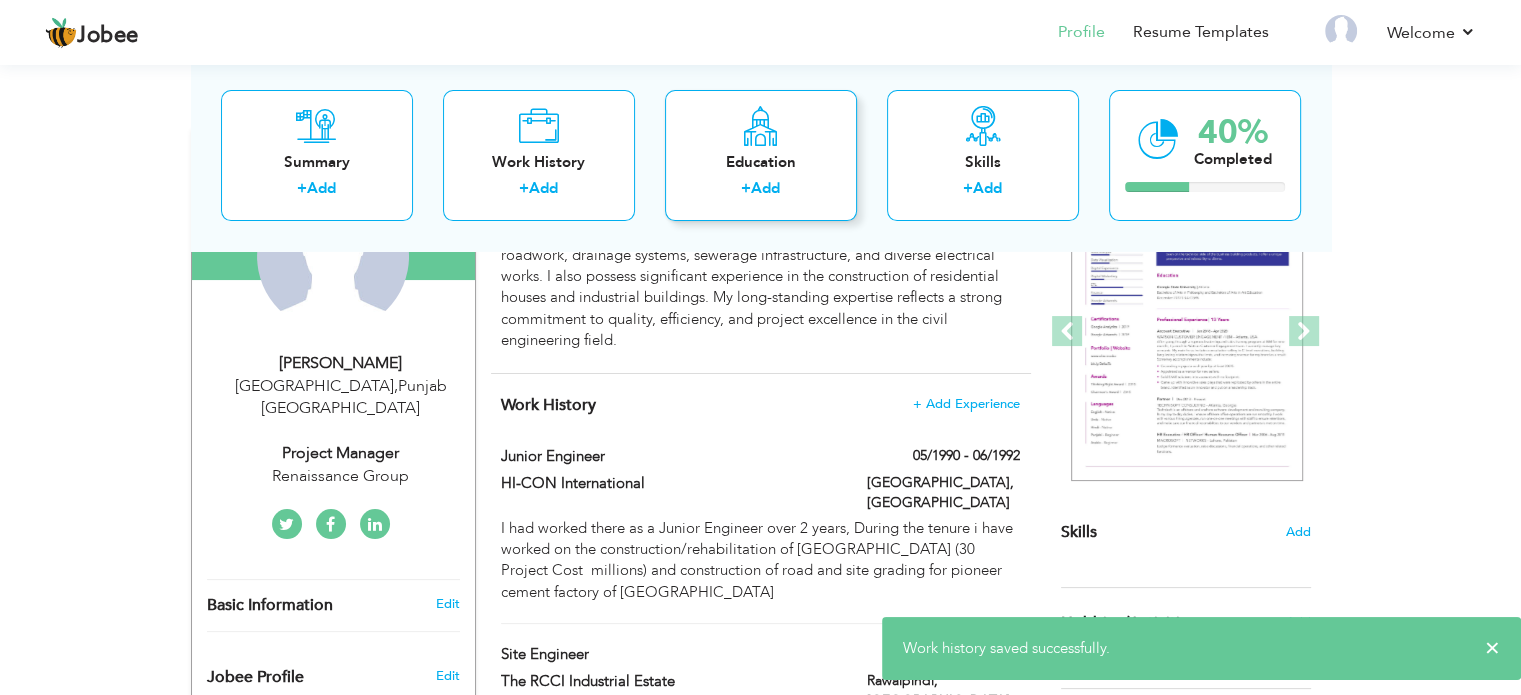 click on "Education
+  Add" at bounding box center (761, 155) 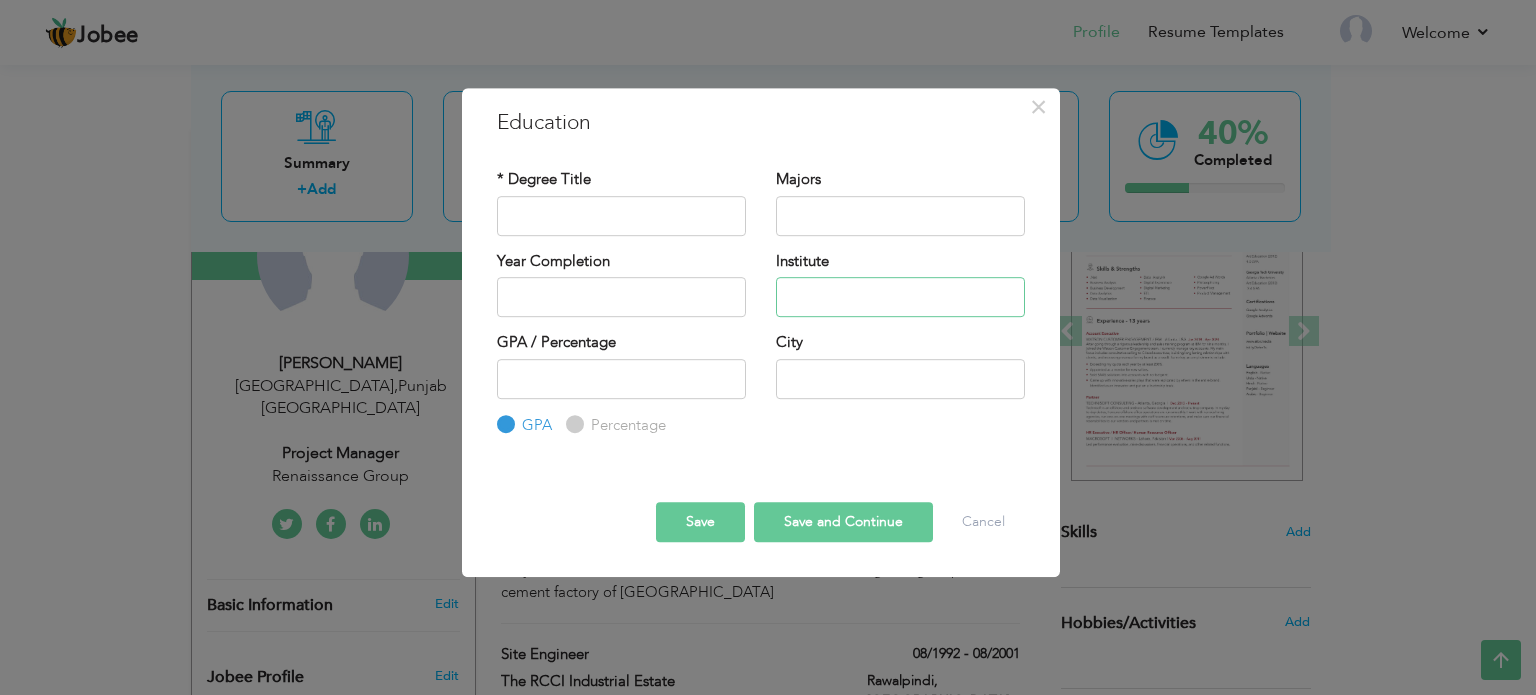 click at bounding box center (900, 297) 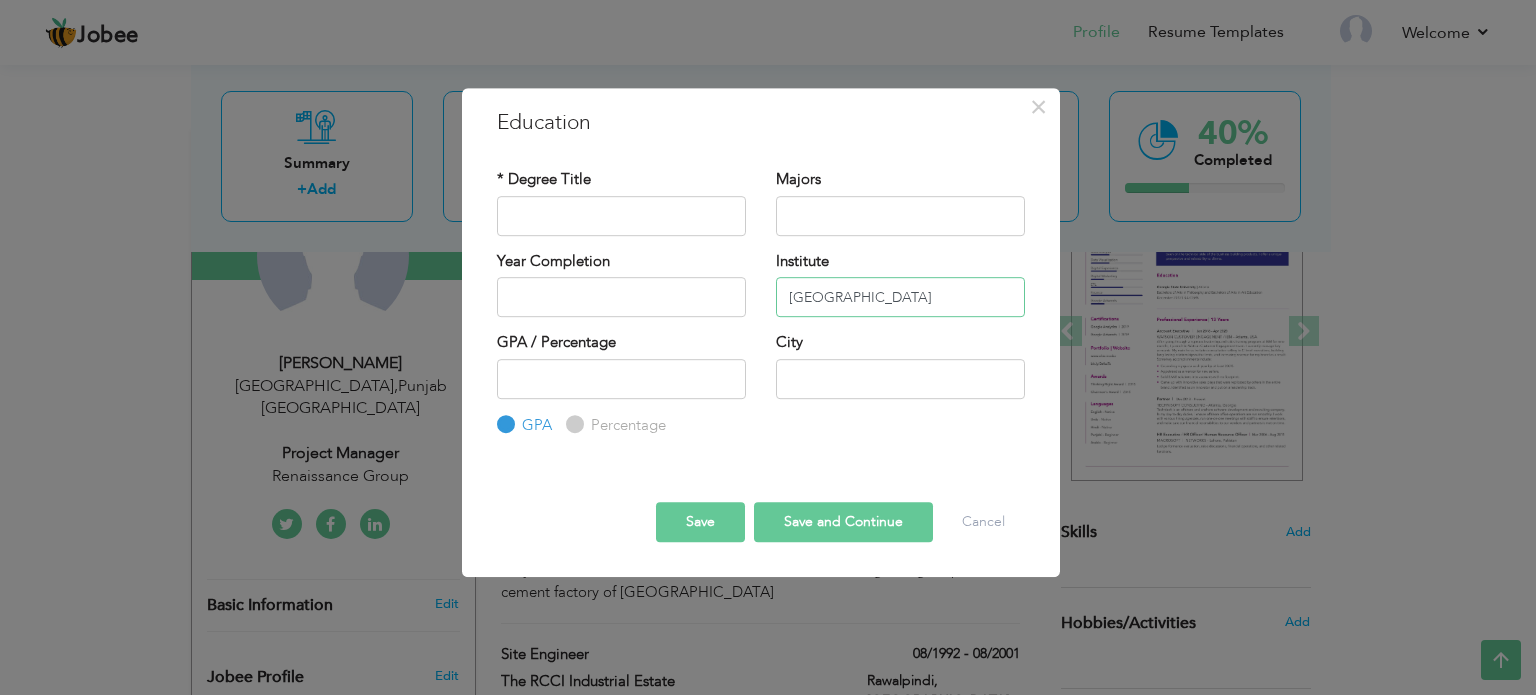 type on "Government High School" 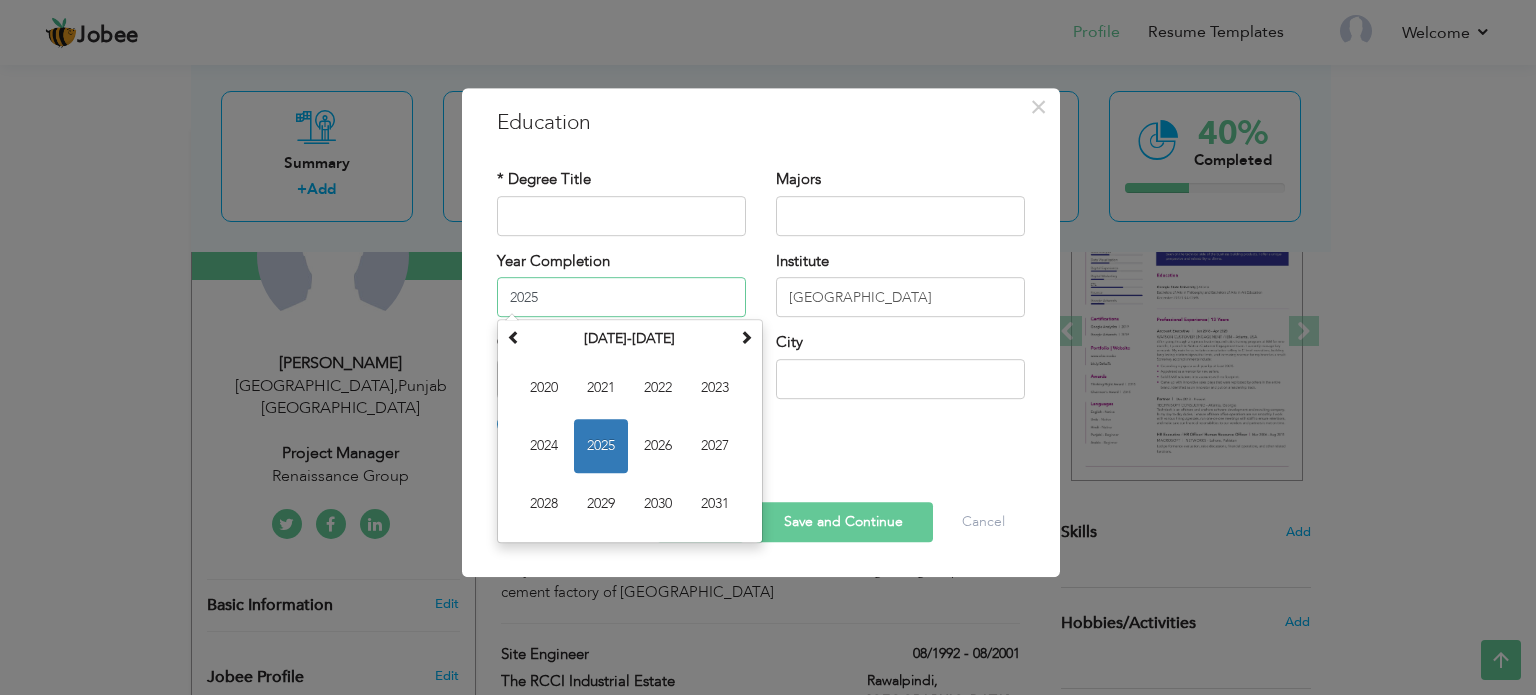 click on "2025" at bounding box center [621, 297] 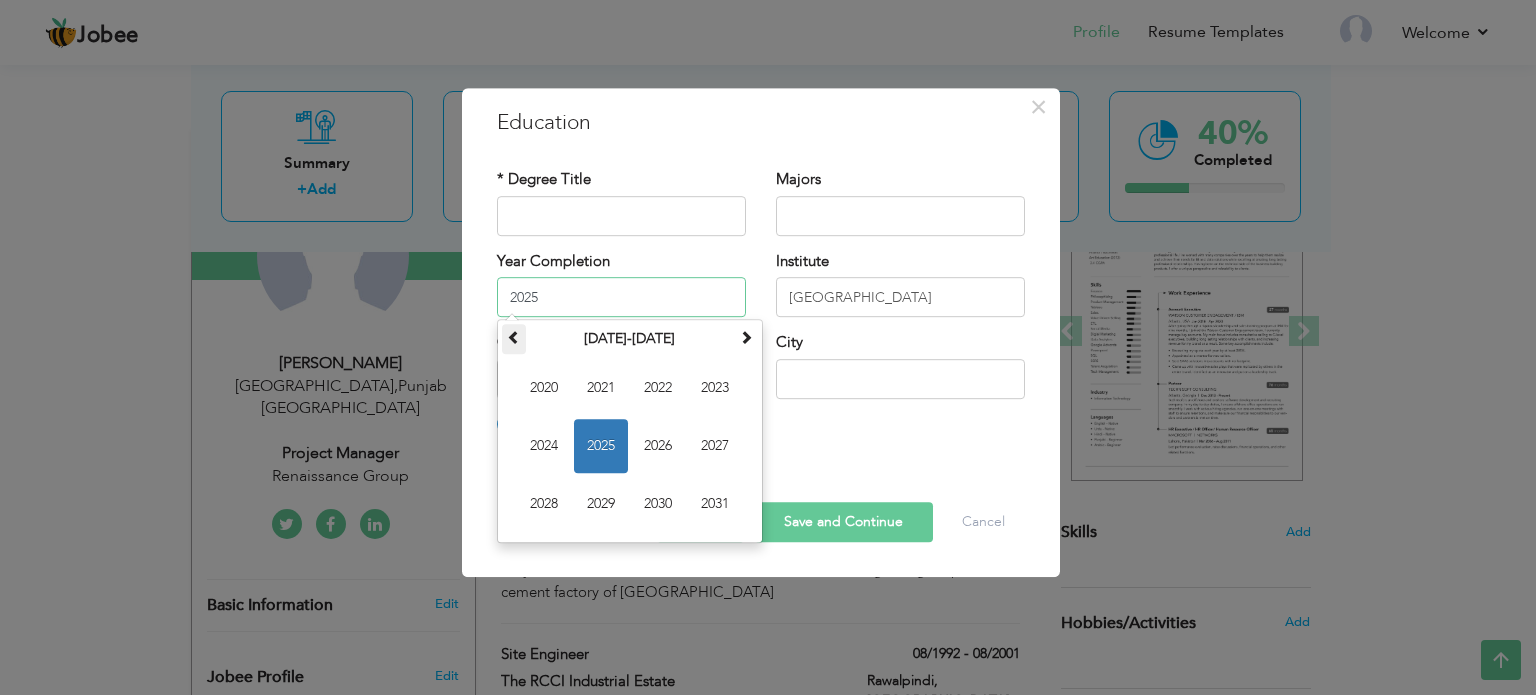 click at bounding box center (514, 337) 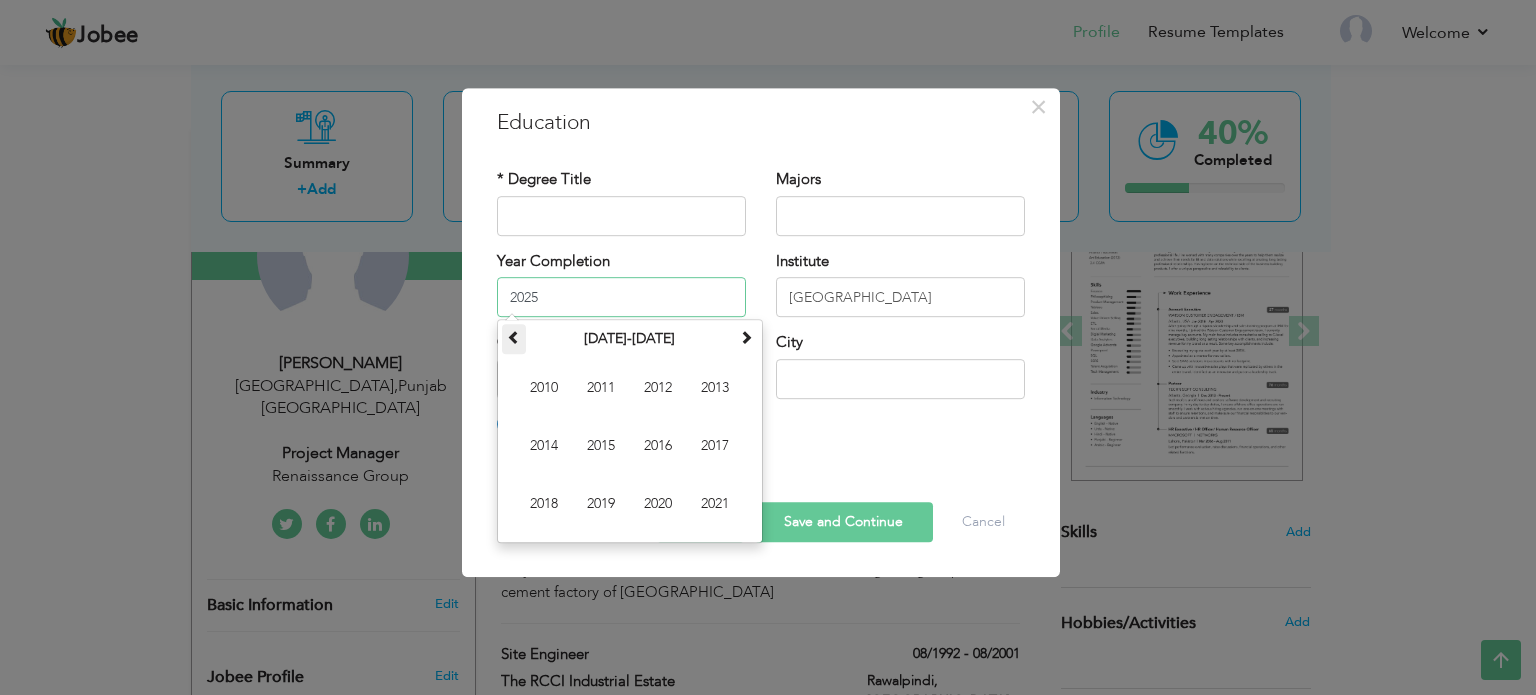 click at bounding box center (514, 337) 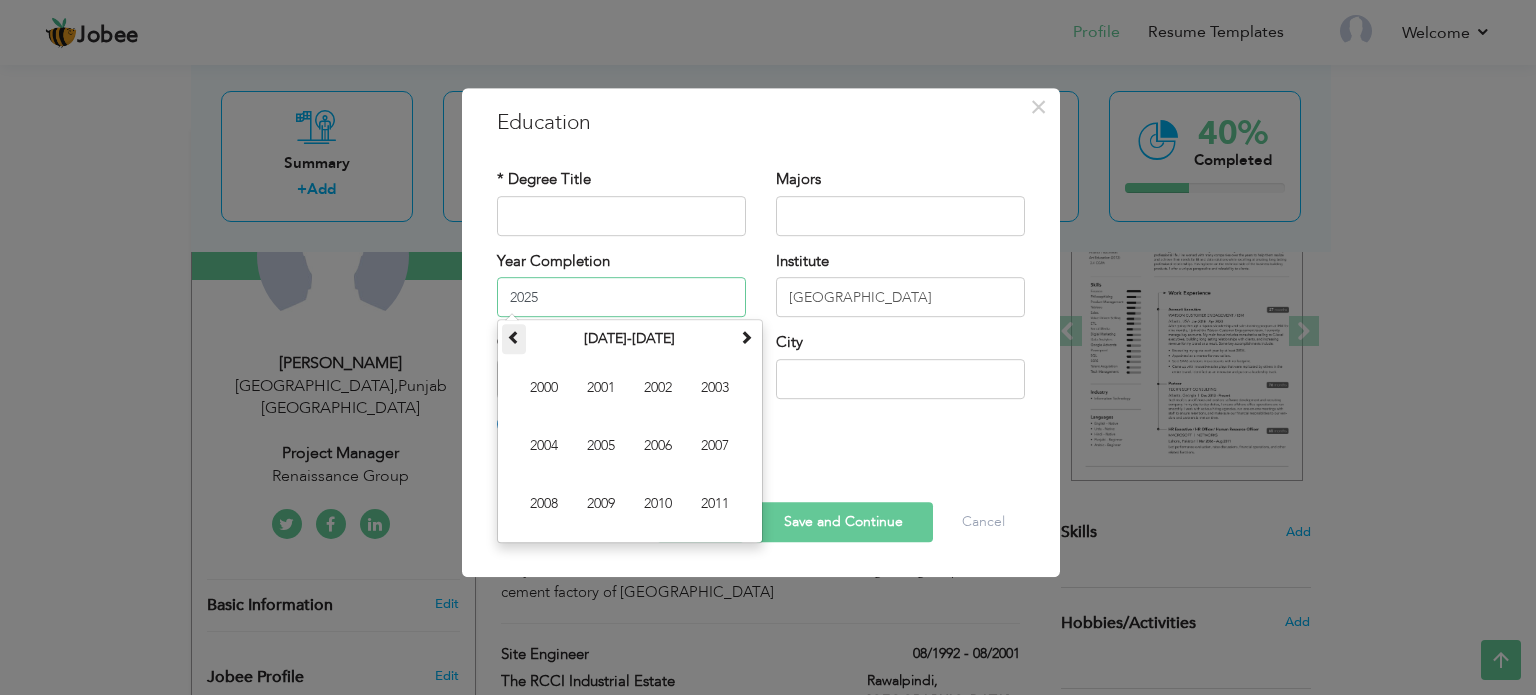 click at bounding box center [514, 337] 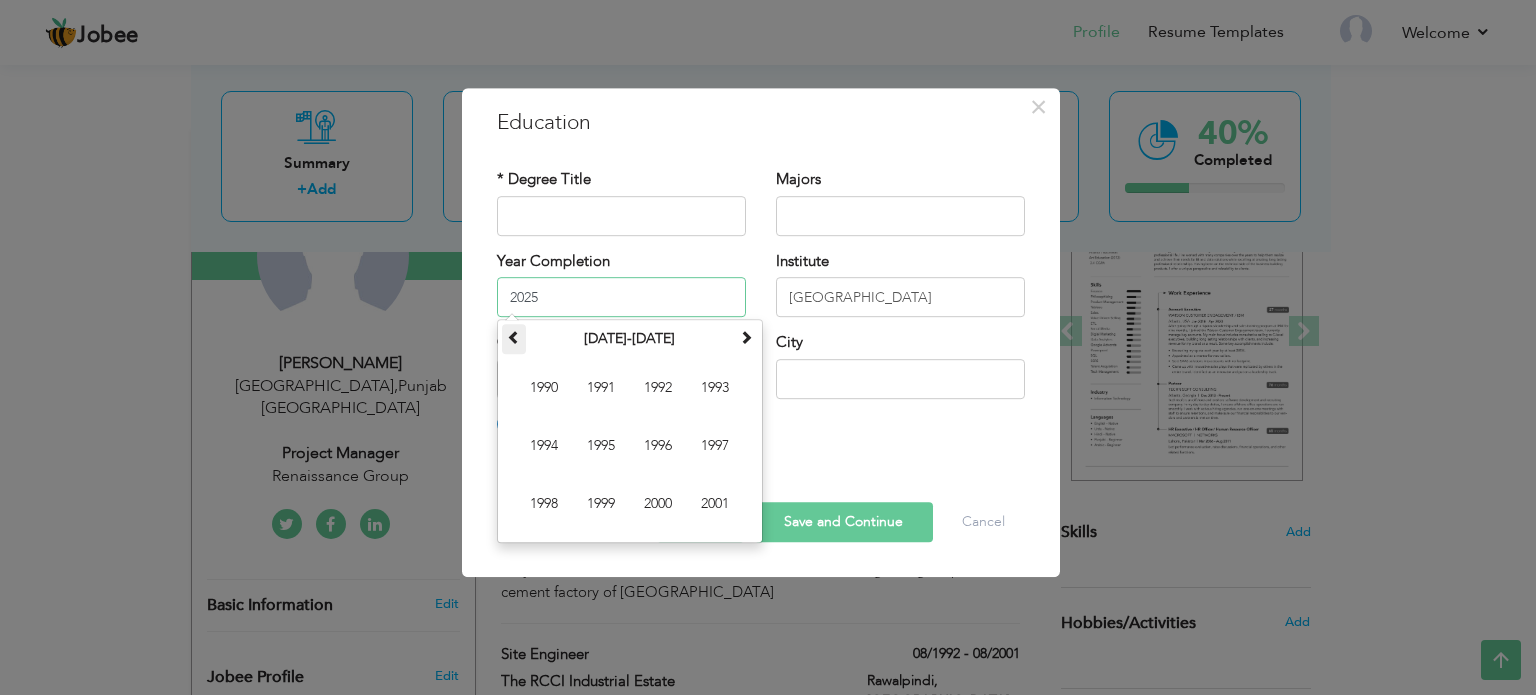 click at bounding box center [514, 337] 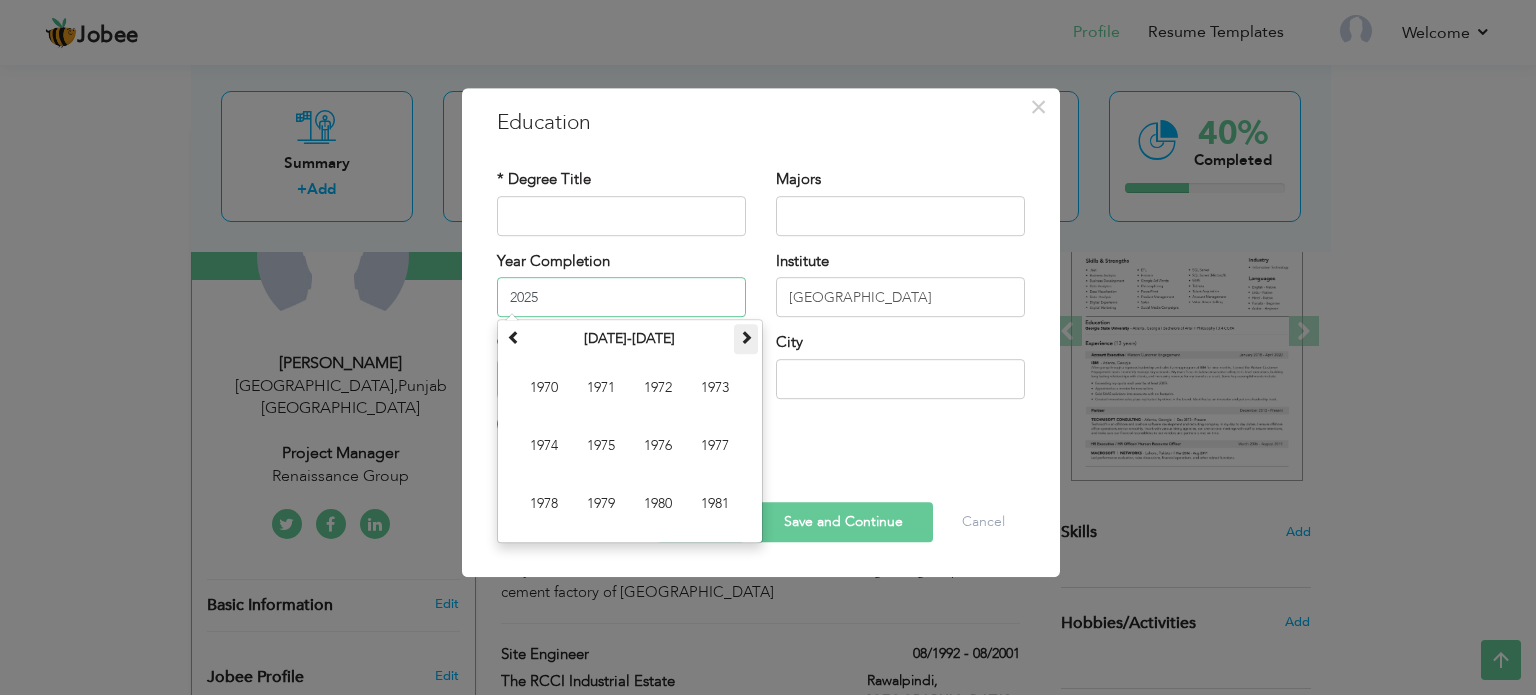 click at bounding box center (746, 339) 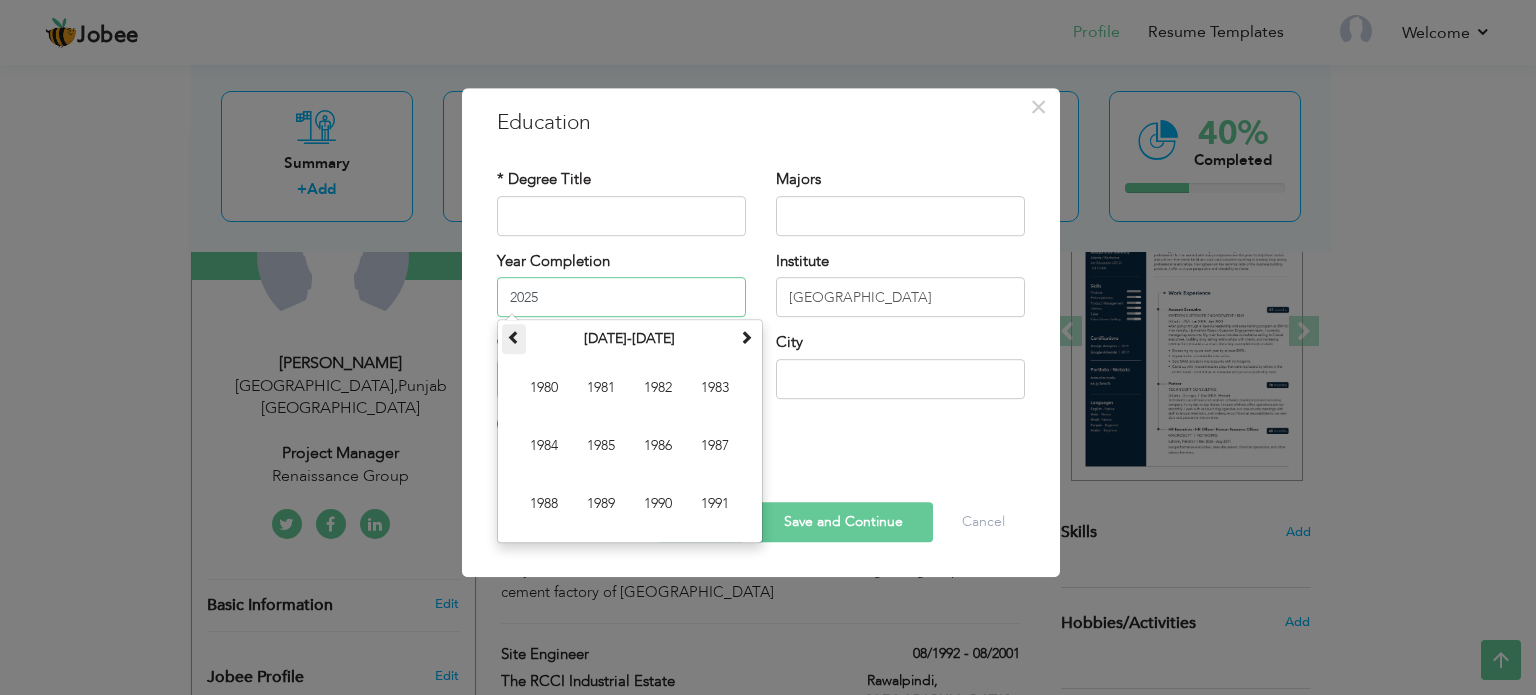 click at bounding box center (514, 337) 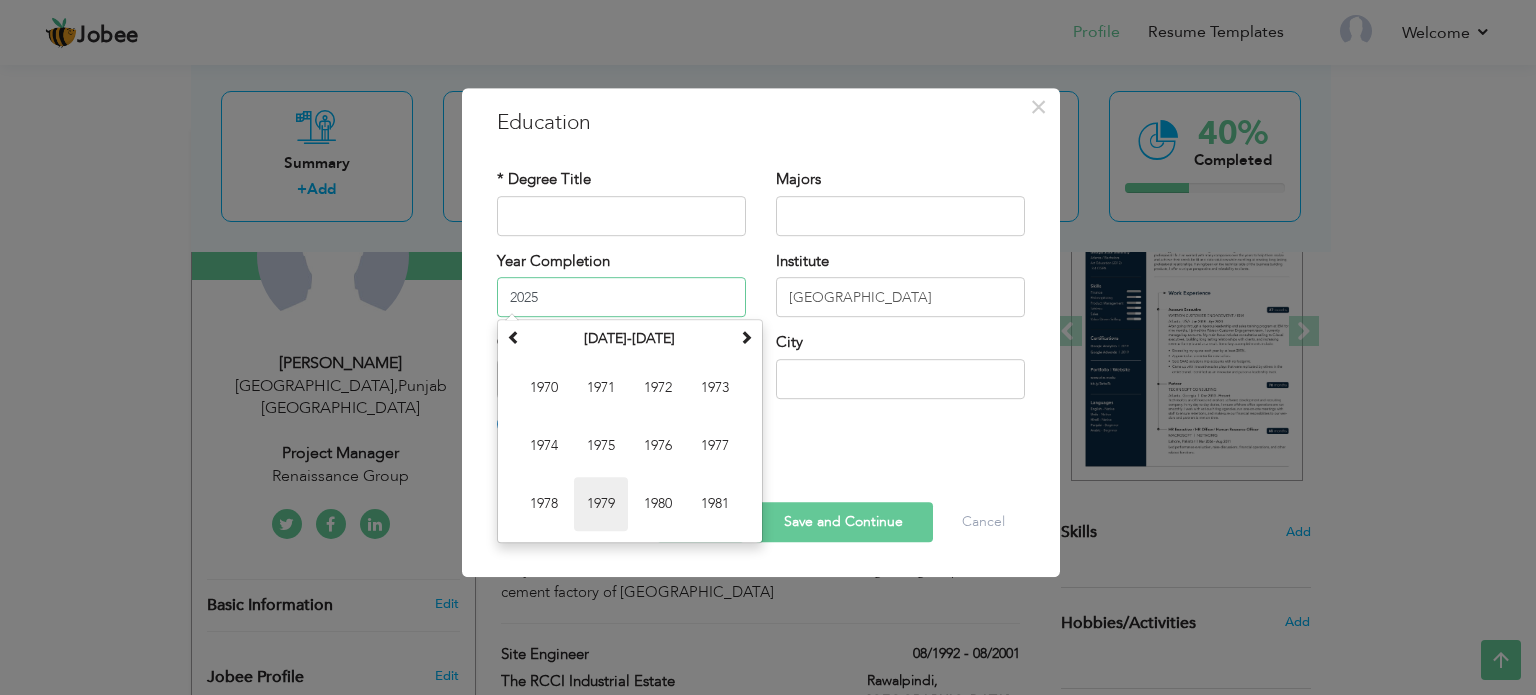 click on "1979" at bounding box center [601, 504] 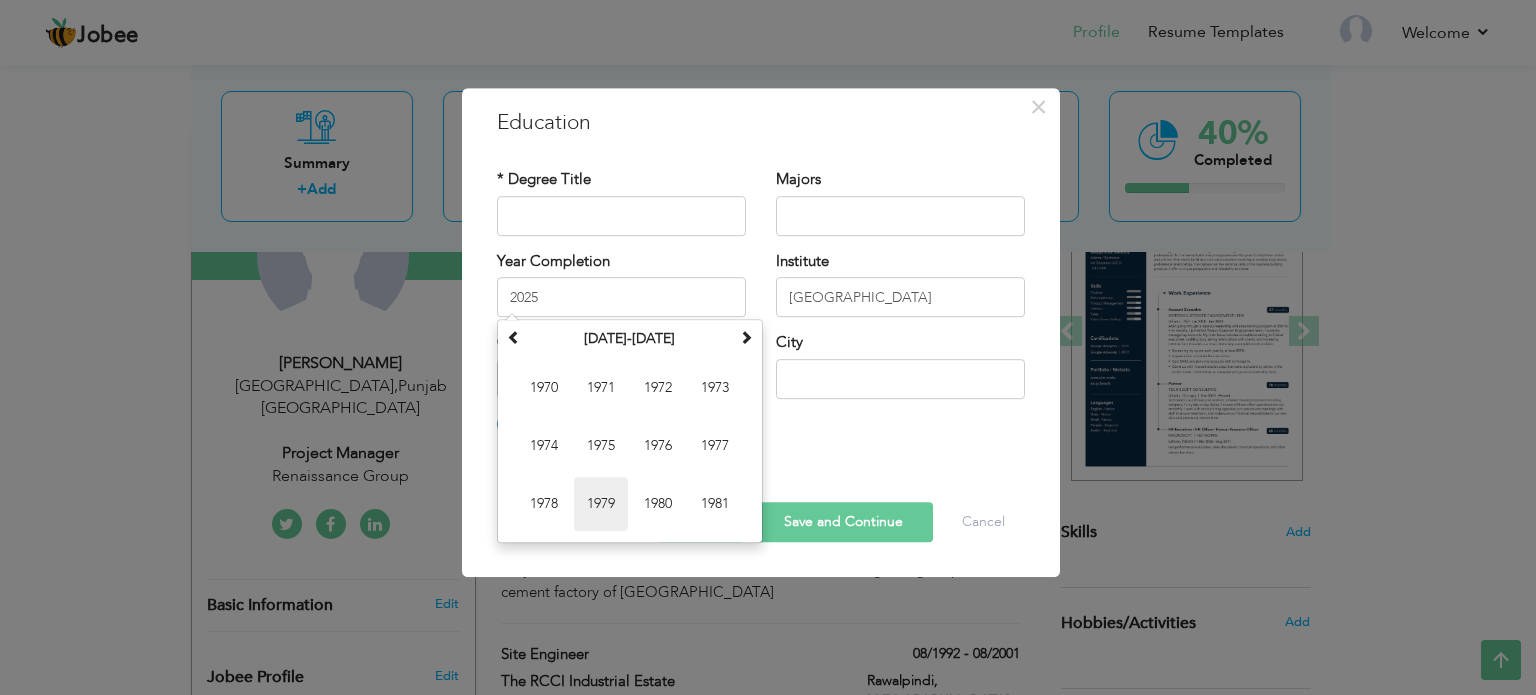 type on "1979" 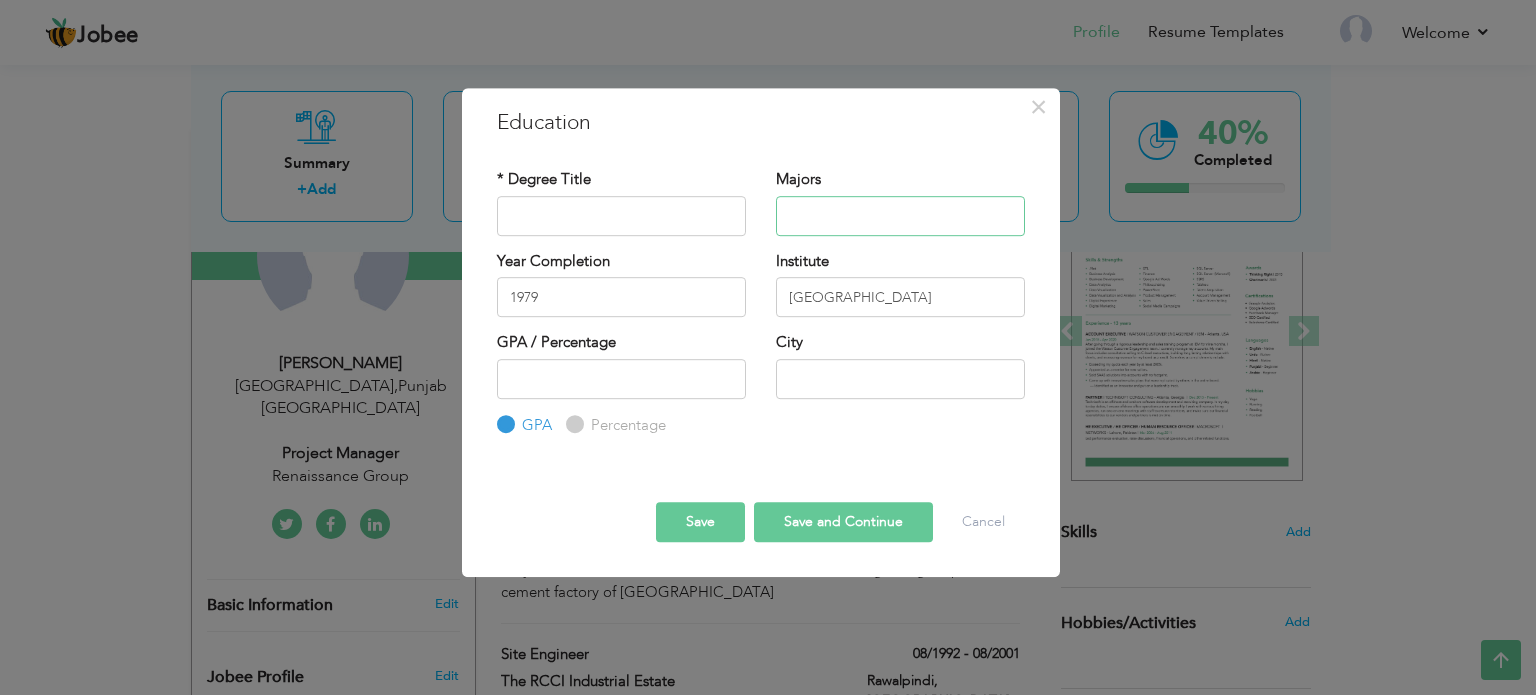 click at bounding box center (900, 216) 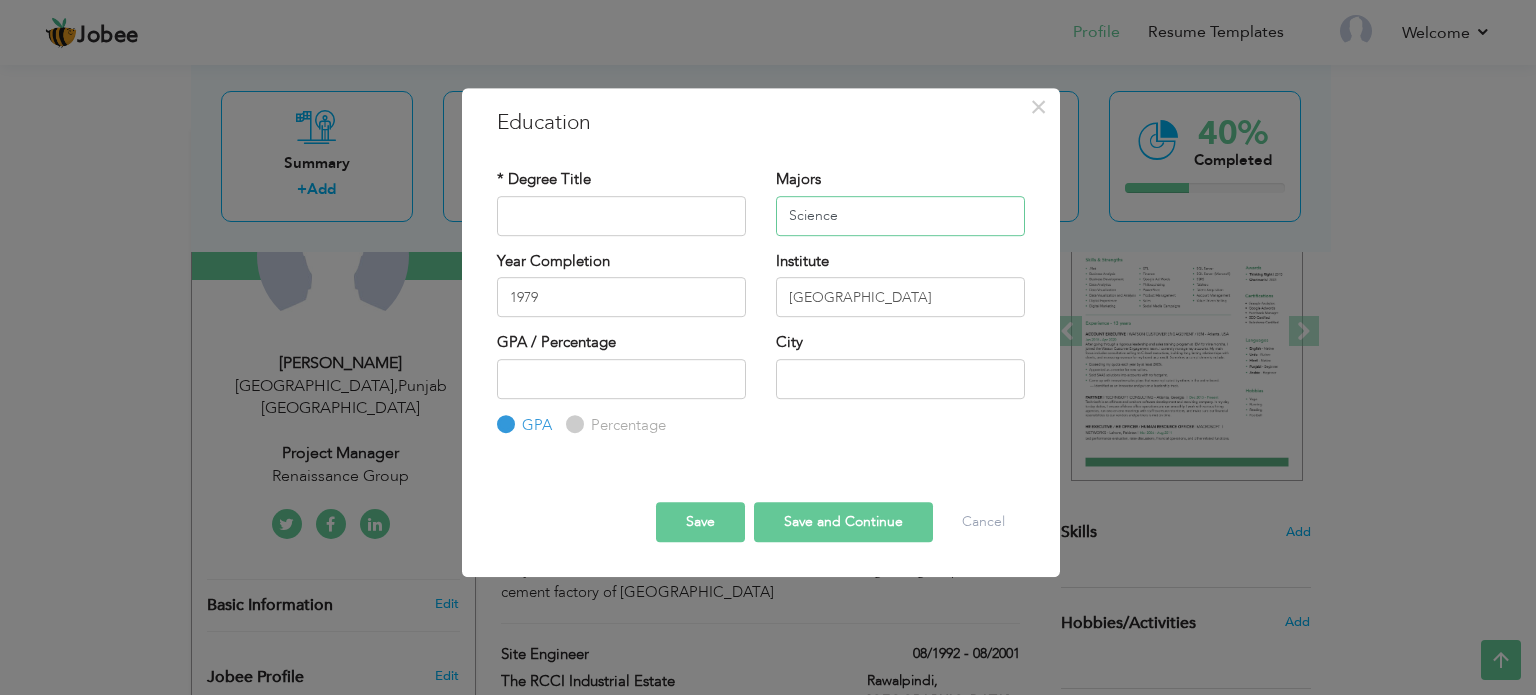 type on "Science" 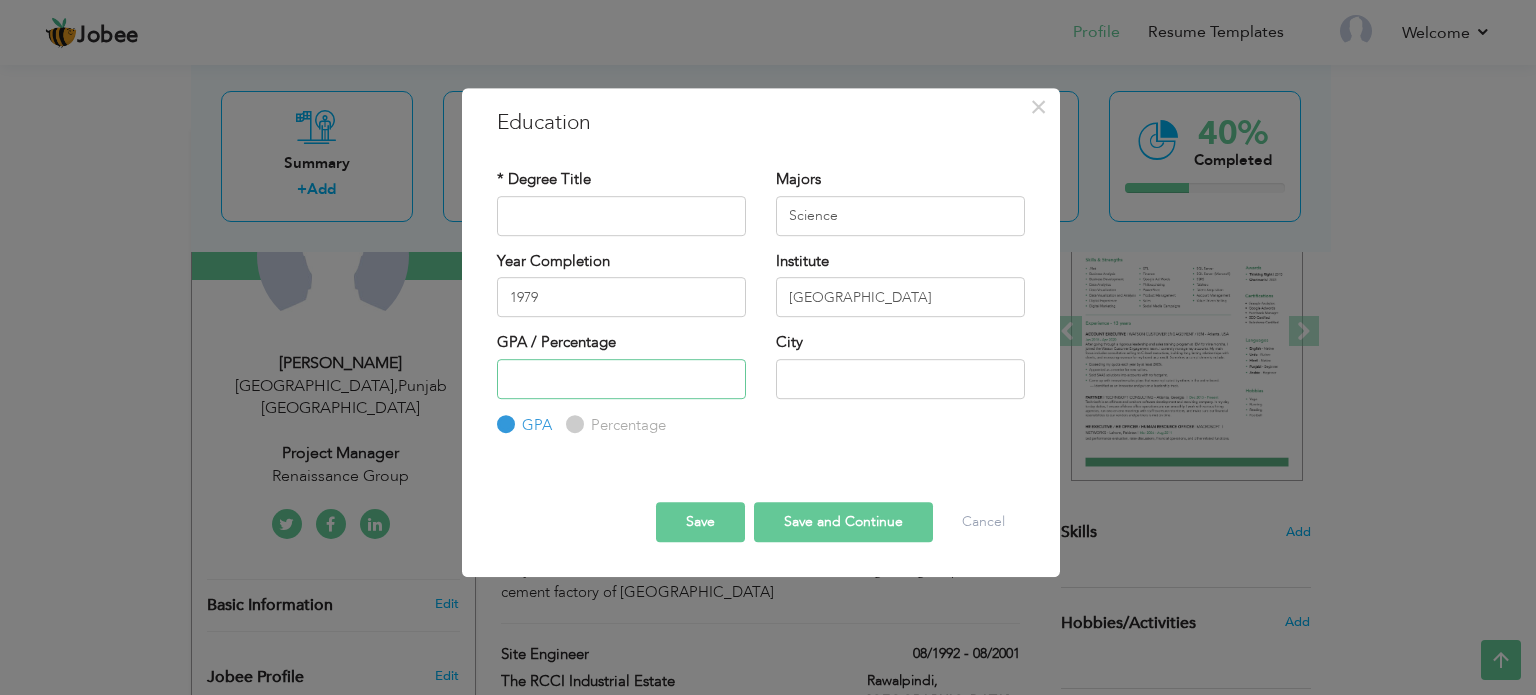 click at bounding box center [621, 379] 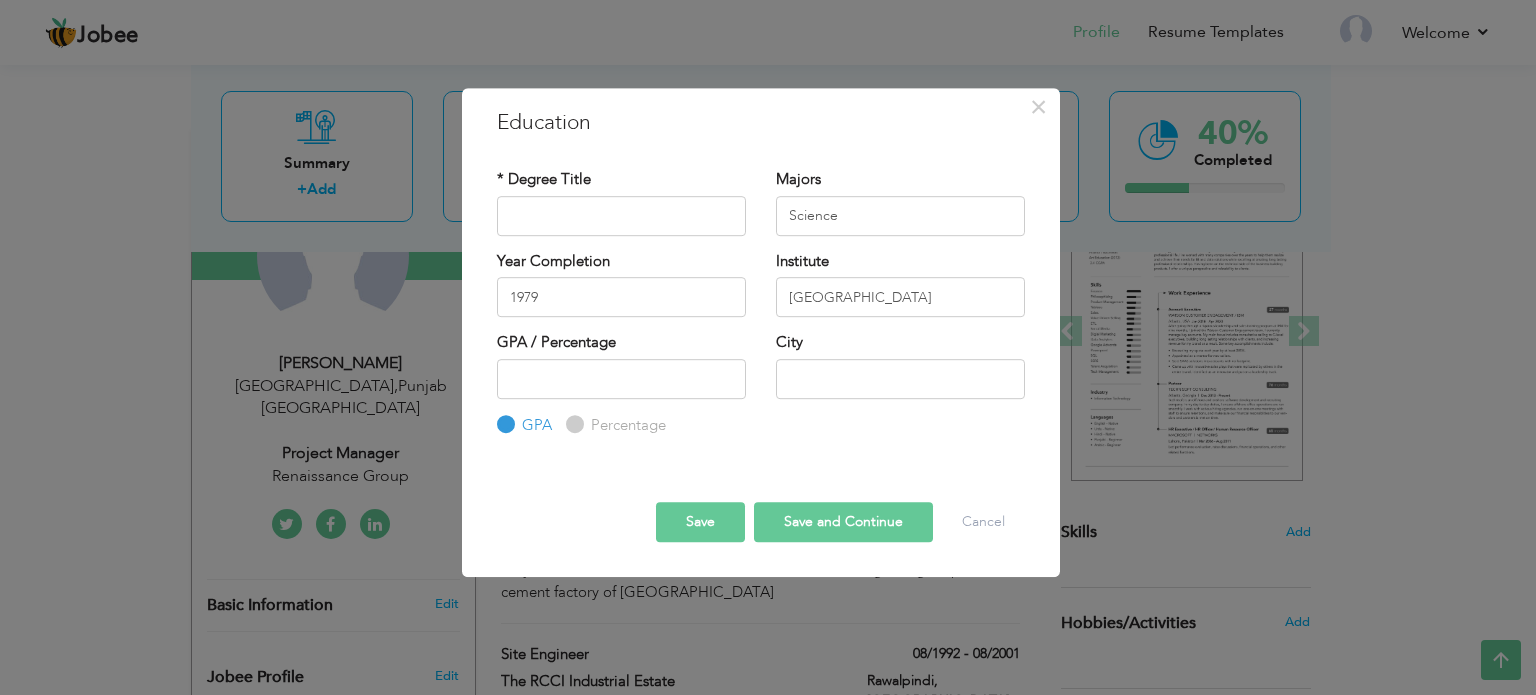 click on "GPA
Percentage" at bounding box center [621, 398] 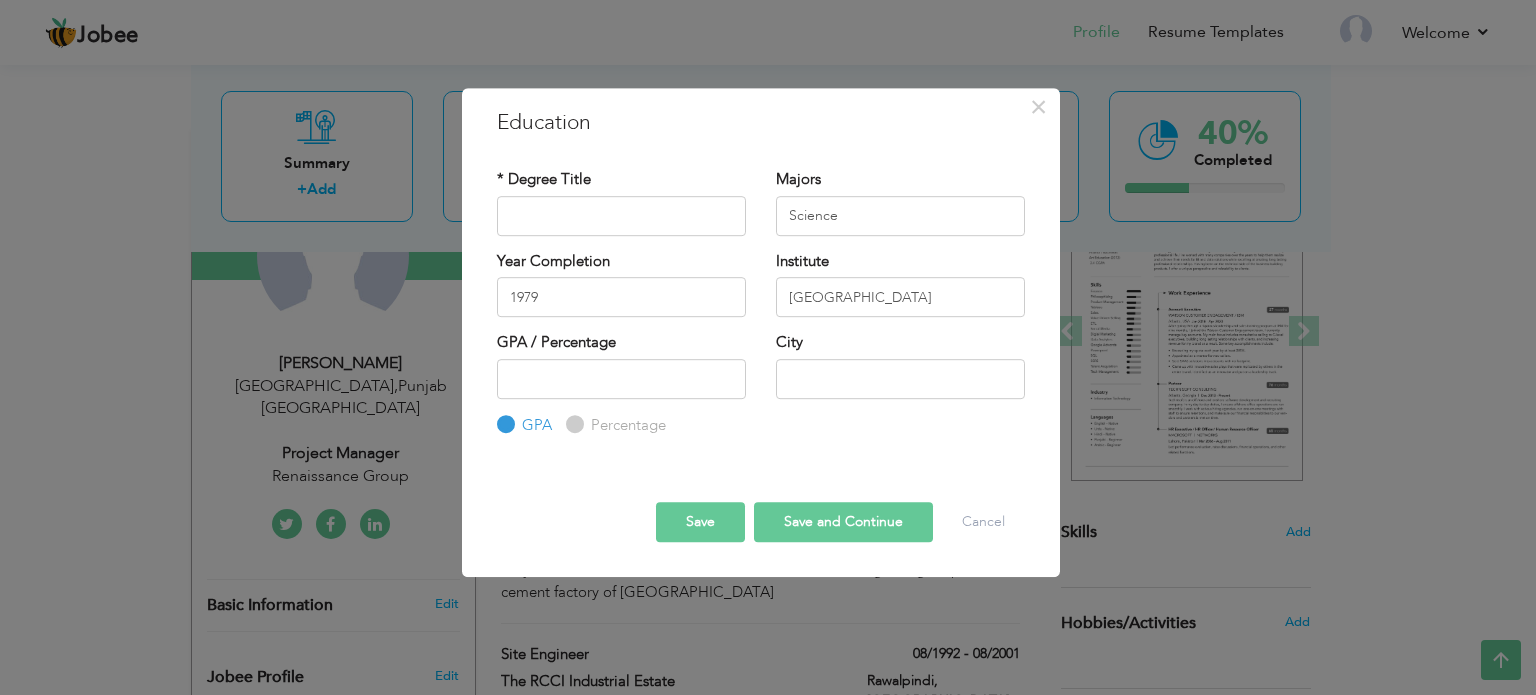 click on "Percentage" at bounding box center [572, 424] 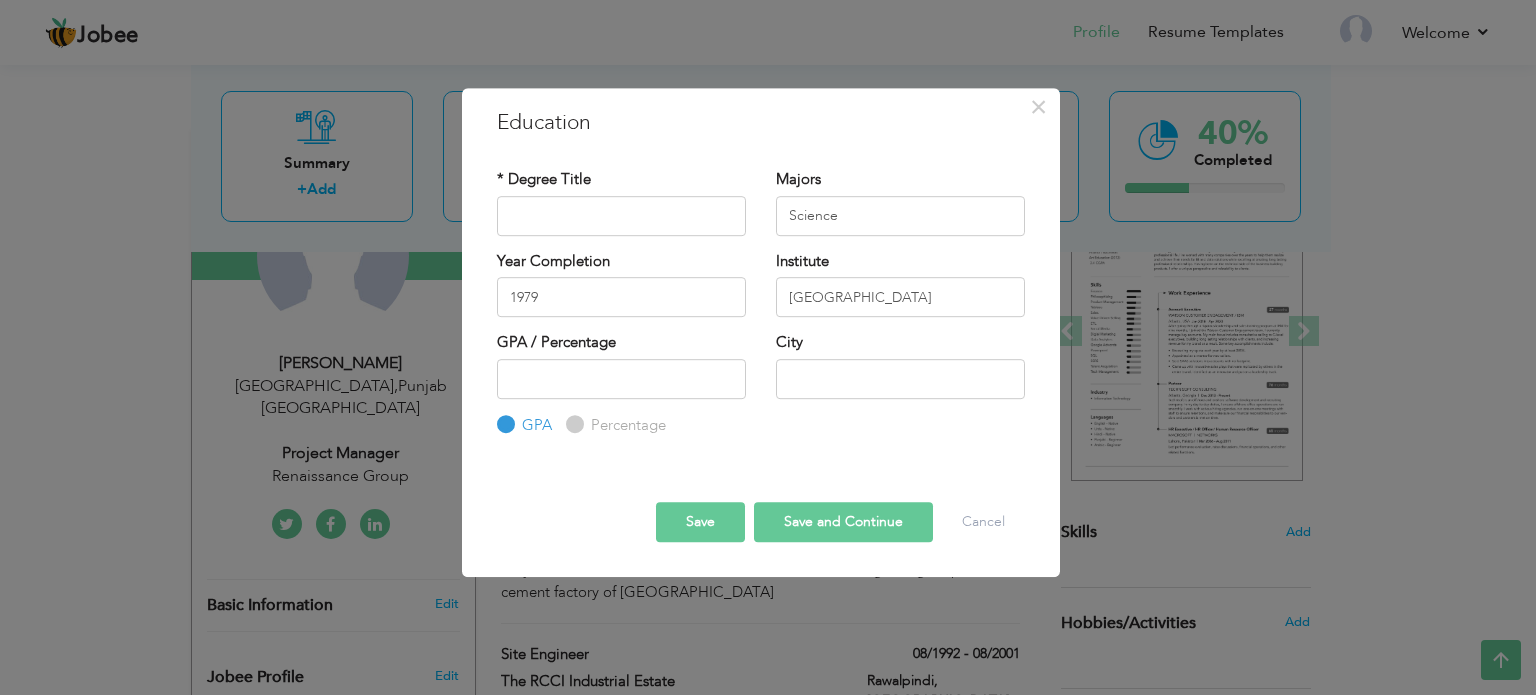 radio on "true" 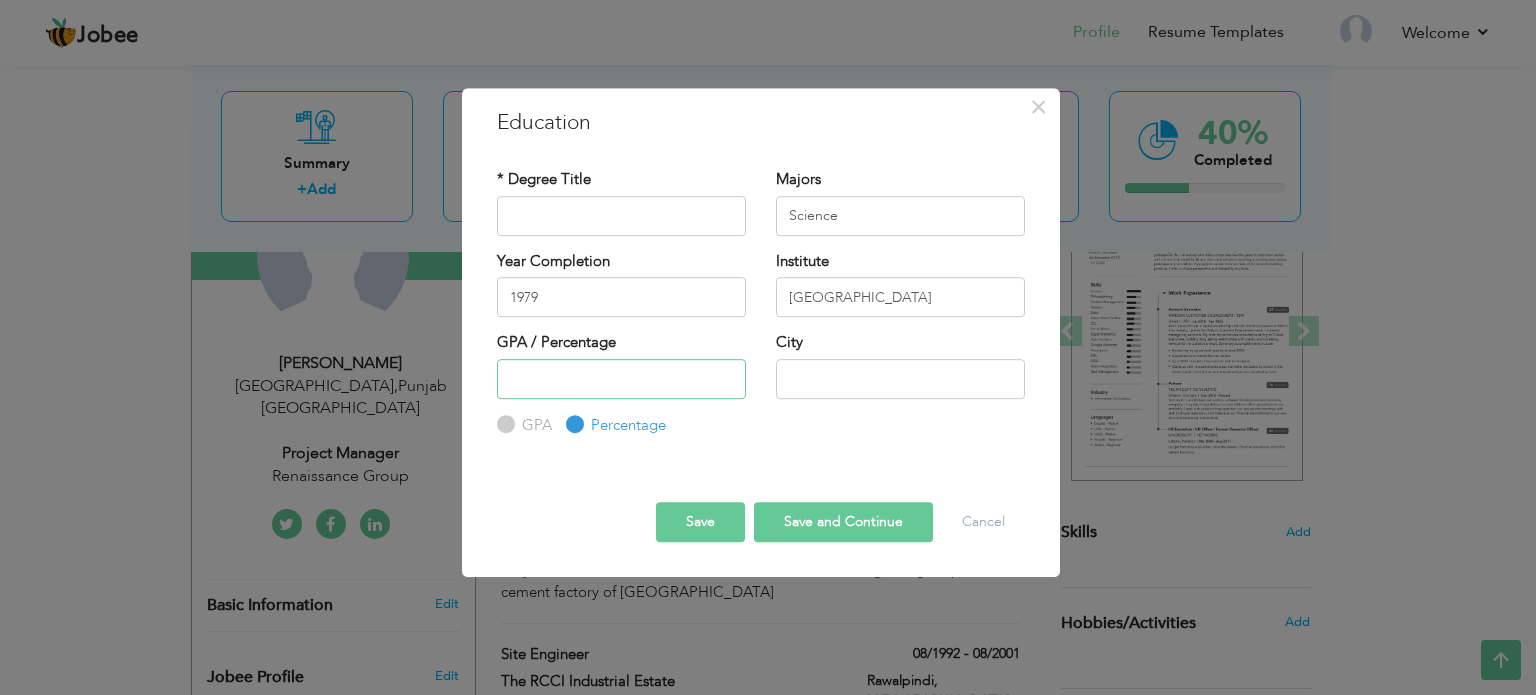 click at bounding box center (621, 379) 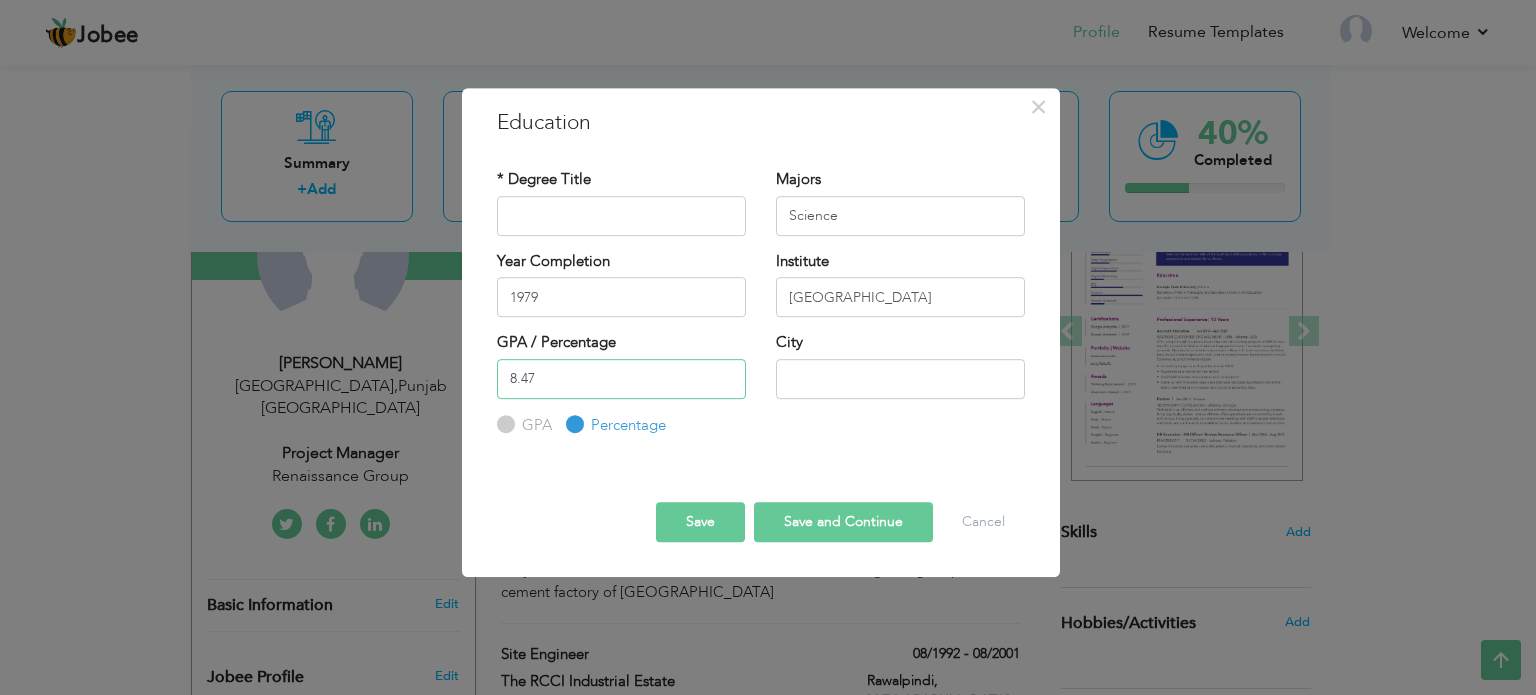 click on "8.47" at bounding box center (621, 379) 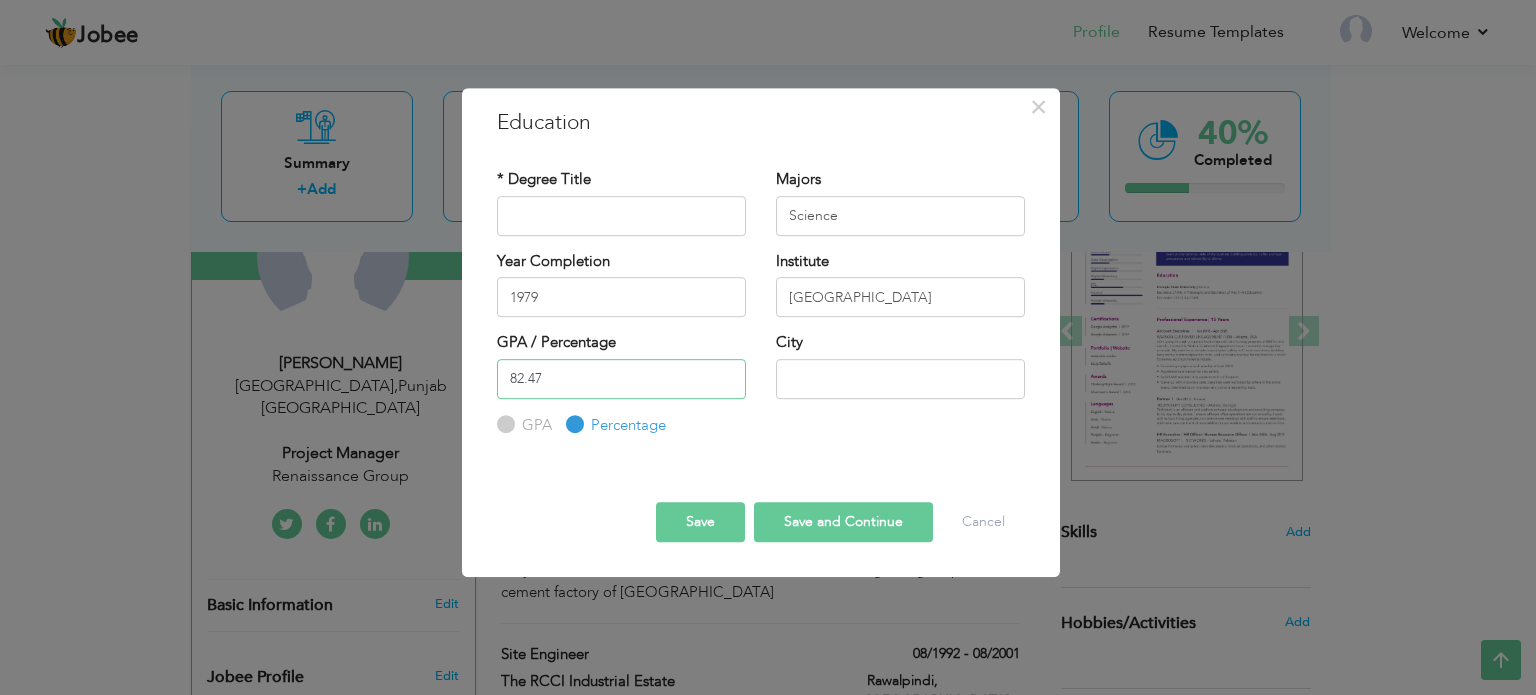 type on "82.47" 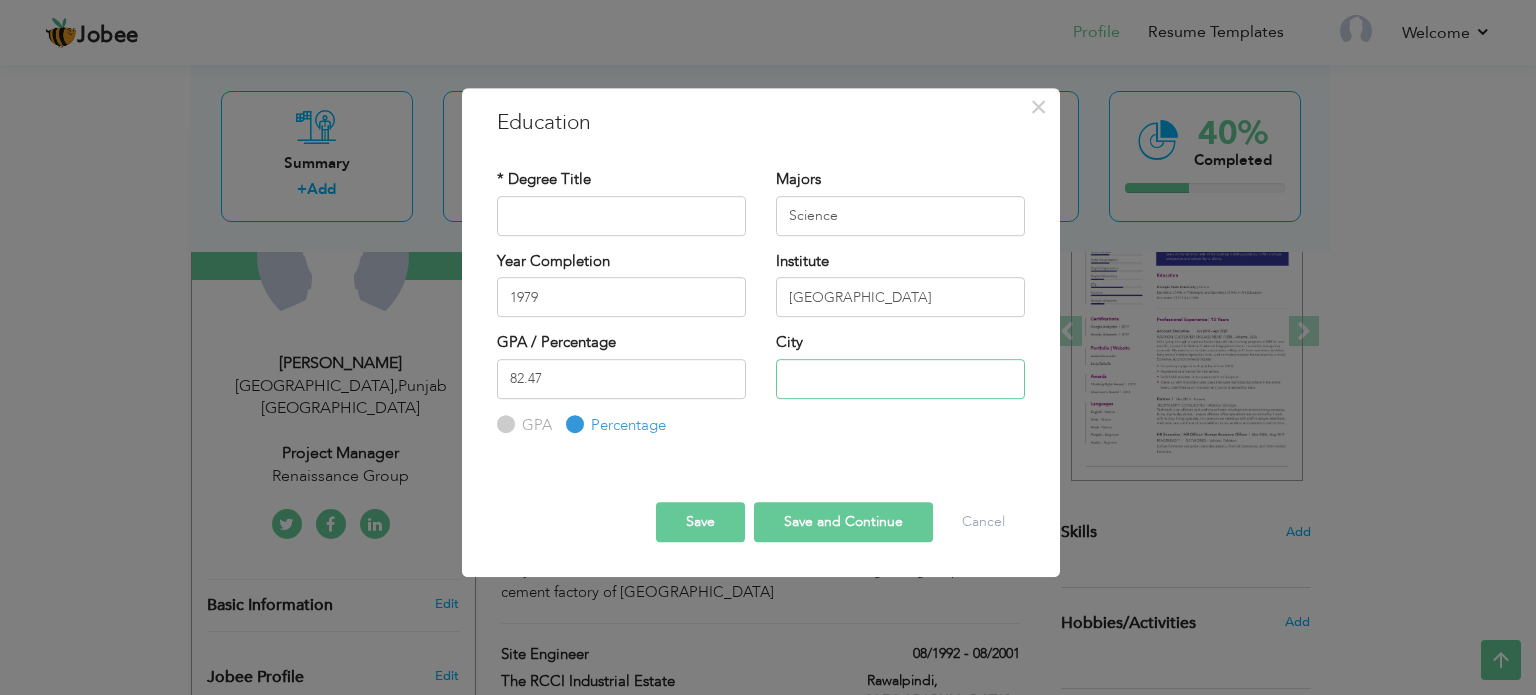click at bounding box center (900, 379) 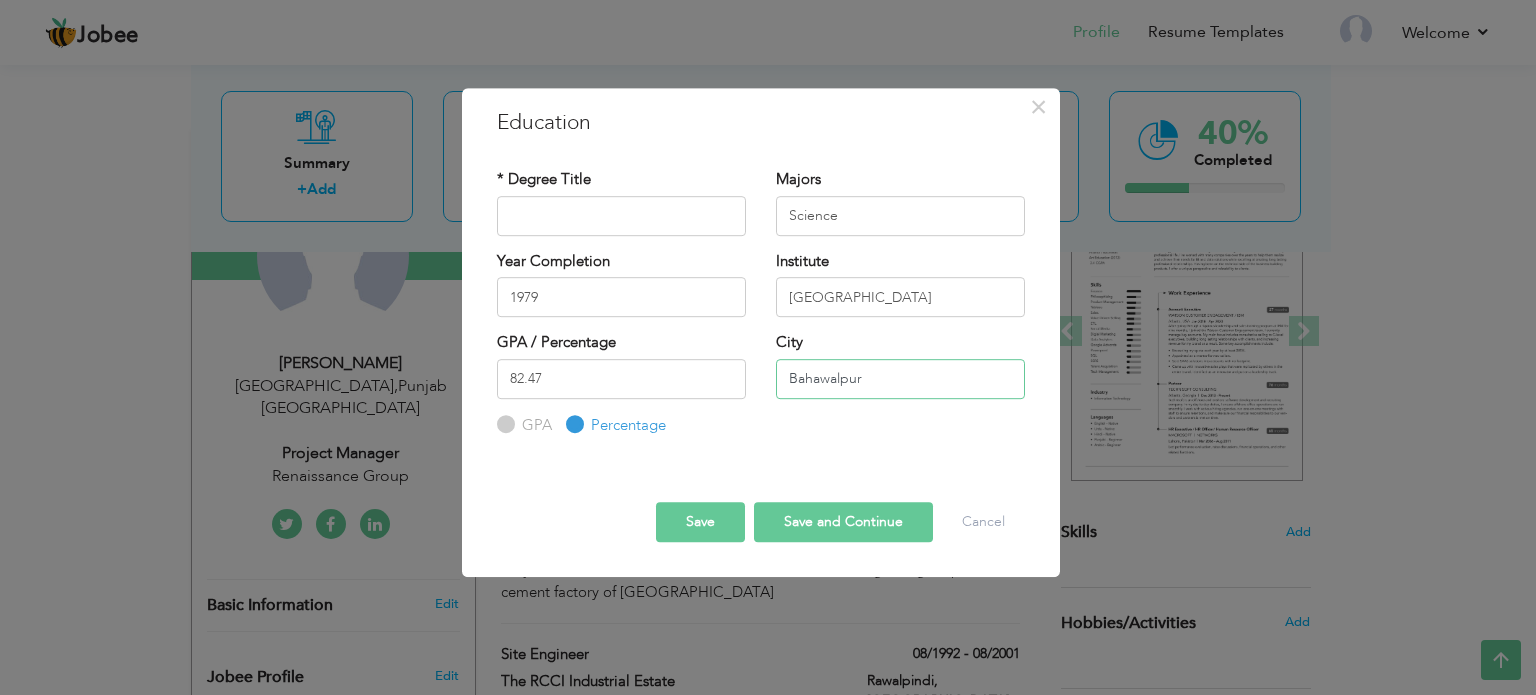 type on "Bahawalpur" 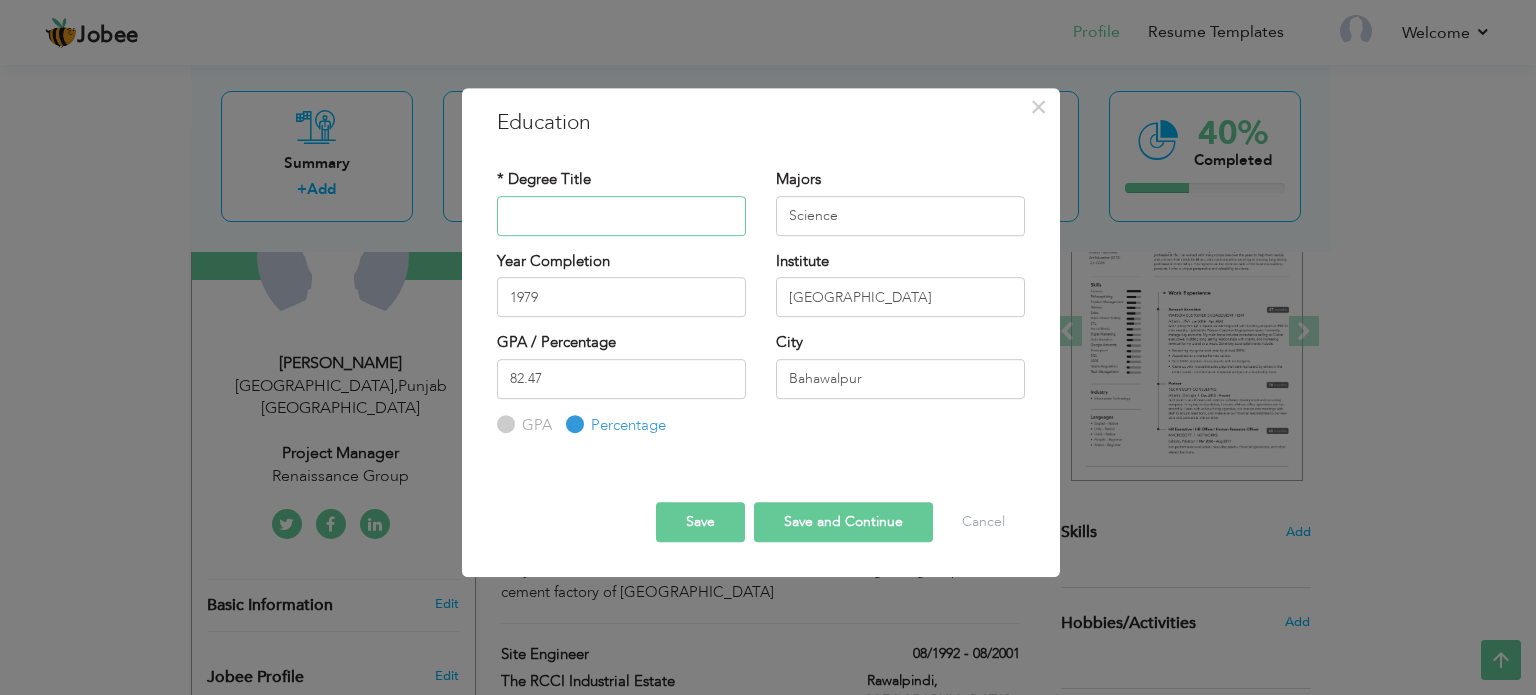 click at bounding box center [621, 216] 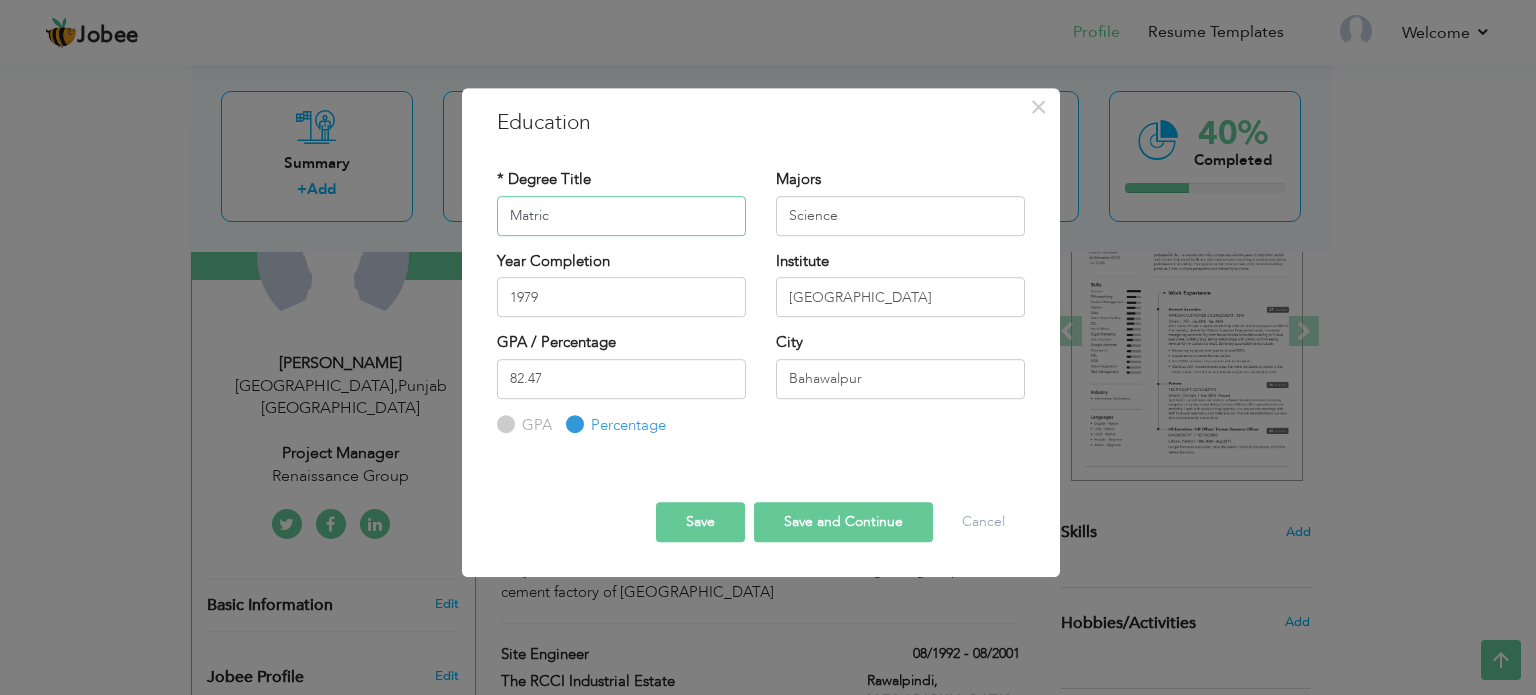 type on "Matric" 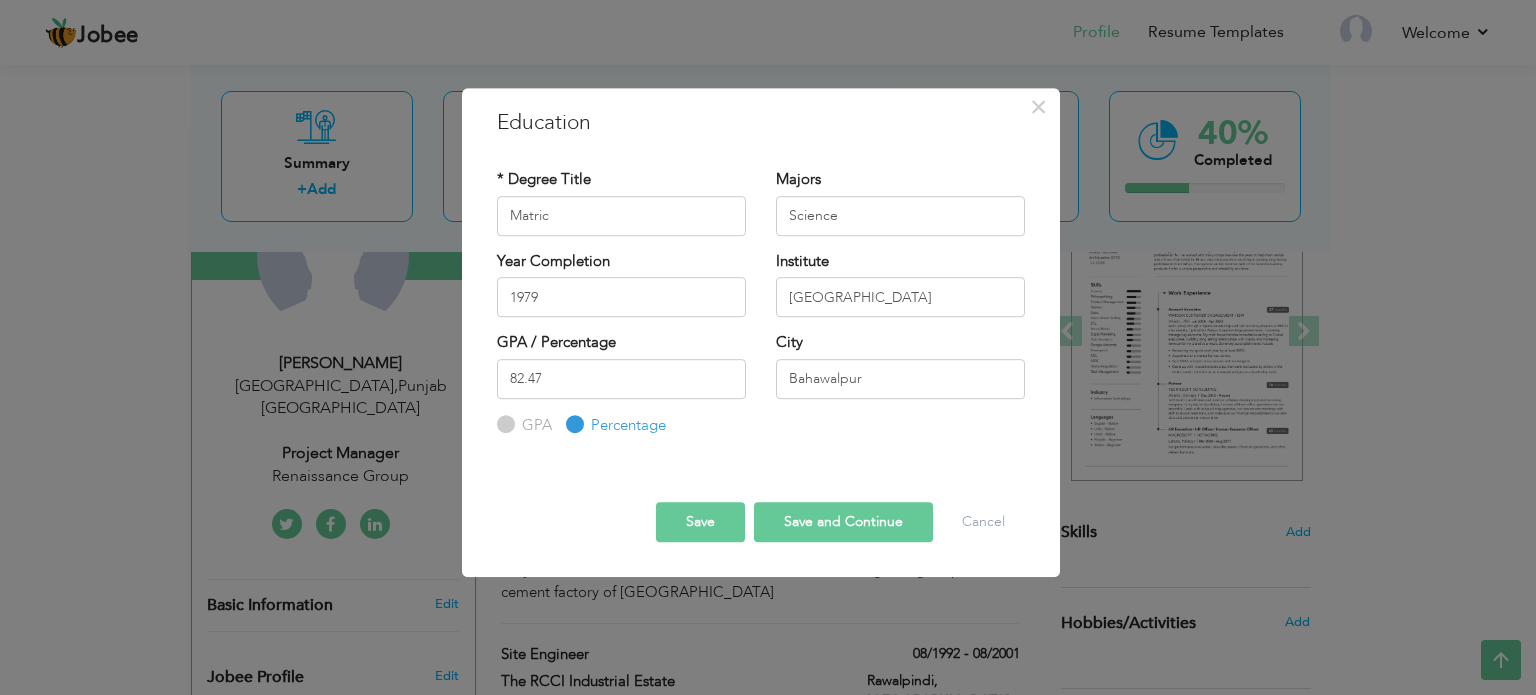 click on "Save" at bounding box center [700, 522] 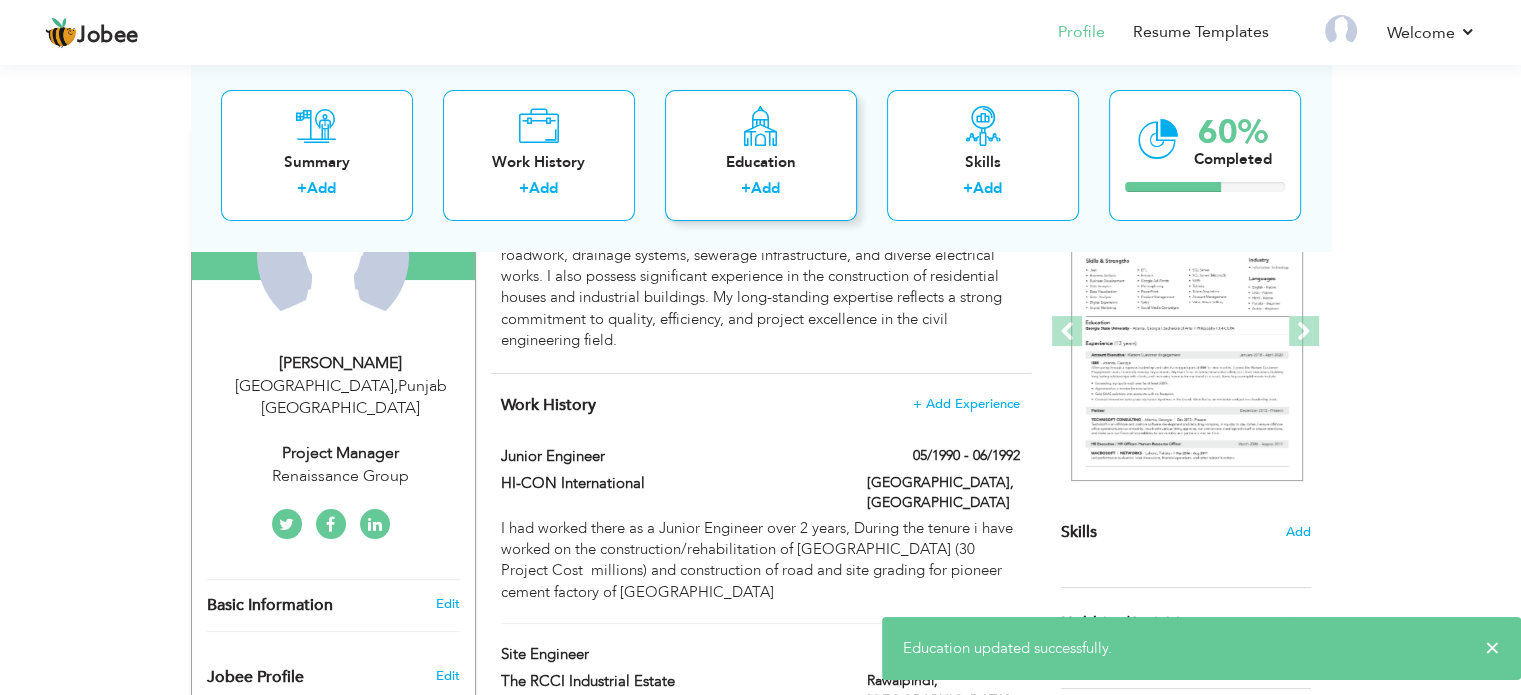 click on "+" at bounding box center (746, 189) 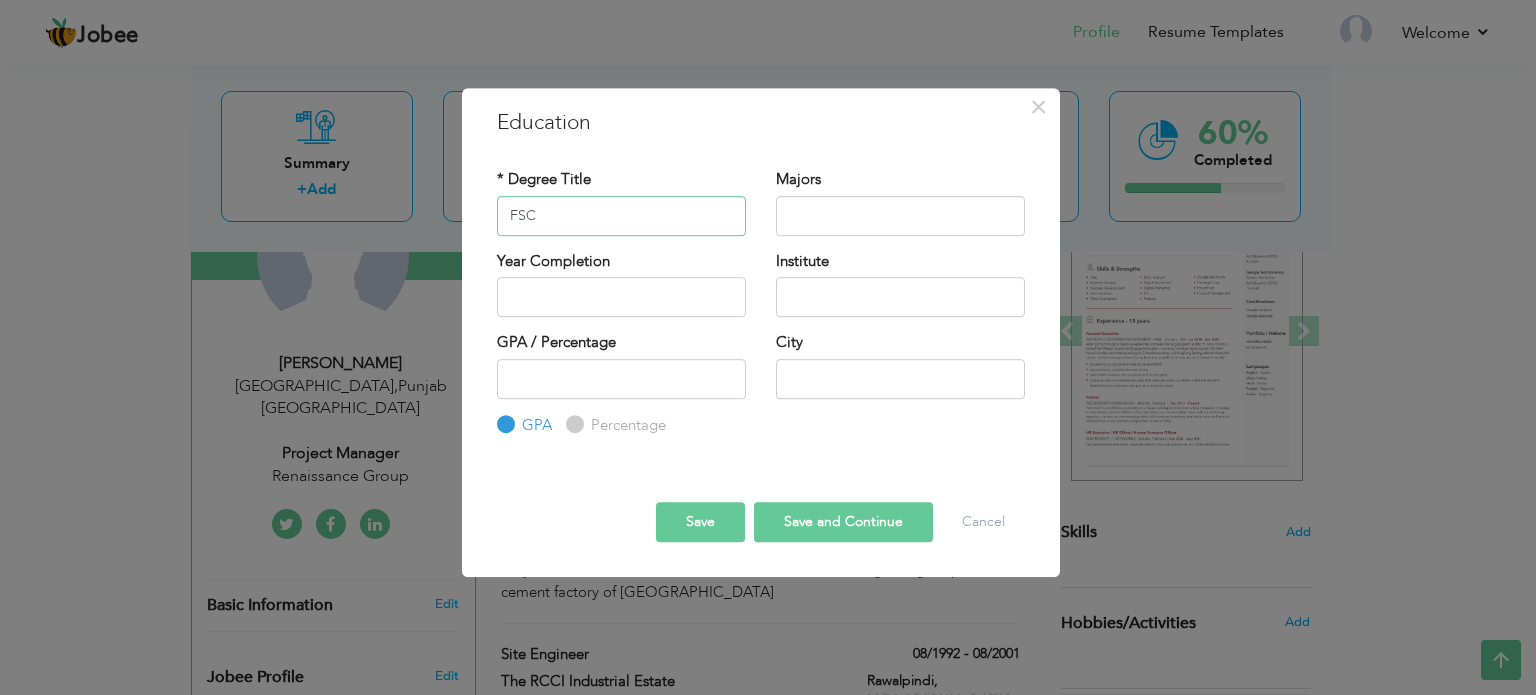 type on "FSC" 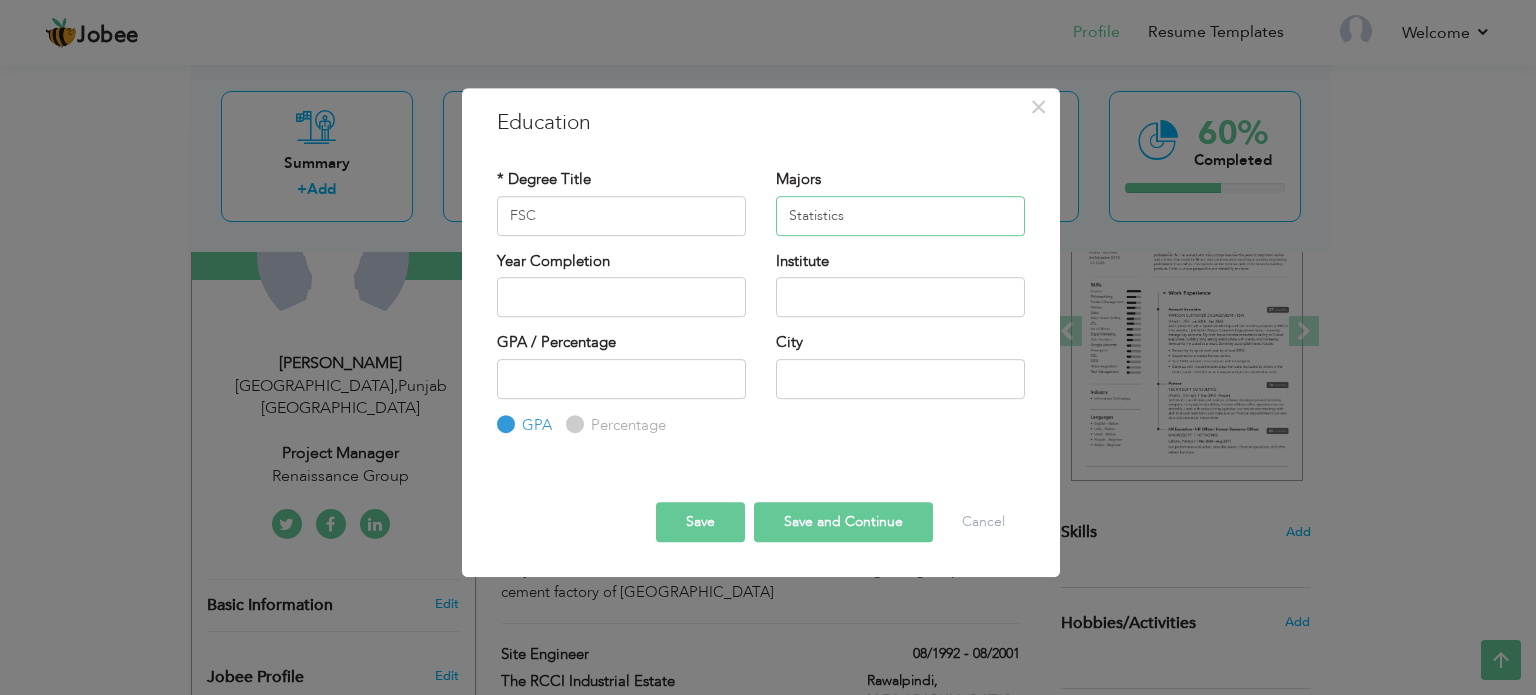 type on "Statistics" 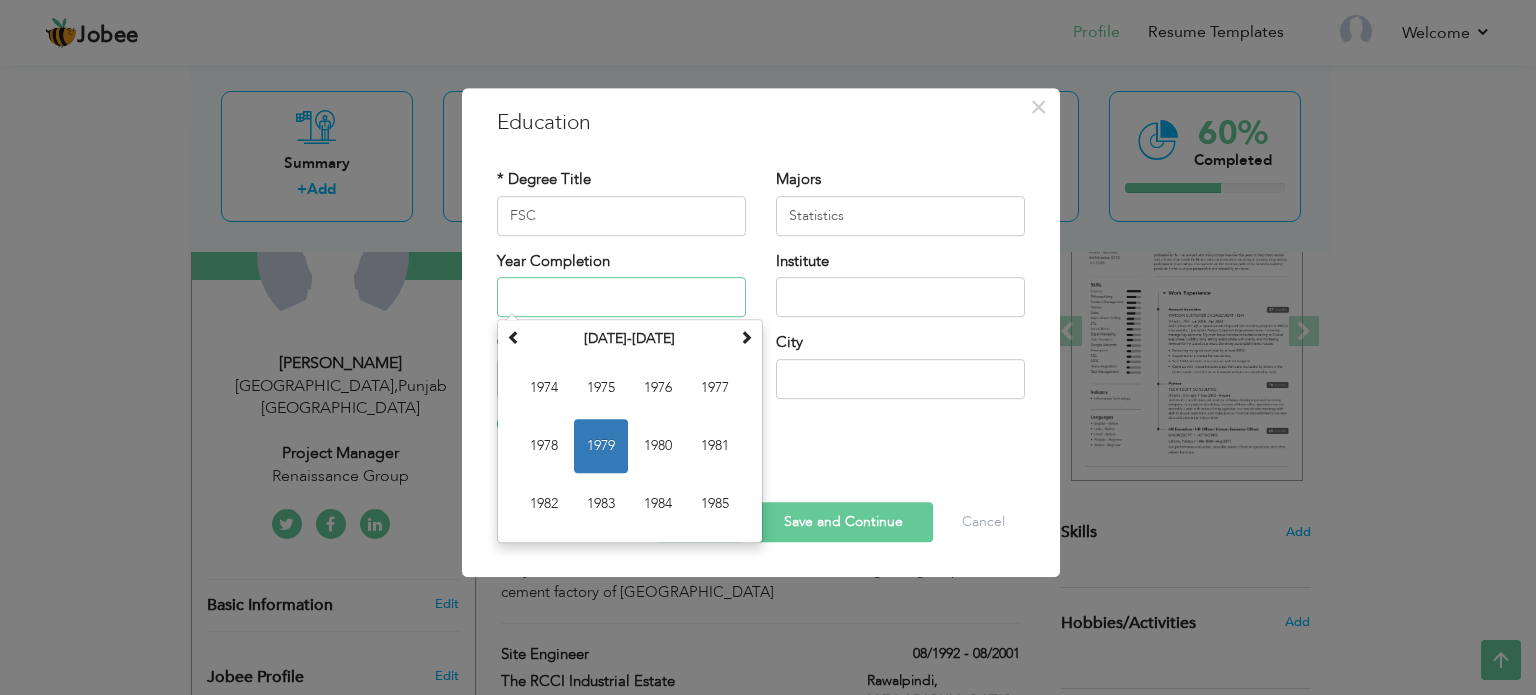 click at bounding box center [621, 297] 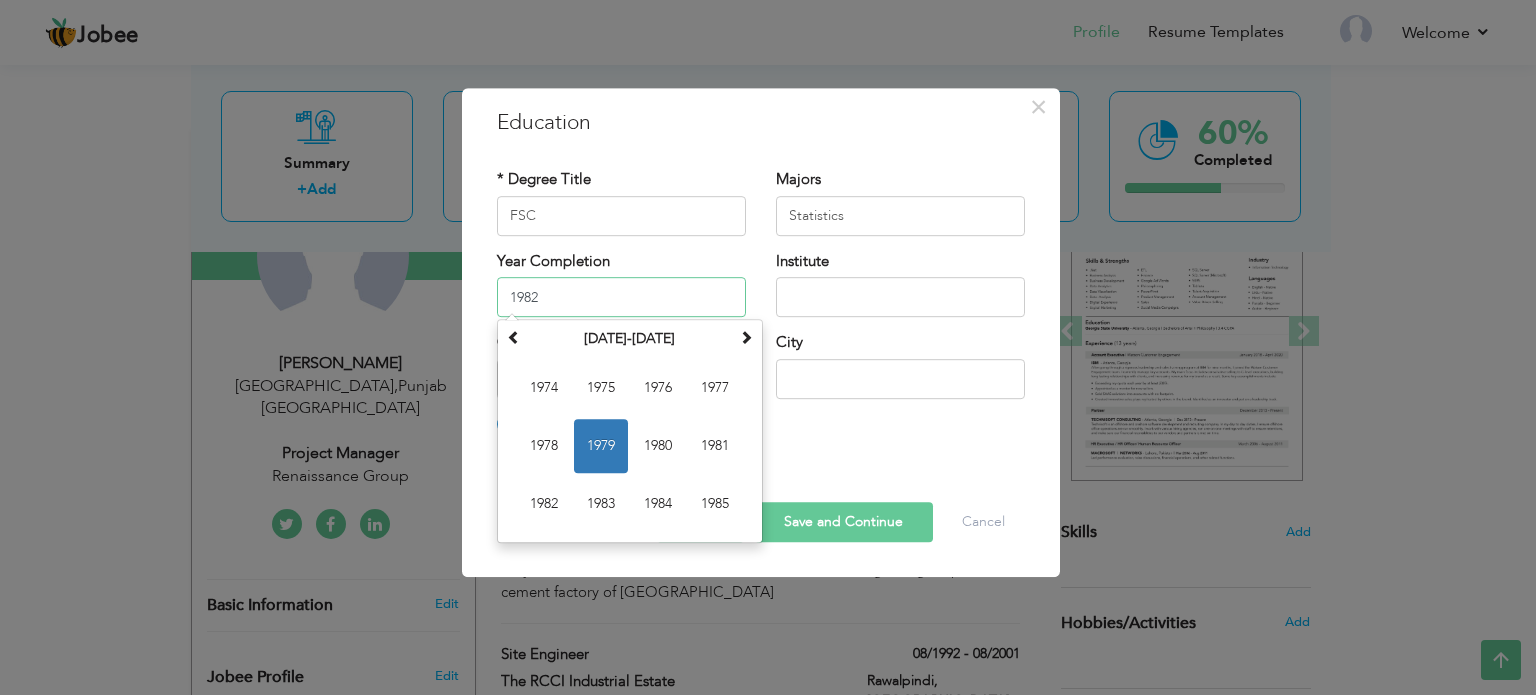 type on "1982" 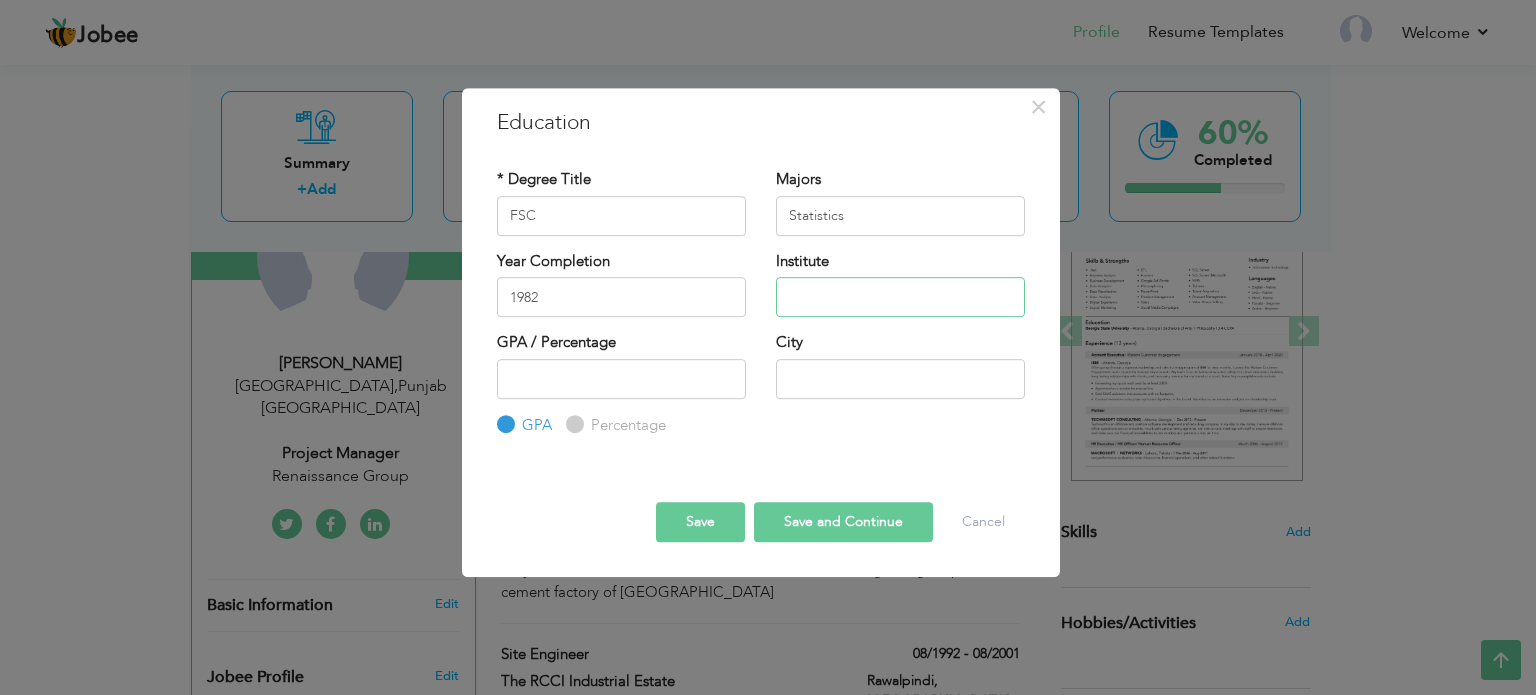 click at bounding box center (900, 297) 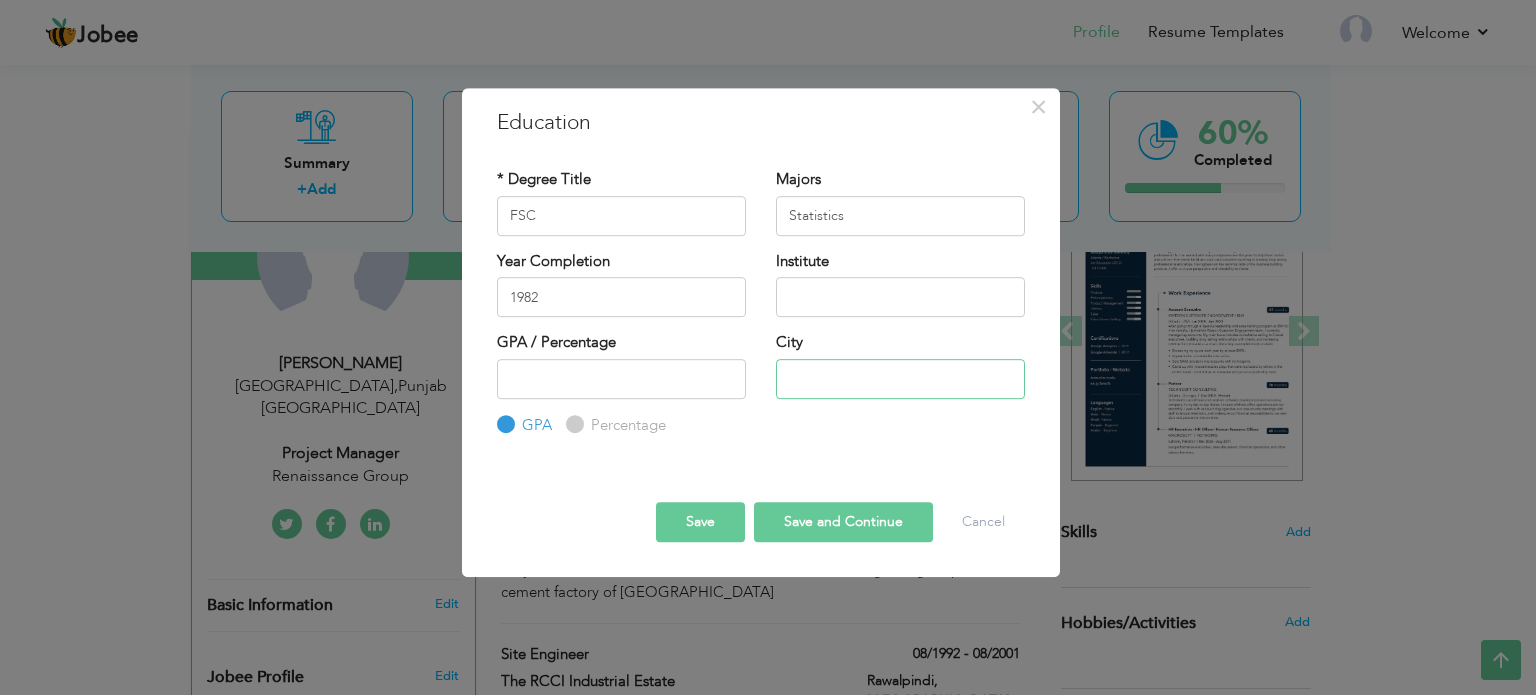 click at bounding box center (900, 379) 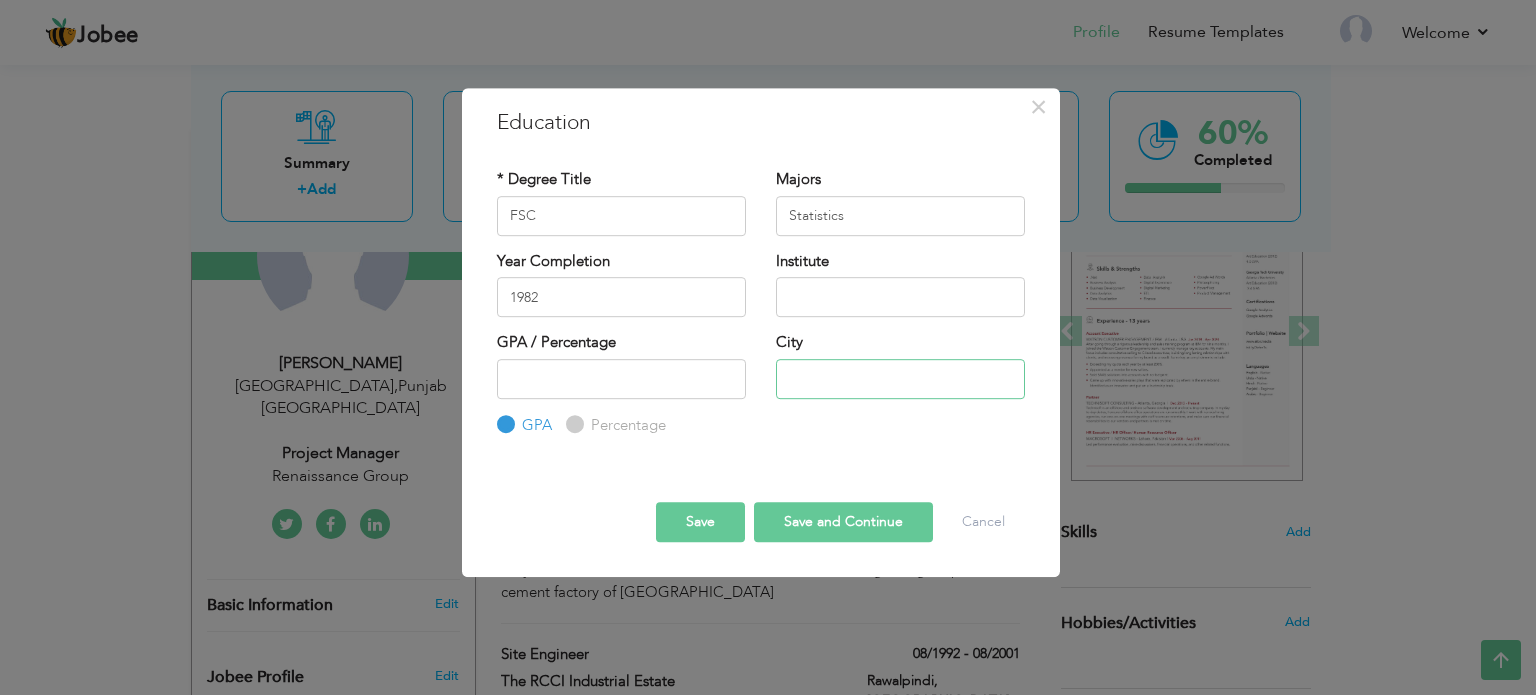 type on "Bahawalpur" 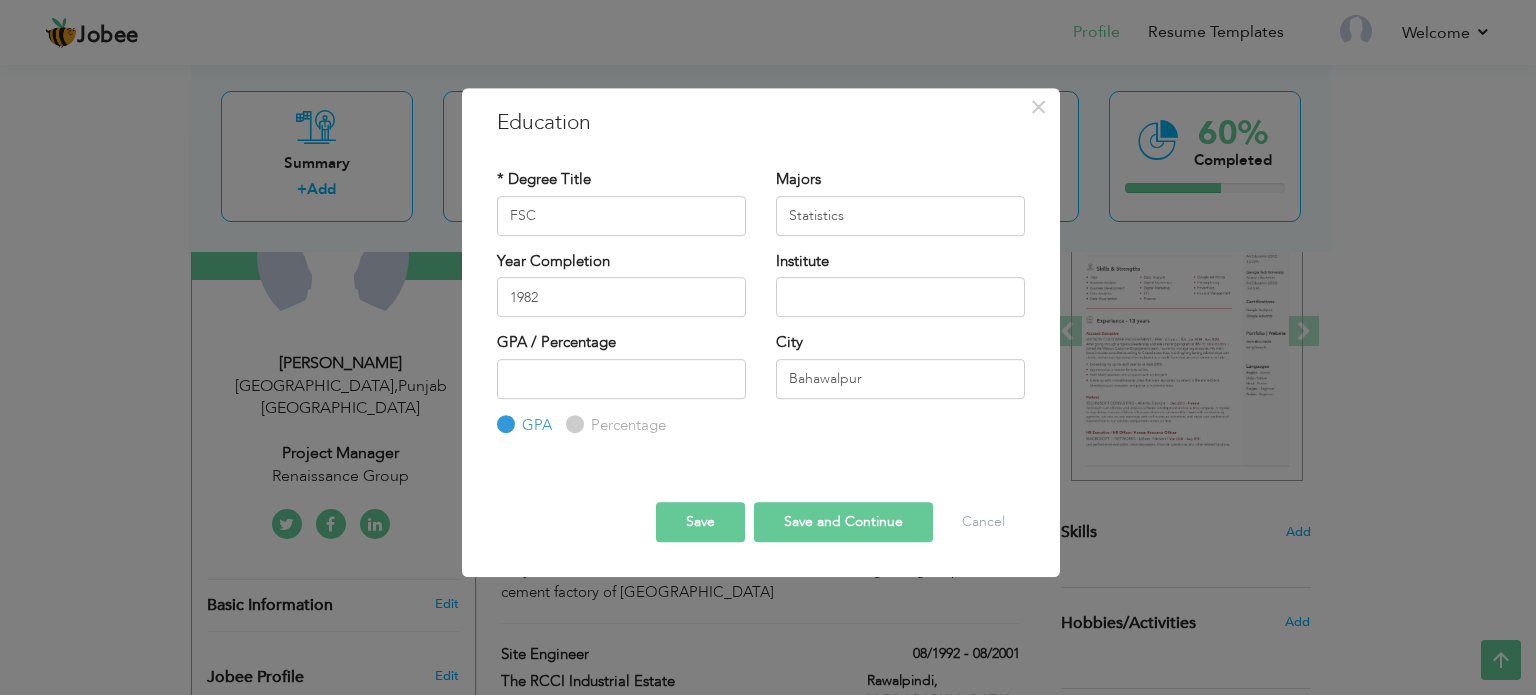 click on "Percentage" at bounding box center (572, 424) 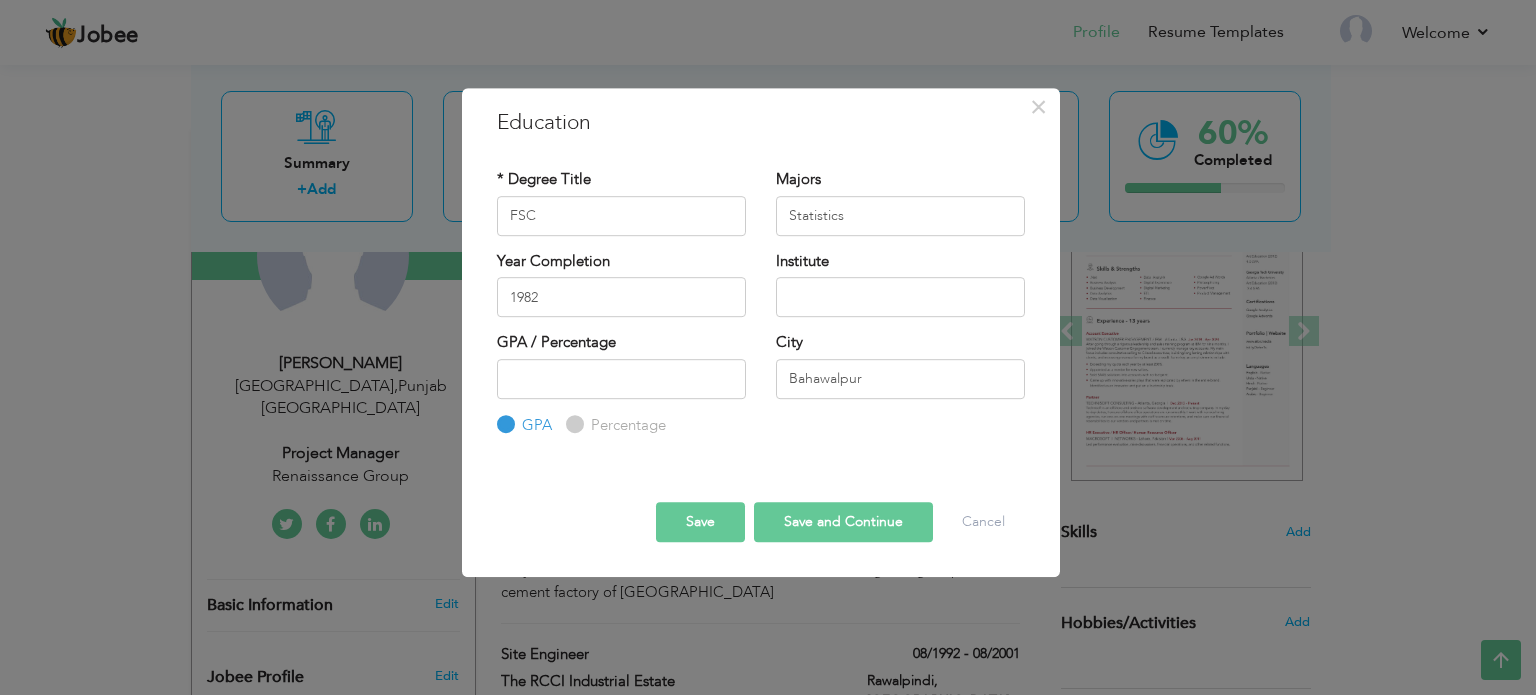 radio on "true" 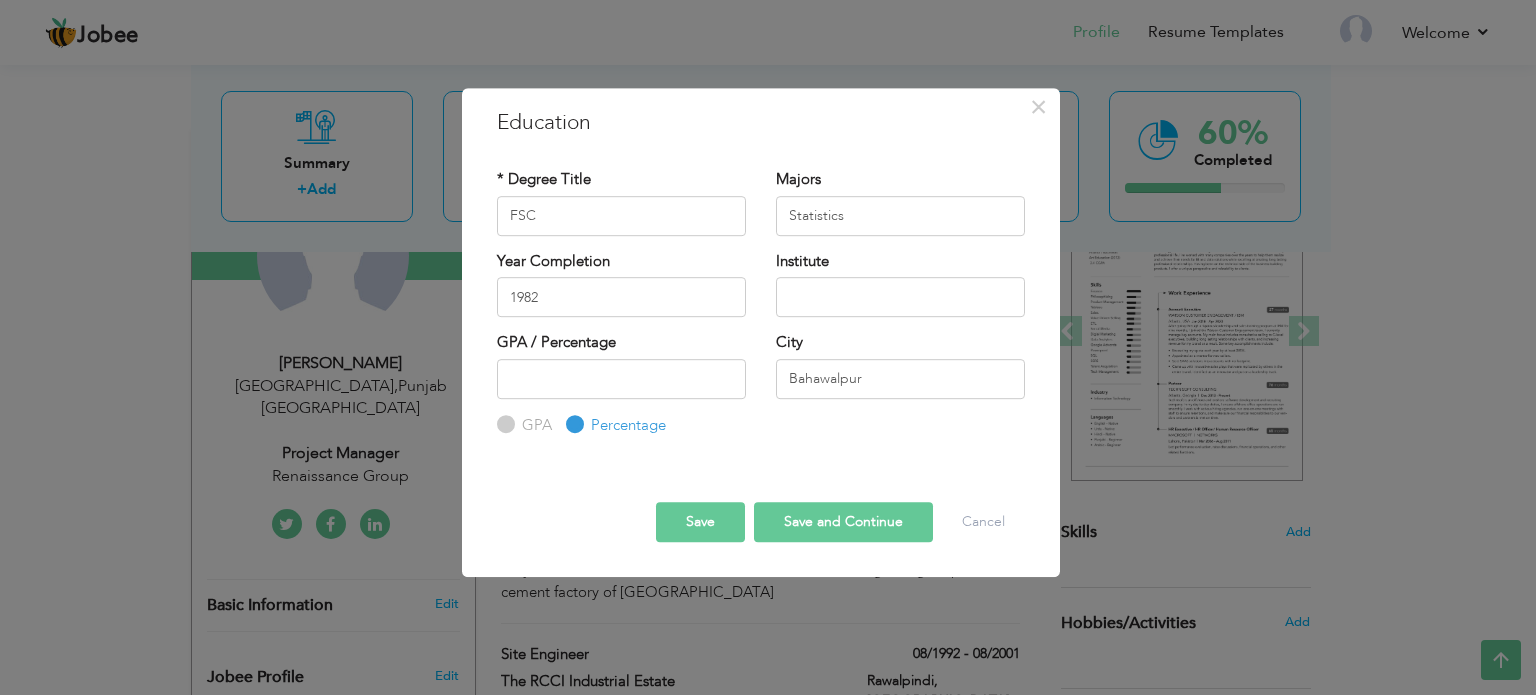 drag, startPoint x: 538, startPoint y: 410, endPoint x: 523, endPoint y: 372, distance: 40.853397 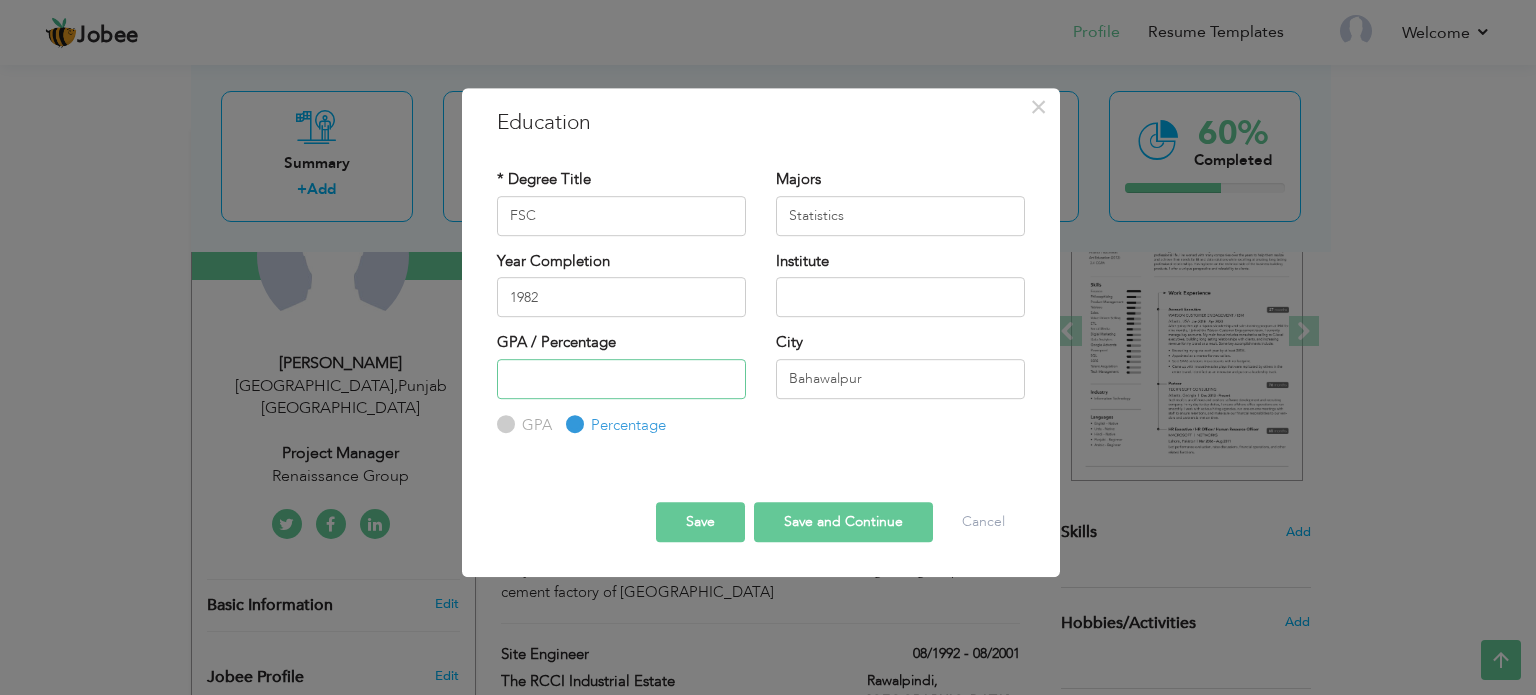 click at bounding box center (621, 379) 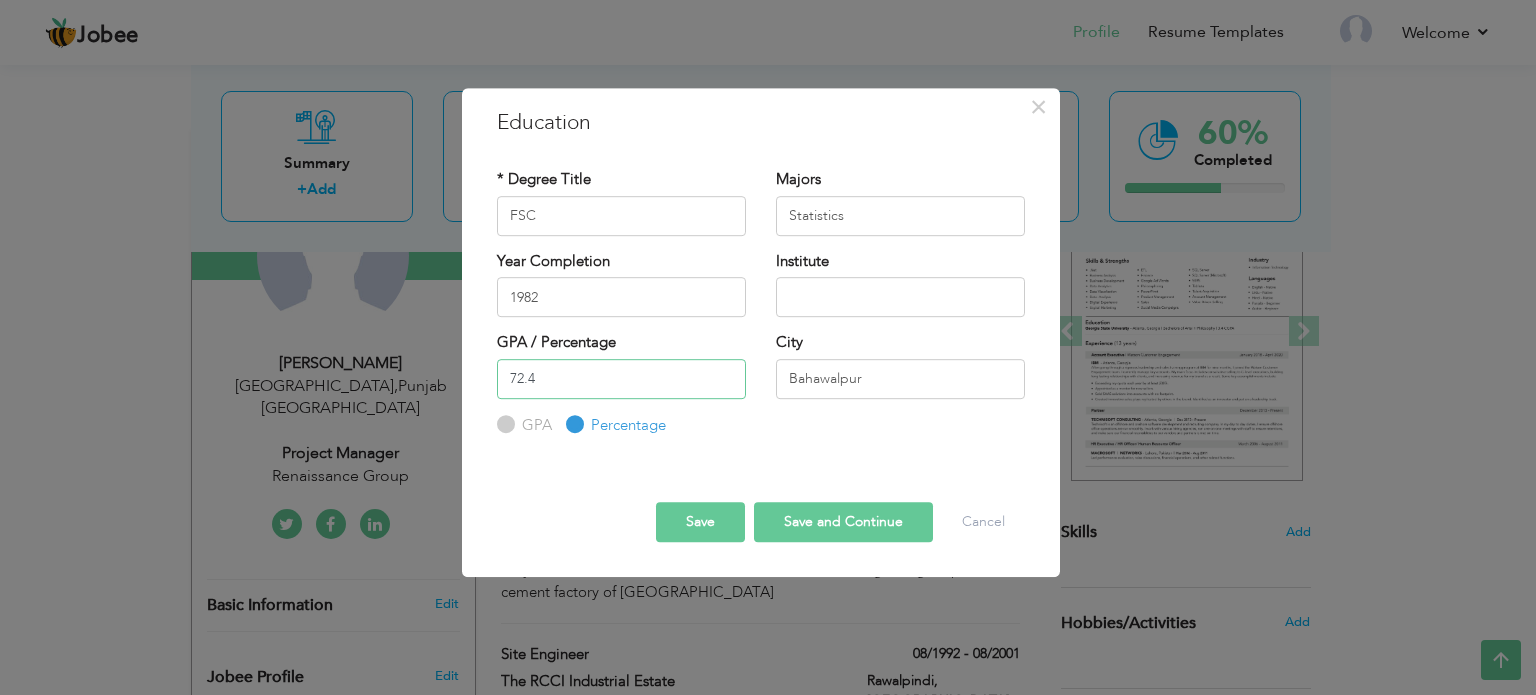 type on "72.4" 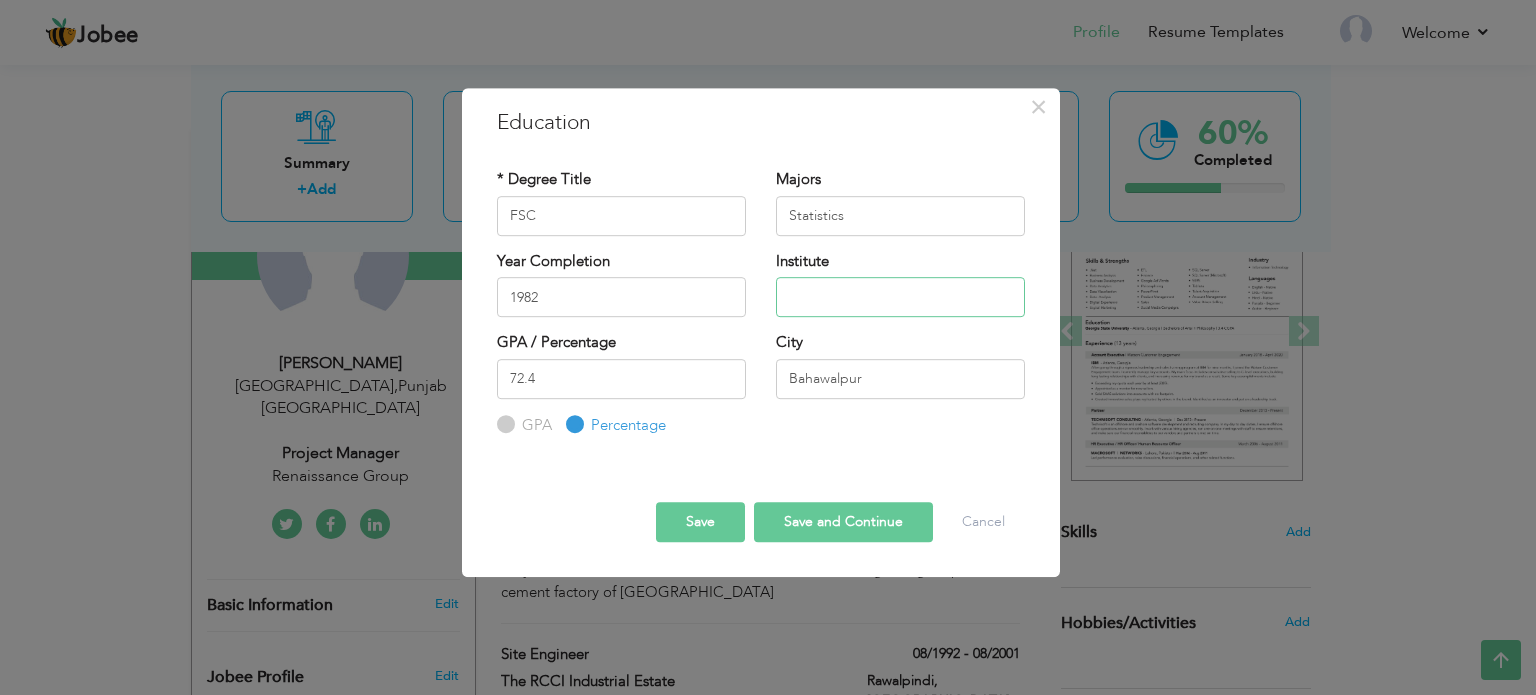 click at bounding box center [900, 297] 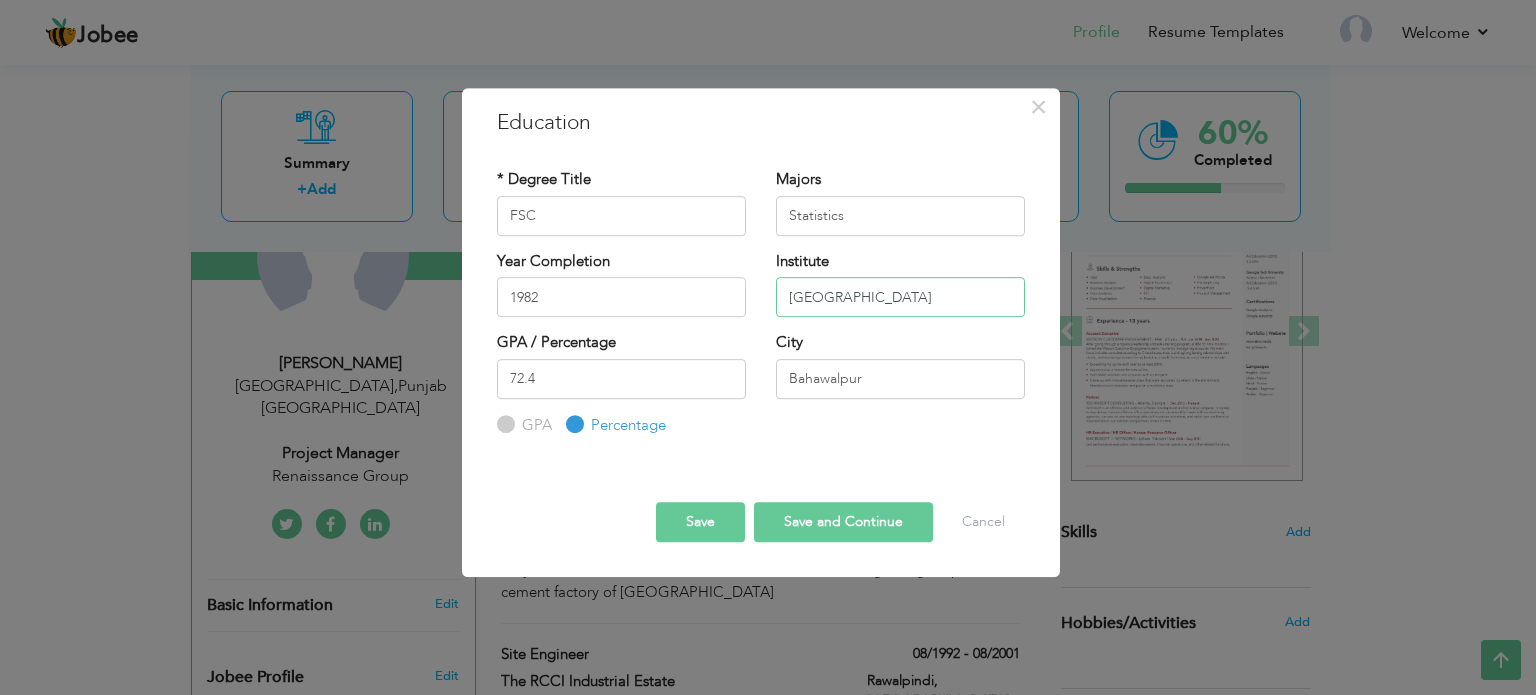 type on "Government College" 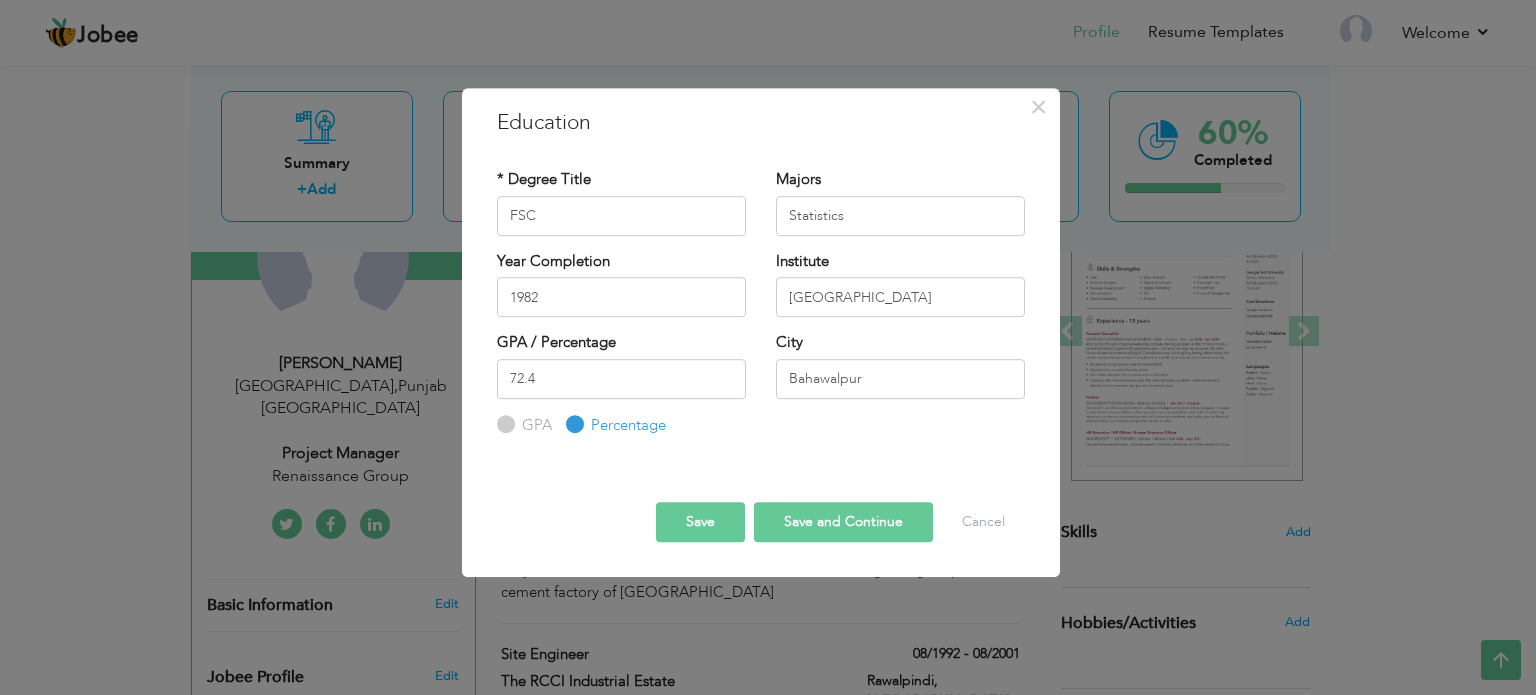 click on "Save
Save and Continue
Delete
Cancel" at bounding box center [761, 504] 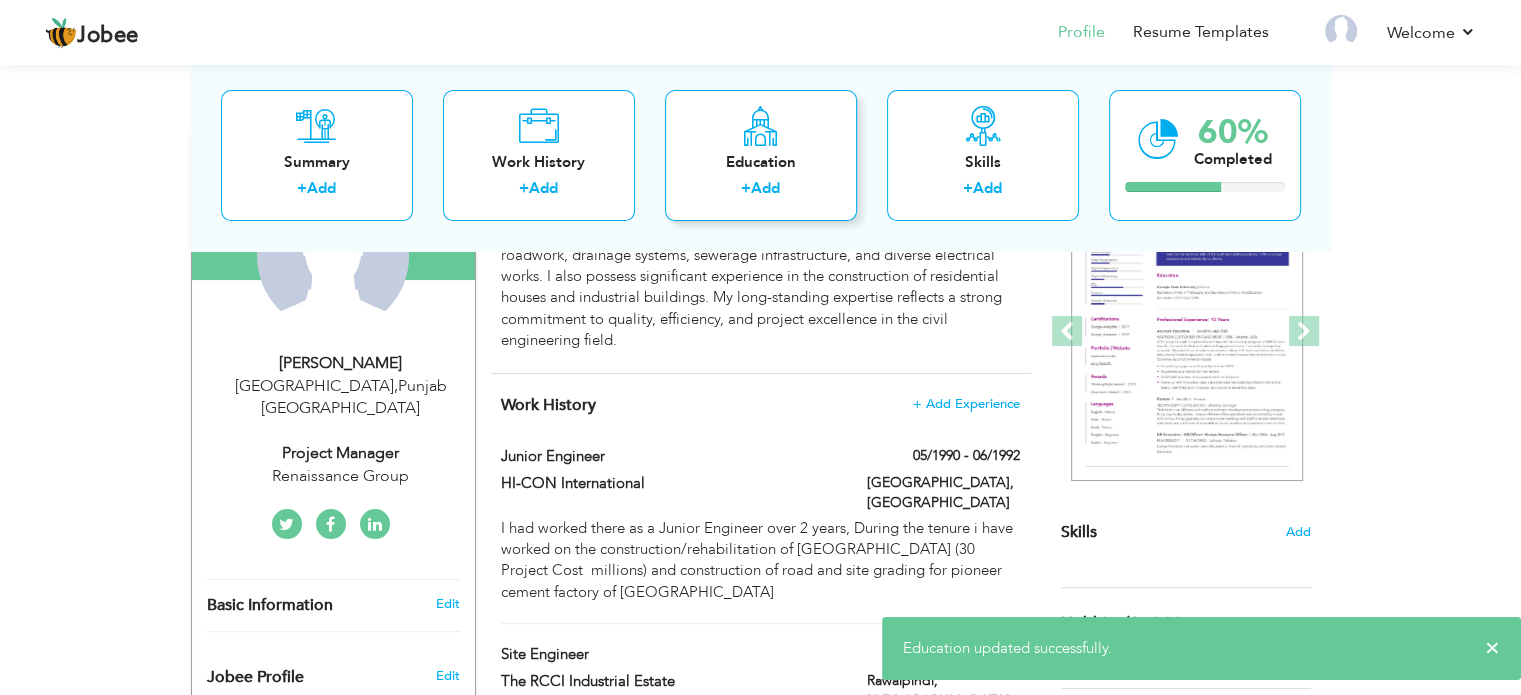 click on "Education" at bounding box center [761, 162] 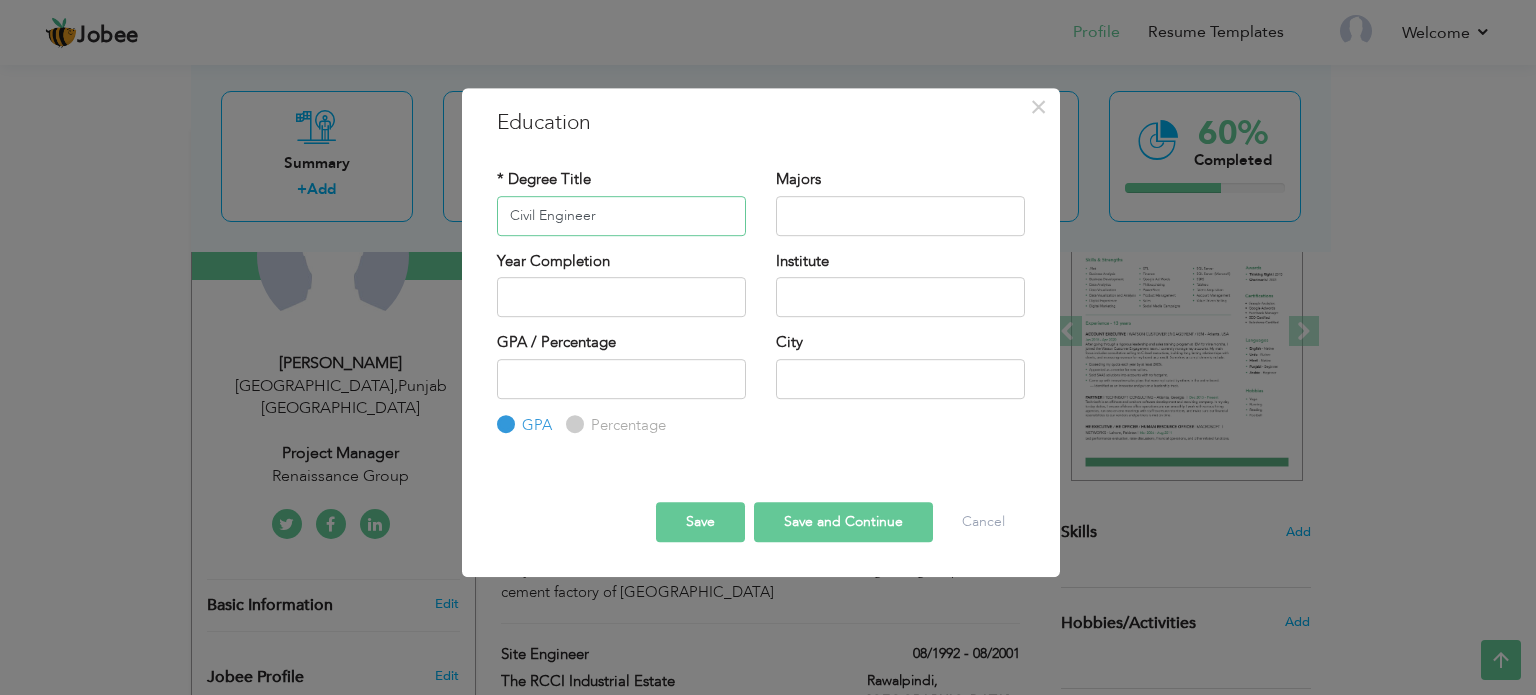 type on "Civil Engineer" 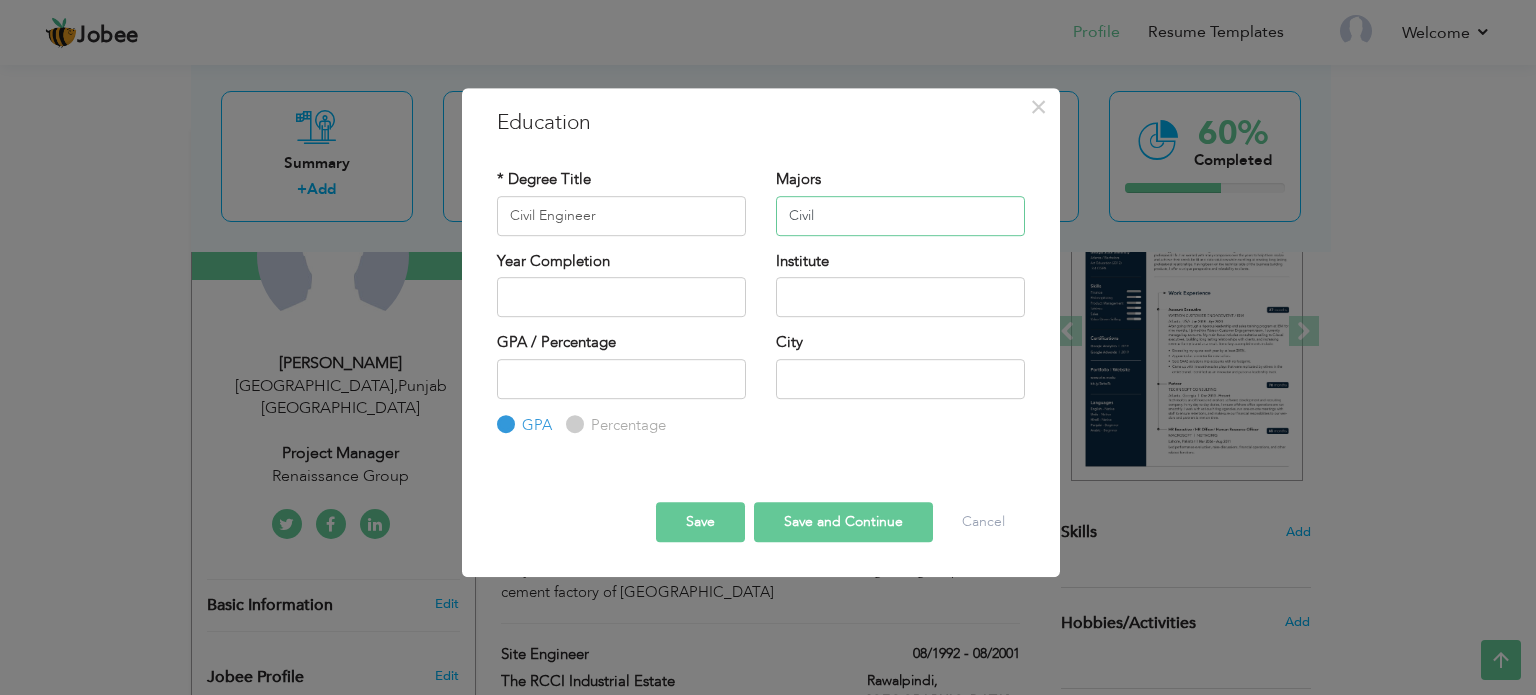 type on "Civil" 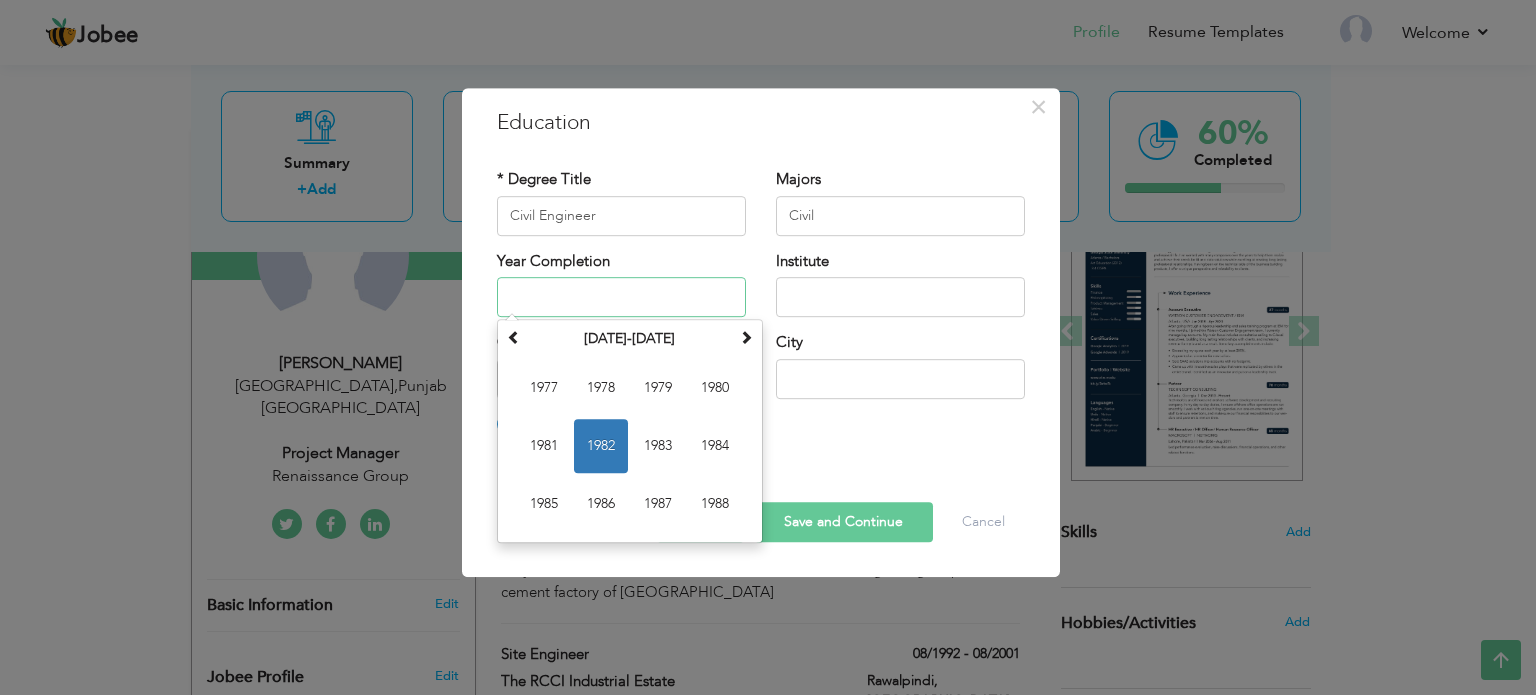 click at bounding box center [621, 297] 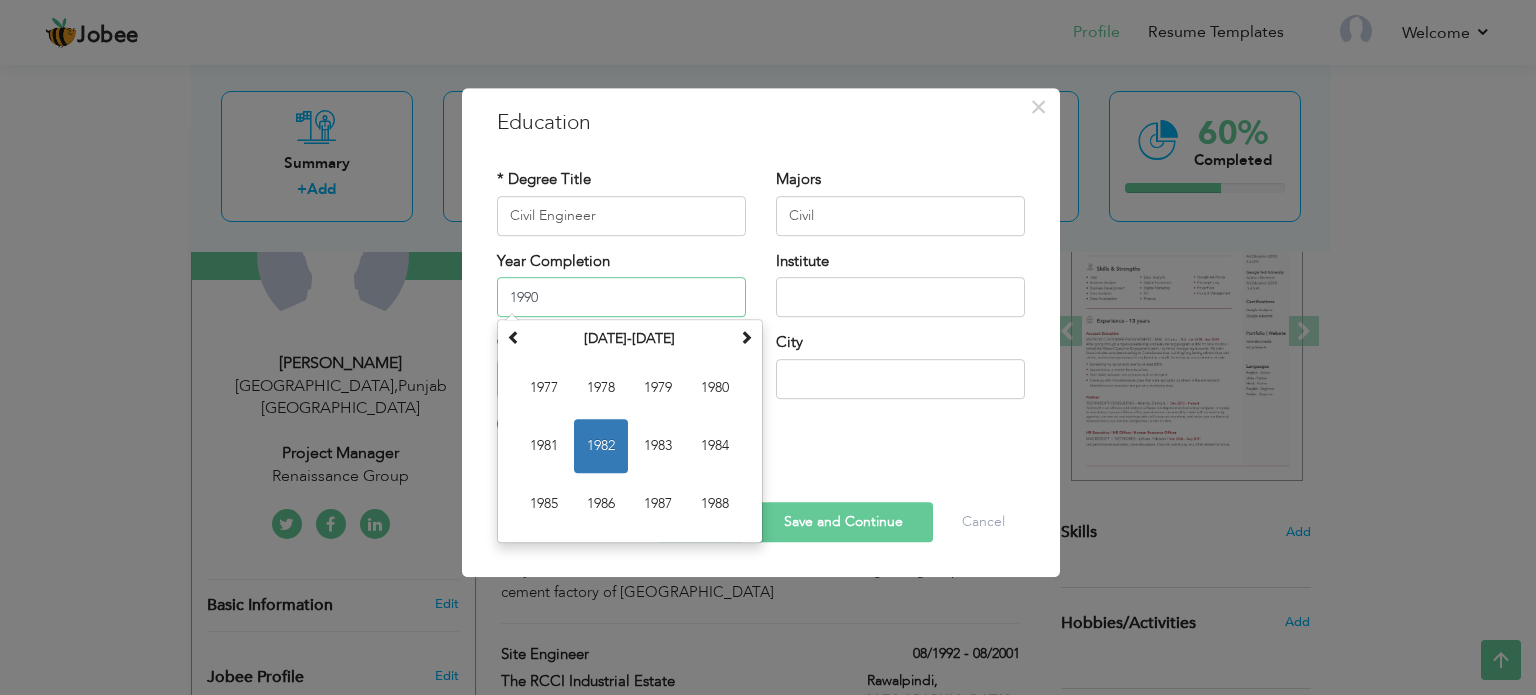 type on "1990" 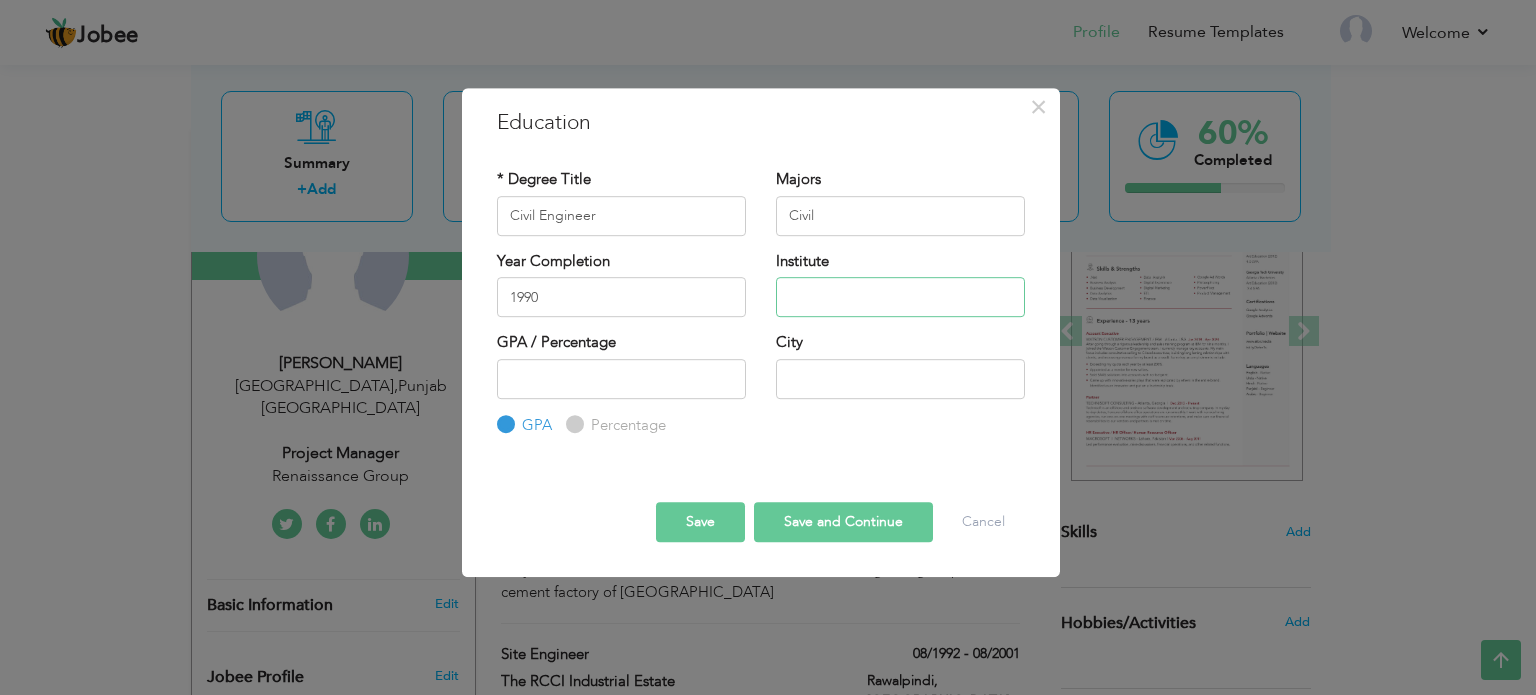 click at bounding box center (900, 297) 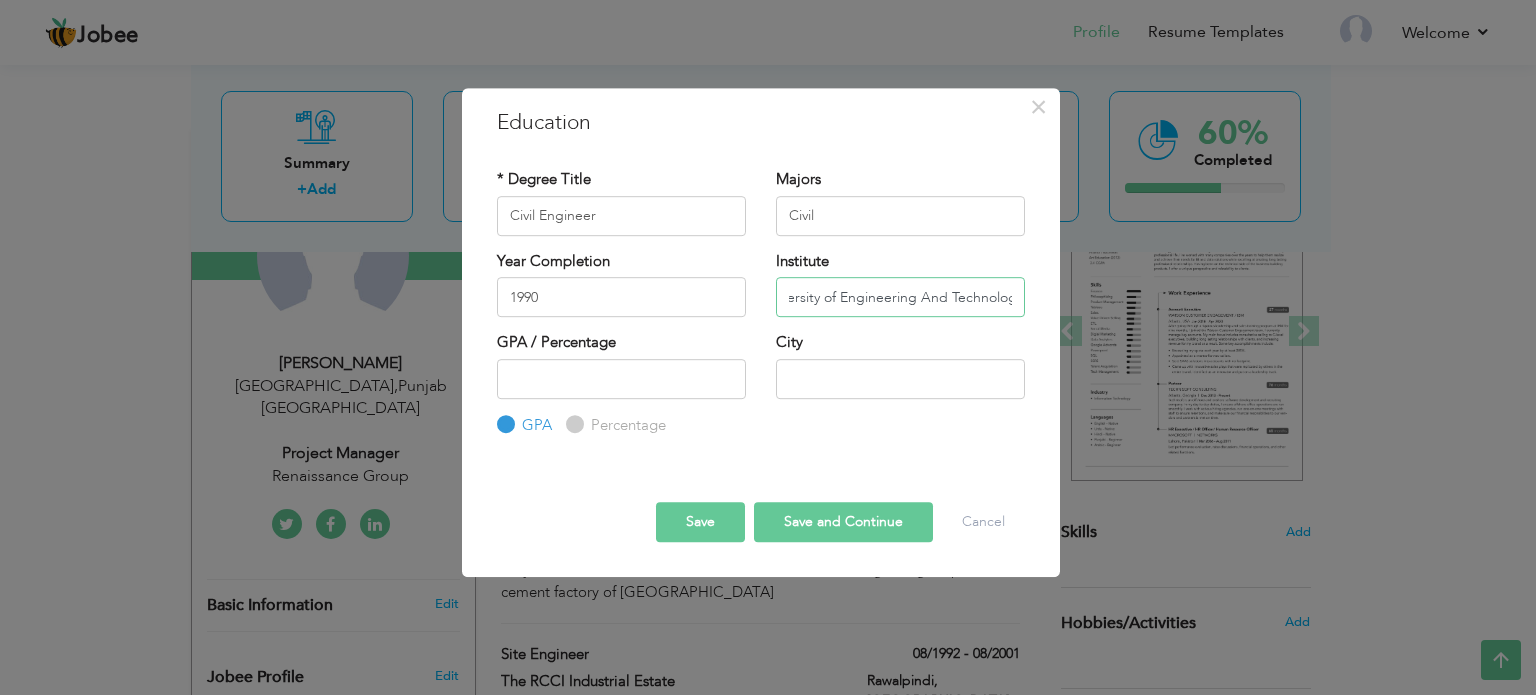 scroll, scrollTop: 0, scrollLeft: 36, axis: horizontal 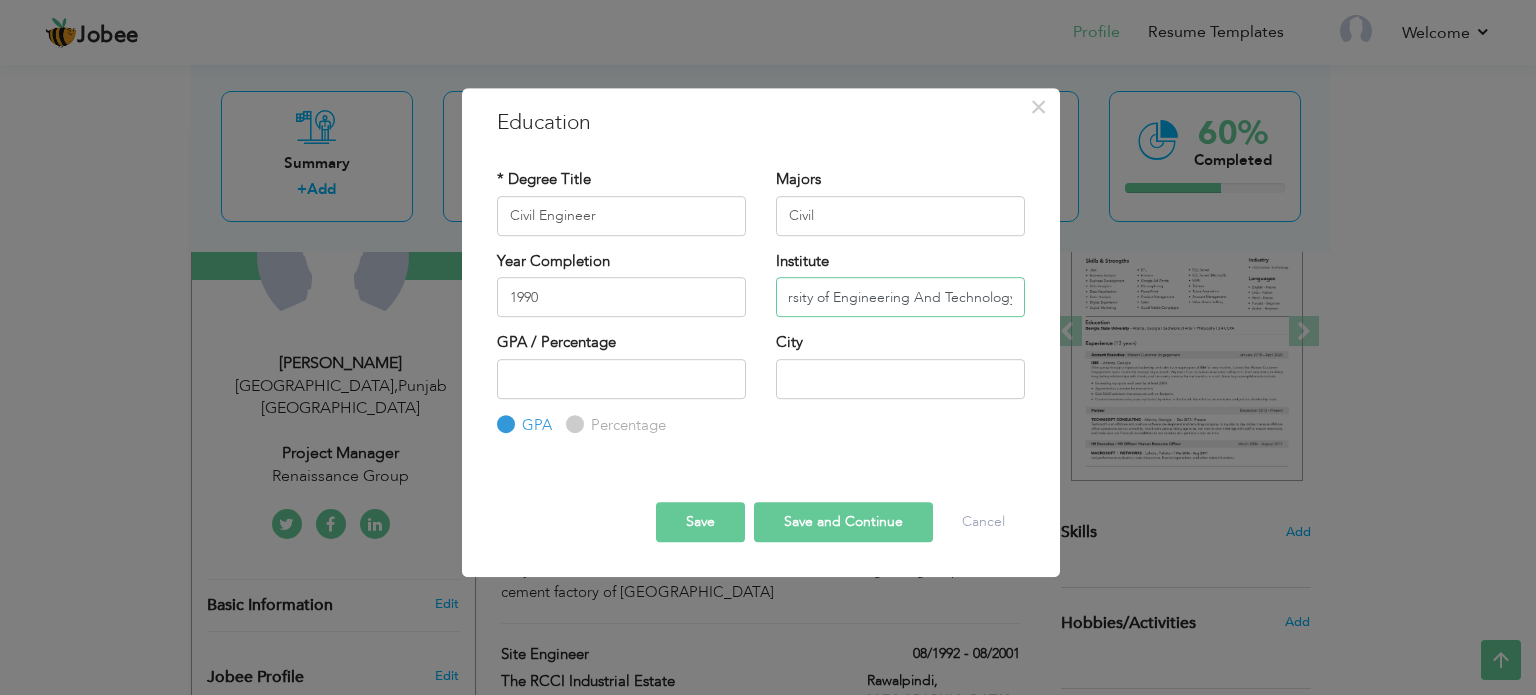 type on "University of Engineering And Technology" 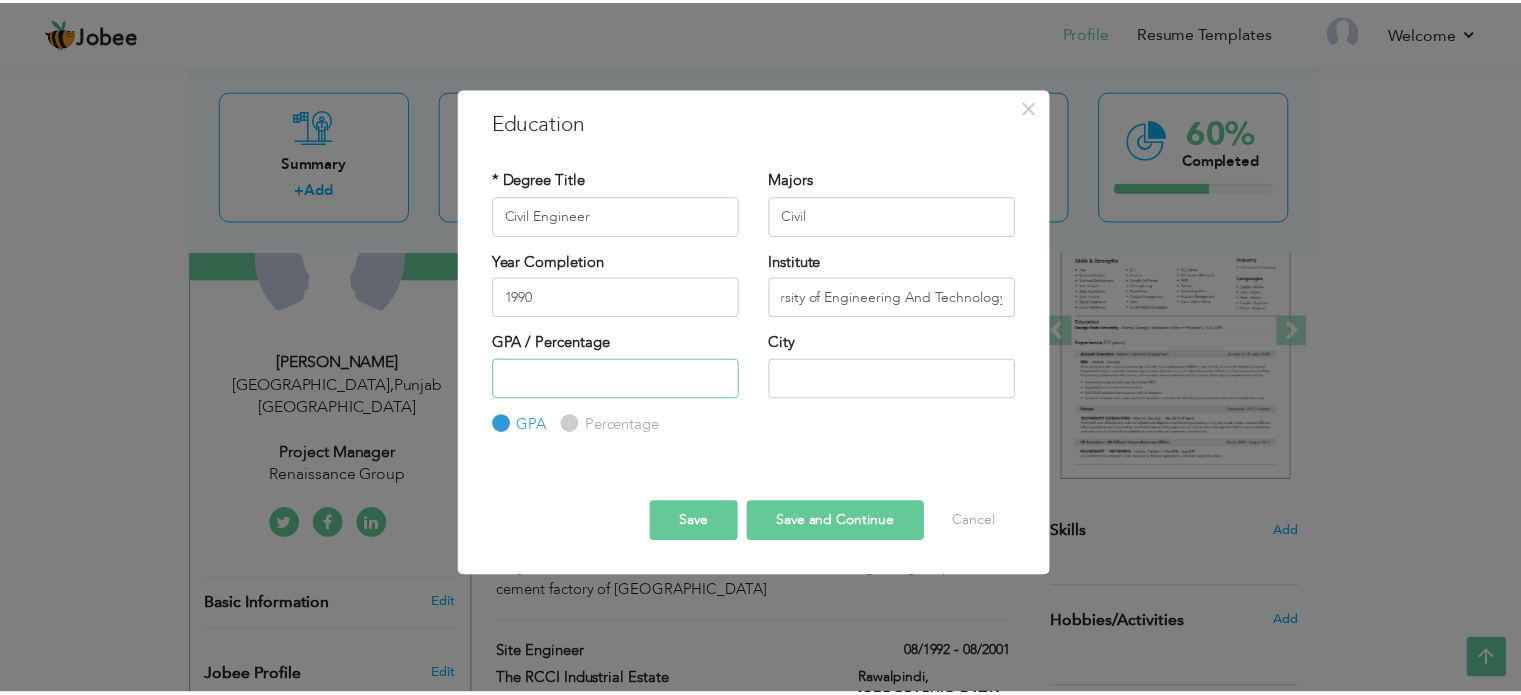 scroll, scrollTop: 0, scrollLeft: 0, axis: both 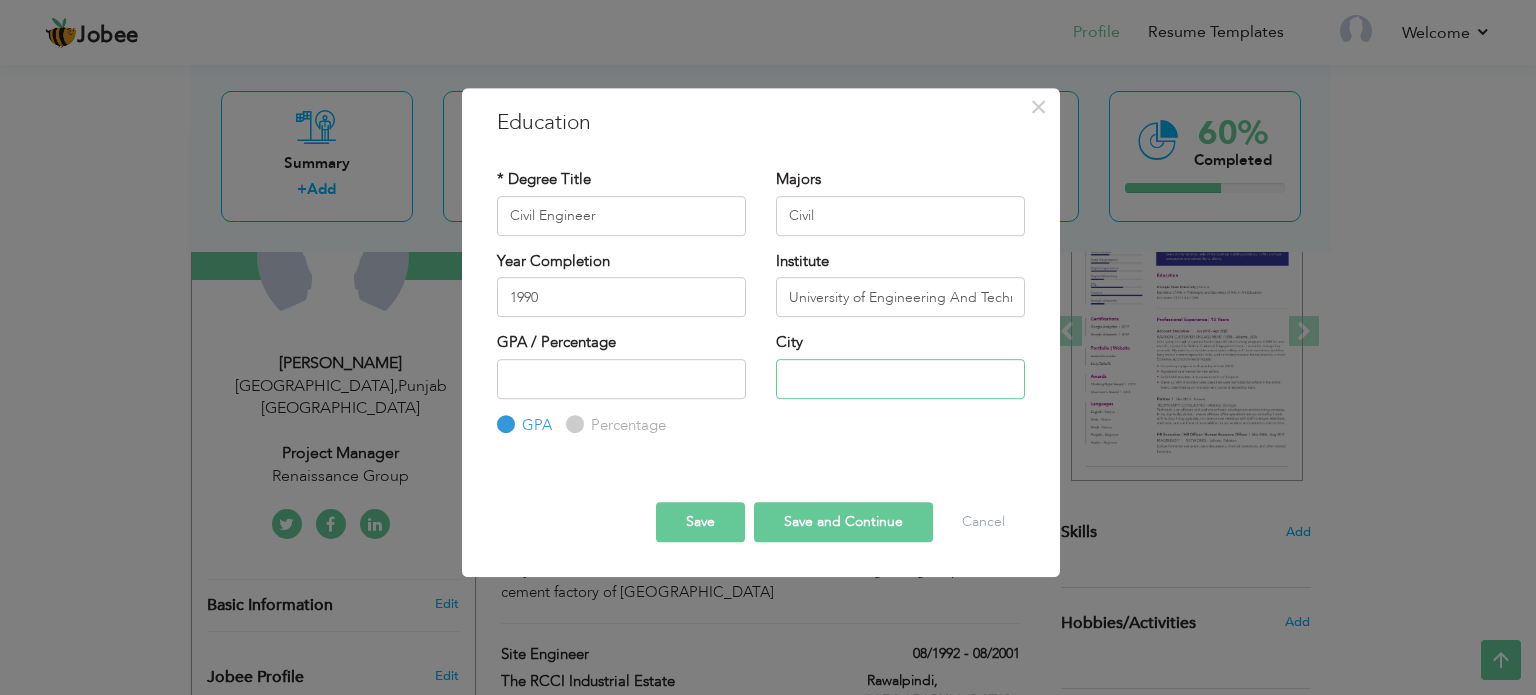 click at bounding box center (900, 379) 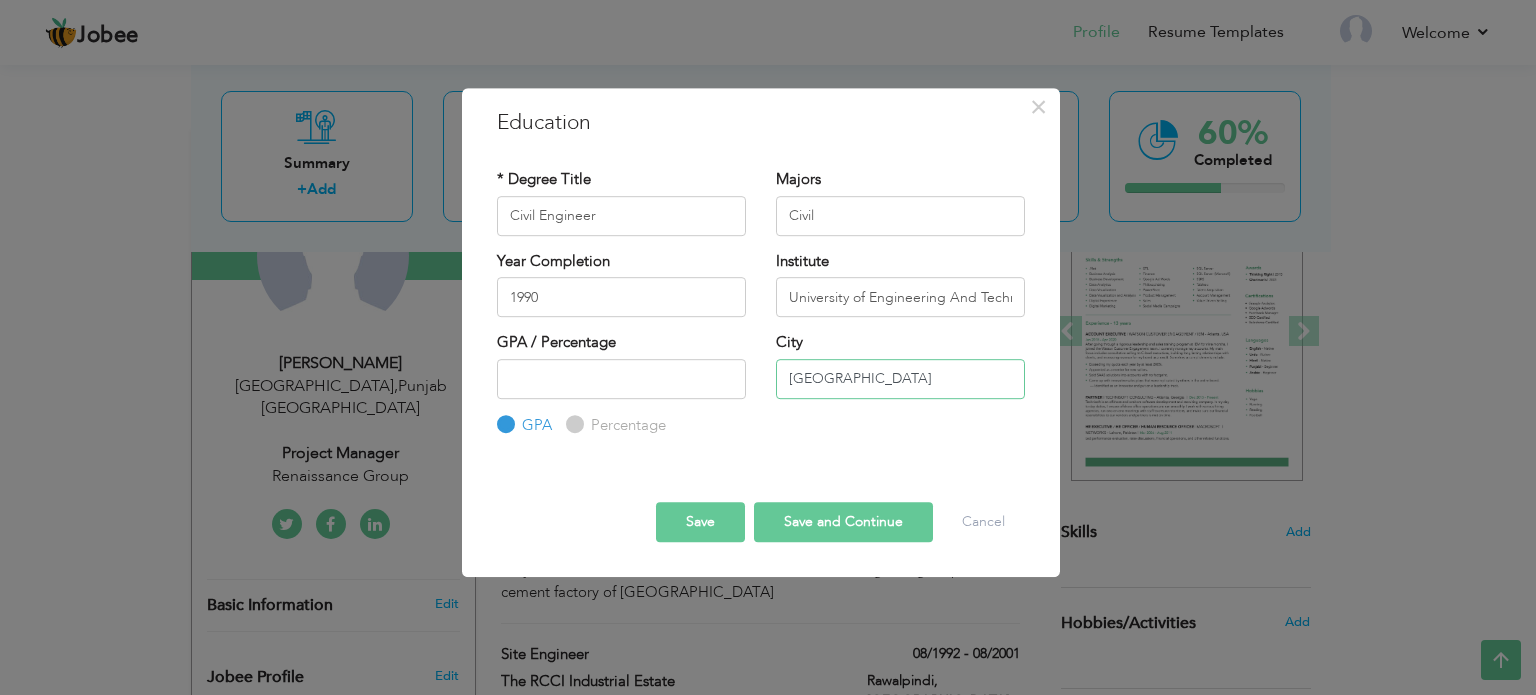 type on "[GEOGRAPHIC_DATA]" 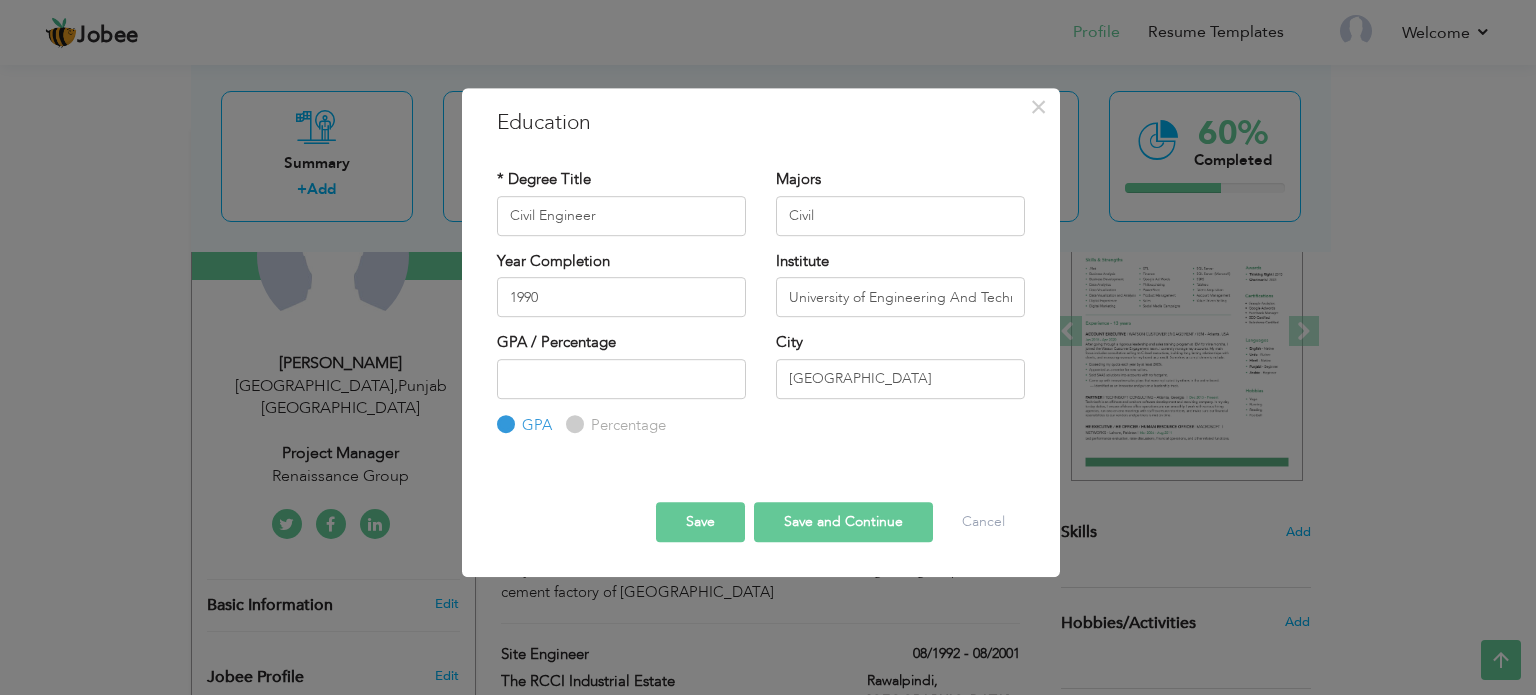 click on "Save" at bounding box center (700, 522) 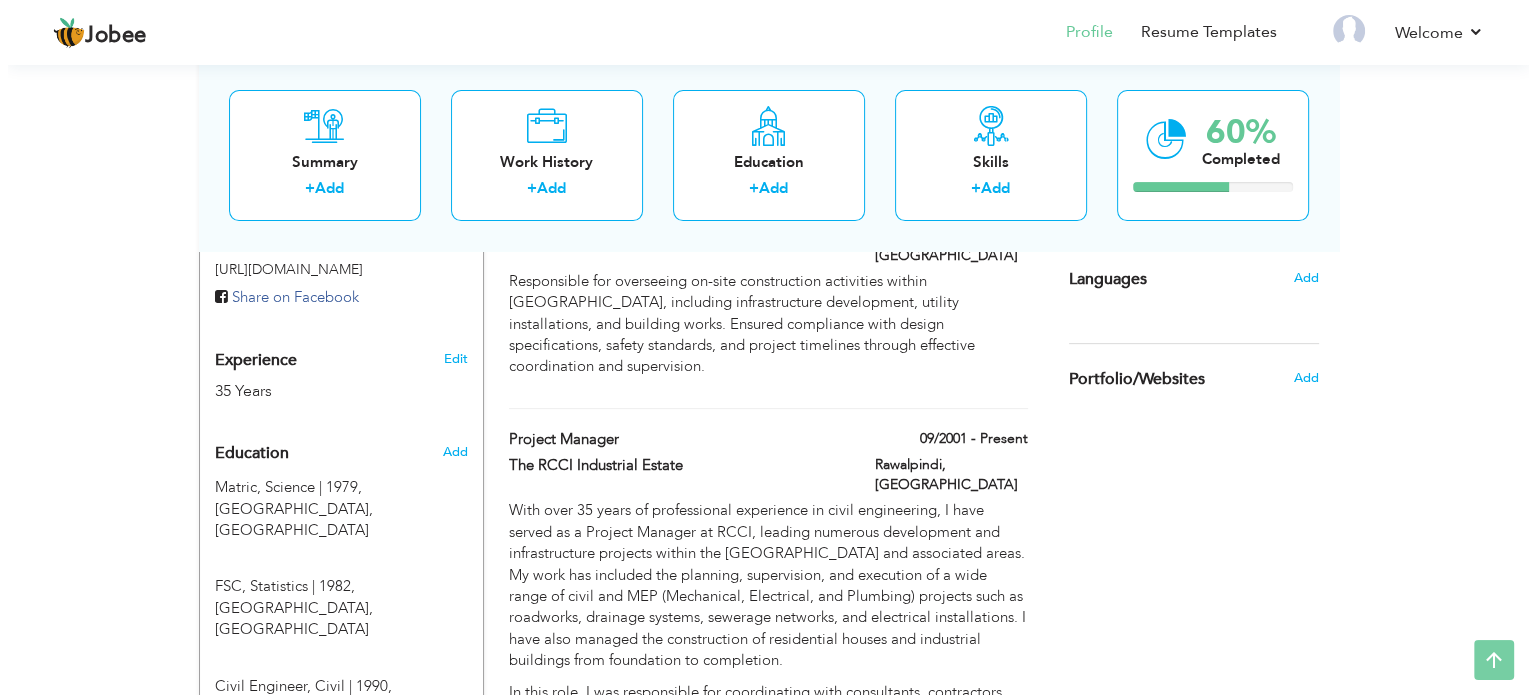 scroll, scrollTop: 1067, scrollLeft: 0, axis: vertical 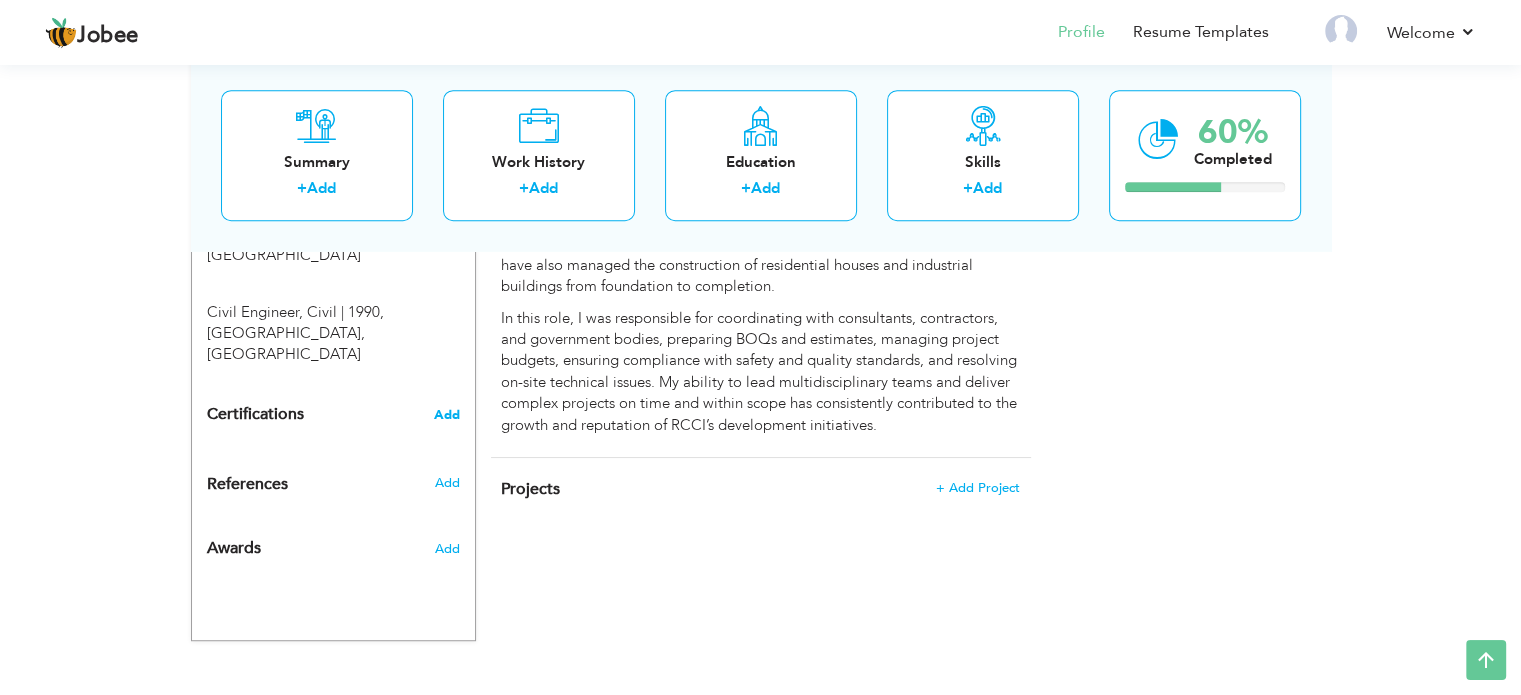 click on "Add" at bounding box center (447, 415) 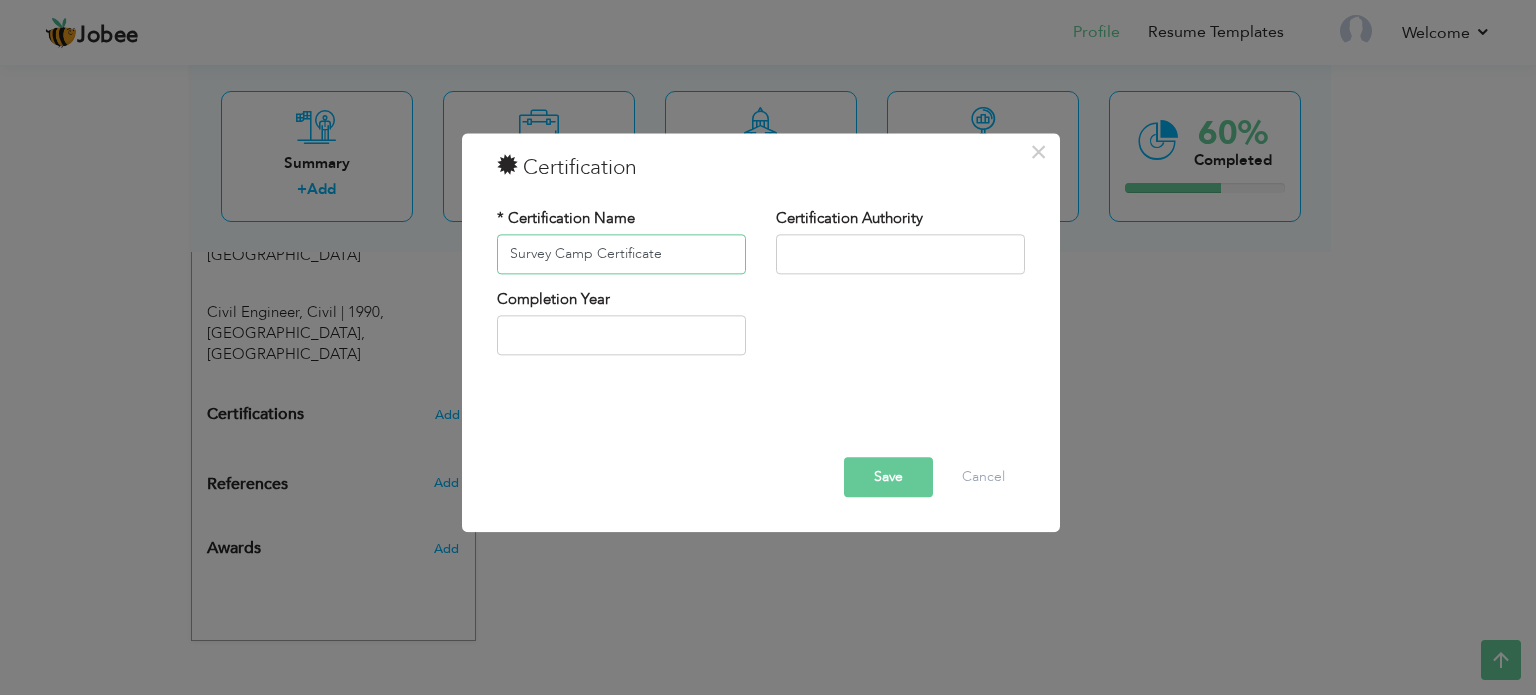 type on "Survey Camp Certificate" 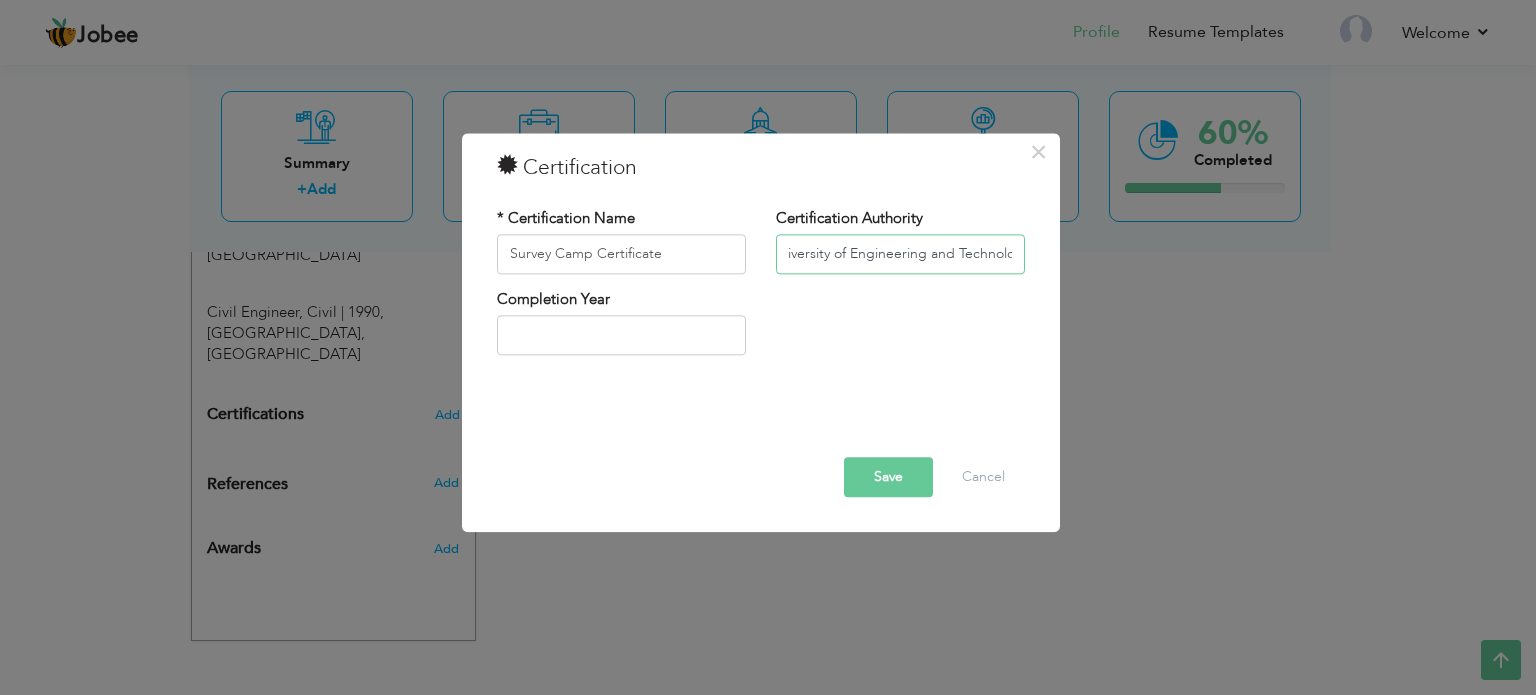 scroll, scrollTop: 0, scrollLeft: 34, axis: horizontal 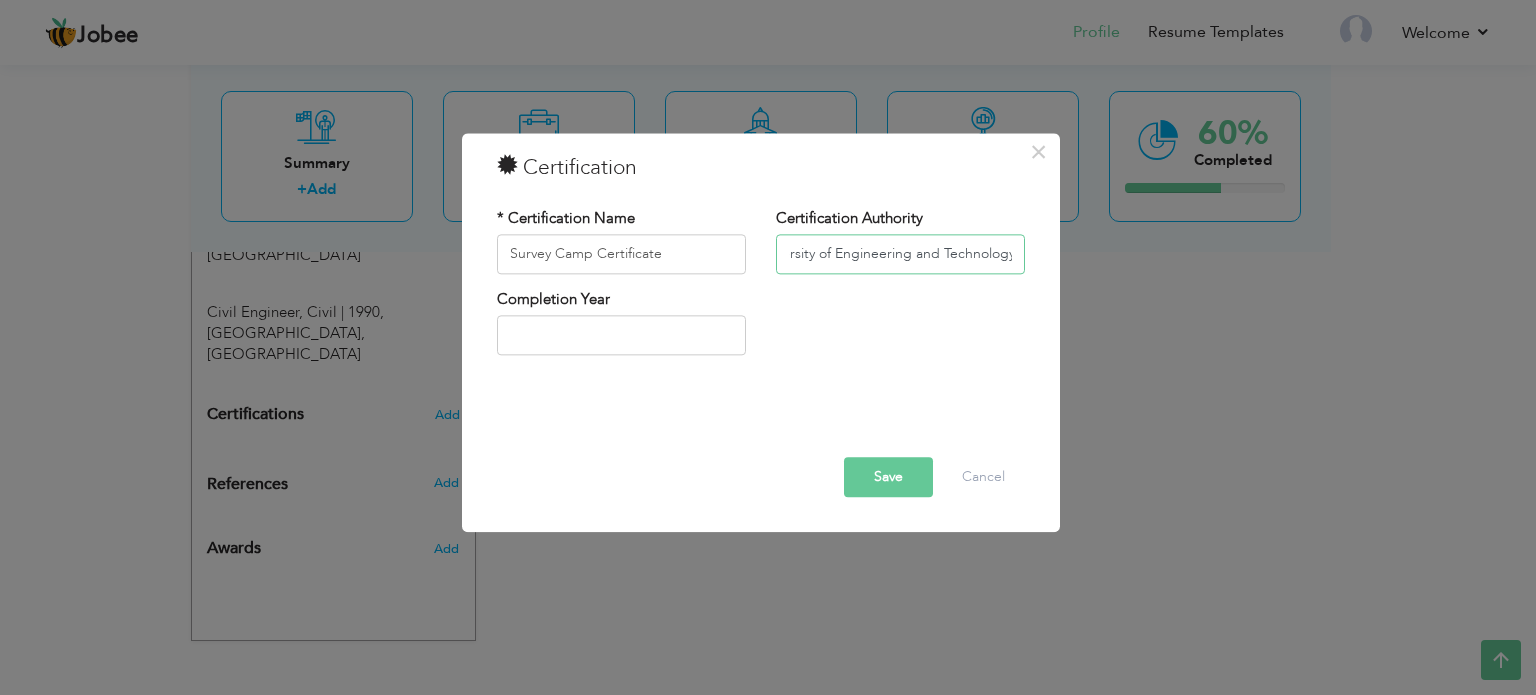 type on "University of Engineering and Technology" 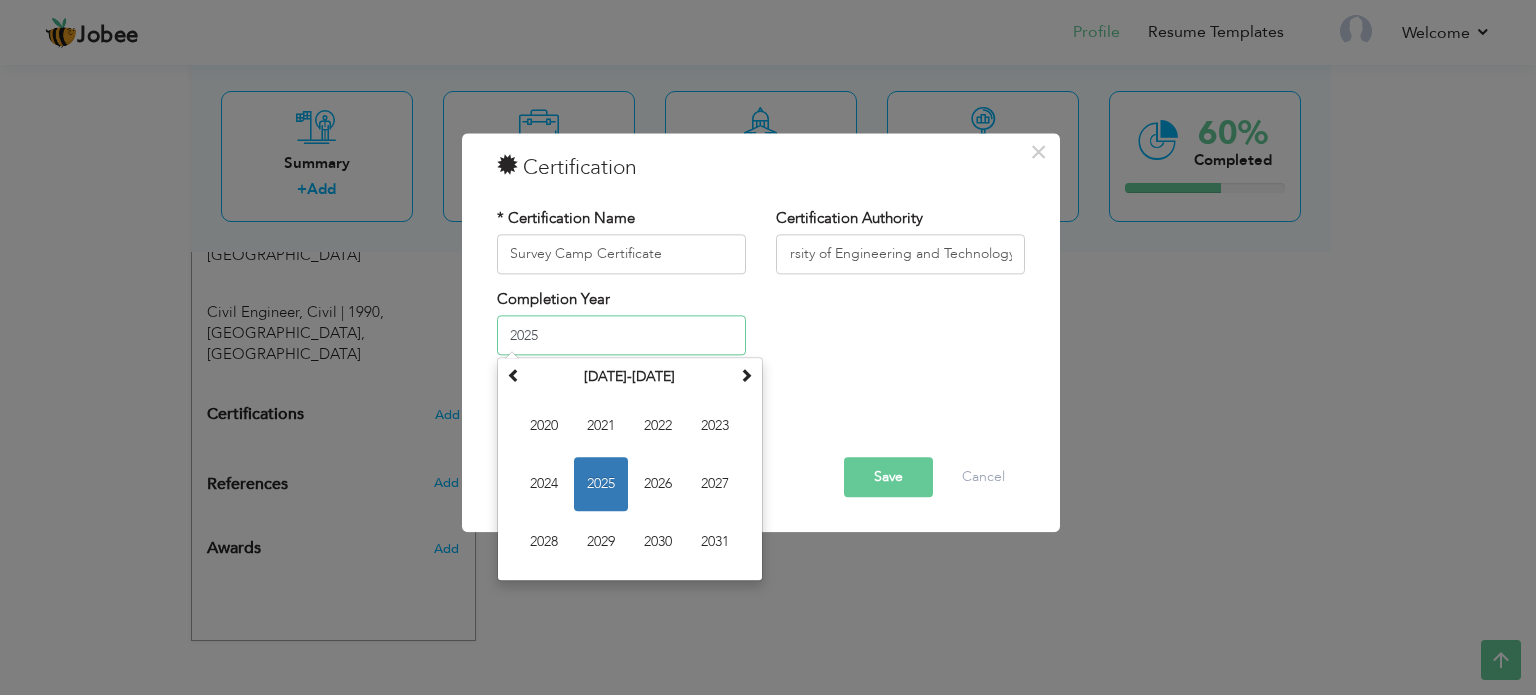 scroll, scrollTop: 0, scrollLeft: 0, axis: both 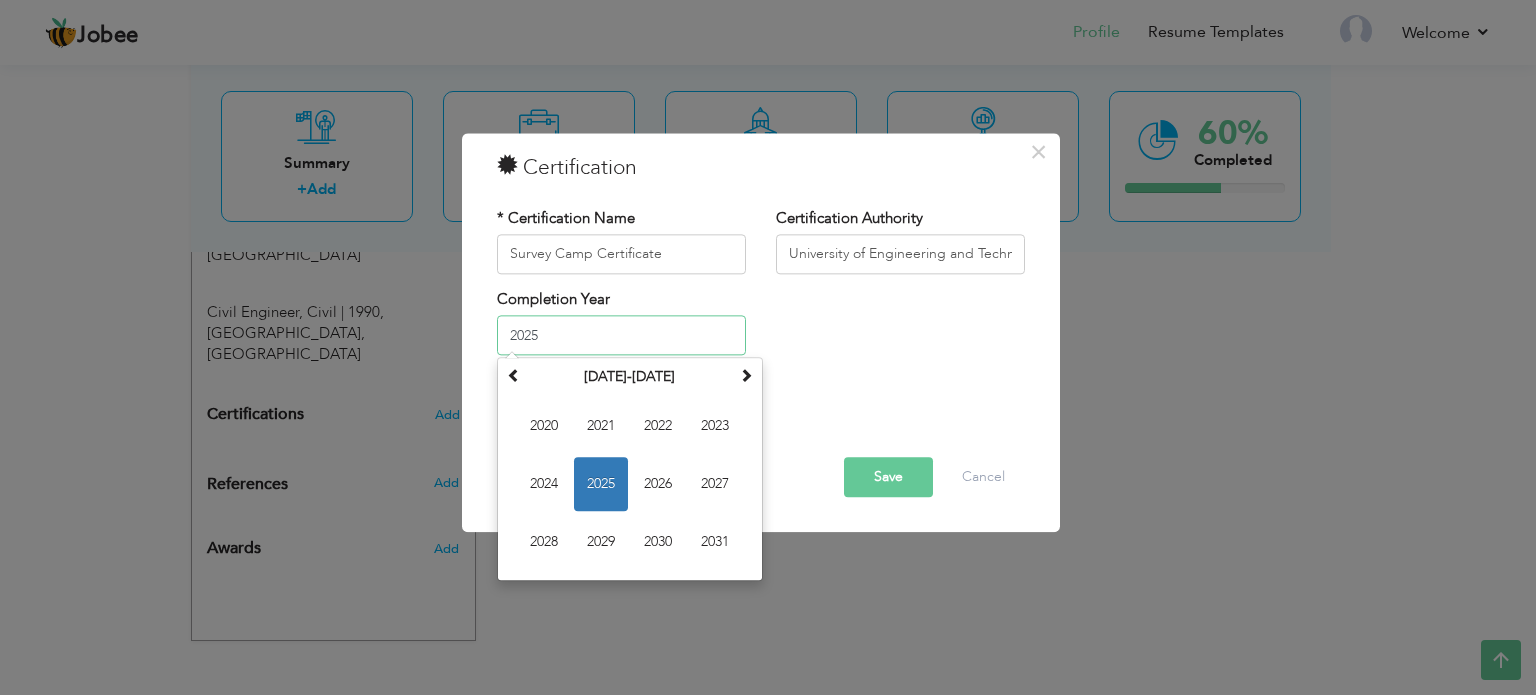 click on "2025" at bounding box center [621, 336] 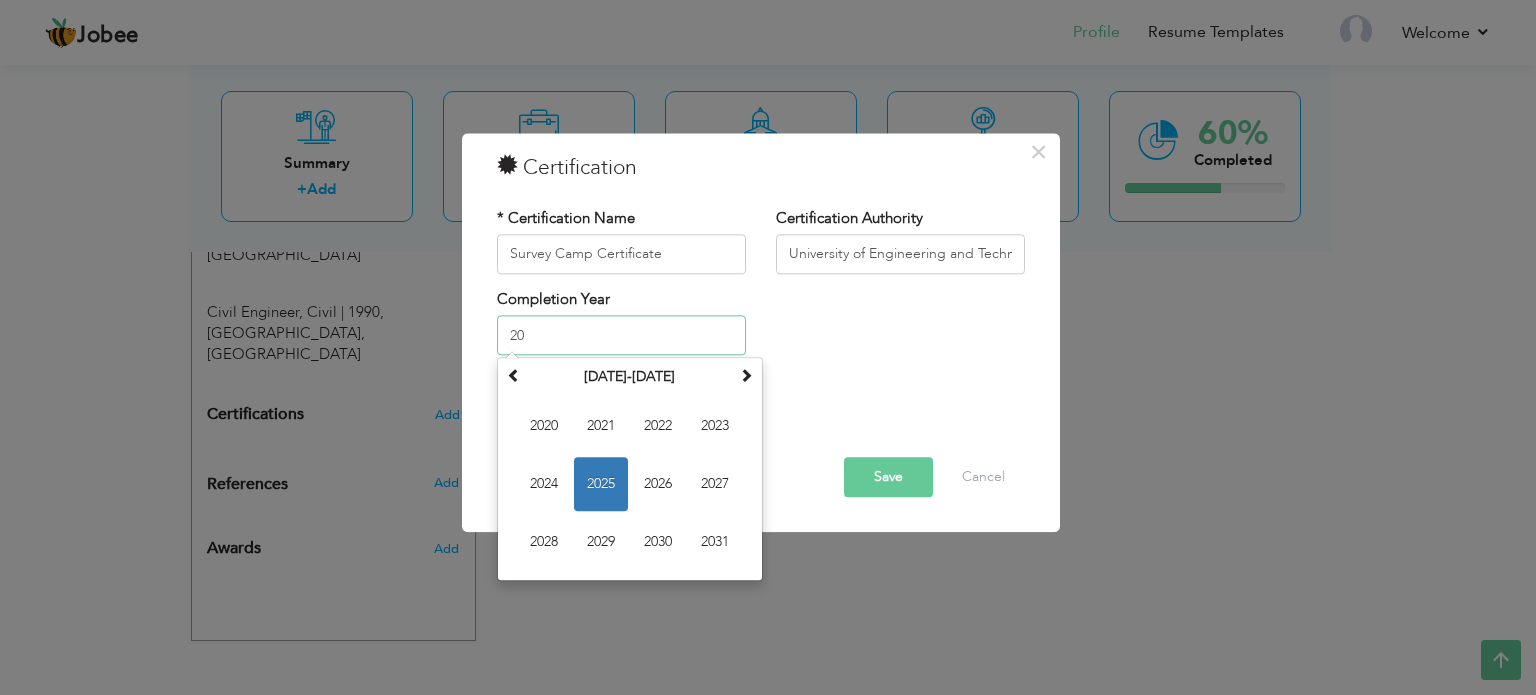 type on "2" 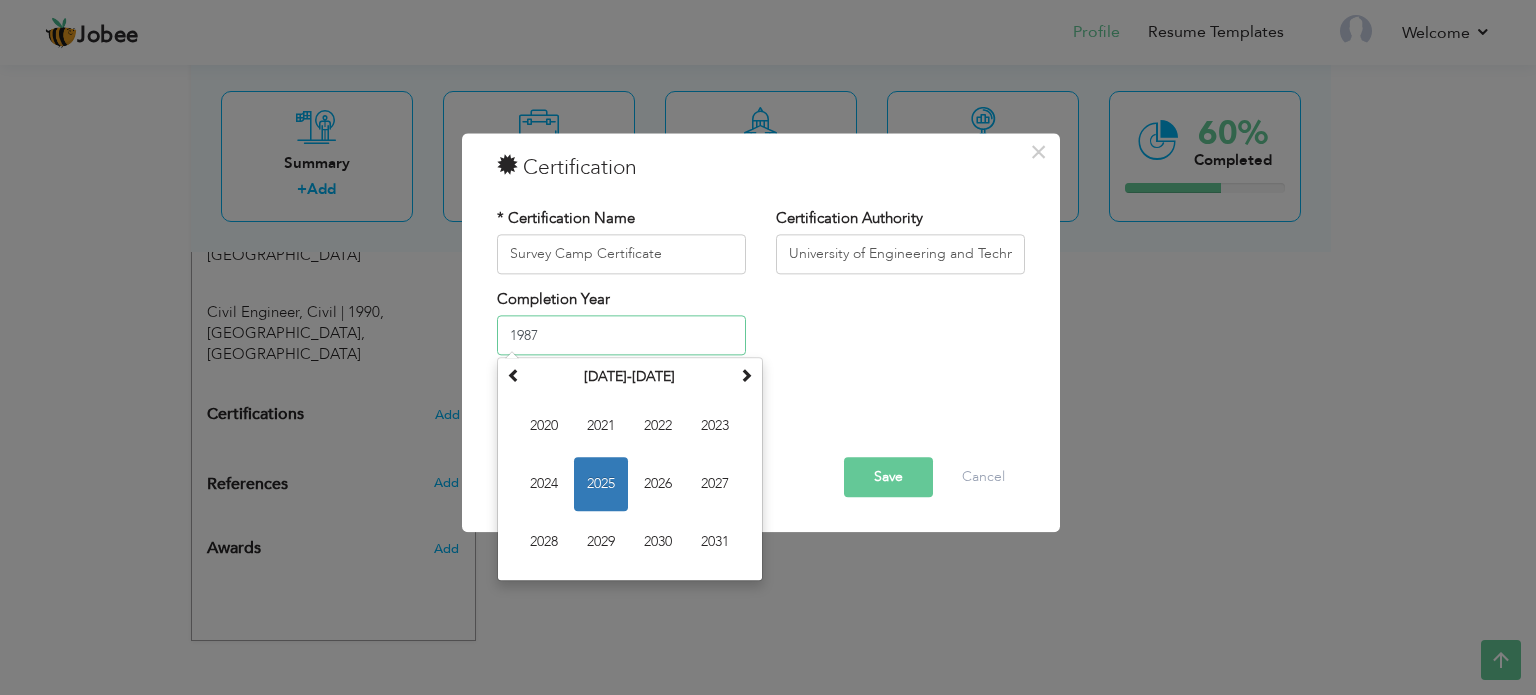 type on "1987" 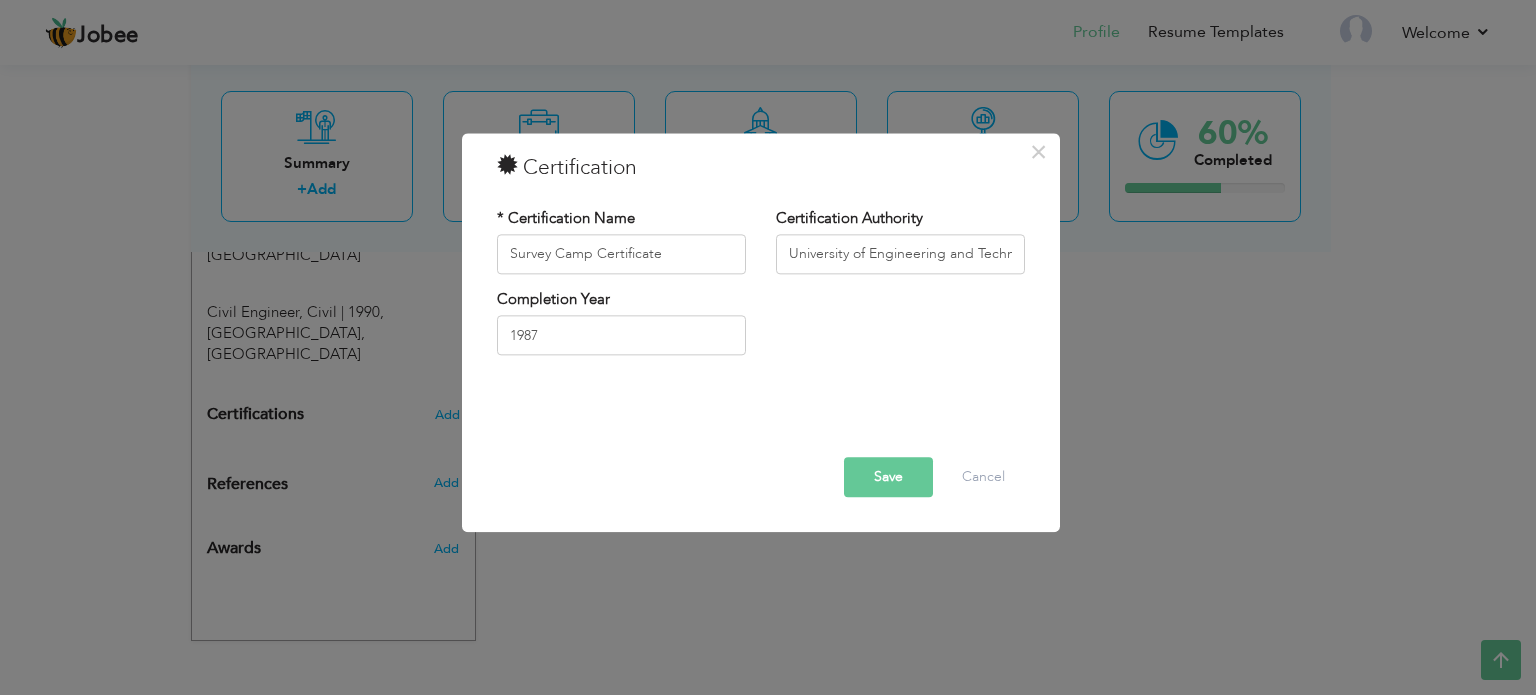click on "Save" at bounding box center (888, 477) 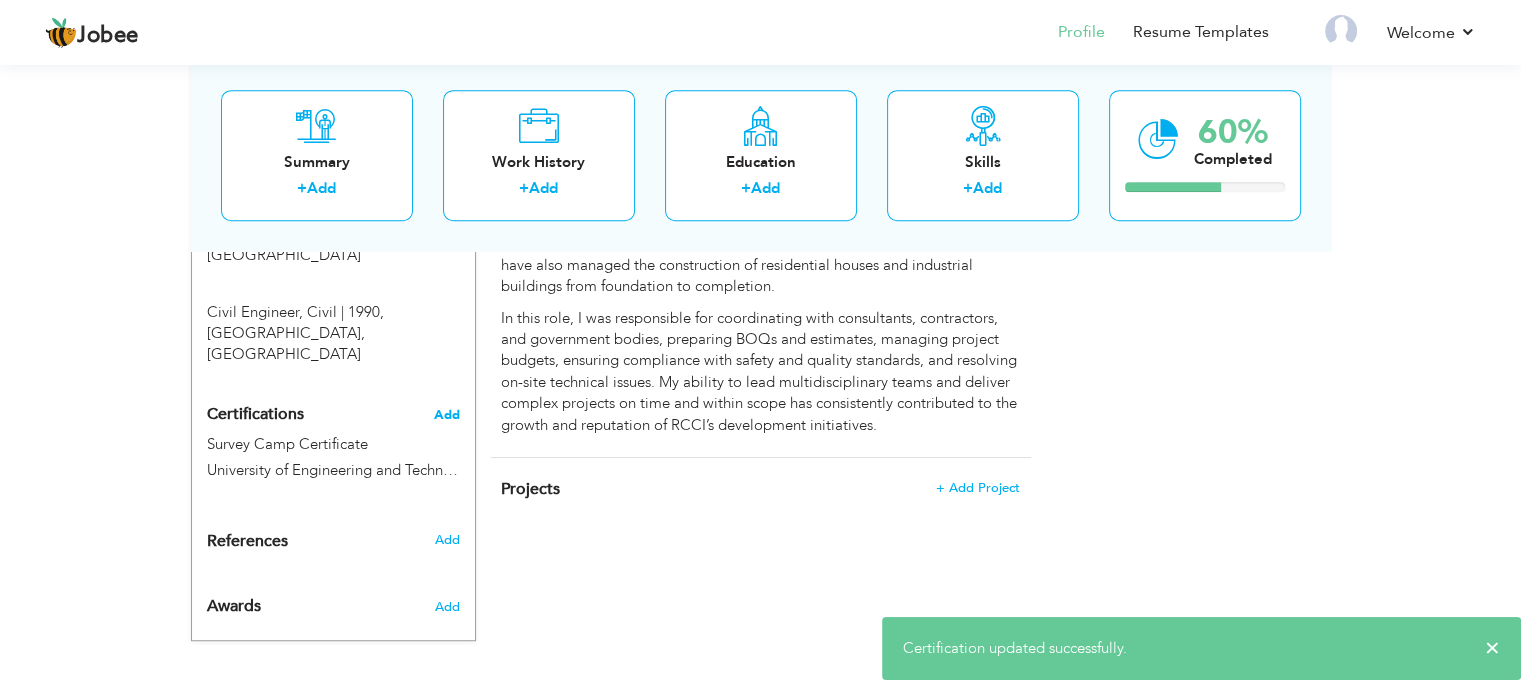 click on "Add" at bounding box center (447, 415) 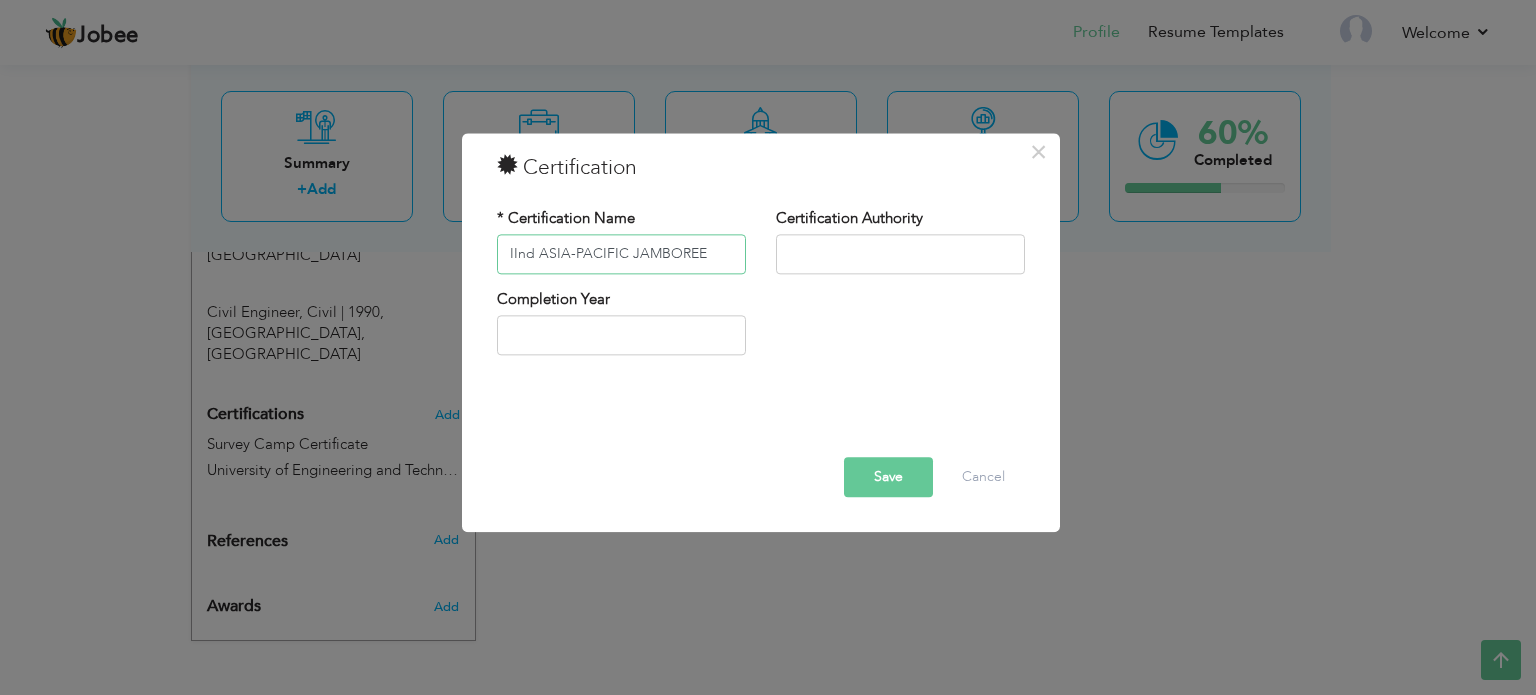 type on "IInd ASIA-PACIFIC JAMBOREE" 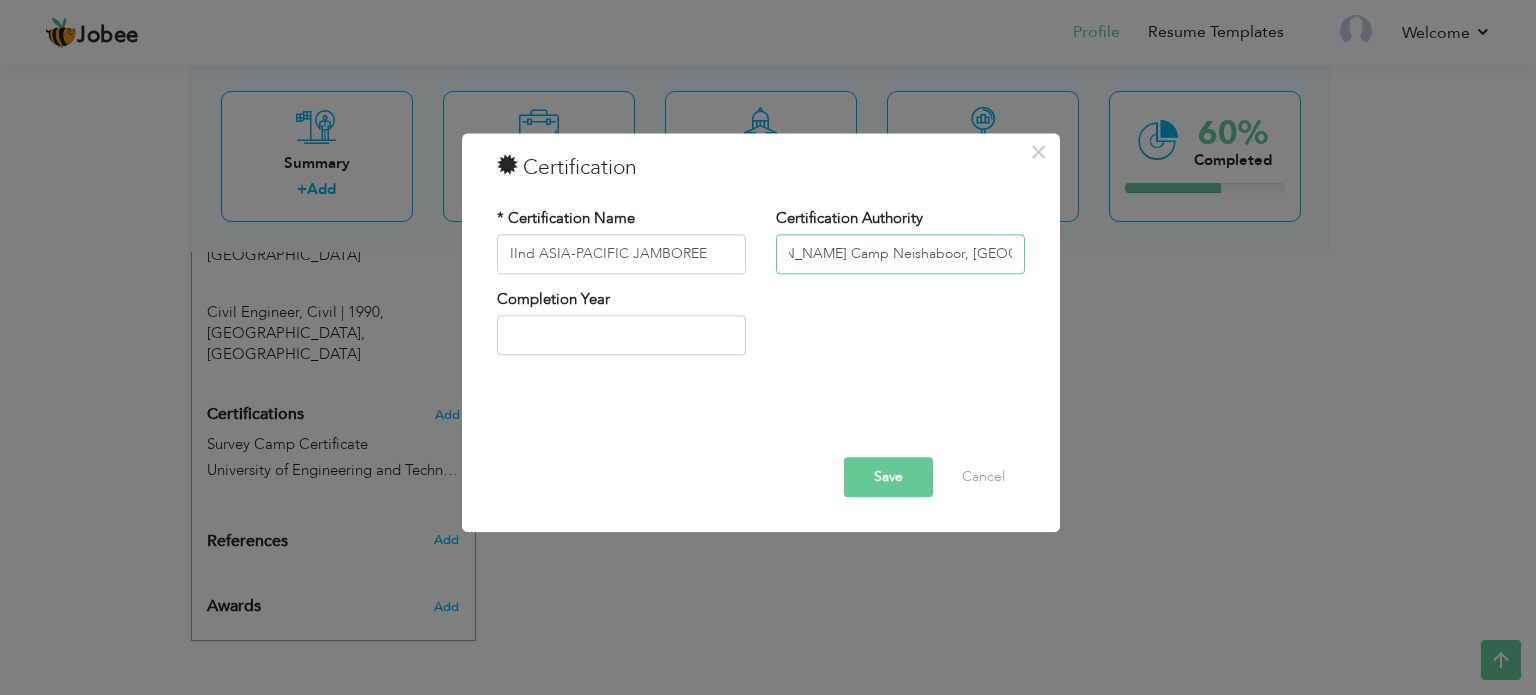 scroll, scrollTop: 0, scrollLeft: 61, axis: horizontal 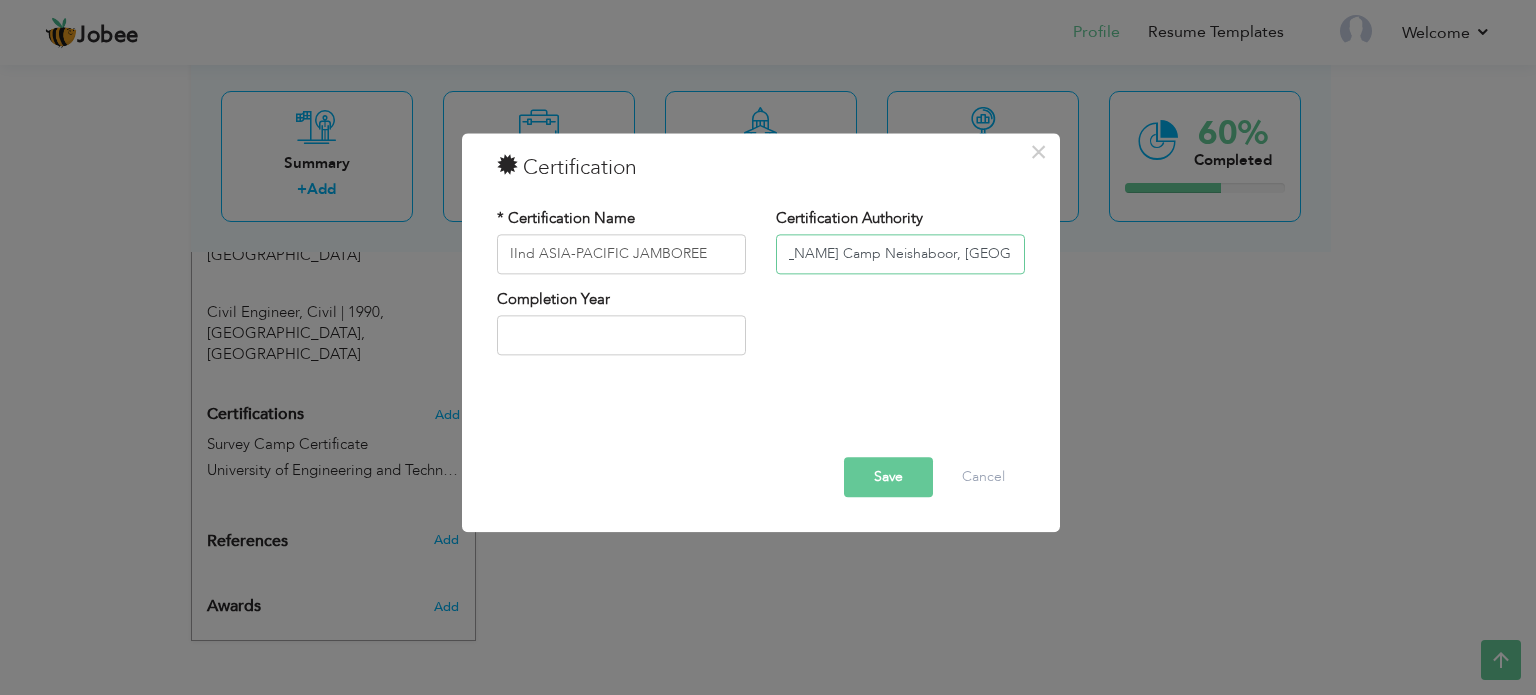 type on "[PERSON_NAME] Camp Neishaboor, [GEOGRAPHIC_DATA]" 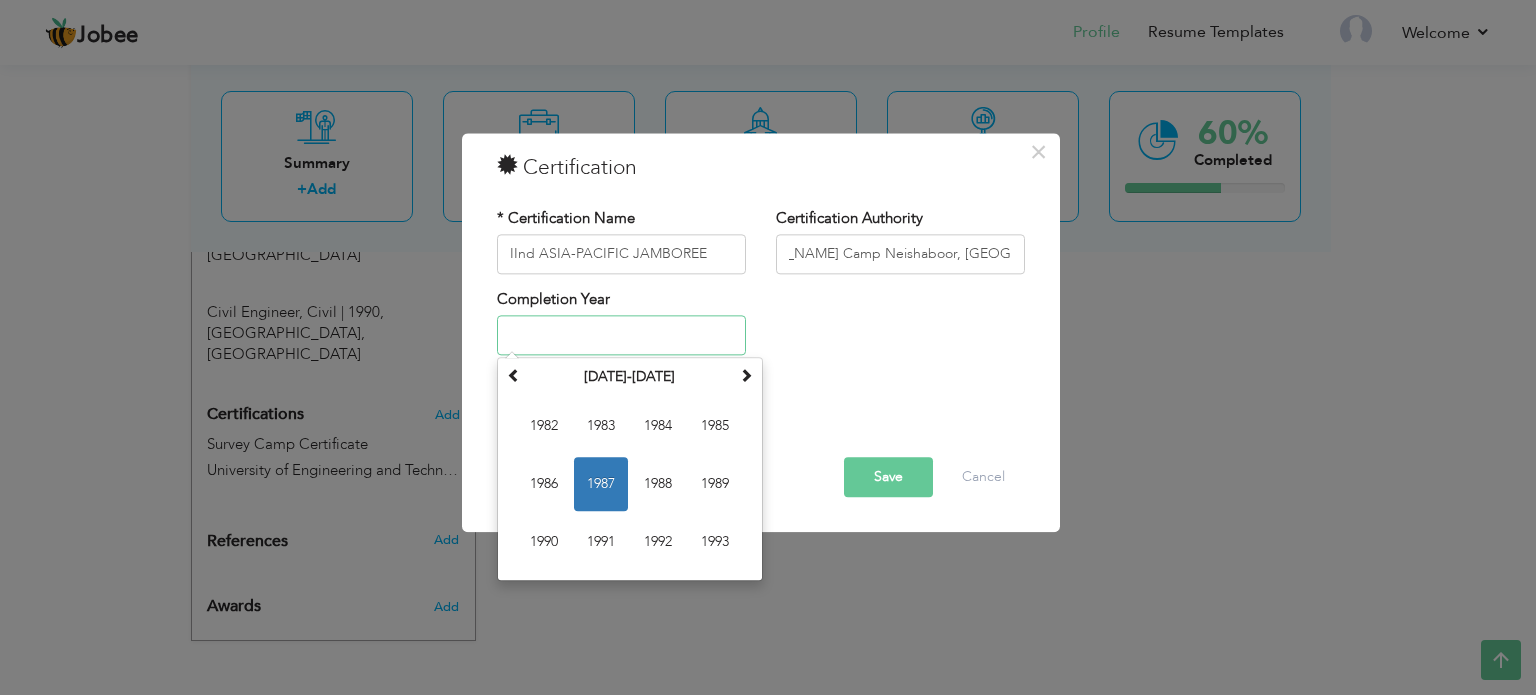 scroll, scrollTop: 0, scrollLeft: 0, axis: both 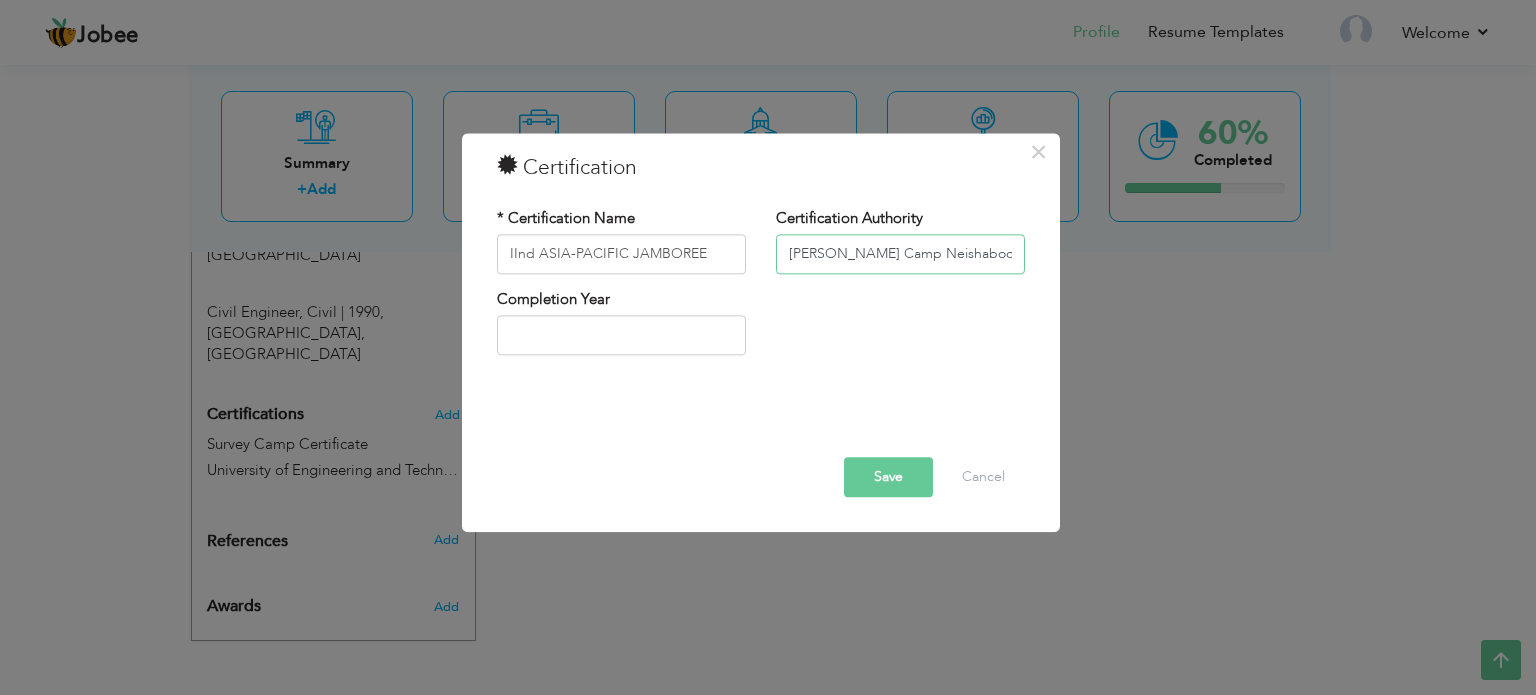 click on "[PERSON_NAME] Camp Neishaboor, [GEOGRAPHIC_DATA]" at bounding box center [900, 254] 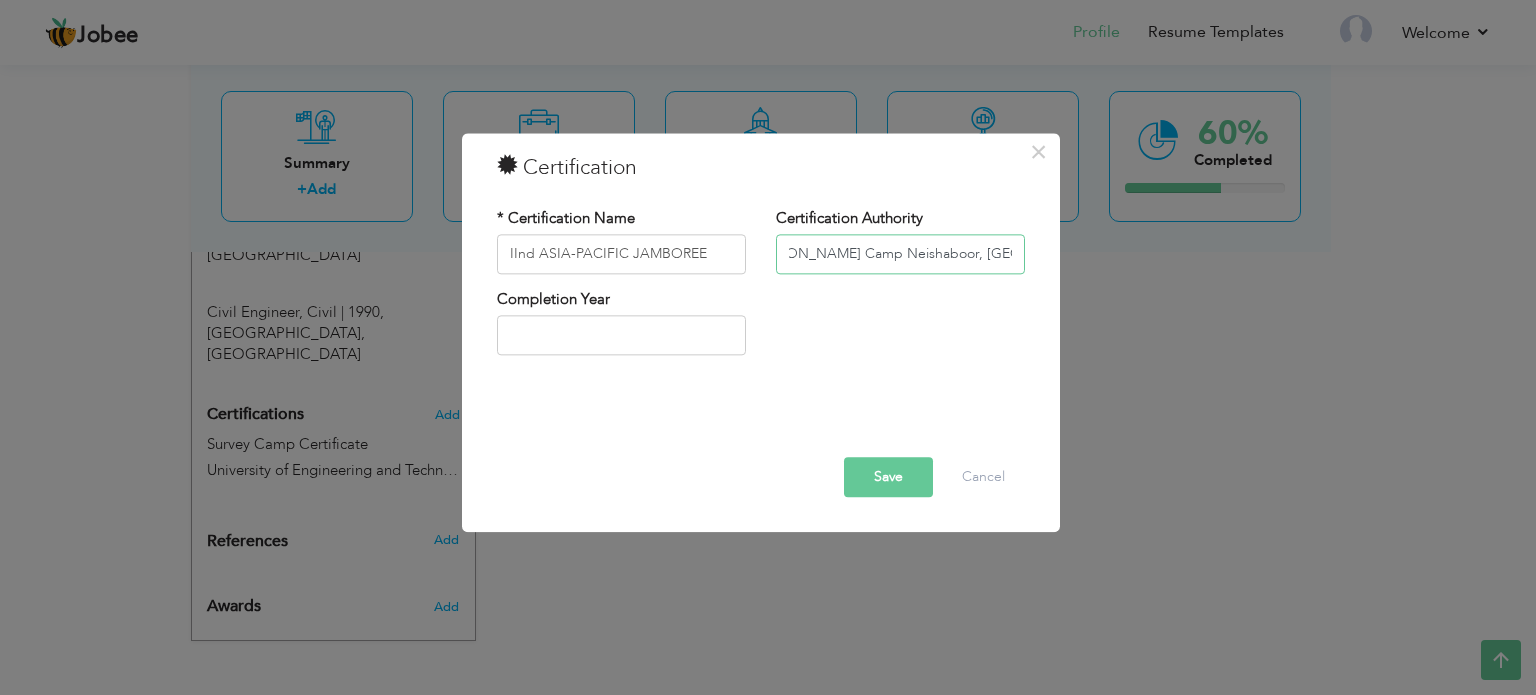 scroll, scrollTop: 0, scrollLeft: 61, axis: horizontal 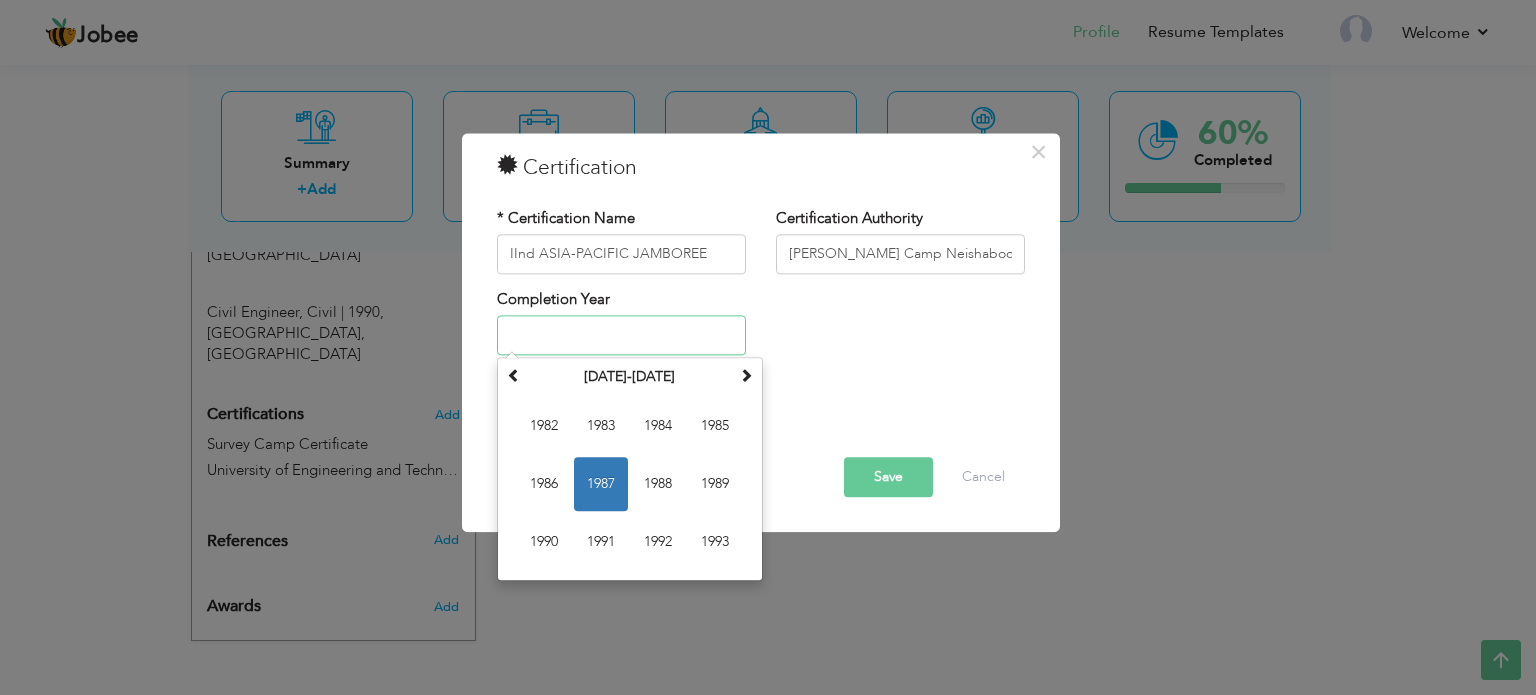 click at bounding box center [621, 336] 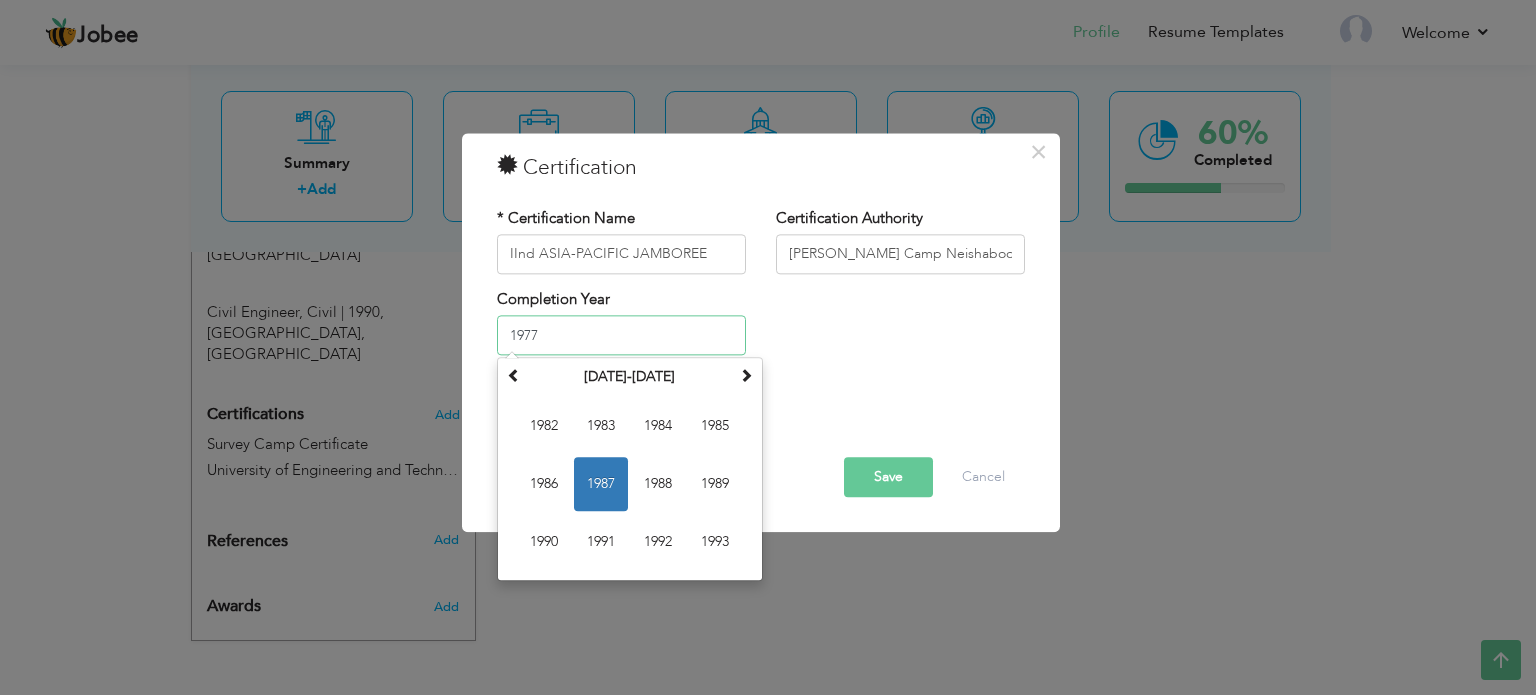 type on "1977" 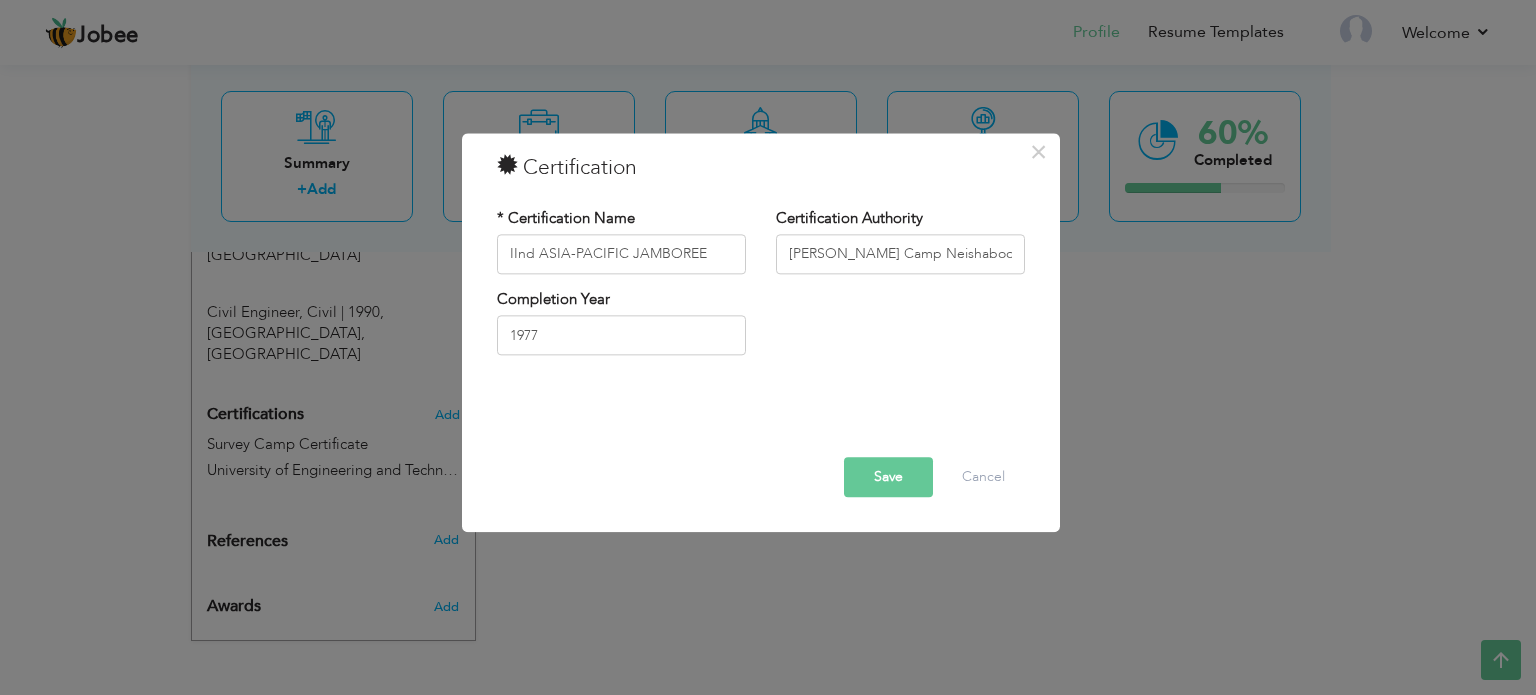 click on "Save" at bounding box center (888, 477) 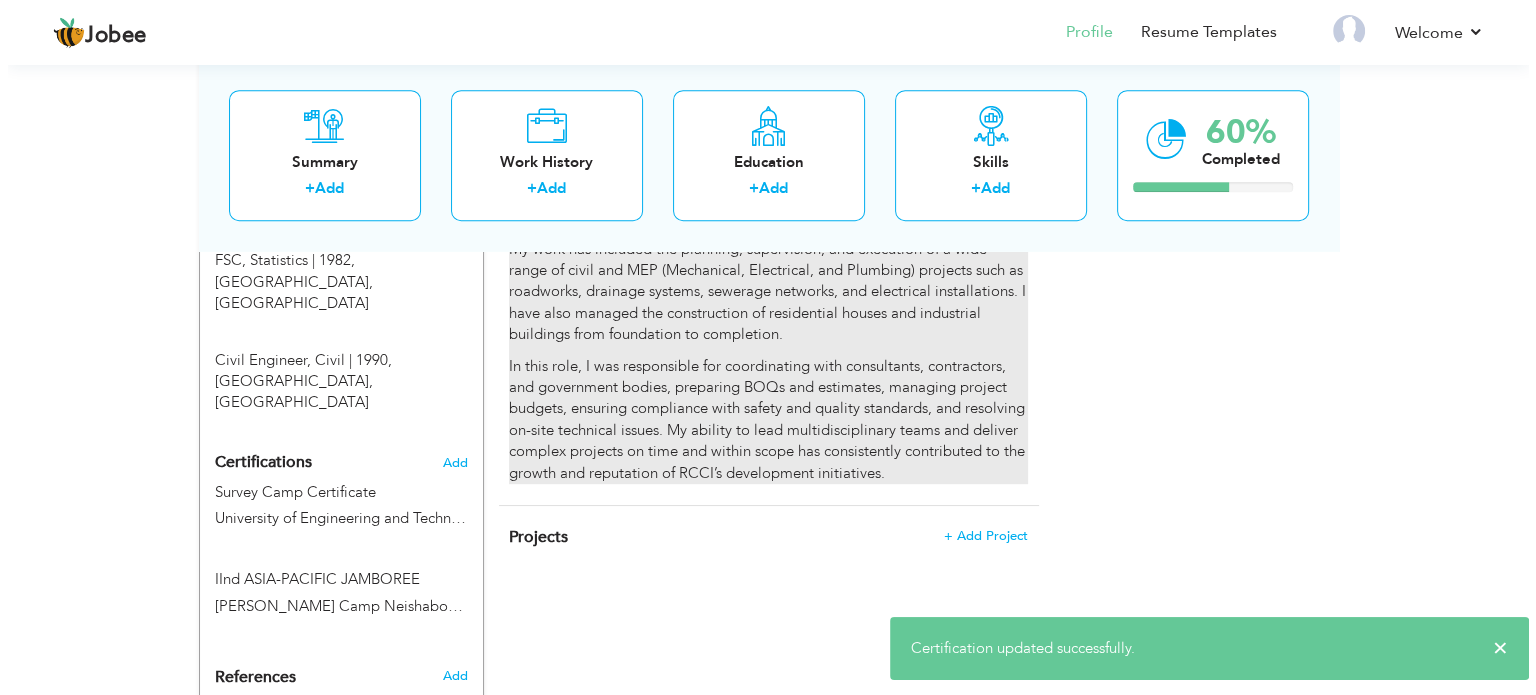 scroll, scrollTop: 1109, scrollLeft: 0, axis: vertical 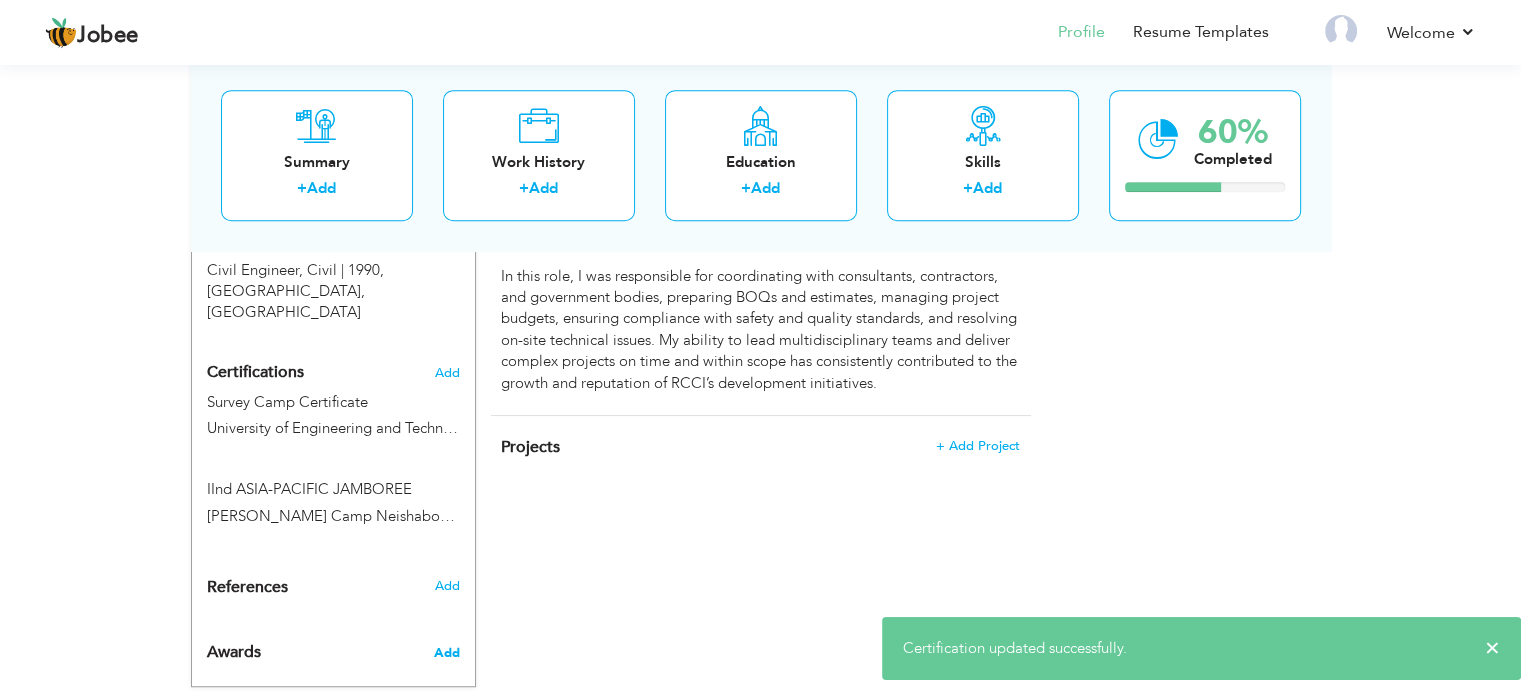 click on "Add" at bounding box center [446, 653] 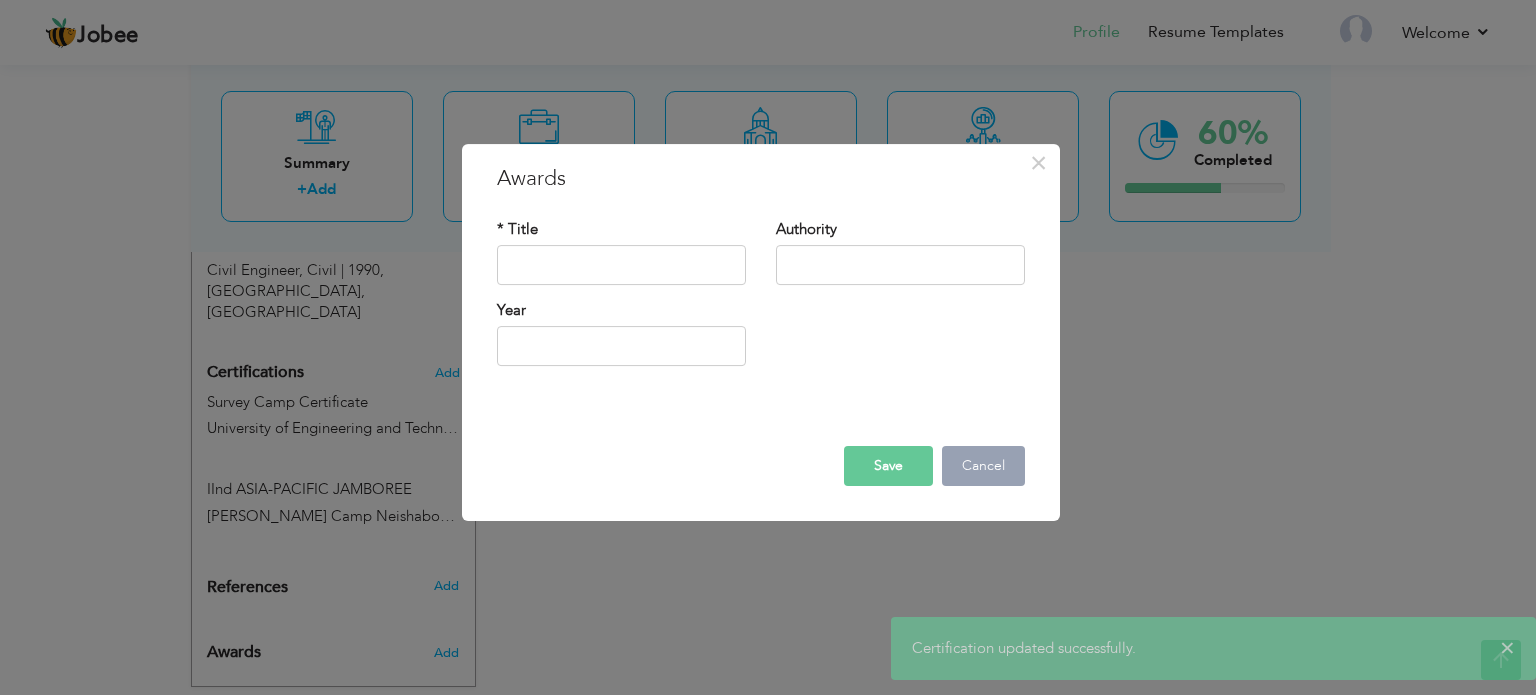 click on "Cancel" at bounding box center [983, 466] 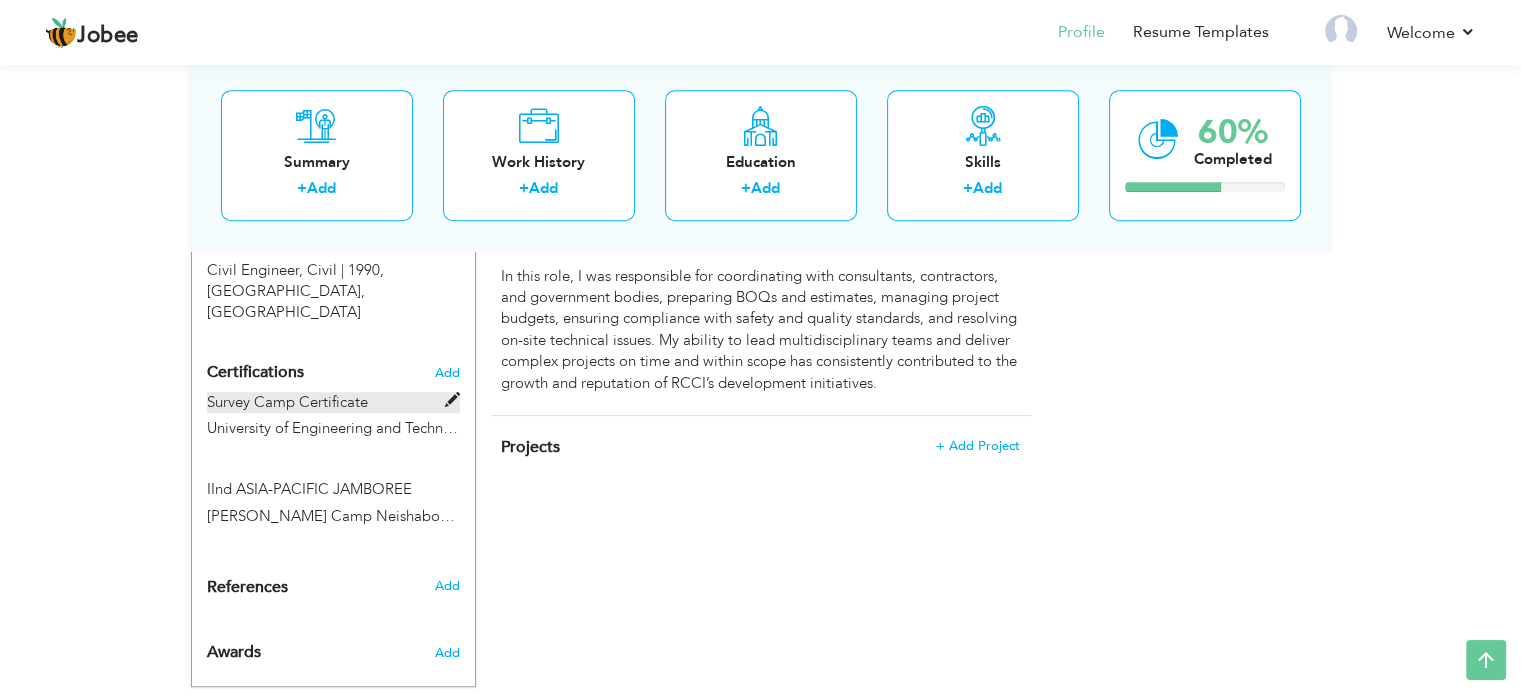 click on "Survey Camp Certificate" at bounding box center (333, 402) 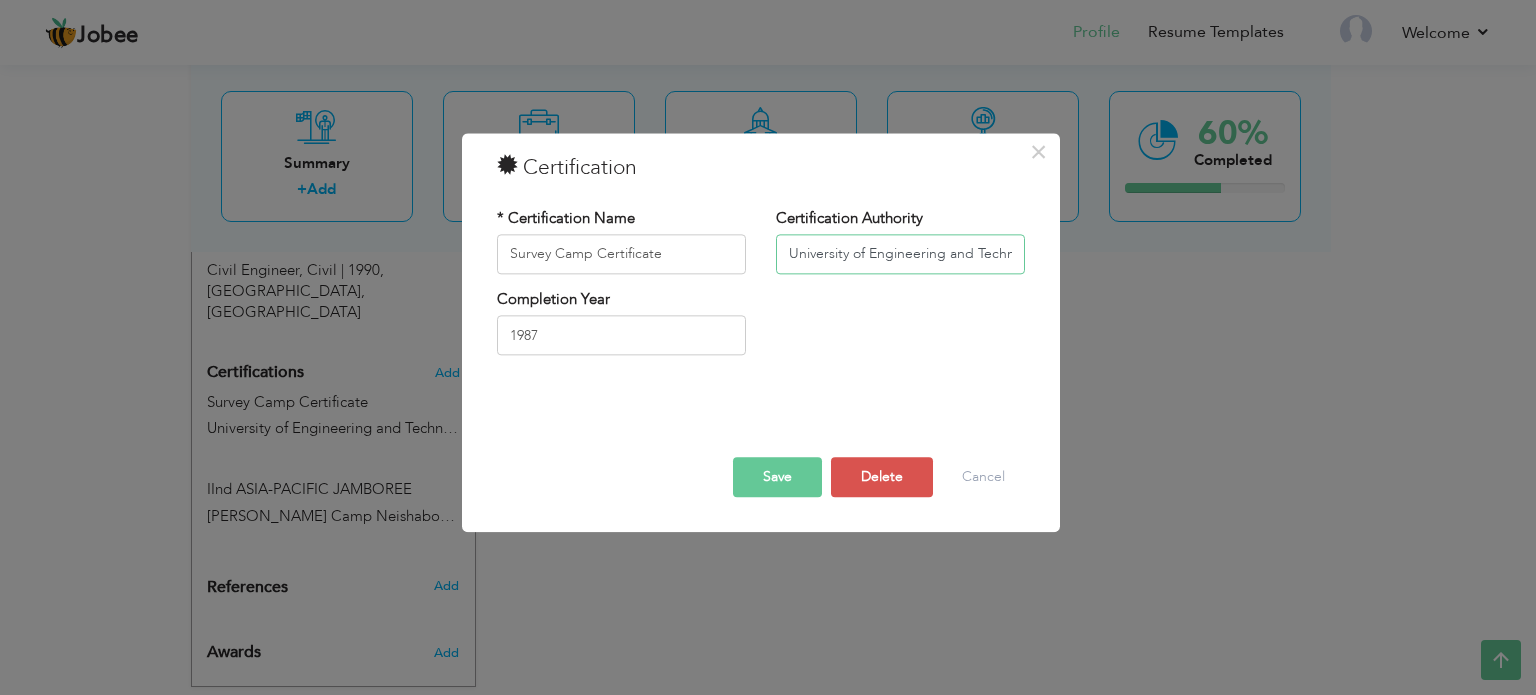 click on "University of Engineering and Technology" at bounding box center [900, 254] 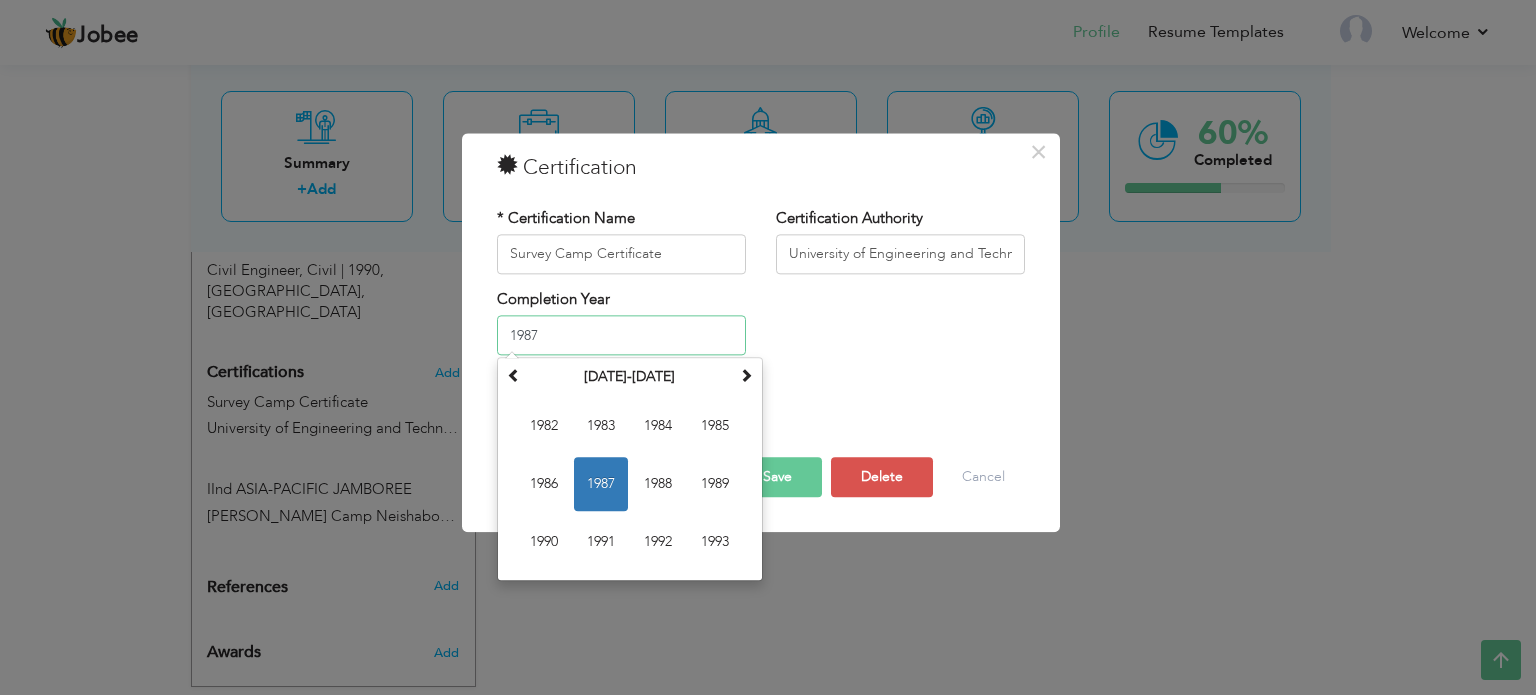 click on "1987" at bounding box center (621, 336) 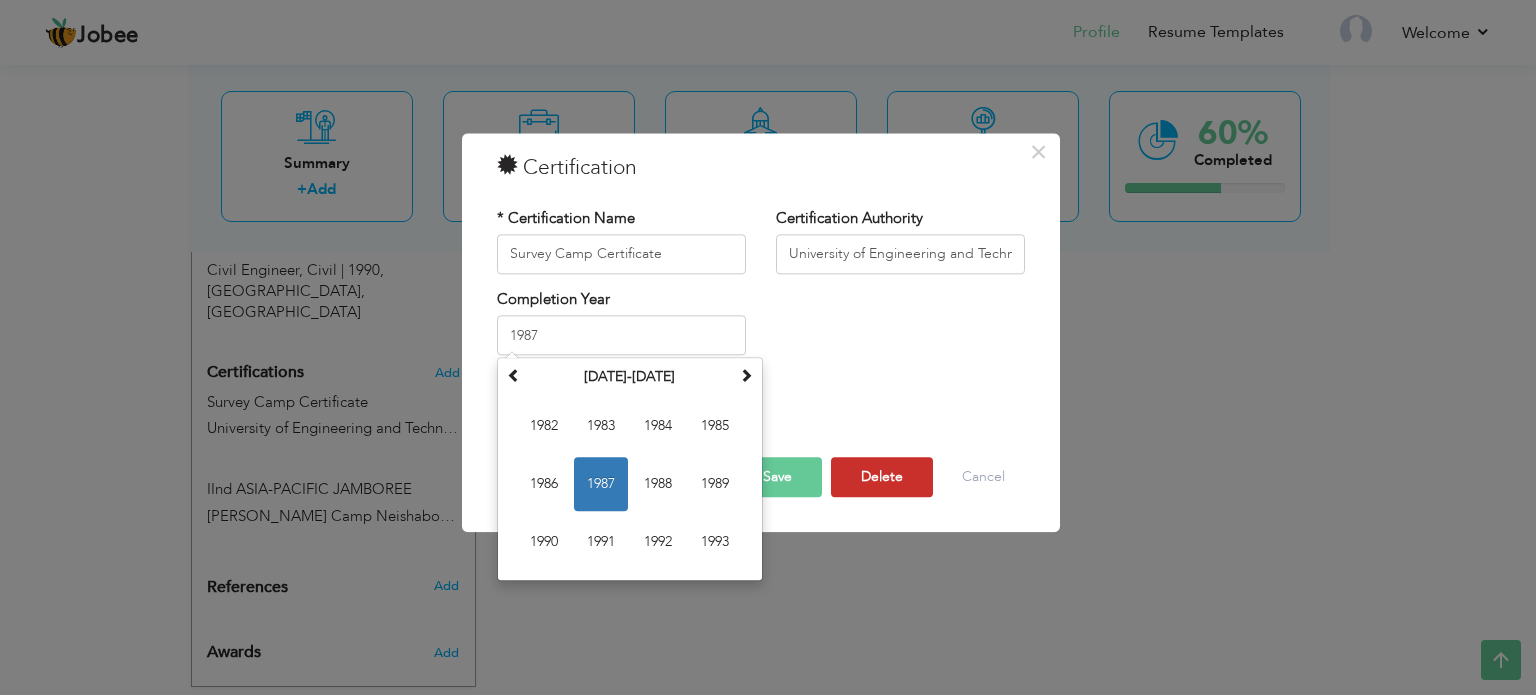 click on "Delete" at bounding box center (882, 477) 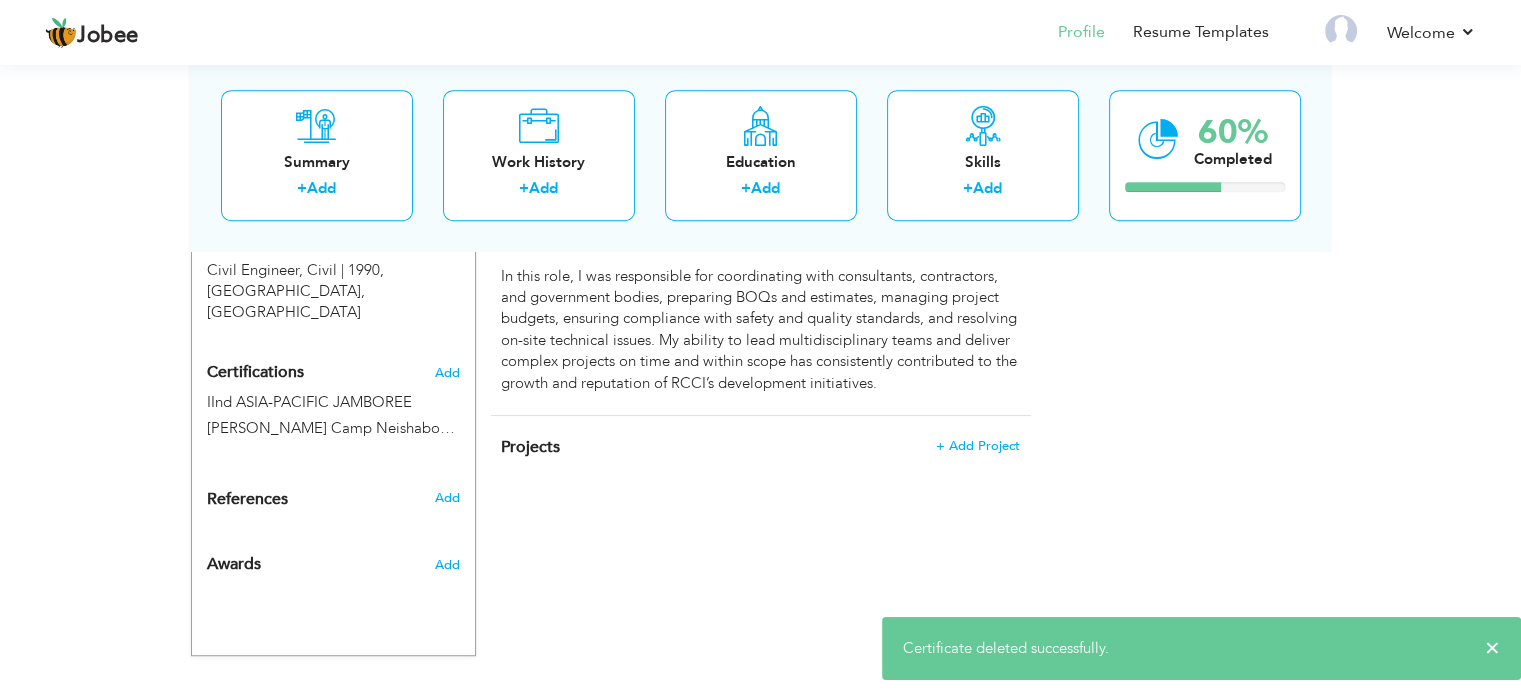 click on "Add" at bounding box center (450, 560) 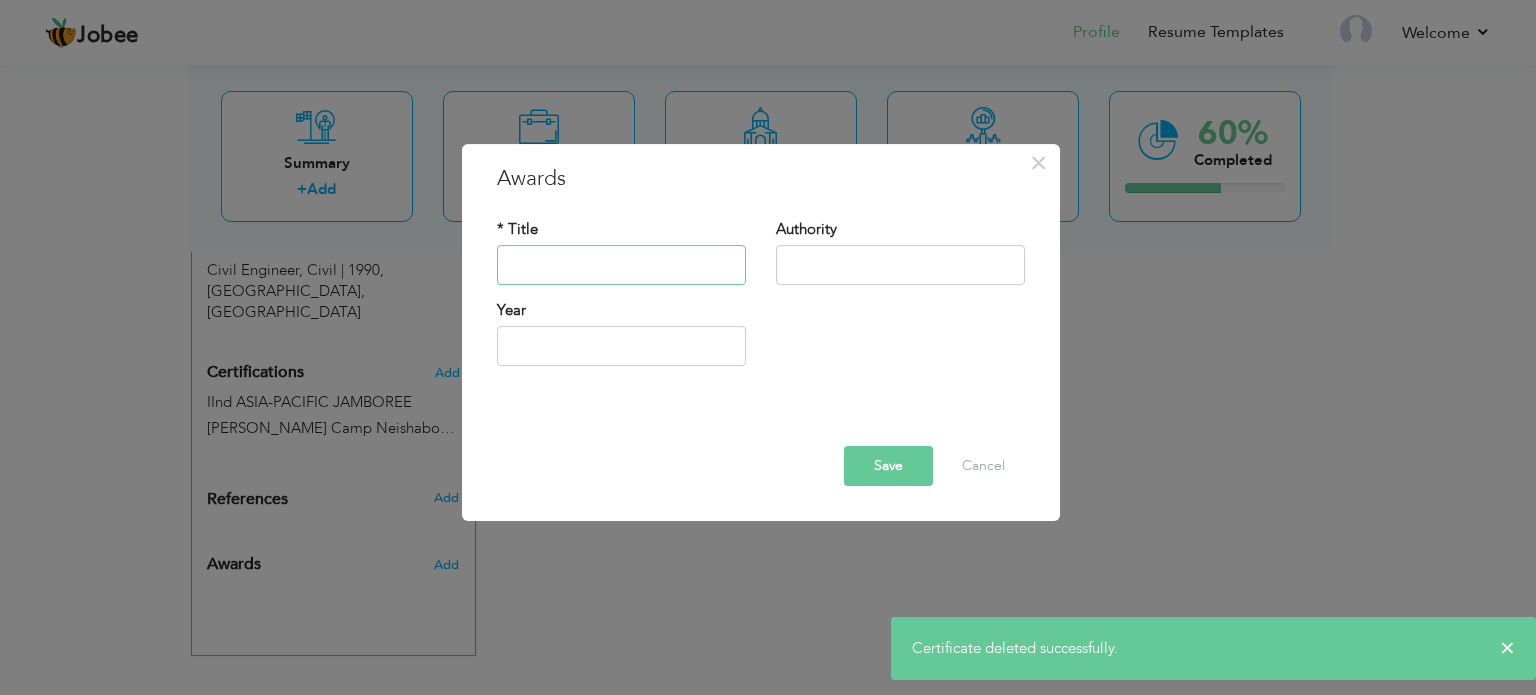 paste on "Survey Camp Certificate" 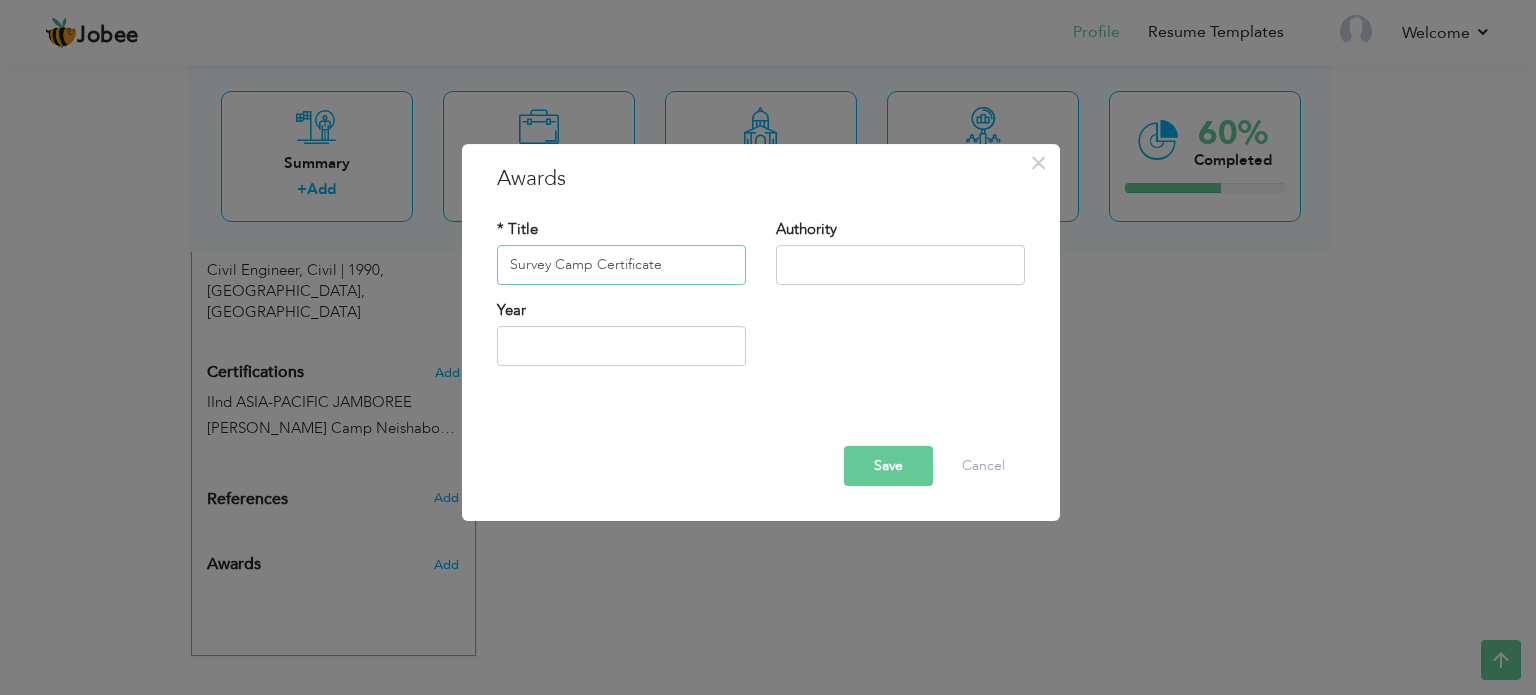 type on "Survey Camp Certificate" 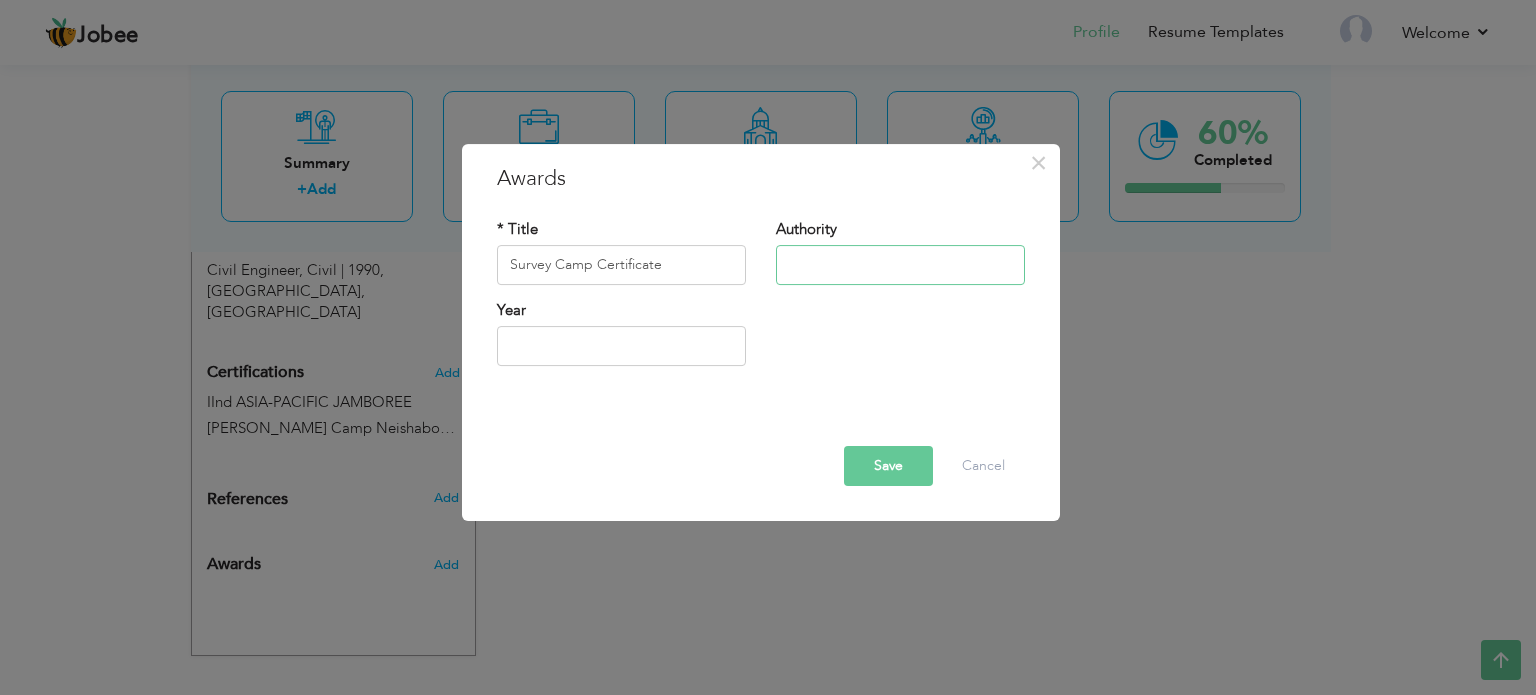 click at bounding box center [900, 265] 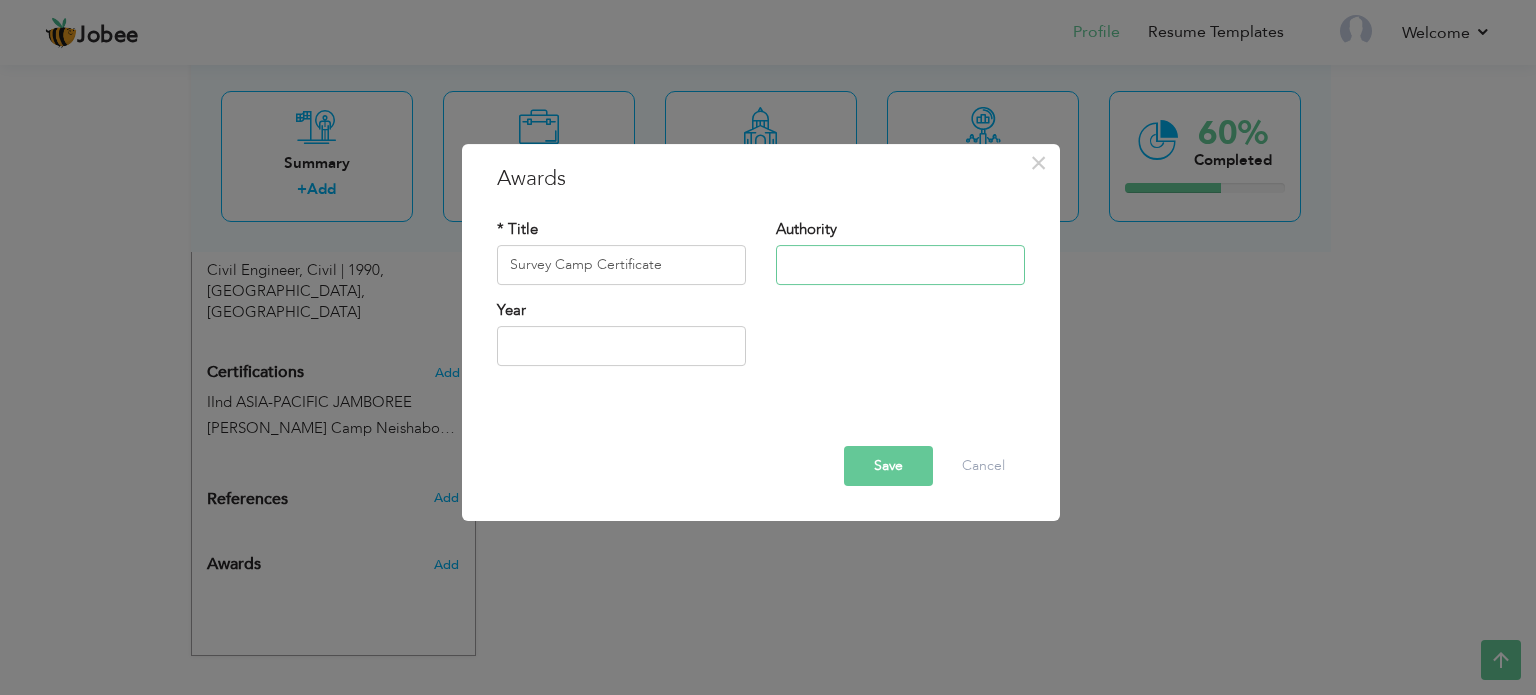 paste on "University of Engineering and Technology" 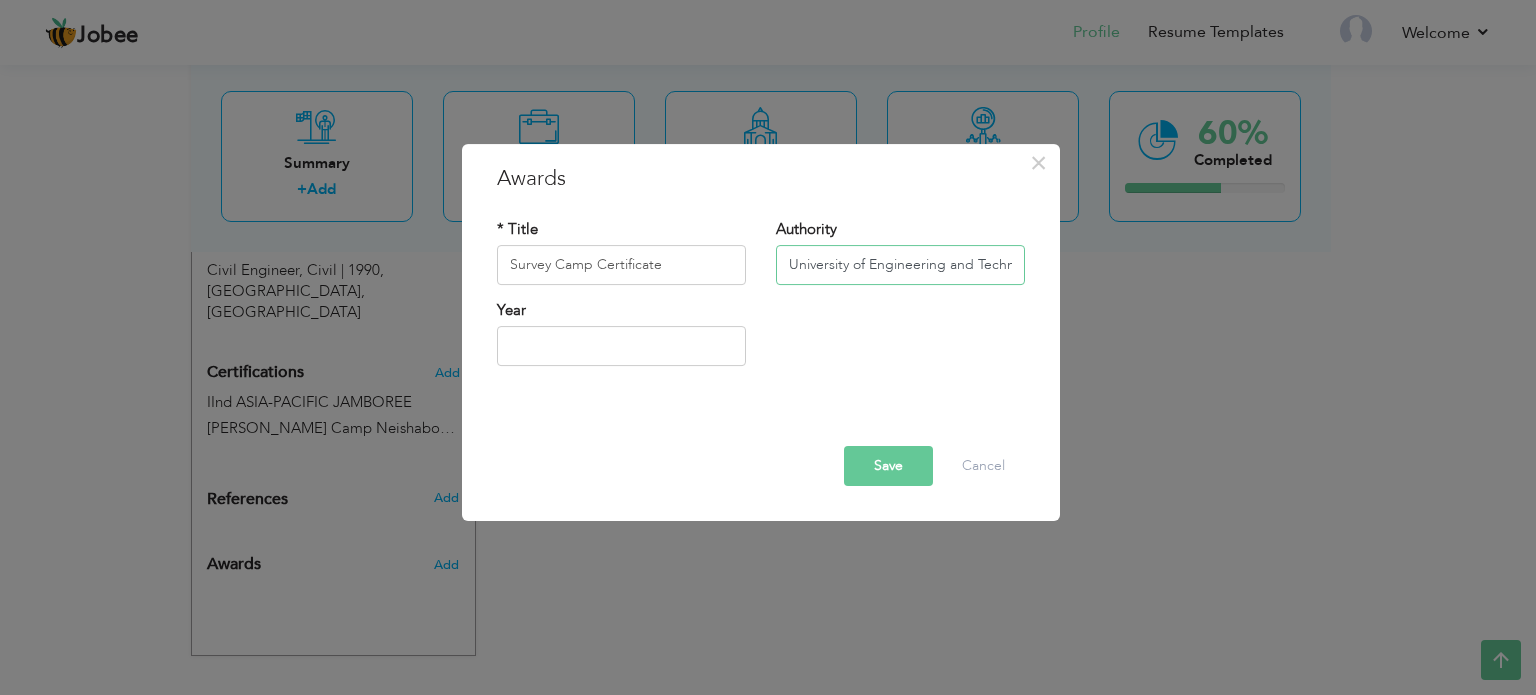 scroll, scrollTop: 0, scrollLeft: 34, axis: horizontal 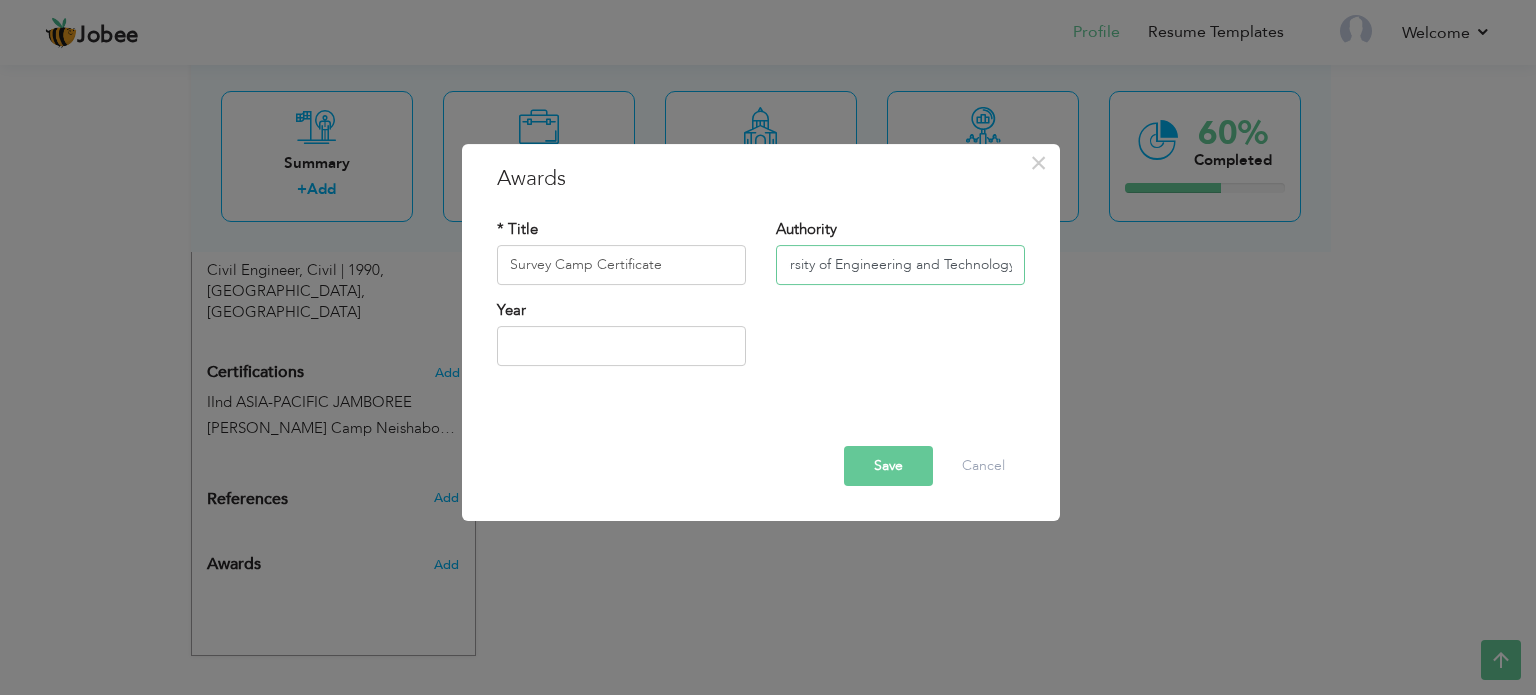 type on "University of Engineering and Technology" 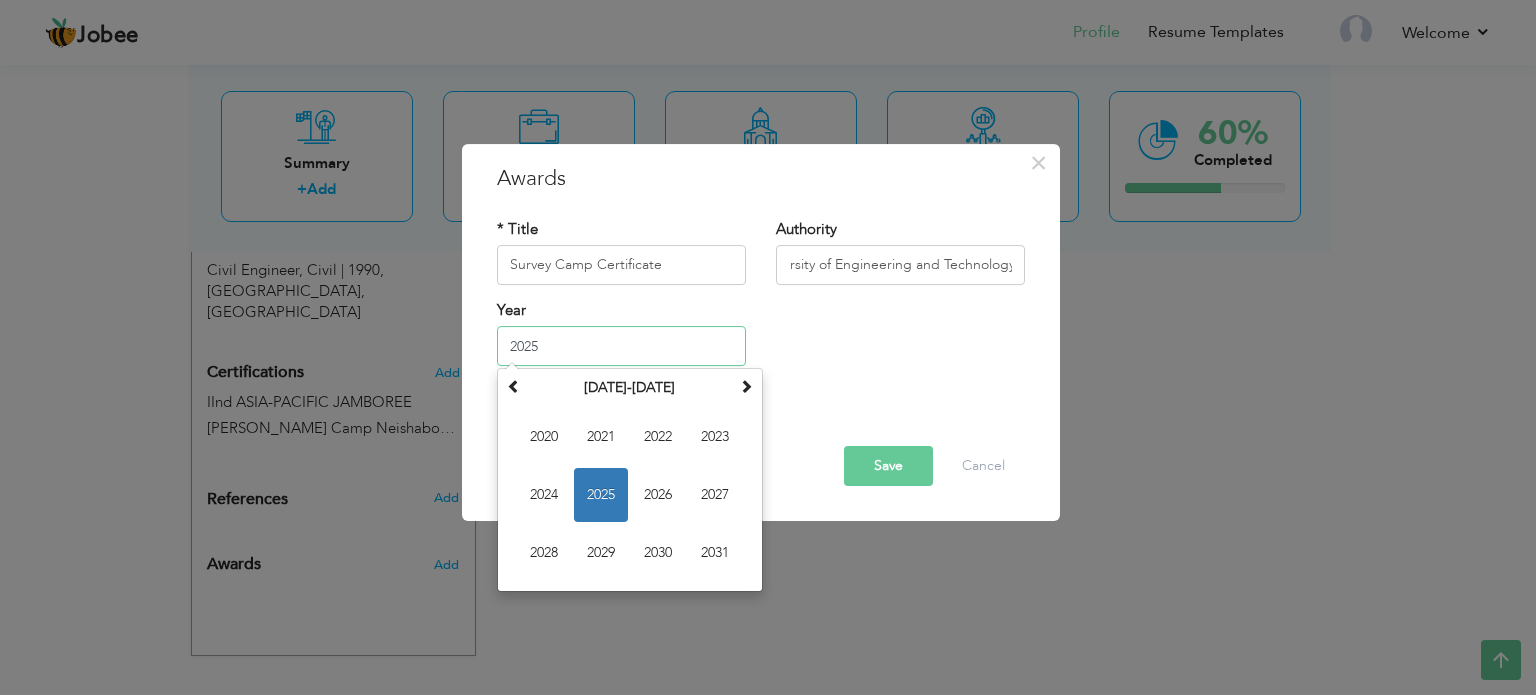 scroll, scrollTop: 0, scrollLeft: 0, axis: both 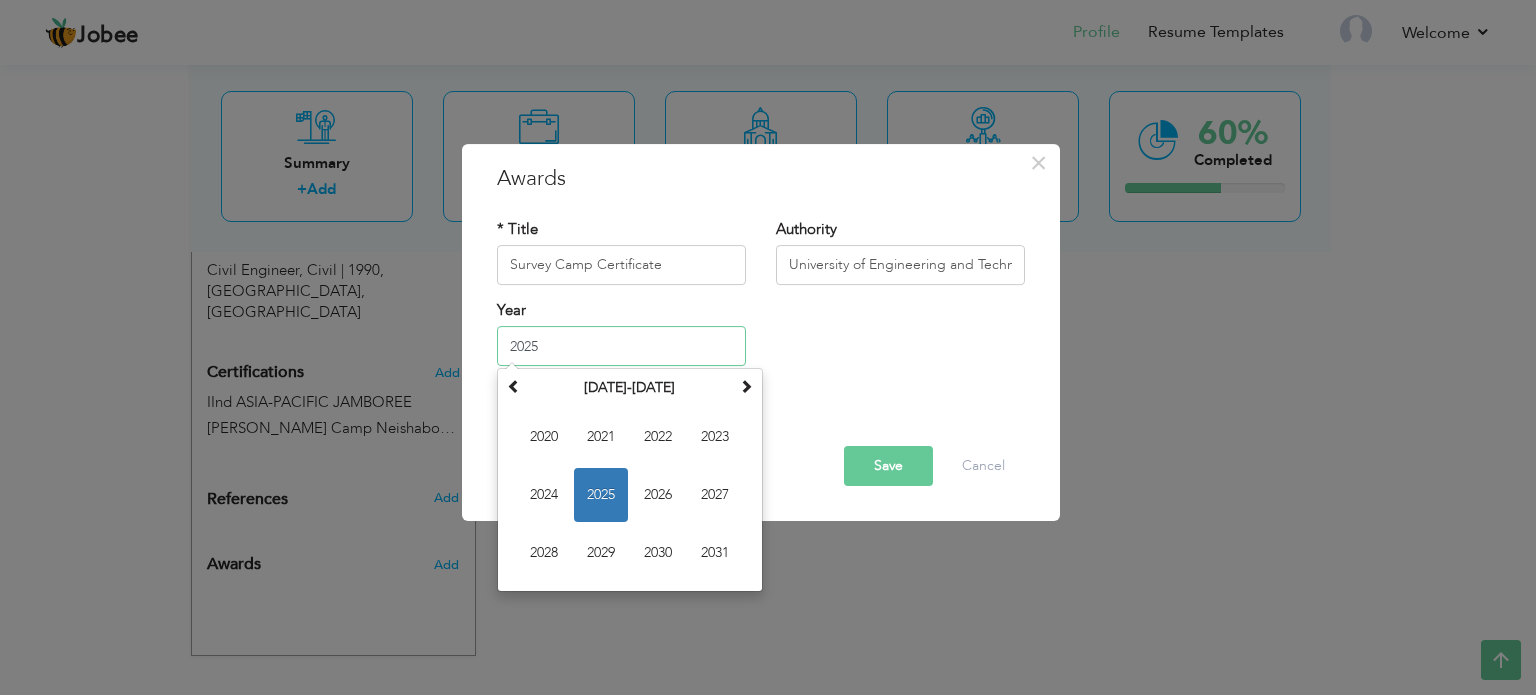 click on "2025" at bounding box center (621, 346) 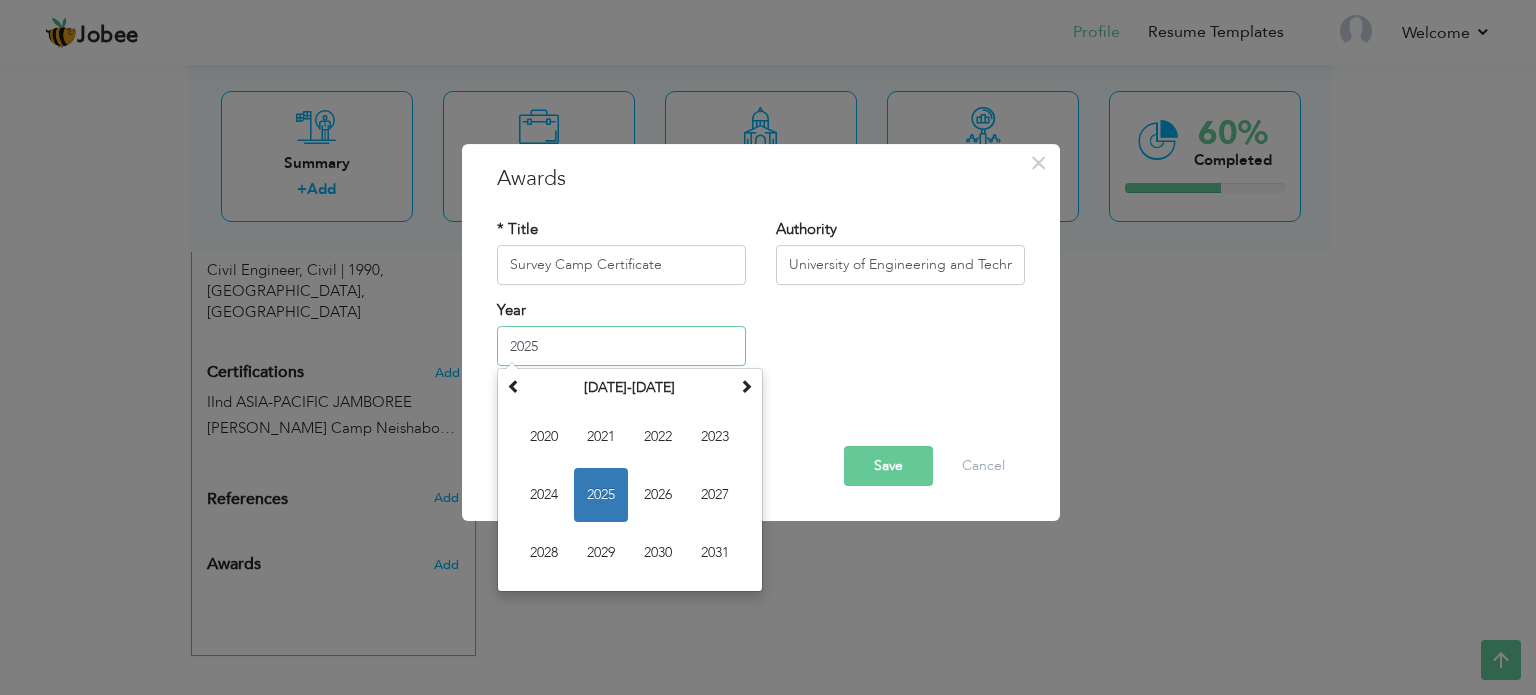 paste on "1987" 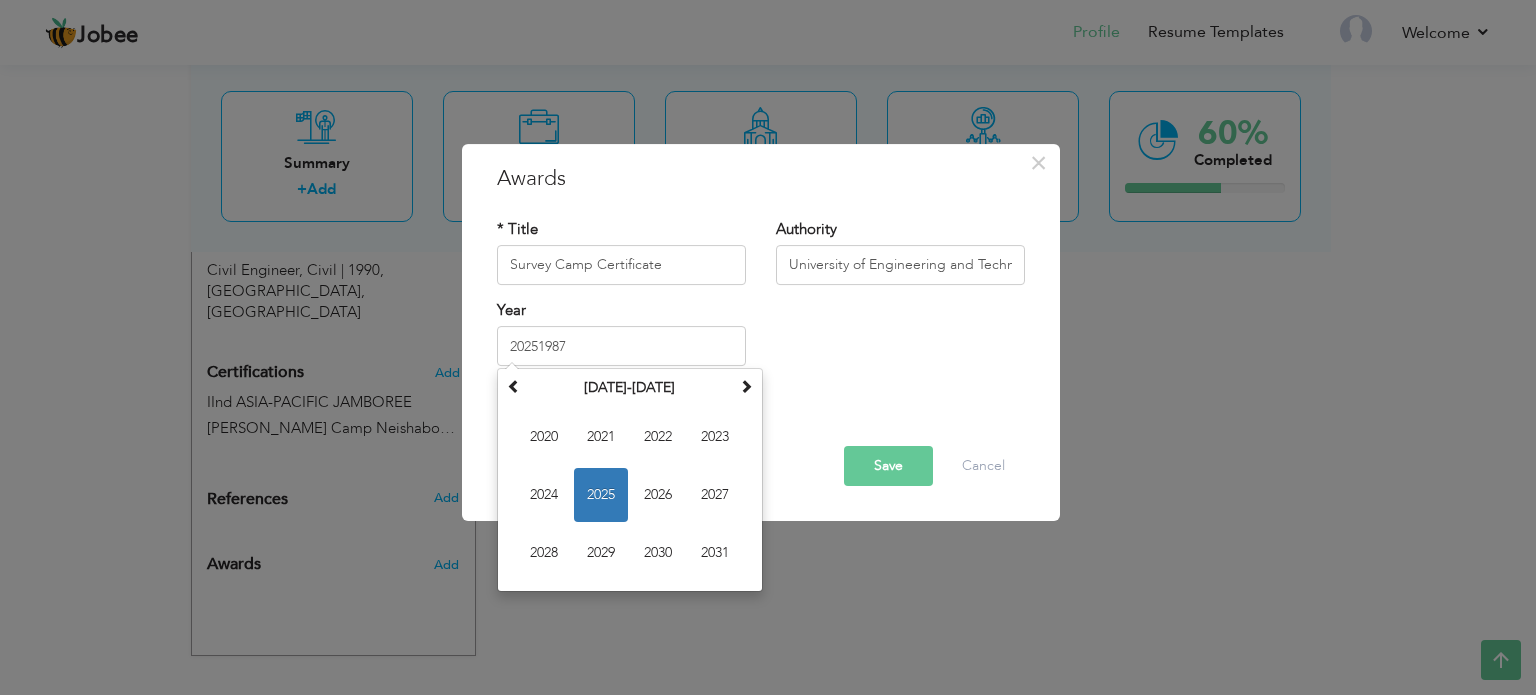 type on "2025" 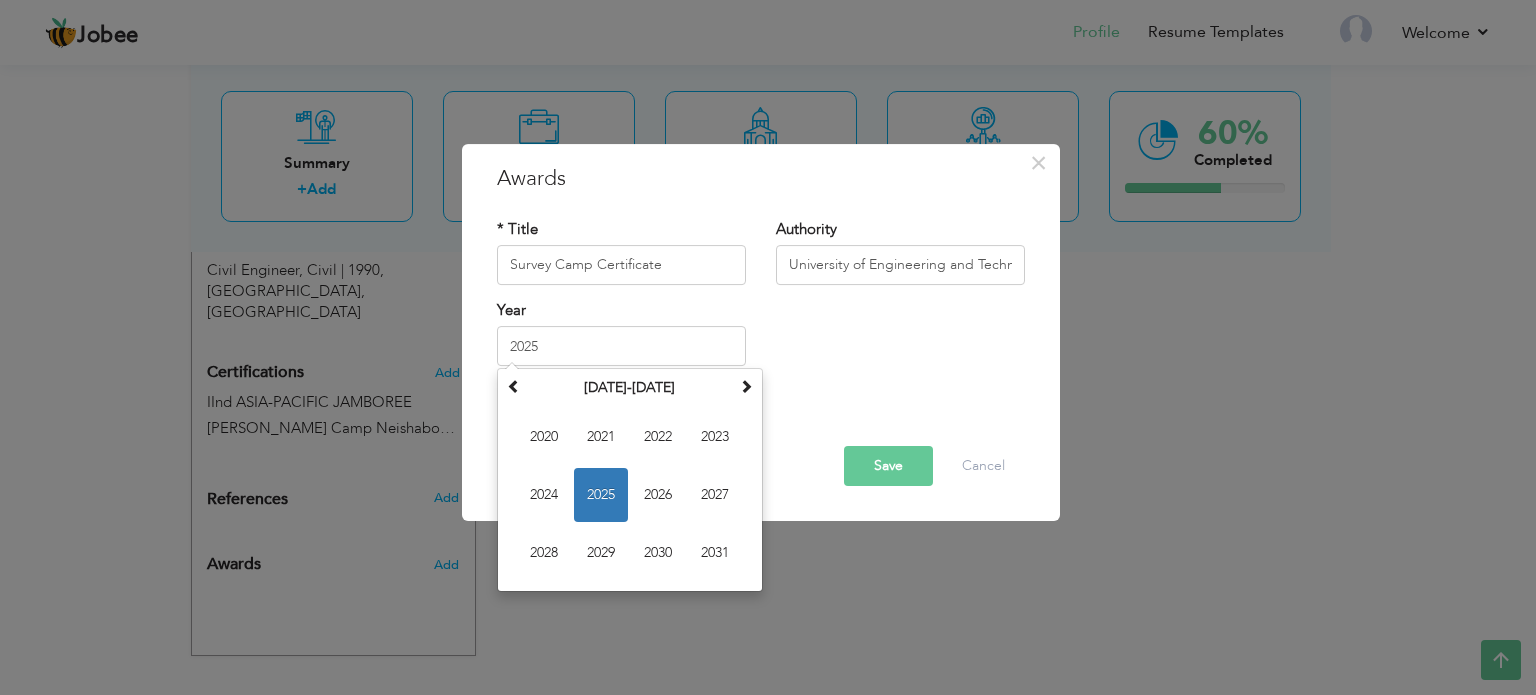 click on "Save" at bounding box center [888, 466] 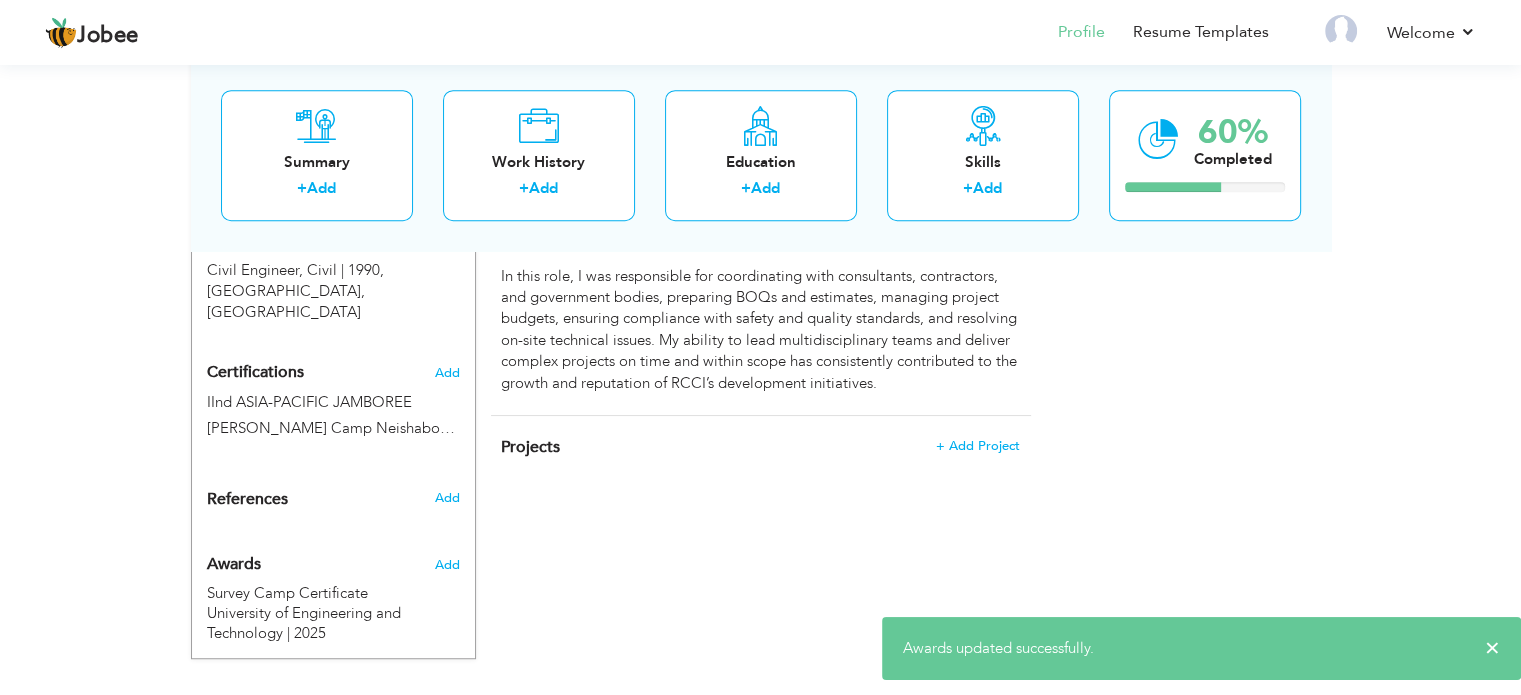 click on "Add" at bounding box center (450, 560) 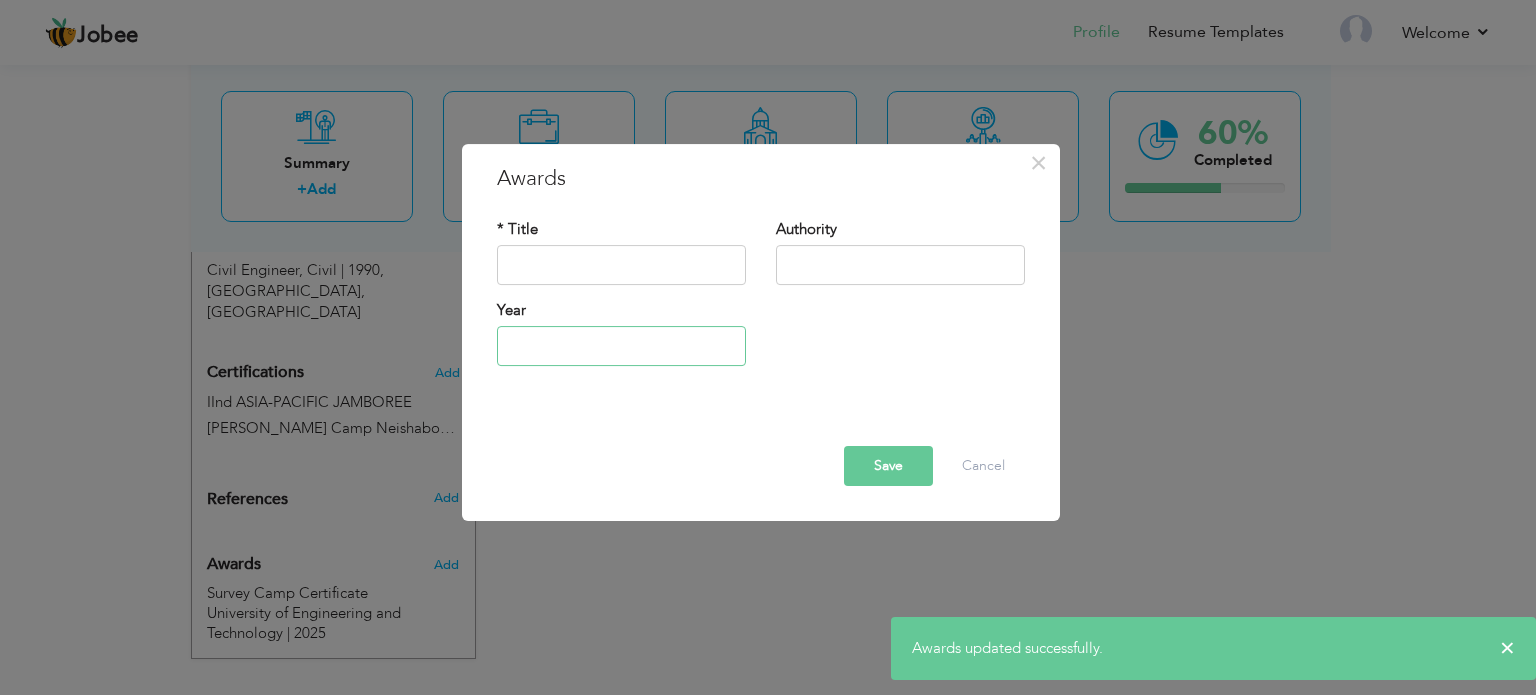 click at bounding box center [621, 346] 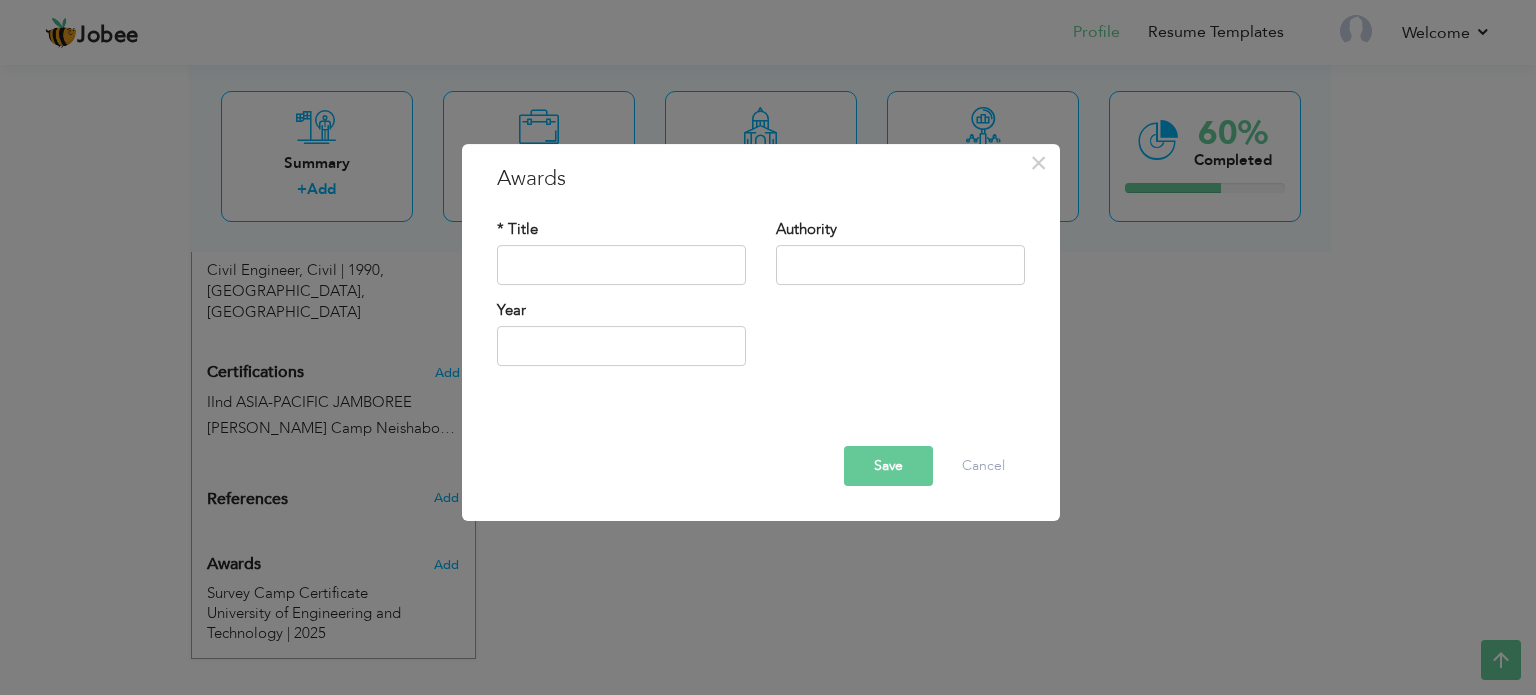 click on "×
Awards
* Title
Authority
Year" at bounding box center (768, 347) 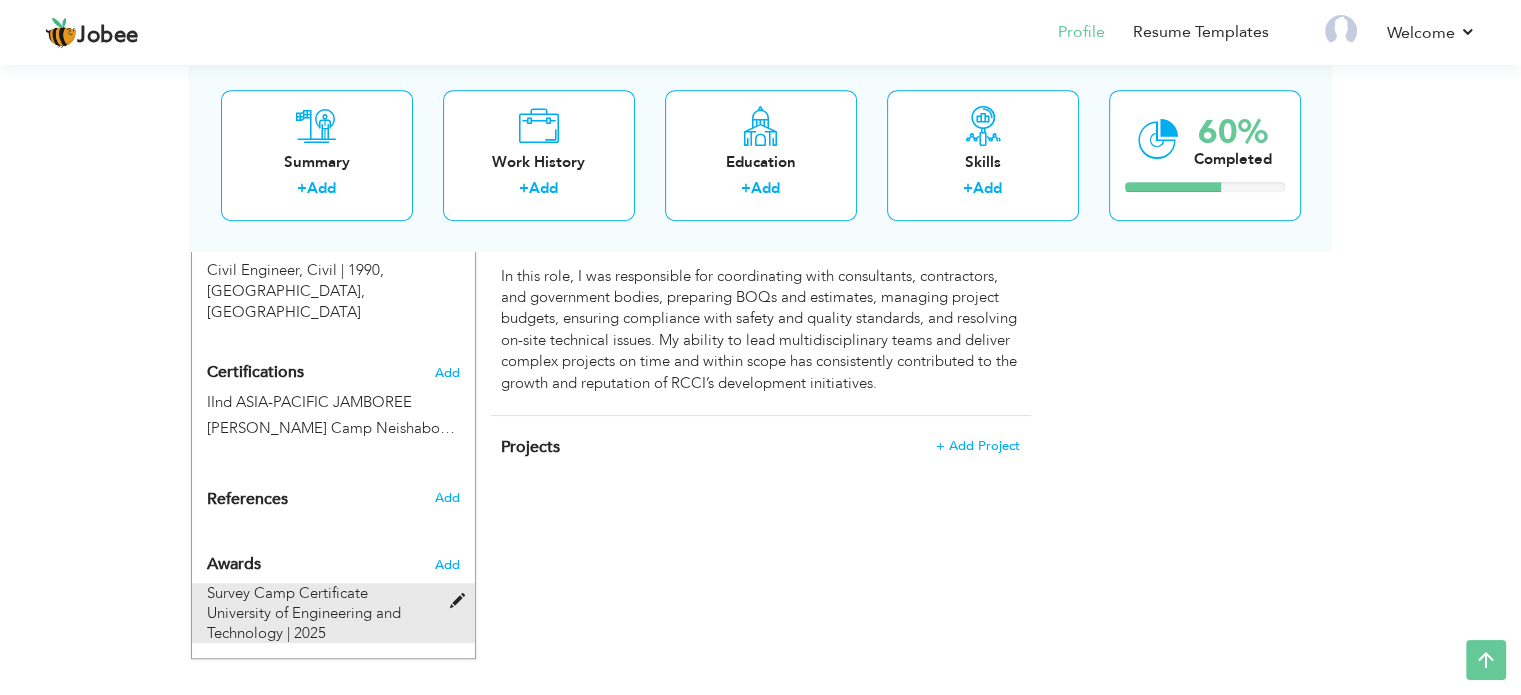 click on "University of Engineering and Technology | 2025" at bounding box center [304, 623] 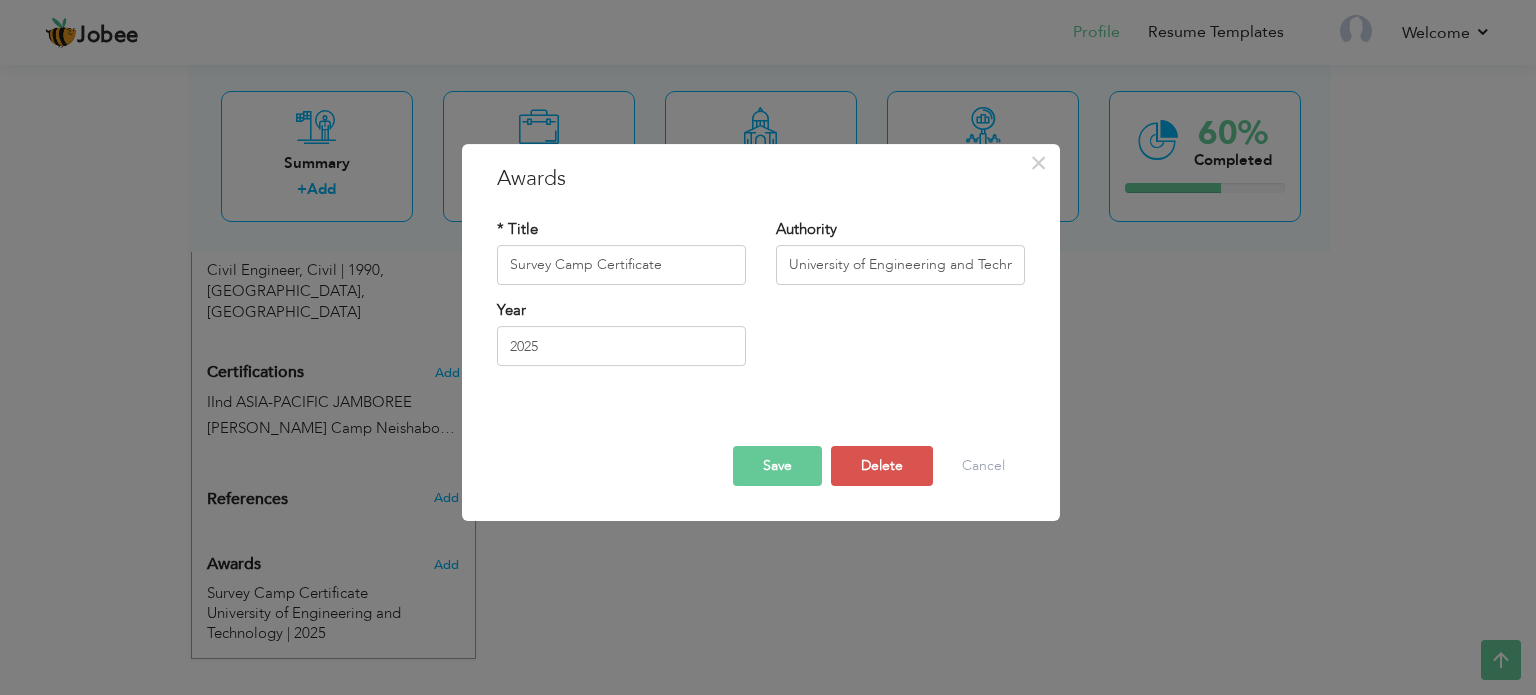 drag, startPoint x: 319, startPoint y: 573, endPoint x: 688, endPoint y: 612, distance: 371.05524 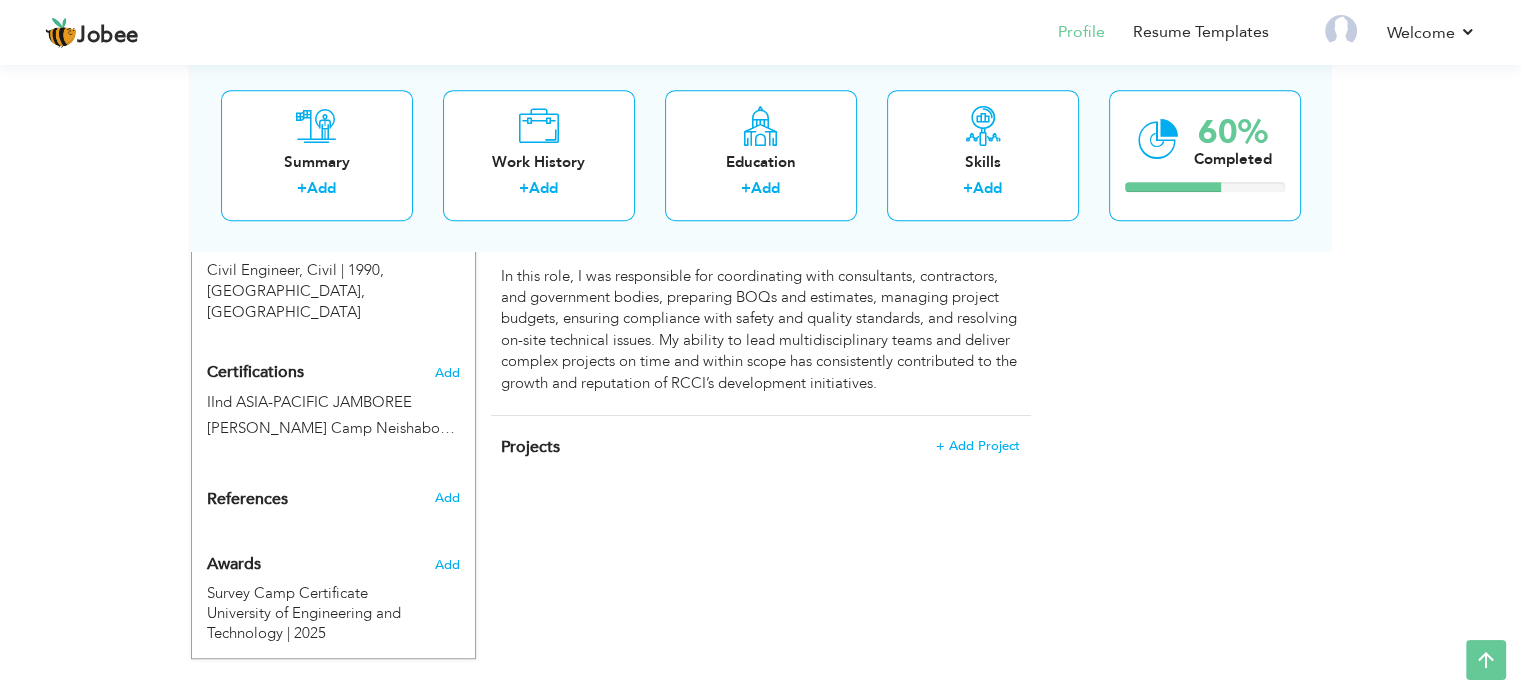click on "Change
Remove
Shahid Rasul
Lahore ,  Punjab Pakistan
Project Manager Renaissance Group" at bounding box center (333, -36) 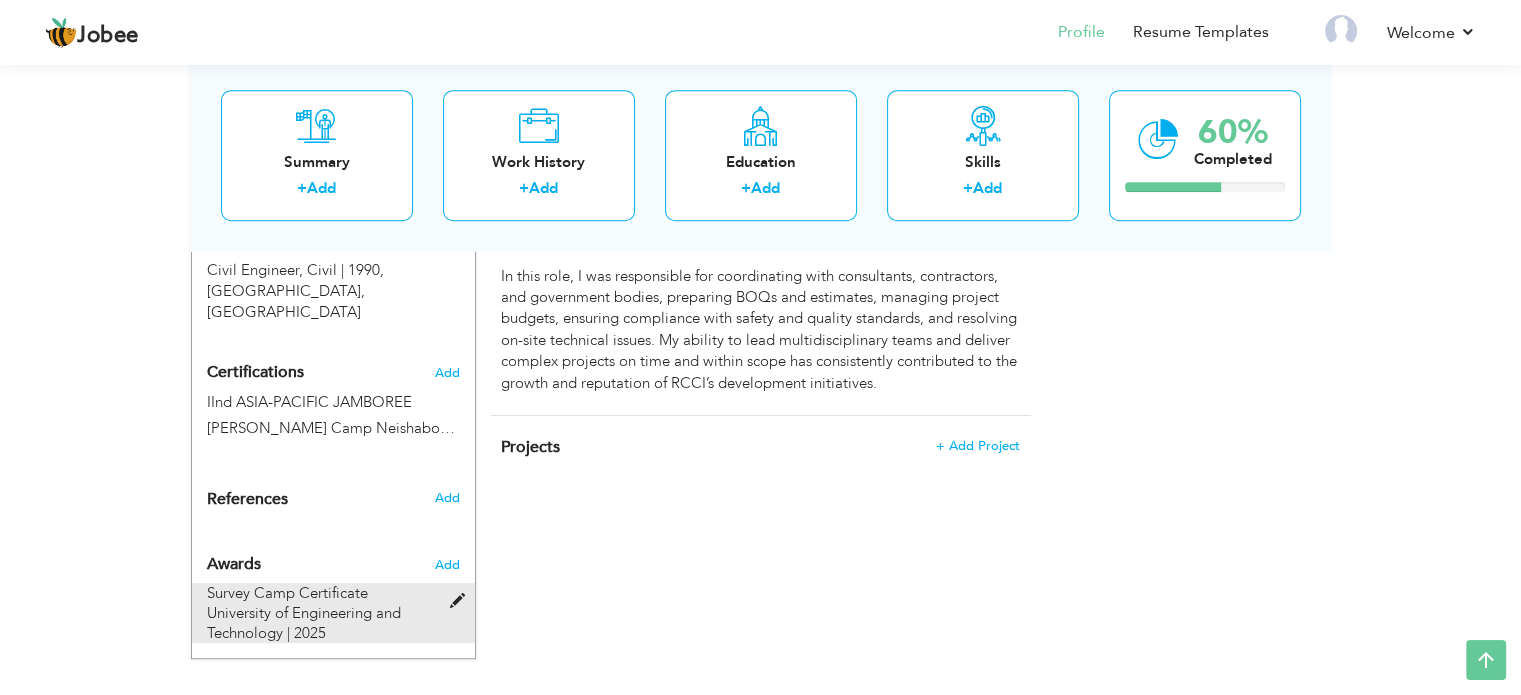 click on "University of Engineering and Technology | 2025" at bounding box center [304, 623] 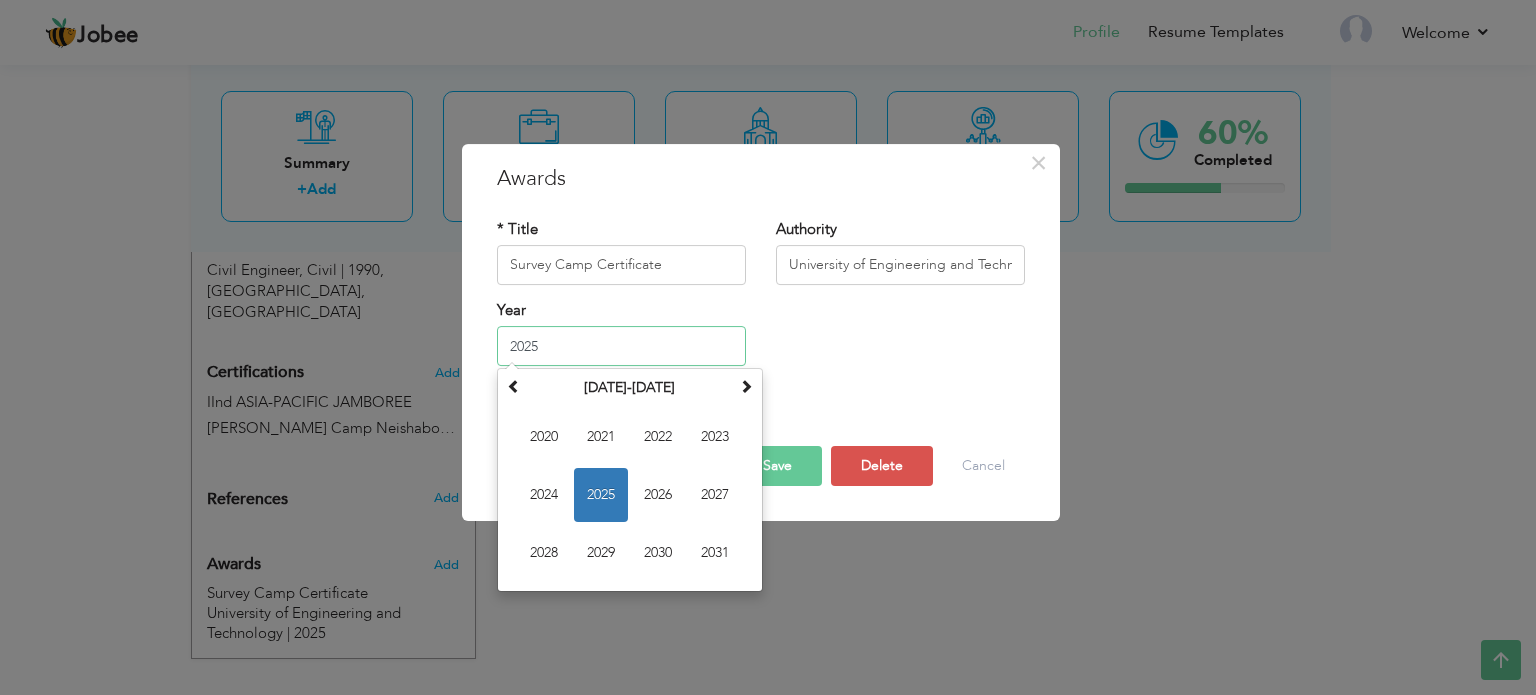 click on "2025" at bounding box center [621, 346] 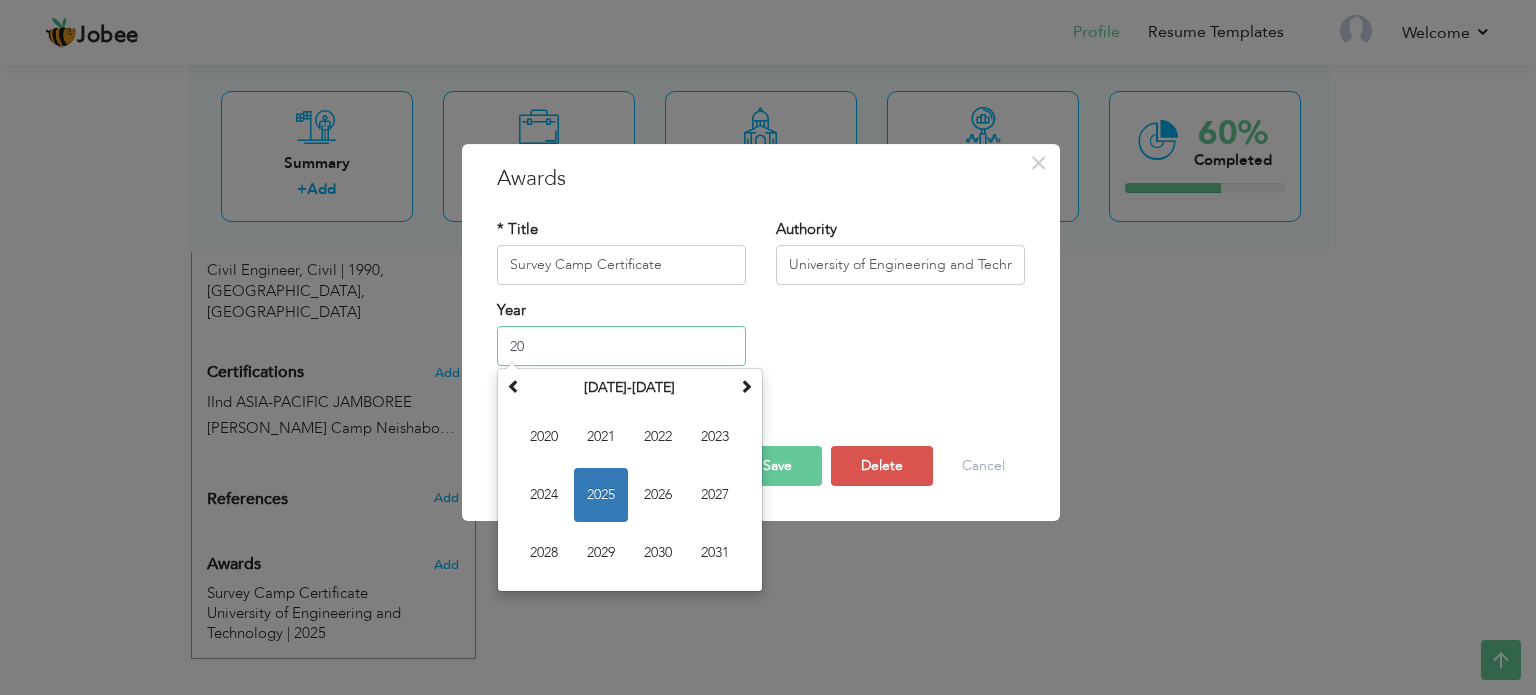 type on "2" 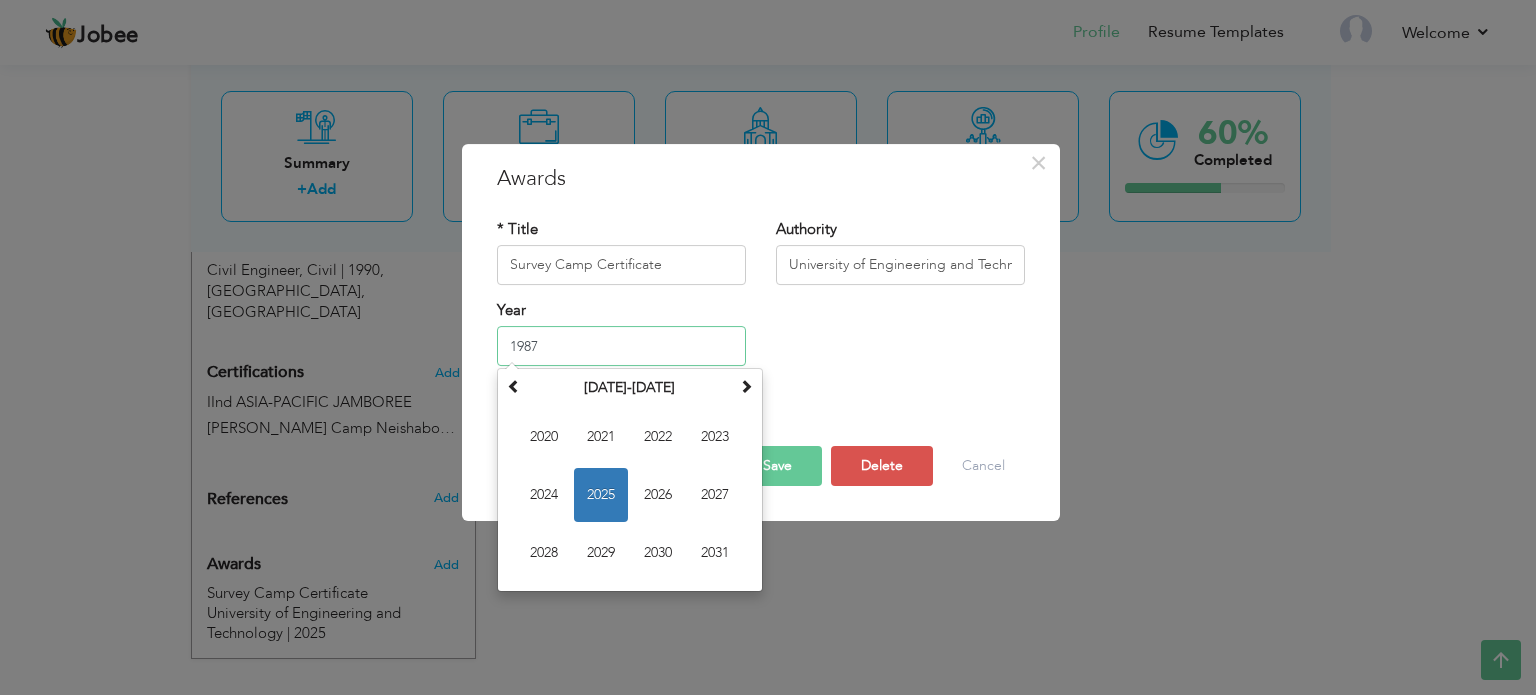 type on "1987" 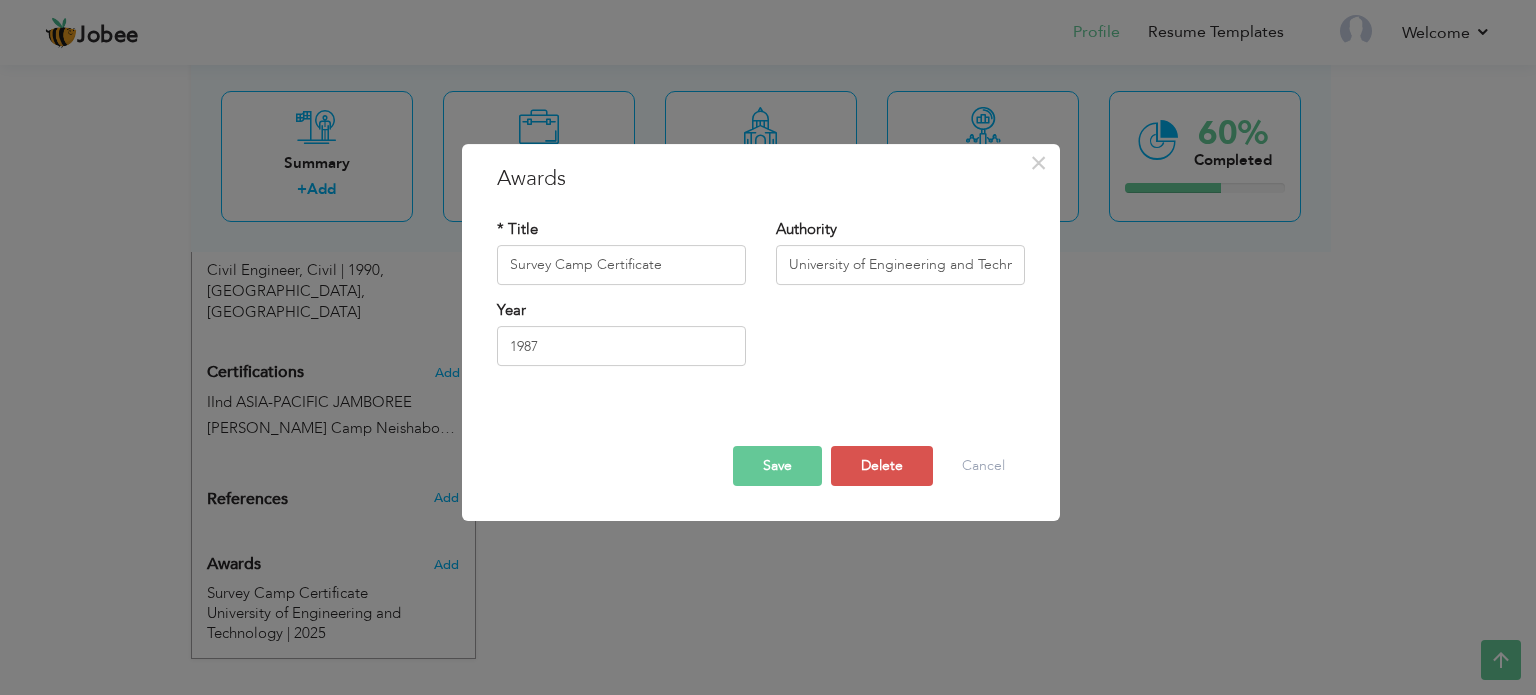 click on "Save" at bounding box center (777, 466) 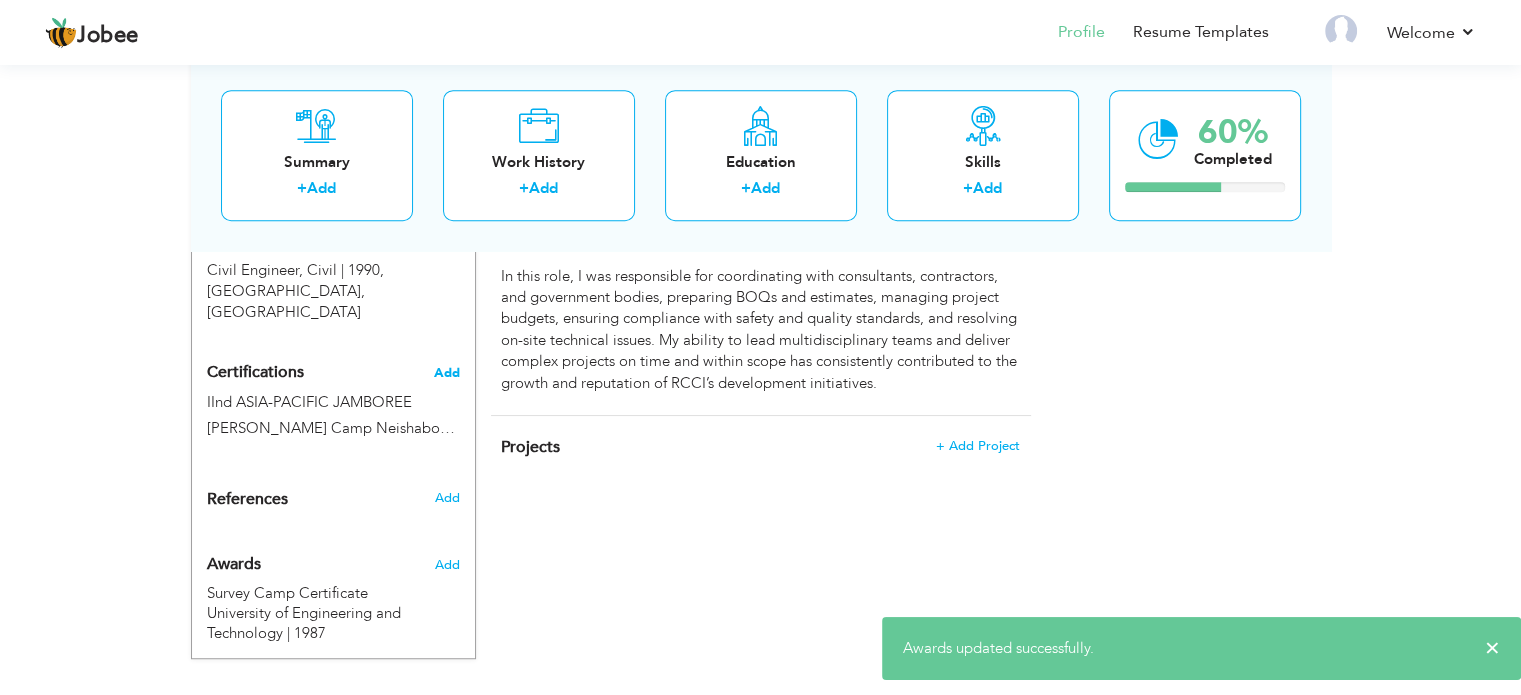 click on "Add" at bounding box center [447, 373] 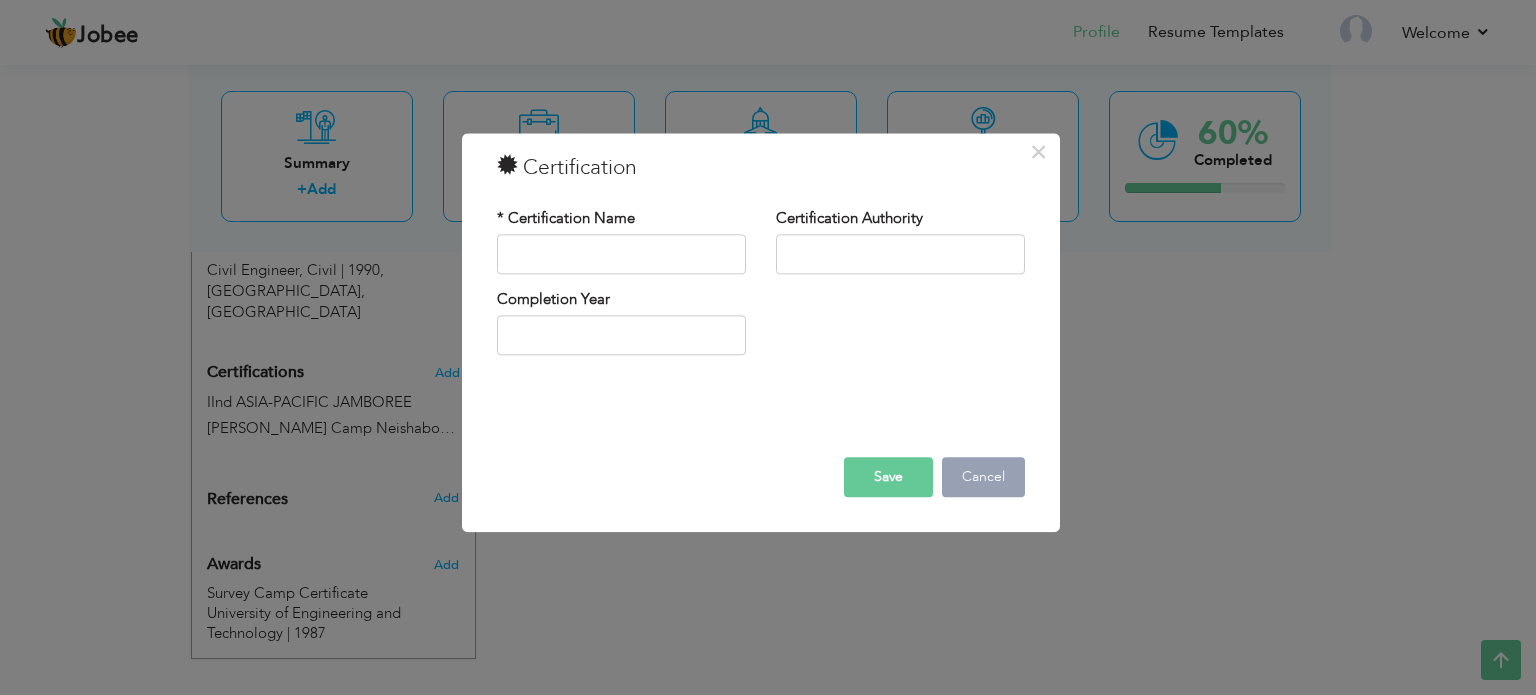 click on "Cancel" at bounding box center (983, 477) 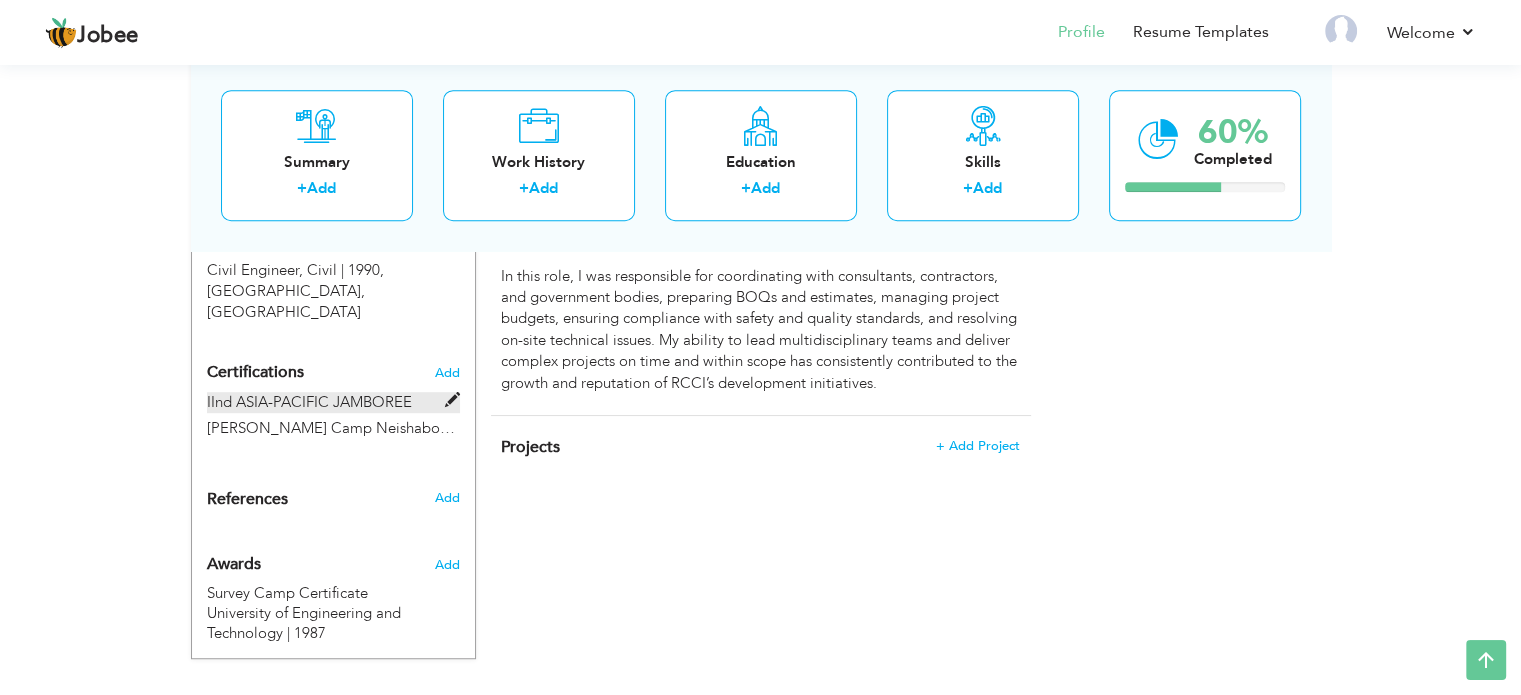 click on "IInd ASIA-PACIFIC JAMBOREE" at bounding box center (333, 402) 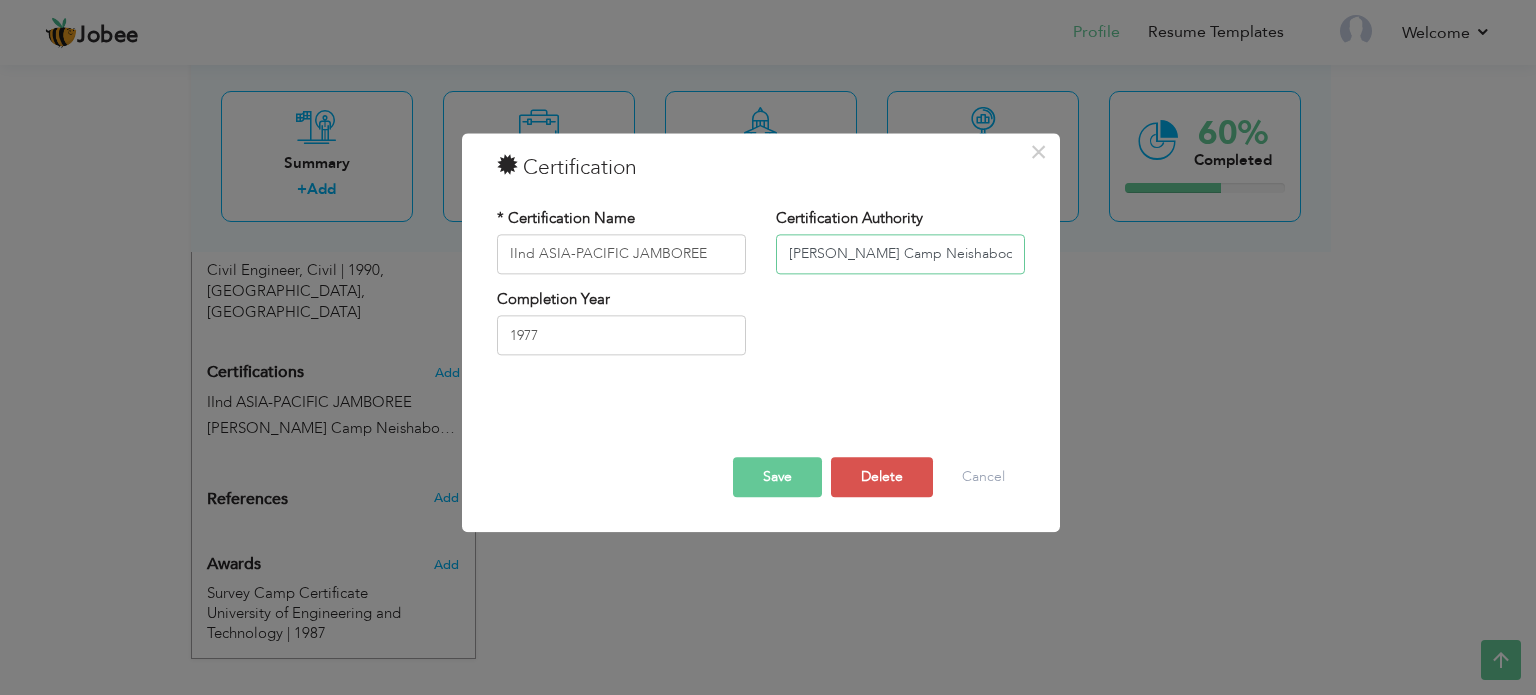 click on "[PERSON_NAME] Camp Neishaboor, [GEOGRAPHIC_DATA]" at bounding box center (900, 254) 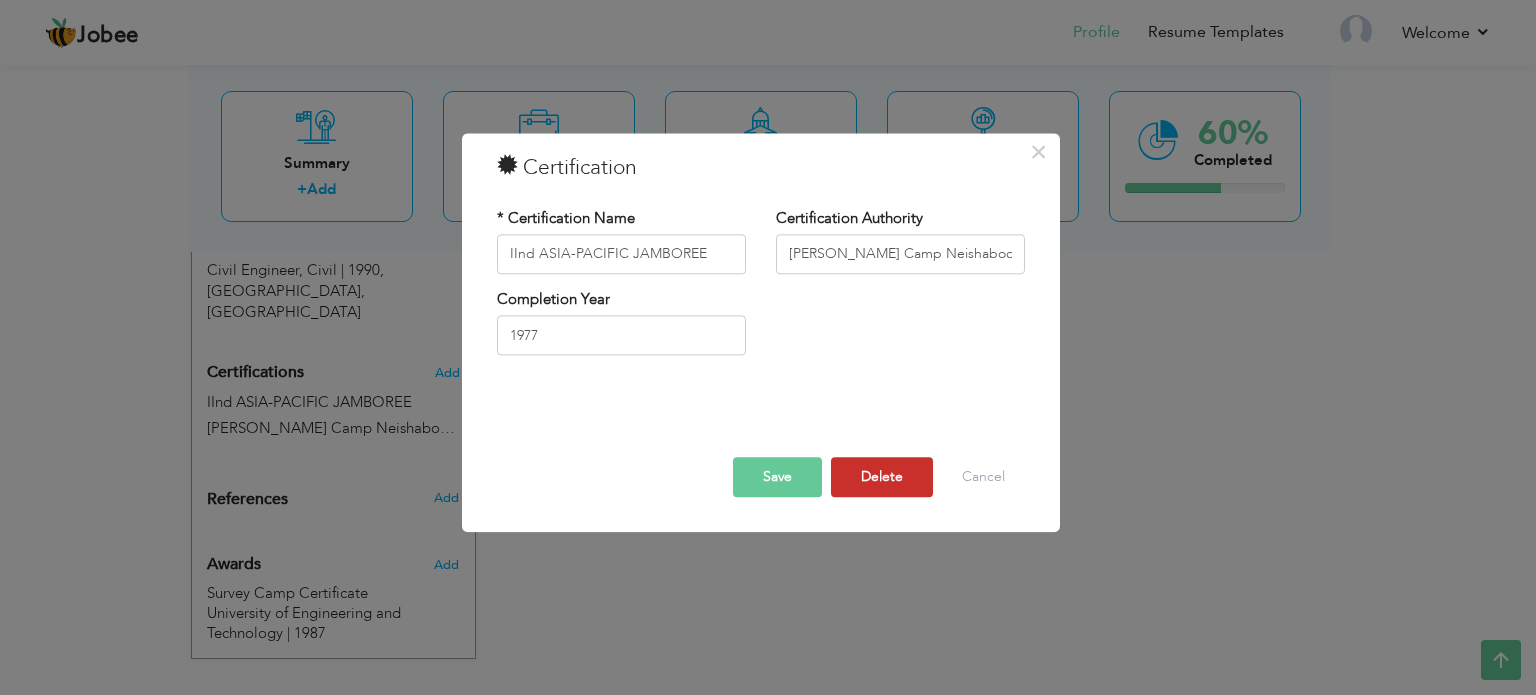 click on "Delete" at bounding box center (882, 477) 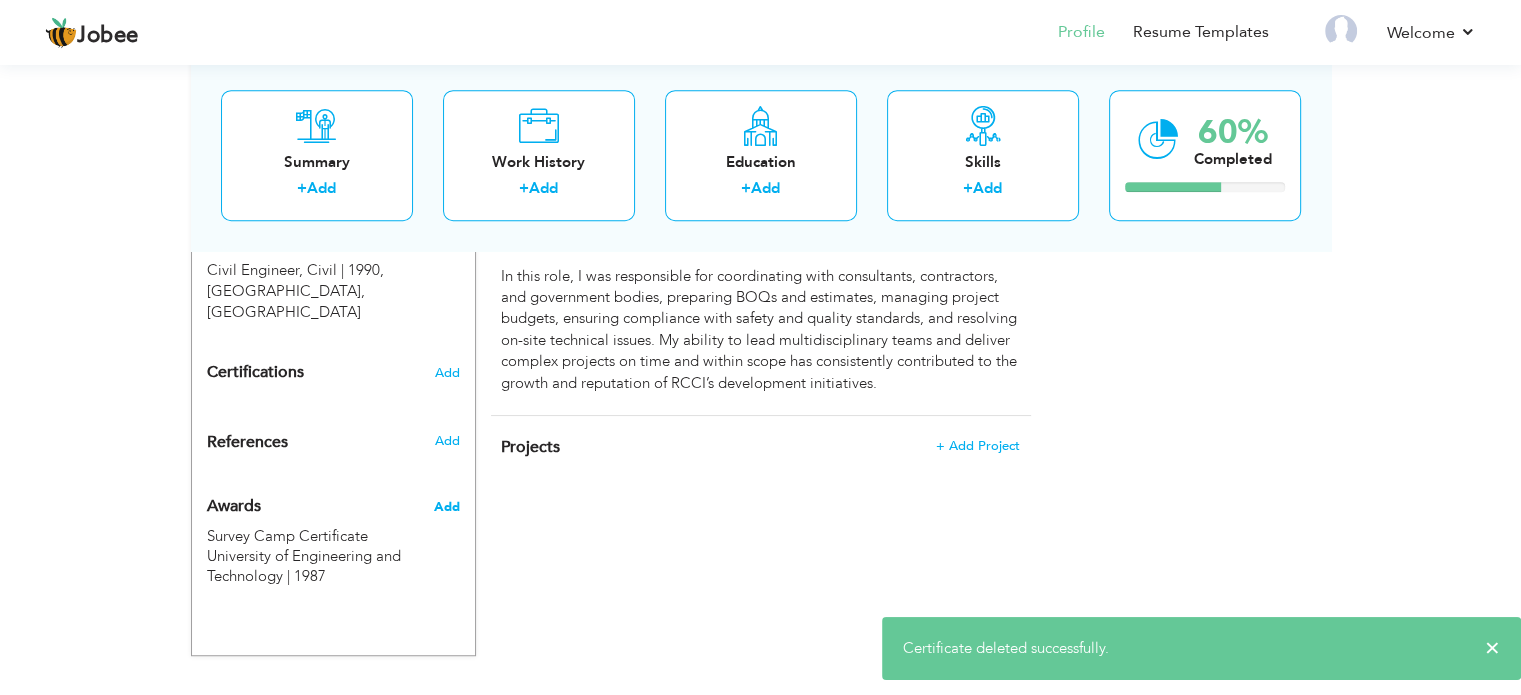 click on "Add" at bounding box center (446, 507) 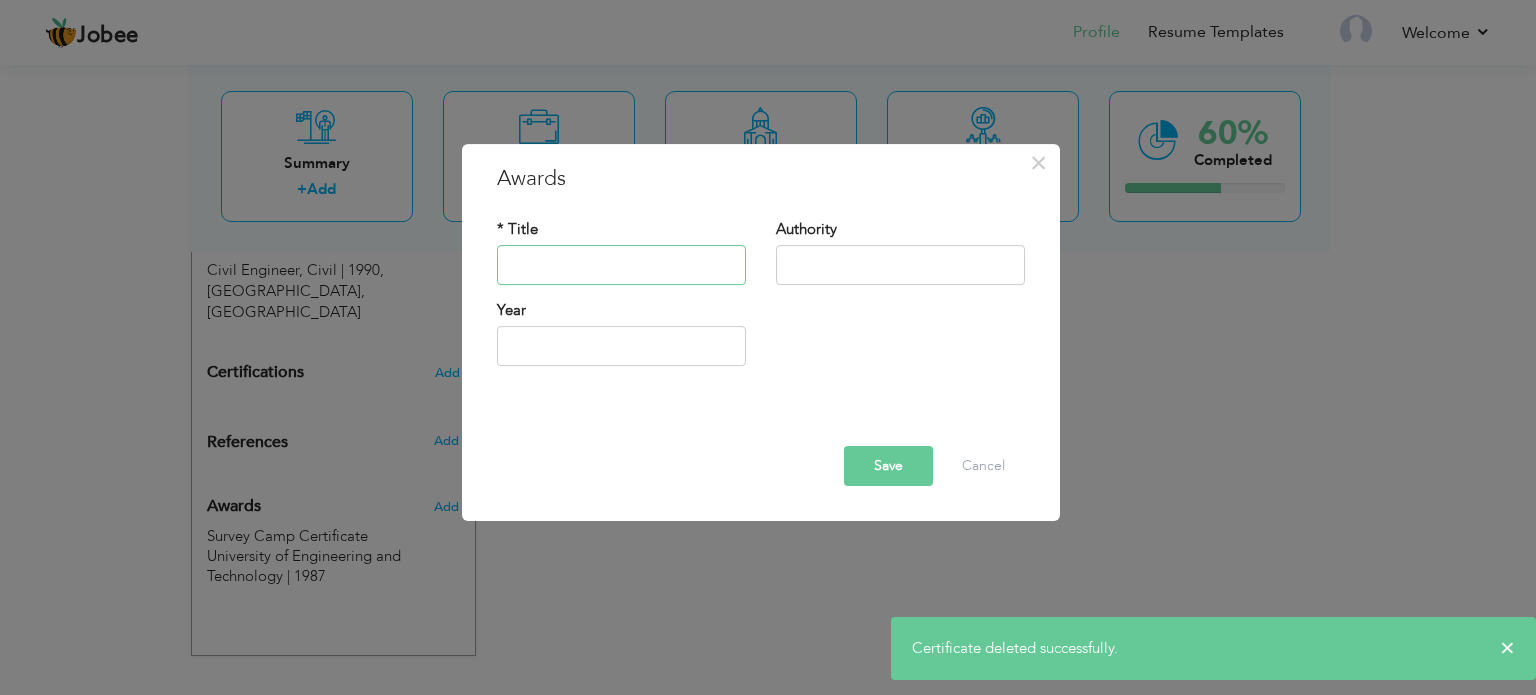 paste on "IInd ASIA-PACIFIC JAMBOREE" 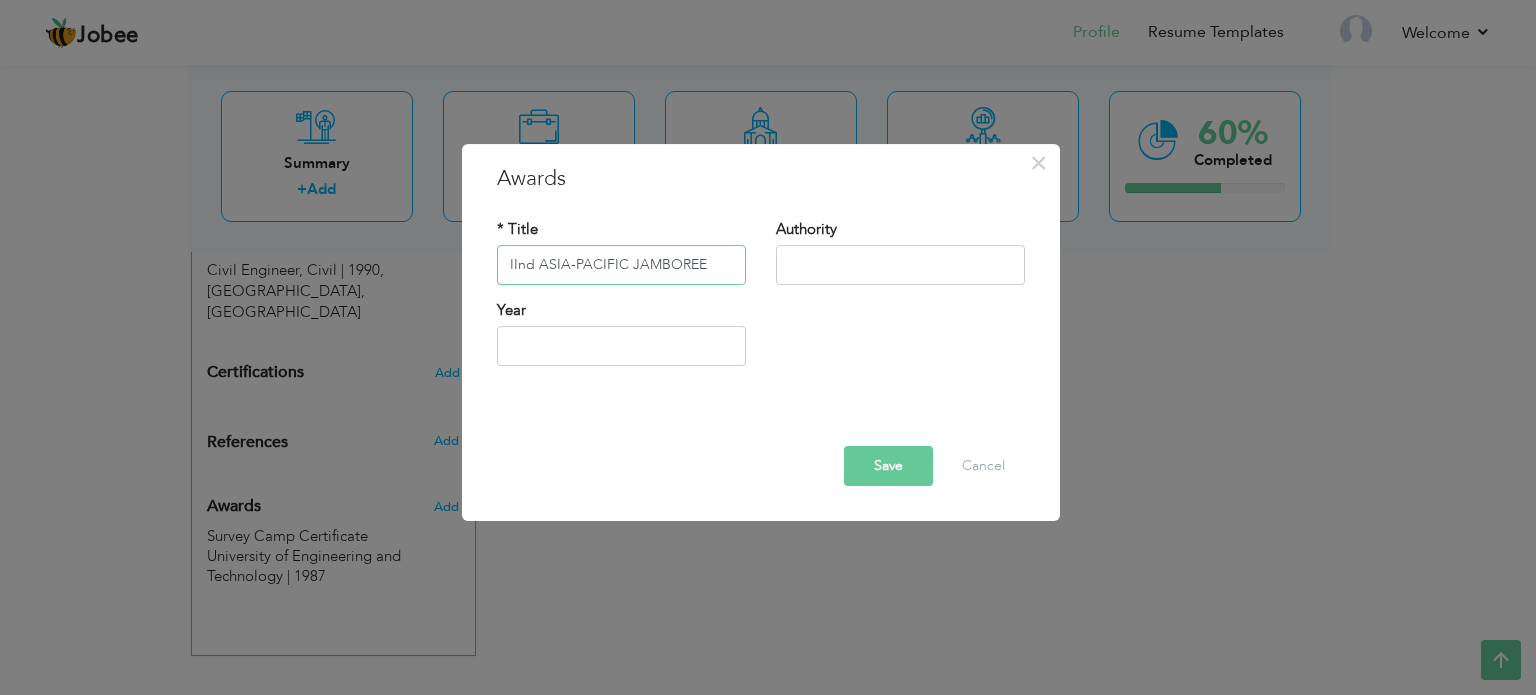 type on "IInd ASIA-PACIFIC JAMBOREE" 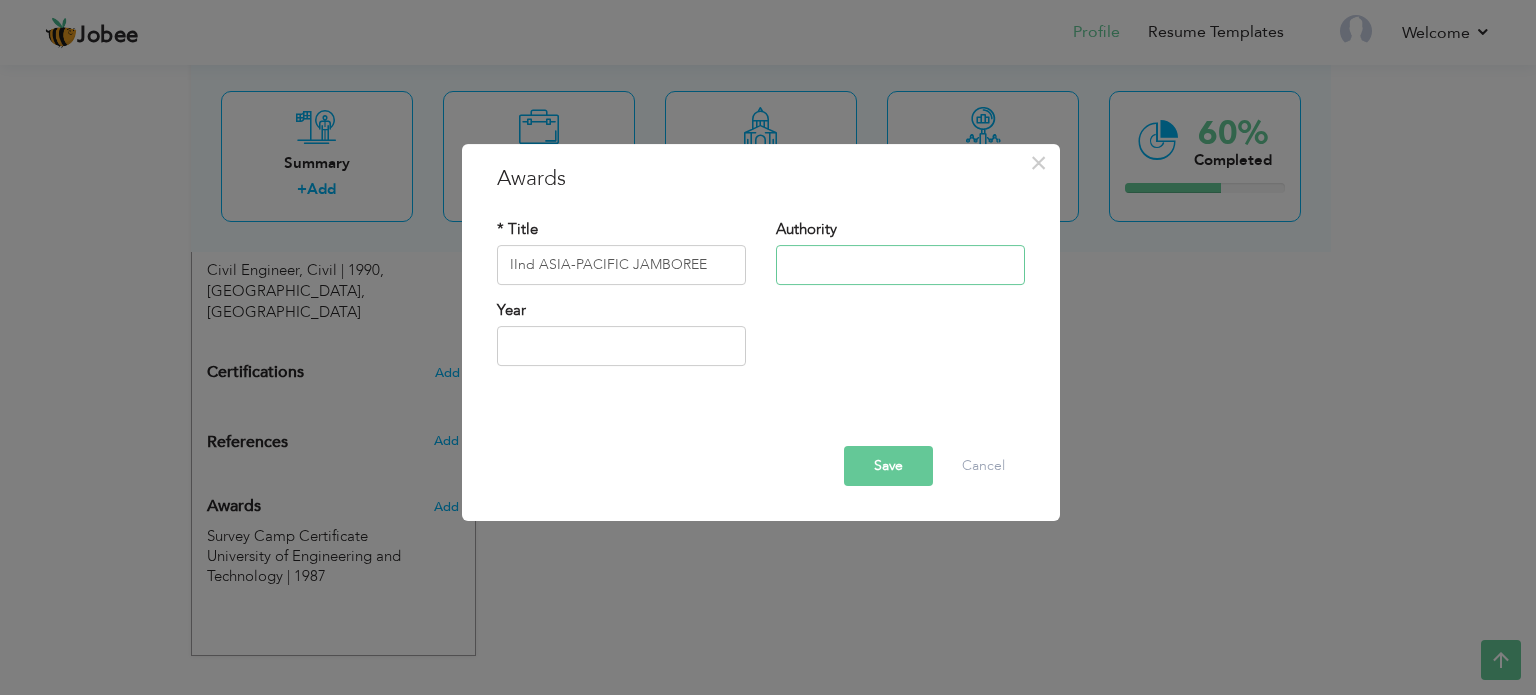 paste on "[PERSON_NAME] Camp Neishaboor, [GEOGRAPHIC_DATA]" 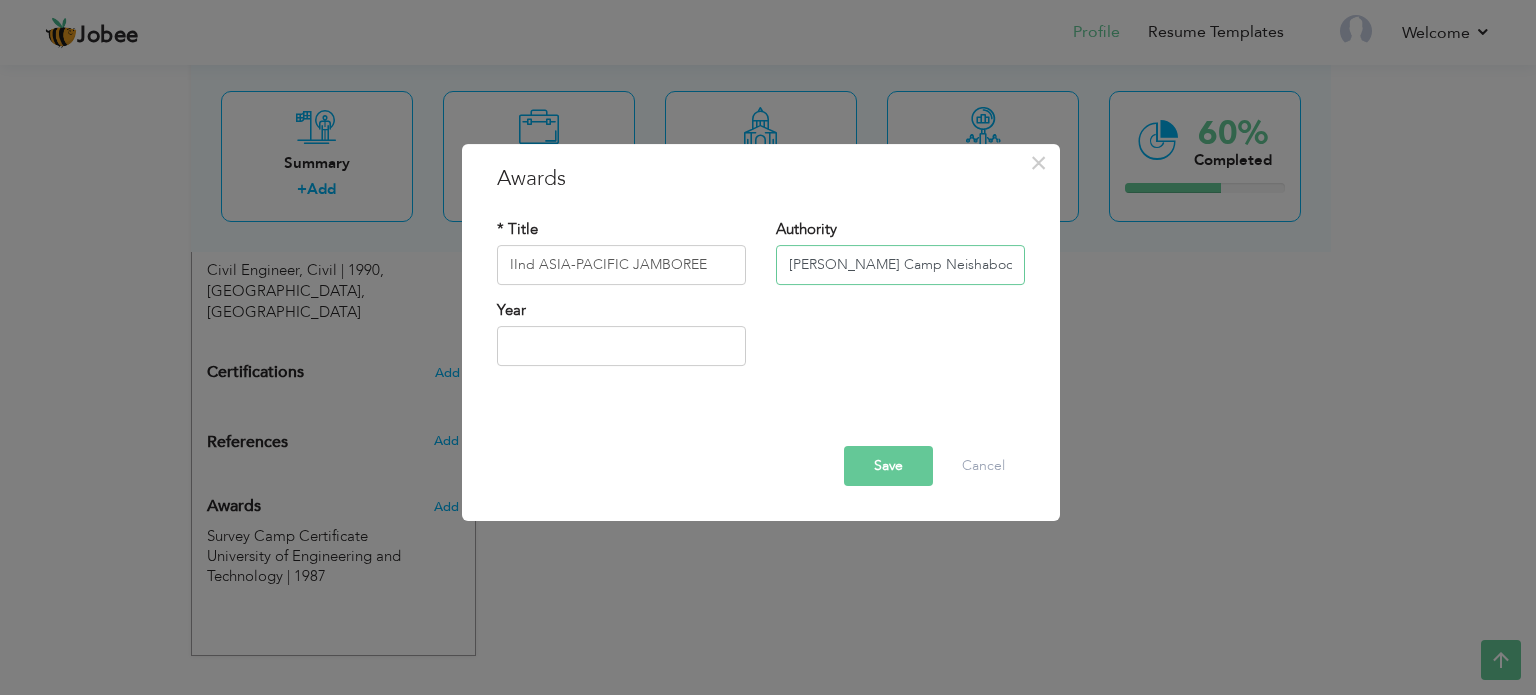 scroll, scrollTop: 0, scrollLeft: 61, axis: horizontal 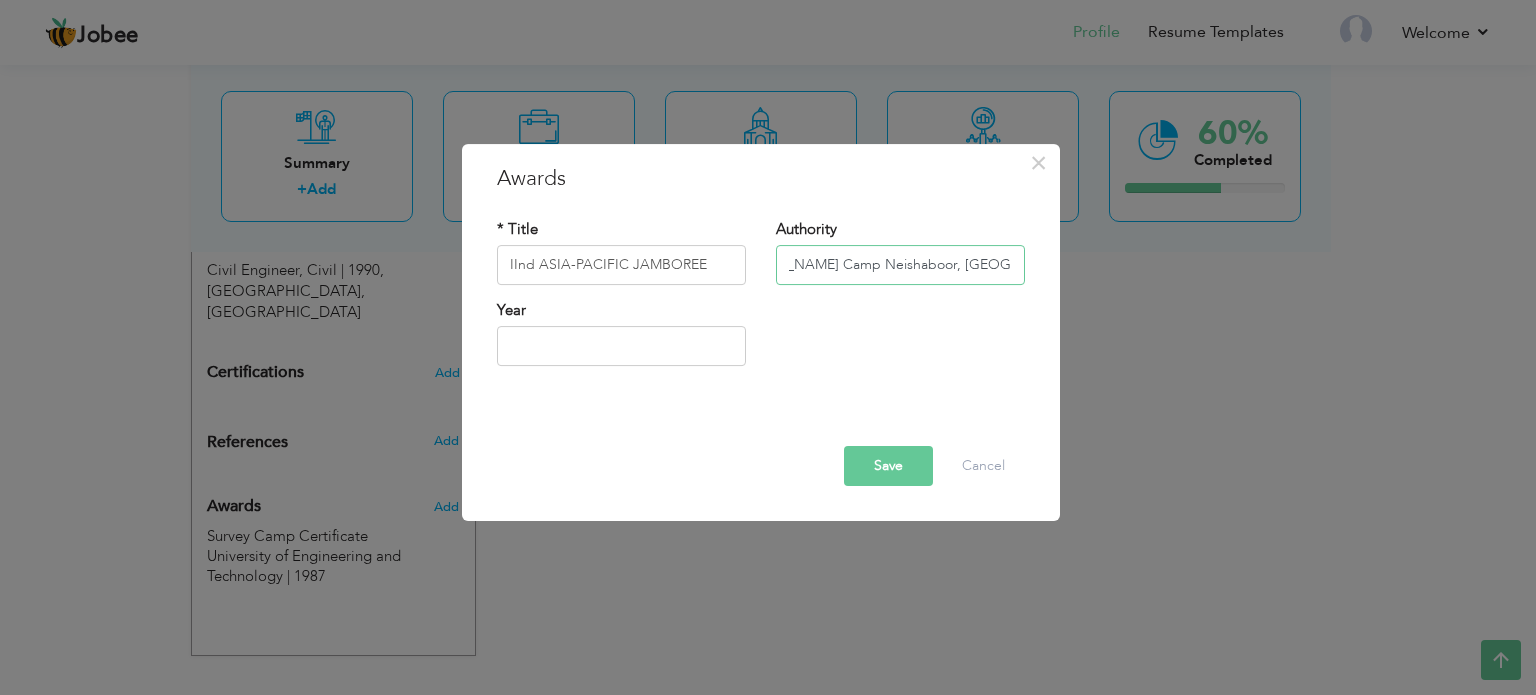 type on "[PERSON_NAME] Camp Neishaboor, [GEOGRAPHIC_DATA]" 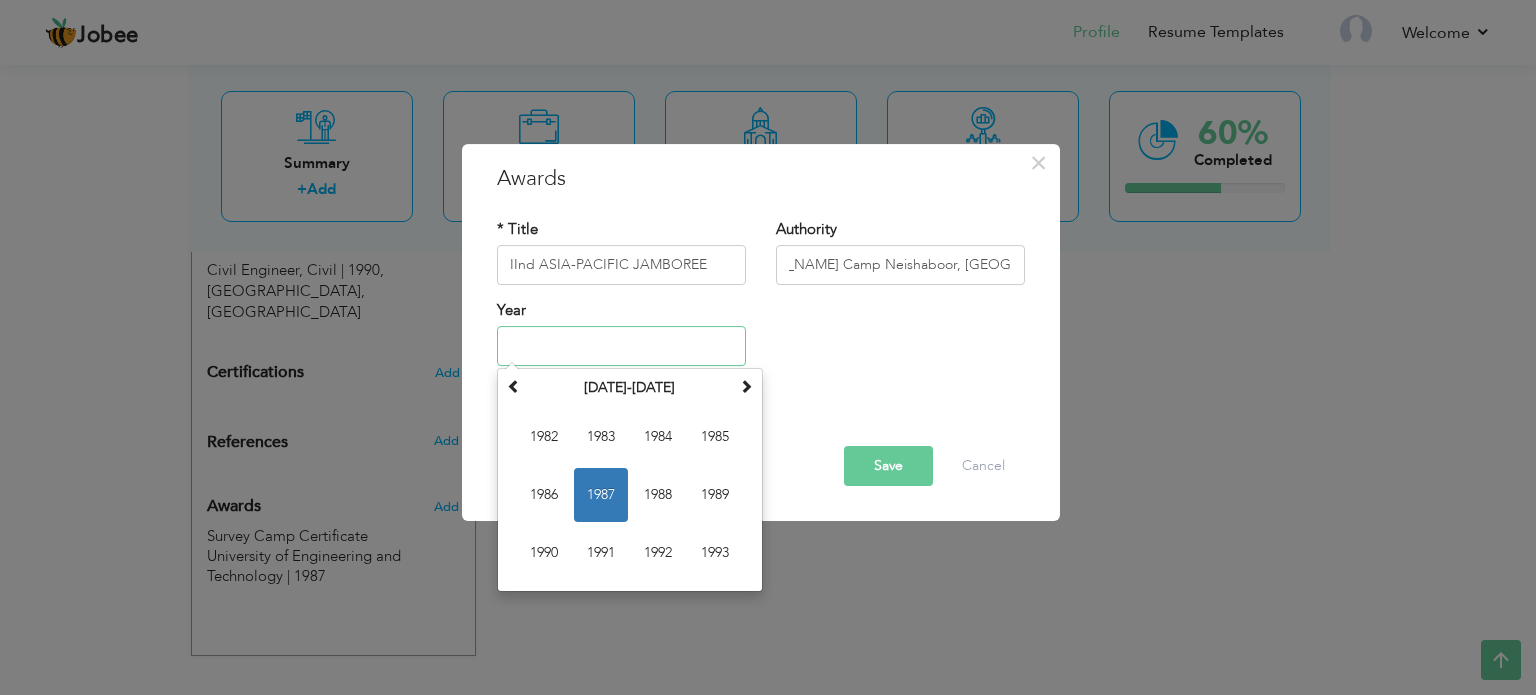 click at bounding box center (621, 346) 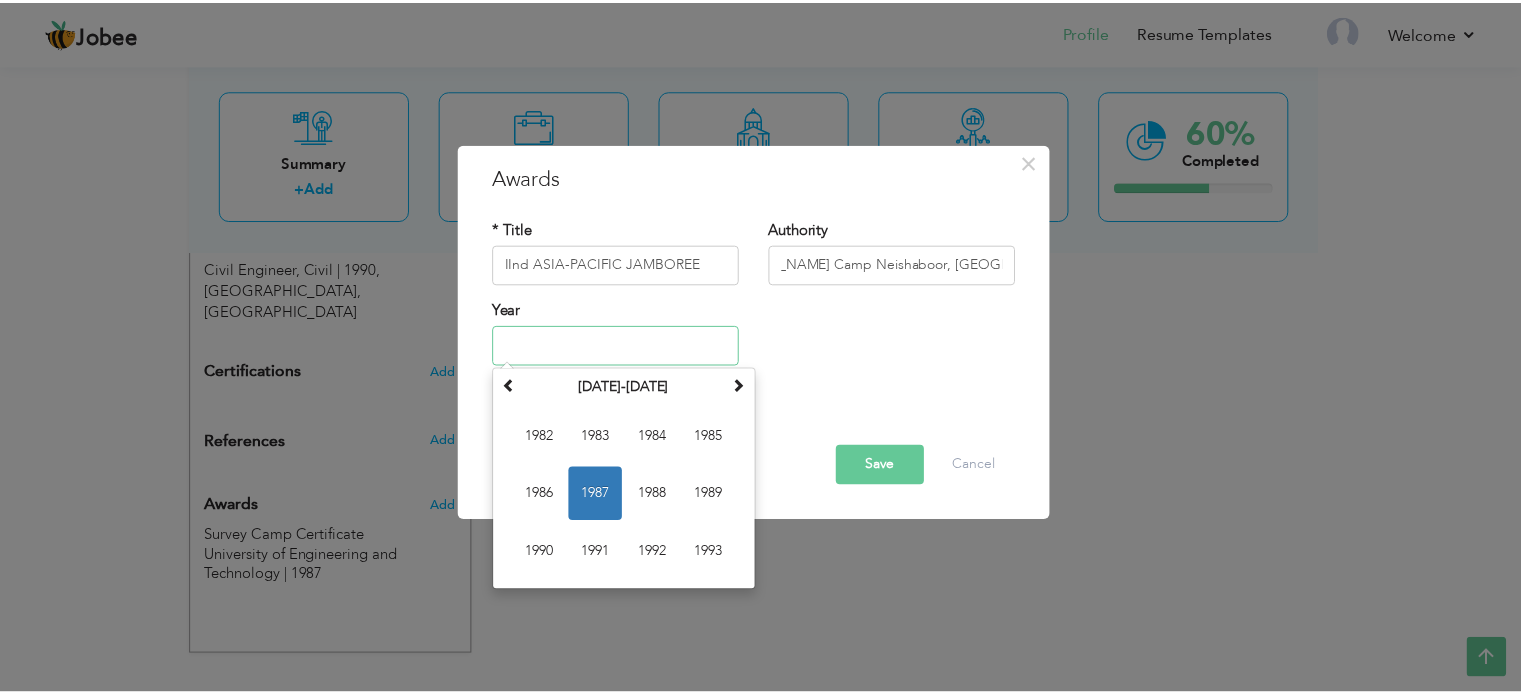 scroll, scrollTop: 0, scrollLeft: 0, axis: both 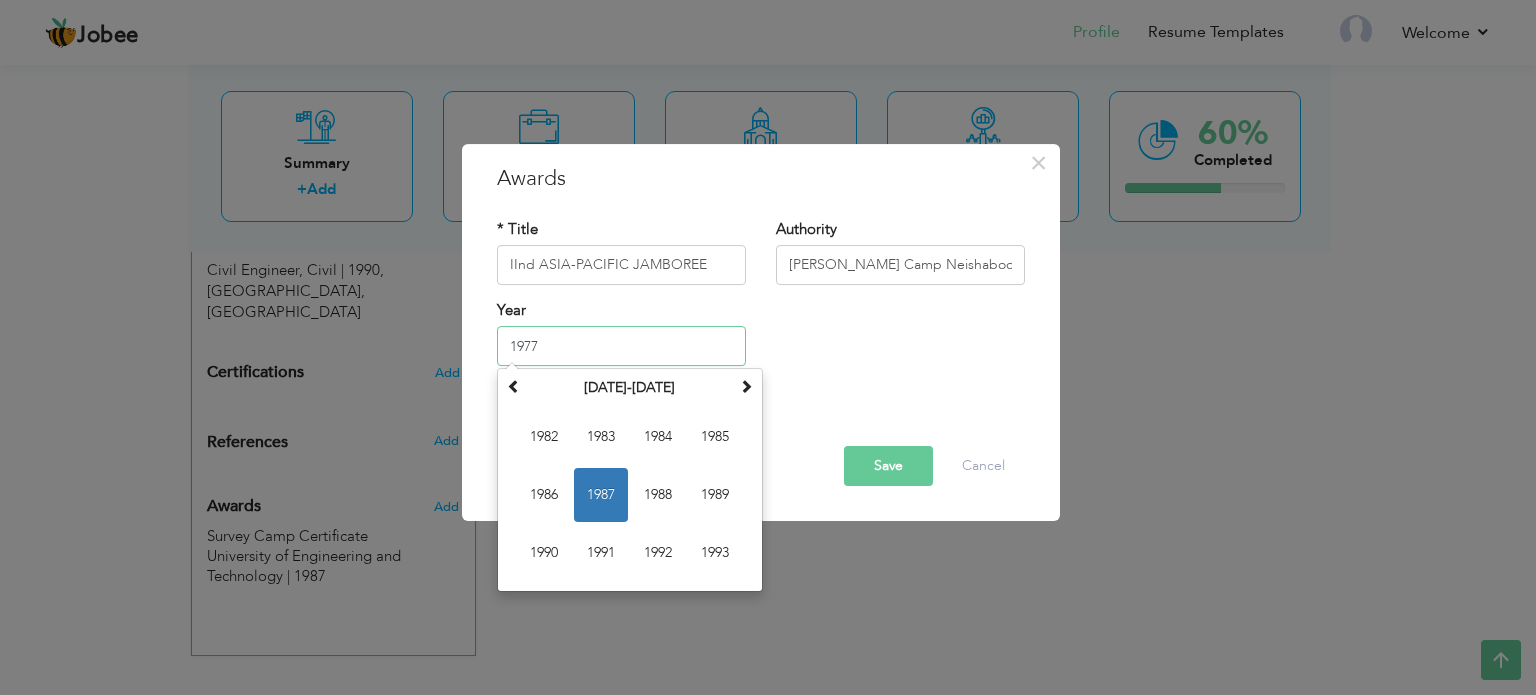 type on "1977" 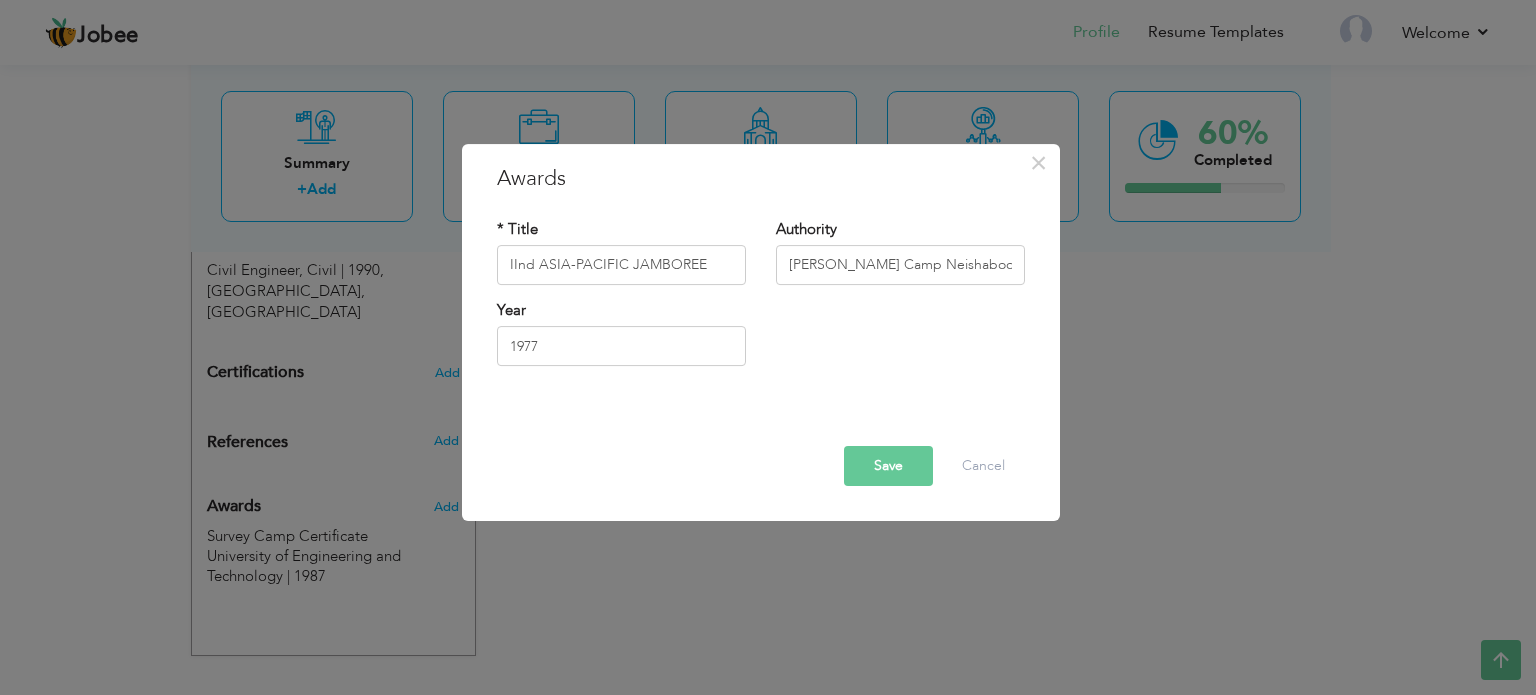 click on "Save" at bounding box center (888, 466) 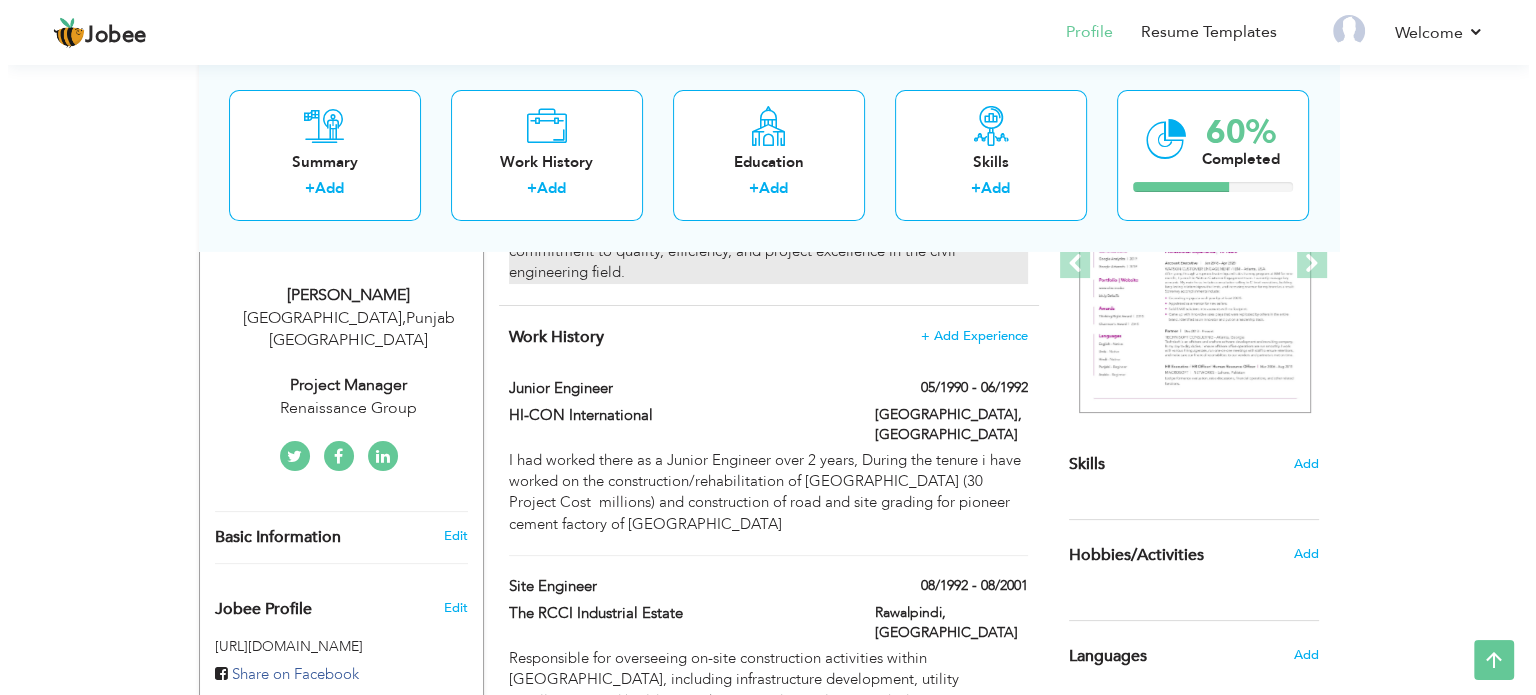 scroll, scrollTop: 318, scrollLeft: 0, axis: vertical 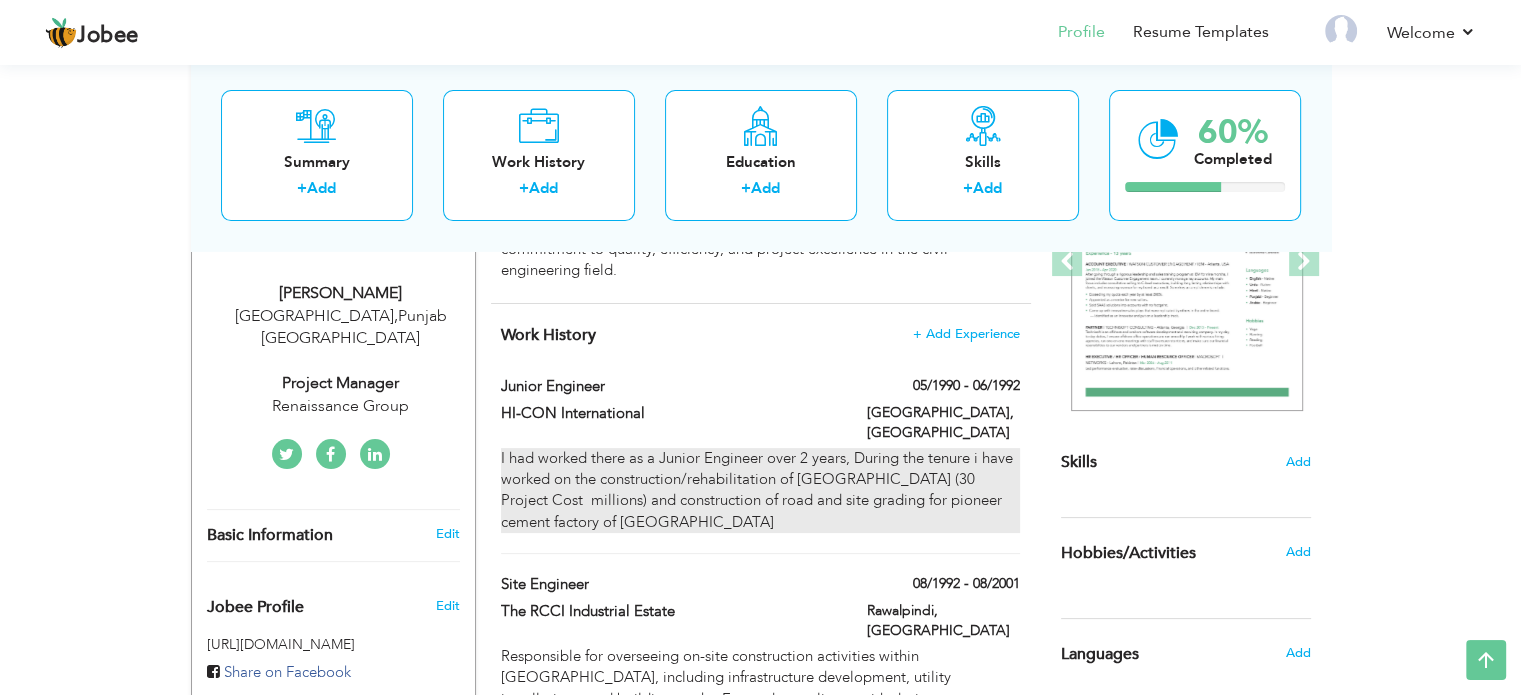 click on "I had worked there as a Junior Engineer over 2 years, During the tenure i have worked on the construction/rehabilitation of Shahrah-e-Quaid-e-Azam Lahore (30 Project Cost  millions) and construction of road and site grading for pioneer cement factory of khushab" at bounding box center [760, 491] 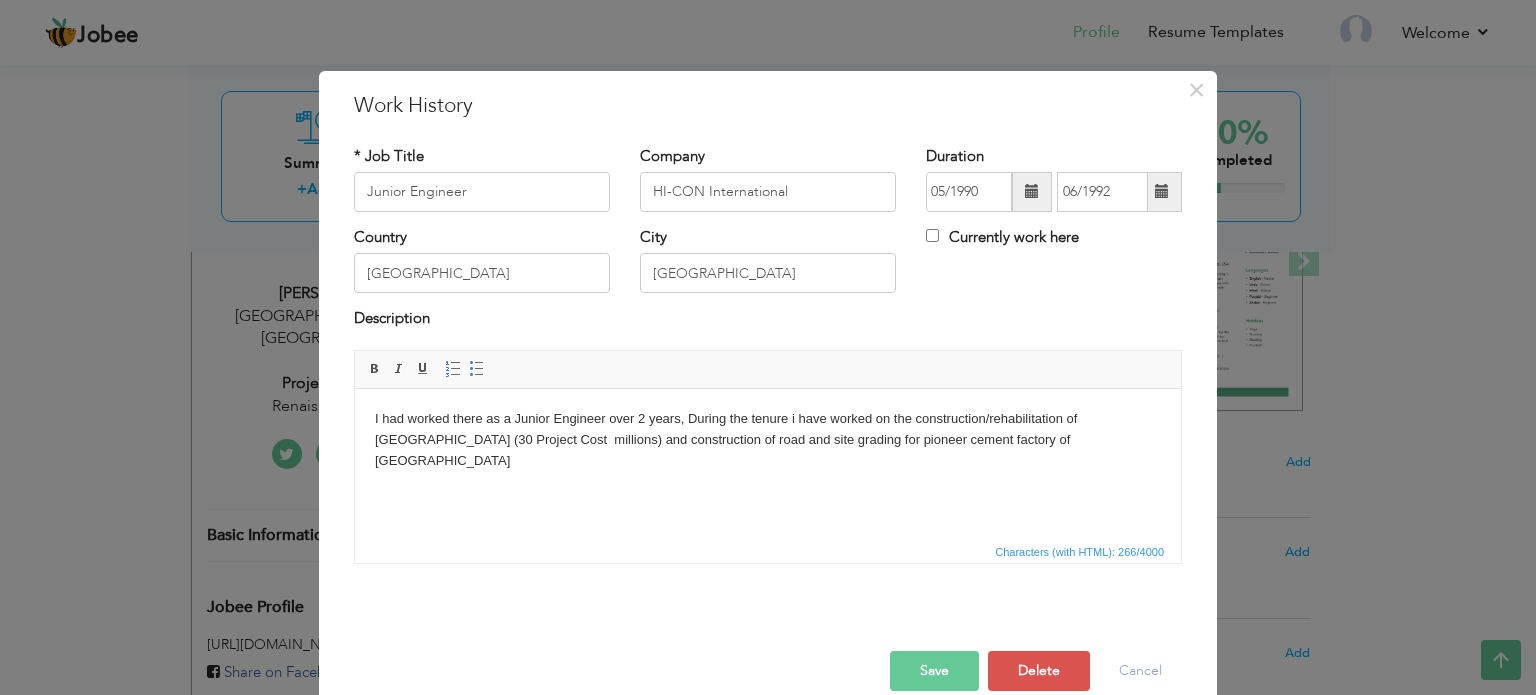 click on "I had worked there as a Junior Engineer over 2 years, During the tenure i have worked on the construction/rehabilitation of Shahrah-e-Quaid-e-Azam Lahore (30 Project Cost  millions) and construction of road and site grading for pioneer cement factory of khushab" at bounding box center [768, 439] 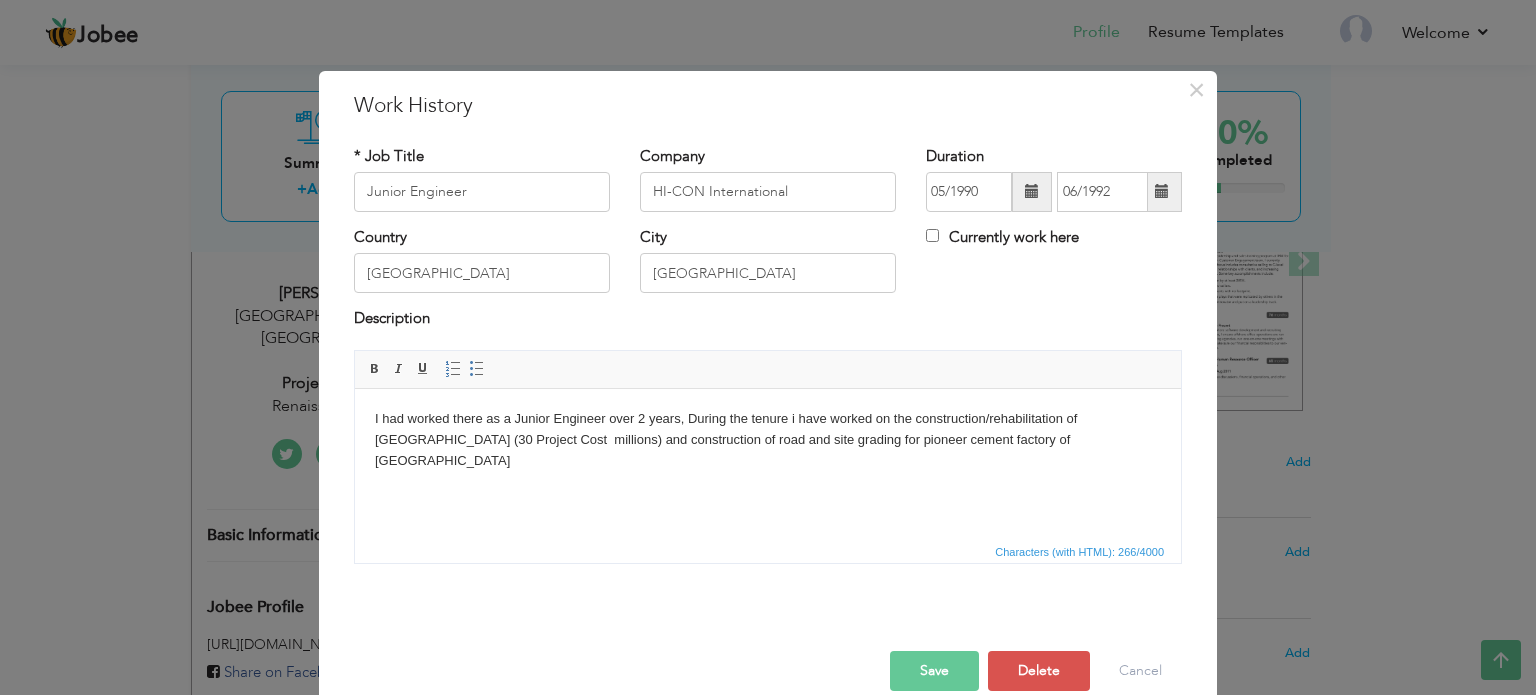 scroll, scrollTop: 147, scrollLeft: 0, axis: vertical 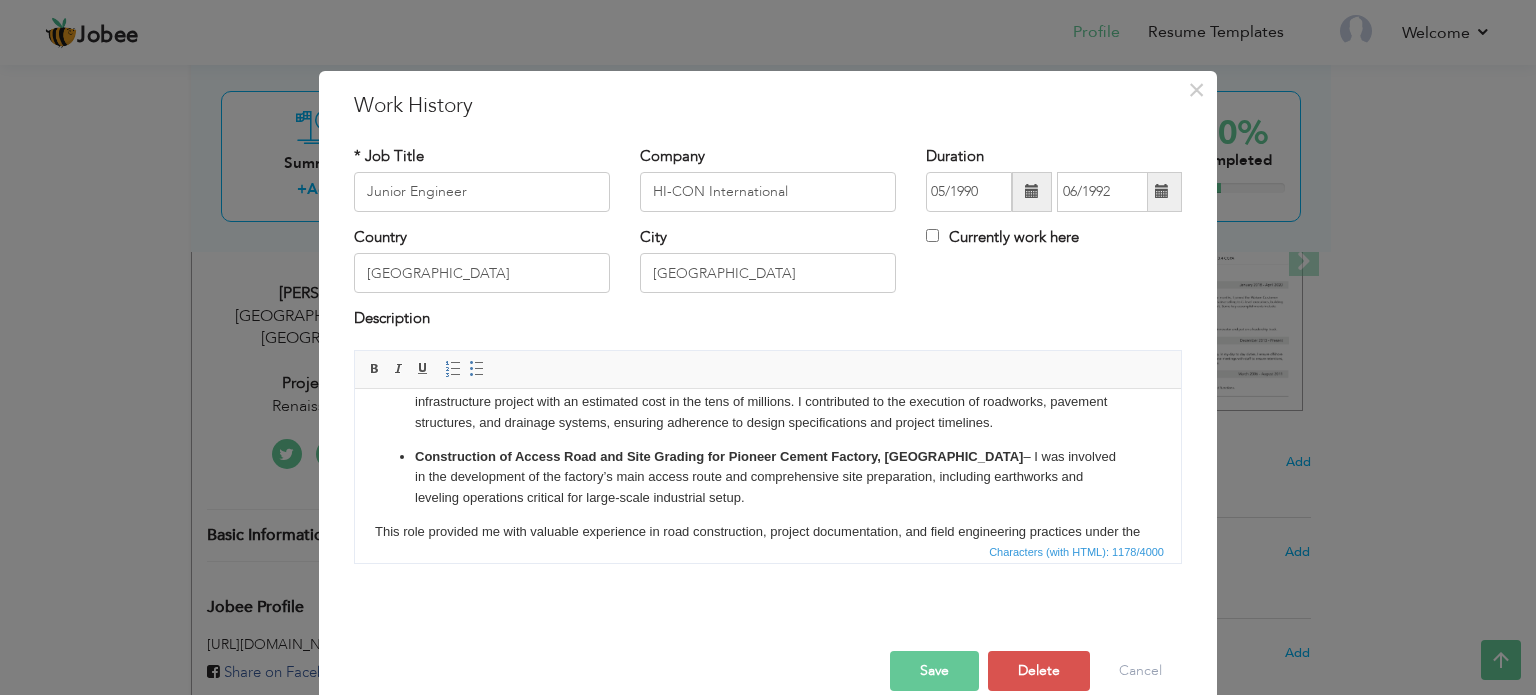 click on "Save" at bounding box center [934, 671] 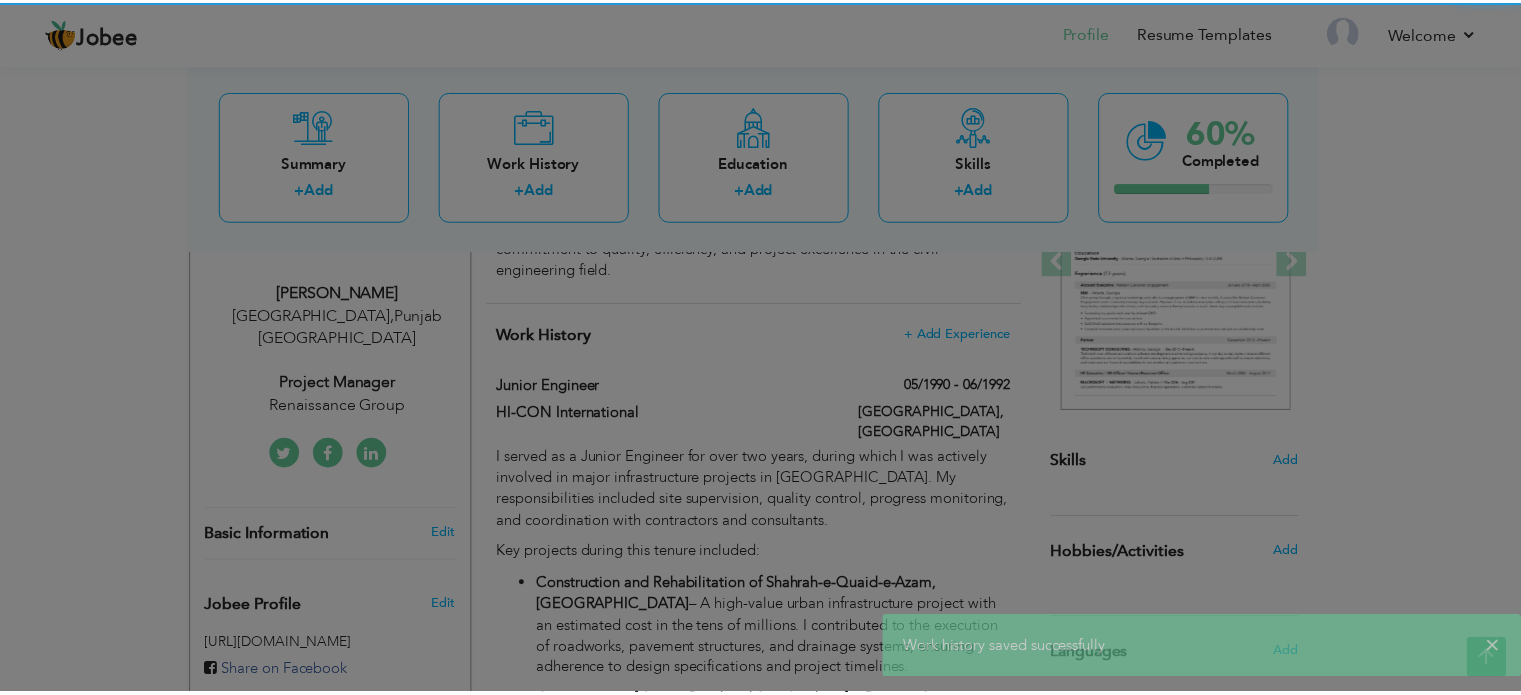 scroll, scrollTop: 0, scrollLeft: 0, axis: both 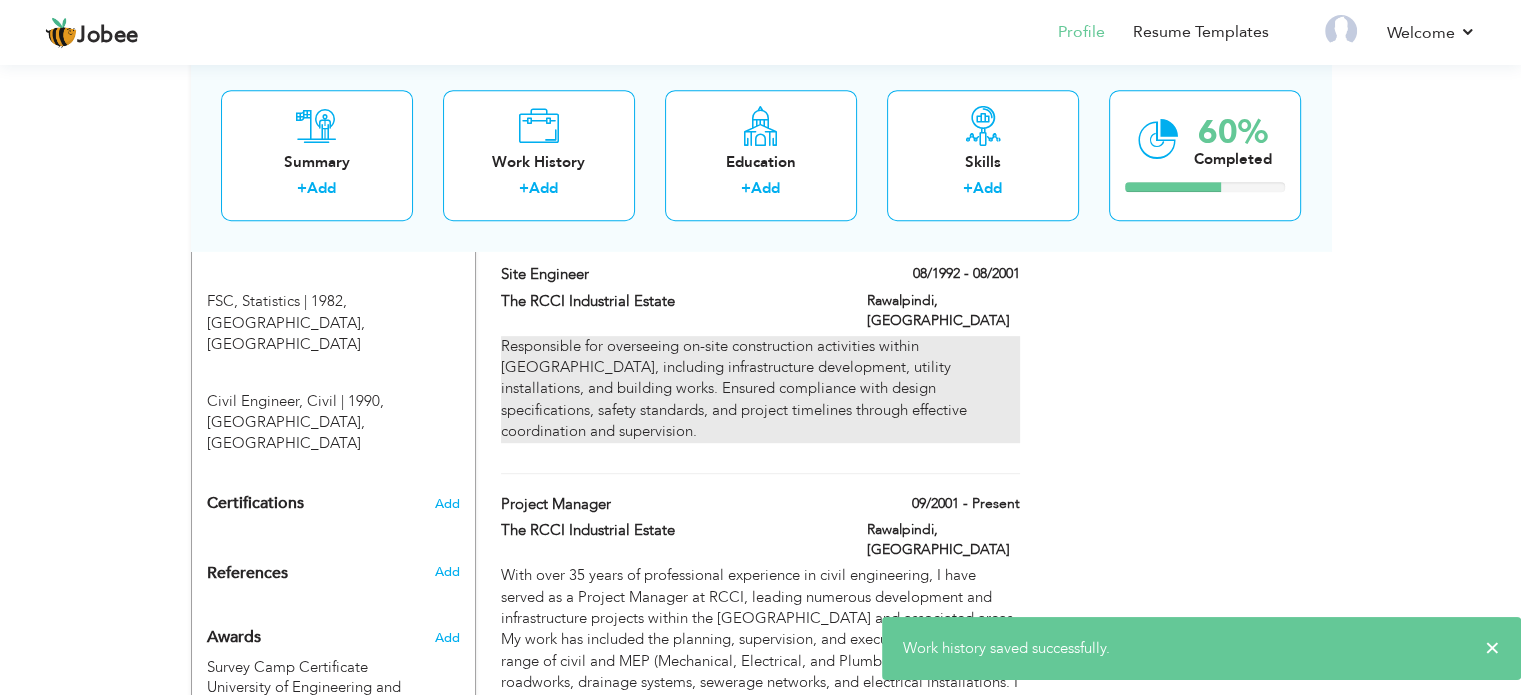 click on "Responsible for overseeing on-site construction activities within RCCI Industrial Estate, including infrastructure development, utility installations, and building works. Ensured compliance with design specifications, safety standards, and project timelines through effective coordination and supervision." at bounding box center (760, 389) 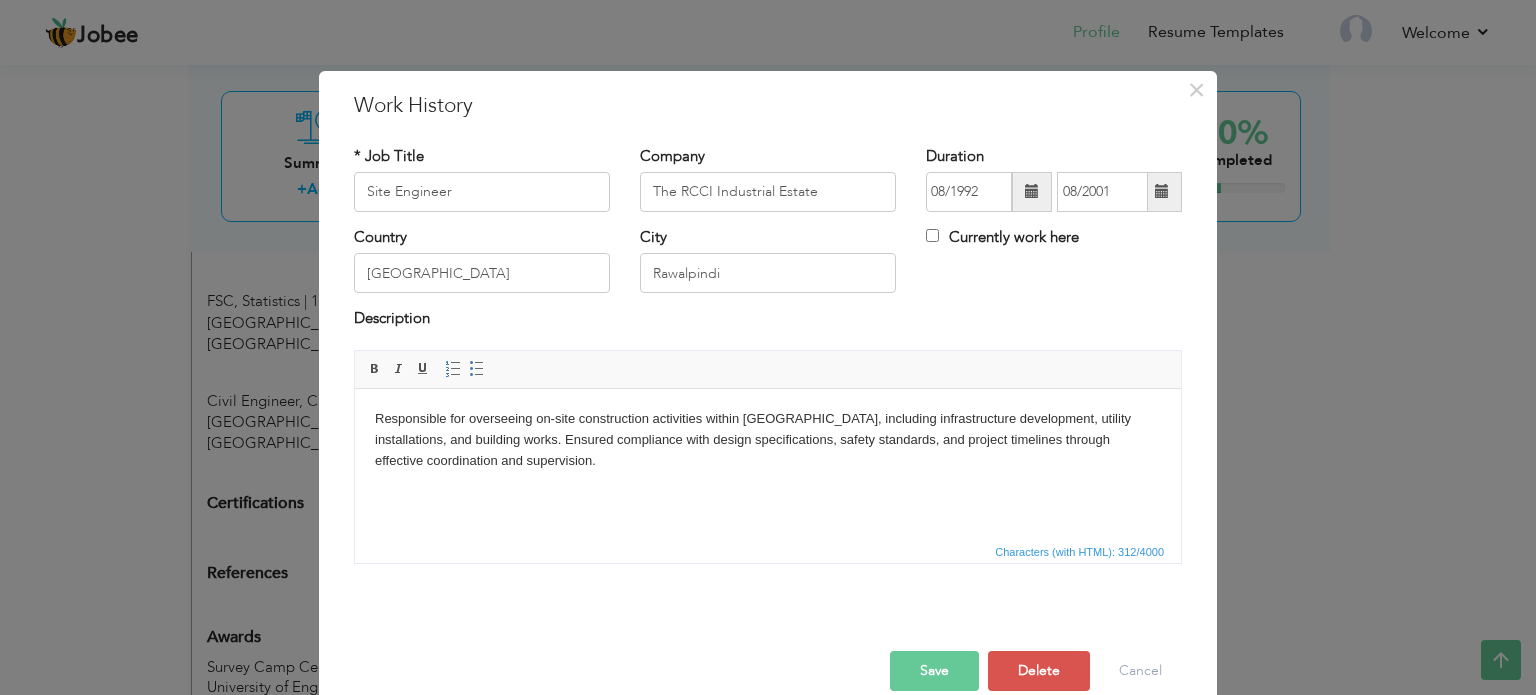 click on "Responsible for overseeing on-site construction activities within RCCI Industrial Estate, including infrastructure development, utility installations, and building works. Ensured compliance with design specifications, safety standards, and project timelines through effective coordination and supervision." at bounding box center [768, 439] 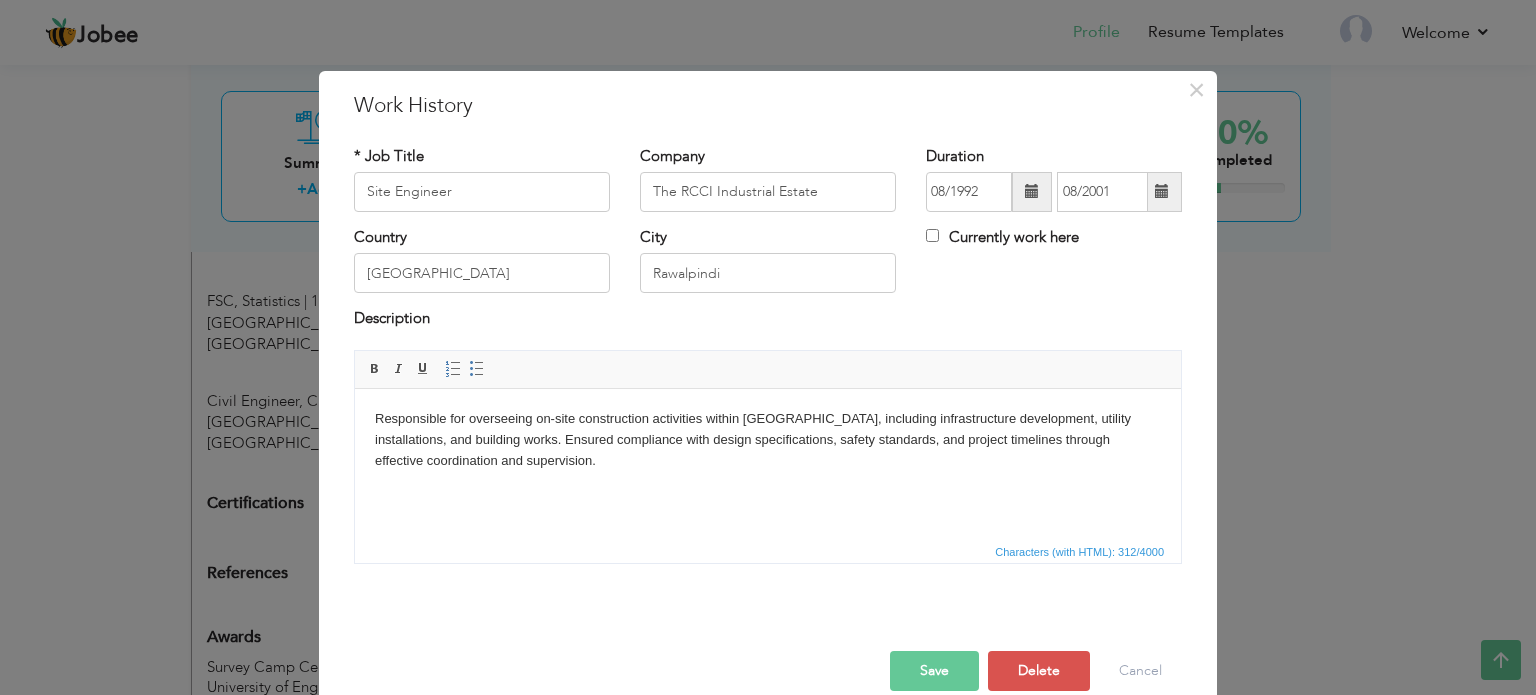scroll, scrollTop: 303, scrollLeft: 0, axis: vertical 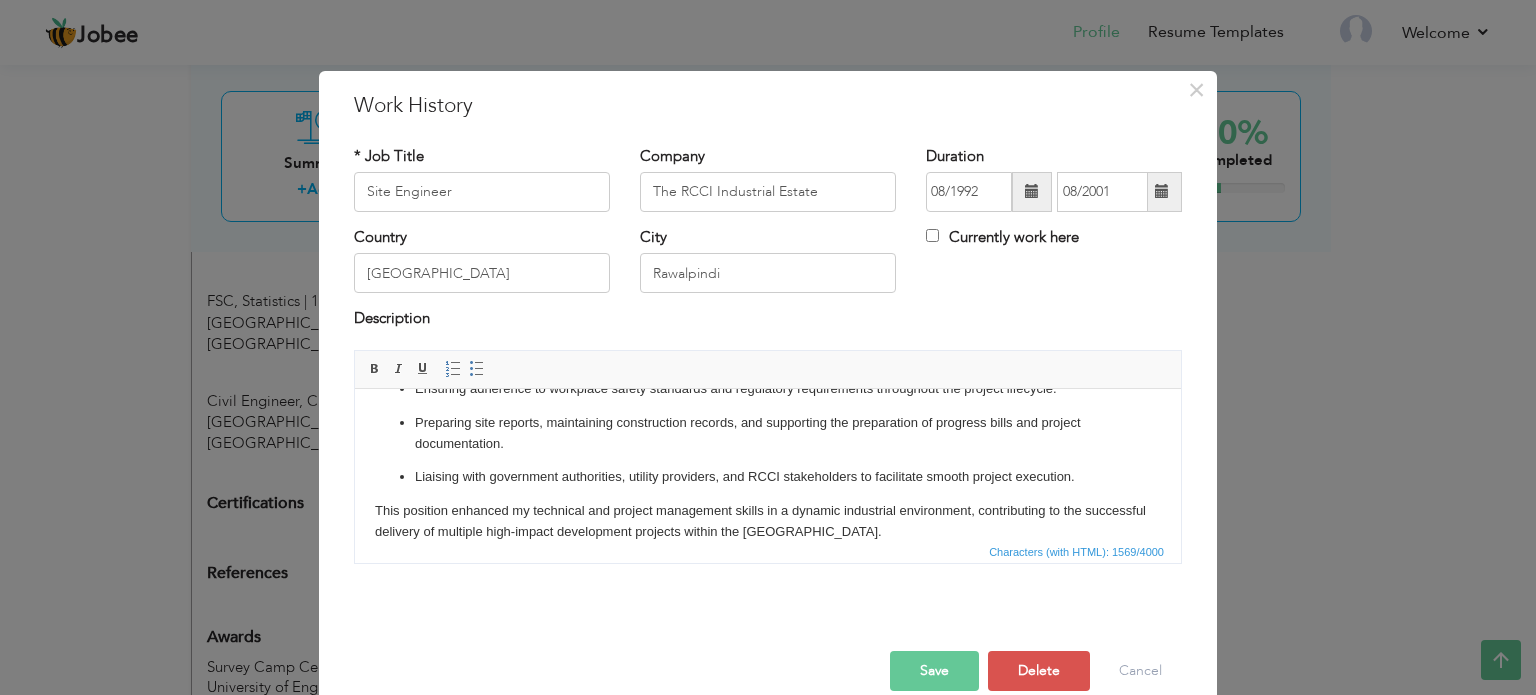 click on "Save" at bounding box center (934, 671) 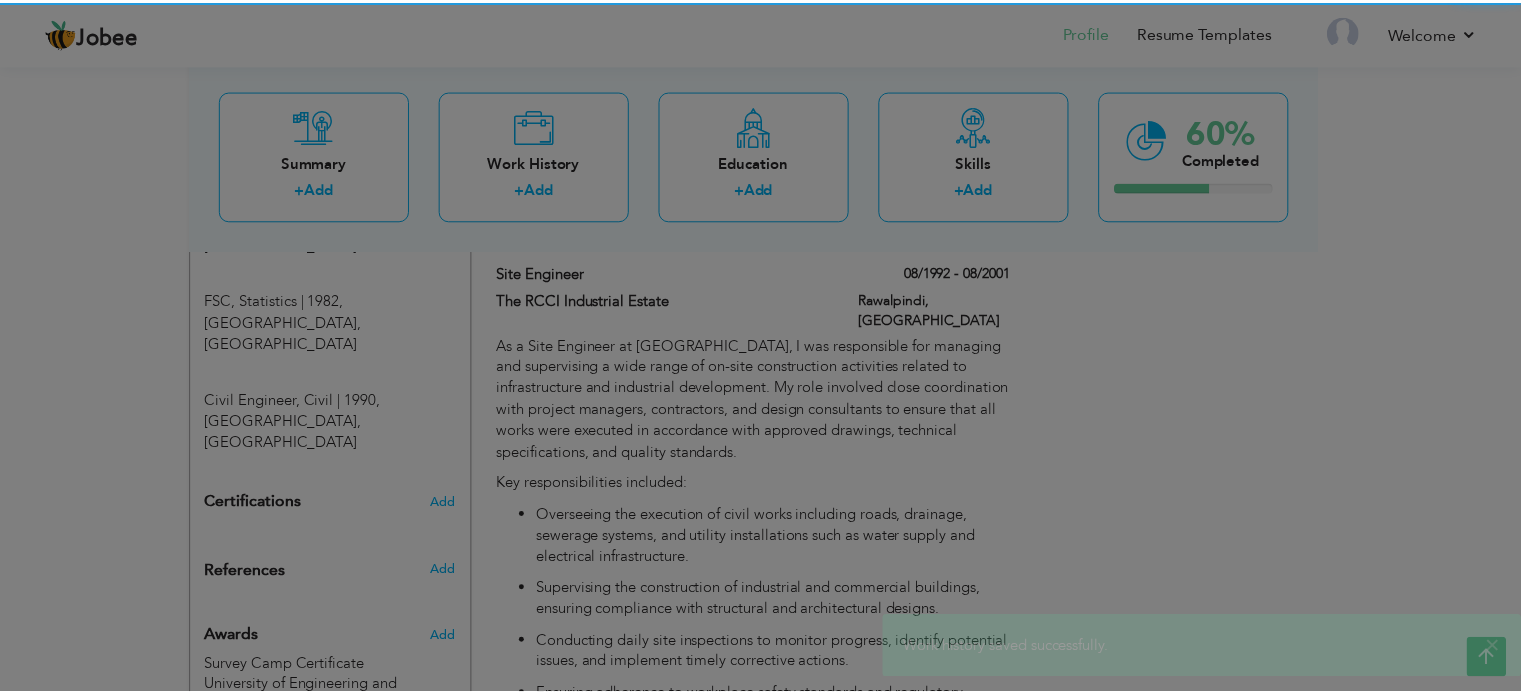 scroll, scrollTop: 0, scrollLeft: 0, axis: both 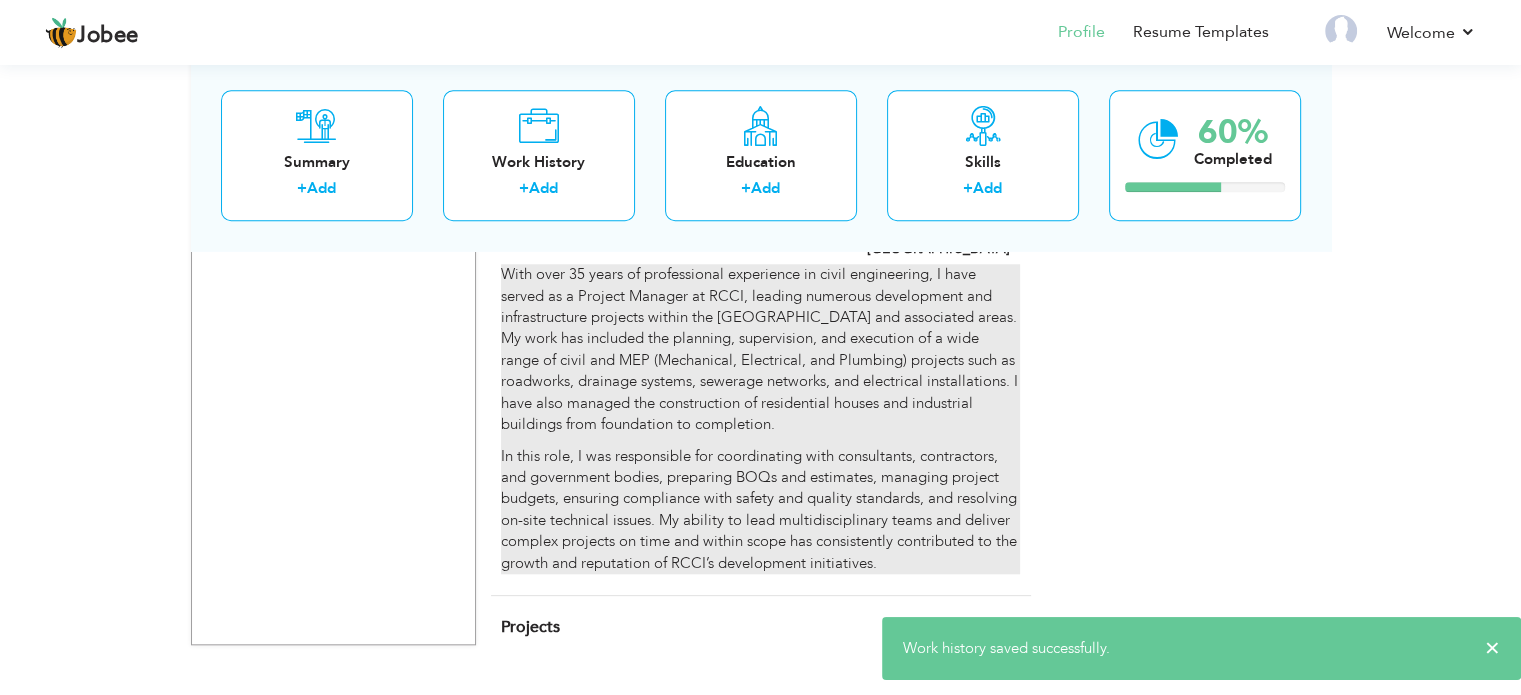 click on "In this role, I was responsible for coordinating with consultants, contractors, and government bodies, preparing BOQs and estimates, managing project budgets, ensuring compliance with safety and quality standards, and resolving on-site technical issues. My ability to lead multidisciplinary teams and deliver complex projects on time and within scope has consistently contributed to the growth and reputation of RCCI’s development initiatives." at bounding box center (760, 510) 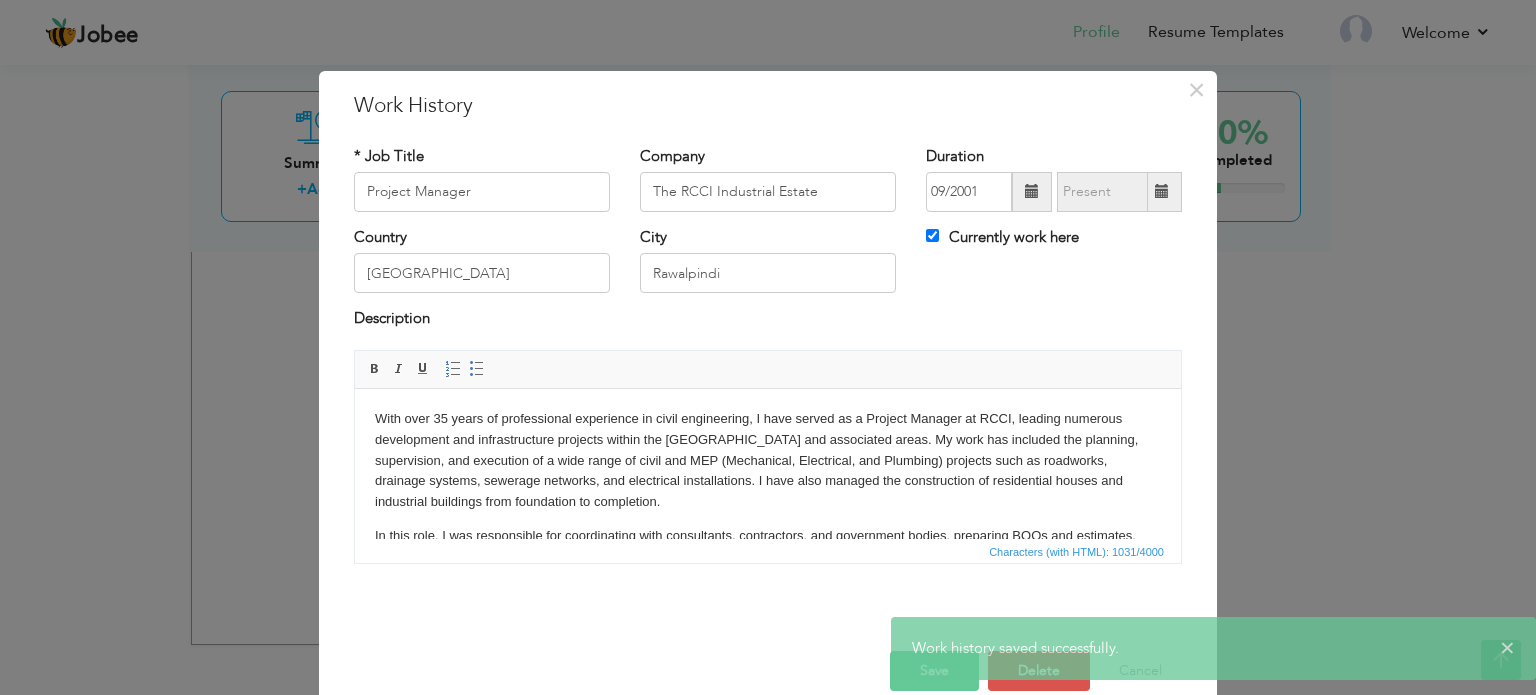 click on "With over 35 years of professional experience in civil engineering, I have served as a Project Manager at RCCI, leading numerous development and infrastructure projects within the RCCI Industrial Estate and associated areas. My work has included the planning, supervision, and execution of a wide range of civil and MEP (Mechanical, Electrical, and Plumbing) projects such as roadworks, drainage systems, sewerage networks, and electrical installations. I have also managed the construction of residential houses and industrial buildings from foundation to completion." at bounding box center [768, 460] 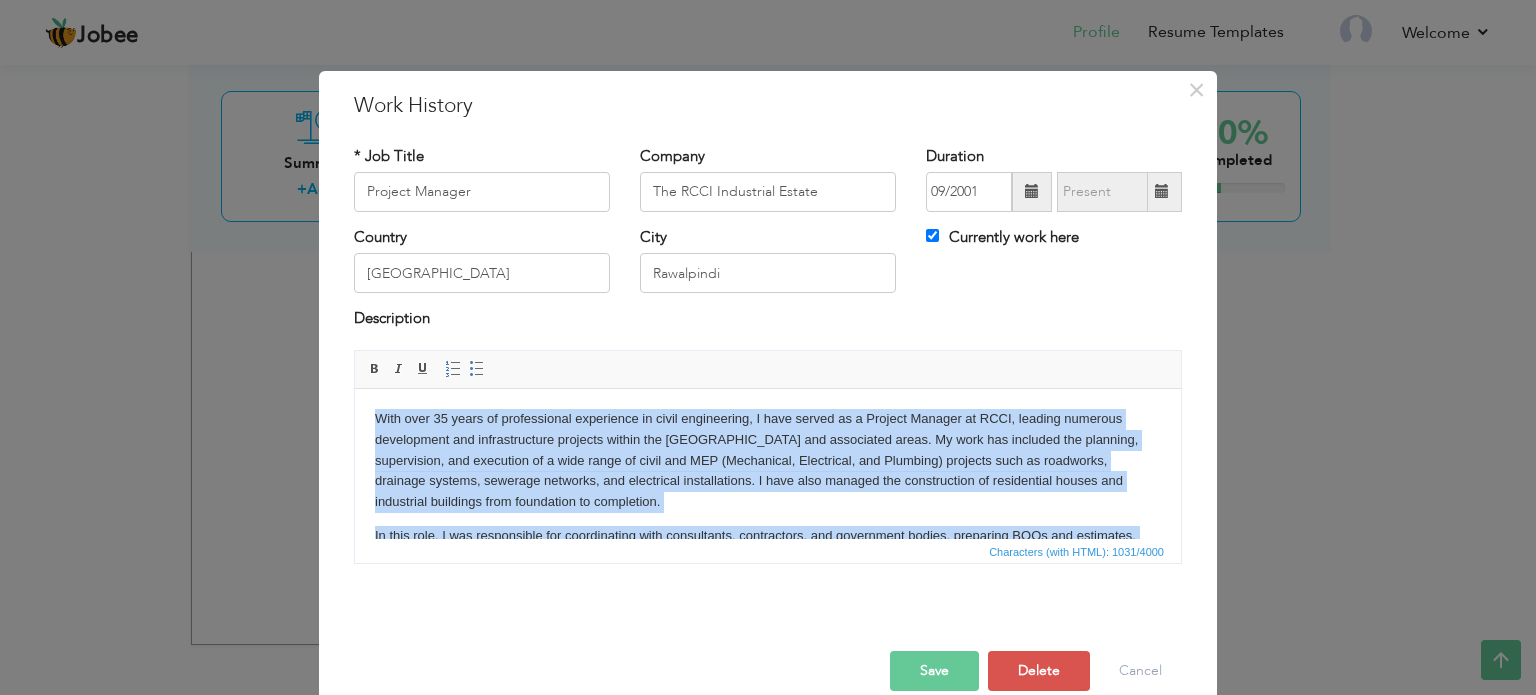 copy on "With over 35 years of professional experience in civil engineering, I have served as a Project Manager at RCCI, leading numerous development and infrastructure projects within the RCCI Industrial Estate and associated areas. My work has included the planning, supervision, and execution of a wide range of civil and MEP (Mechanical, Electrical, and Plumbing) projects such as roadworks, drainage systems, sewerage networks, and electrical installations. I have also managed the construction of residential houses and industrial buildings from foundation to completion. In this role, I was responsible for coordinating with consultants, contractors, and government bodies, preparing BOQs and estimates, managing project budgets, ensuring compliance with safety and quality standards, and resolving on-site technical issues. My ability to lead multidisciplinary teams and deliver complex projects on time and within scope has consistently contributed to the growth and reputation of RCCI’s development initiatives." 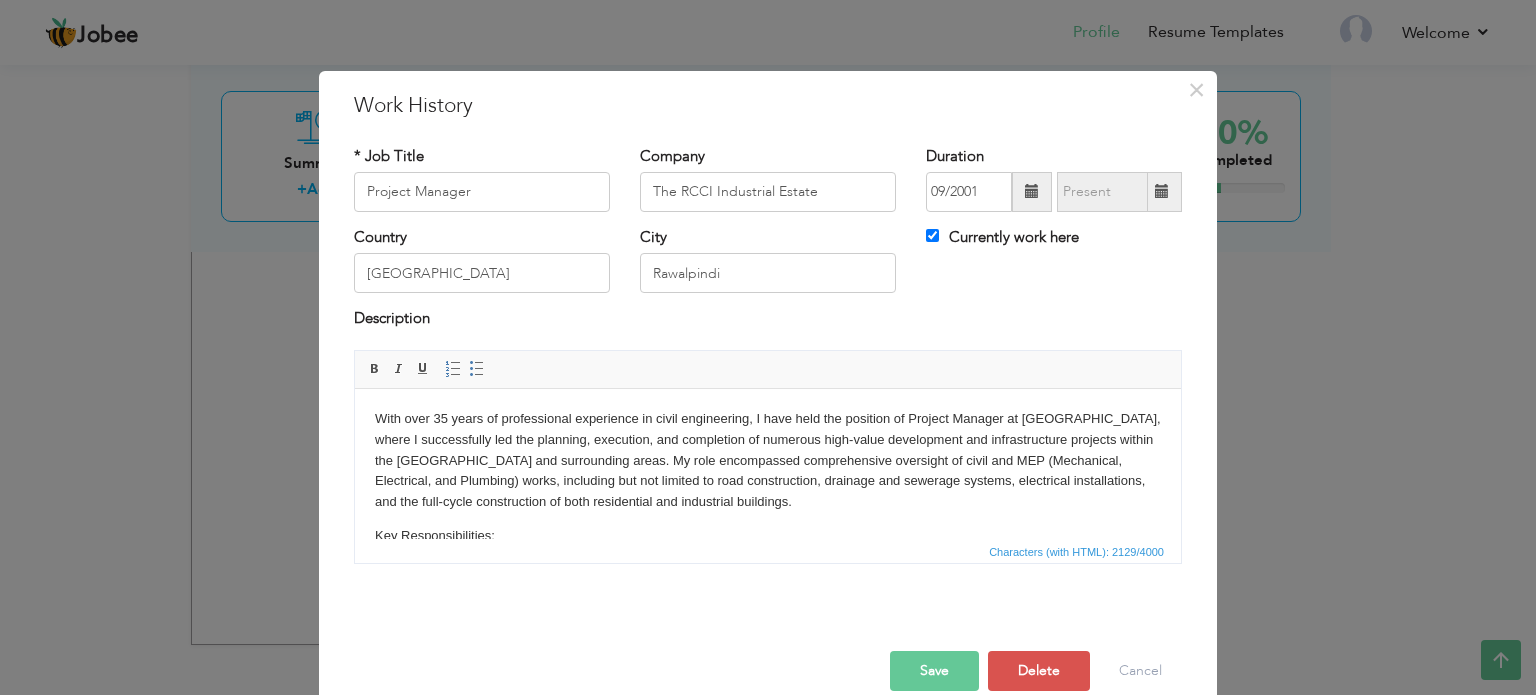 scroll, scrollTop: 440, scrollLeft: 0, axis: vertical 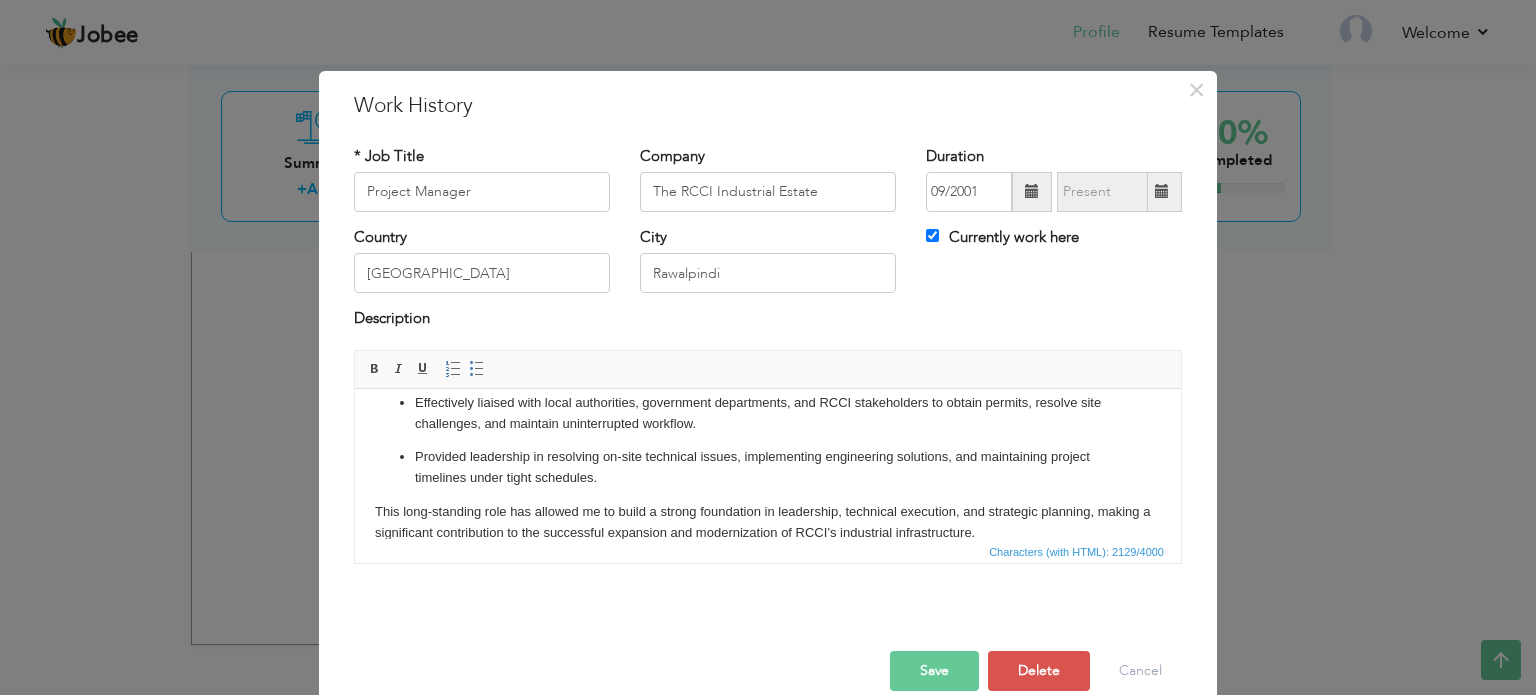 click on "Save" at bounding box center (934, 671) 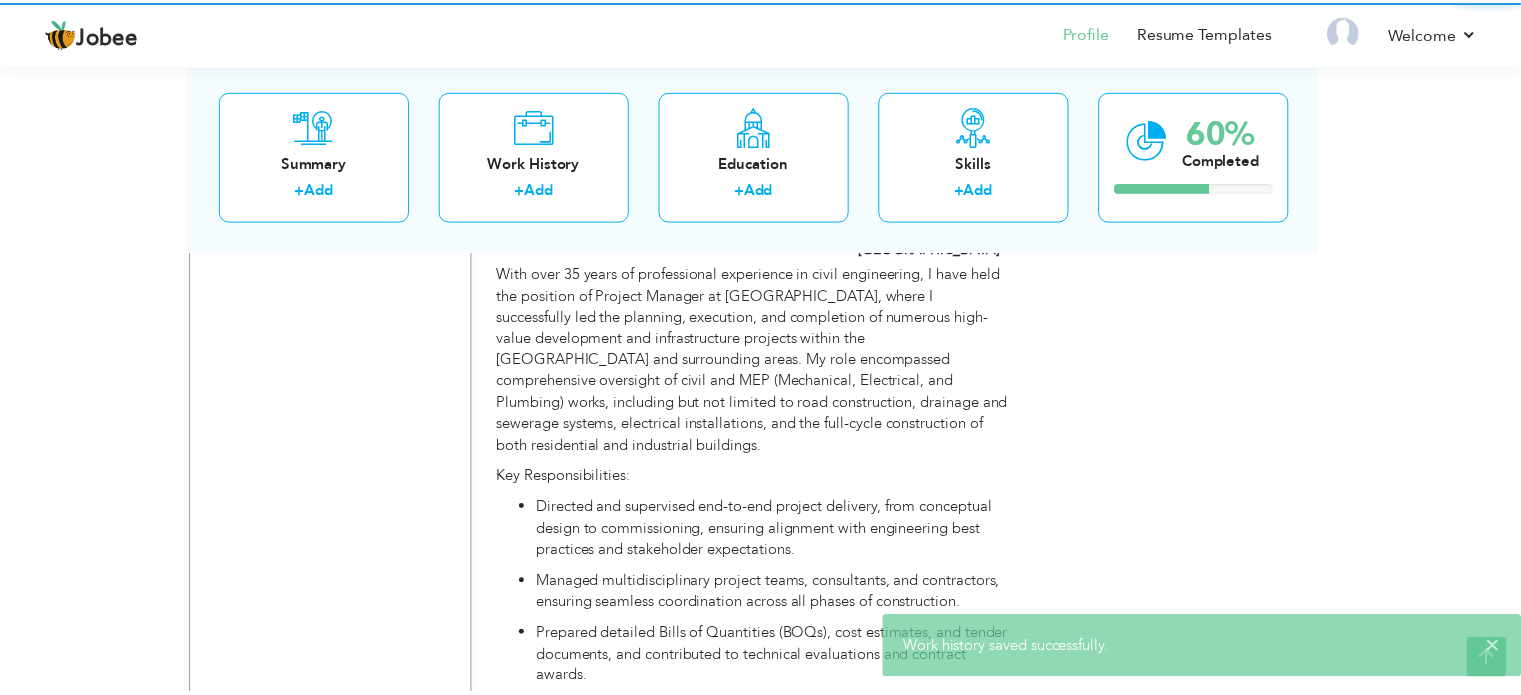 scroll, scrollTop: 0, scrollLeft: 0, axis: both 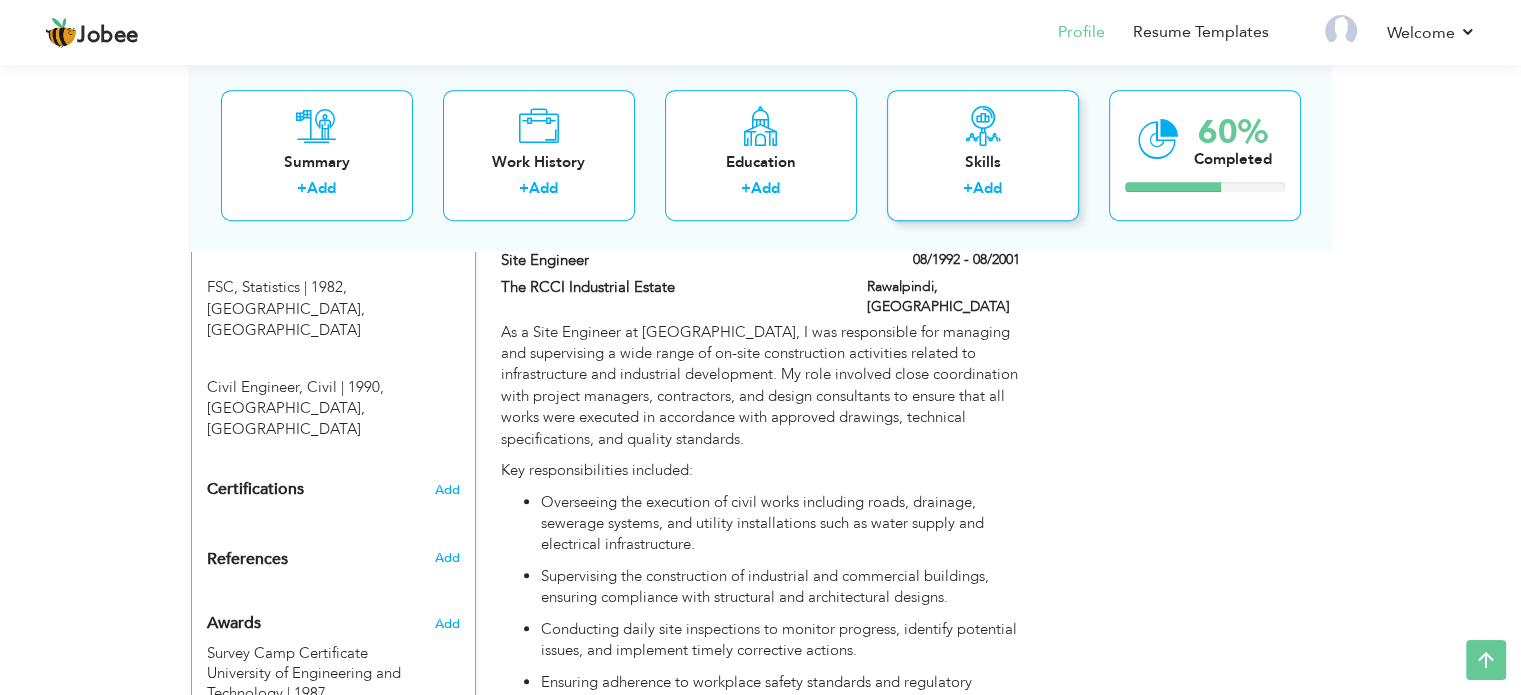click on "Add" at bounding box center (987, 189) 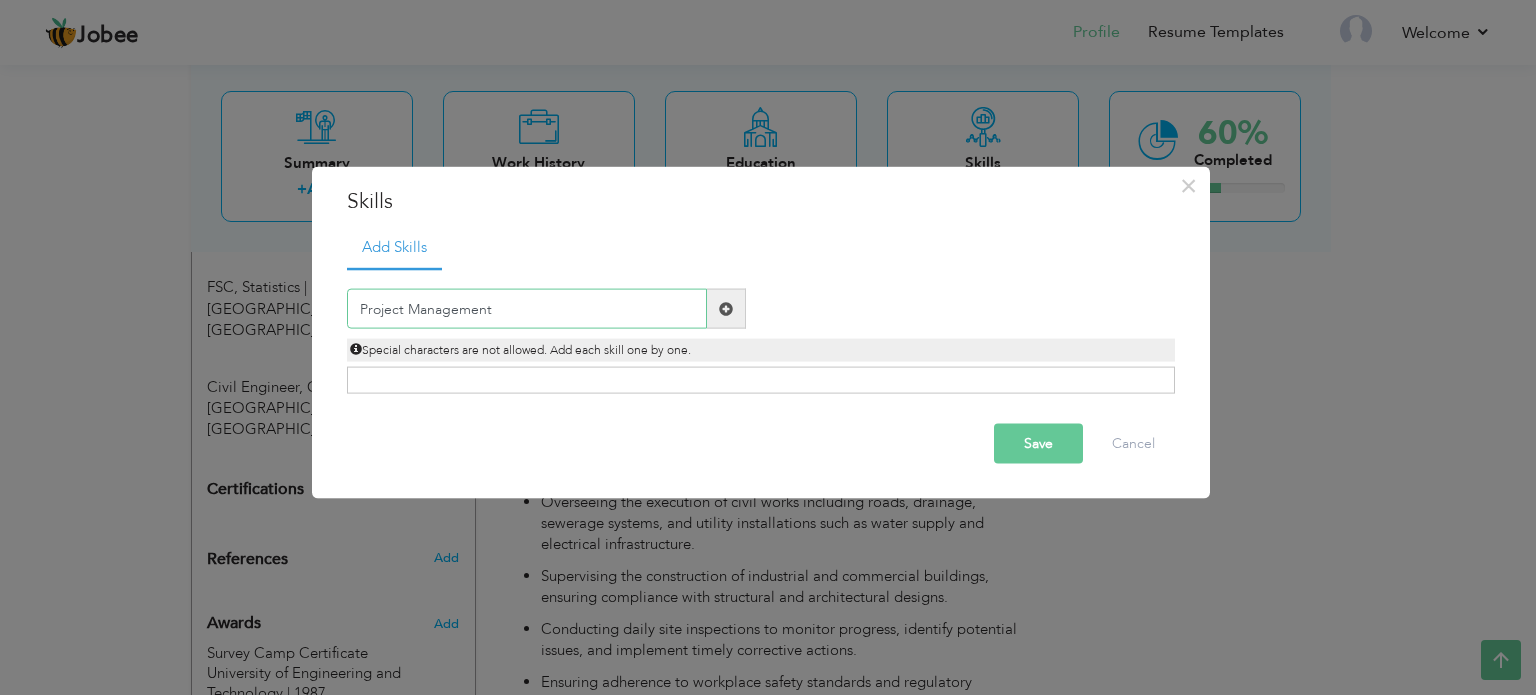 type on "Project Management" 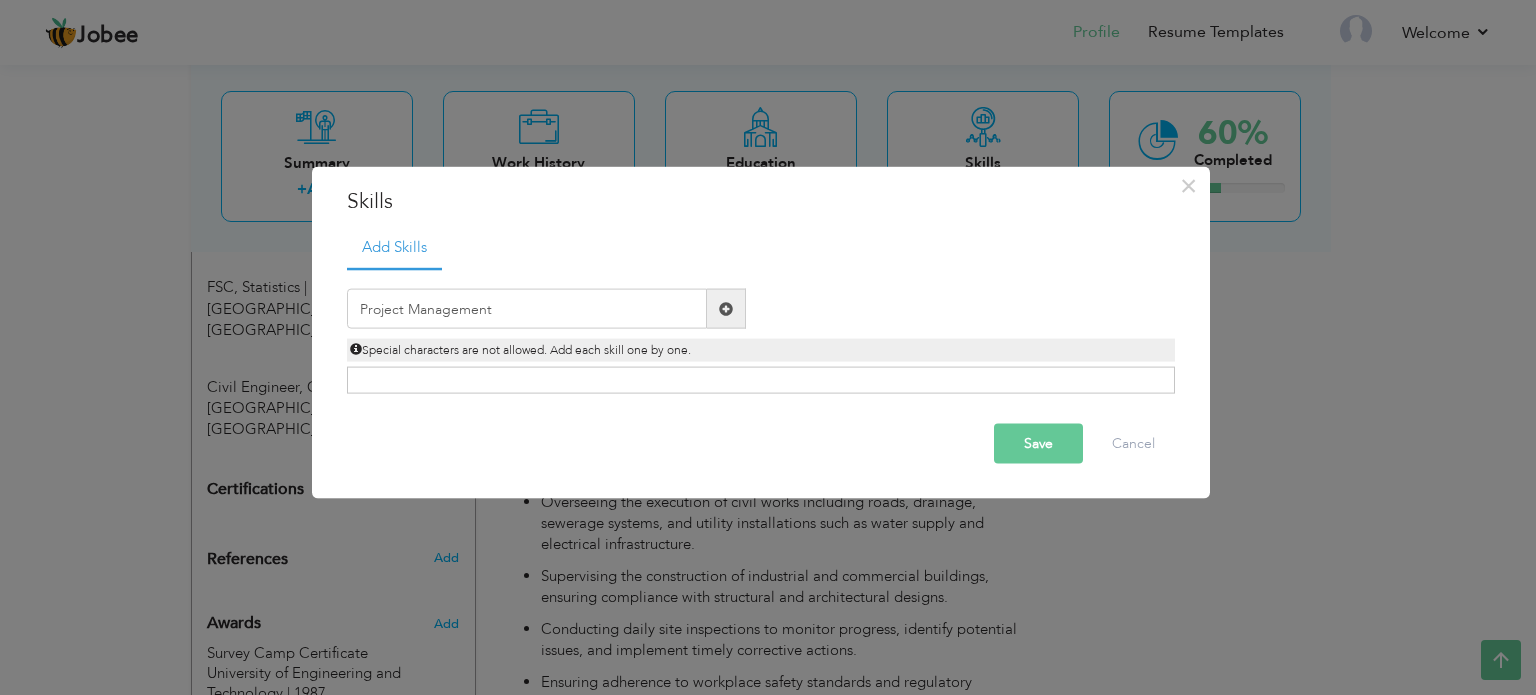 click at bounding box center (726, 309) 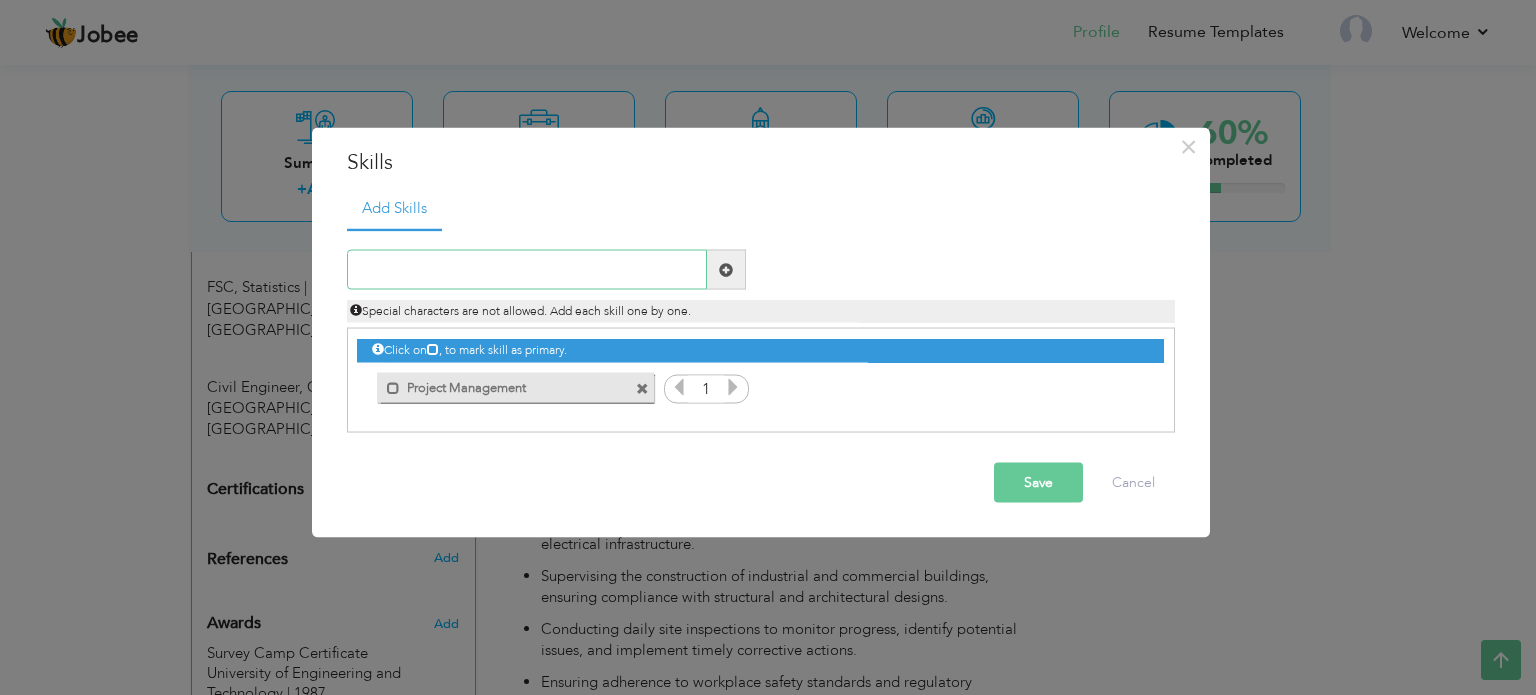 click at bounding box center (527, 270) 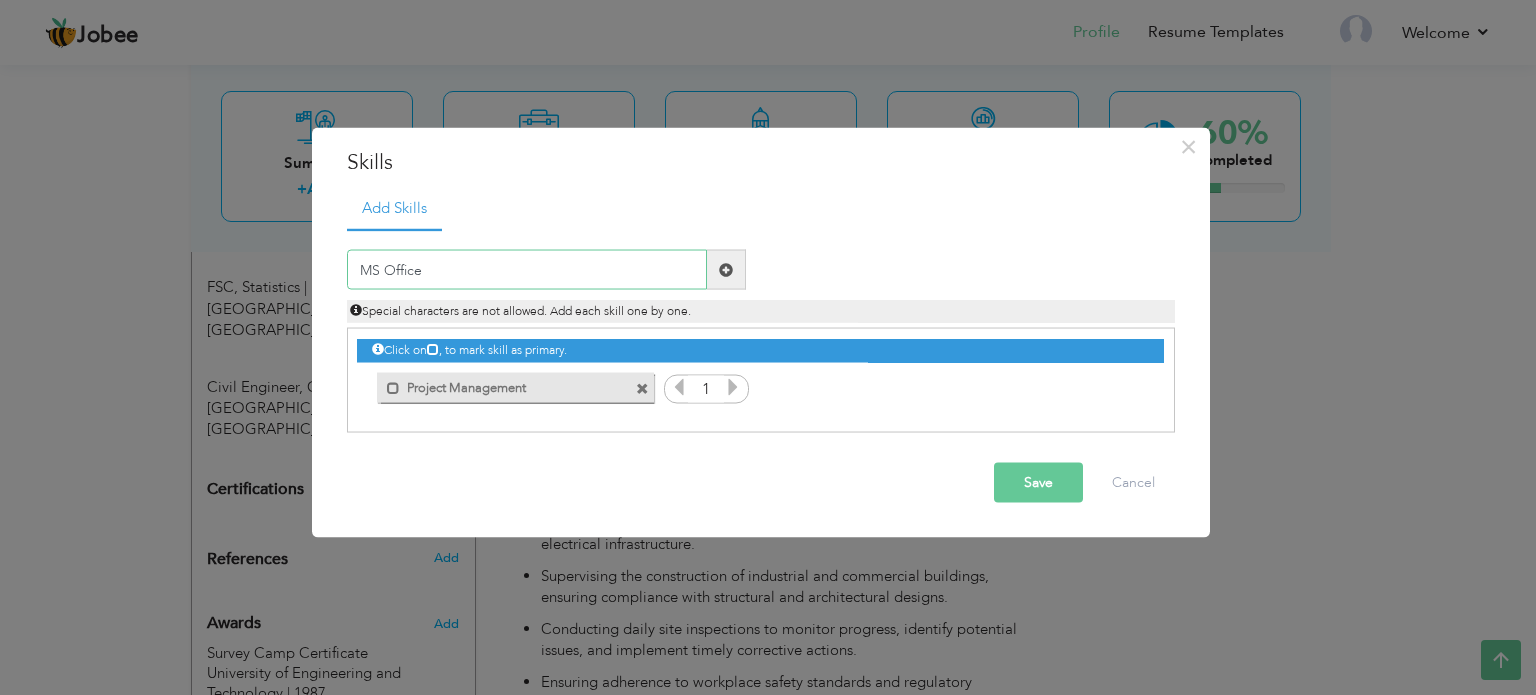 type on "MS Office" 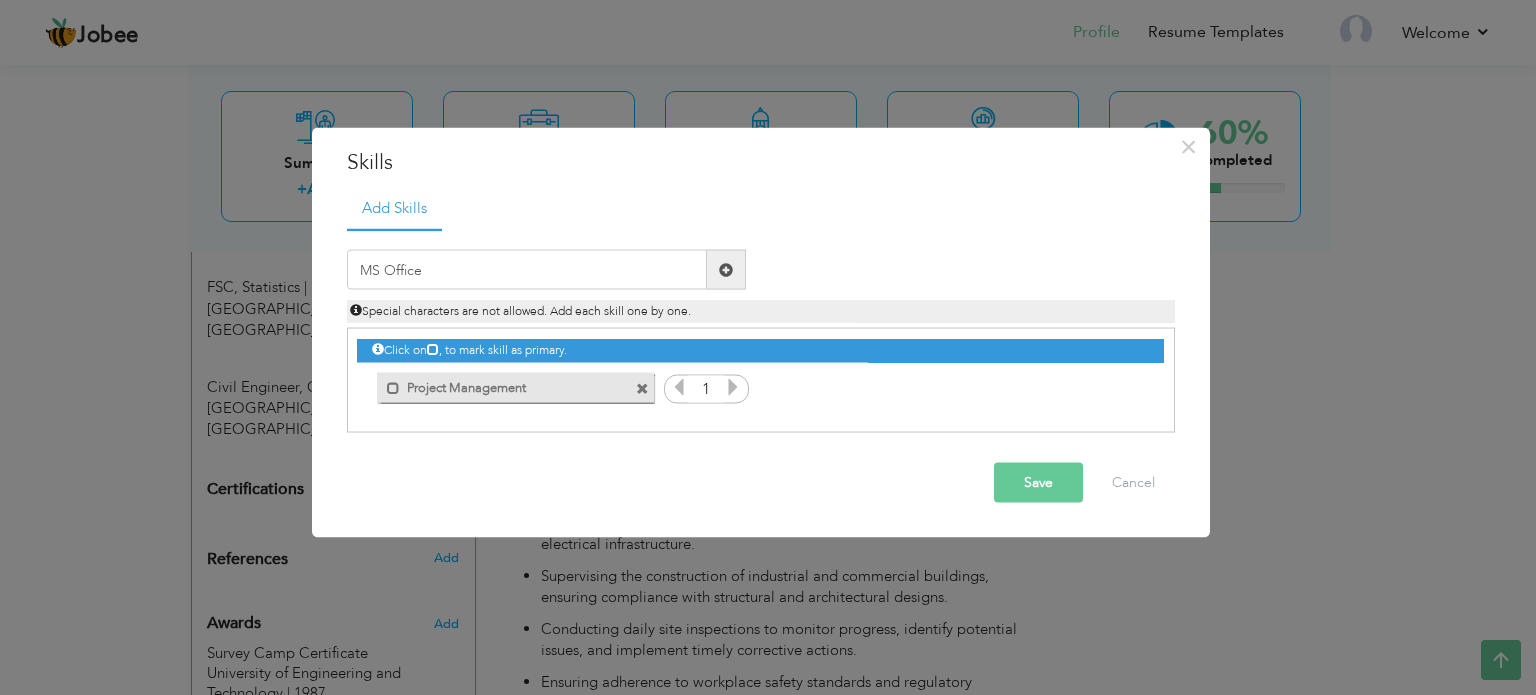 click at bounding box center (726, 270) 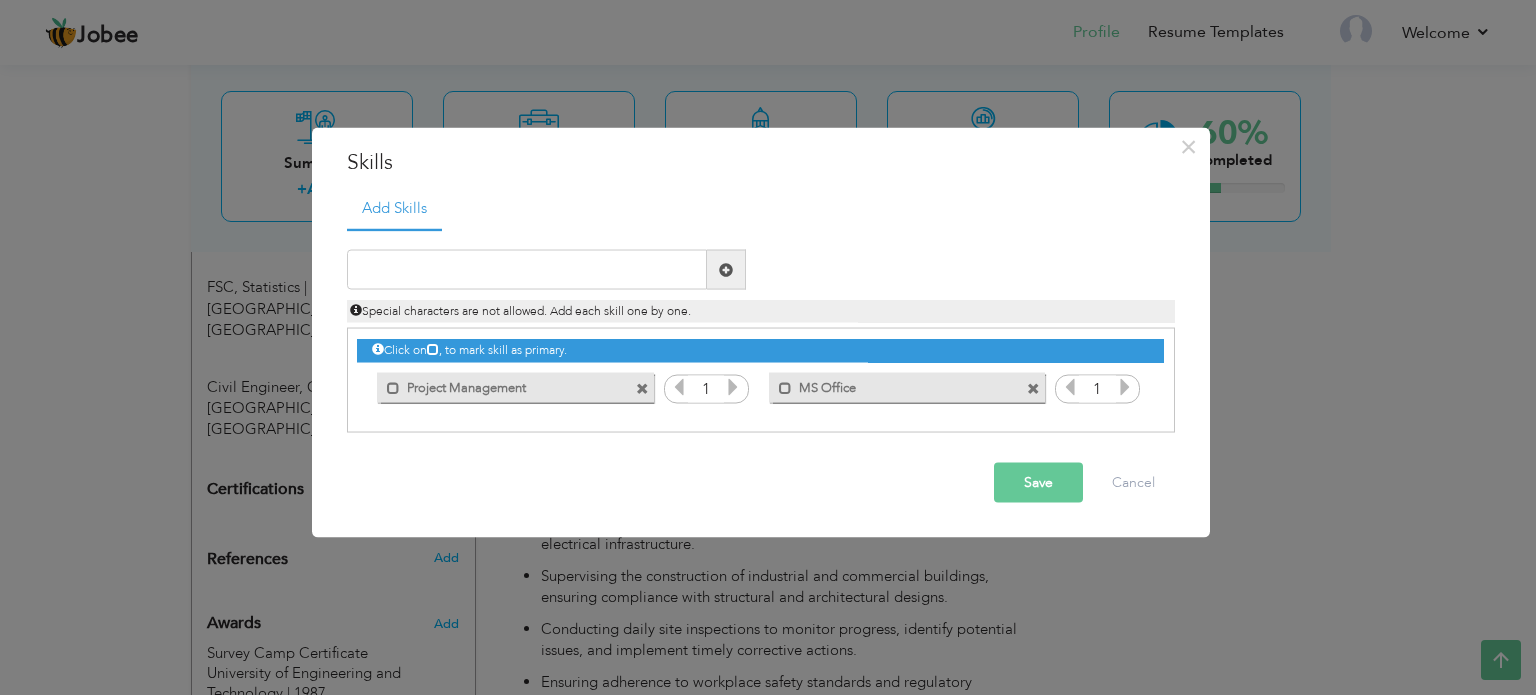 click at bounding box center [733, 387] 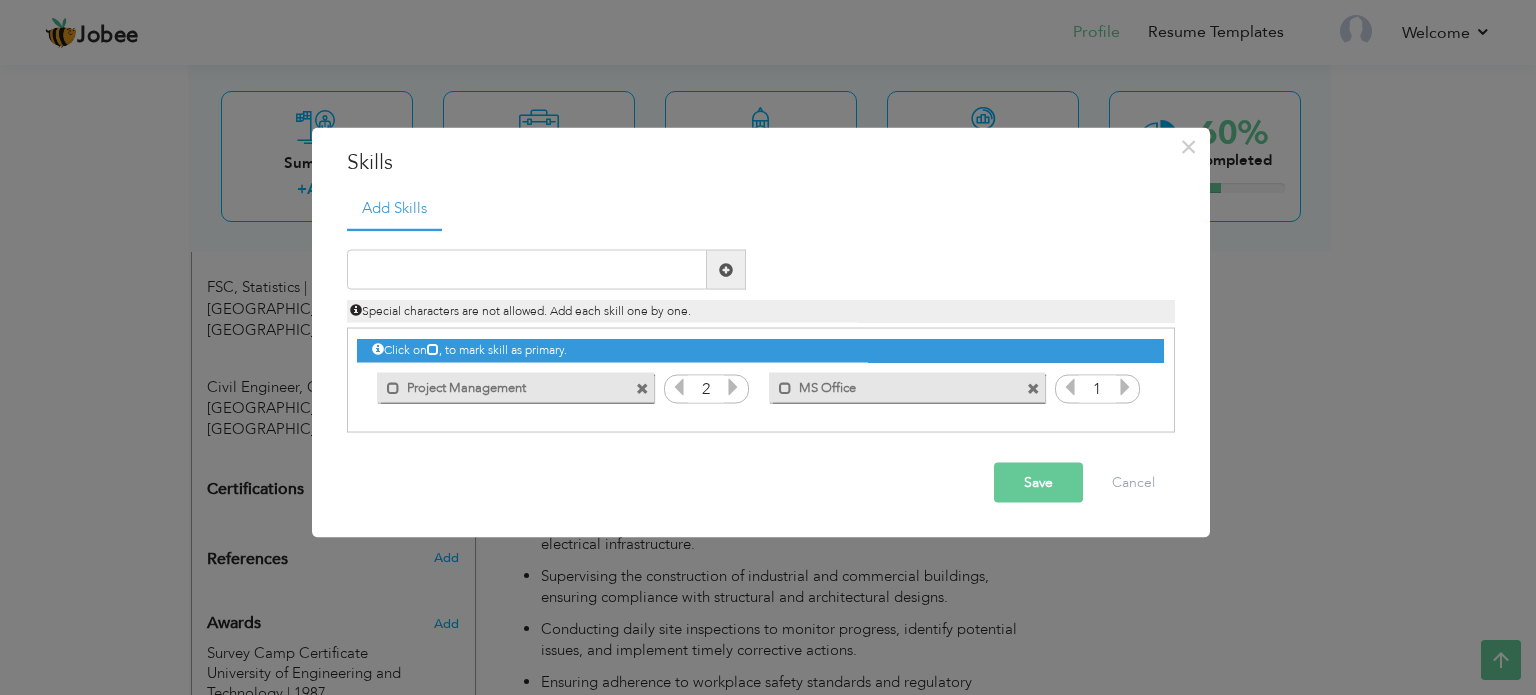 click at bounding box center (733, 387) 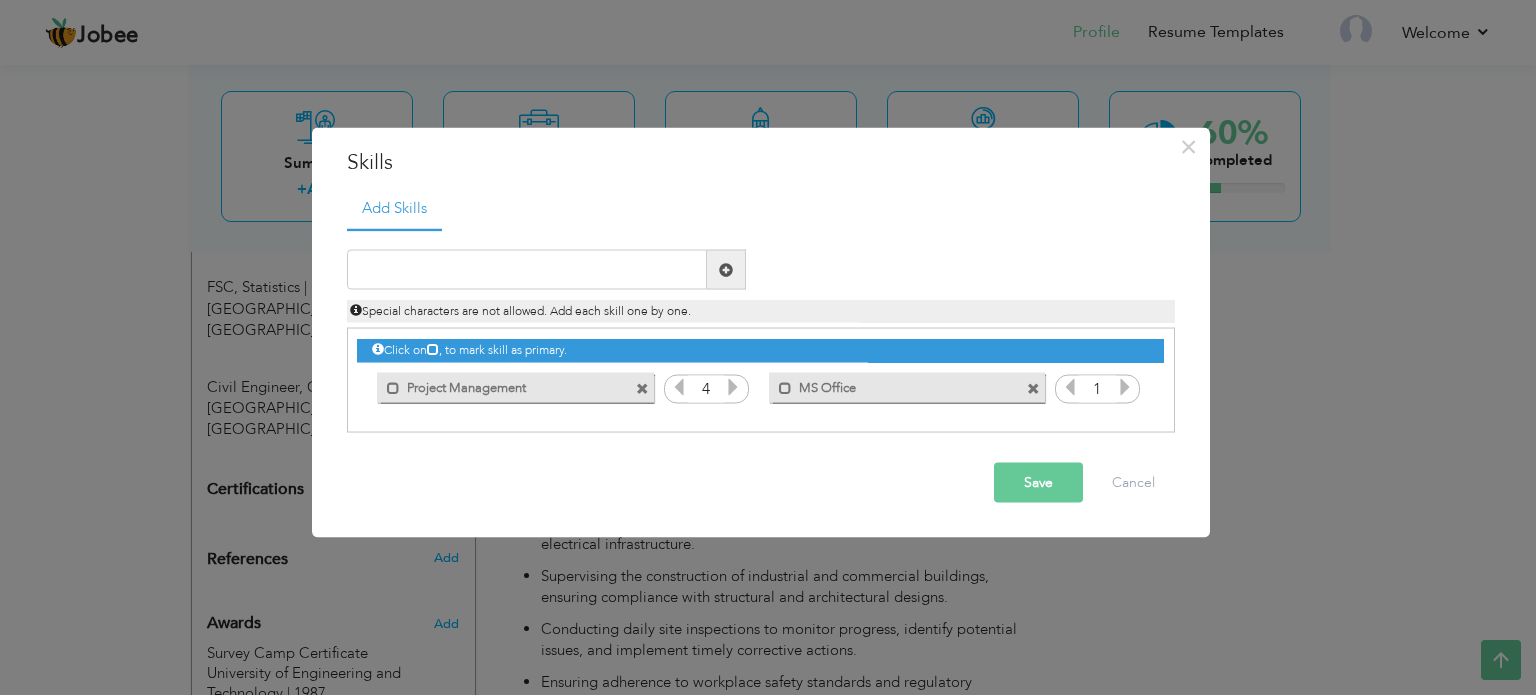 click at bounding box center (733, 387) 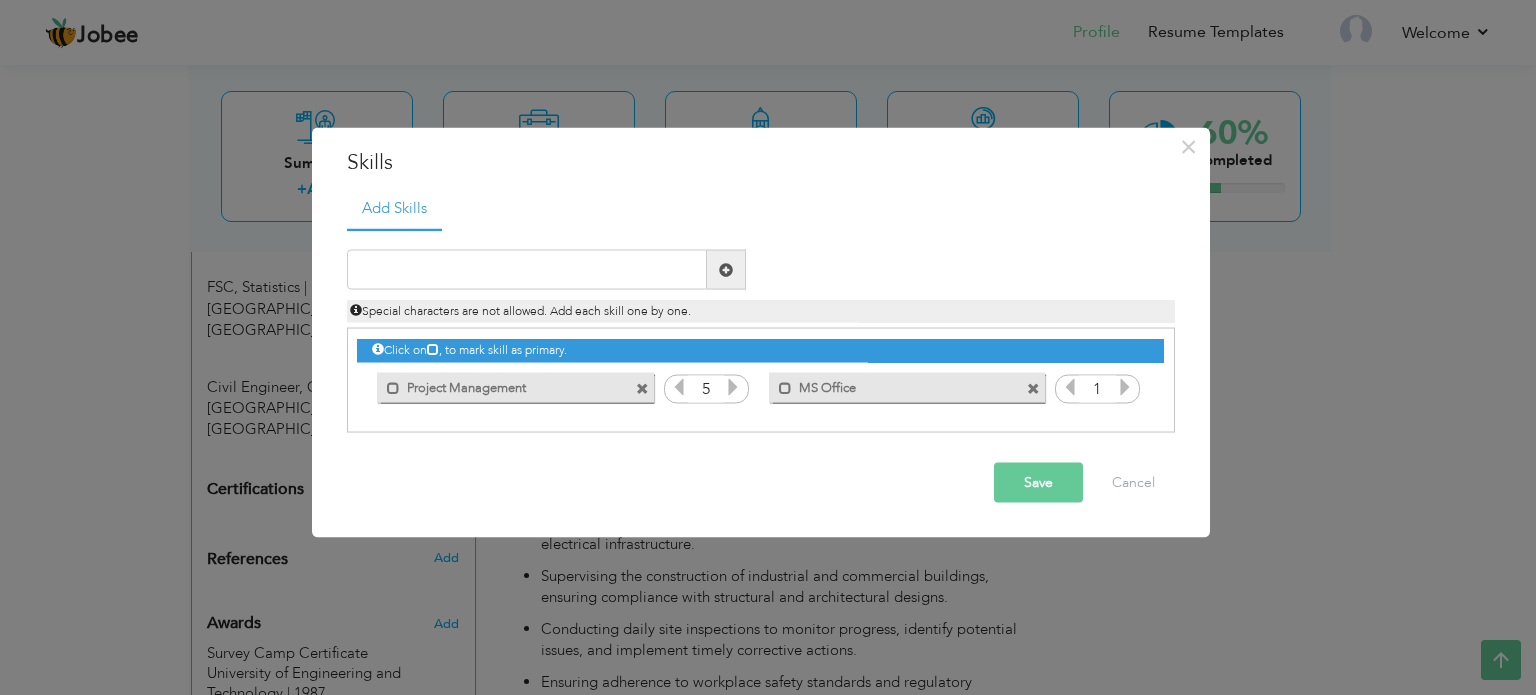 click at bounding box center (733, 387) 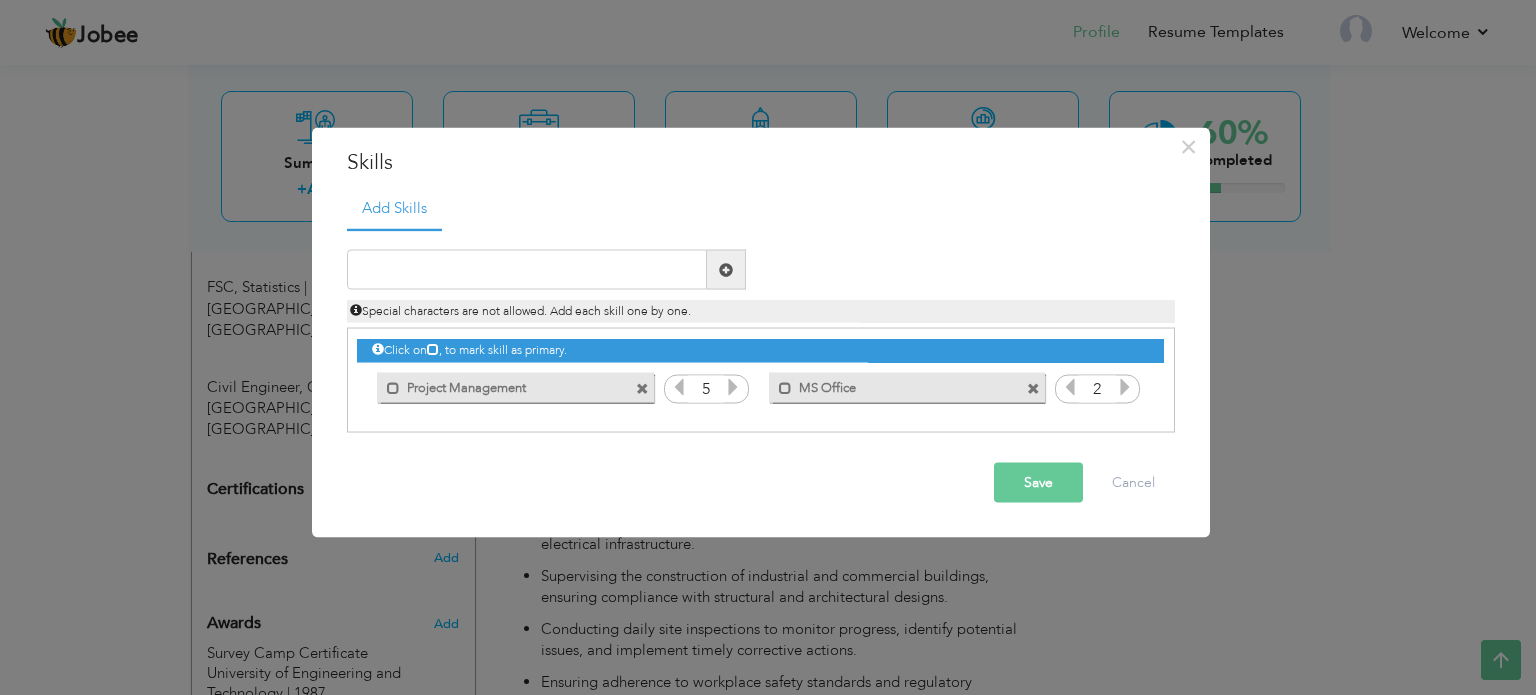 click at bounding box center [1125, 387] 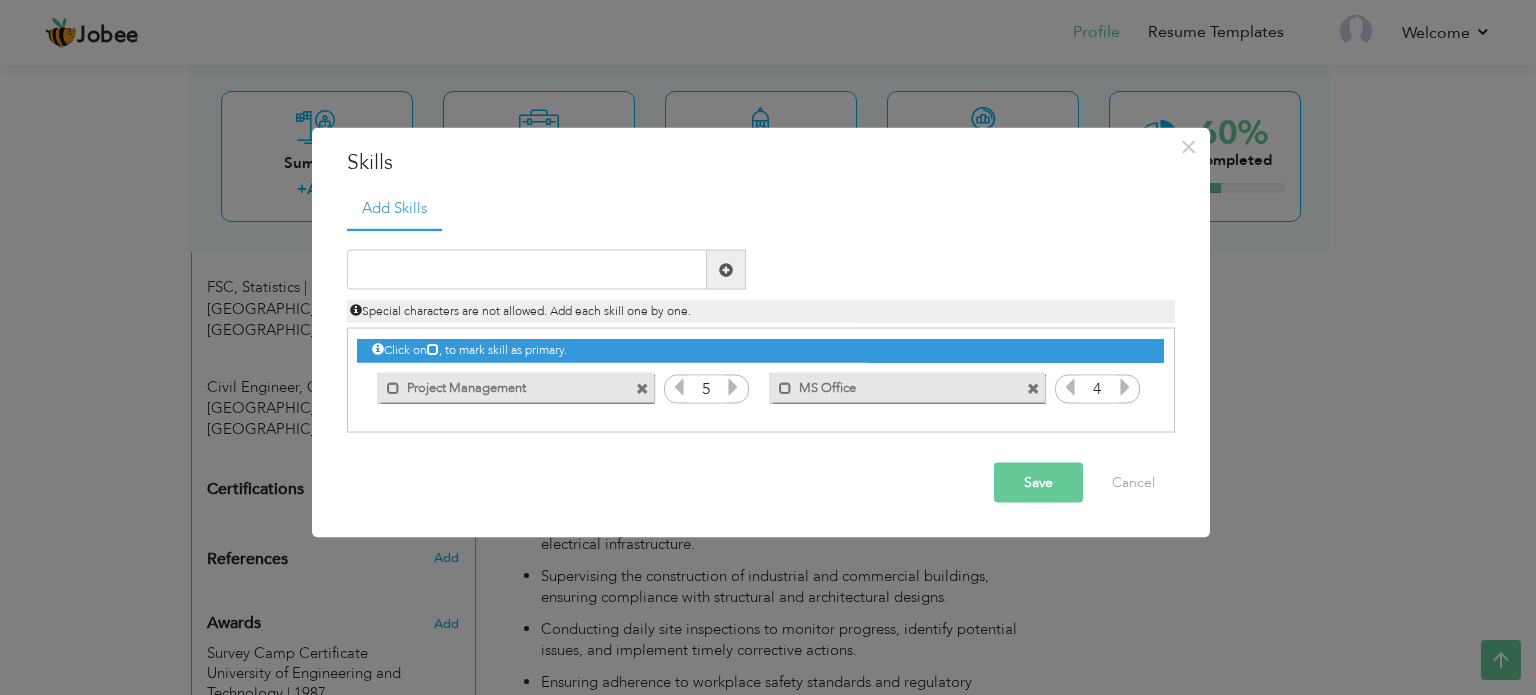 click at bounding box center [1070, 387] 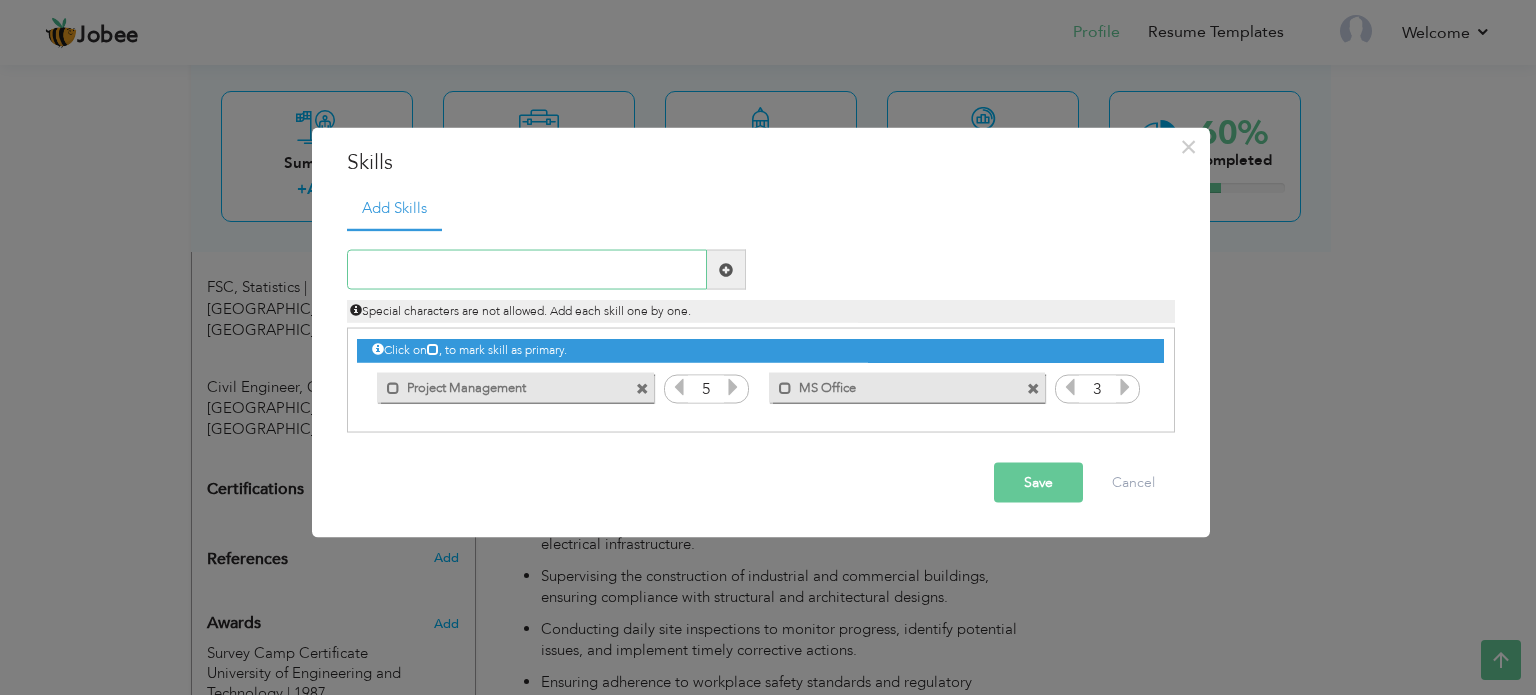 click at bounding box center [527, 270] 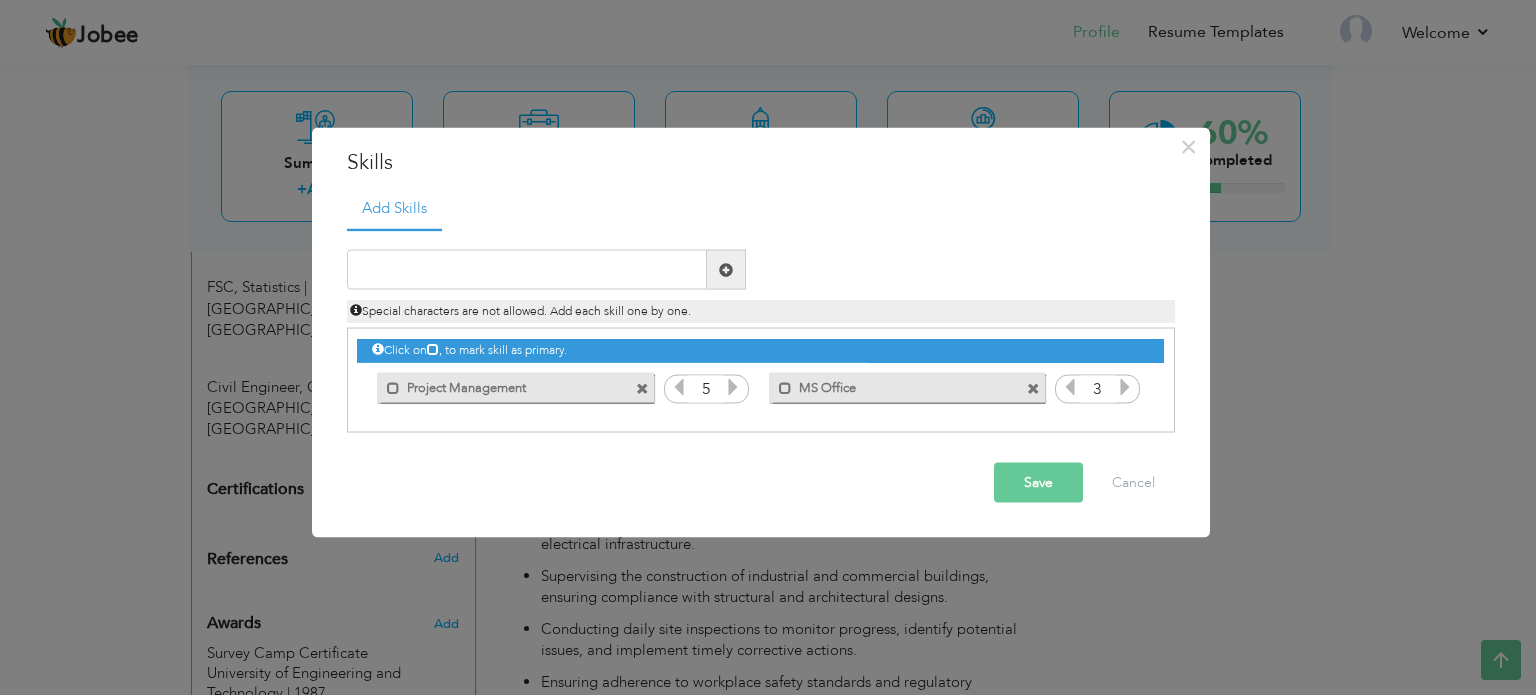 click on "Save" at bounding box center [1038, 483] 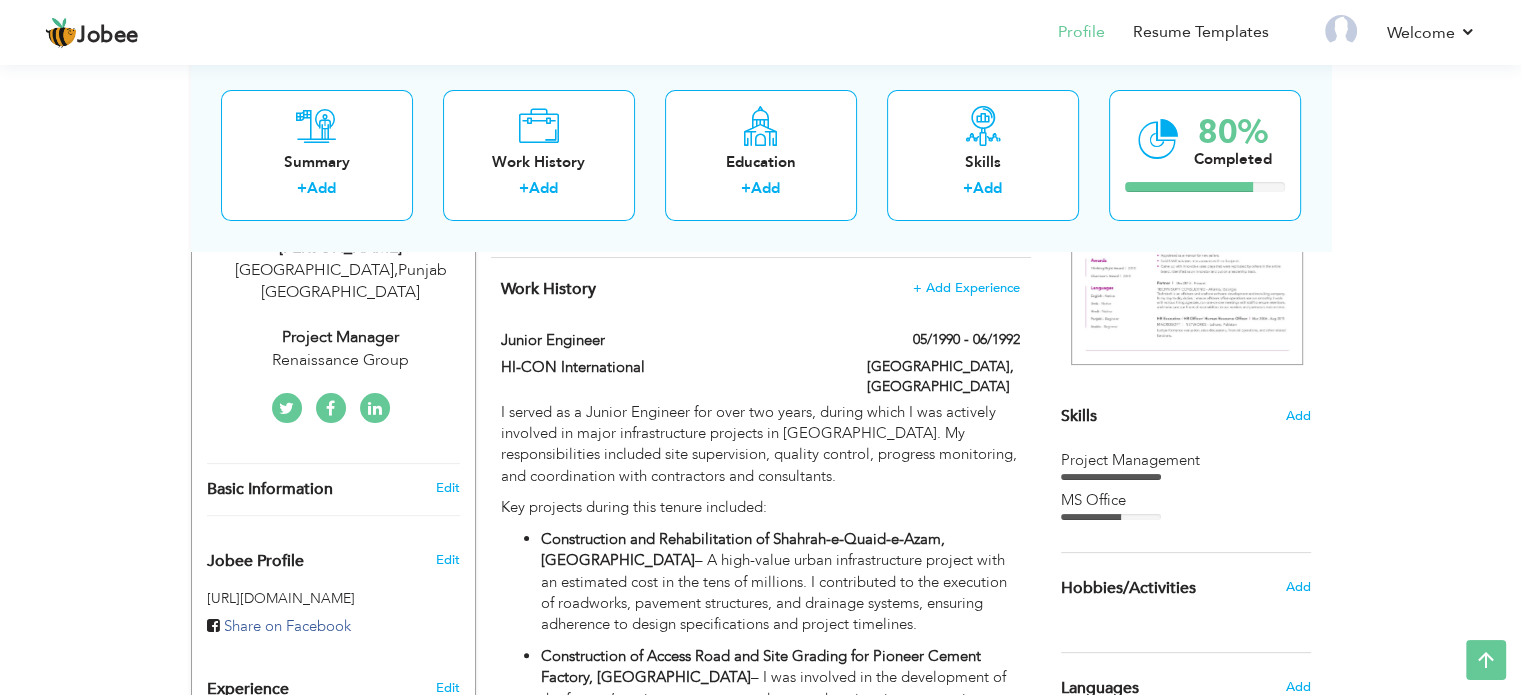 scroll, scrollTop: 0, scrollLeft: 0, axis: both 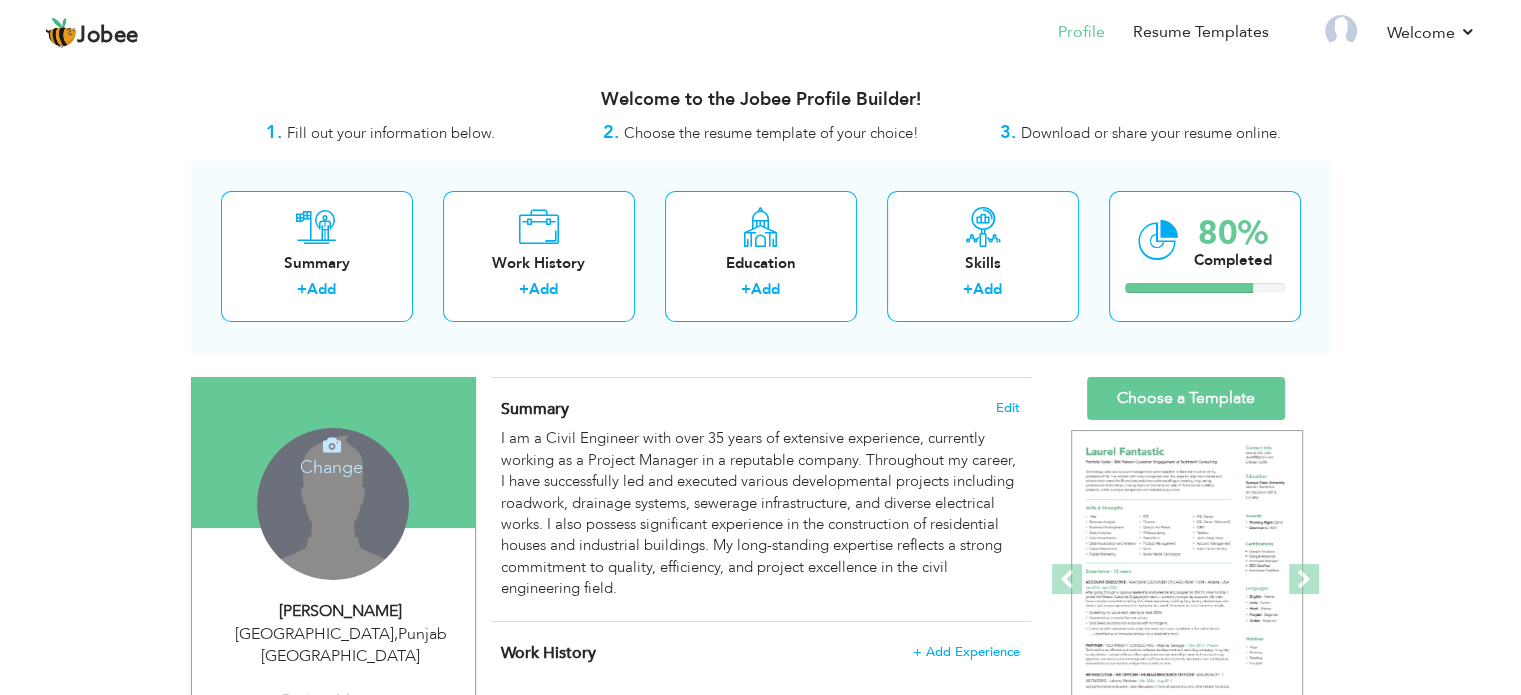 click on "Change" at bounding box center (331, 454) 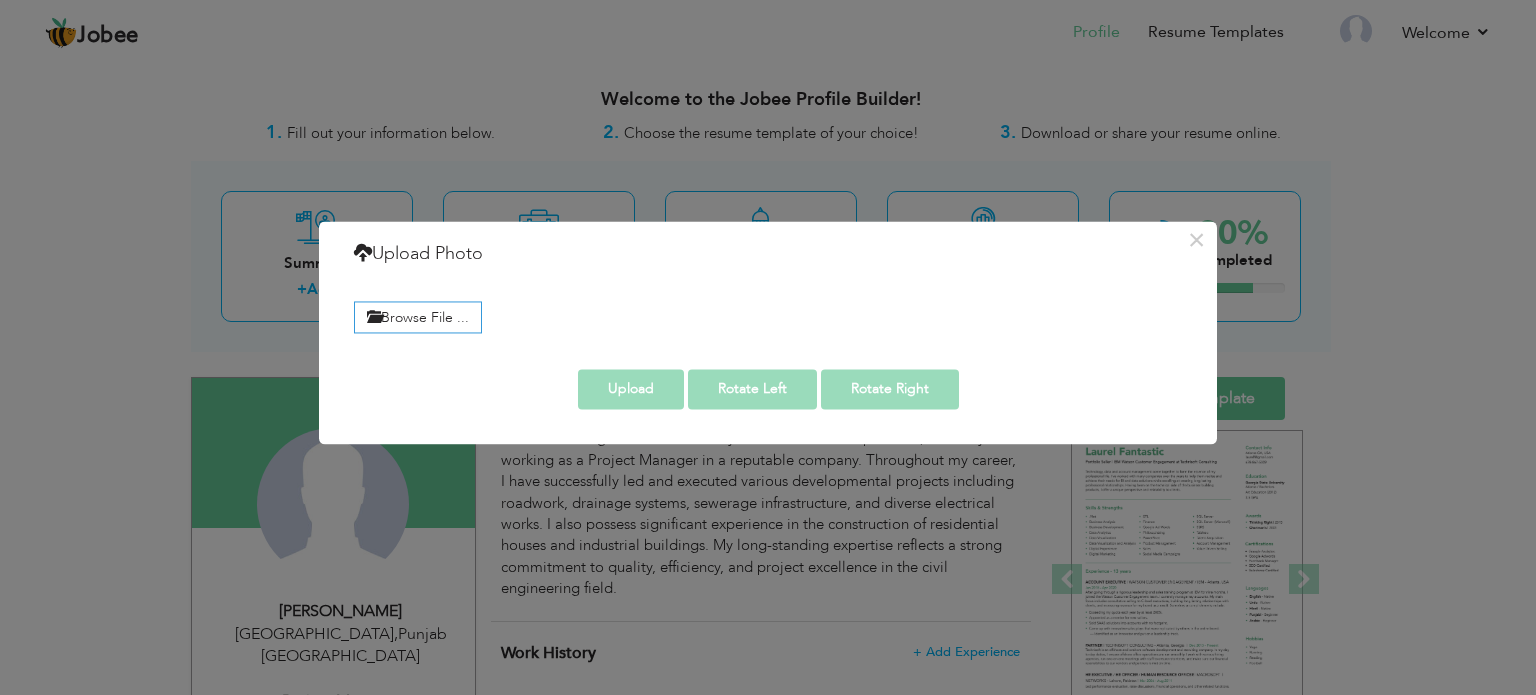 click on "×
Upload Photo
Browse File ..." at bounding box center [768, 347] 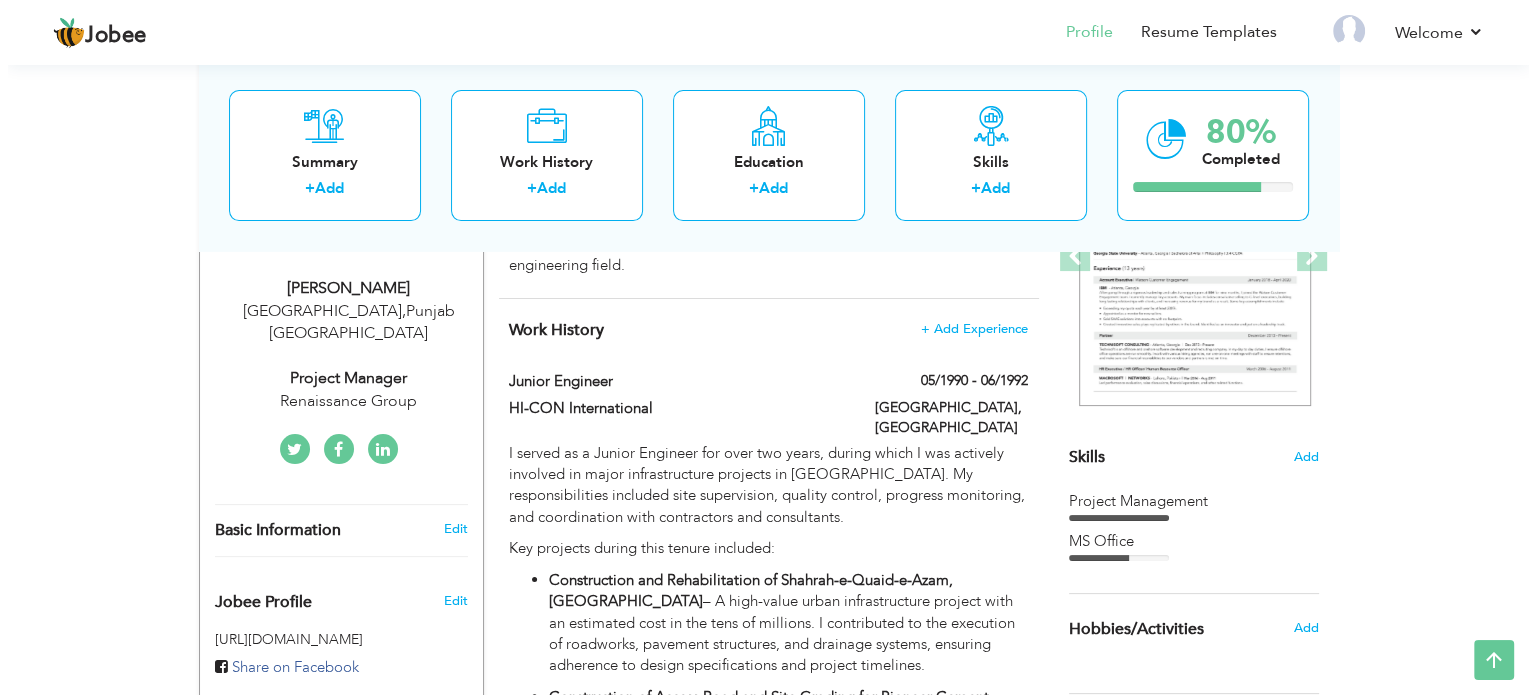 scroll, scrollTop: 327, scrollLeft: 0, axis: vertical 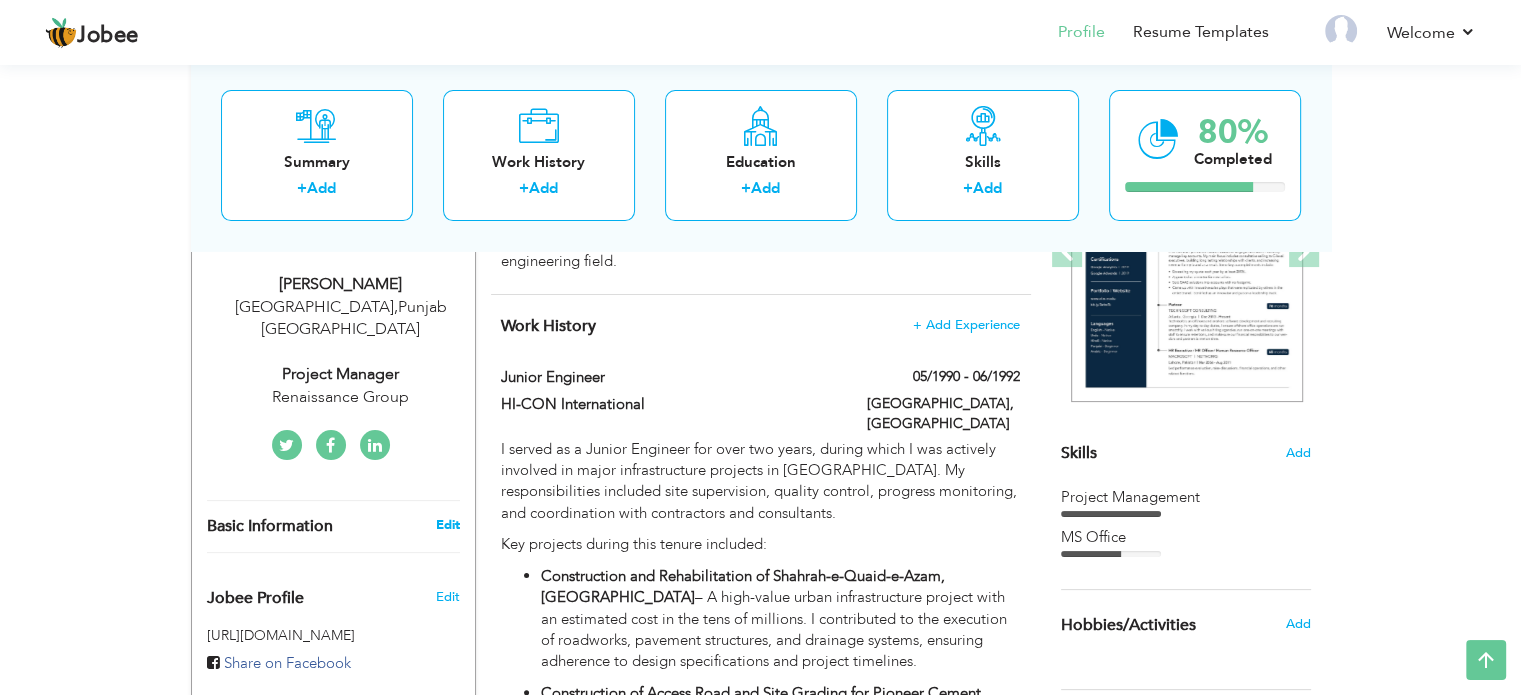 click on "Edit" at bounding box center [447, 525] 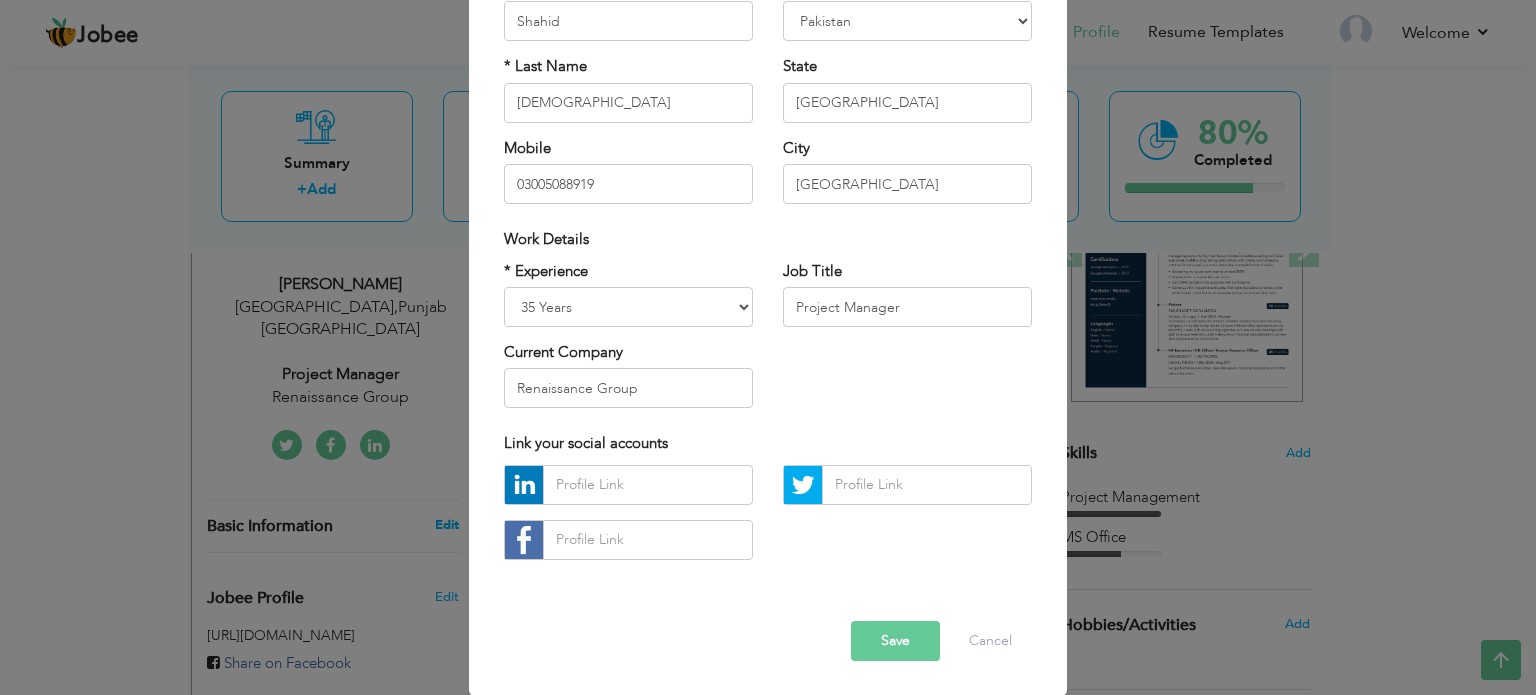 scroll, scrollTop: 0, scrollLeft: 0, axis: both 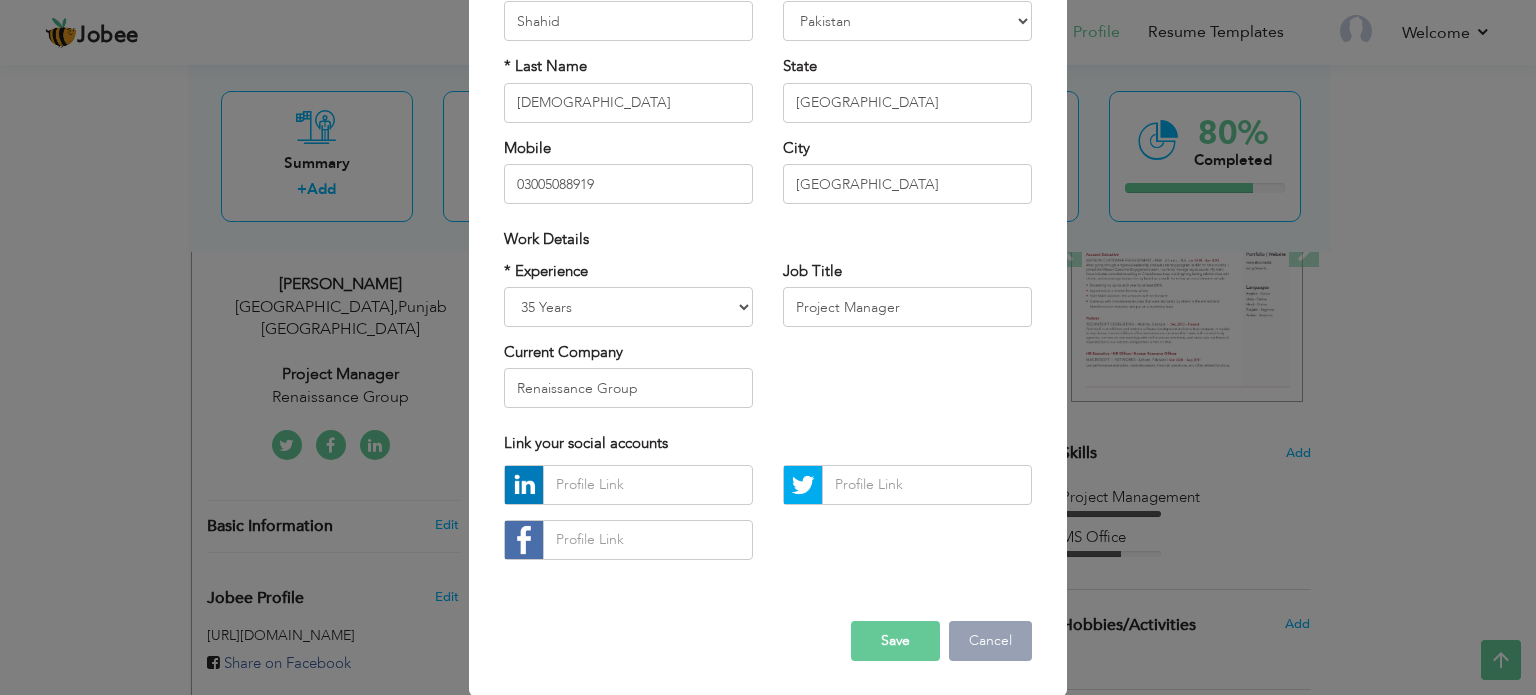 click on "Cancel" at bounding box center [990, 641] 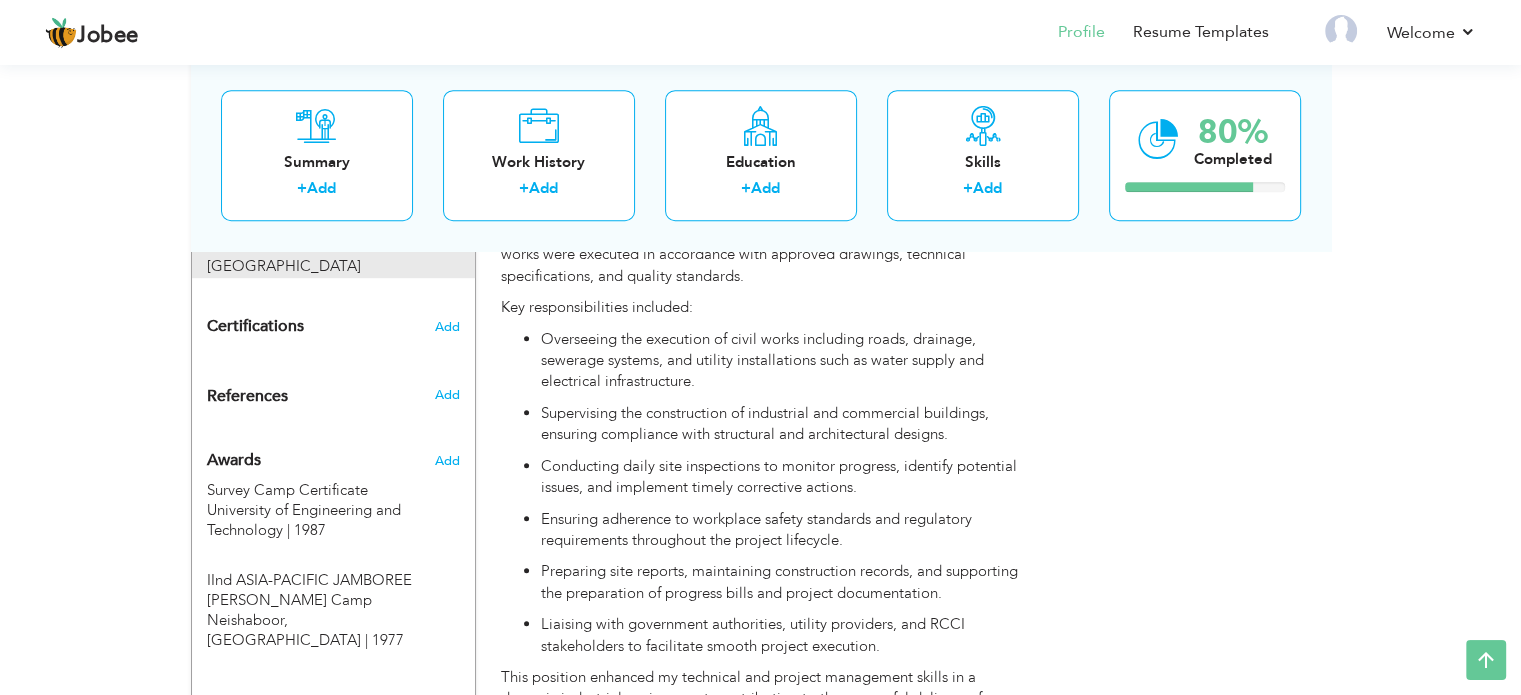 scroll, scrollTop: 1027, scrollLeft: 0, axis: vertical 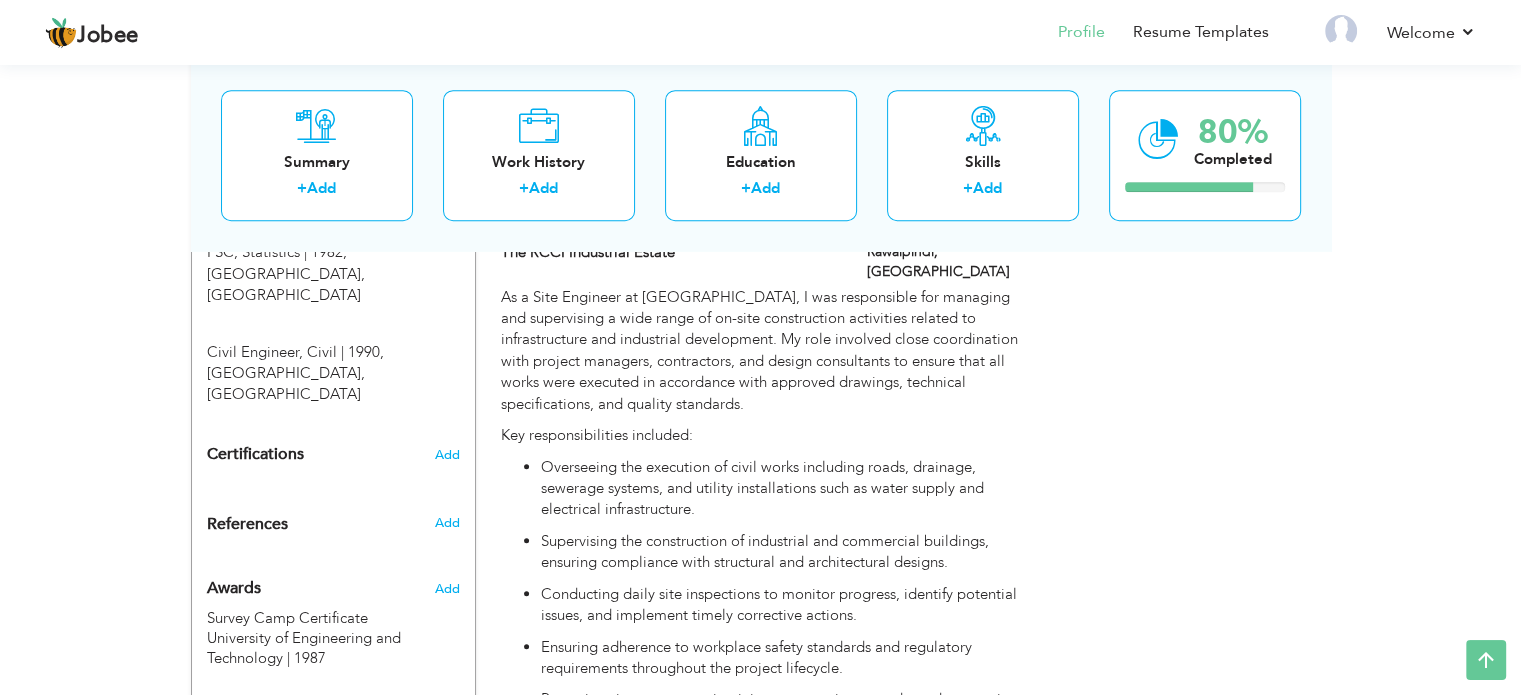 click on "Add" at bounding box center [450, 523] 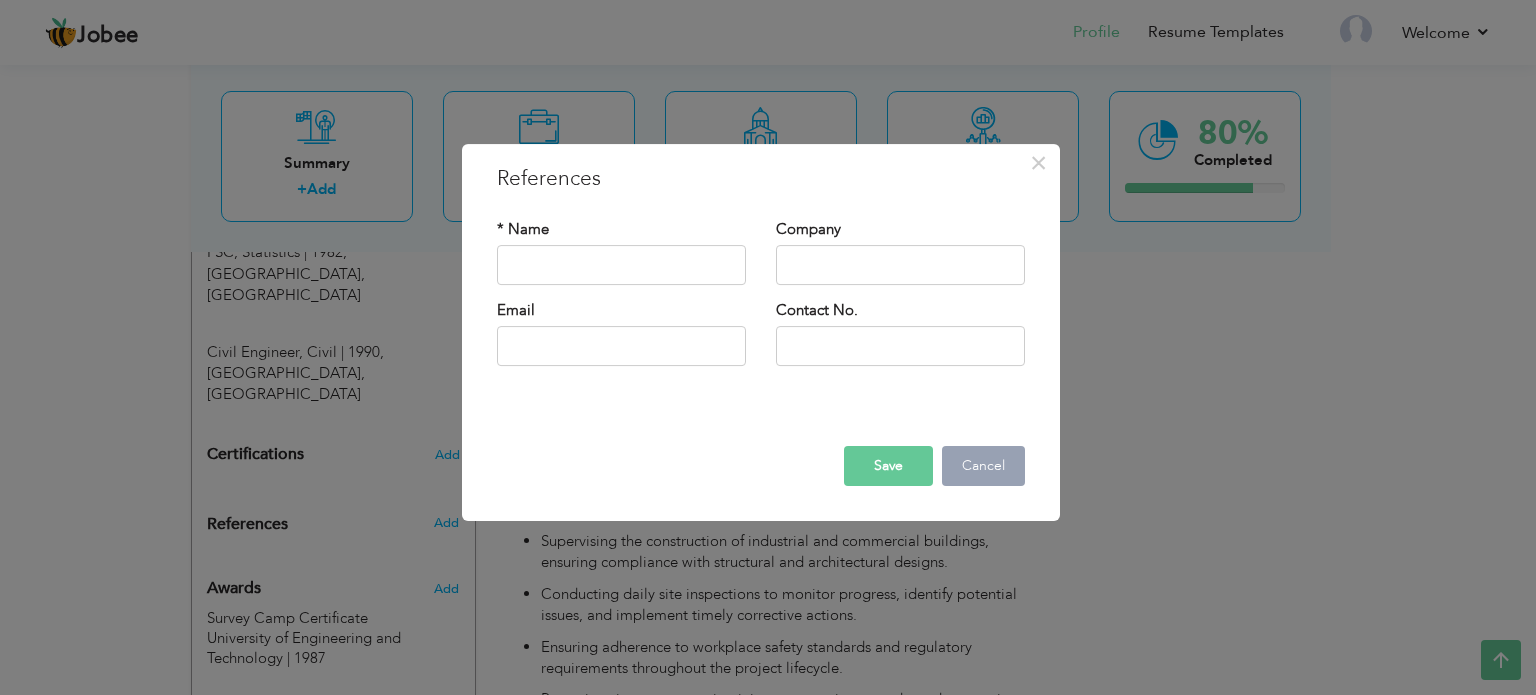 click on "Cancel" at bounding box center [983, 466] 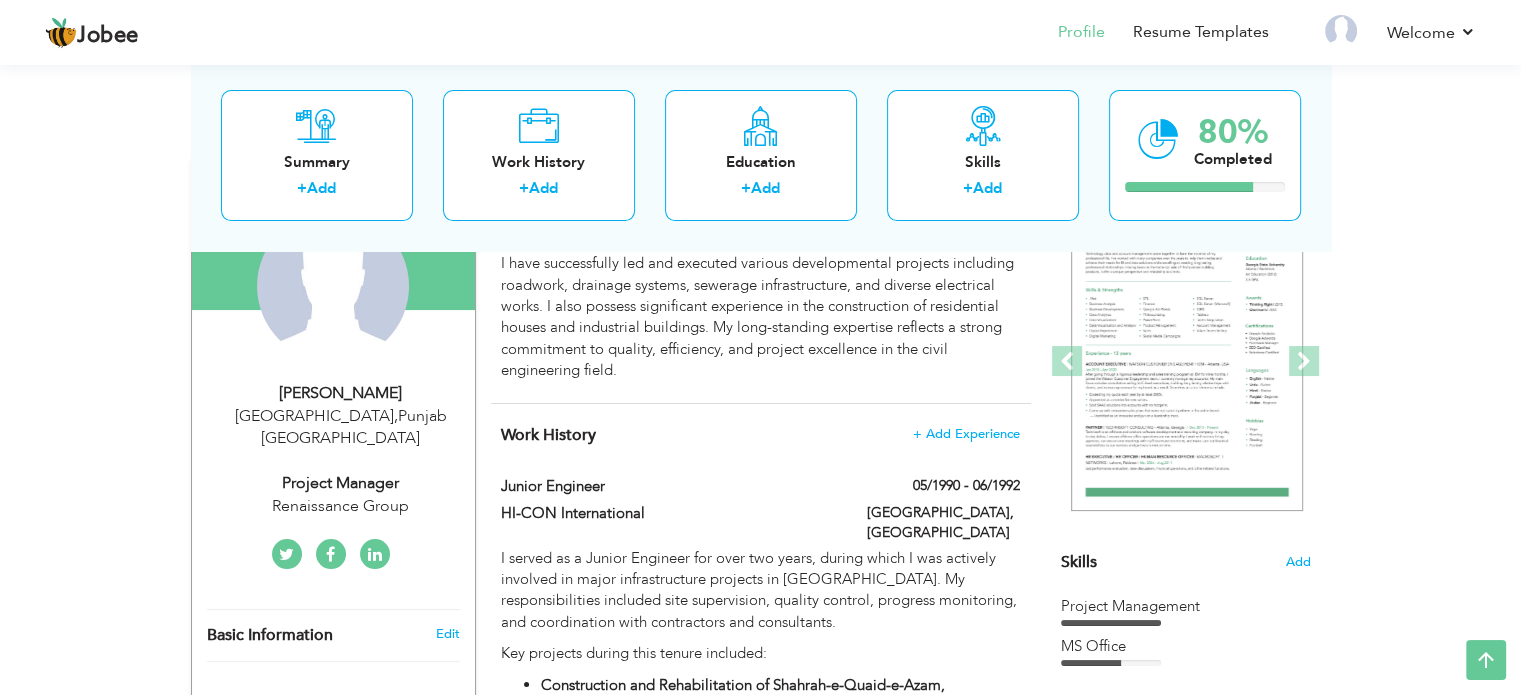 scroll, scrollTop: 0, scrollLeft: 0, axis: both 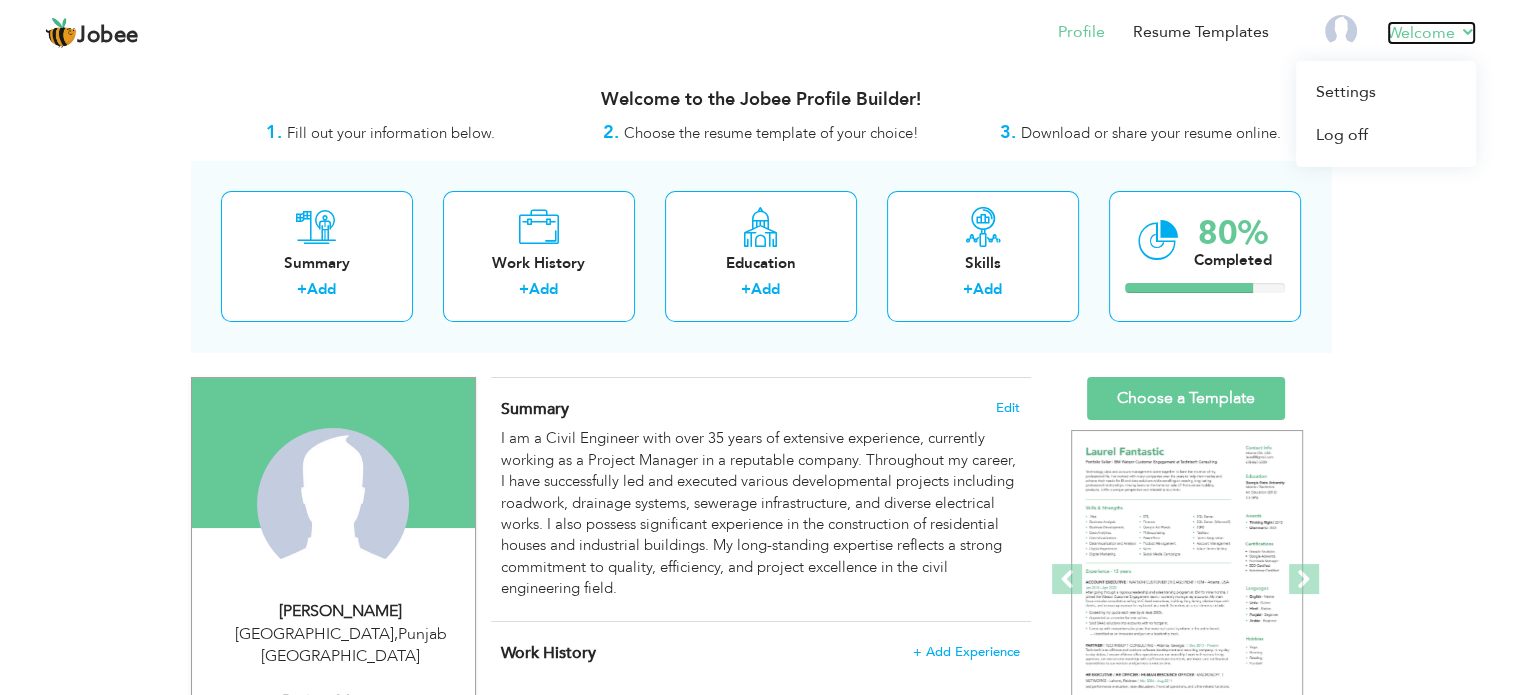 click on "Welcome" at bounding box center (1431, 33) 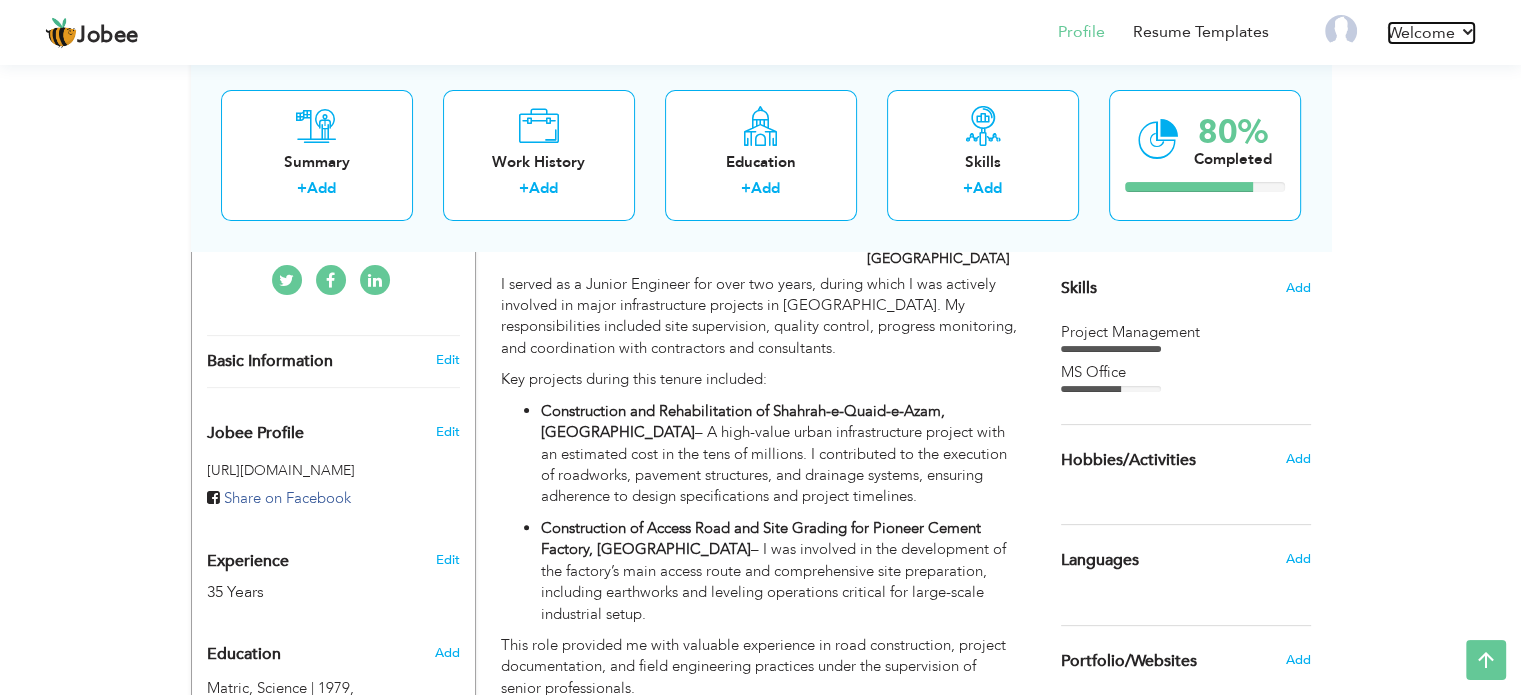 scroll, scrollTop: 476, scrollLeft: 0, axis: vertical 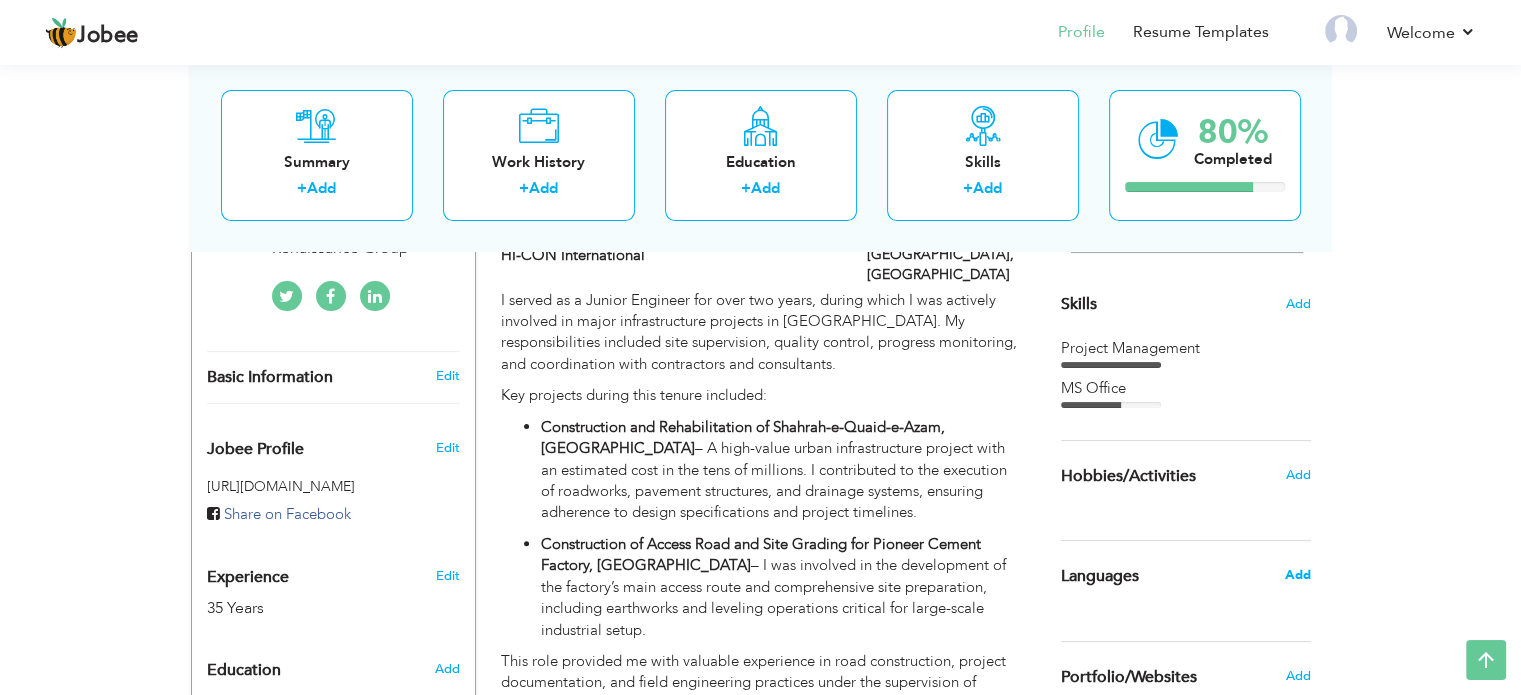 click on "Add" at bounding box center (1297, 575) 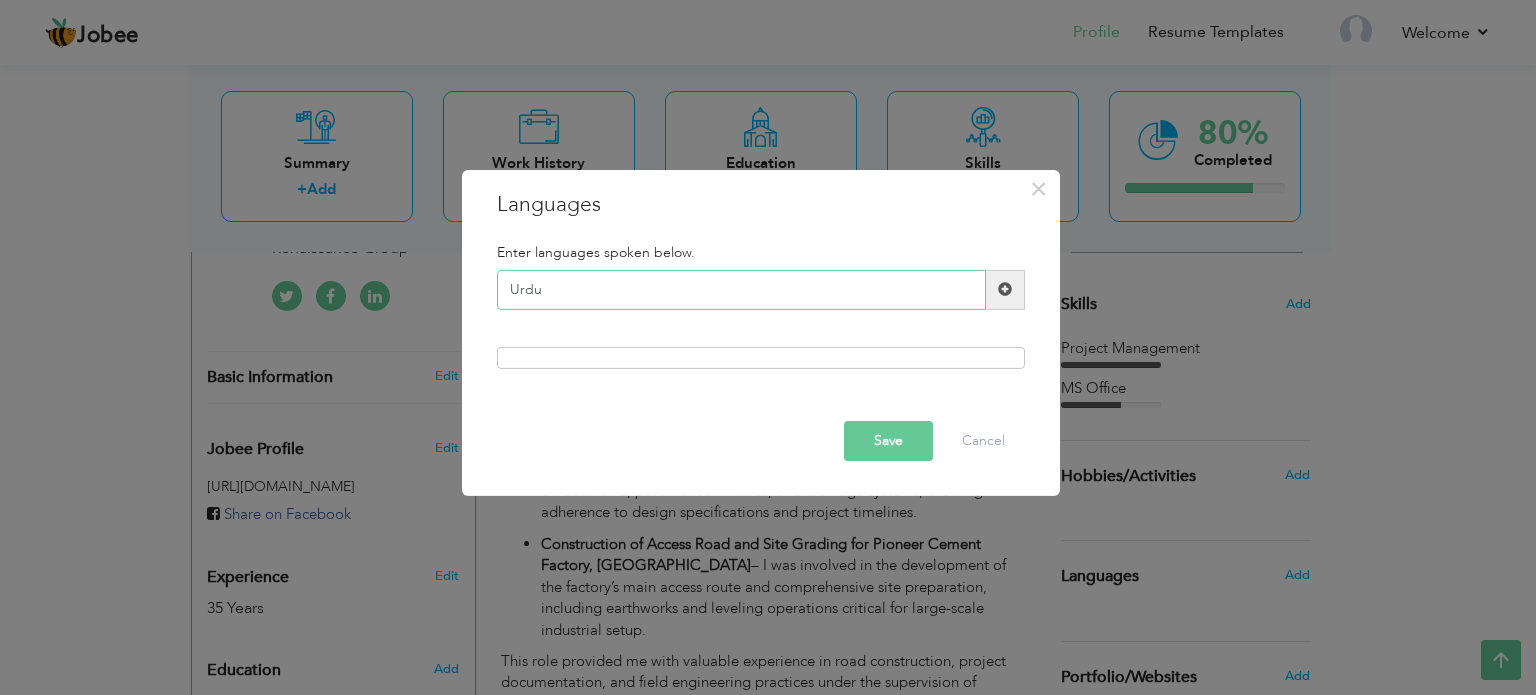 type on "Urdu" 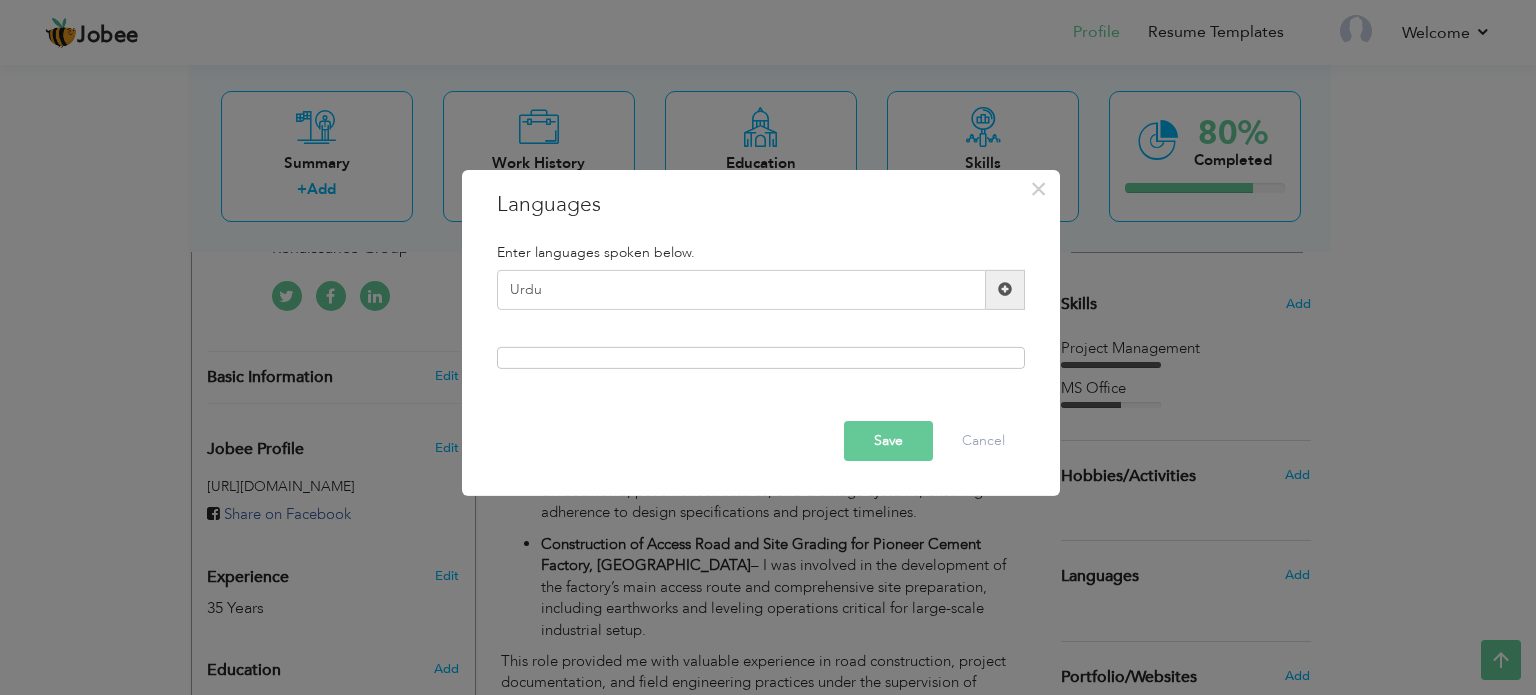 click at bounding box center [1005, 290] 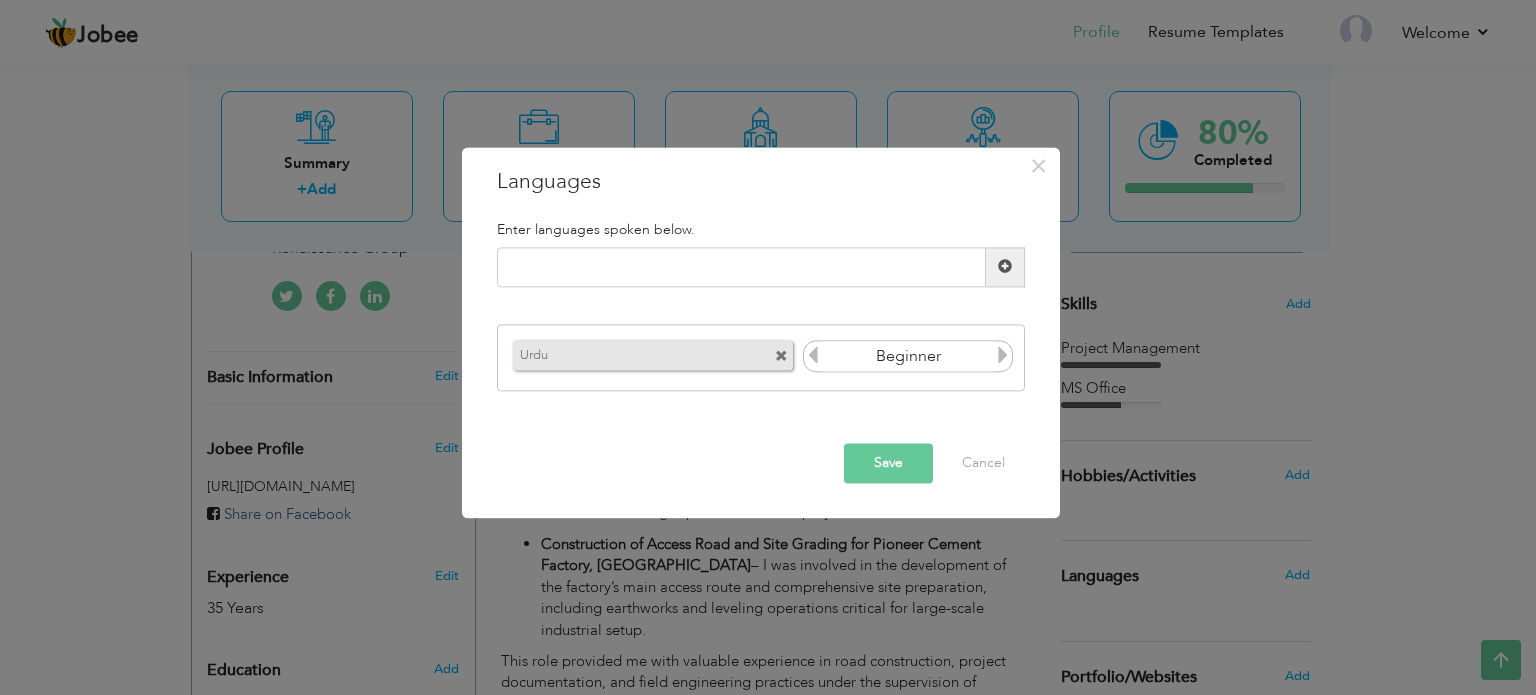 click at bounding box center (1003, 356) 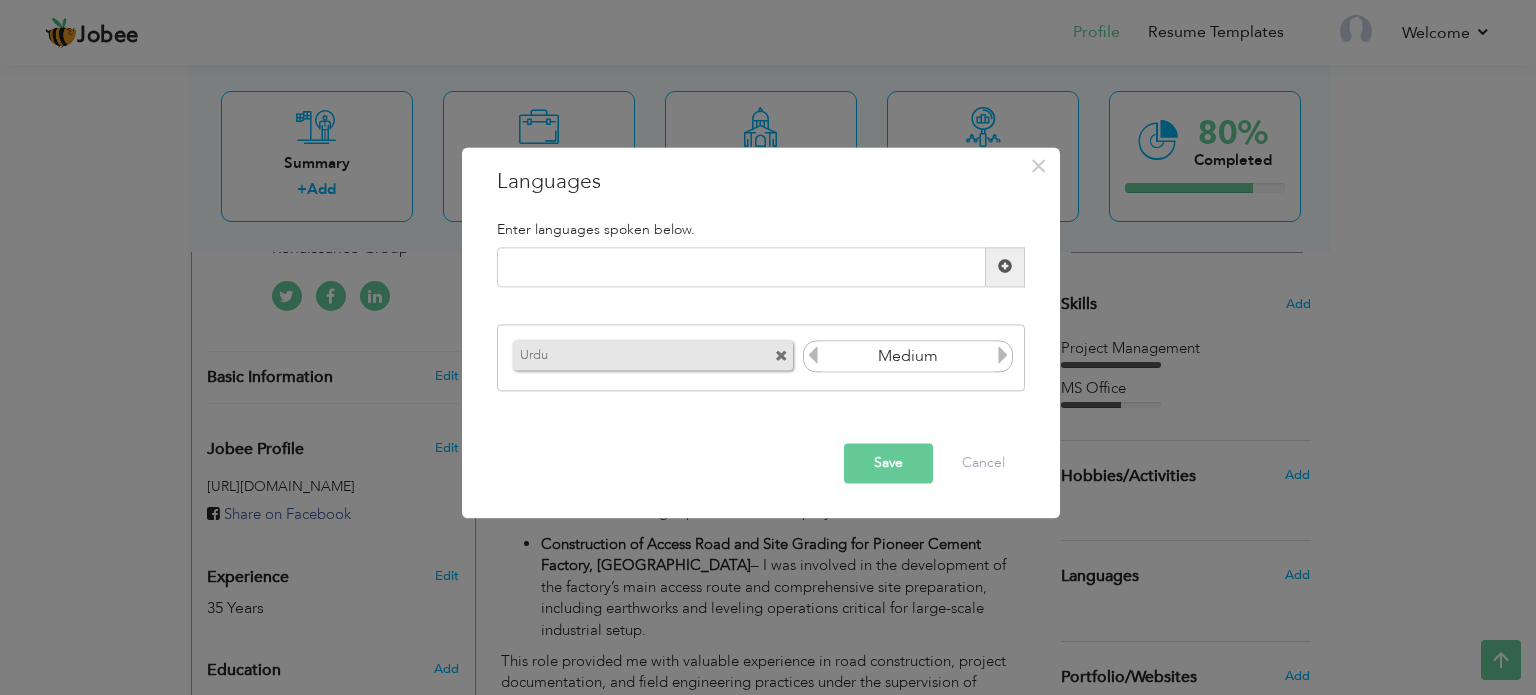 click at bounding box center [1003, 356] 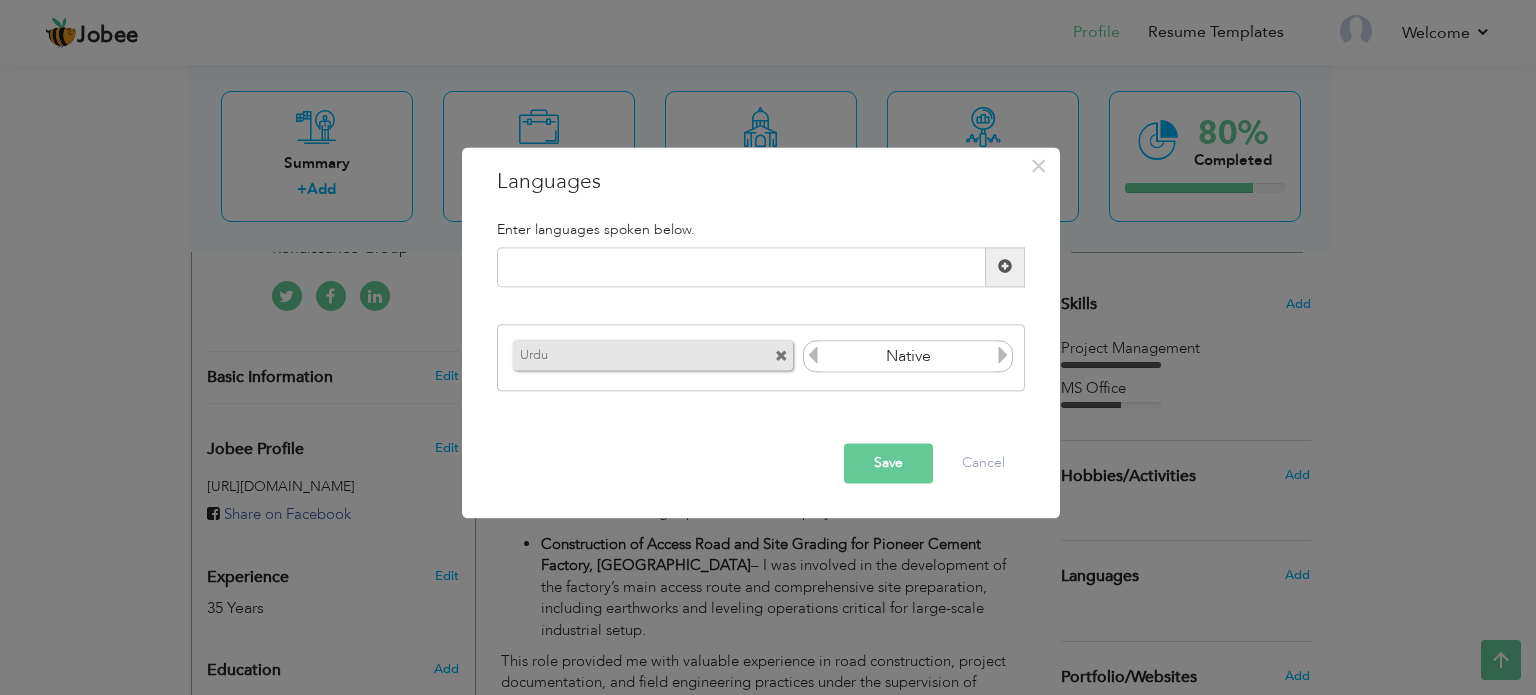 click at bounding box center [1003, 356] 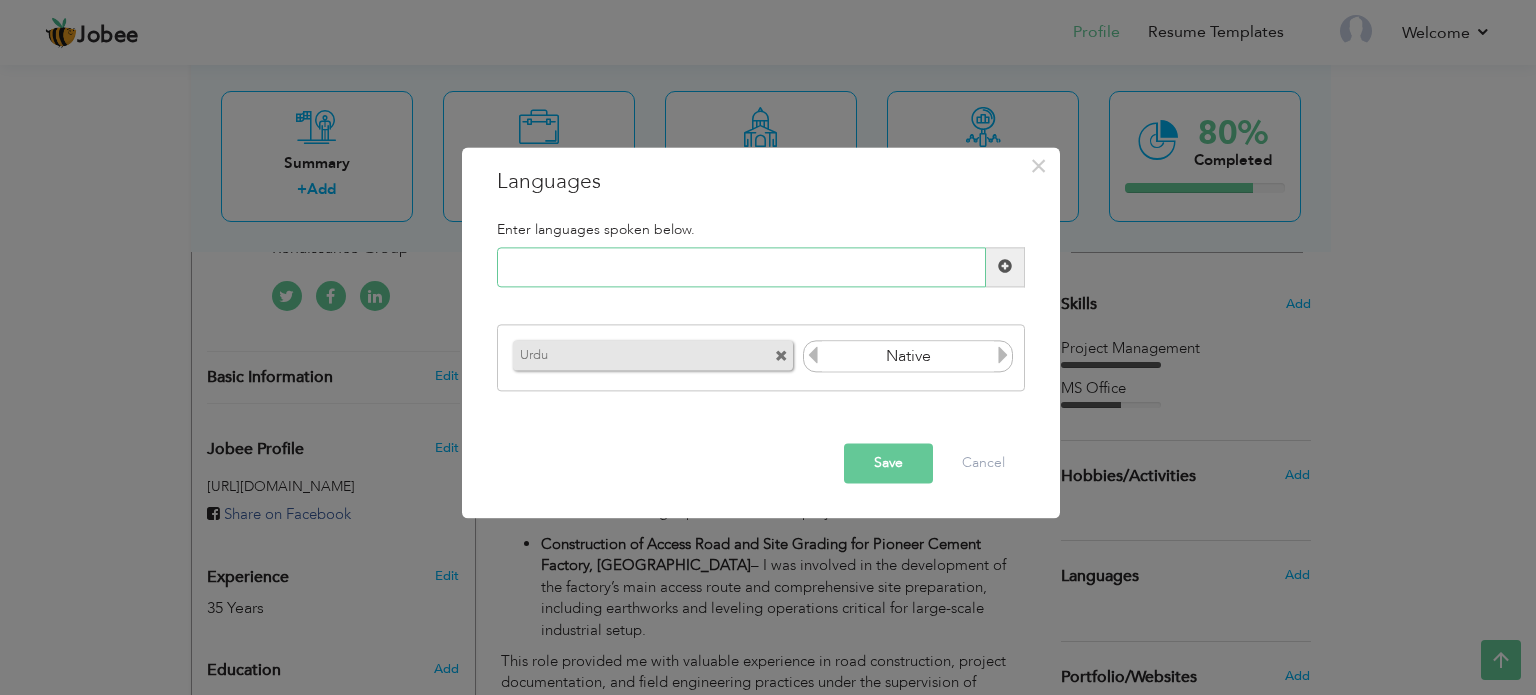 click at bounding box center [741, 267] 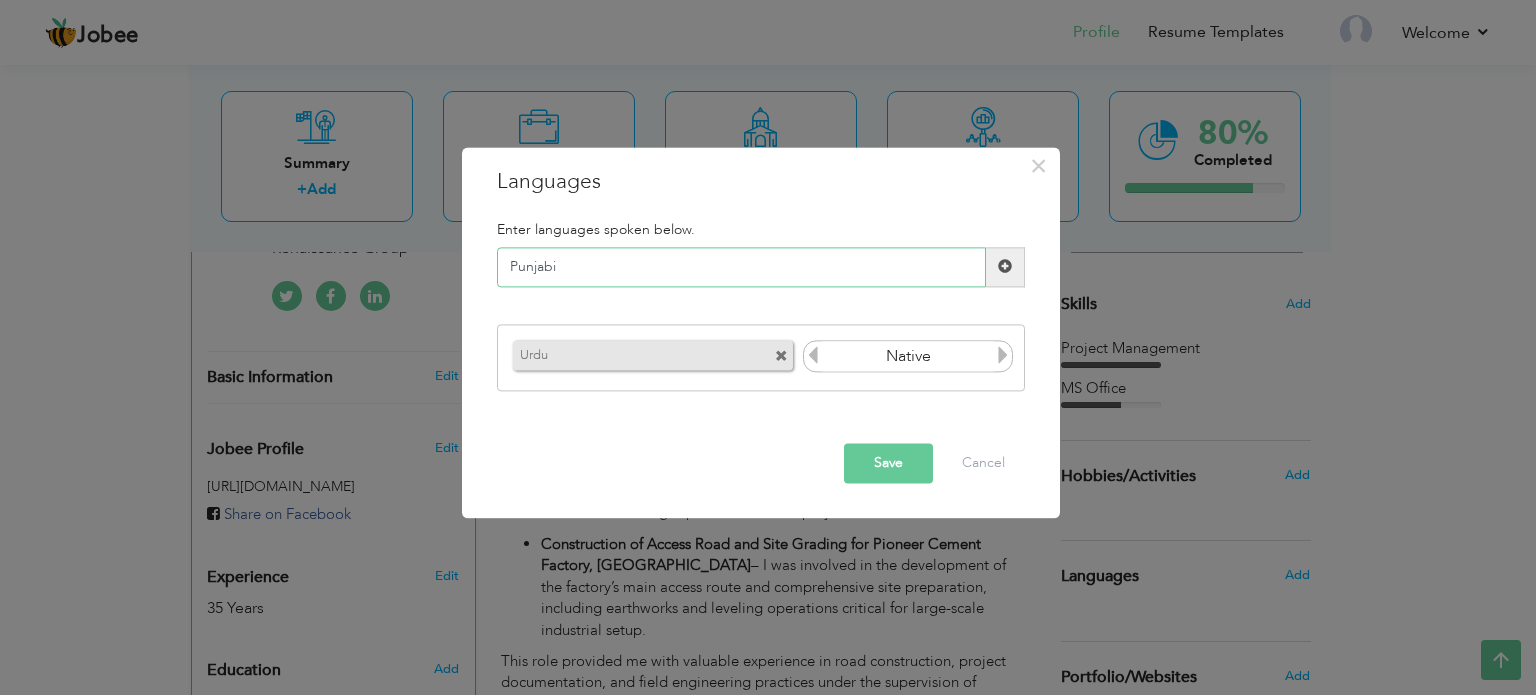 type on "Punjabi" 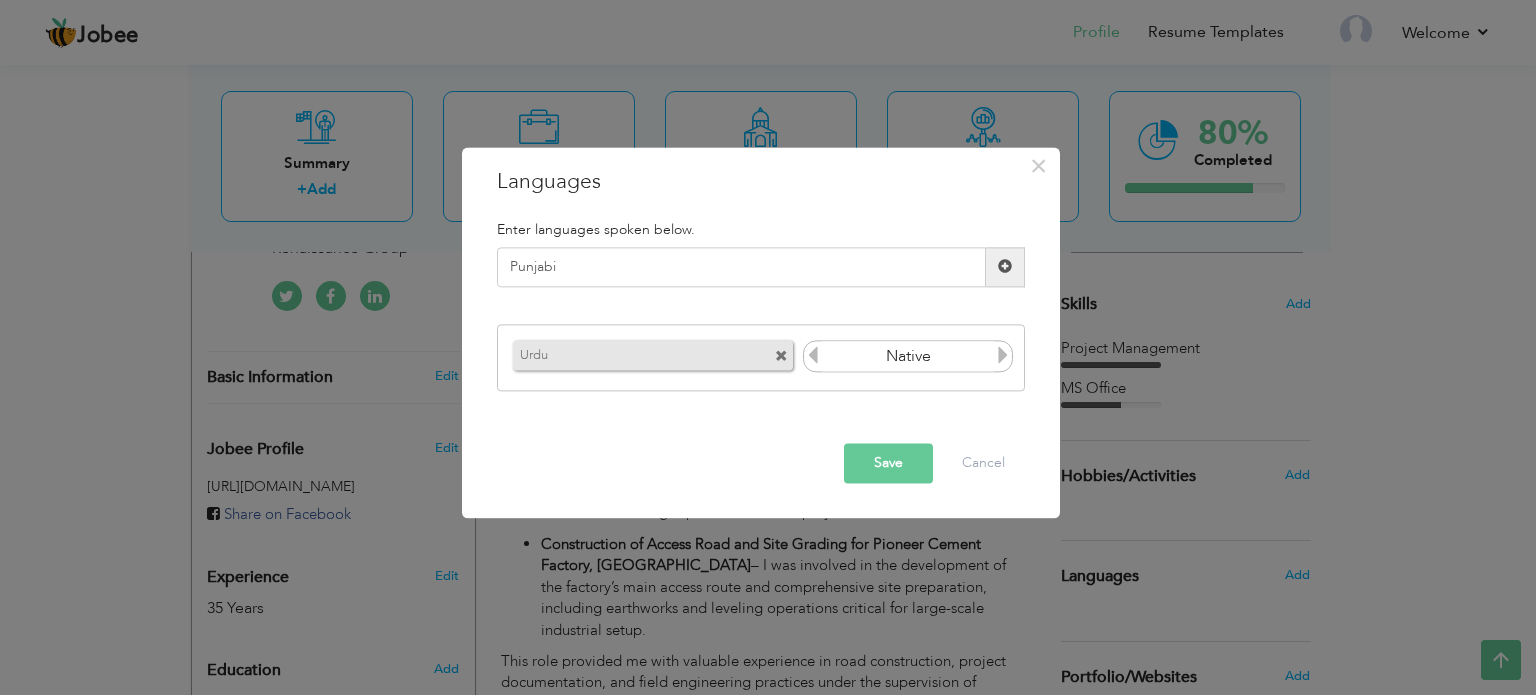 click at bounding box center [1005, 267] 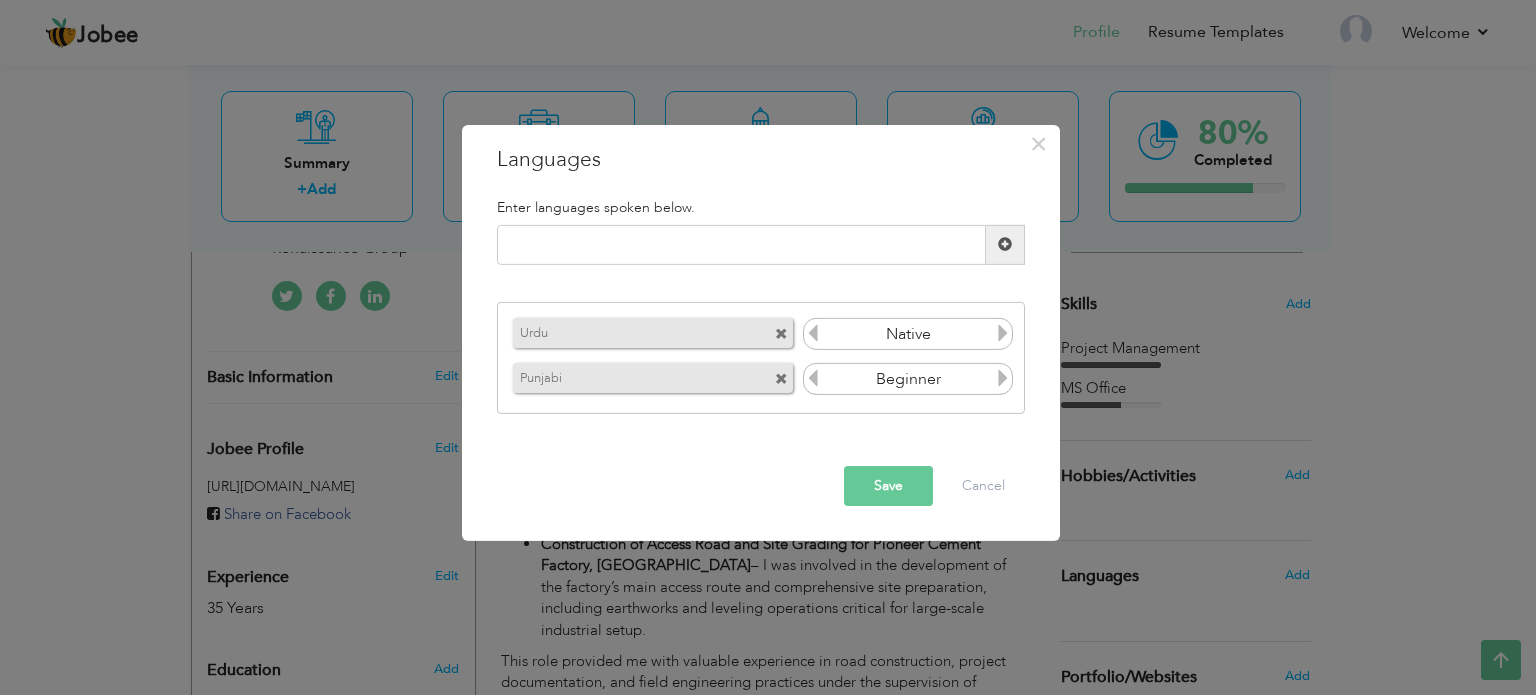 click at bounding box center [1003, 378] 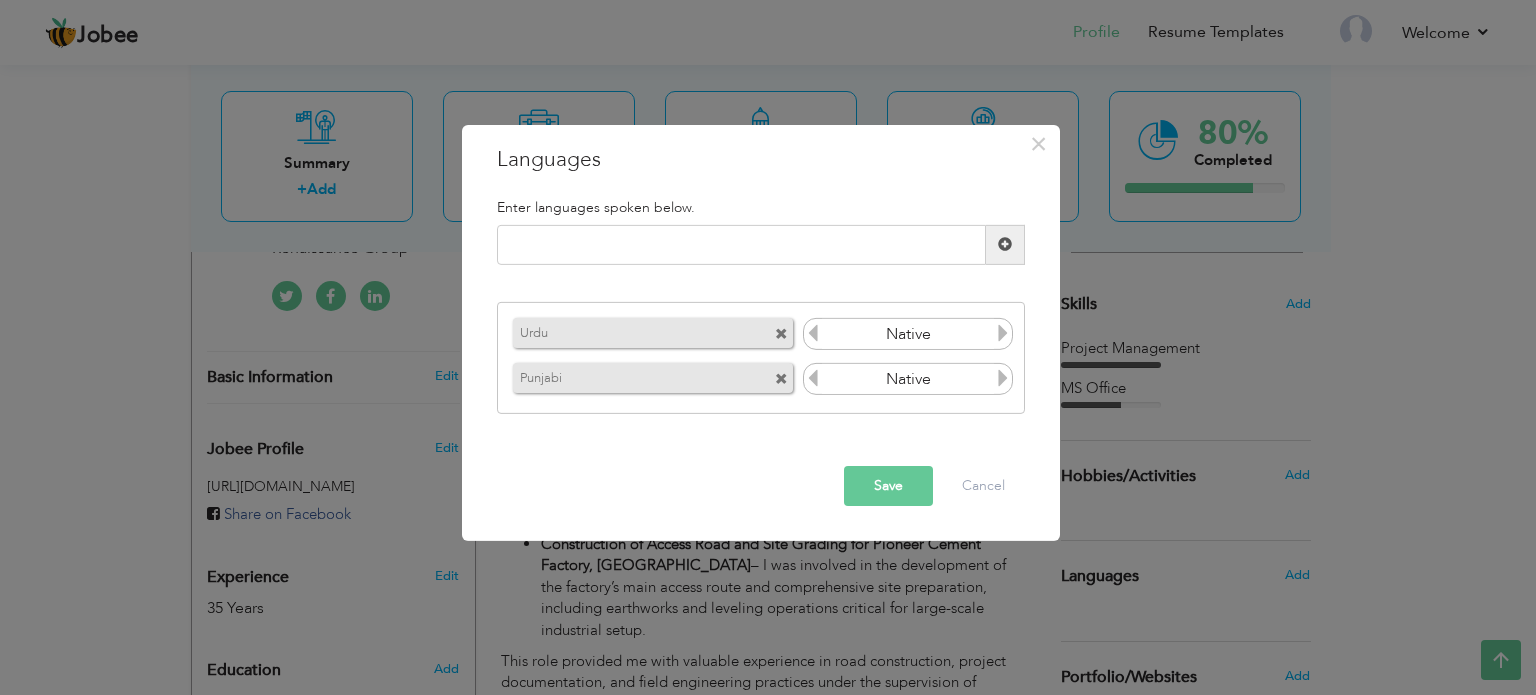 click at bounding box center [1003, 378] 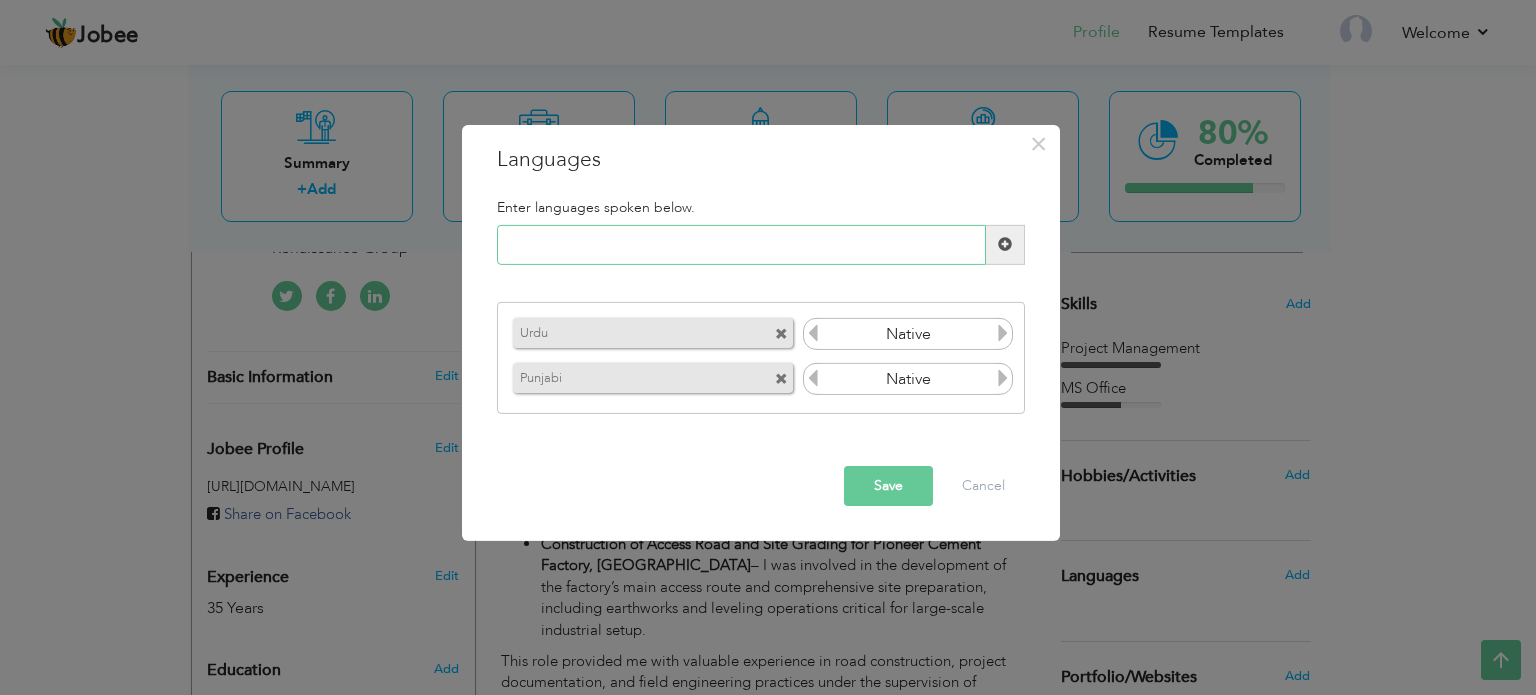 click at bounding box center [741, 245] 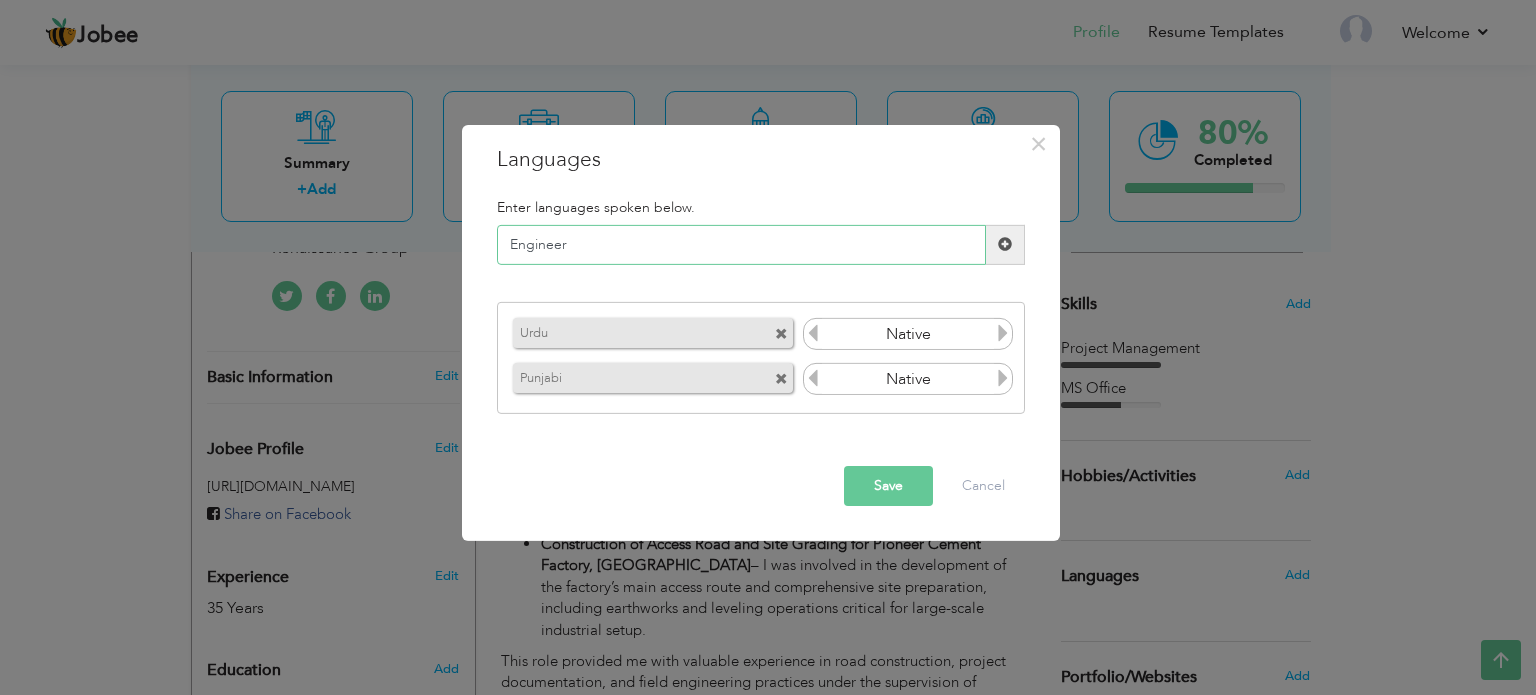 type on "Engineer" 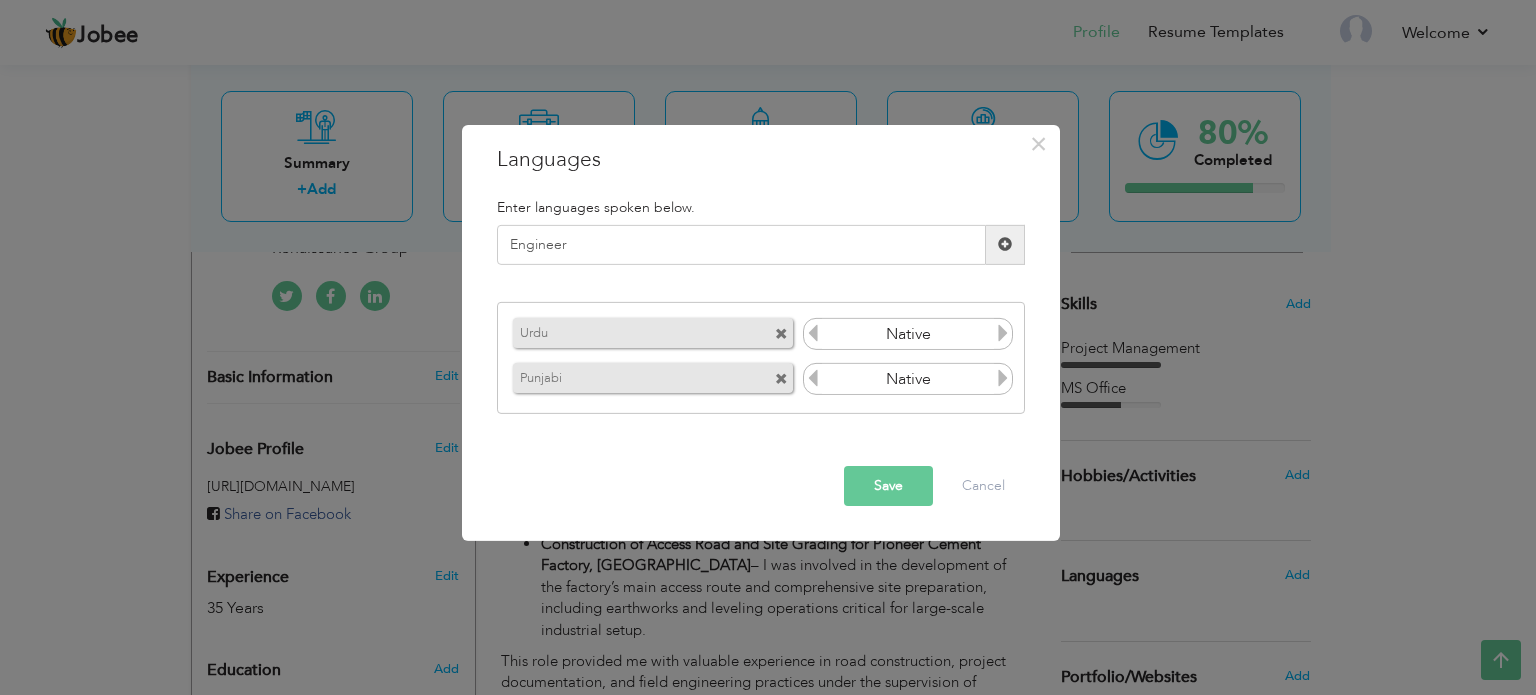 click on "Engineer" at bounding box center (761, 245) 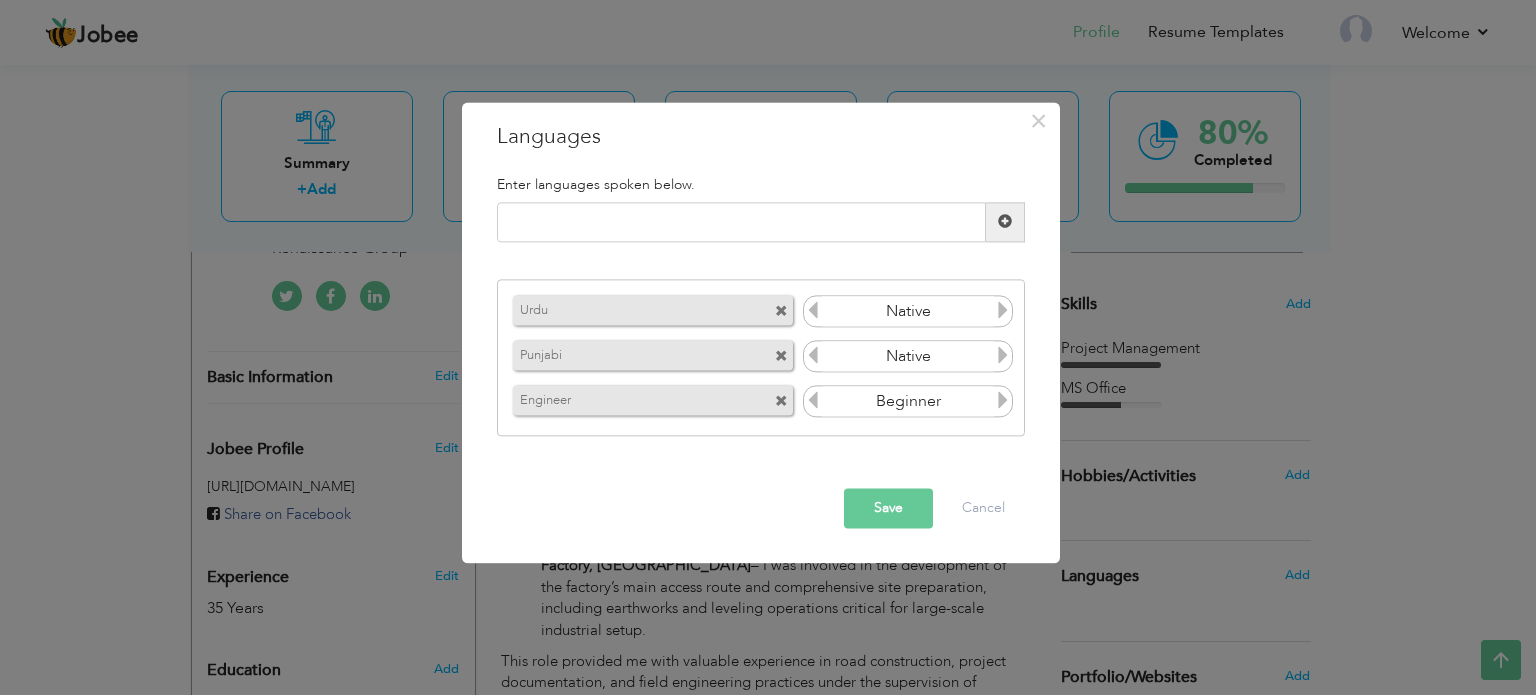click at bounding box center (1003, 311) 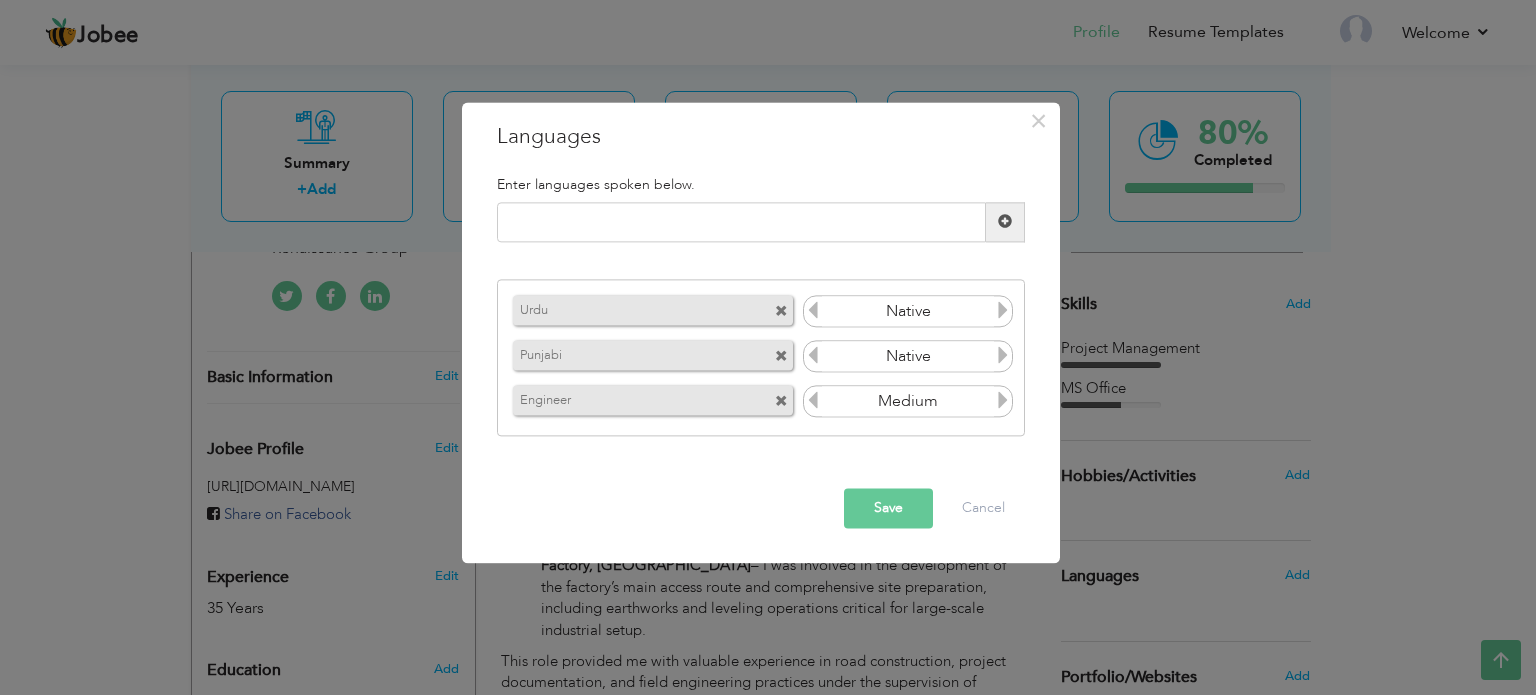 click on "Save" at bounding box center (888, 508) 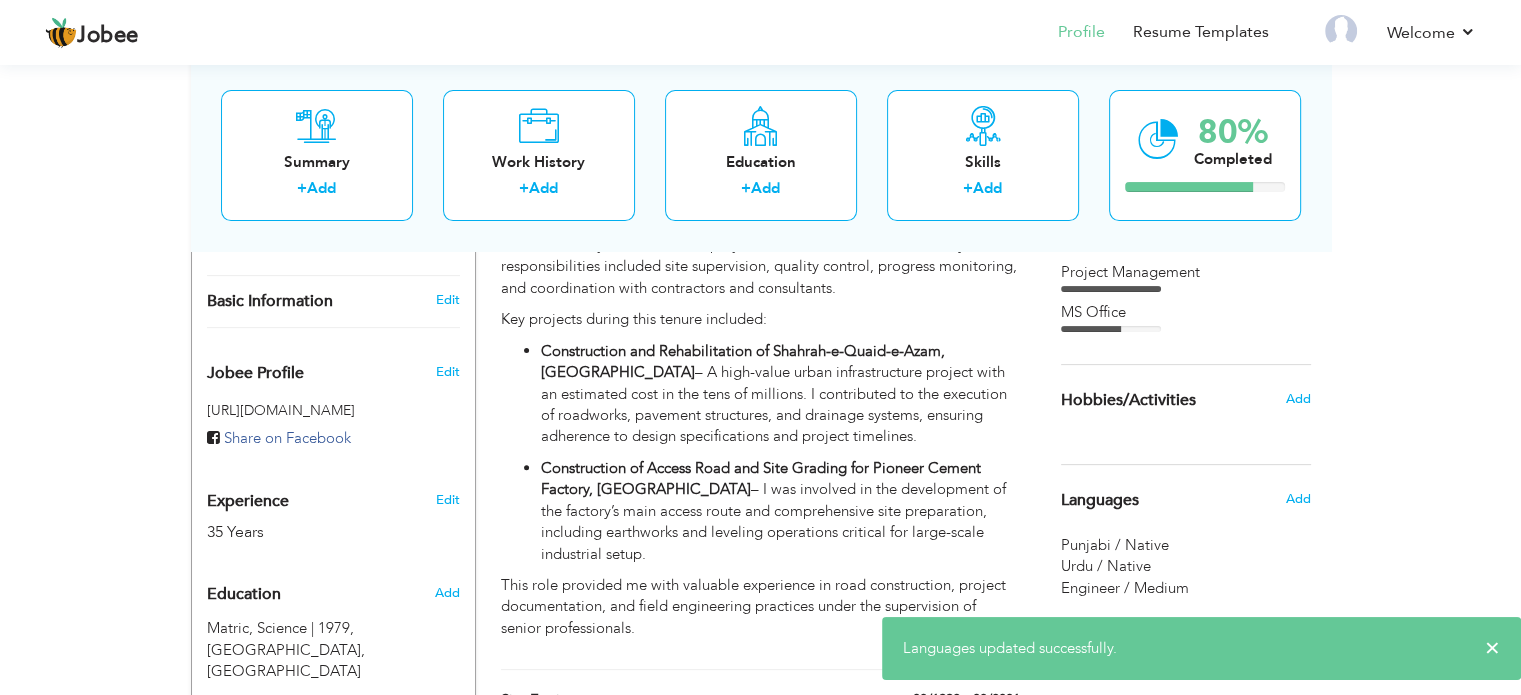 scroll, scrollTop: 548, scrollLeft: 0, axis: vertical 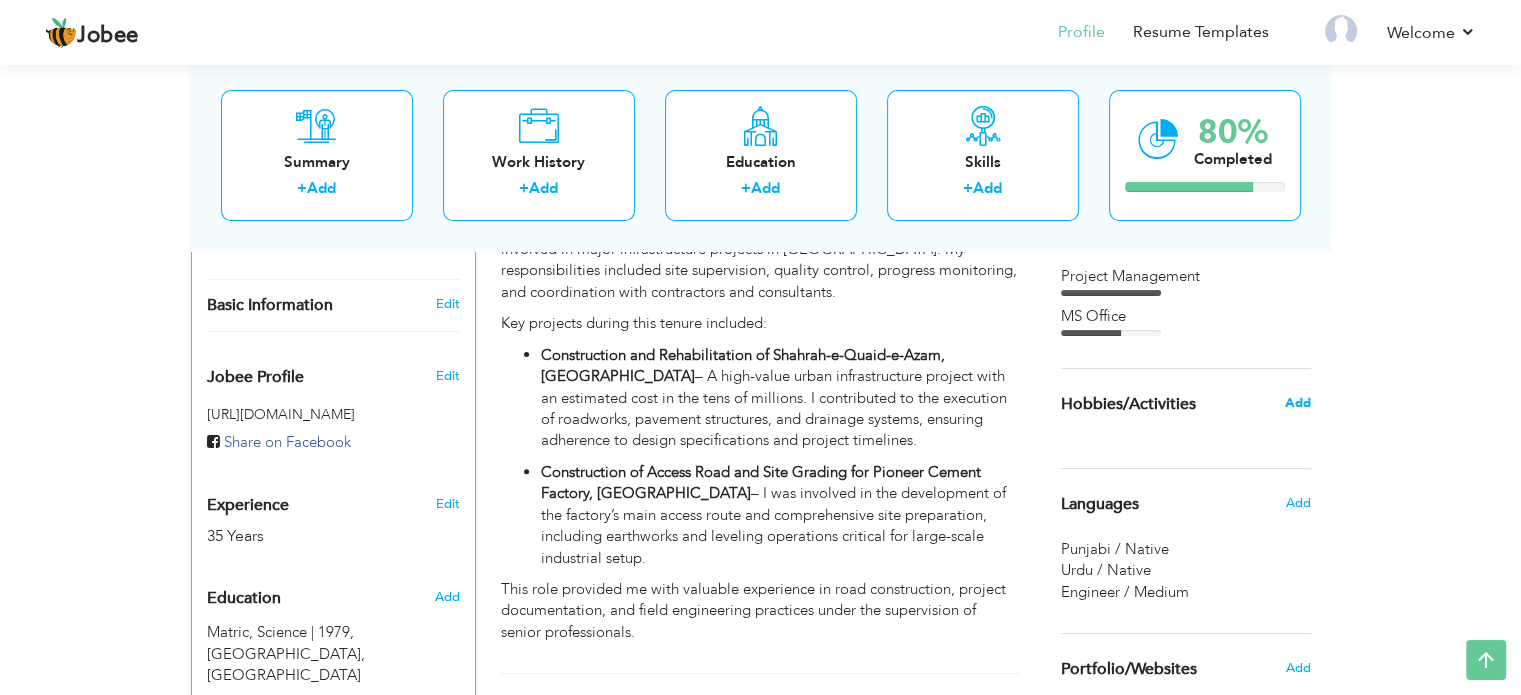 click on "Add" at bounding box center [1297, 403] 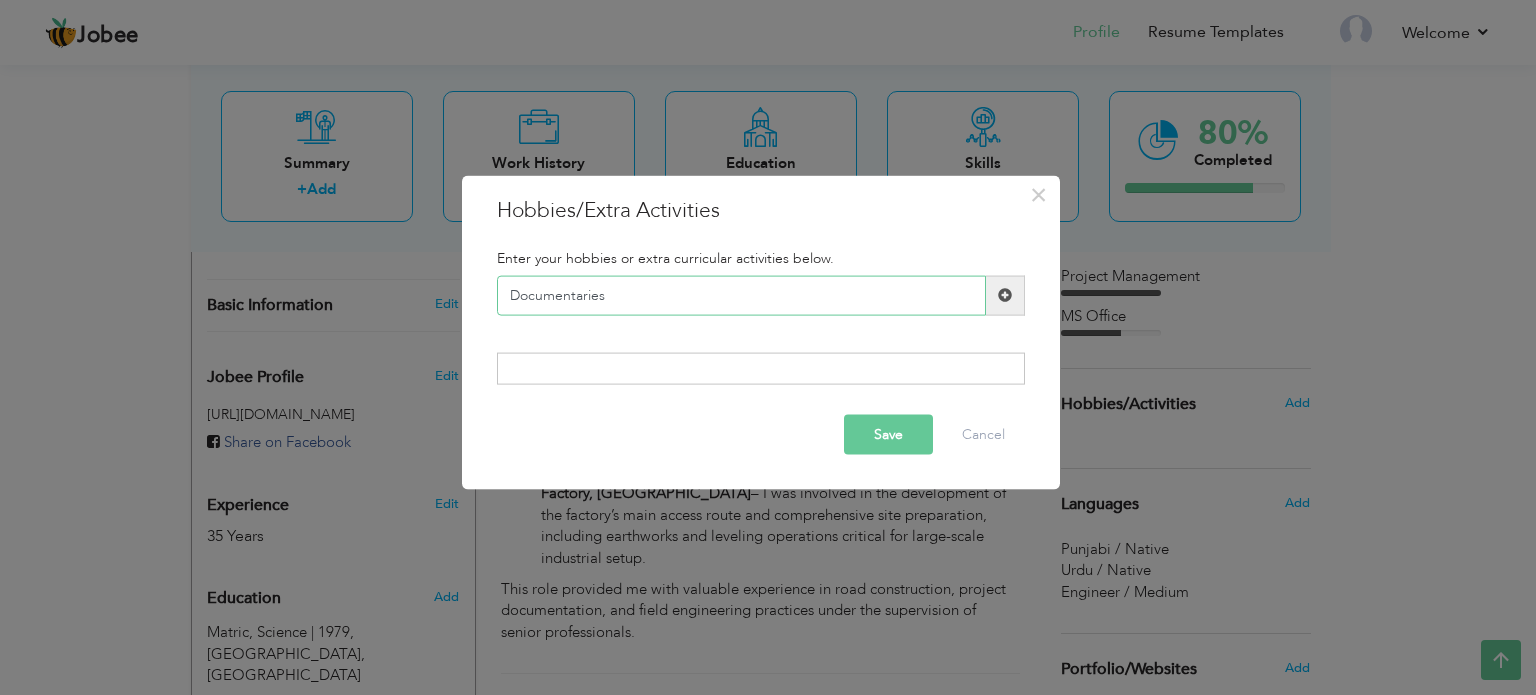 type on "Documentaries" 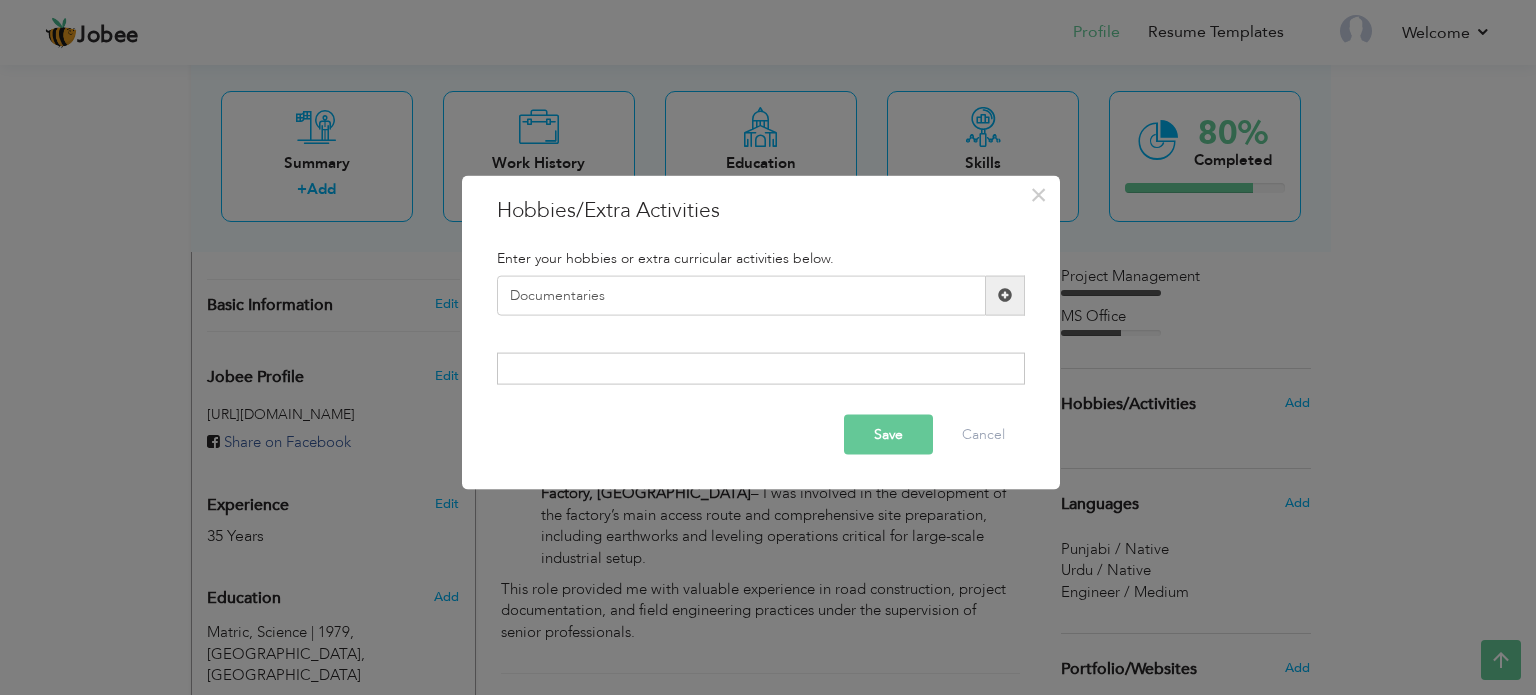 click on "Save" at bounding box center (888, 435) 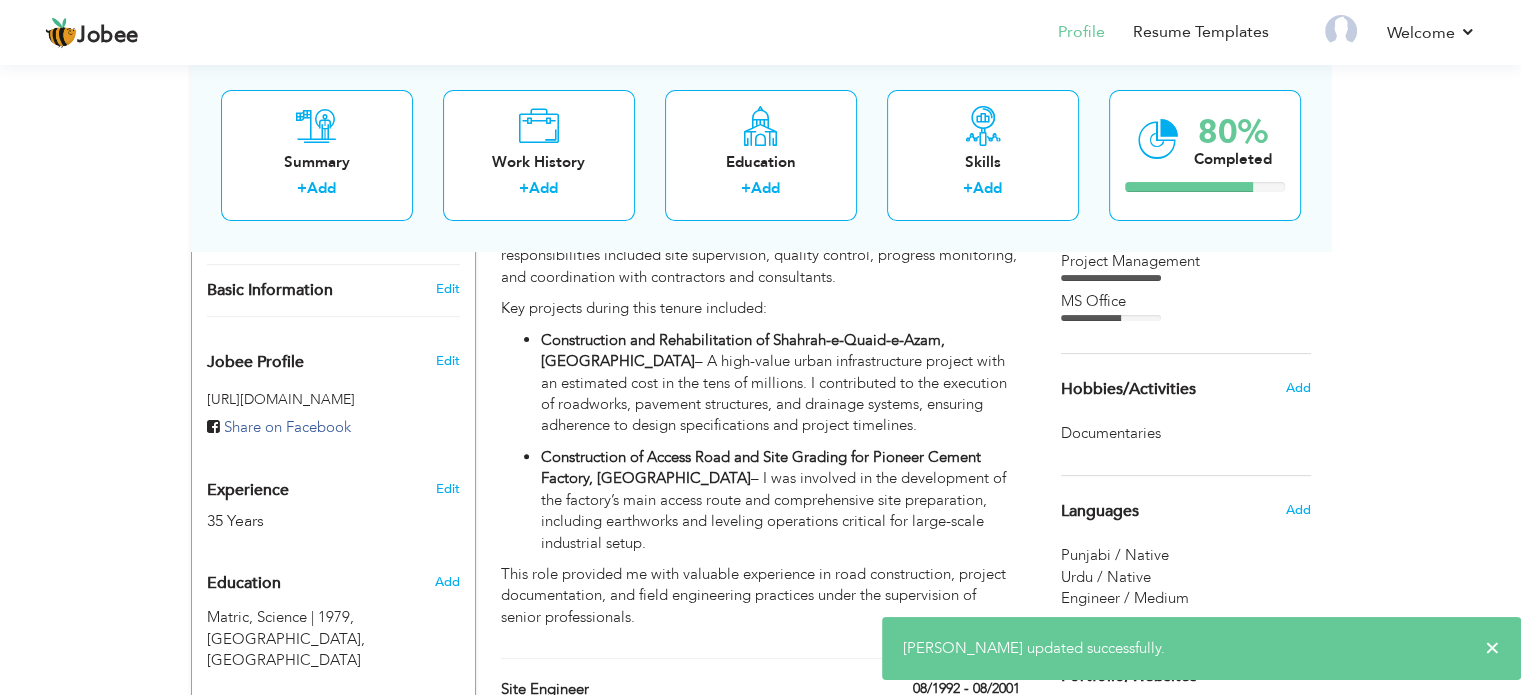 scroll, scrollTop: 567, scrollLeft: 0, axis: vertical 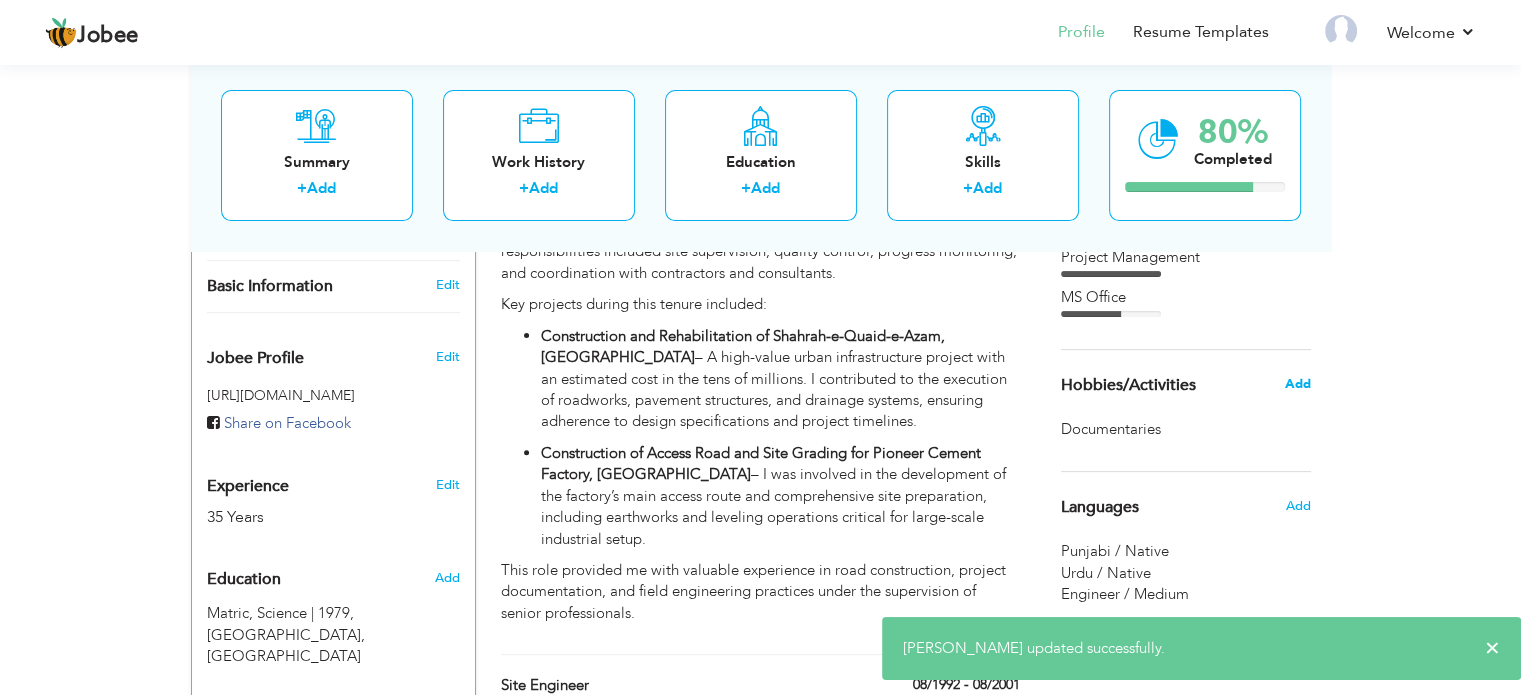 click on "Add" at bounding box center [1297, 384] 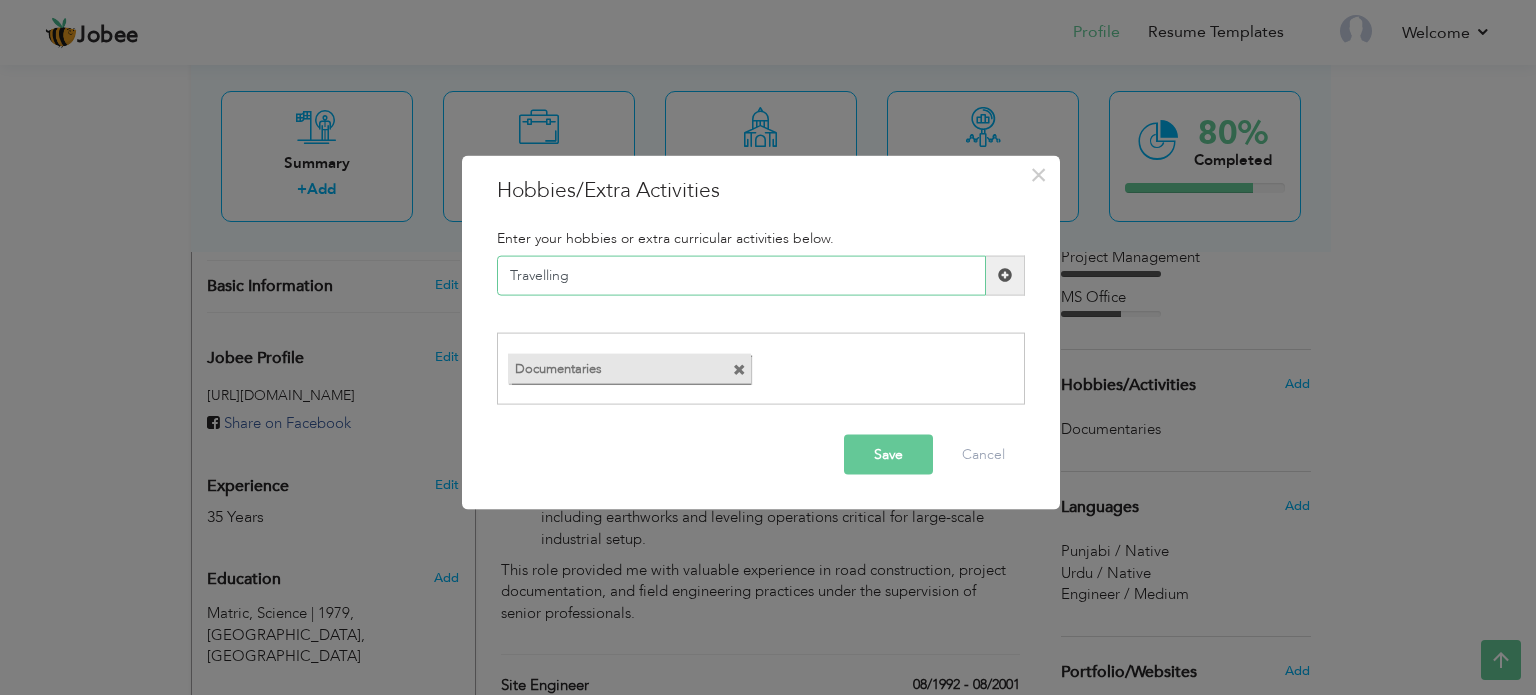 type on "Travelling" 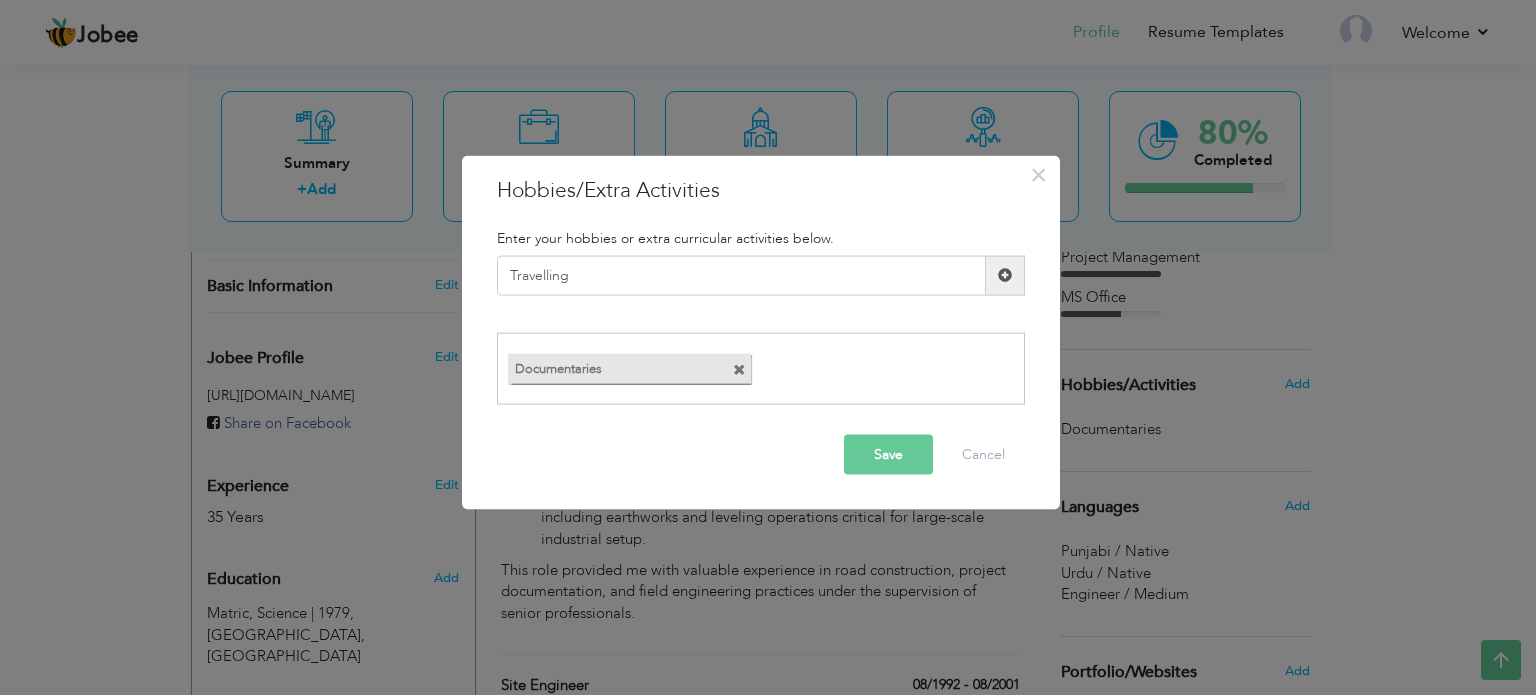 click at bounding box center [1005, 275] 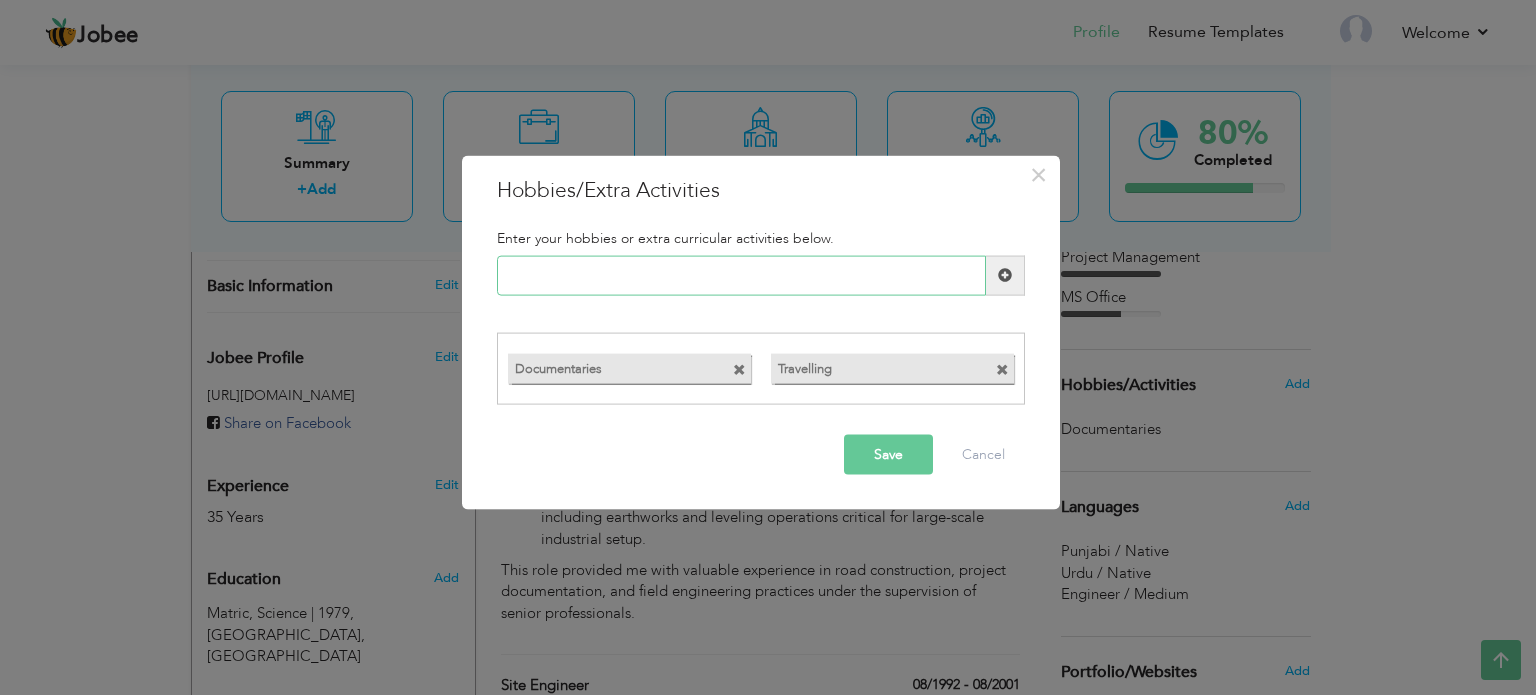 click at bounding box center [741, 275] 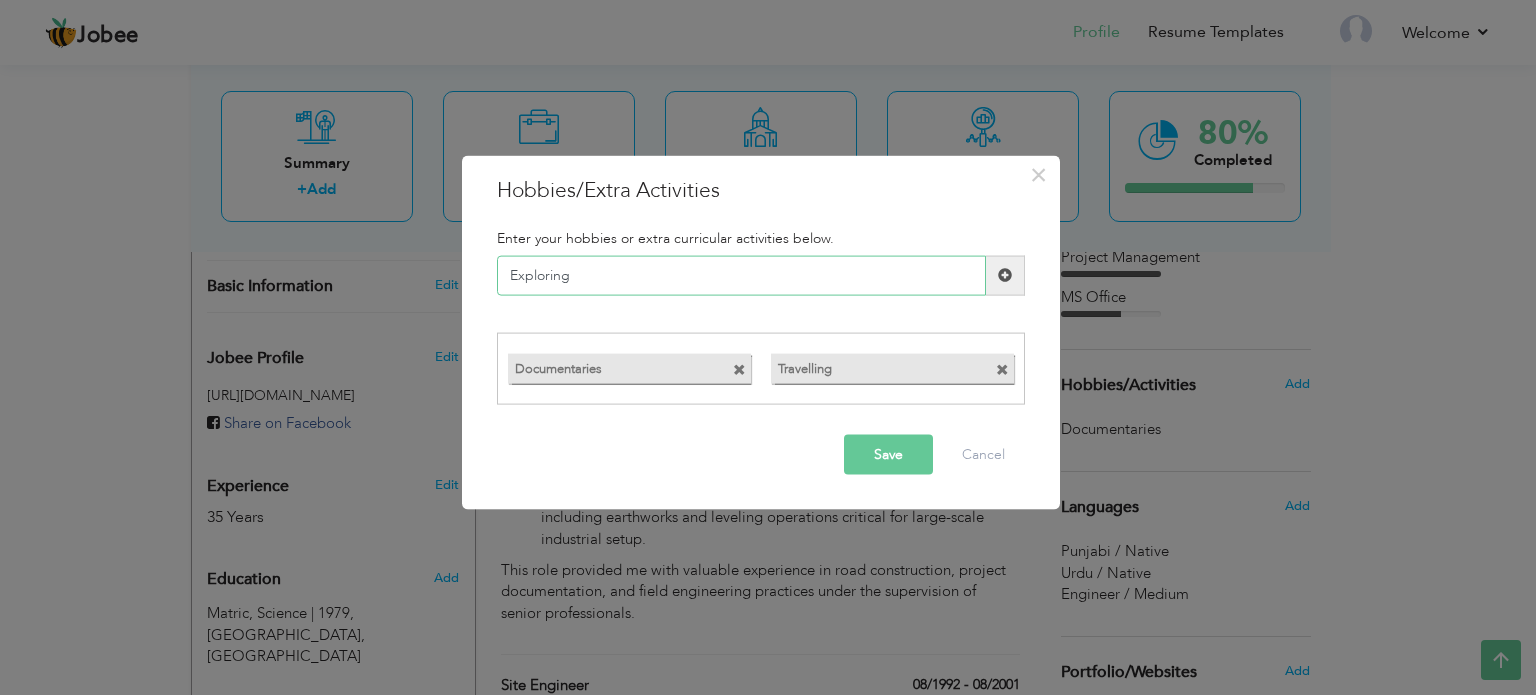 type on "Exploring" 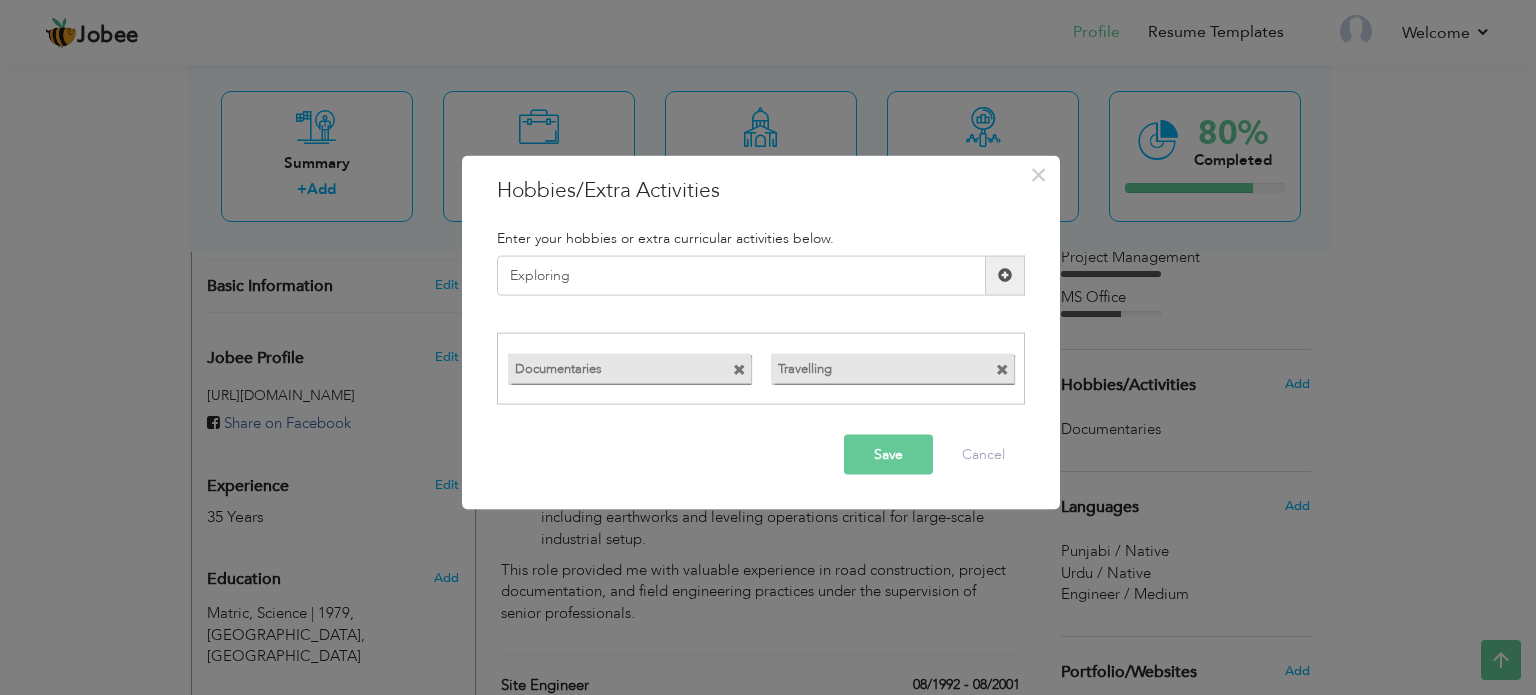 click on "Save" at bounding box center (888, 455) 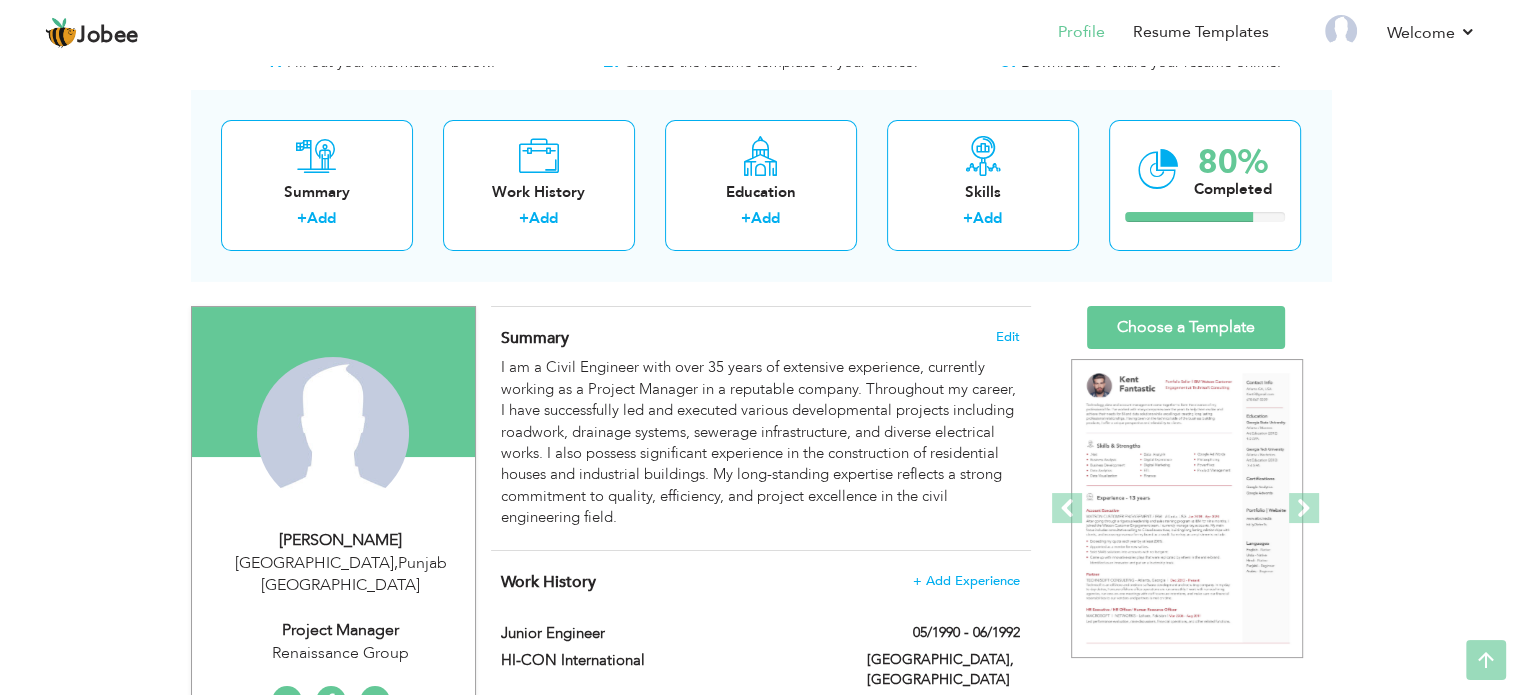 scroll, scrollTop: 0, scrollLeft: 0, axis: both 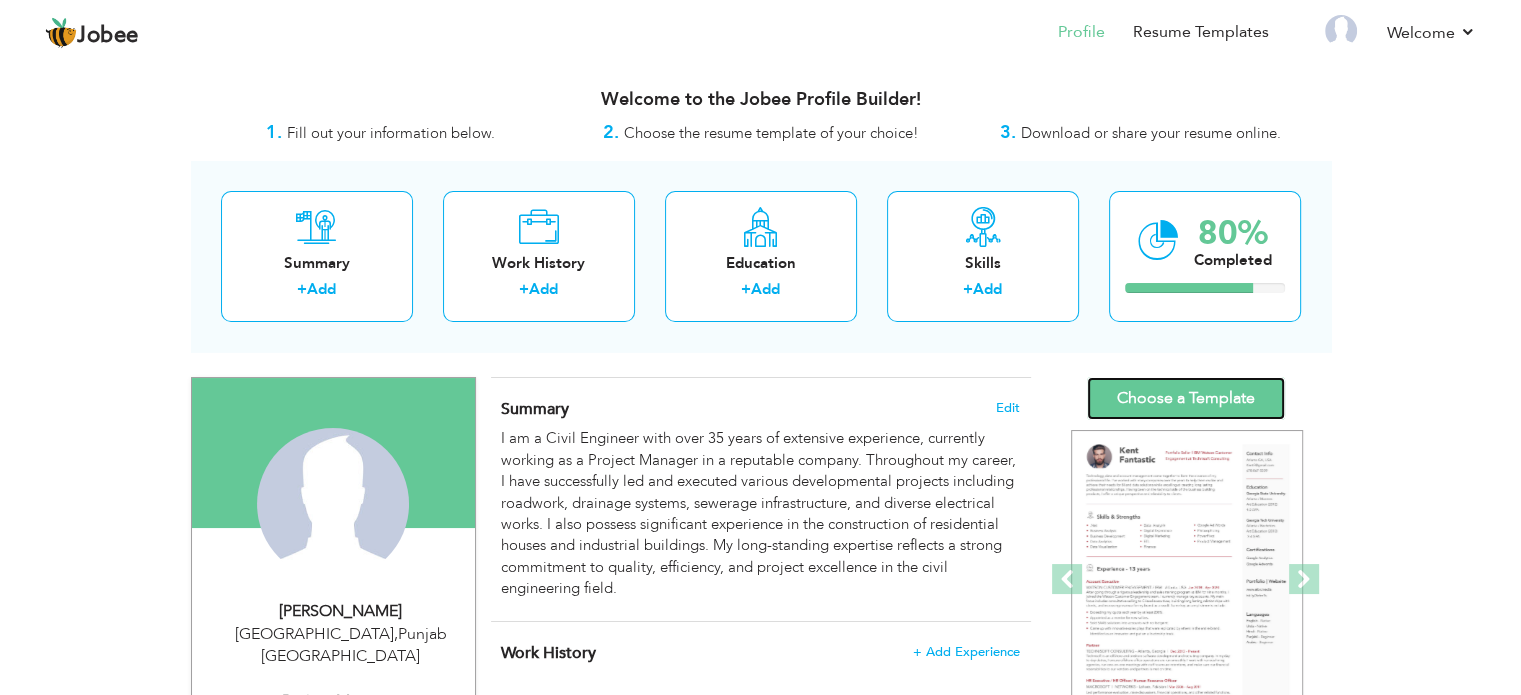 click on "Choose a Template" at bounding box center (1186, 398) 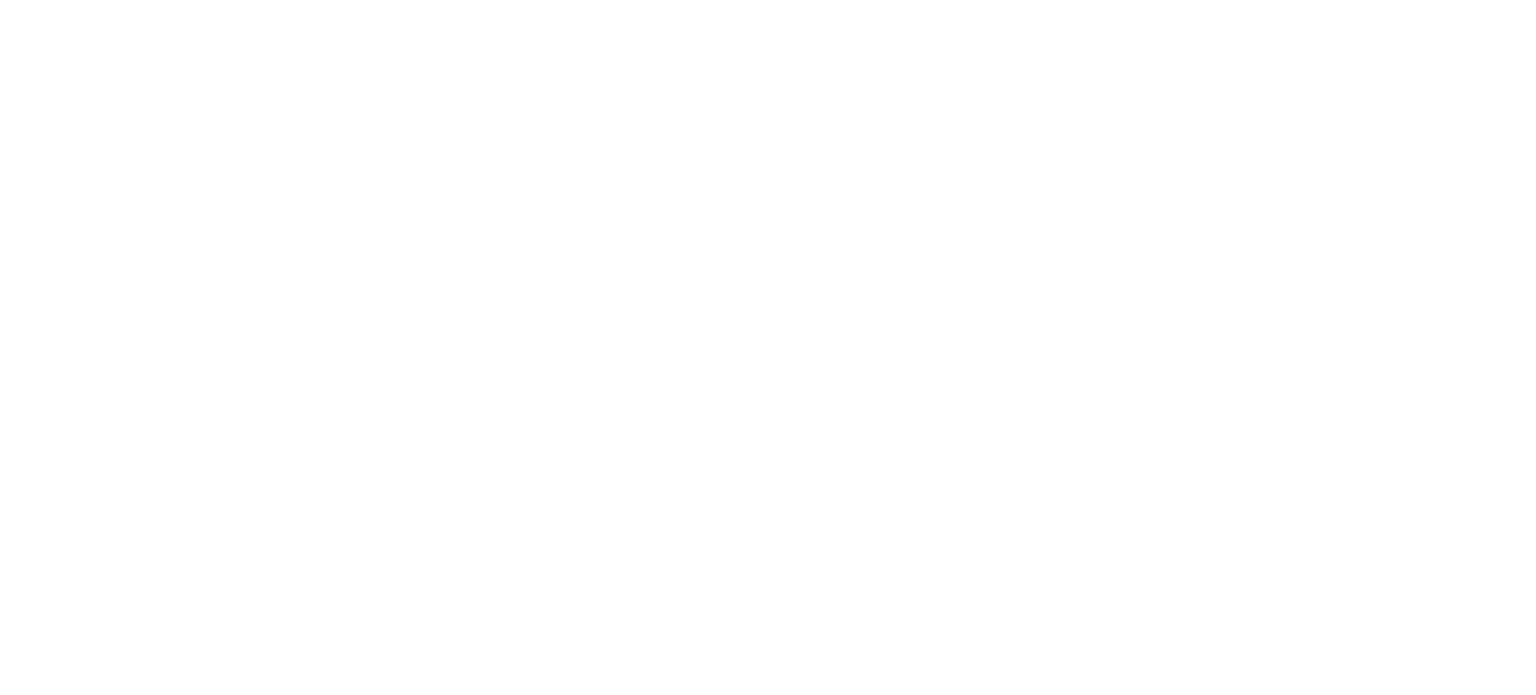 scroll, scrollTop: 0, scrollLeft: 0, axis: both 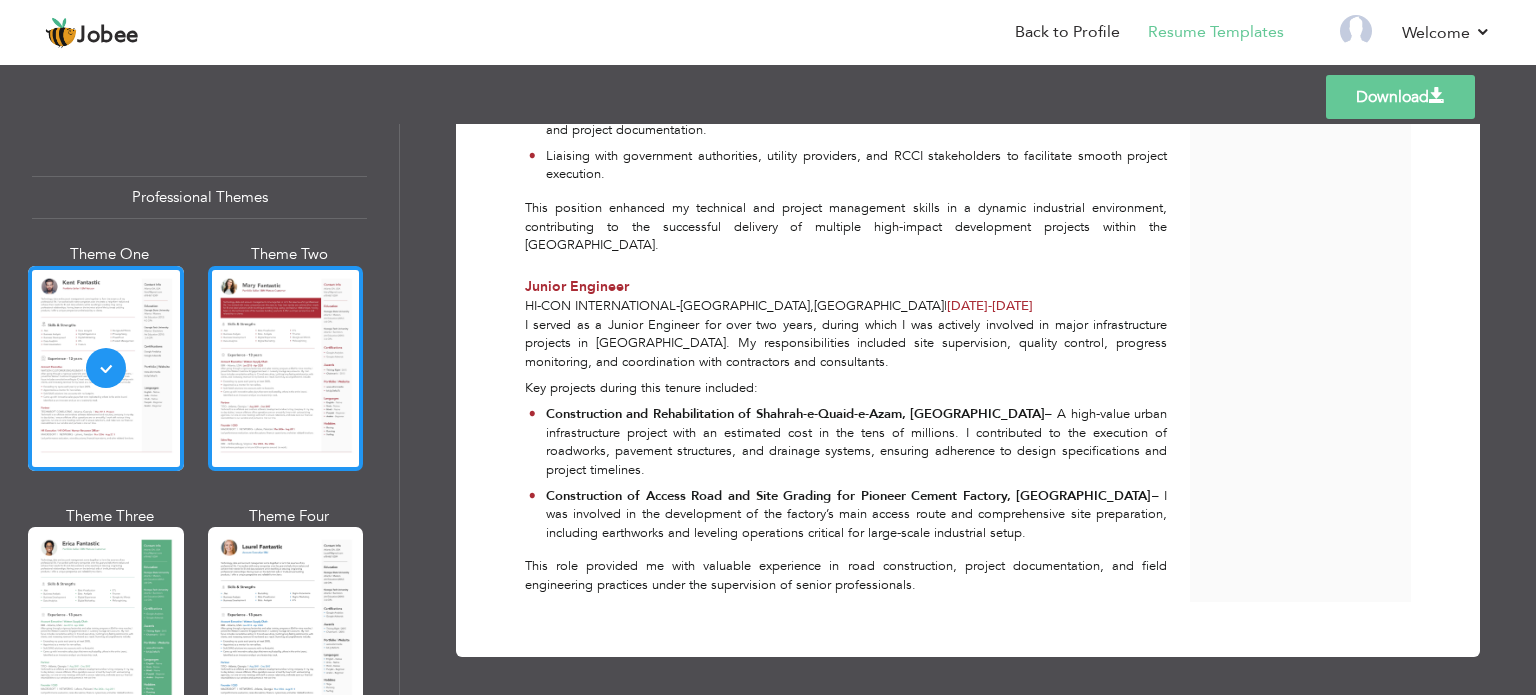 click at bounding box center [286, 368] 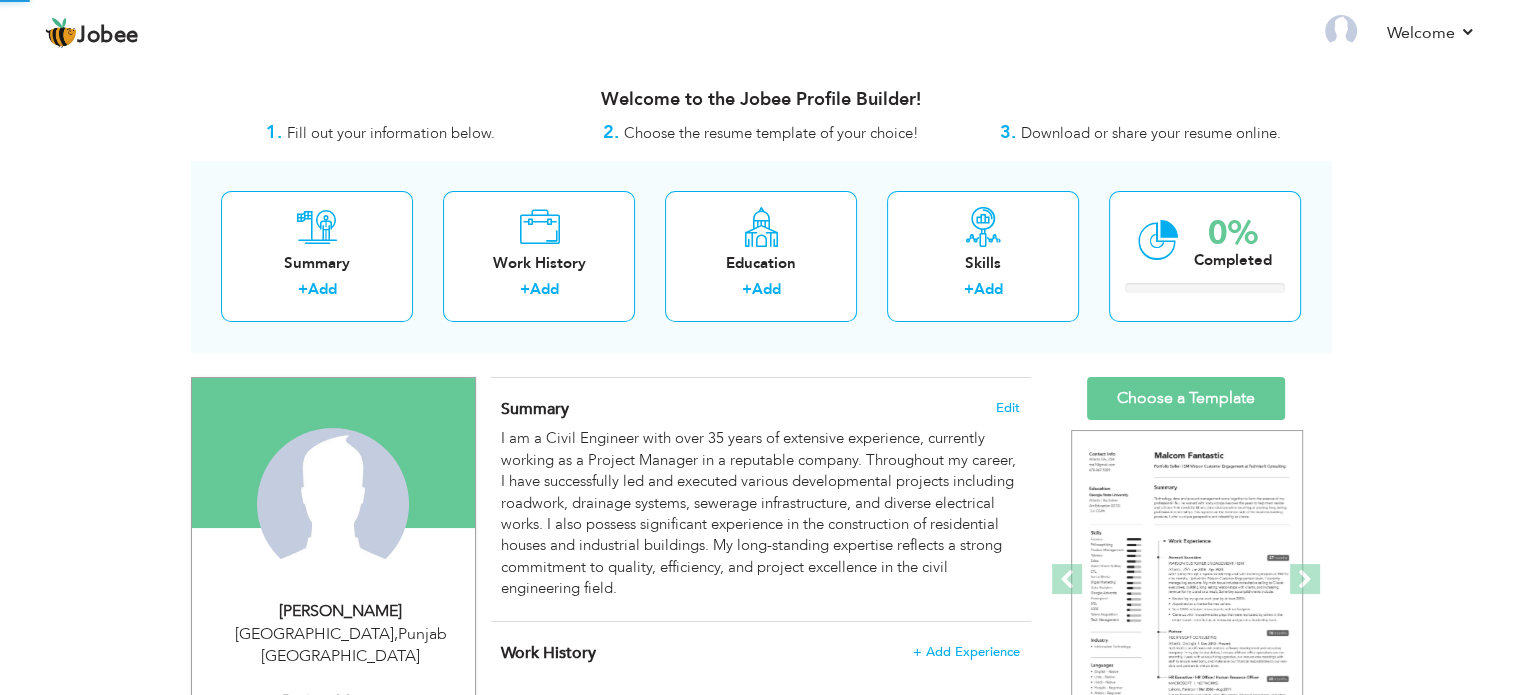 scroll, scrollTop: 0, scrollLeft: 0, axis: both 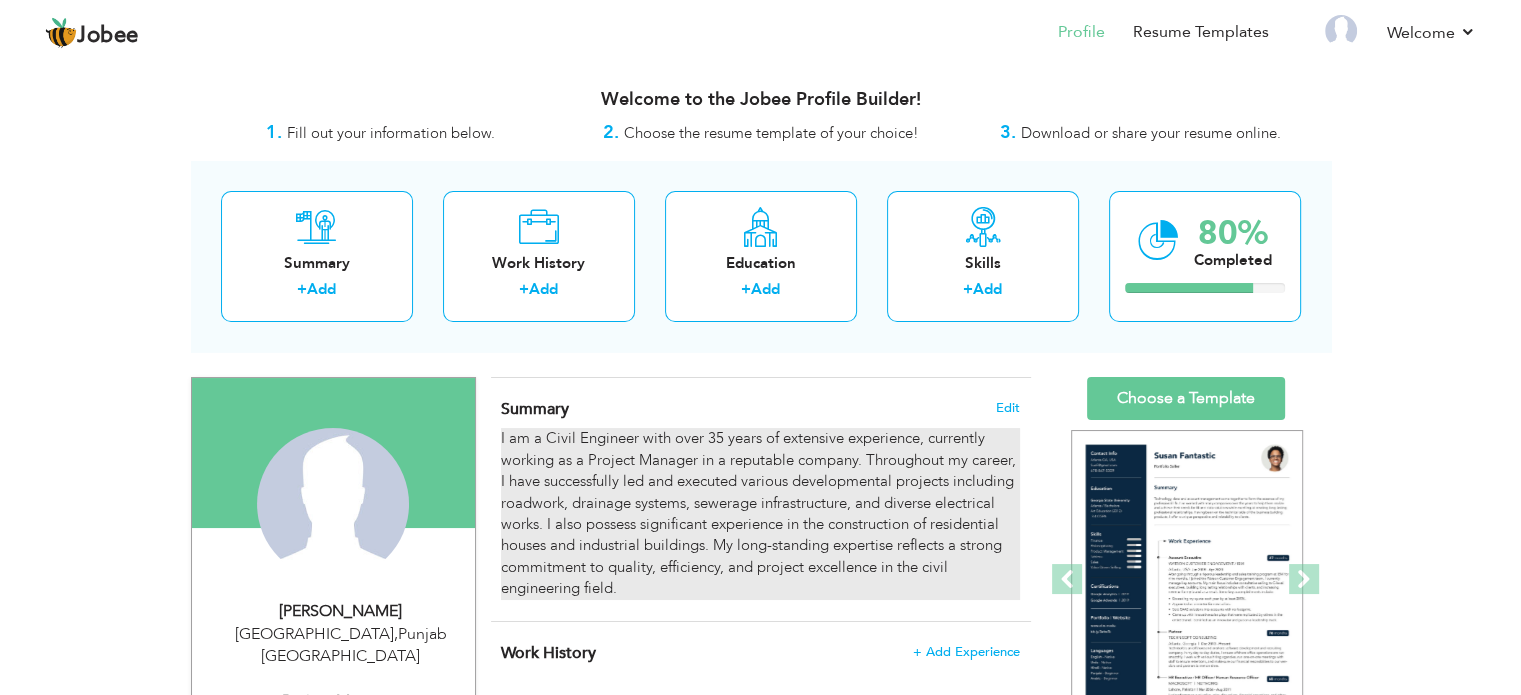 click on "I am a Civil Engineer with over 35 years of extensive experience, currently working as a Project Manager in a reputable company. Throughout my career, I have successfully led and executed various developmental projects including roadwork, drainage systems, sewerage infrastructure, and diverse electrical works. I also possess significant experience in the construction of residential houses and industrial buildings. My long-standing expertise reflects a strong commitment to quality, efficiency, and project excellence in the civil engineering field." at bounding box center (760, 513) 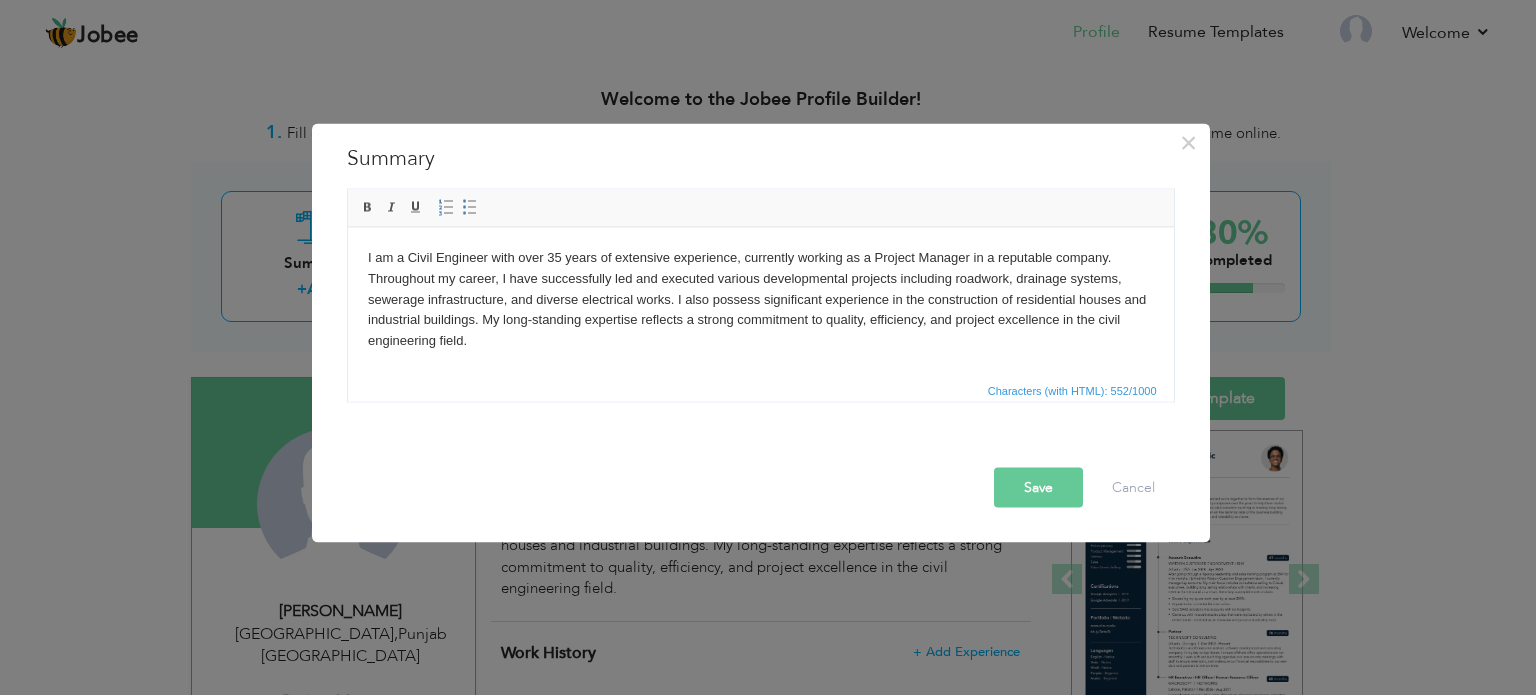 click on "I am a Civil Engineer with over 35 years of extensive experience, currently working as a Project Manager in a reputable company. Throughout my career, I have successfully led and executed various developmental projects including roadwork, drainage systems, sewerage infrastructure, and diverse electrical works. I also possess significant experience in the construction of residential houses and industrial buildings. My long-standing expertise reflects a strong commitment to quality, efficiency, and project excellence in the civil engineering field." at bounding box center [760, 299] 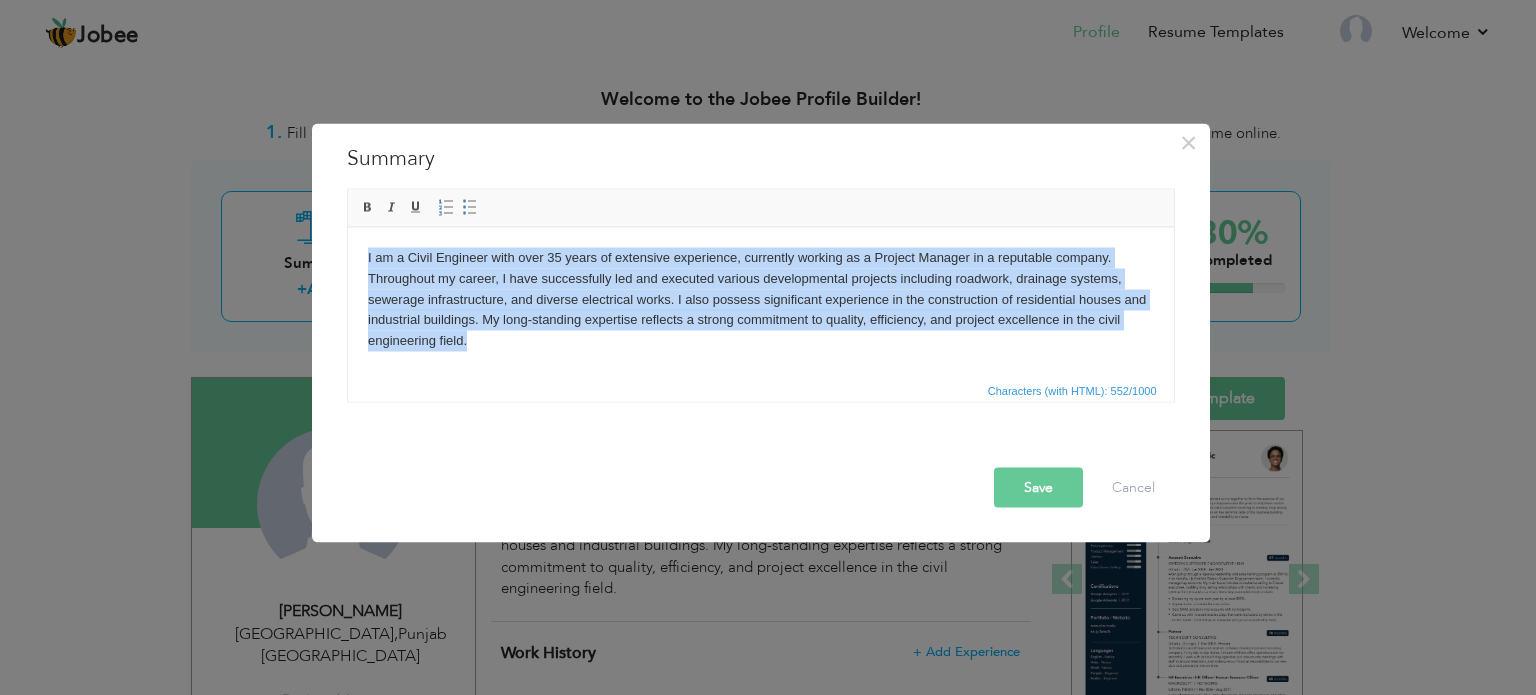 copy on "I am a Civil Engineer with over 35 years of extensive experience, currently working as a Project Manager in a reputable company. Throughout my career, I have successfully led and executed various developmental projects including roadwork, drainage systems, sewerage infrastructure, and diverse electrical works. I also possess significant experience in the construction of residential houses and industrial buildings. My long-standing expertise reflects a strong commitment to quality, efficiency, and project excellence in the civil engineering field." 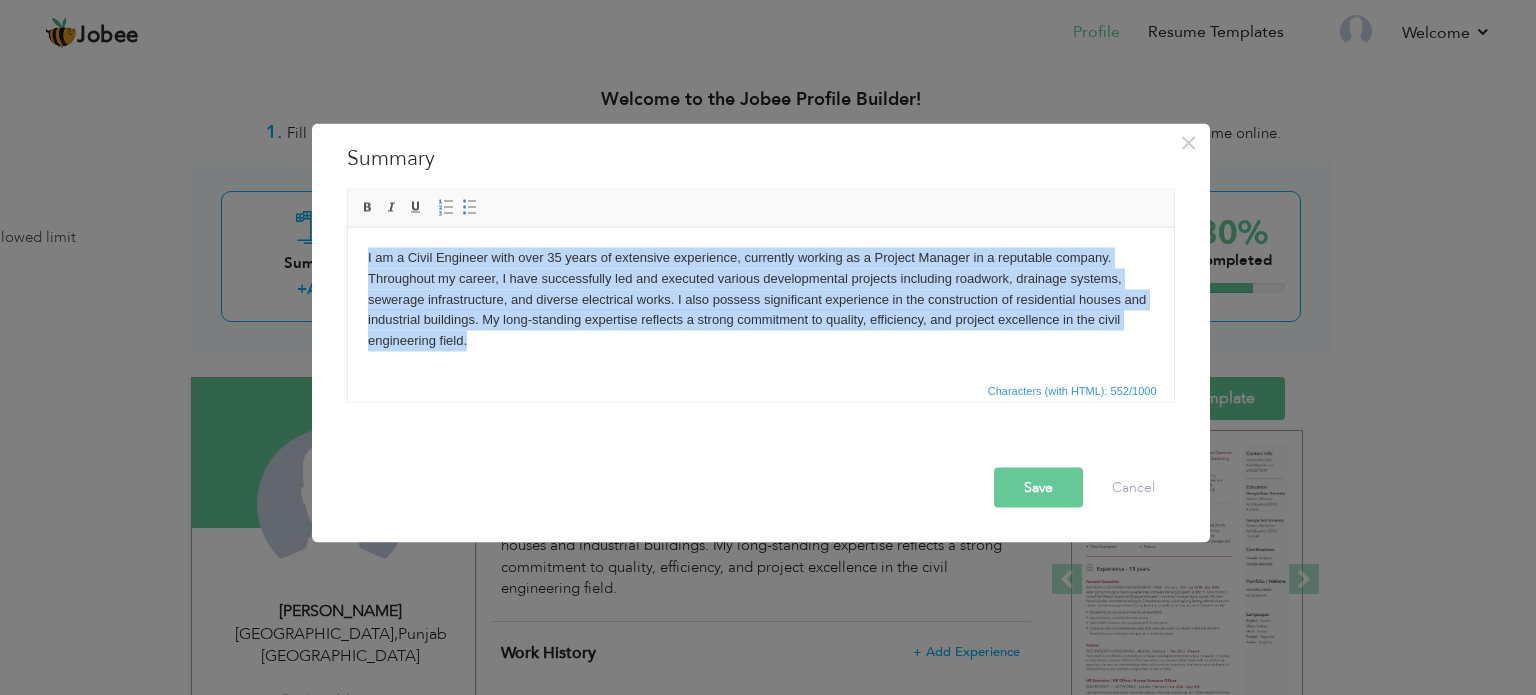 click on "I am a Civil Engineer with over 35 years of extensive experience, currently working as a Project Manager in a reputable company. Throughout my career, I have successfully led and executed various developmental projects including roadwork, drainage systems, sewerage infrastructure, and diverse electrical works. I also possess significant experience in the construction of residential houses and industrial buildings. My long-standing expertise reflects a strong commitment to quality, efficiency, and project excellence in the civil engineering field." at bounding box center (760, 299) 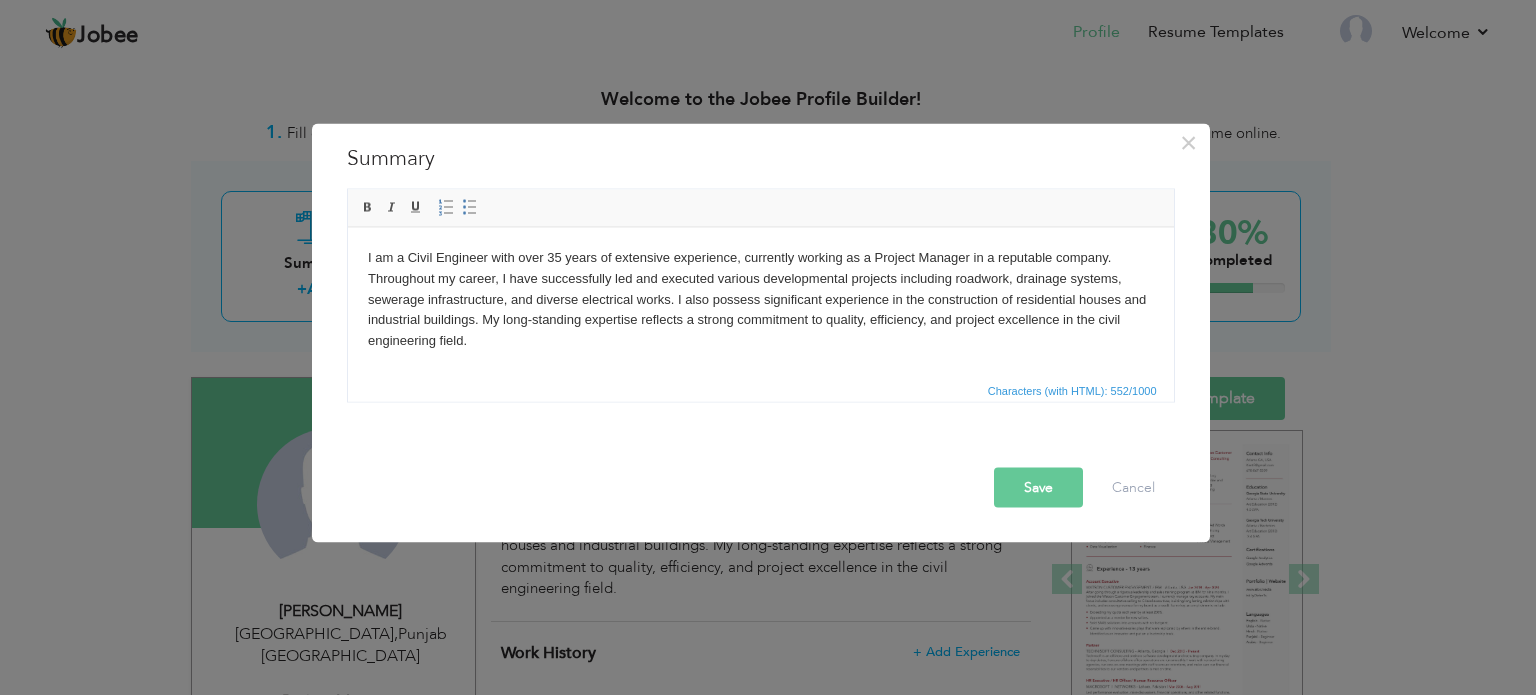 click on "I am a Civil Engineer with over 35 years of extensive experience, currently working as a Project Manager in a reputable company. Throughout my career, I have successfully led and executed various developmental projects including roadwork, drainage systems, sewerage infrastructure, and diverse electrical works. I also possess significant experience in the construction of residential houses and industrial buildings. My long-standing expertise reflects a strong commitment to quality, efficiency, and project excellence in the civil engineering field." at bounding box center (760, 299) 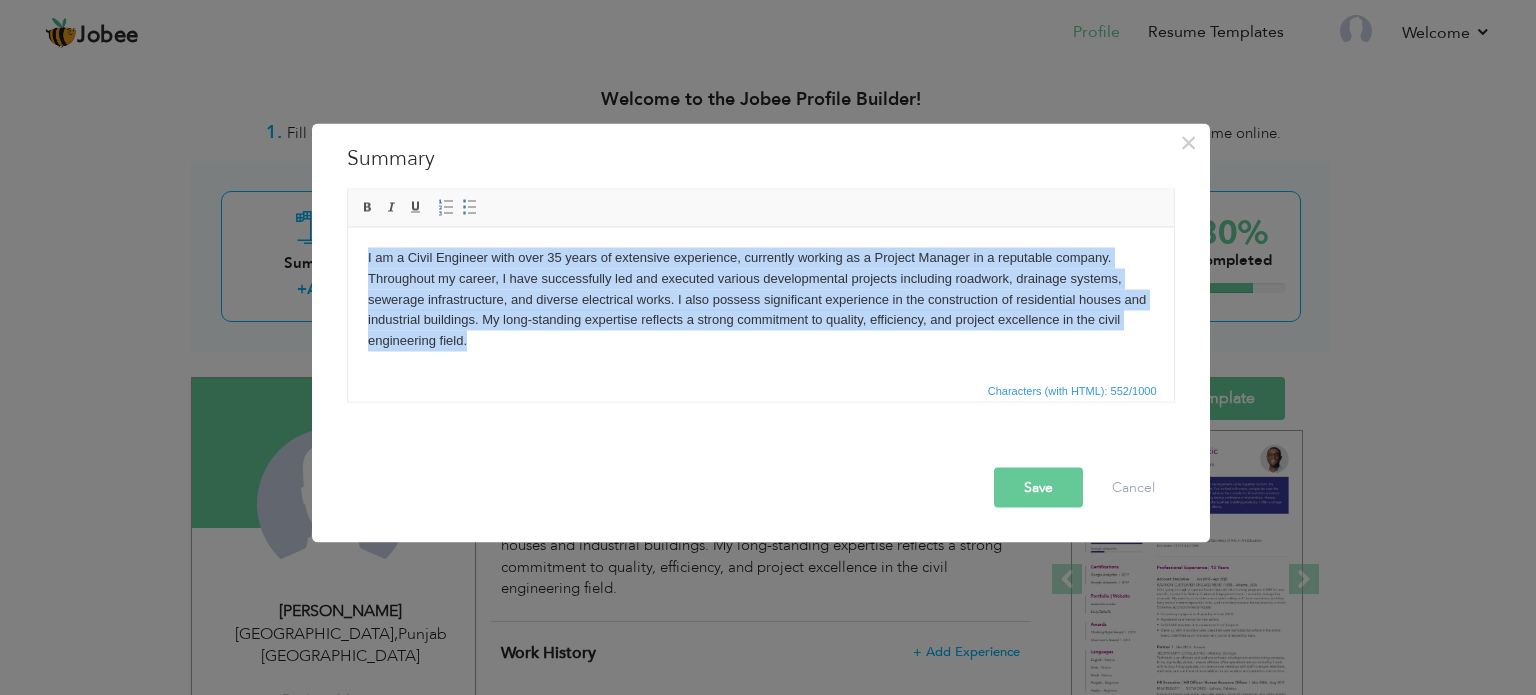 click on "I am a Civil Engineer with over 35 years of extensive experience, currently working as a Project Manager in a reputable company. Throughout my career, I have successfully led and executed various developmental projects including roadwork, drainage systems, sewerage infrastructure, and diverse electrical works. I also possess significant experience in the construction of residential houses and industrial buildings. My long-standing expertise reflects a strong commitment to quality, efficiency, and project excellence in the civil engineering field." at bounding box center [760, 299] 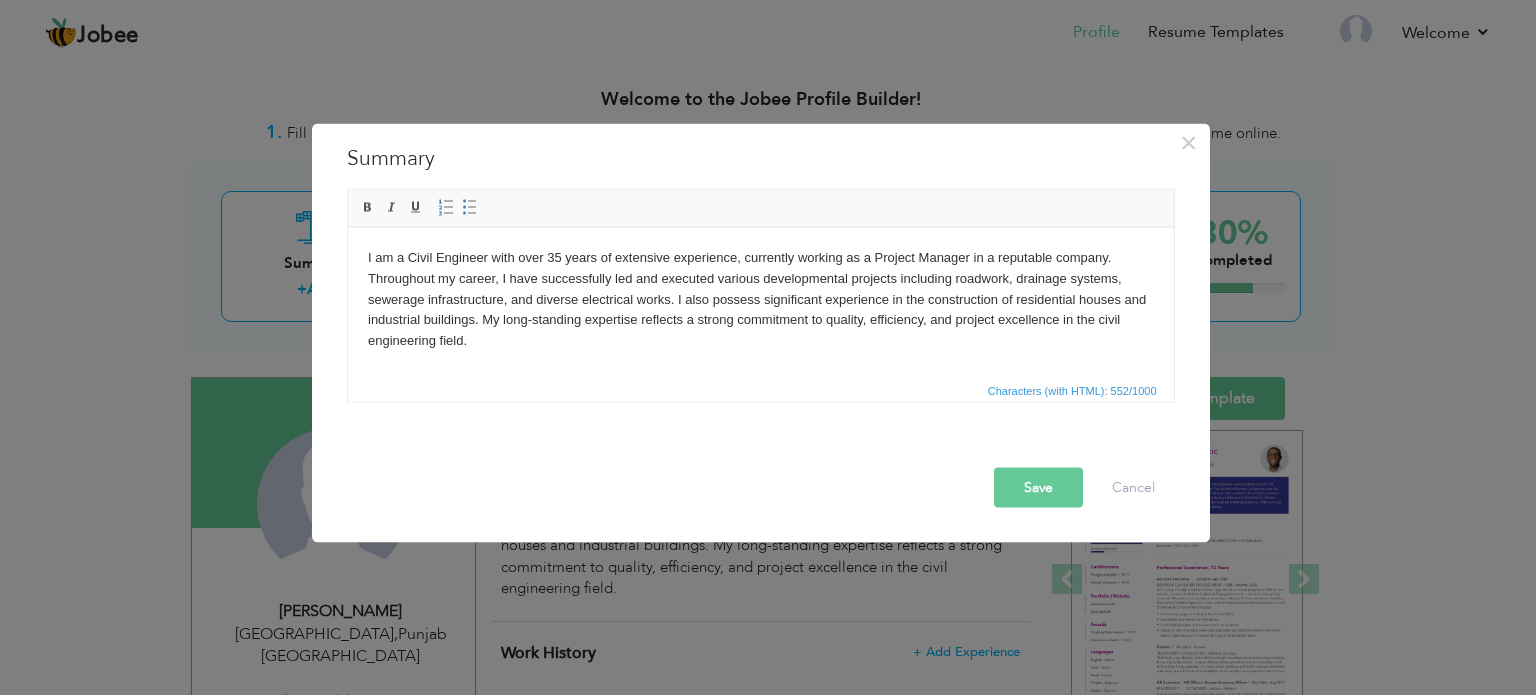 paste 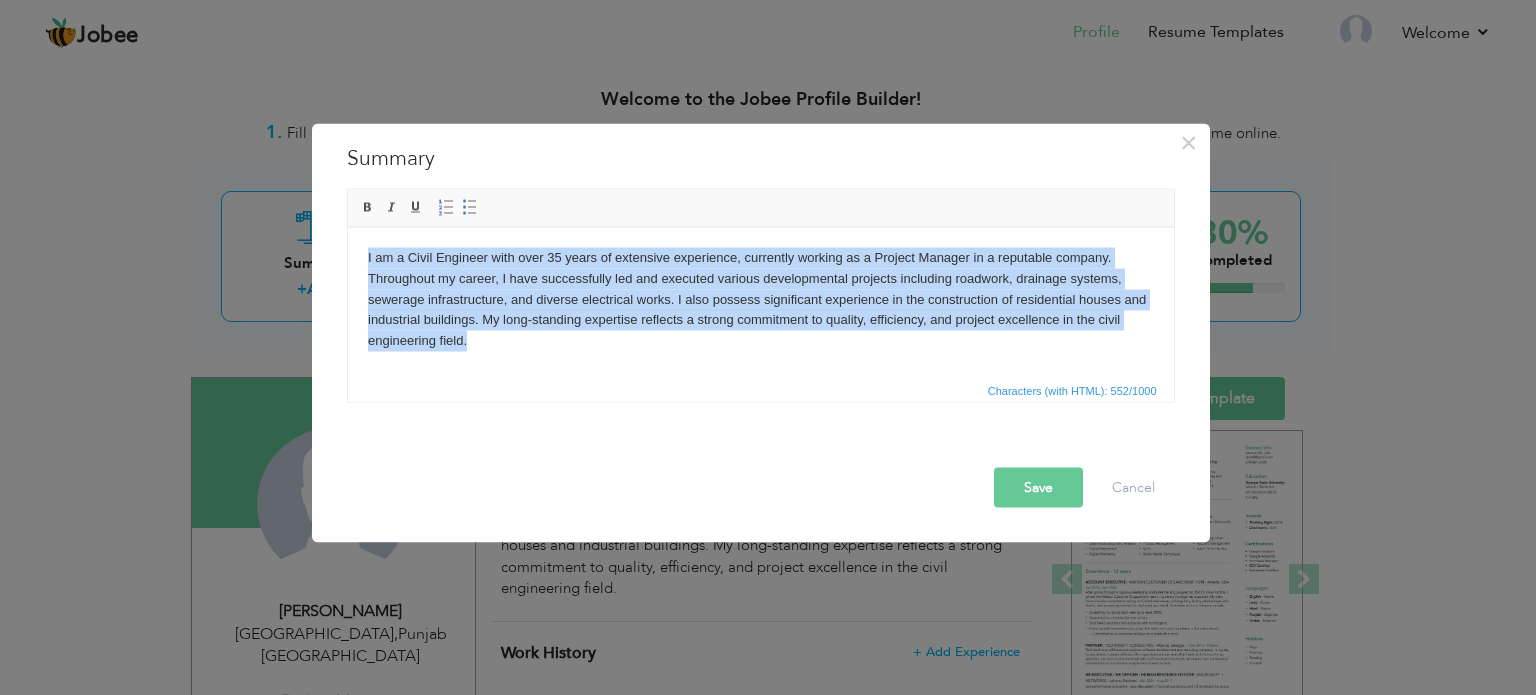 type 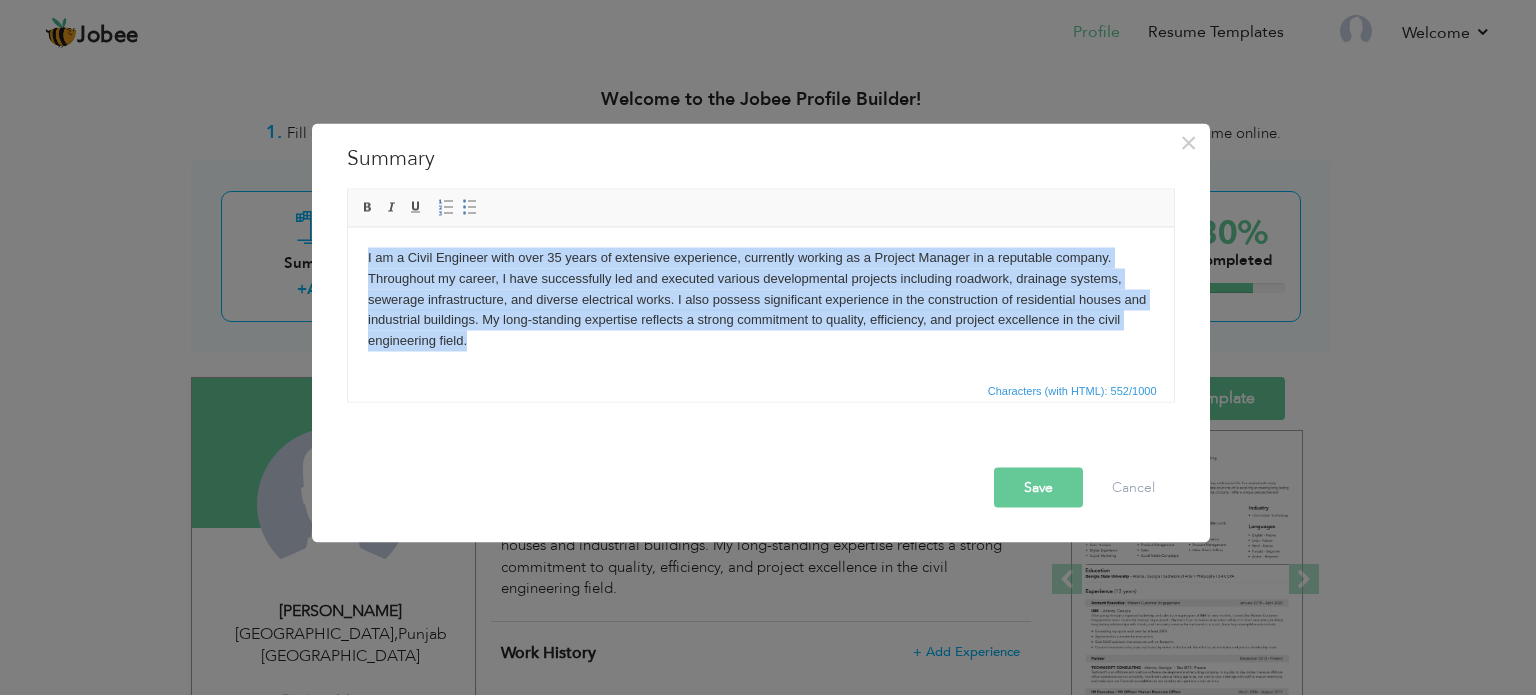 click on "I am a Civil Engineer with over 35 years of extensive experience, currently working as a Project Manager in a reputable company. Throughout my career, I have successfully led and executed various developmental projects including roadwork, drainage systems, sewerage infrastructure, and diverse electrical works. I also possess significant experience in the construction of residential houses and industrial buildings. My long-standing expertise reflects a strong commitment to quality, efficiency, and project excellence in the civil engineering field." at bounding box center [760, 299] 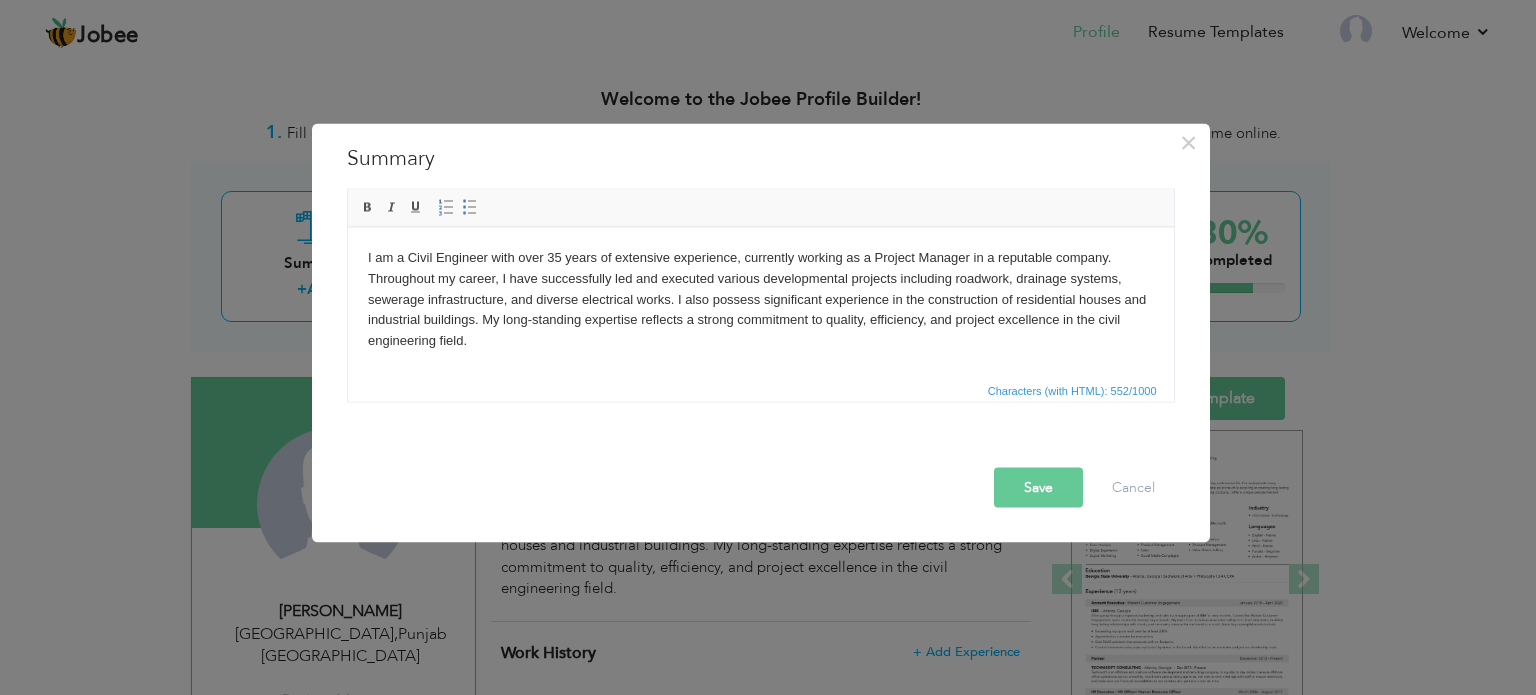 click on "I am a Civil Engineer with over 35 years of extensive experience, currently working as a Project Manager in a reputable company. Throughout my career, I have successfully led and executed various developmental projects including roadwork, drainage systems, sewerage infrastructure, and diverse electrical works. I also possess significant experience in the construction of residential houses and industrial buildings. My long-standing expertise reflects a strong commitment to quality, efficiency, and project excellence in the civil engineering field." at bounding box center [760, 299] 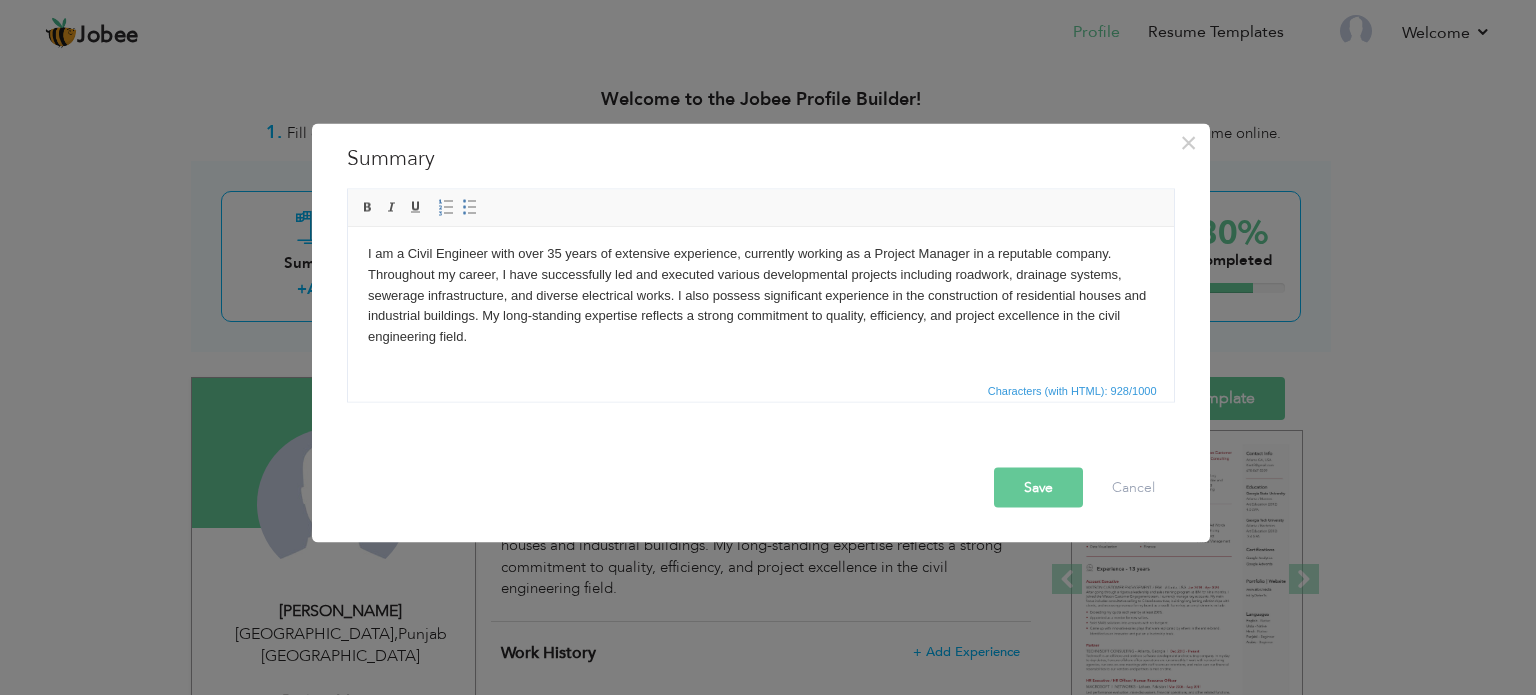 scroll, scrollTop: 45, scrollLeft: 0, axis: vertical 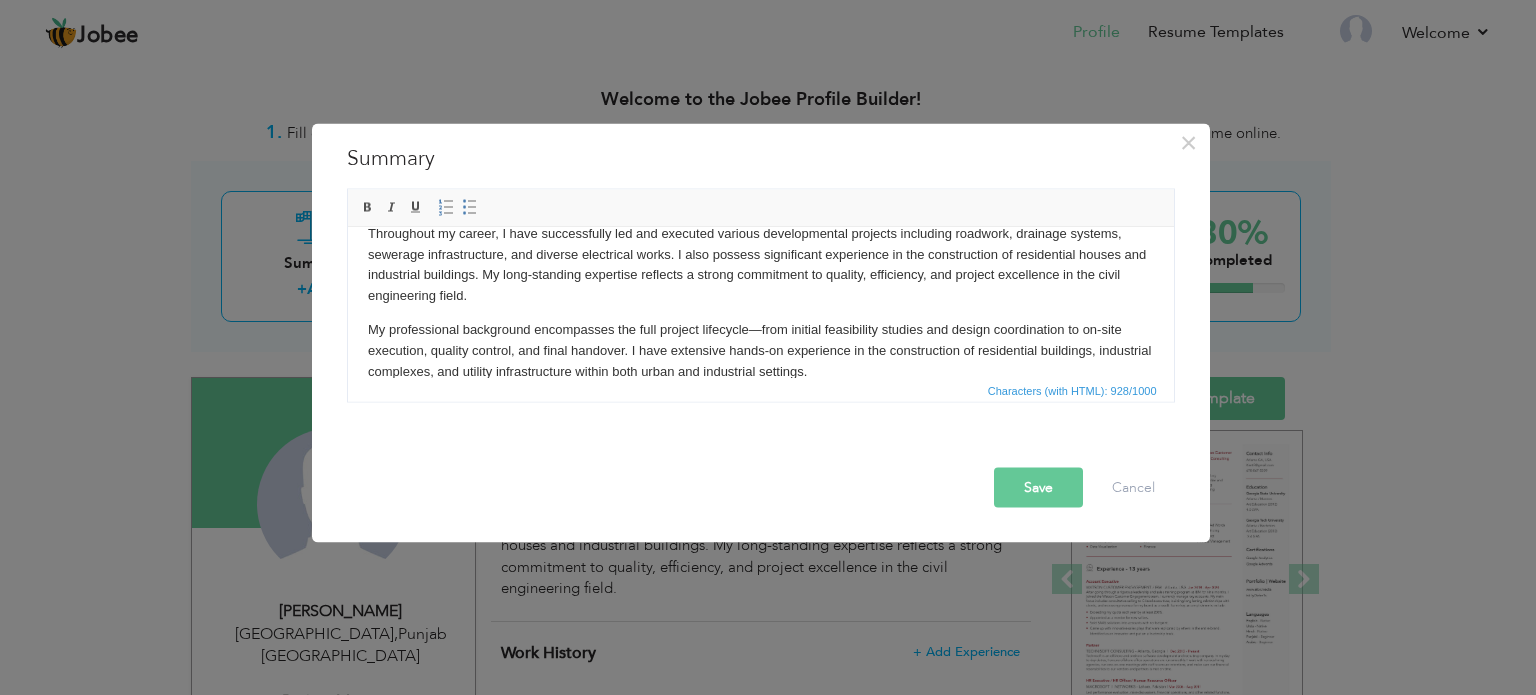 click on "My professional background encompasses the full project lifecycle—from initial feasibility studies and design coordination to on-site execution, quality control, and final handover. I have extensive hands-on experience in the construction of residential buildings, industrial complexes, and utility infrastructure within both urban and industrial settings." at bounding box center (760, 350) 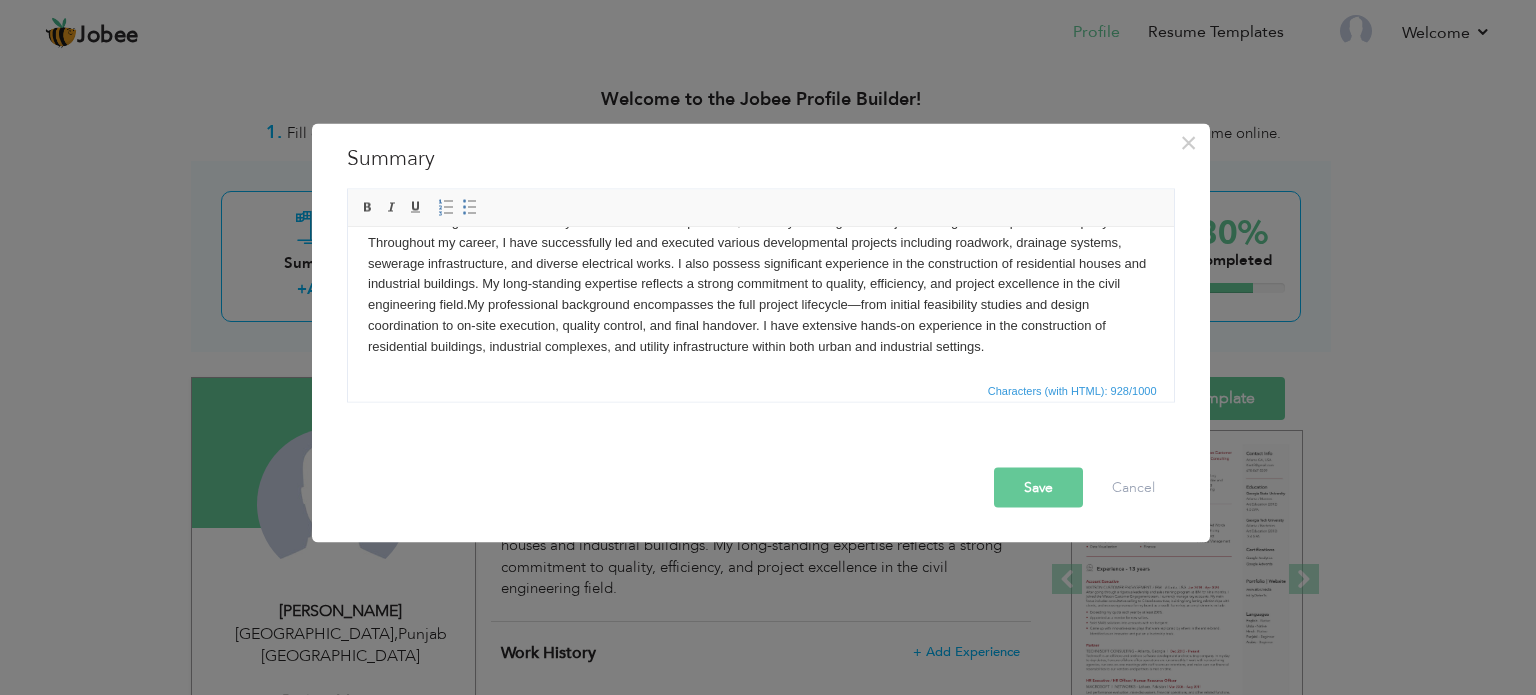 scroll, scrollTop: 35, scrollLeft: 0, axis: vertical 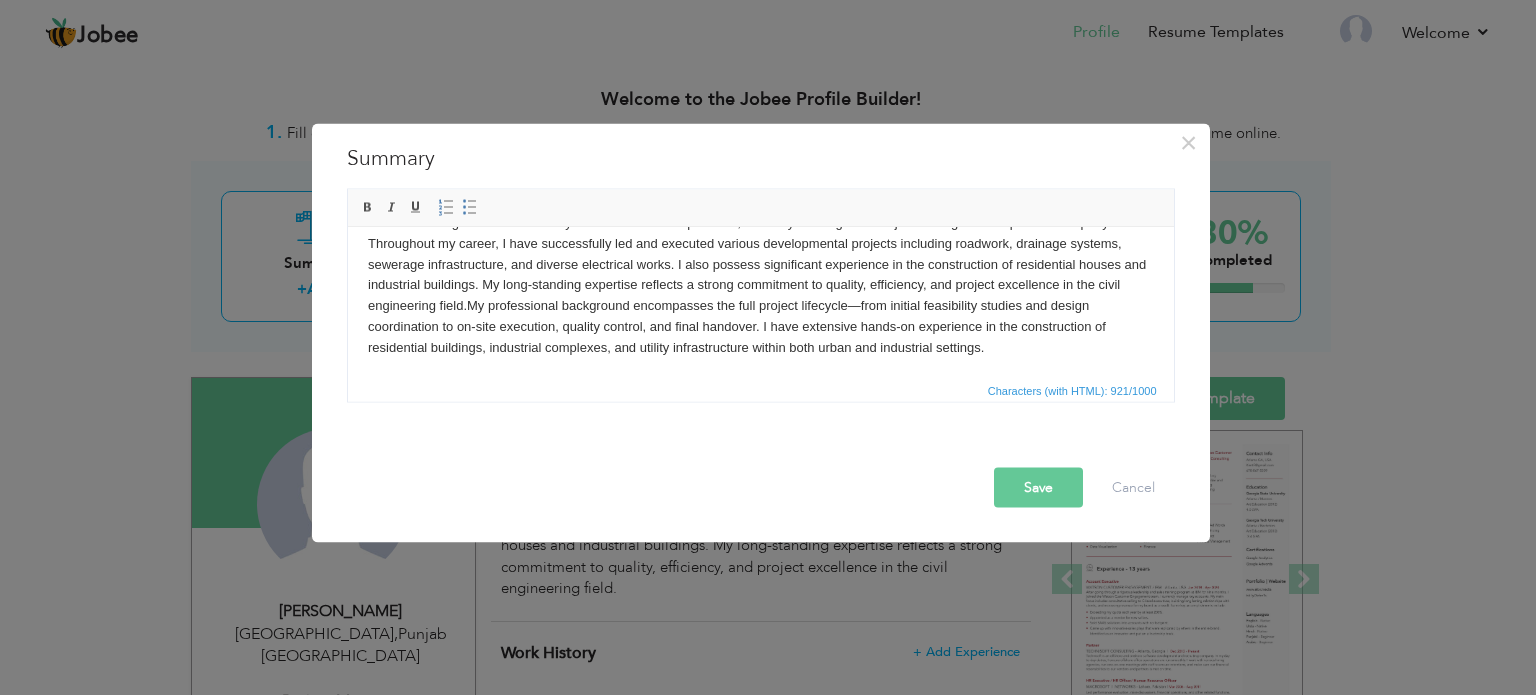 click on "Save" at bounding box center (1038, 487) 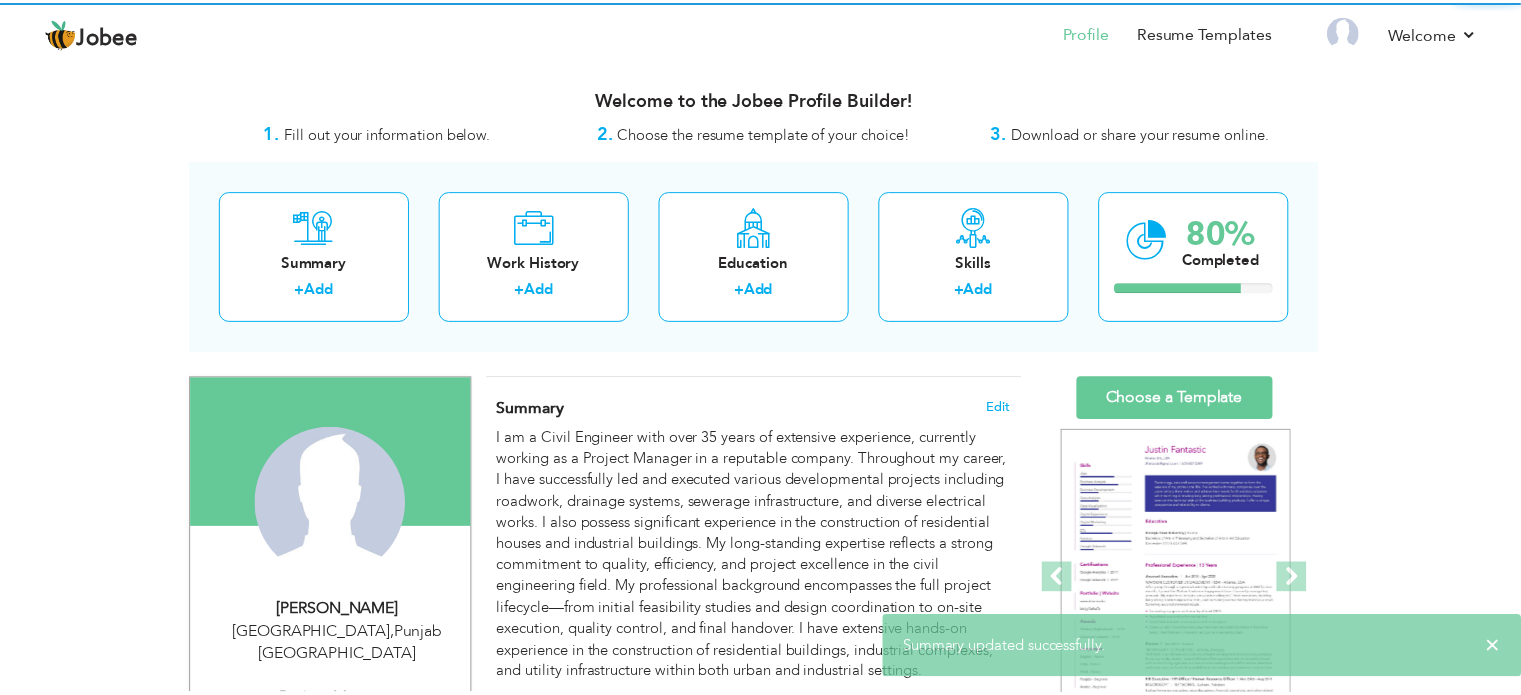 scroll, scrollTop: 0, scrollLeft: 0, axis: both 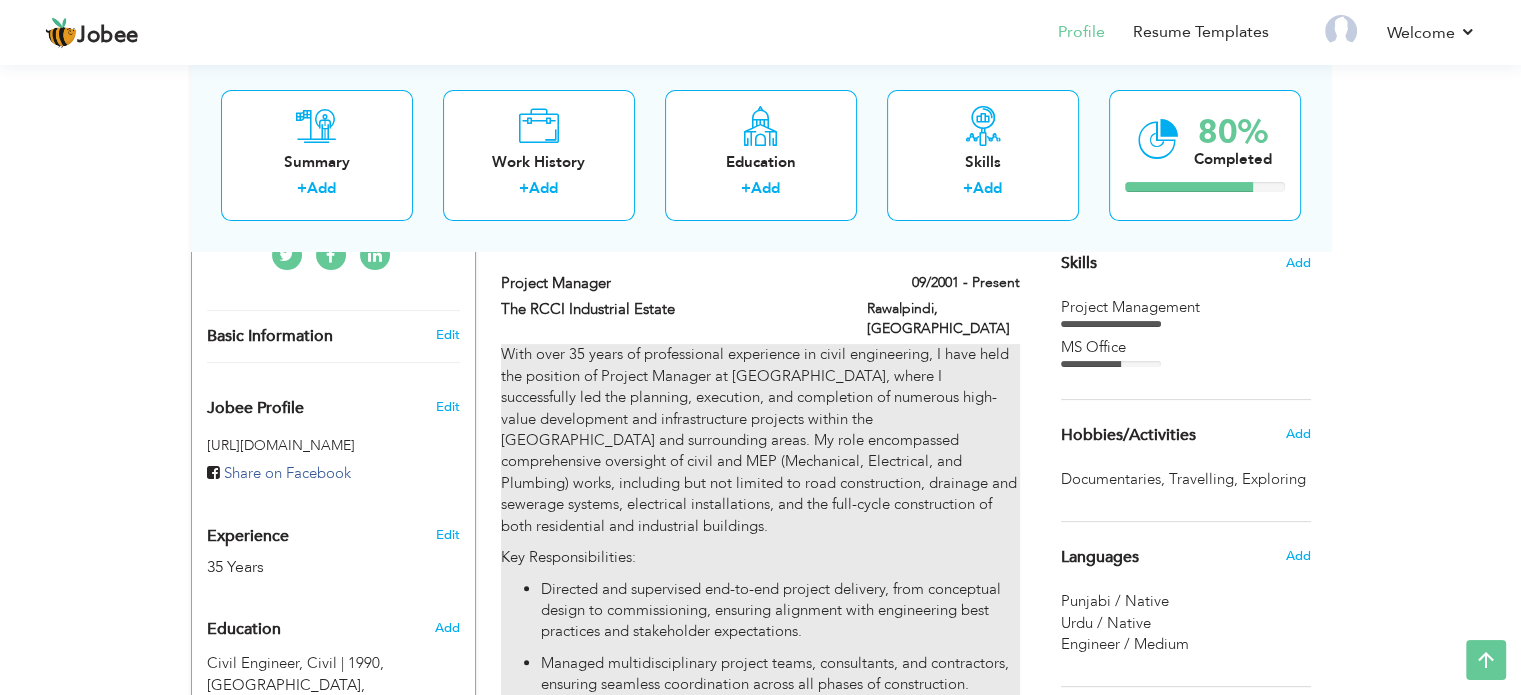 click on "With over 35 years of professional experience in civil engineering, I have held the position of Project Manager at RCCI, where I successfully led the planning, execution, and completion of numerous high-value development and infrastructure projects within the RCCI Industrial Estate and surrounding areas. My role encompassed comprehensive oversight of civil and MEP (Mechanical, Electrical, and Plumbing) works, including but not limited to road construction, drainage and sewerage systems, electrical installations, and the full-cycle construction of both residential and industrial buildings." at bounding box center (760, 440) 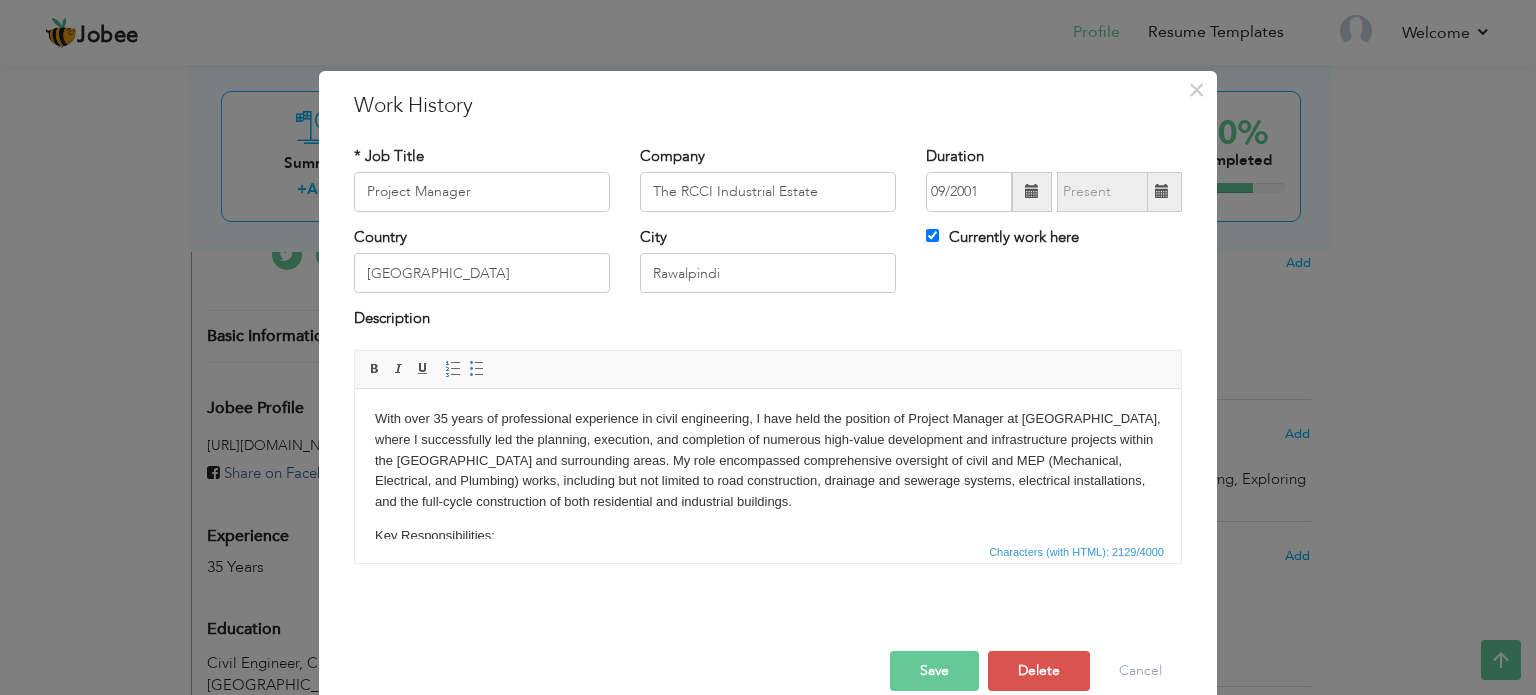 click on "With over 35 years of professional experience in civil engineering, I have held the position of Project Manager at RCCI, where I successfully led the planning, execution, and completion of numerous high-value development and infrastructure projects within the RCCI Industrial Estate and surrounding areas. My role encompassed comprehensive oversight of civil and MEP (Mechanical, Electrical, and Plumbing) works, including but not limited to road construction, drainage and sewerage systems, electrical installations, and the full-cycle construction of both residential and industrial buildings." at bounding box center [768, 460] 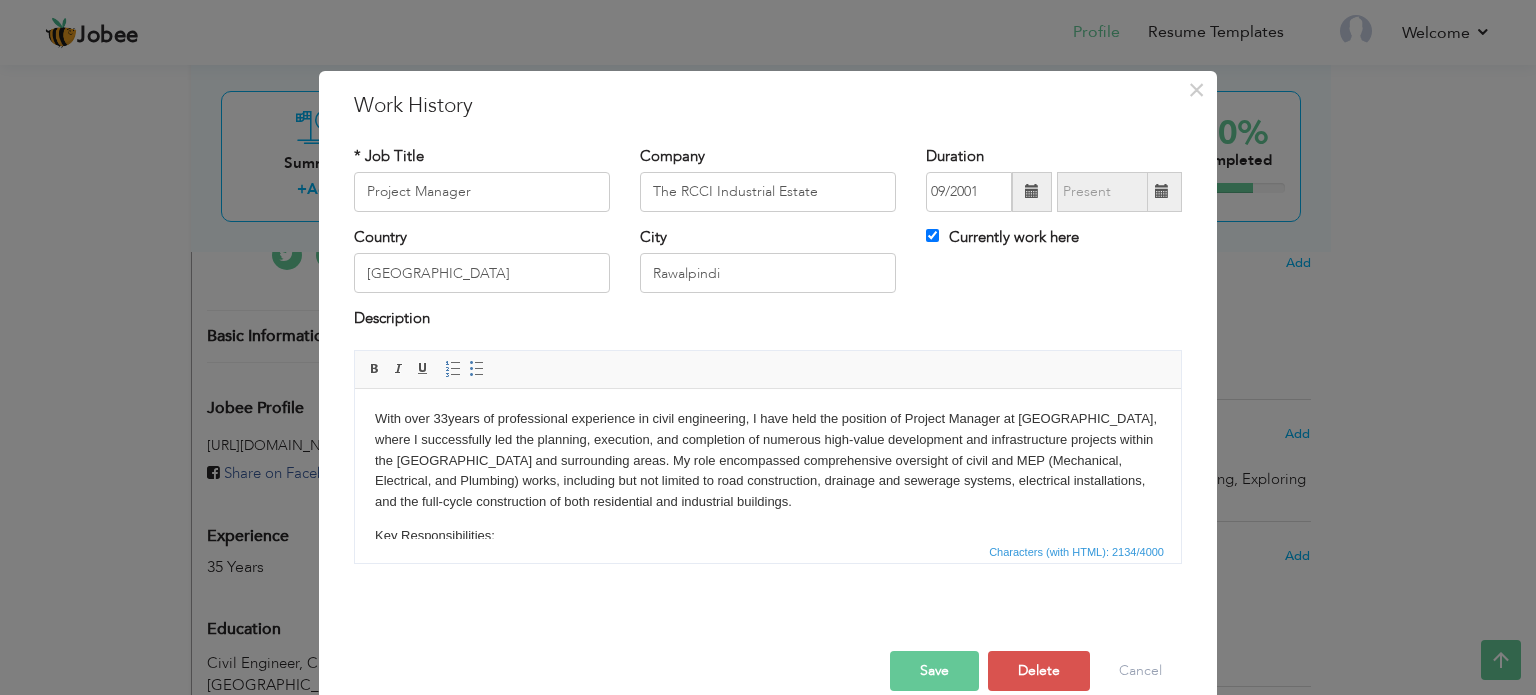 click on "Save" at bounding box center (934, 671) 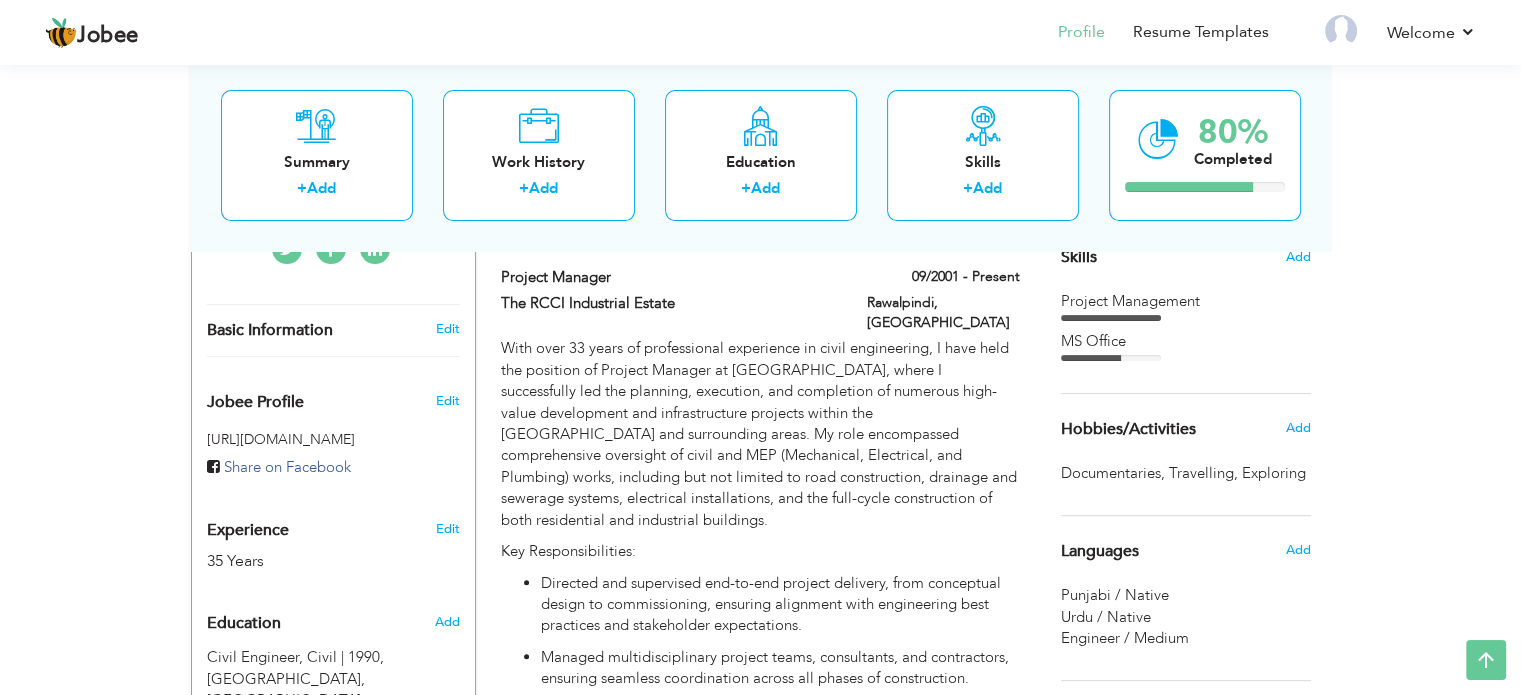 scroll, scrollTop: 508, scrollLeft: 0, axis: vertical 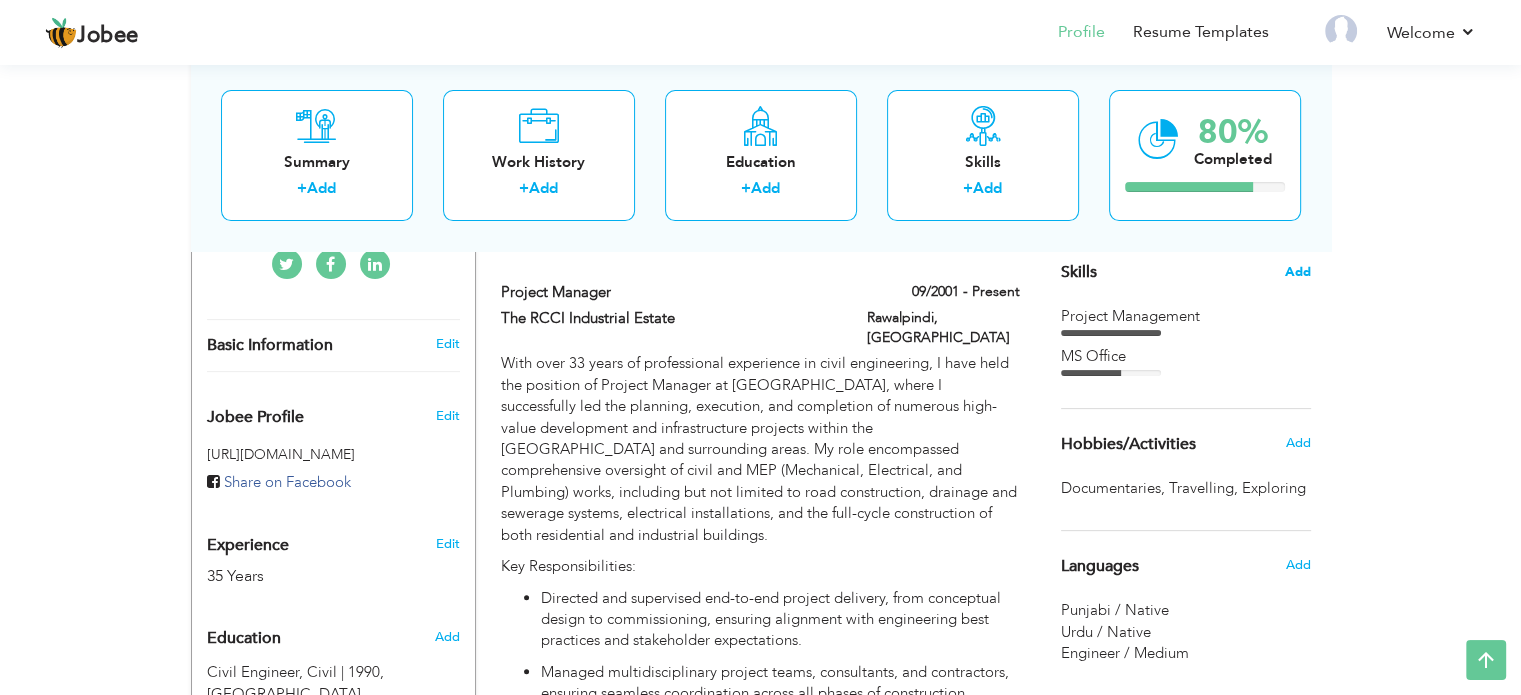 click on "Add" at bounding box center [1298, 272] 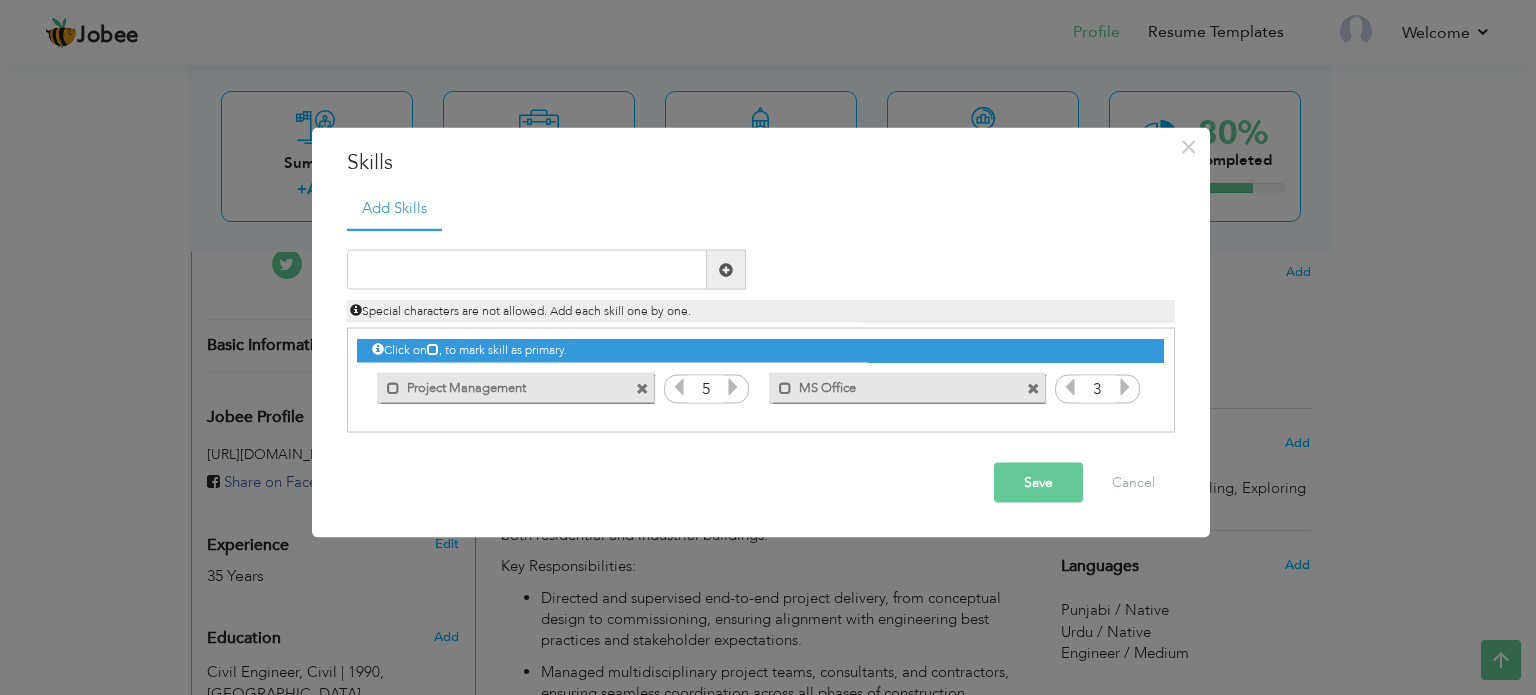 click at bounding box center (1070, 387) 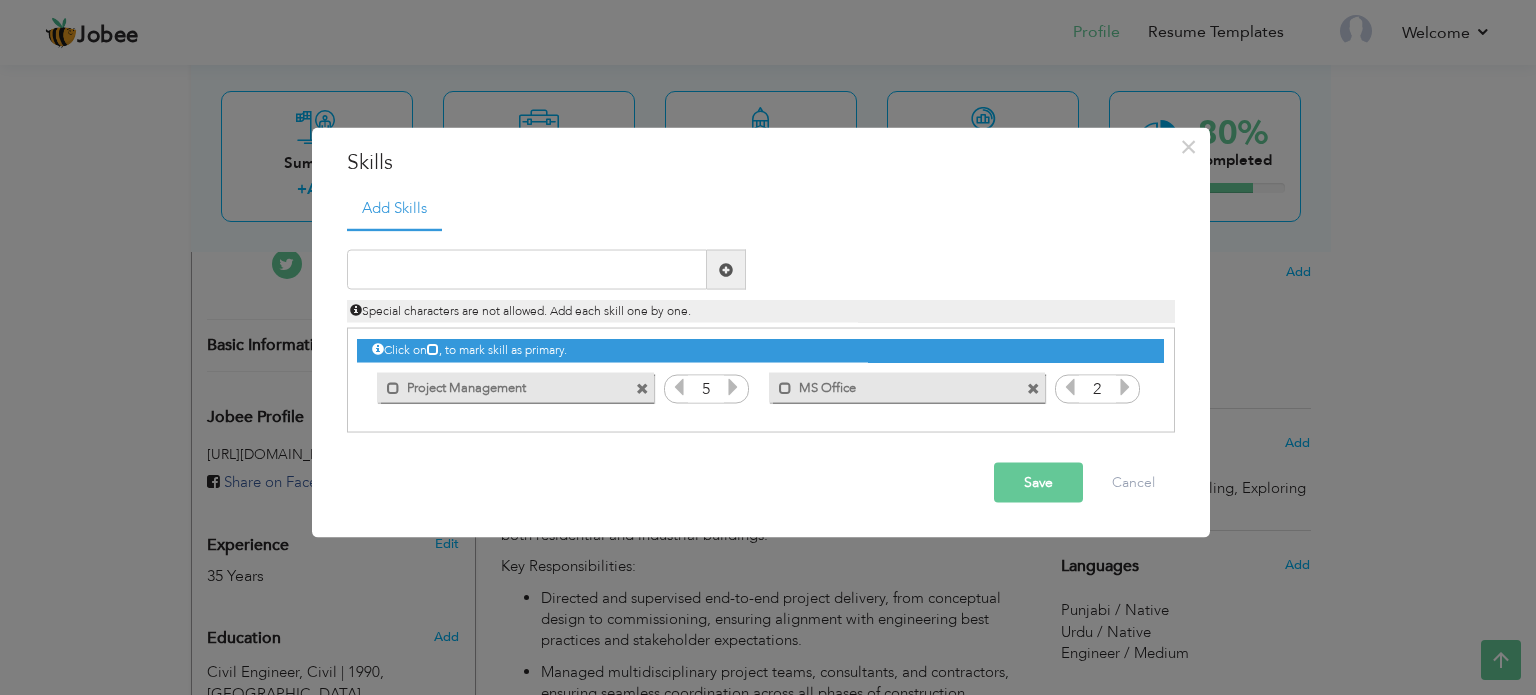 click at bounding box center (1125, 387) 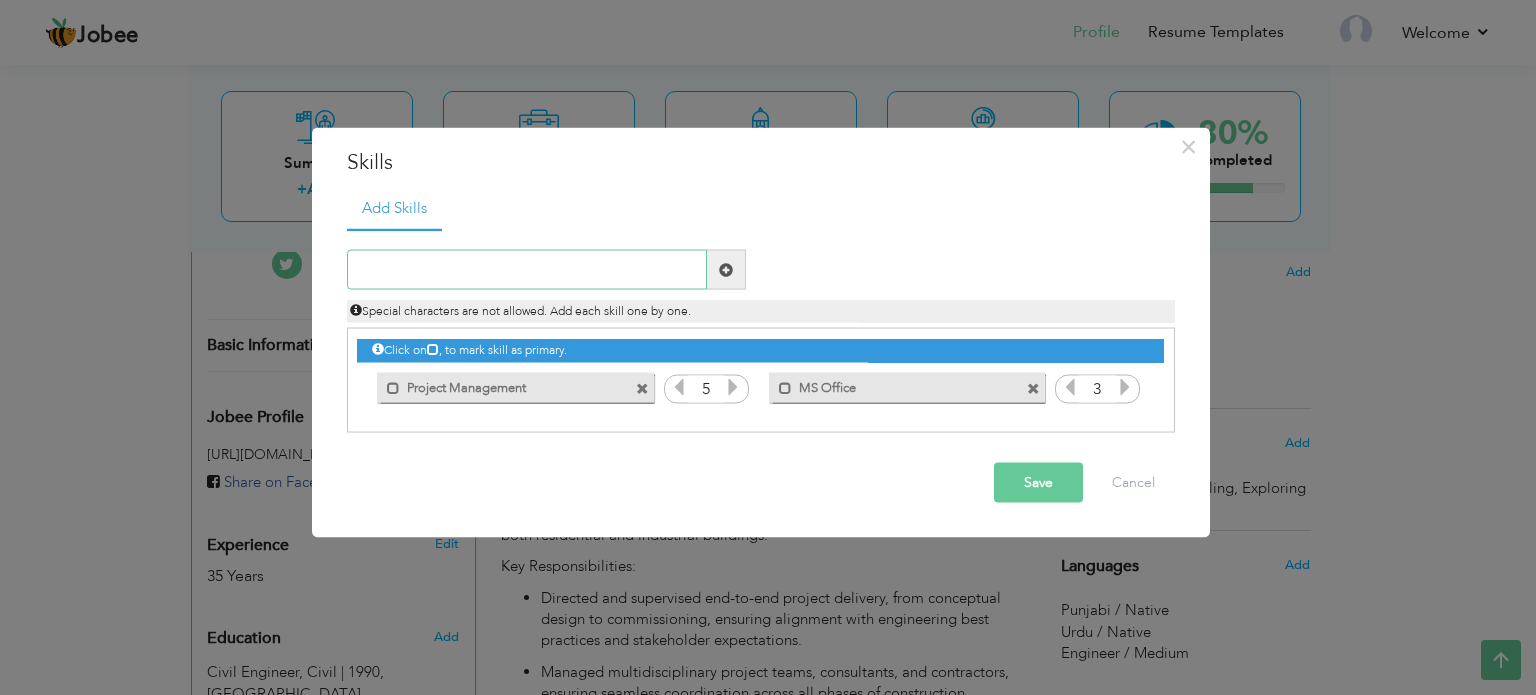 click at bounding box center (527, 270) 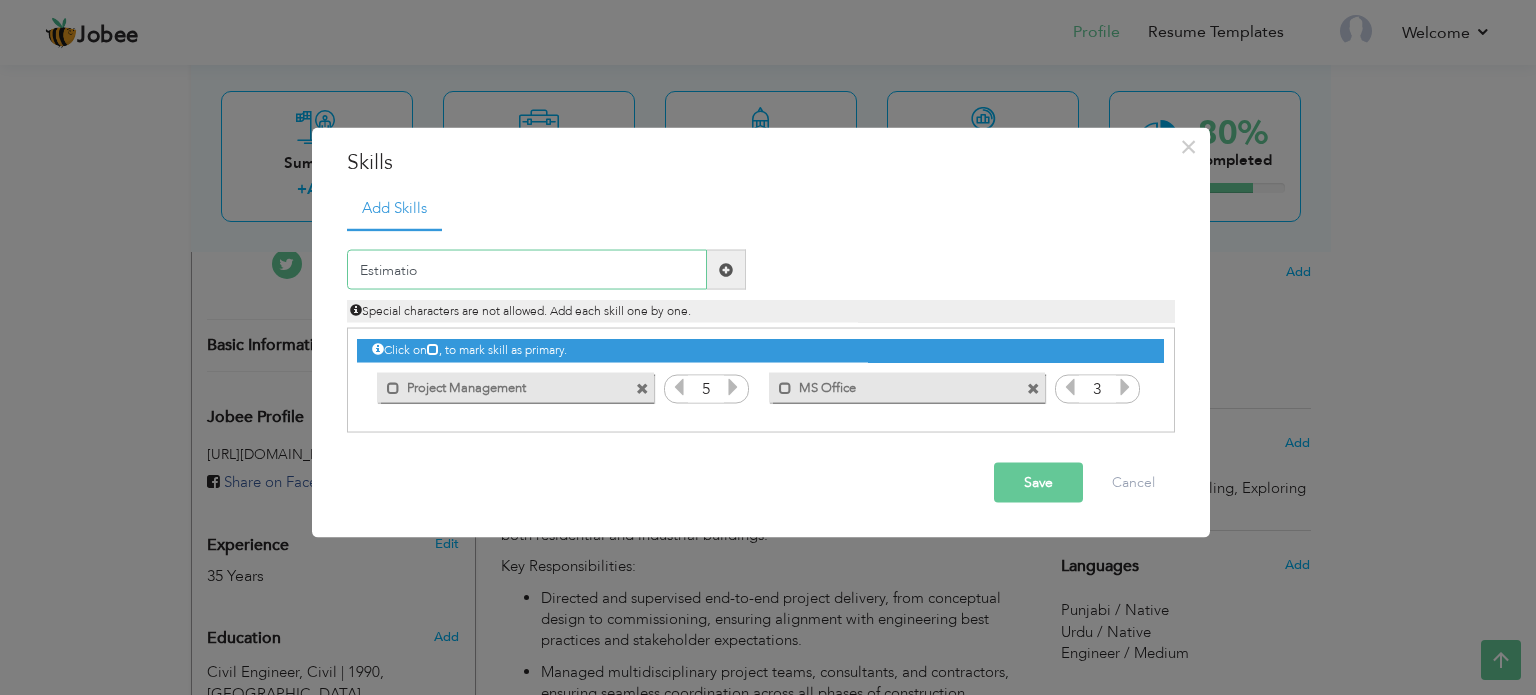 type on "Estimation" 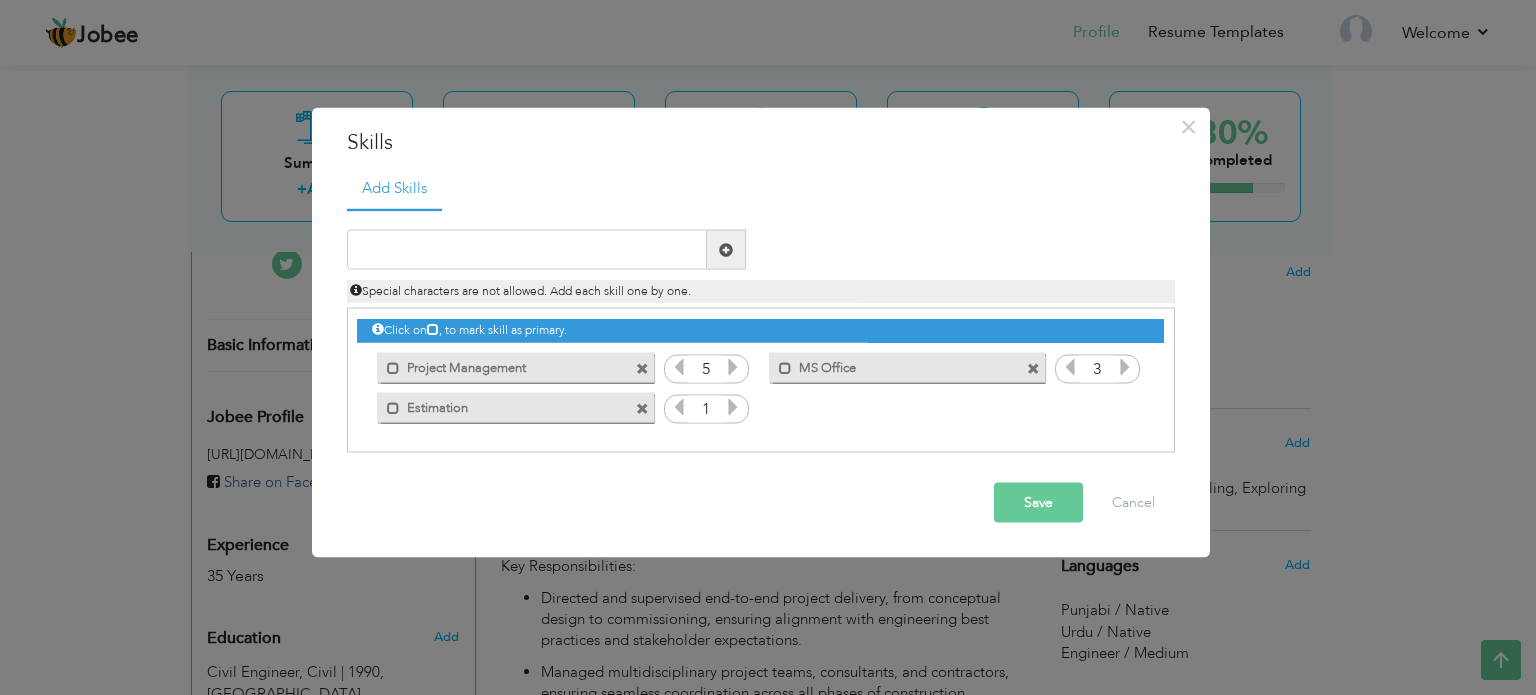 click at bounding box center [733, 407] 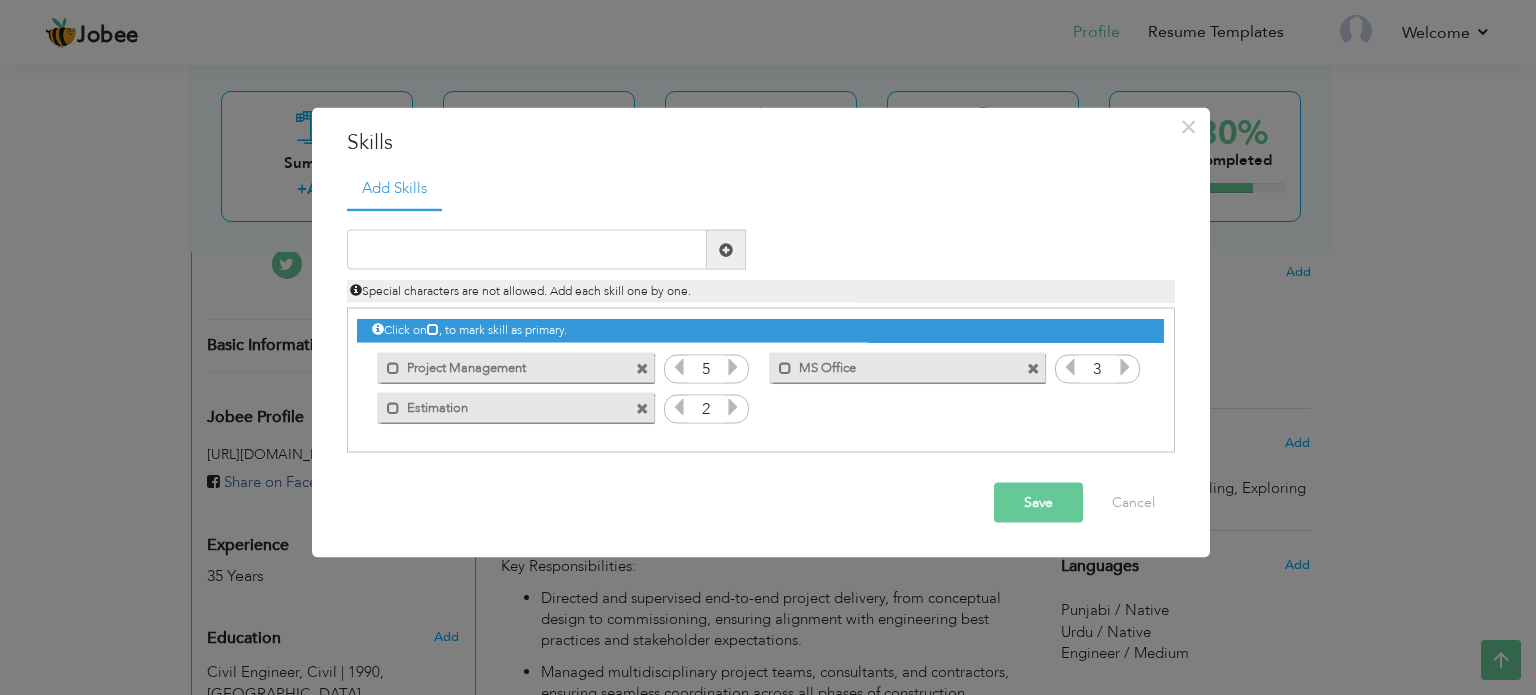 click at bounding box center [642, 408] 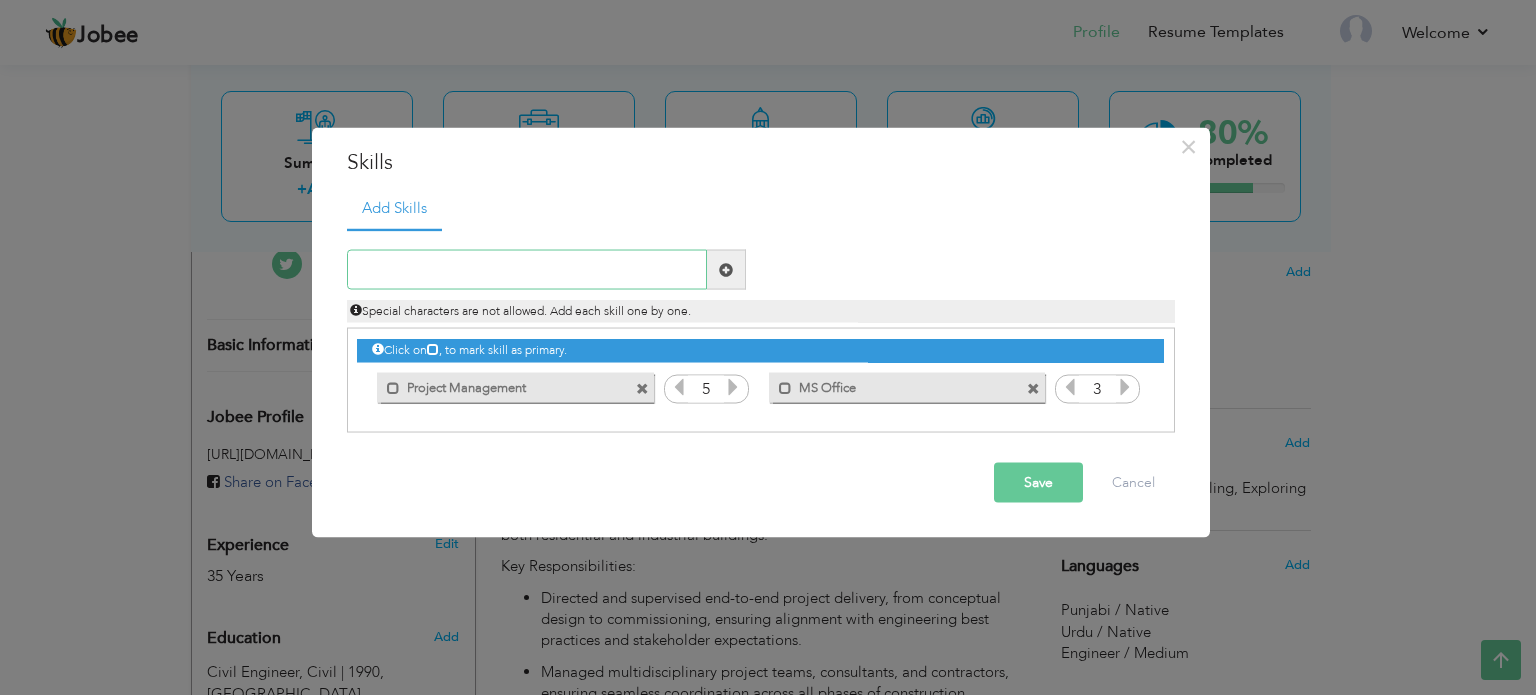 click at bounding box center [527, 270] 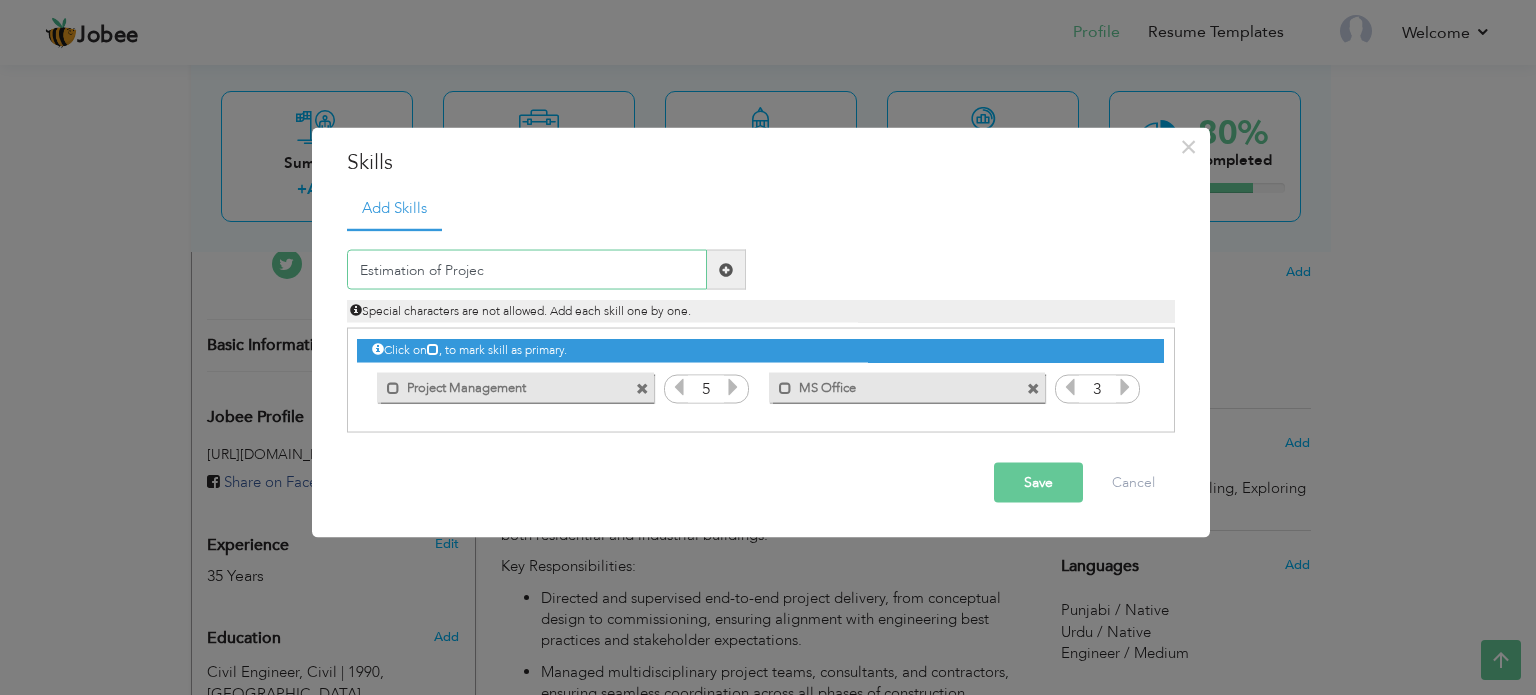 type on "Estimation of Project" 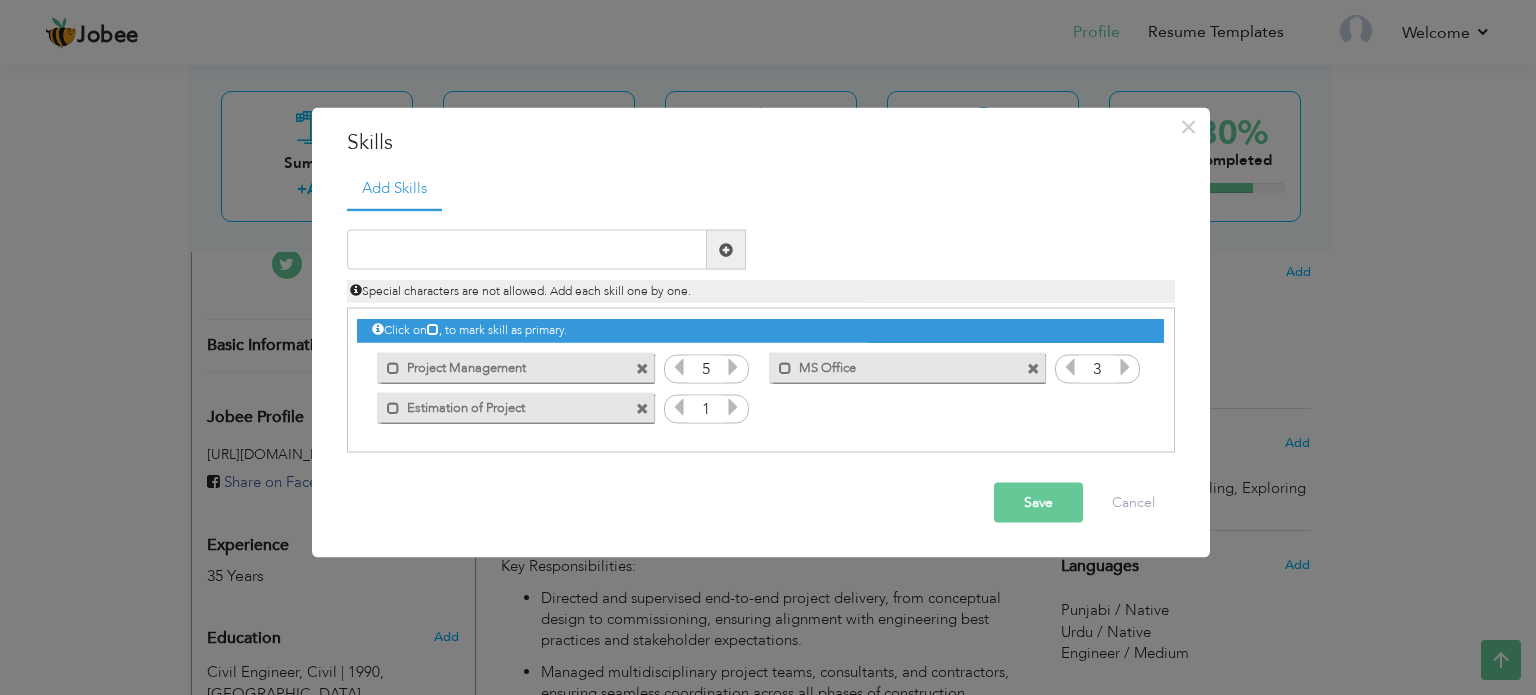 click at bounding box center (733, 407) 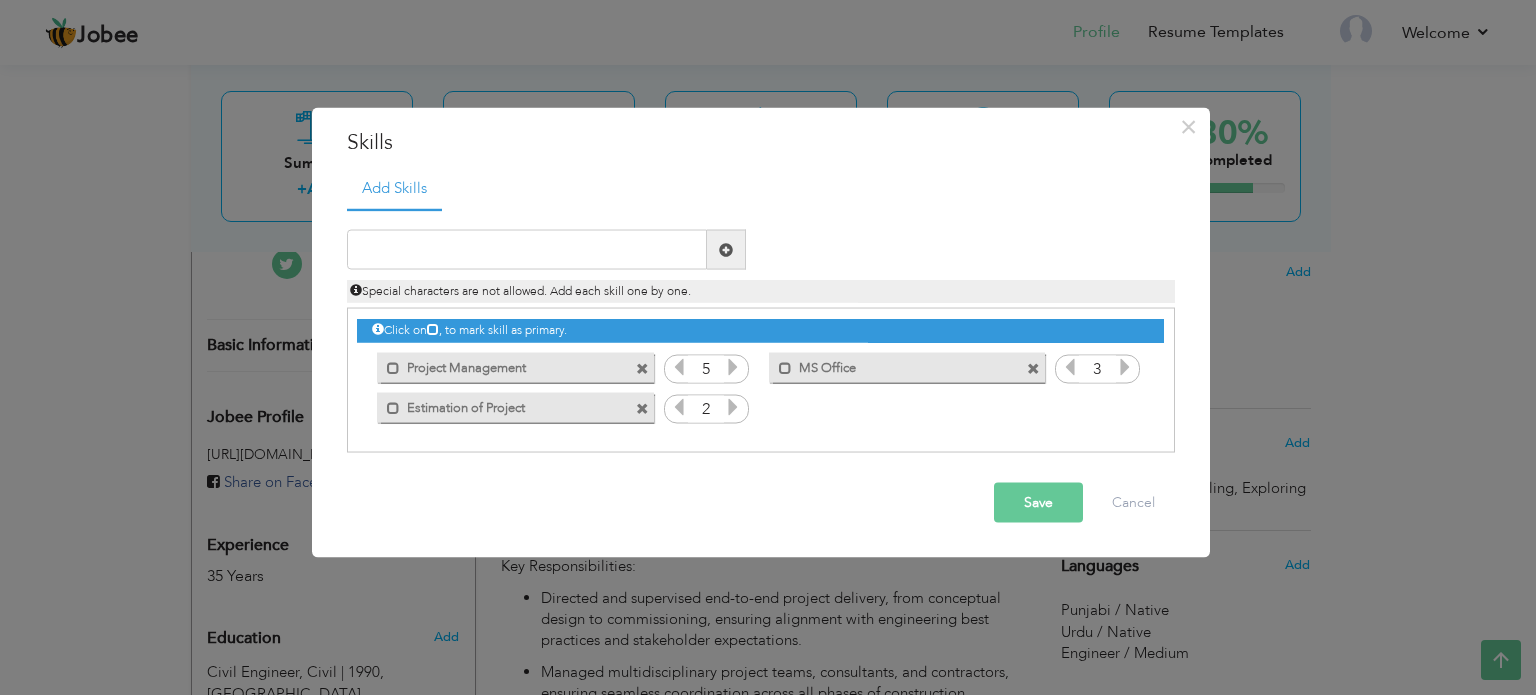 click at bounding box center [733, 407] 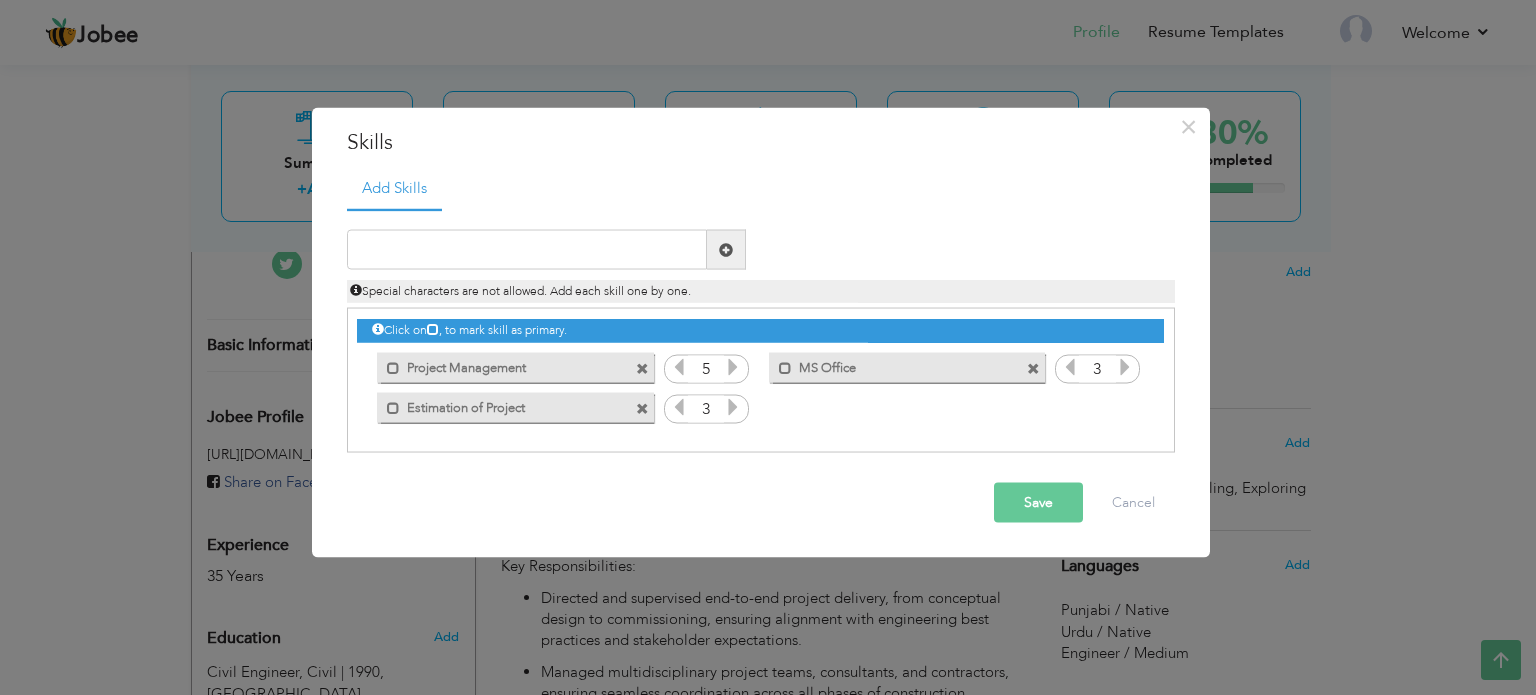 click at bounding box center [733, 407] 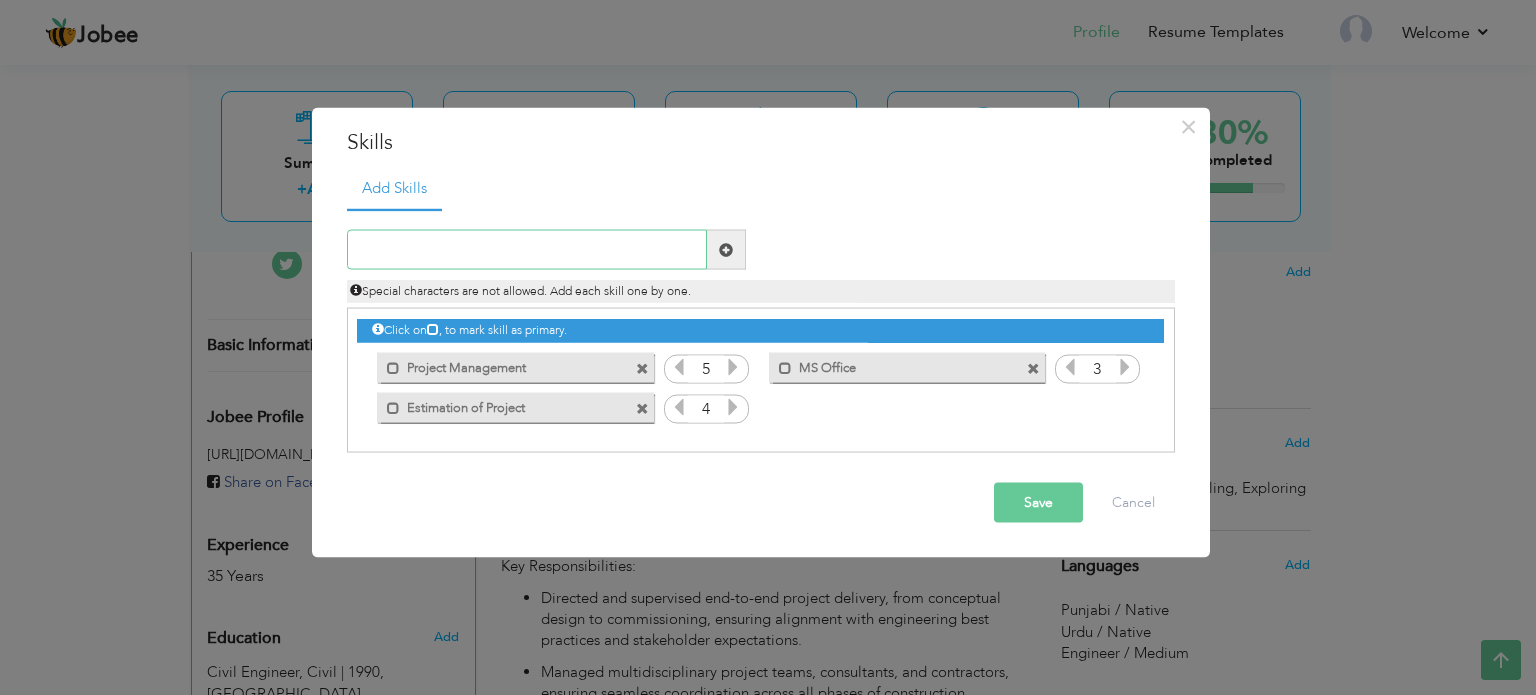 click at bounding box center [527, 250] 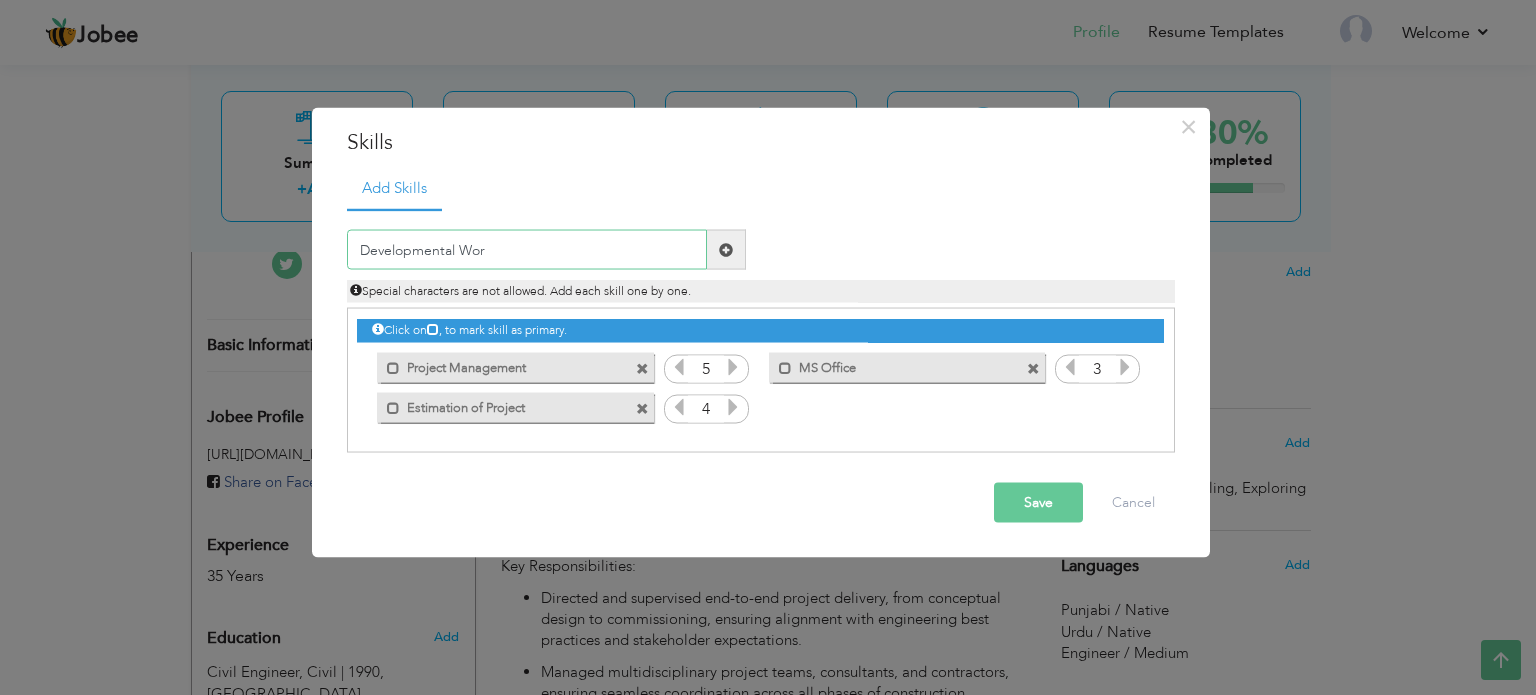 type on "Developmental Work" 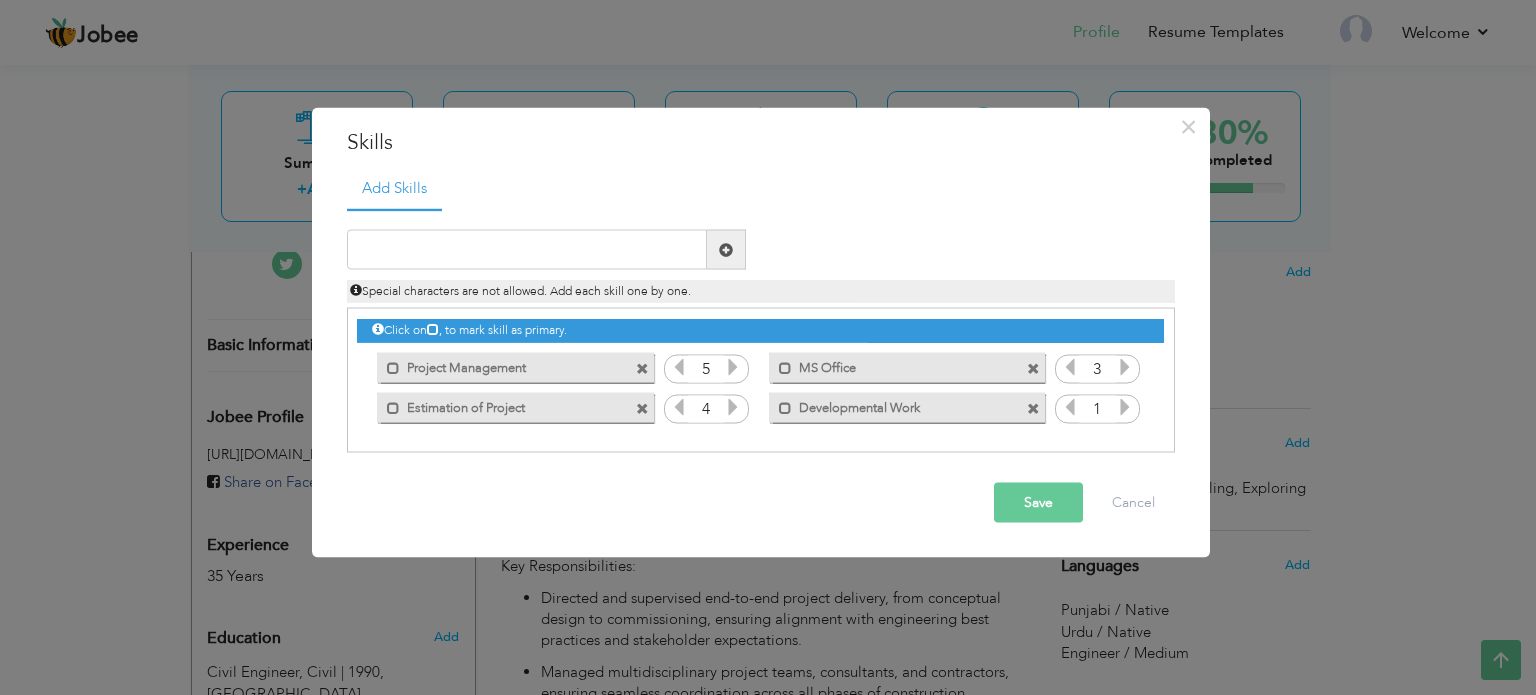 click at bounding box center [1125, 407] 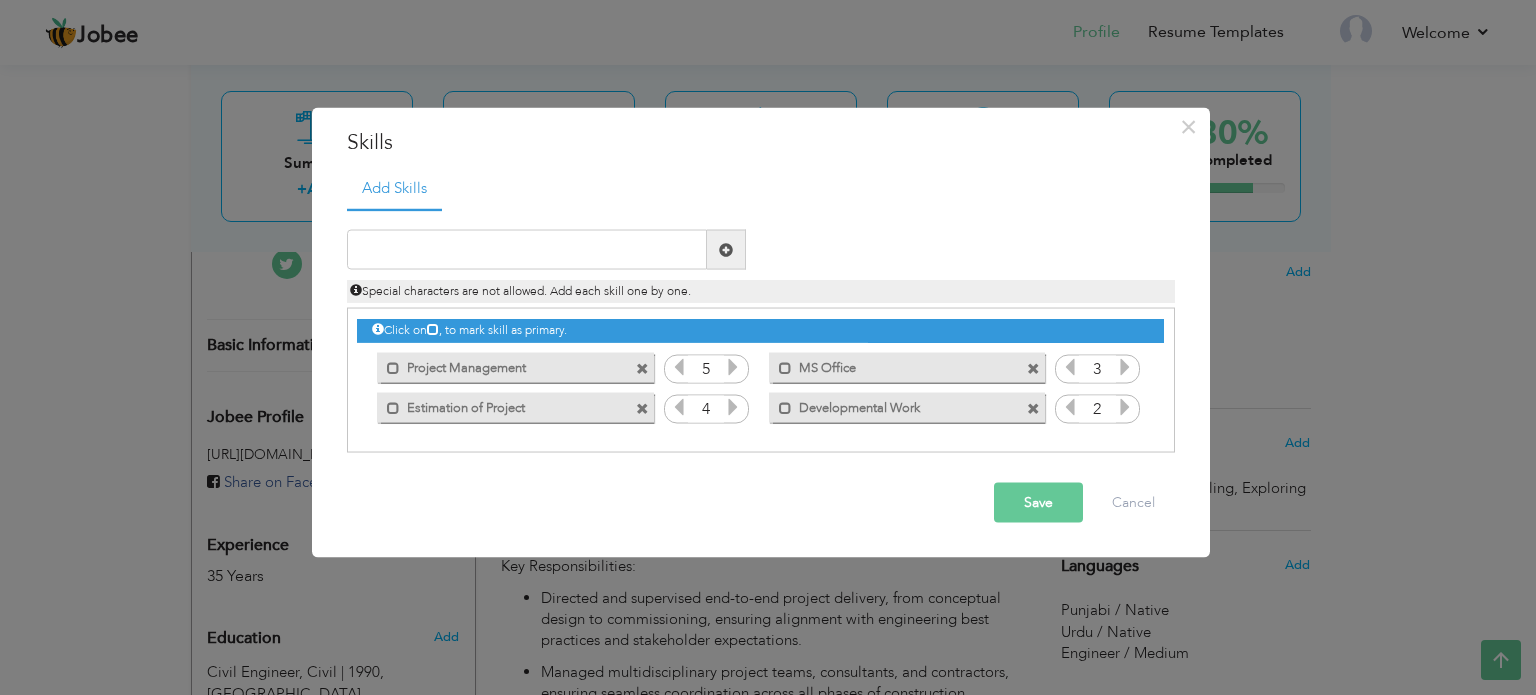 click at bounding box center [1125, 407] 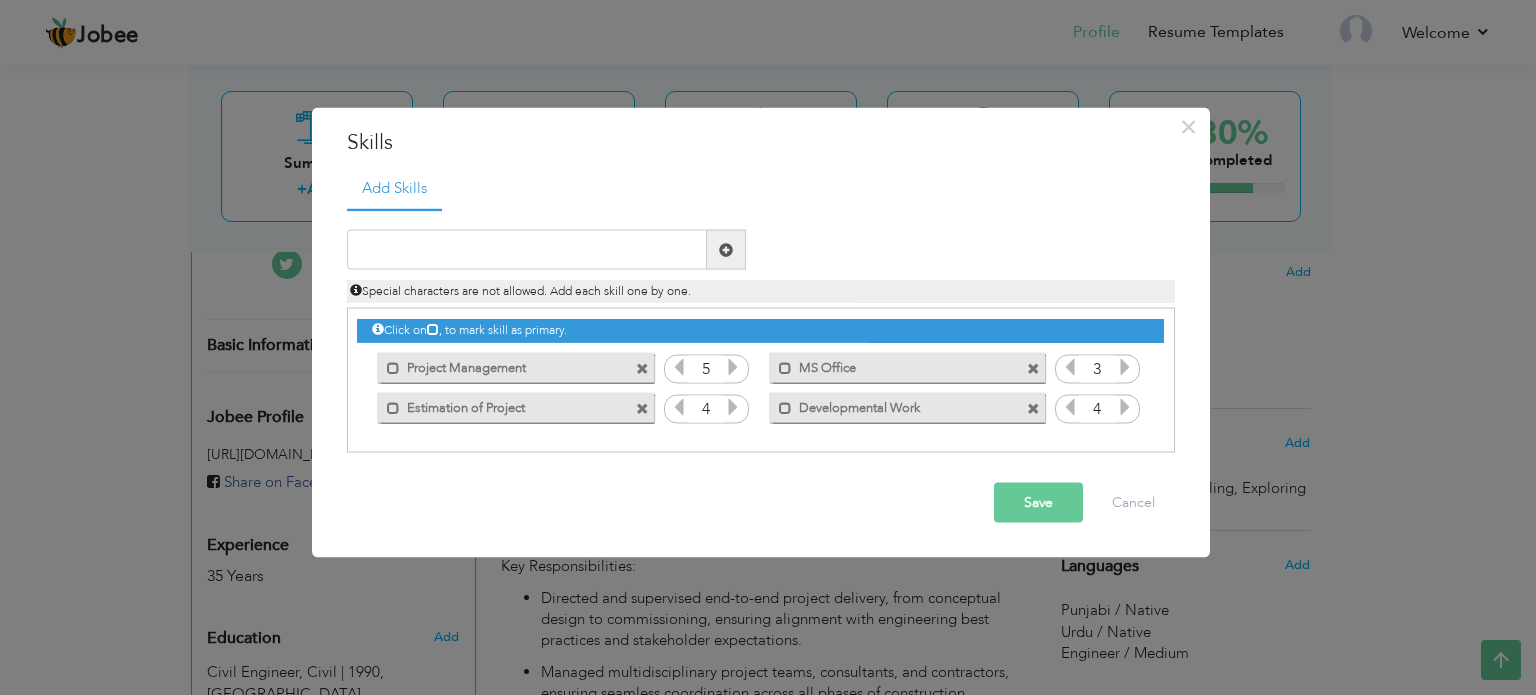 click at bounding box center (1125, 407) 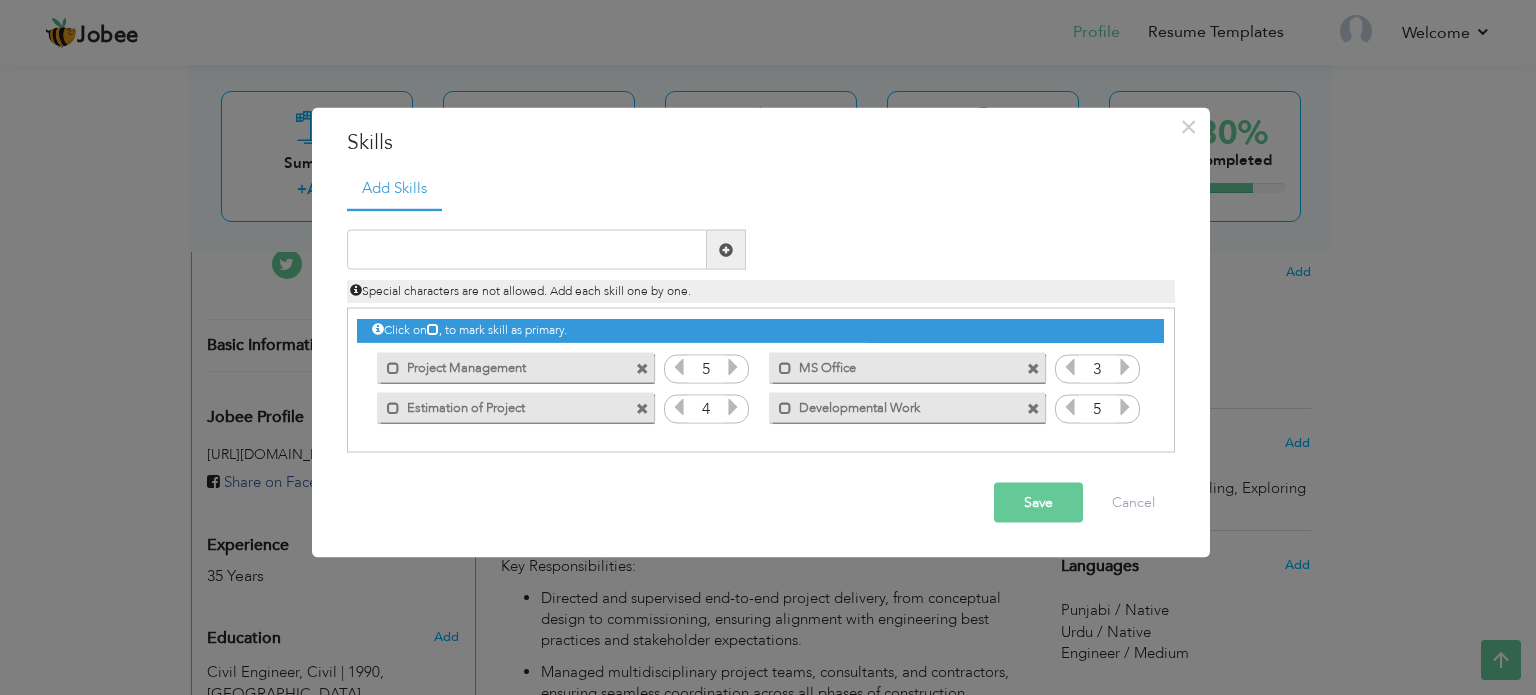 click at bounding box center [1125, 407] 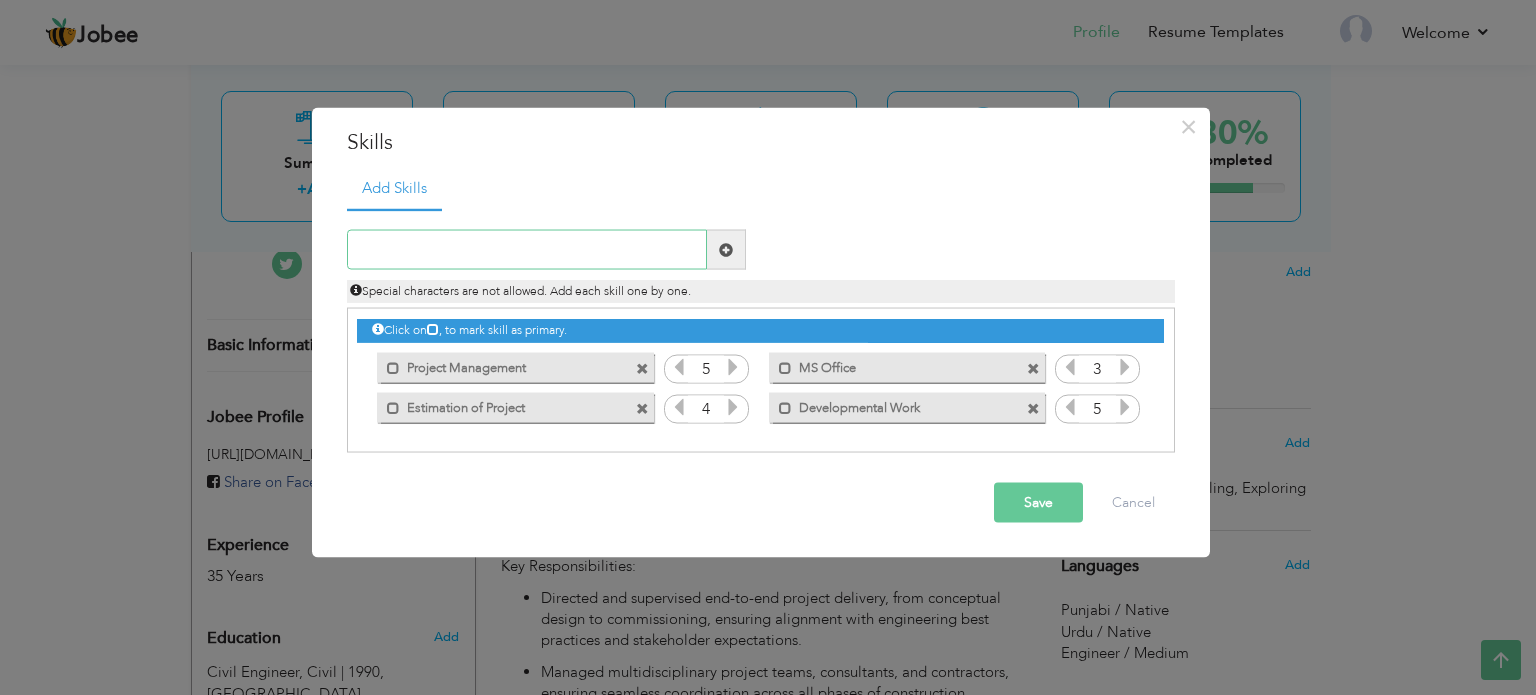 click at bounding box center [527, 250] 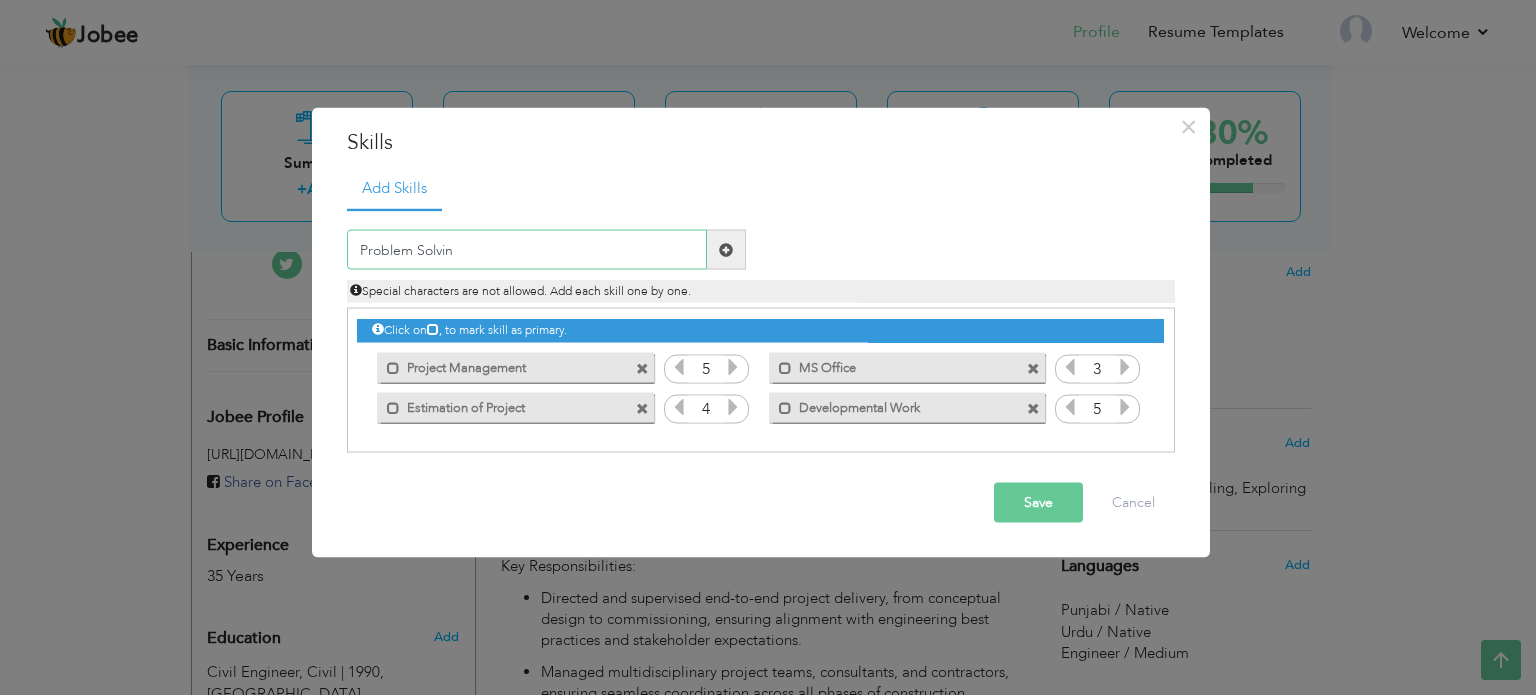 type on "Problem Solving" 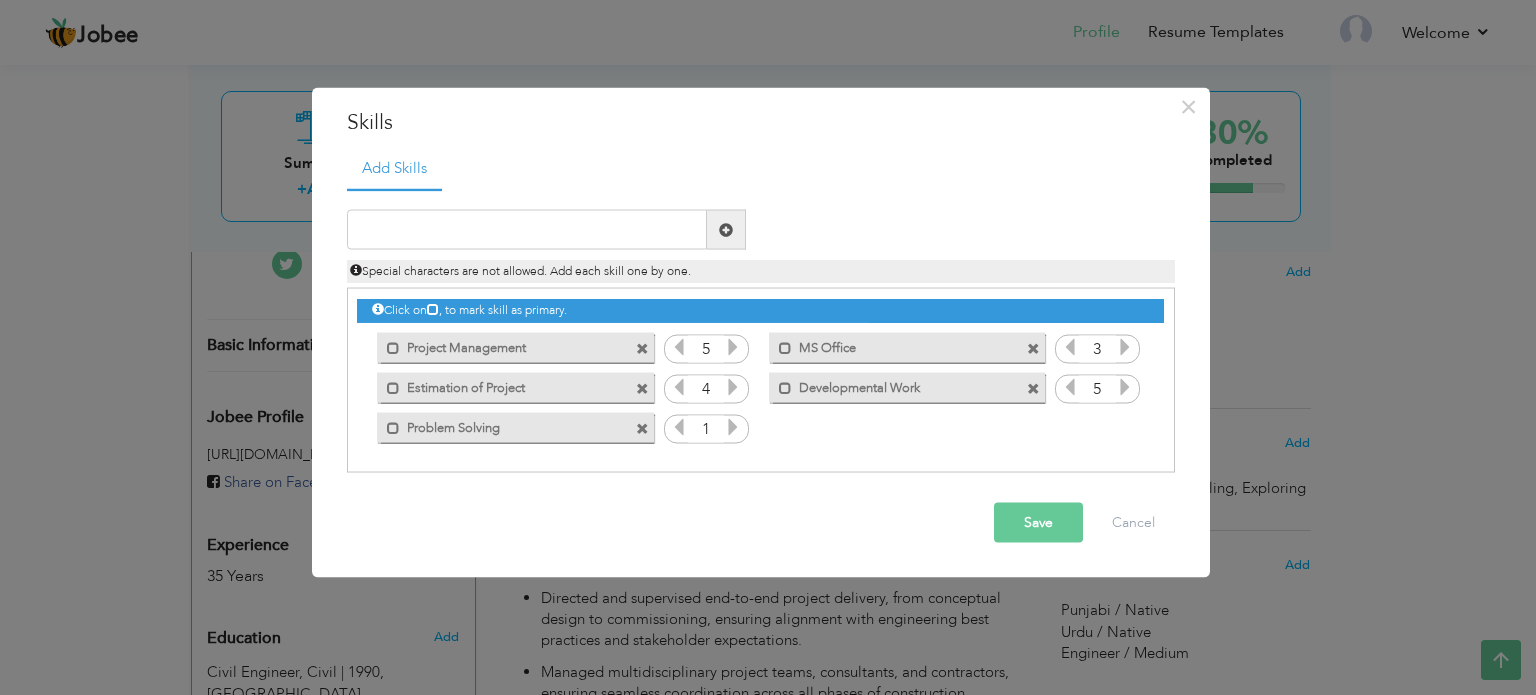click at bounding box center (733, 427) 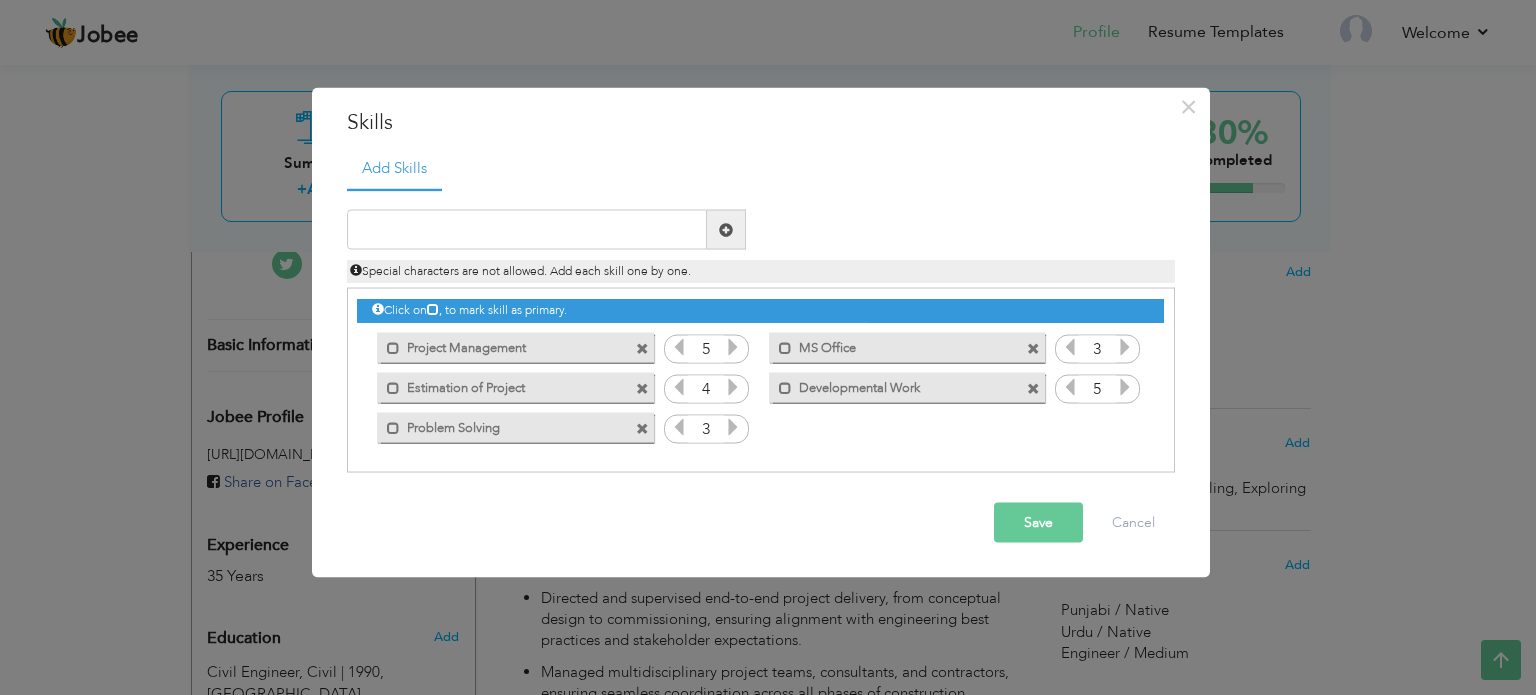 click at bounding box center [733, 427] 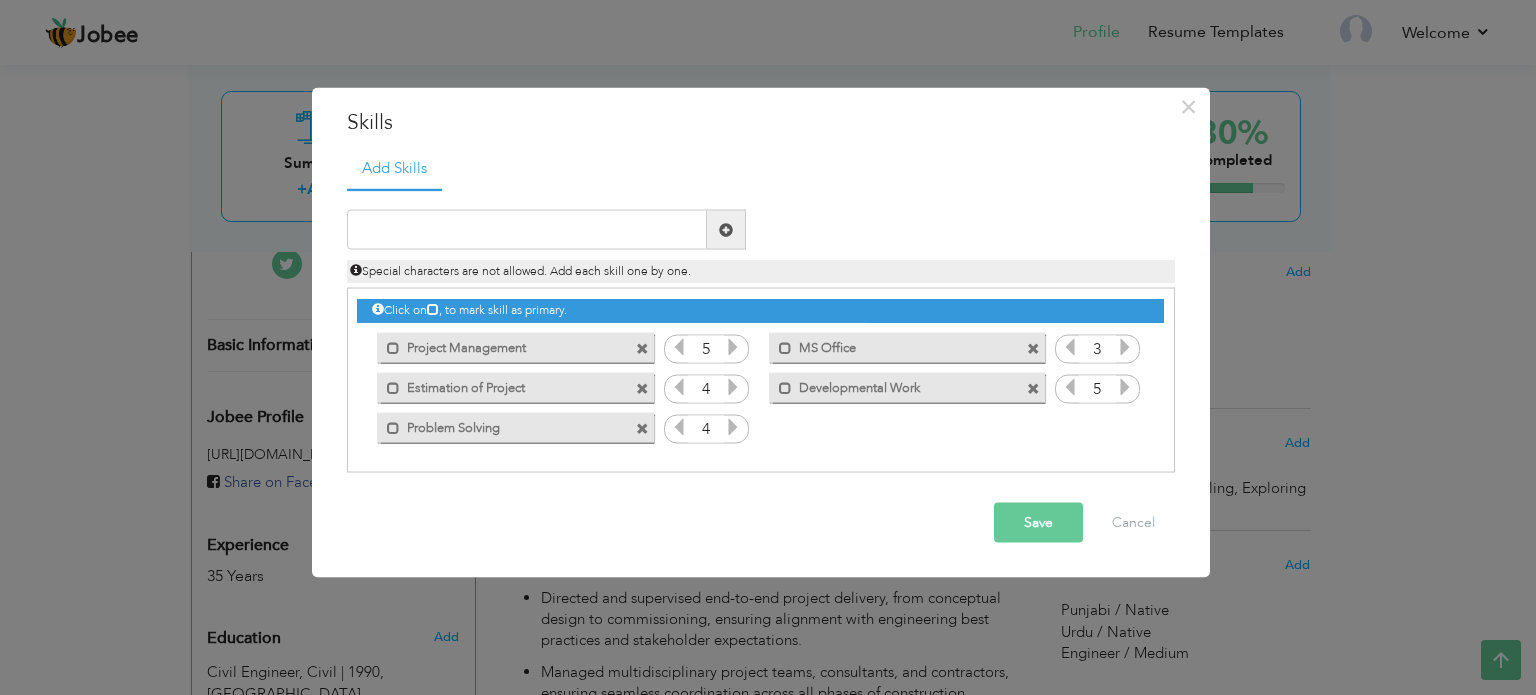 click at bounding box center [733, 427] 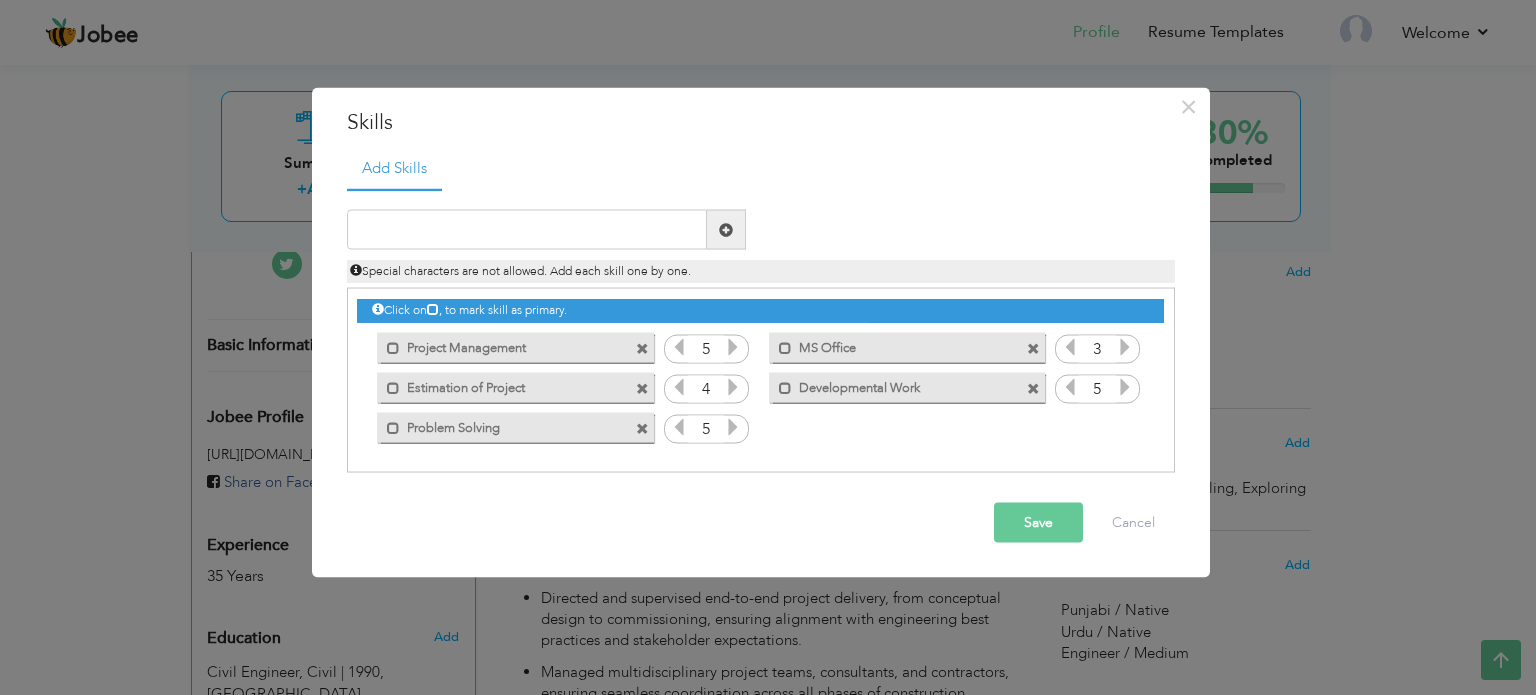 click at bounding box center (733, 427) 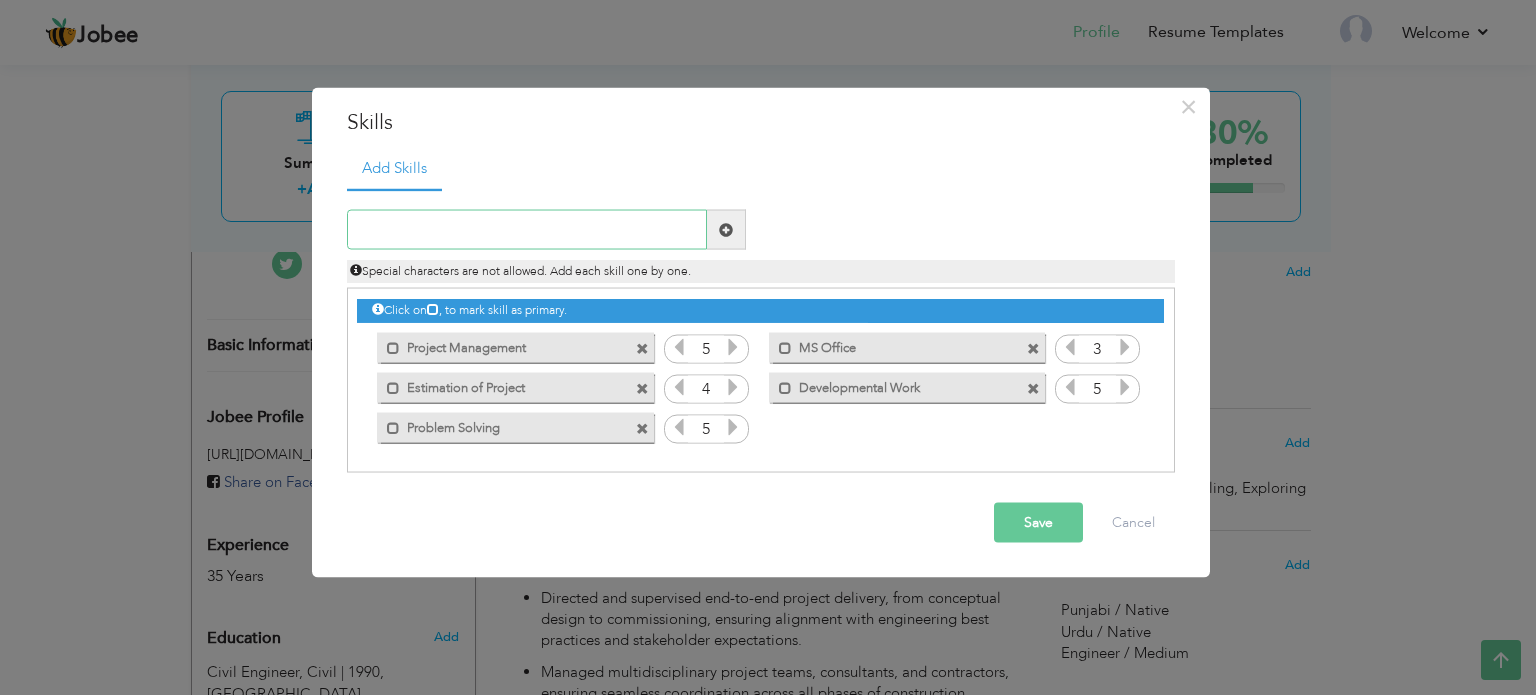 click at bounding box center [527, 230] 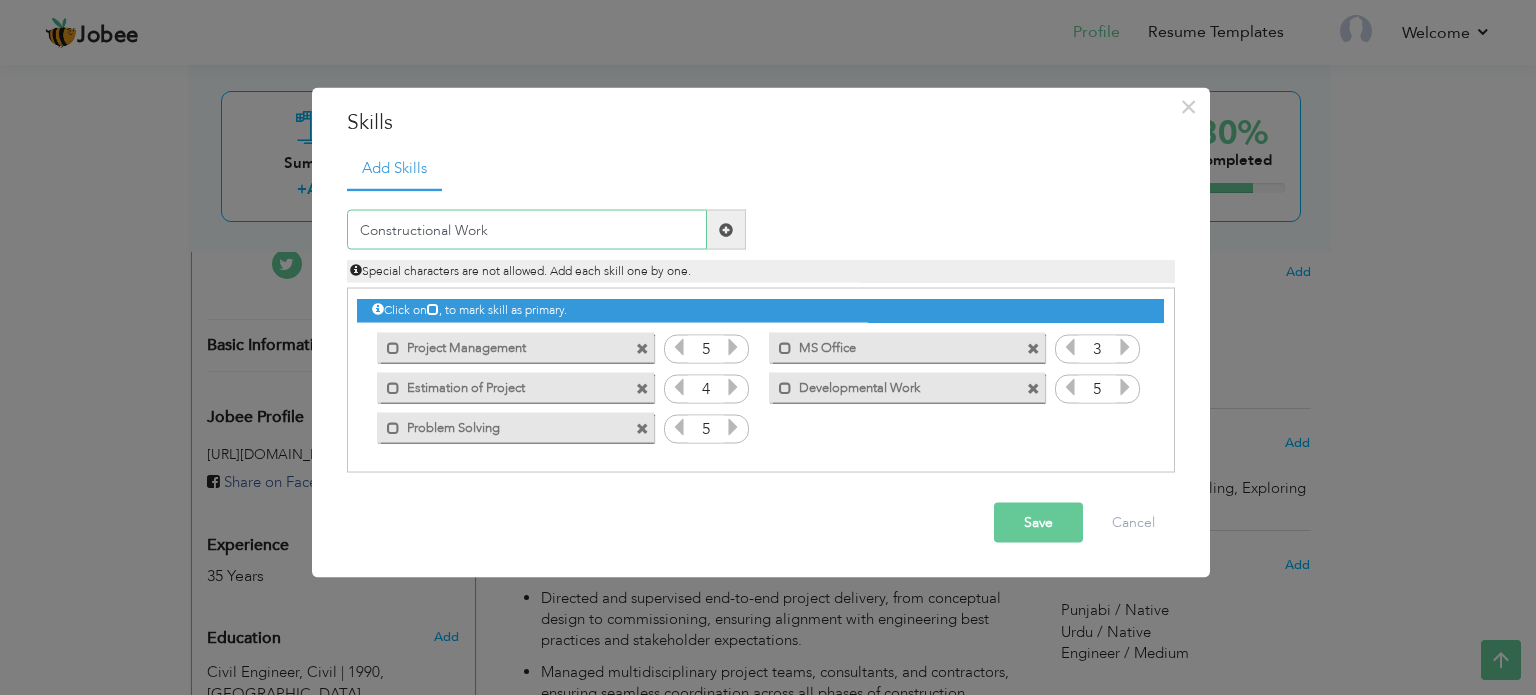 type on "Constructional Work" 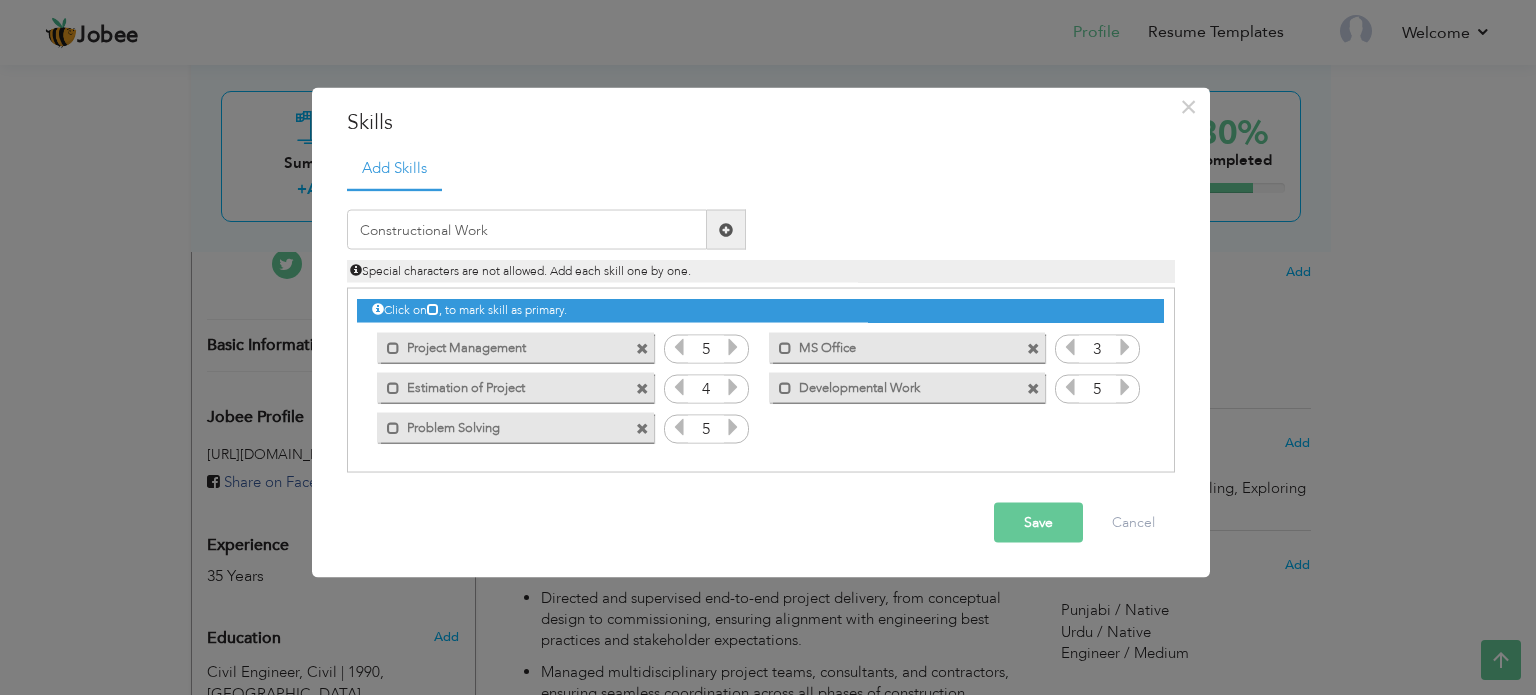 click at bounding box center (726, 230) 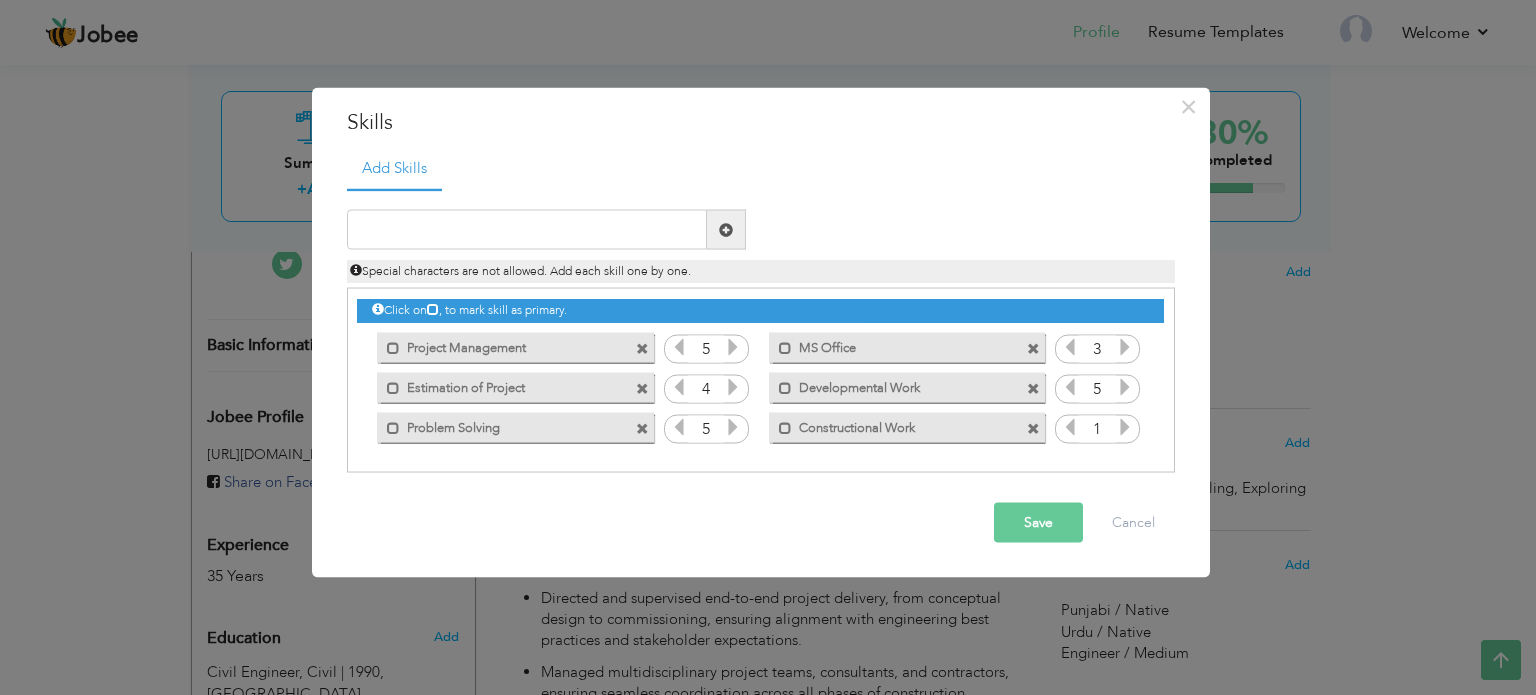 click at bounding box center (1125, 427) 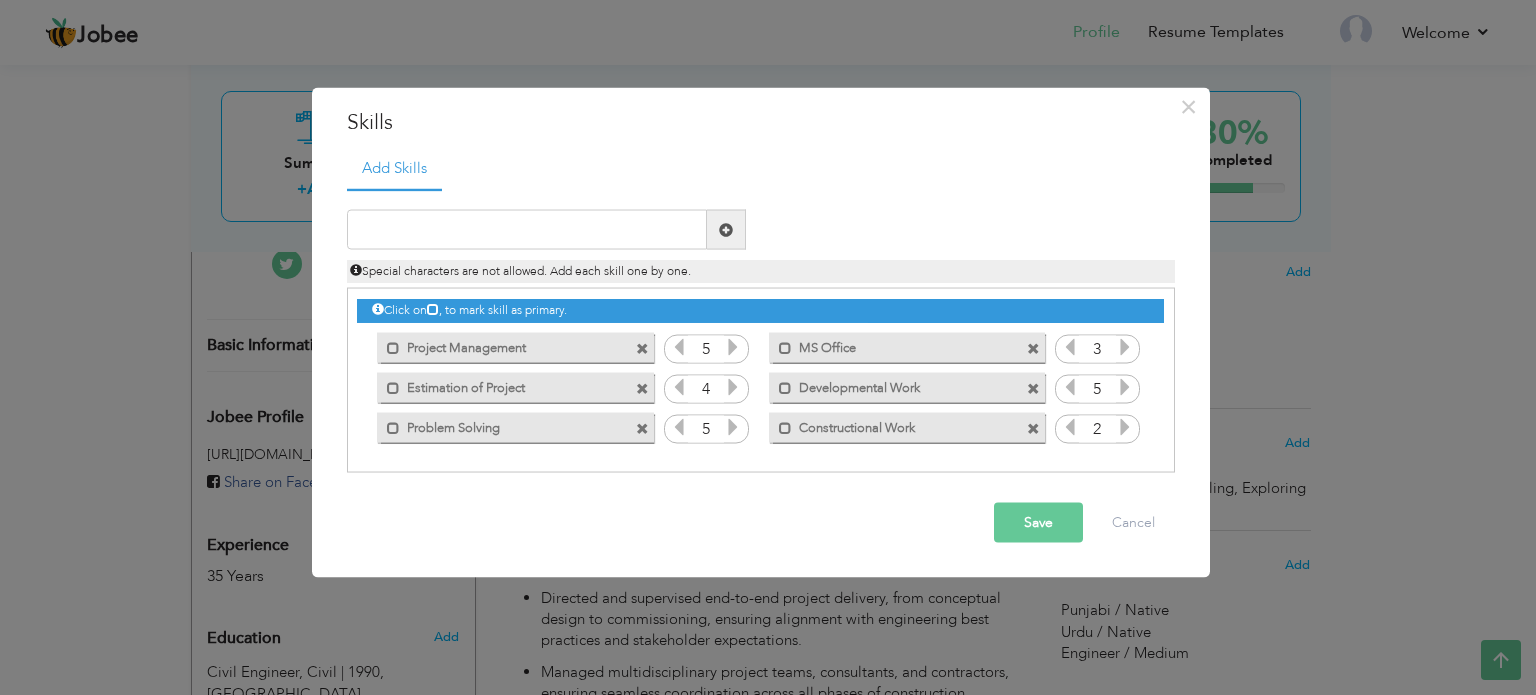 click at bounding box center [1125, 427] 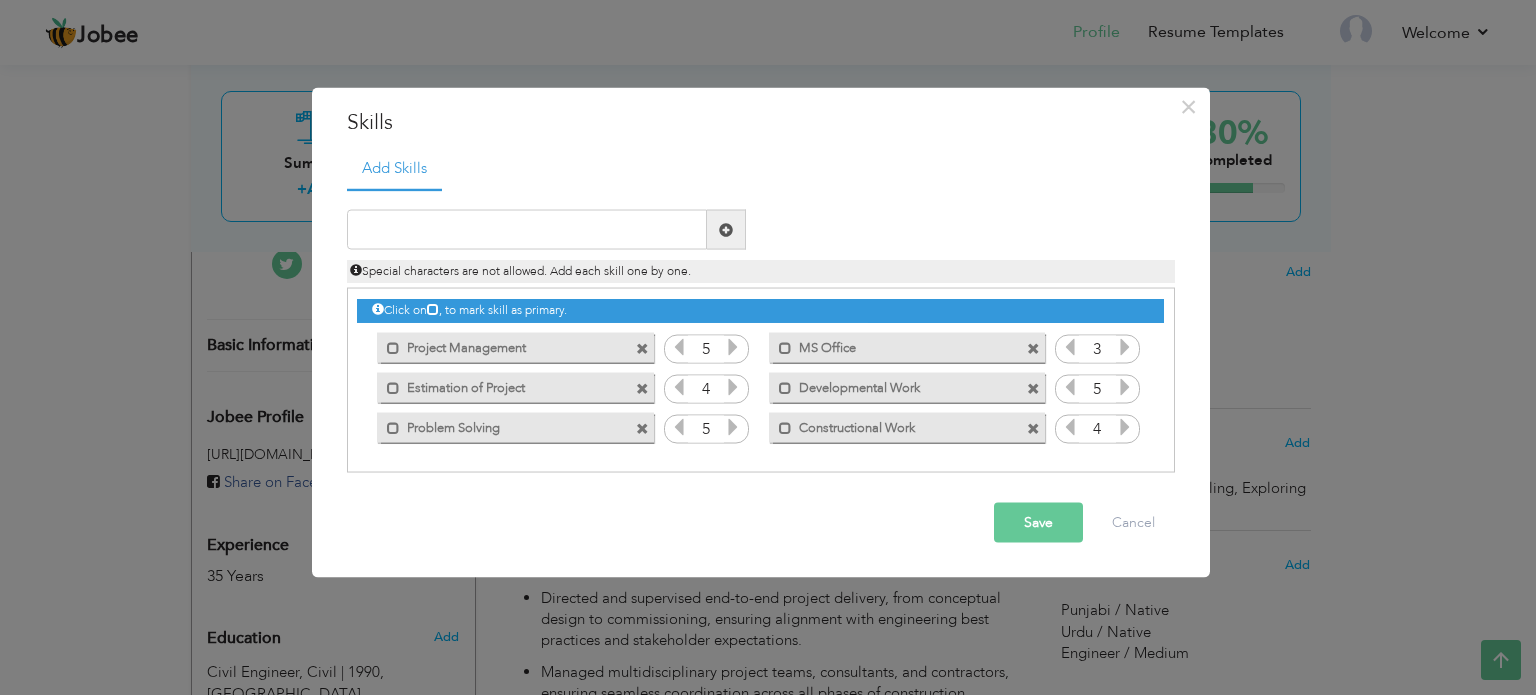 click at bounding box center [1125, 427] 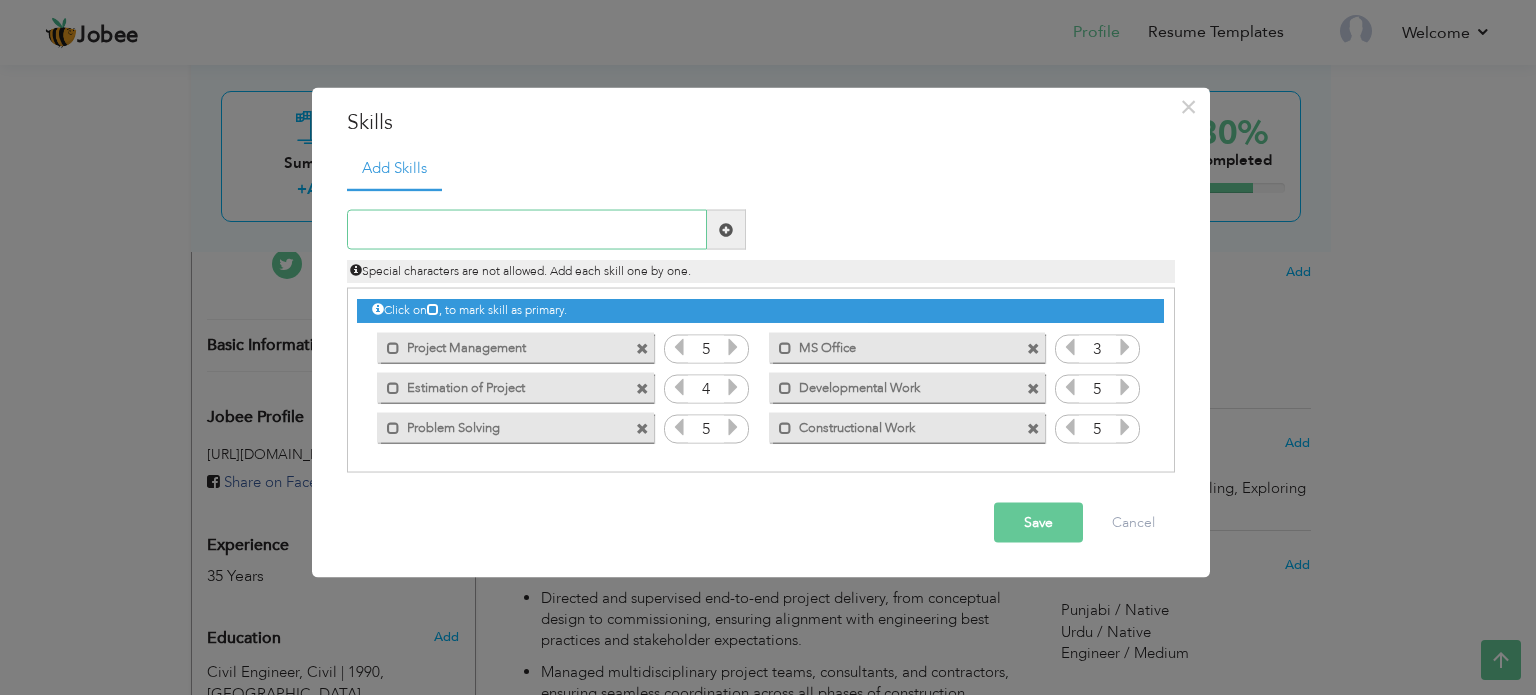 click at bounding box center [527, 230] 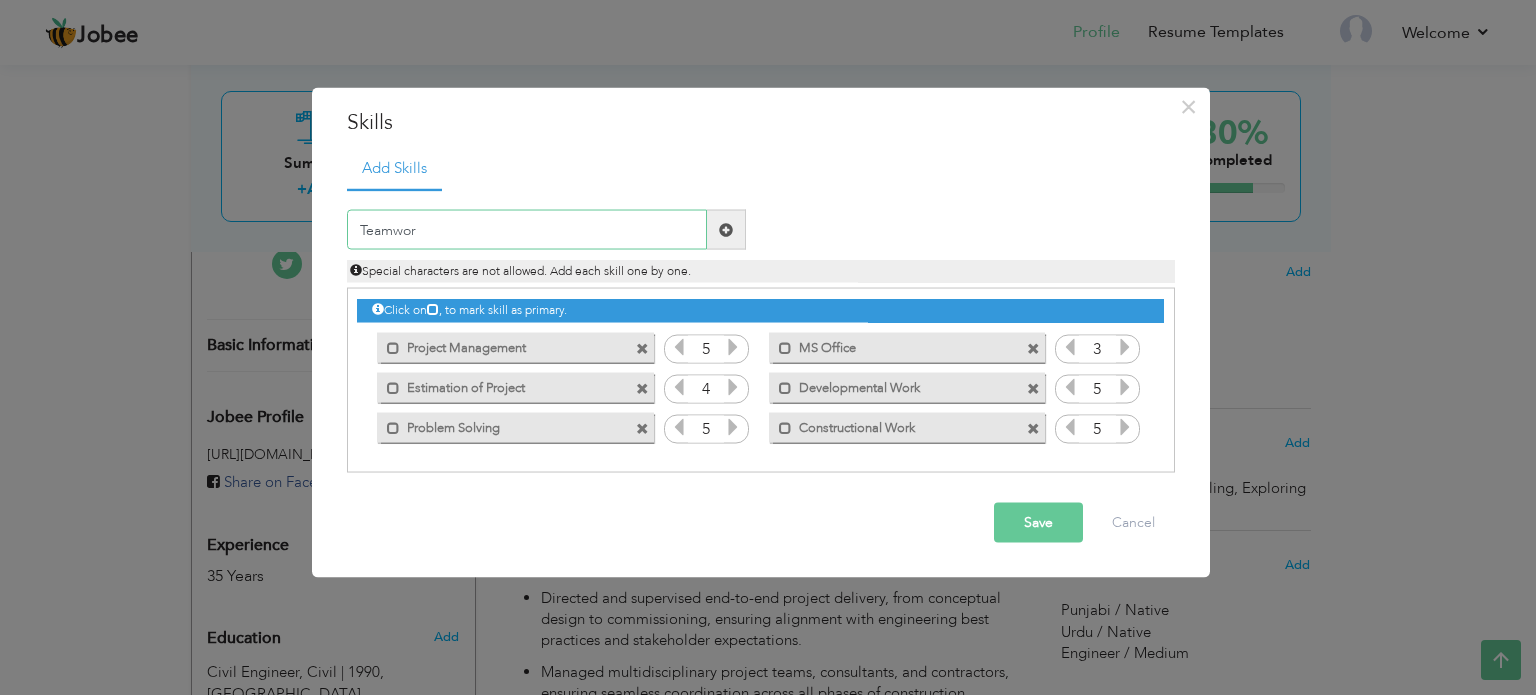 type on "Teamwork" 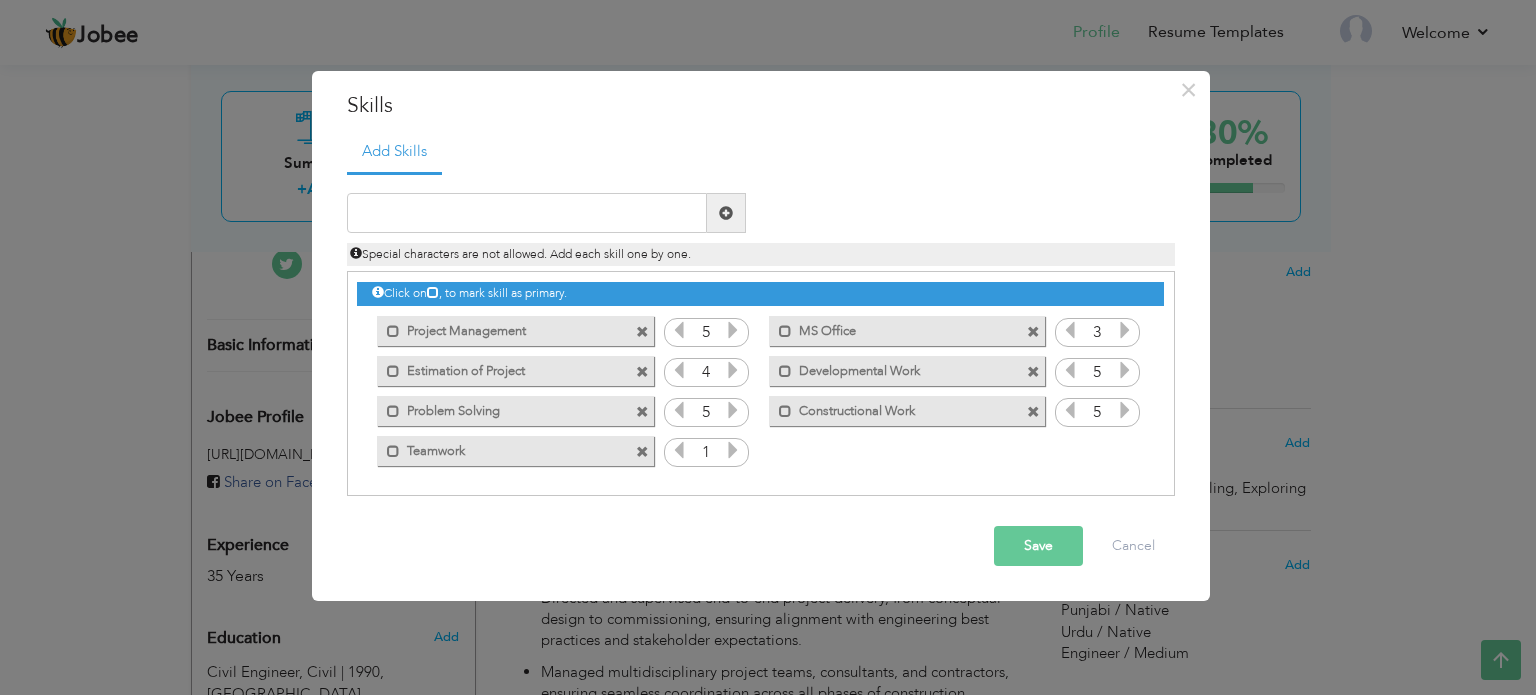 click at bounding box center (733, 450) 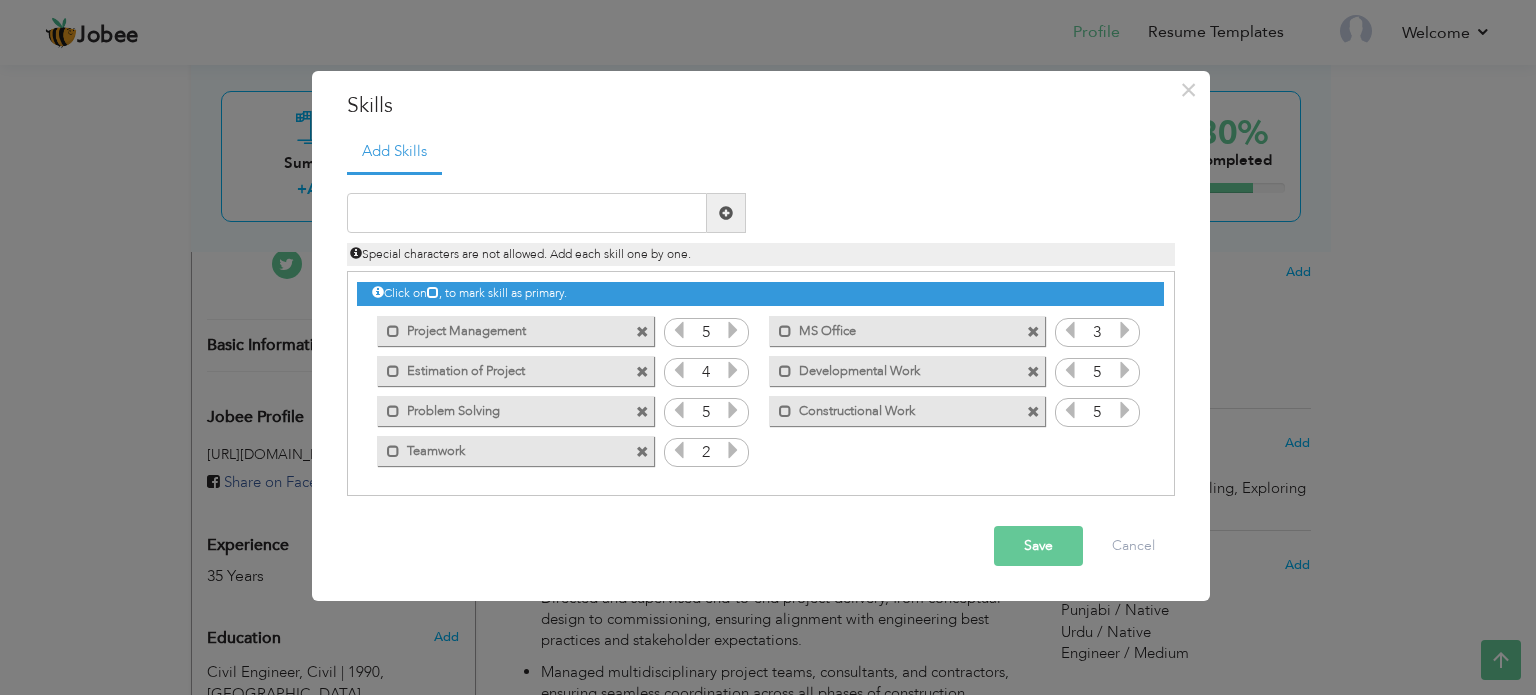 click at bounding box center (733, 450) 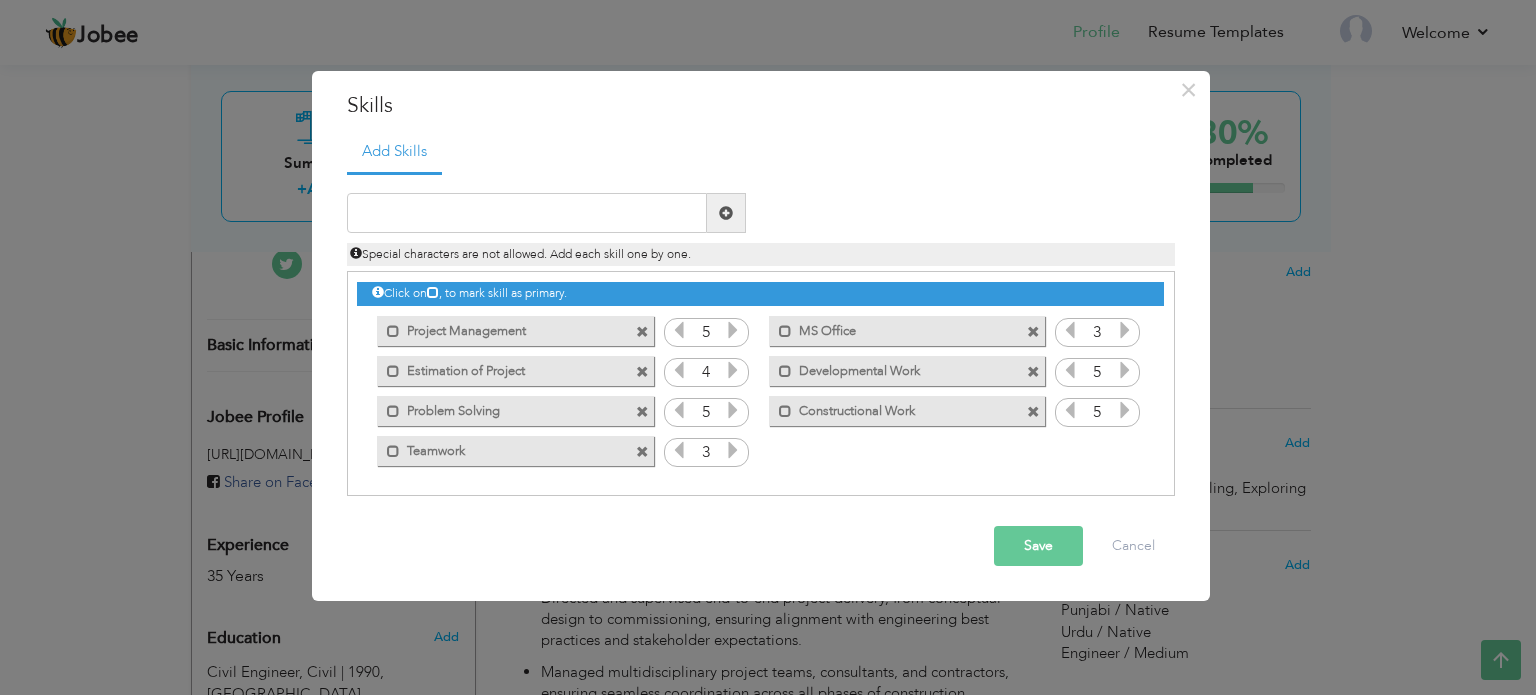 click at bounding box center [733, 450] 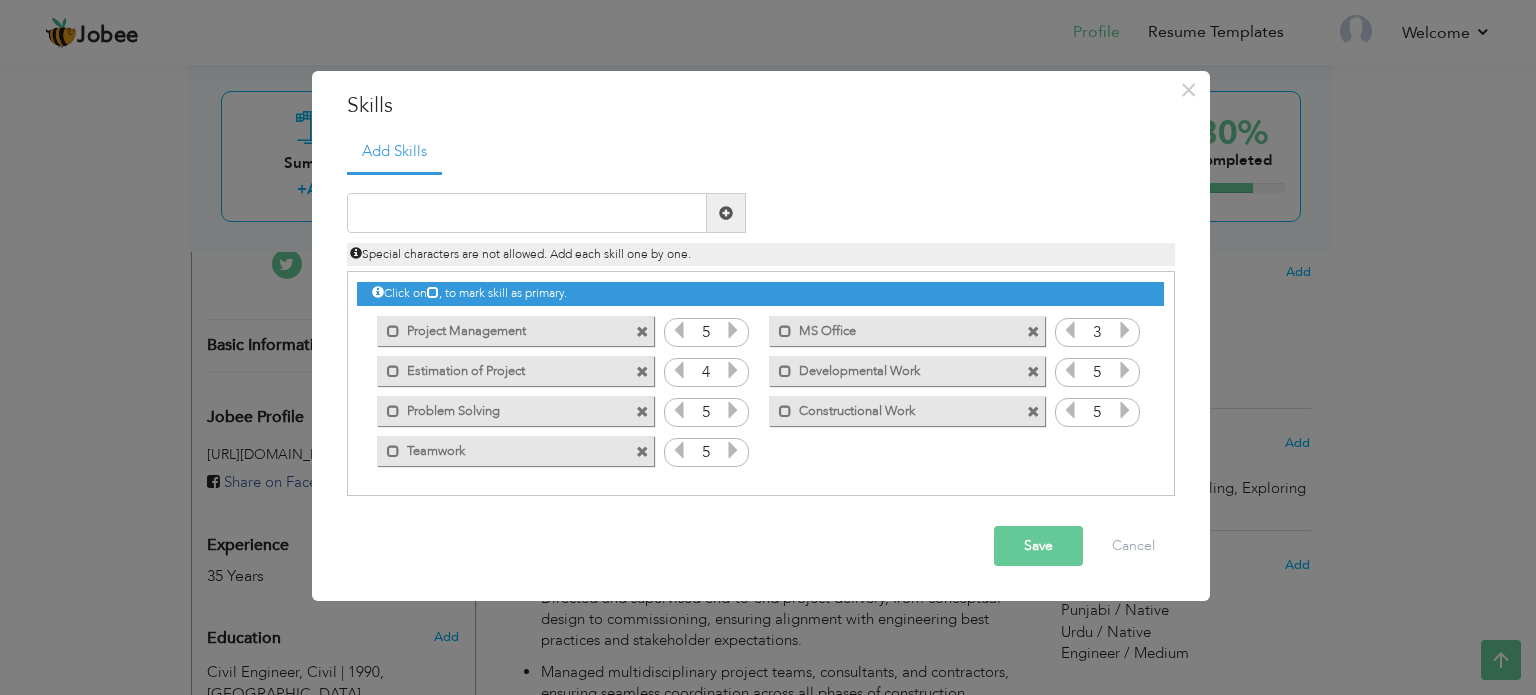 click at bounding box center (733, 450) 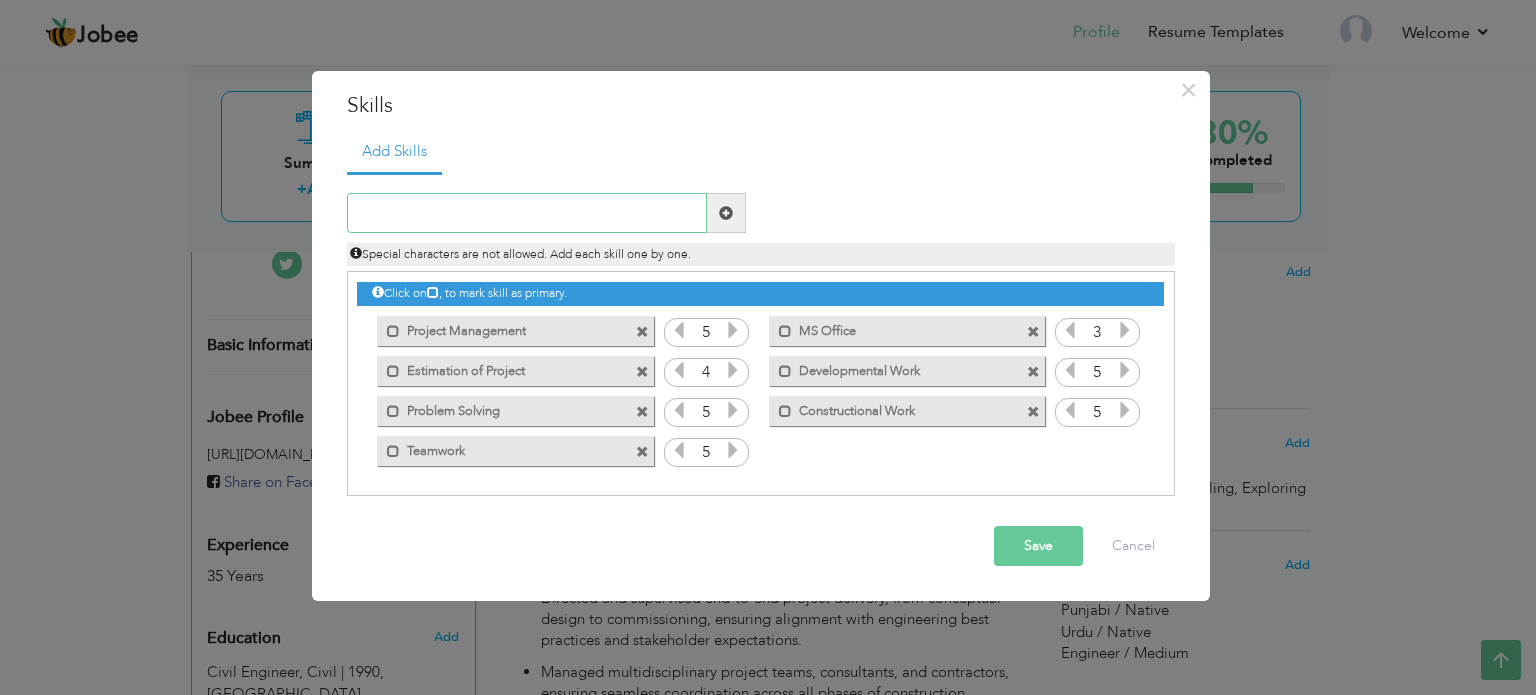 click at bounding box center [527, 213] 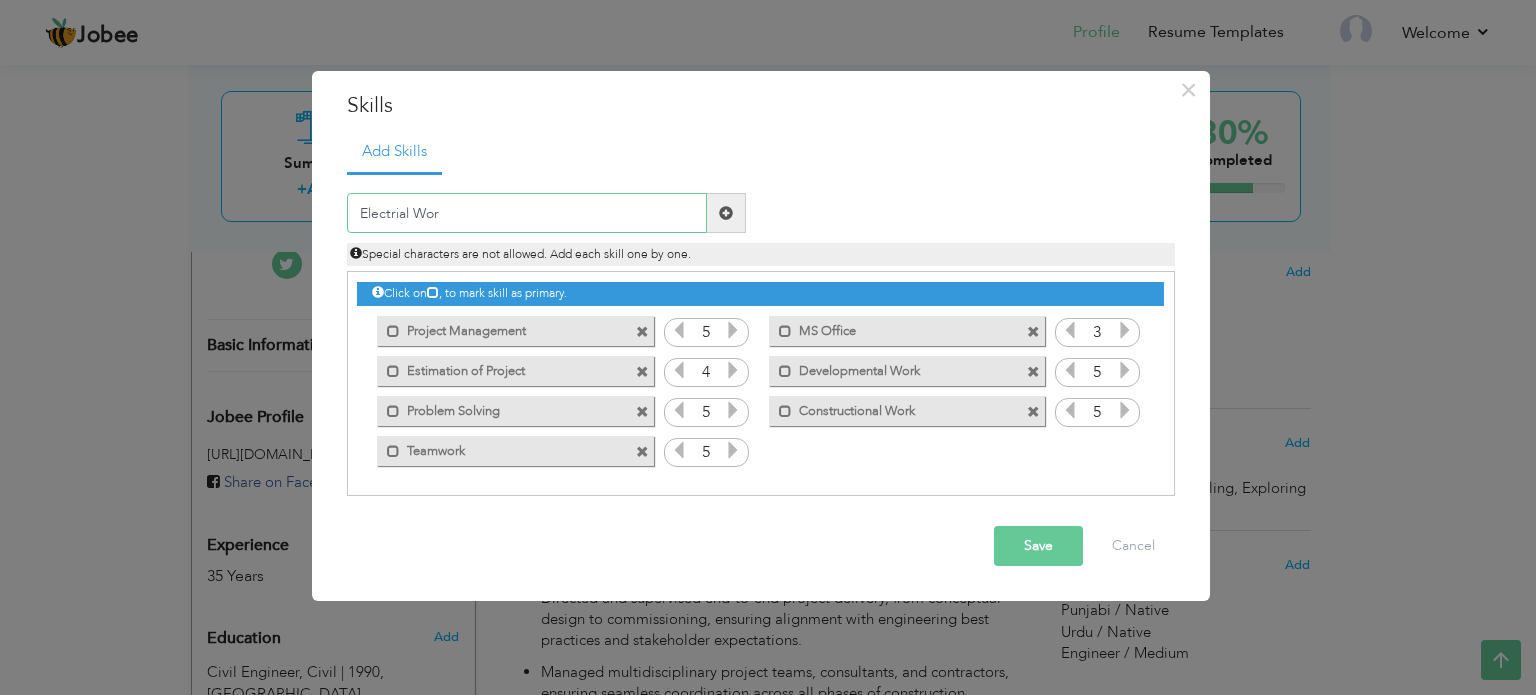type on "Electrial Work" 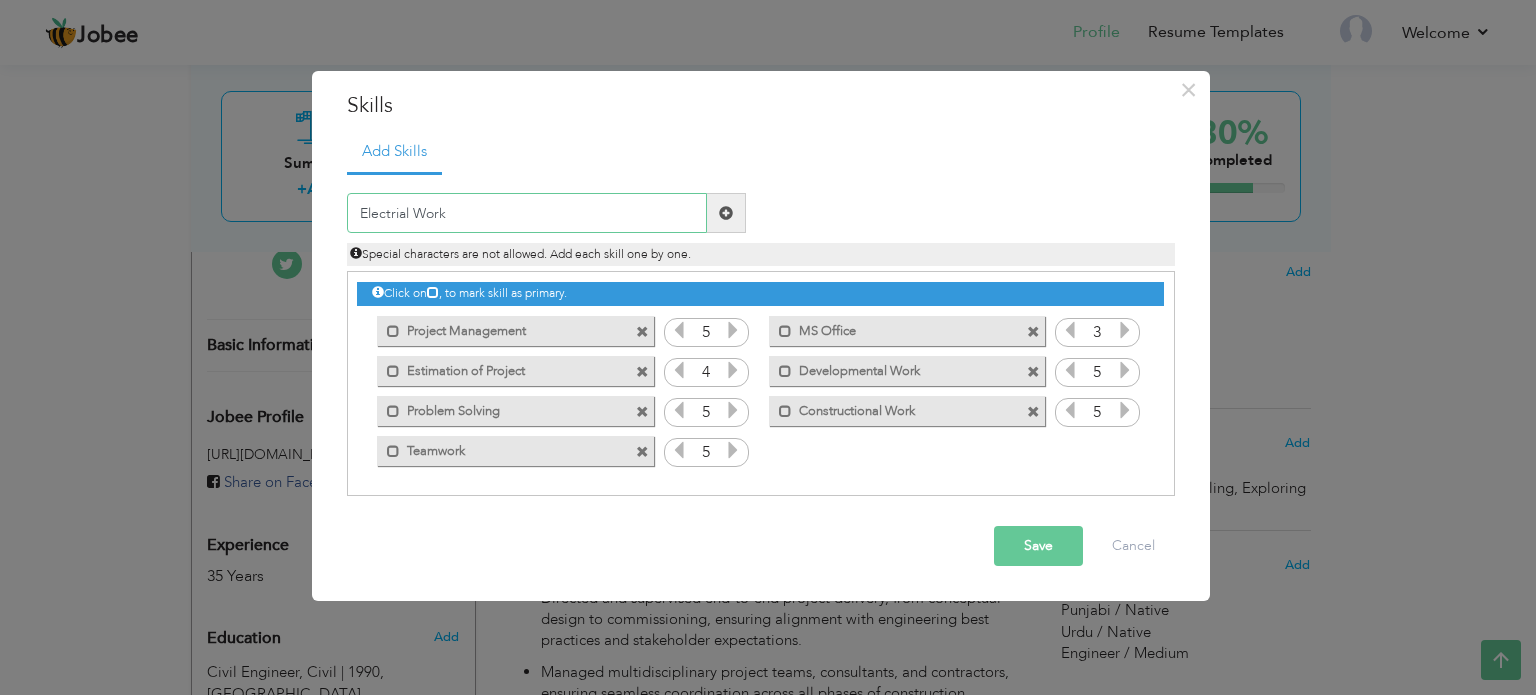 type 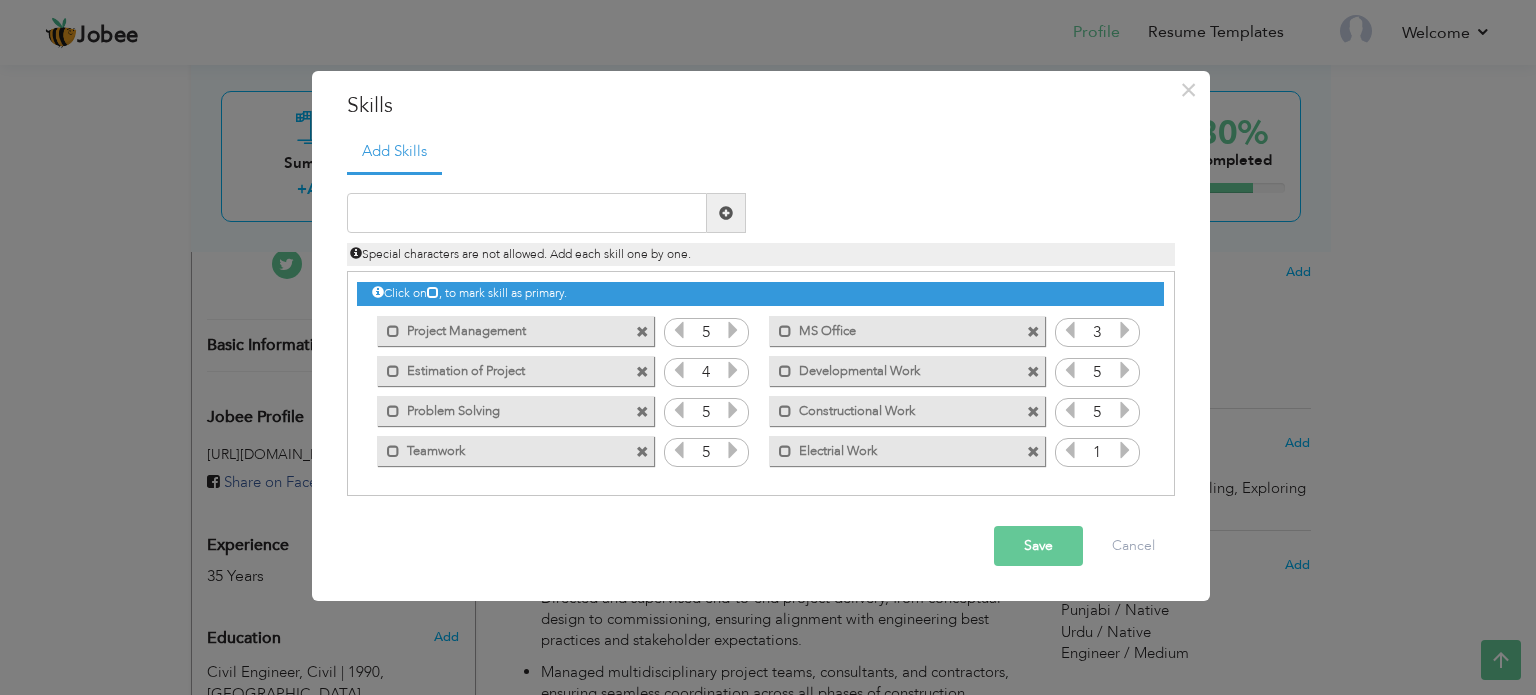 click at bounding box center (1125, 450) 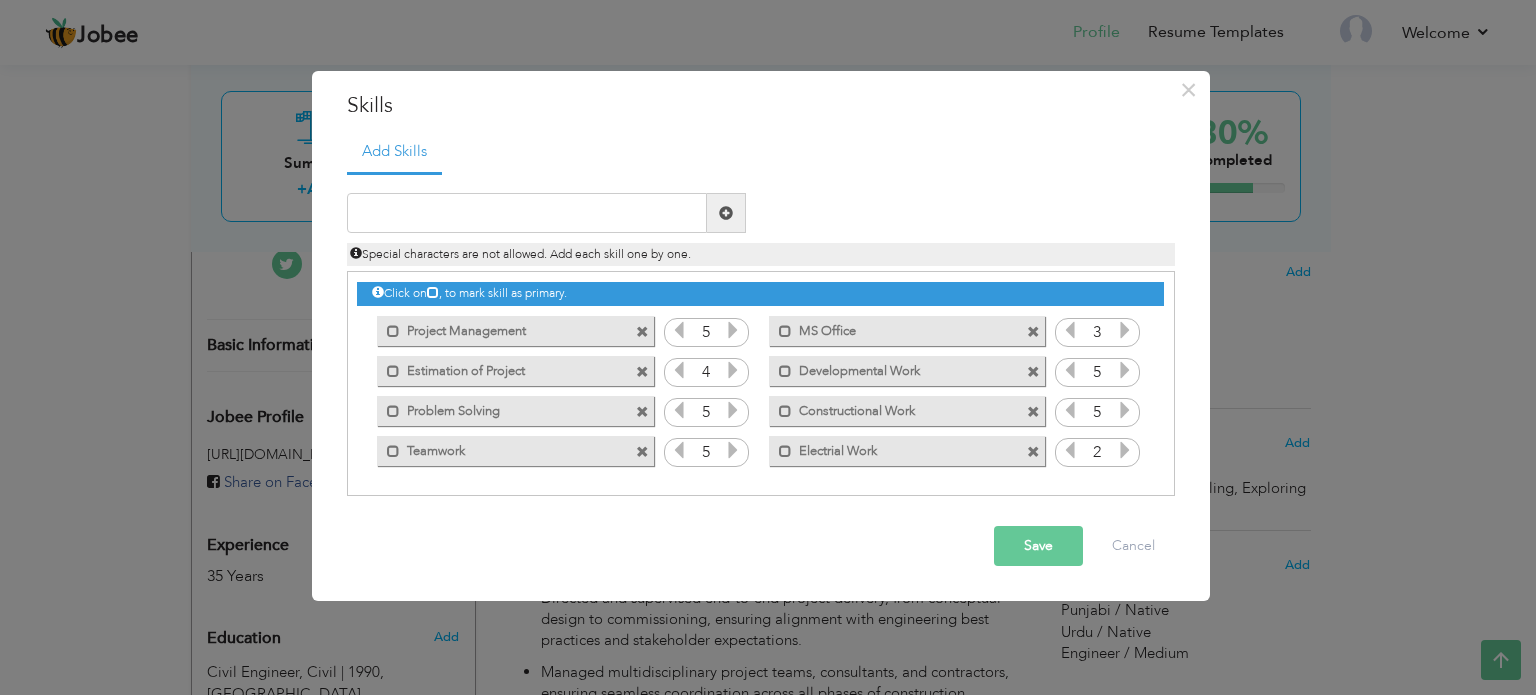 click at bounding box center (1125, 450) 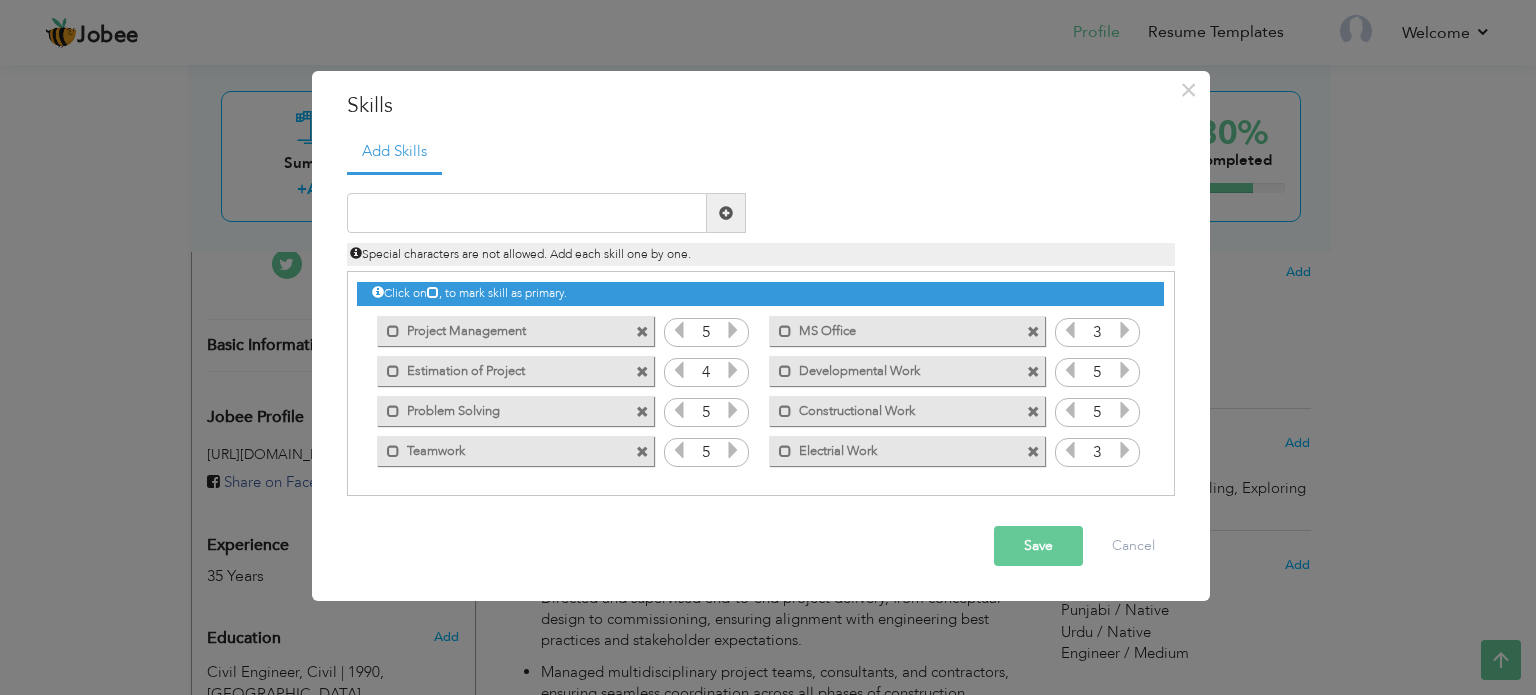 click at bounding box center [1125, 450] 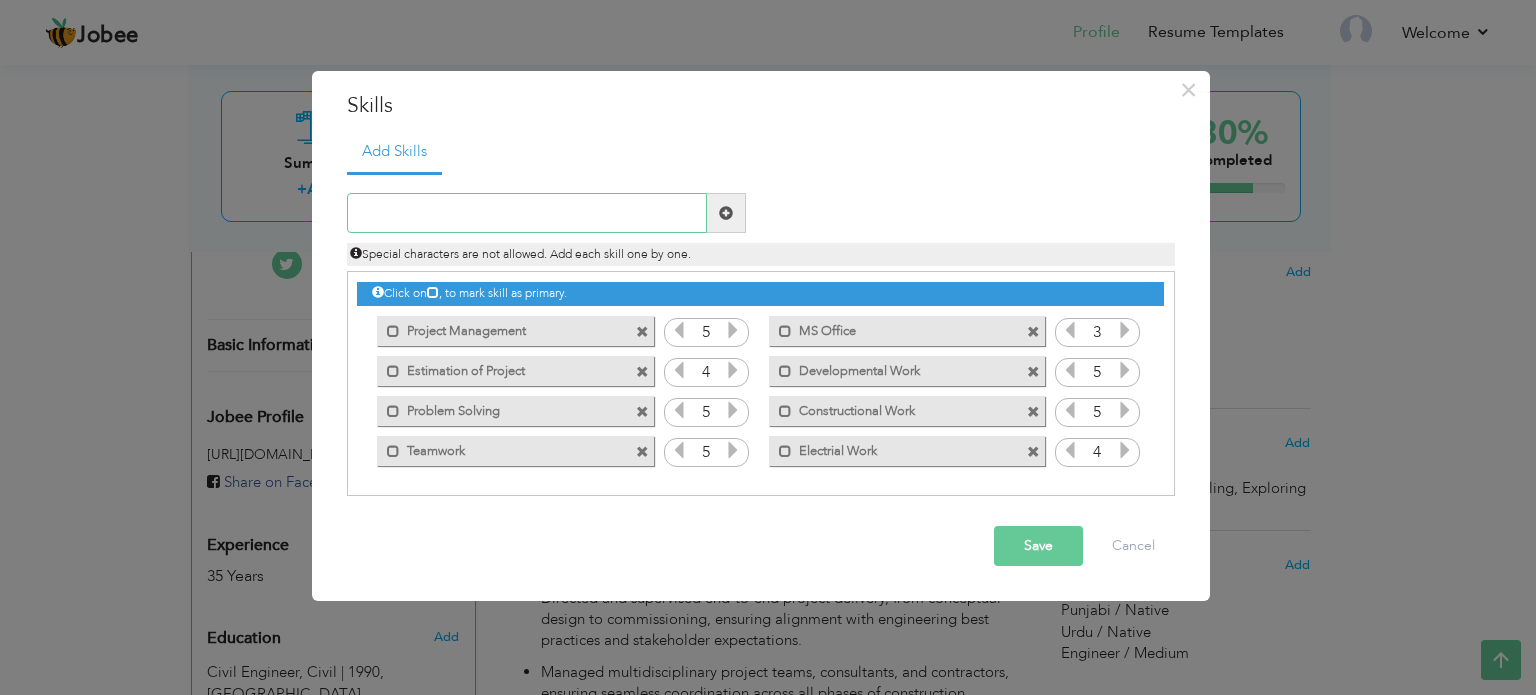 click at bounding box center (527, 213) 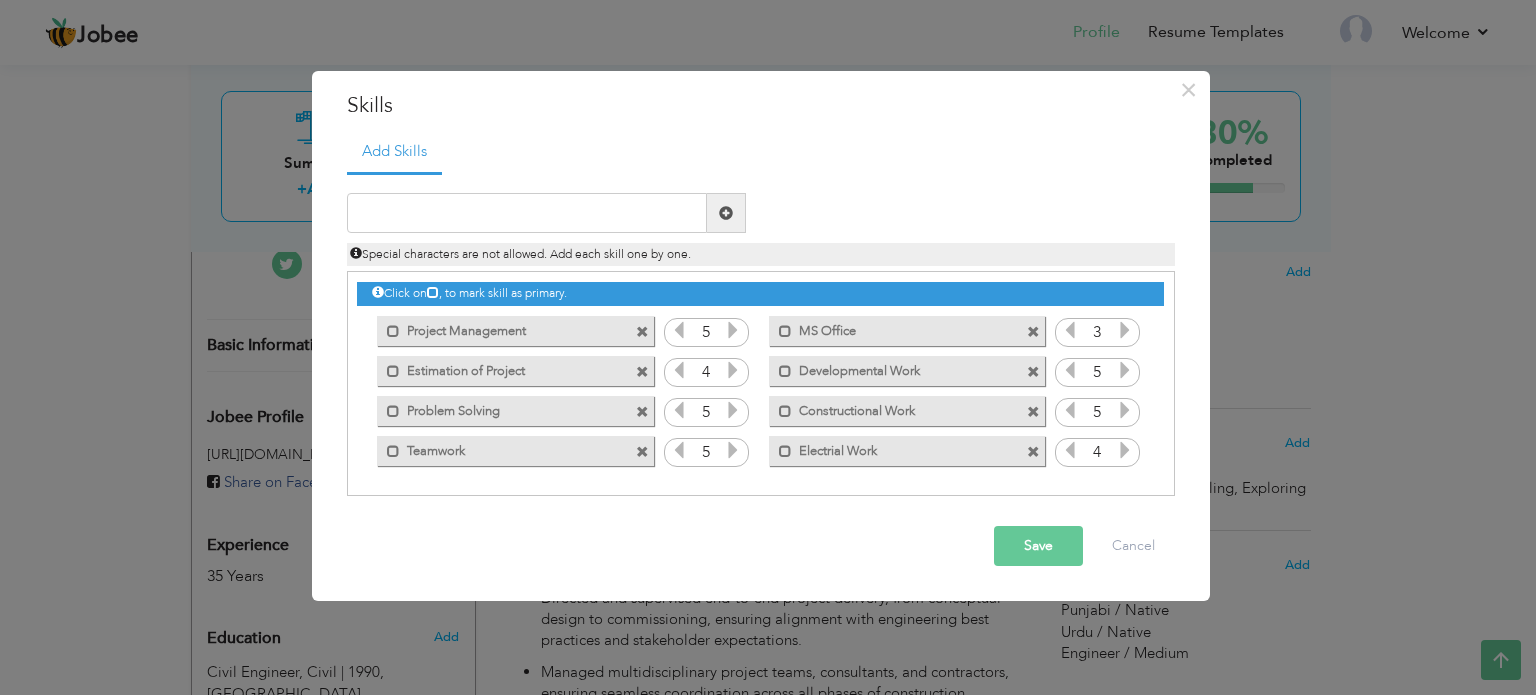 click on "Save" at bounding box center [1038, 546] 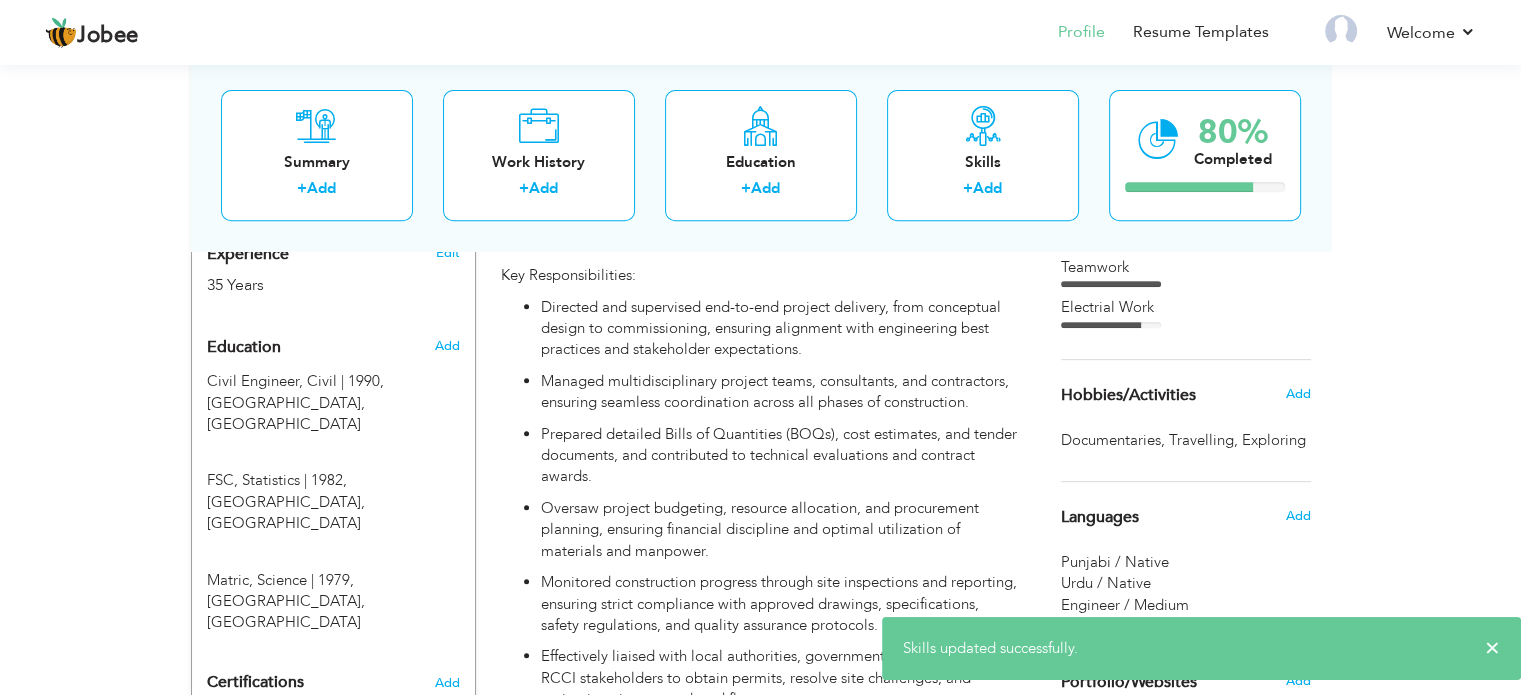 scroll, scrollTop: 797, scrollLeft: 0, axis: vertical 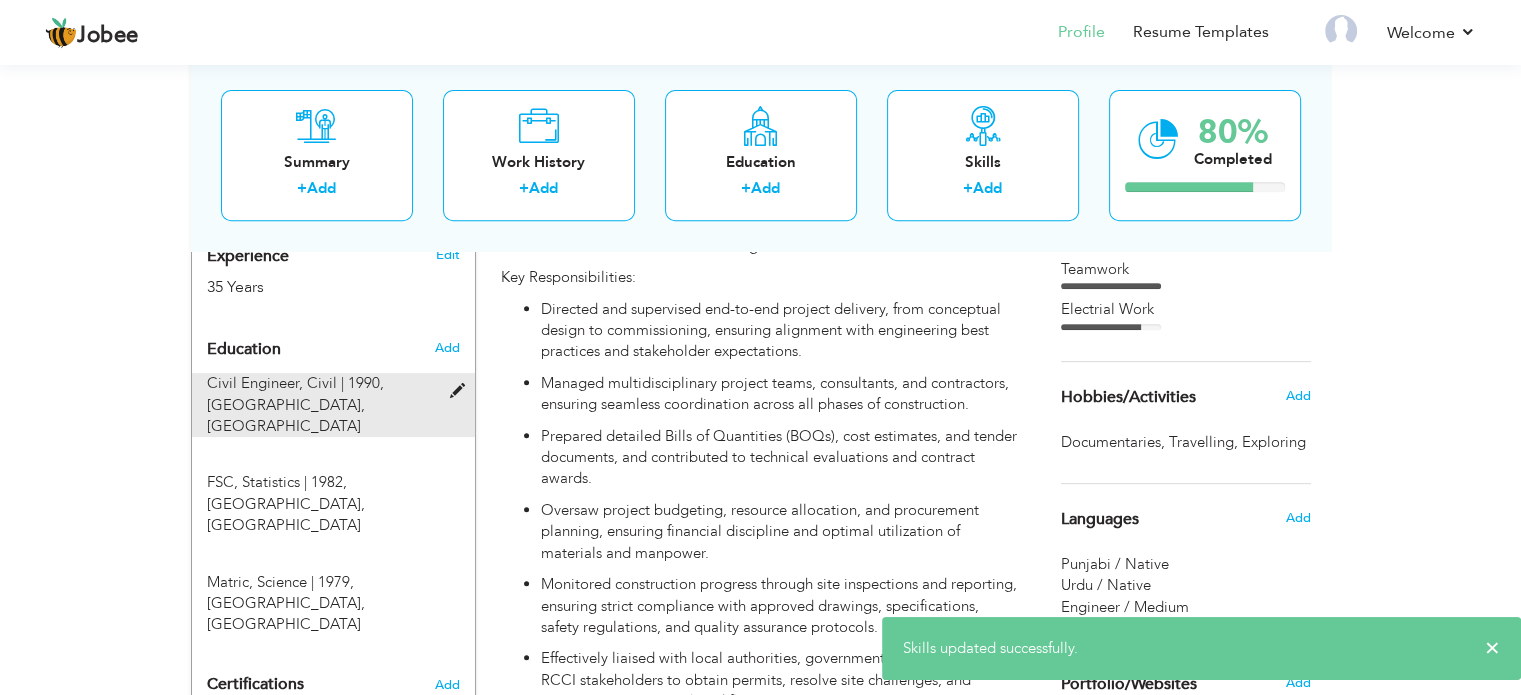 click on "University of Engineering And Technology, Lahore" at bounding box center [286, 415] 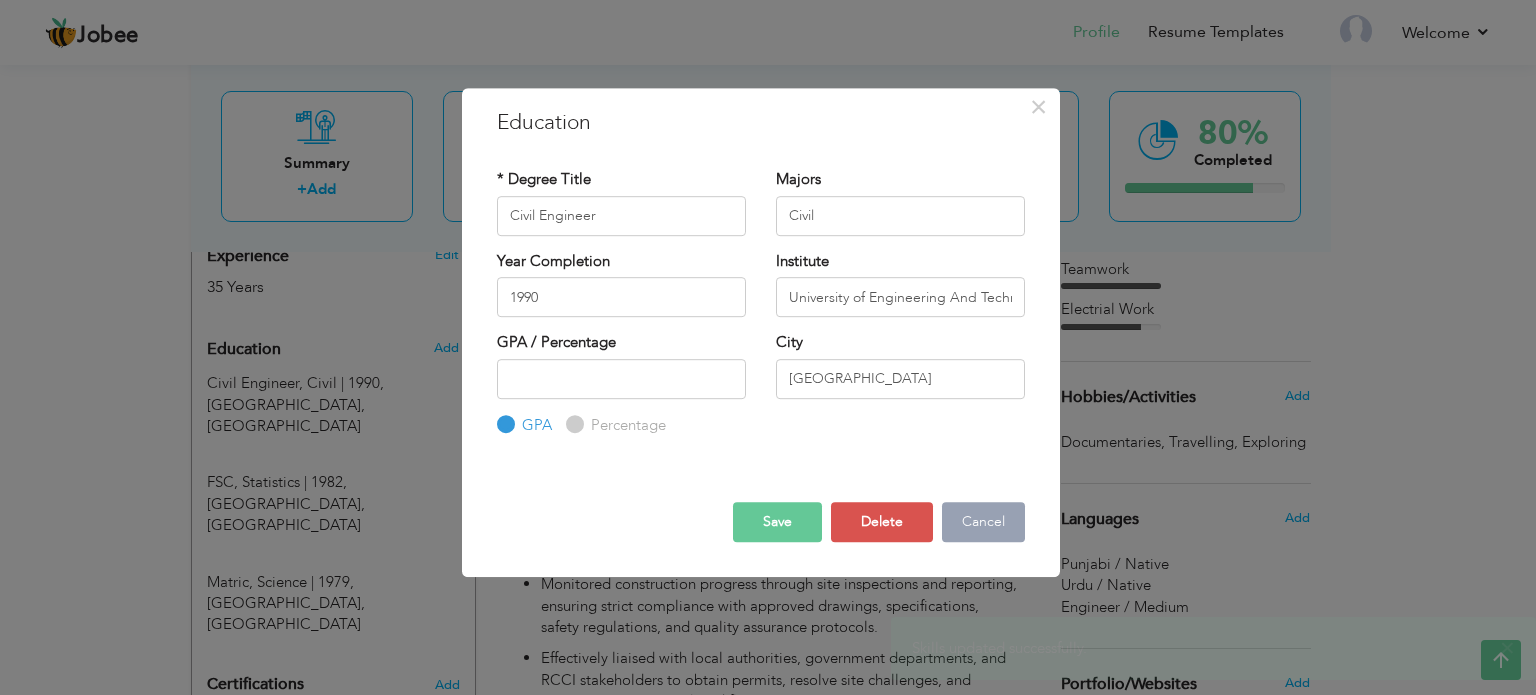 click on "Cancel" at bounding box center (983, 522) 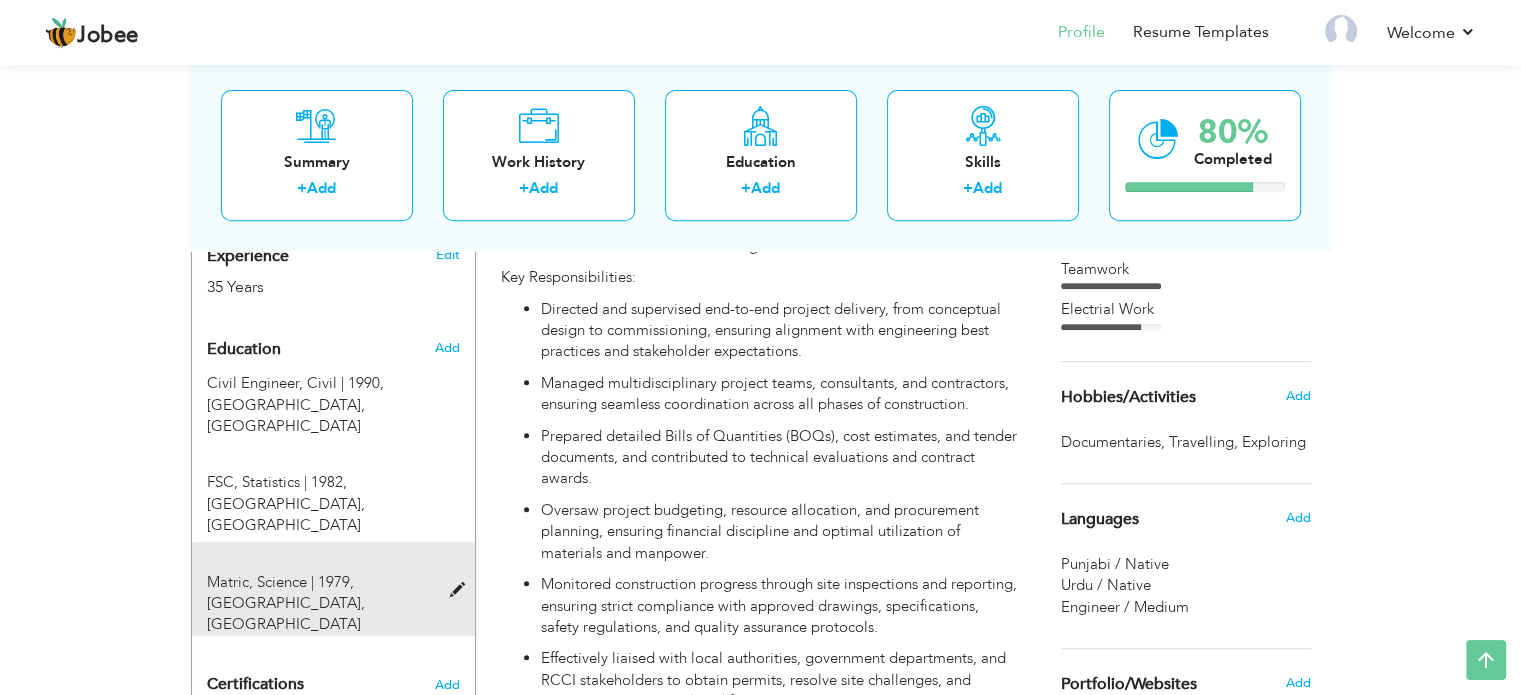 type on "Matric" 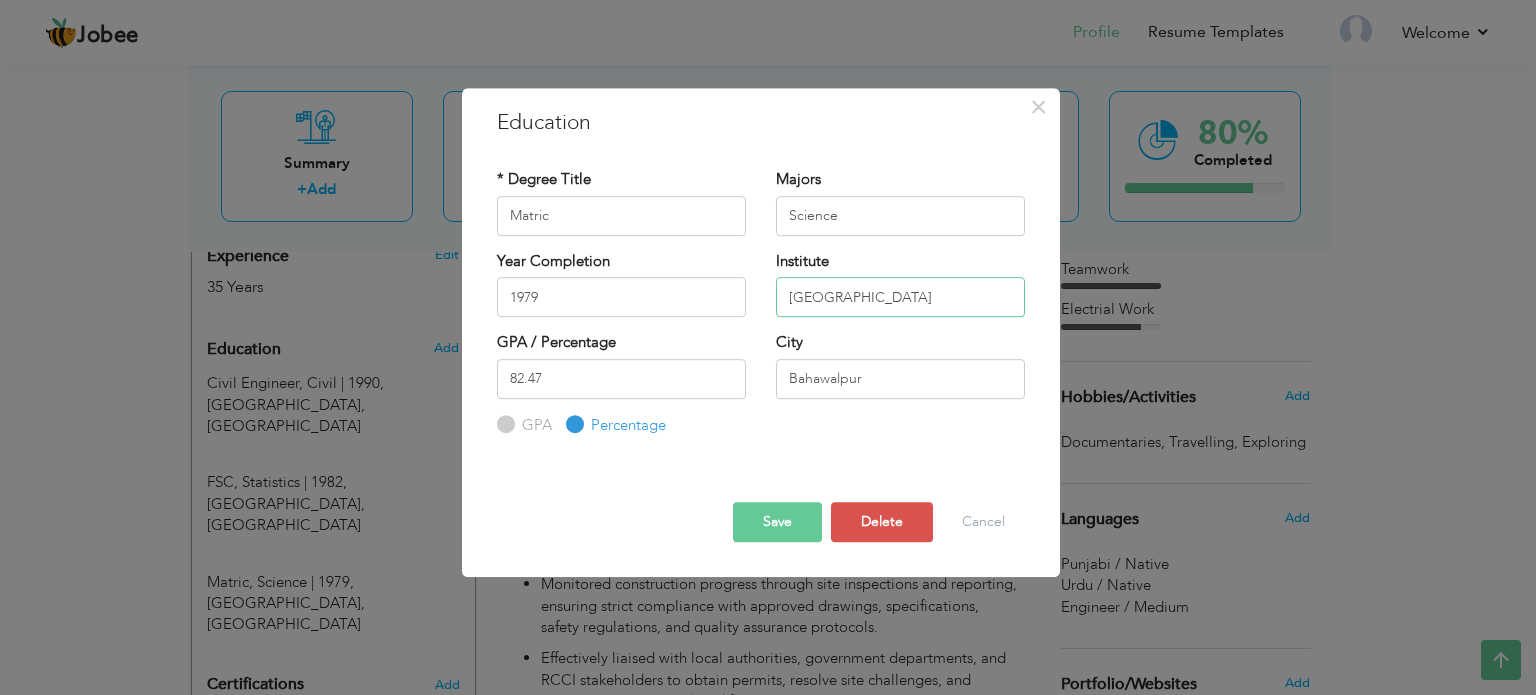drag, startPoint x: 865, startPoint y: 297, endPoint x: 784, endPoint y: 303, distance: 81.22192 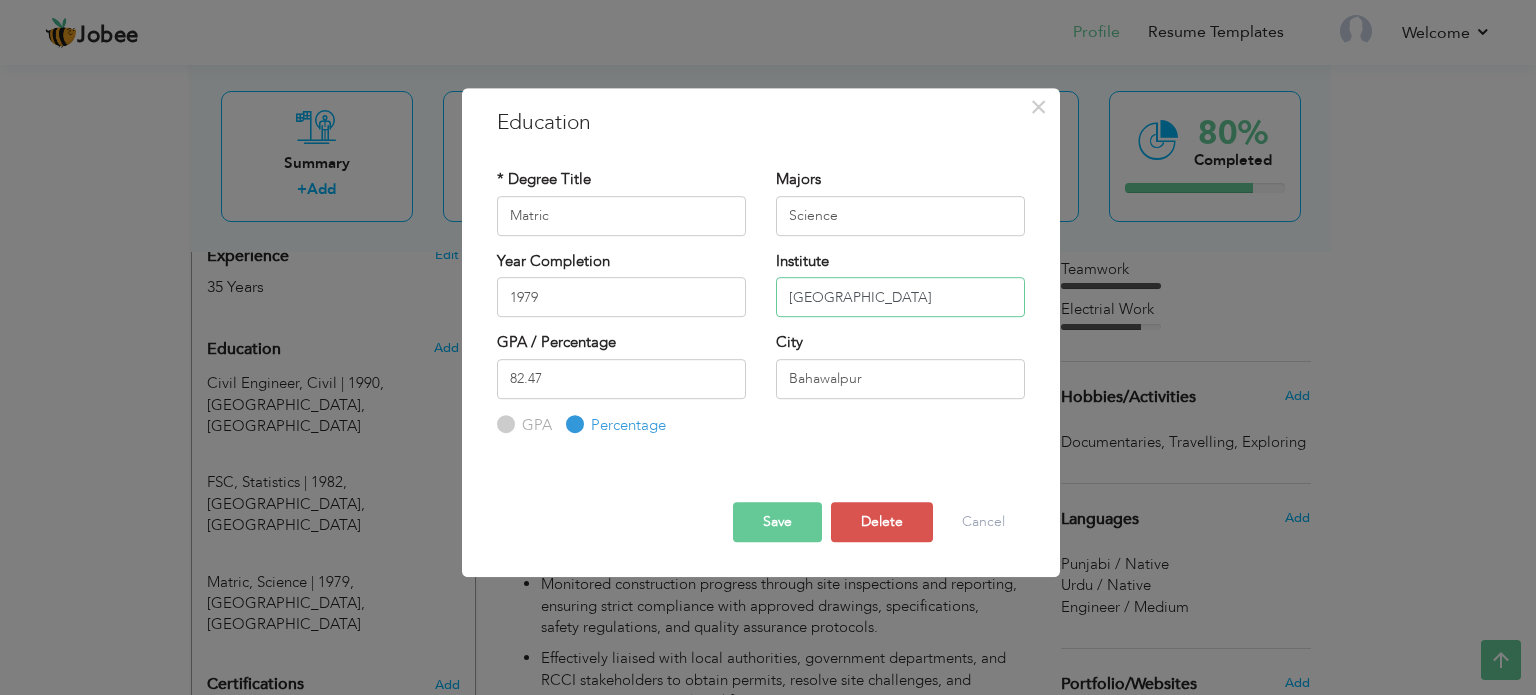 click on "Government High School" at bounding box center (900, 297) 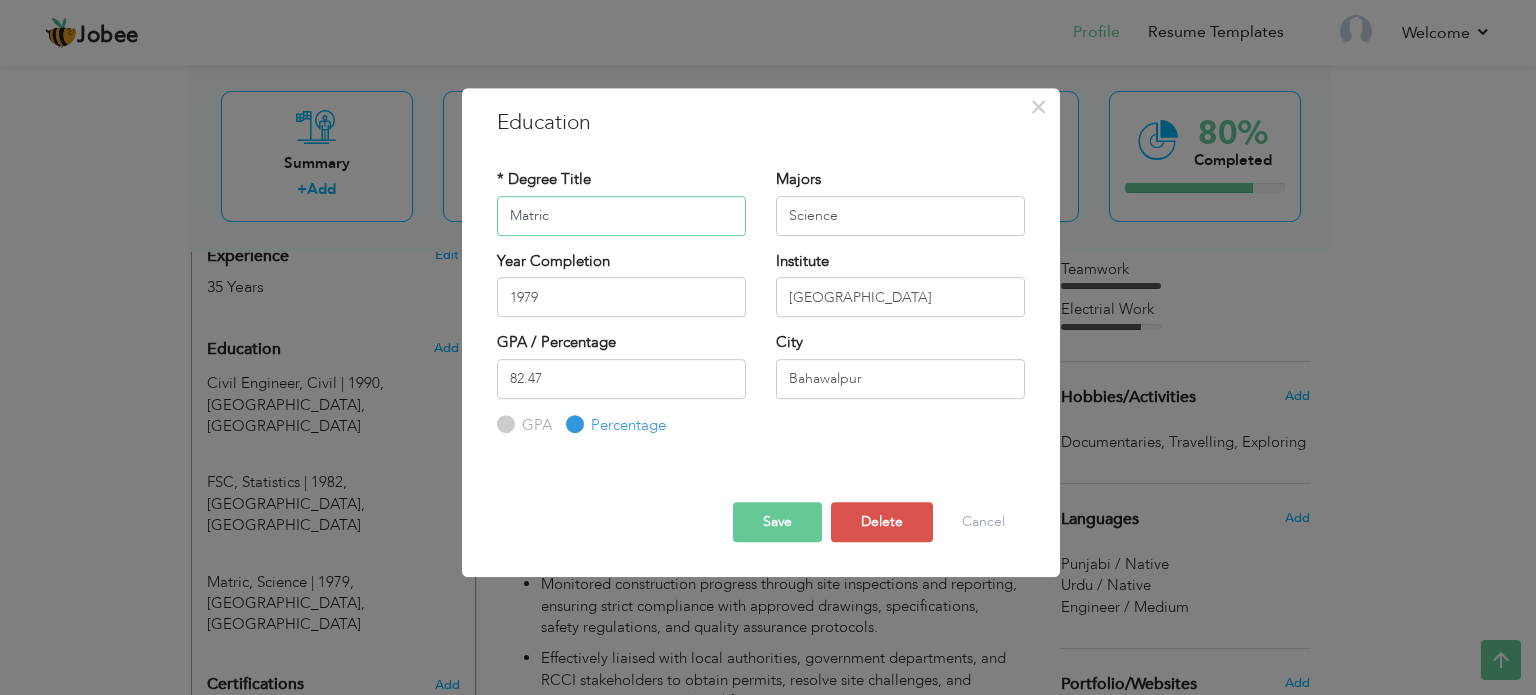 click on "Matric" at bounding box center (621, 216) 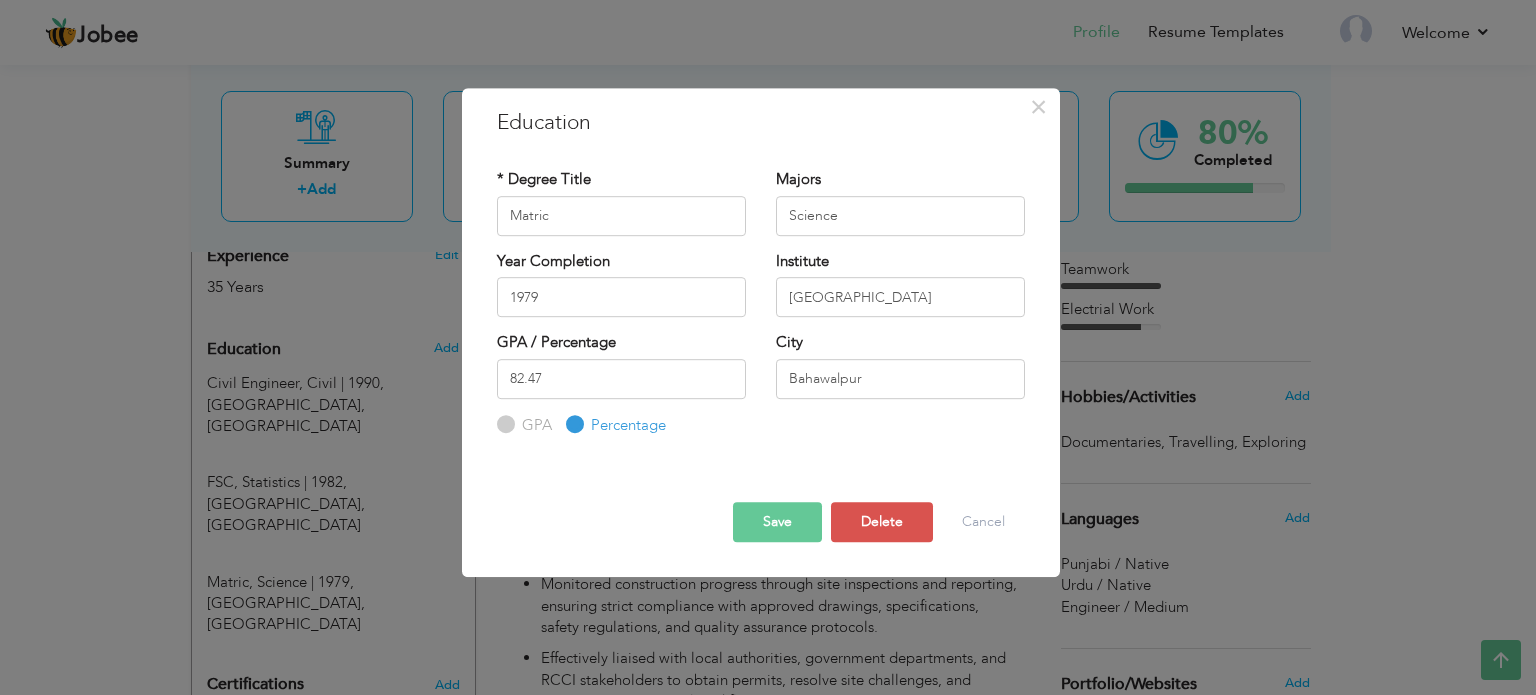 click on "Save" at bounding box center (777, 522) 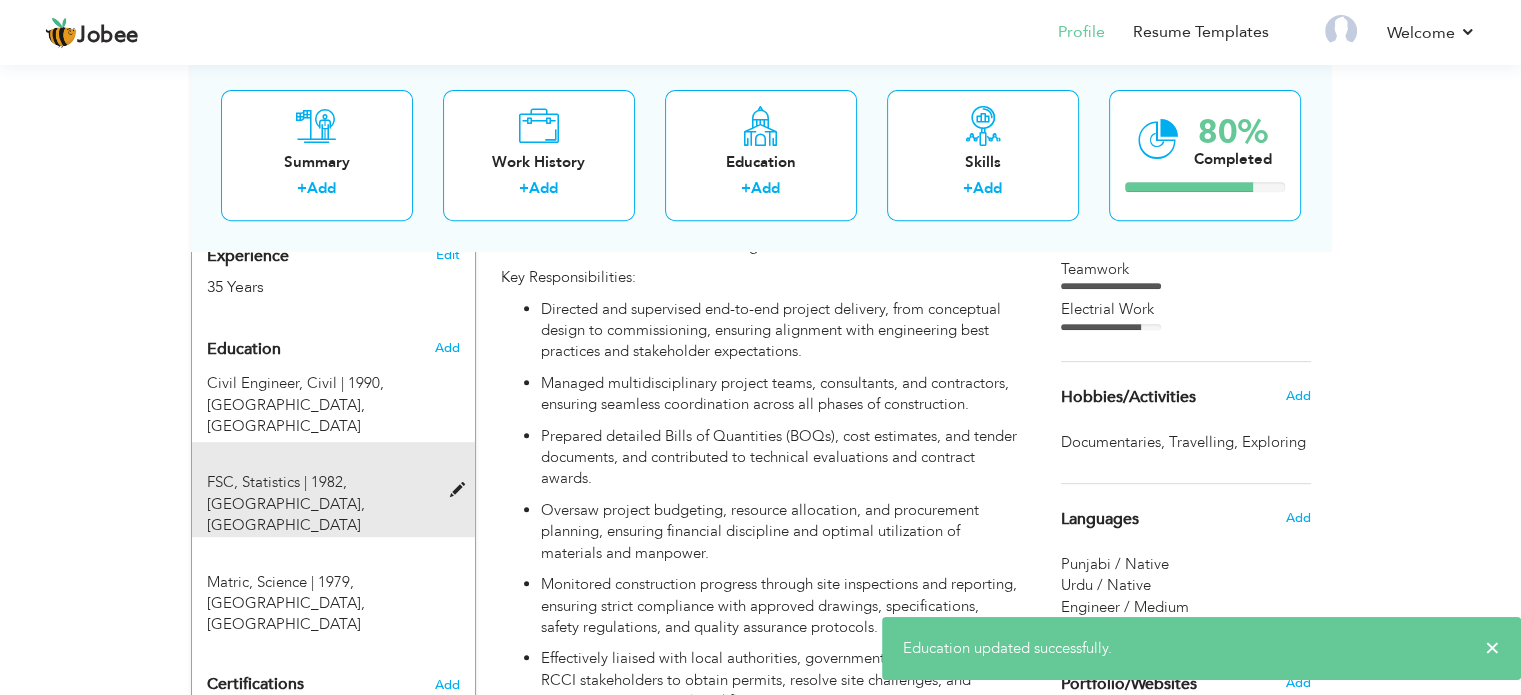 click on "Government College, Bahawalpur" at bounding box center (286, 514) 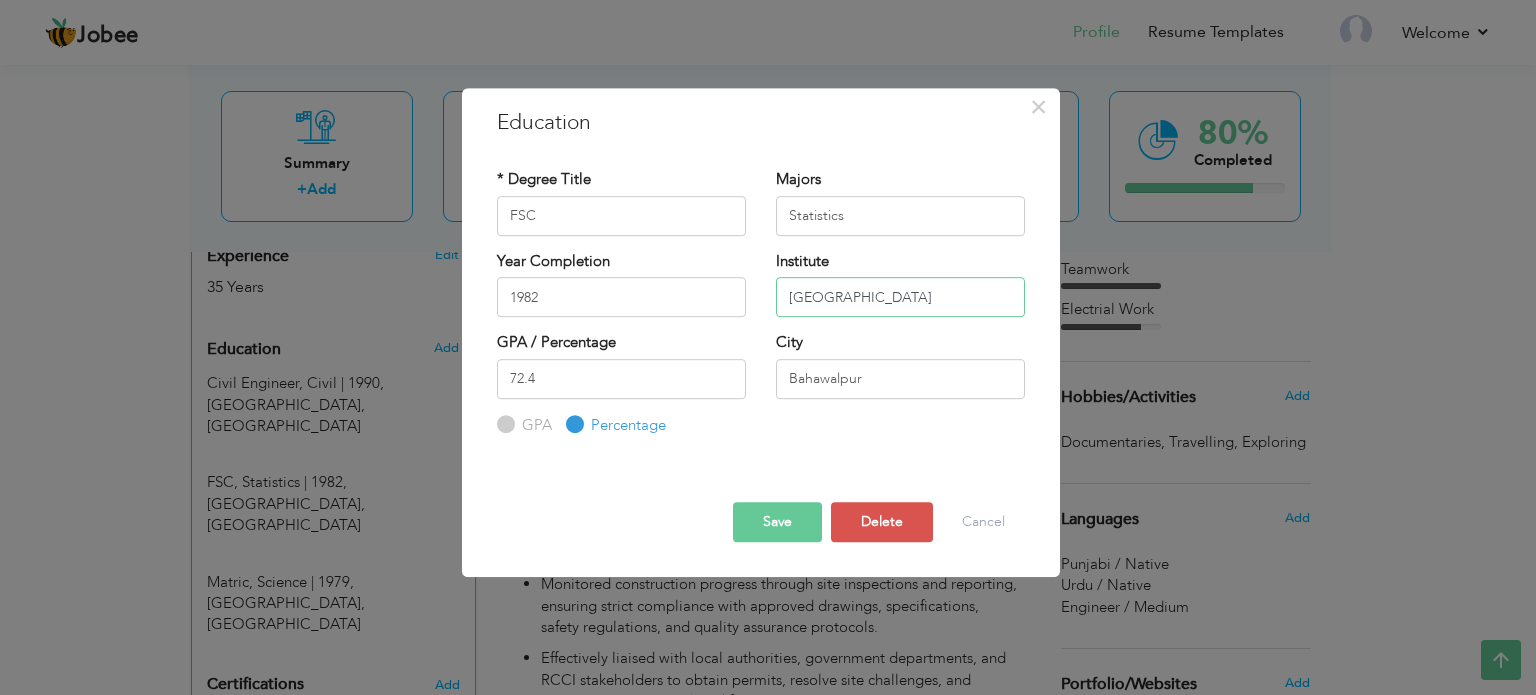 drag, startPoint x: 946, startPoint y: 307, endPoint x: 740, endPoint y: 329, distance: 207.17143 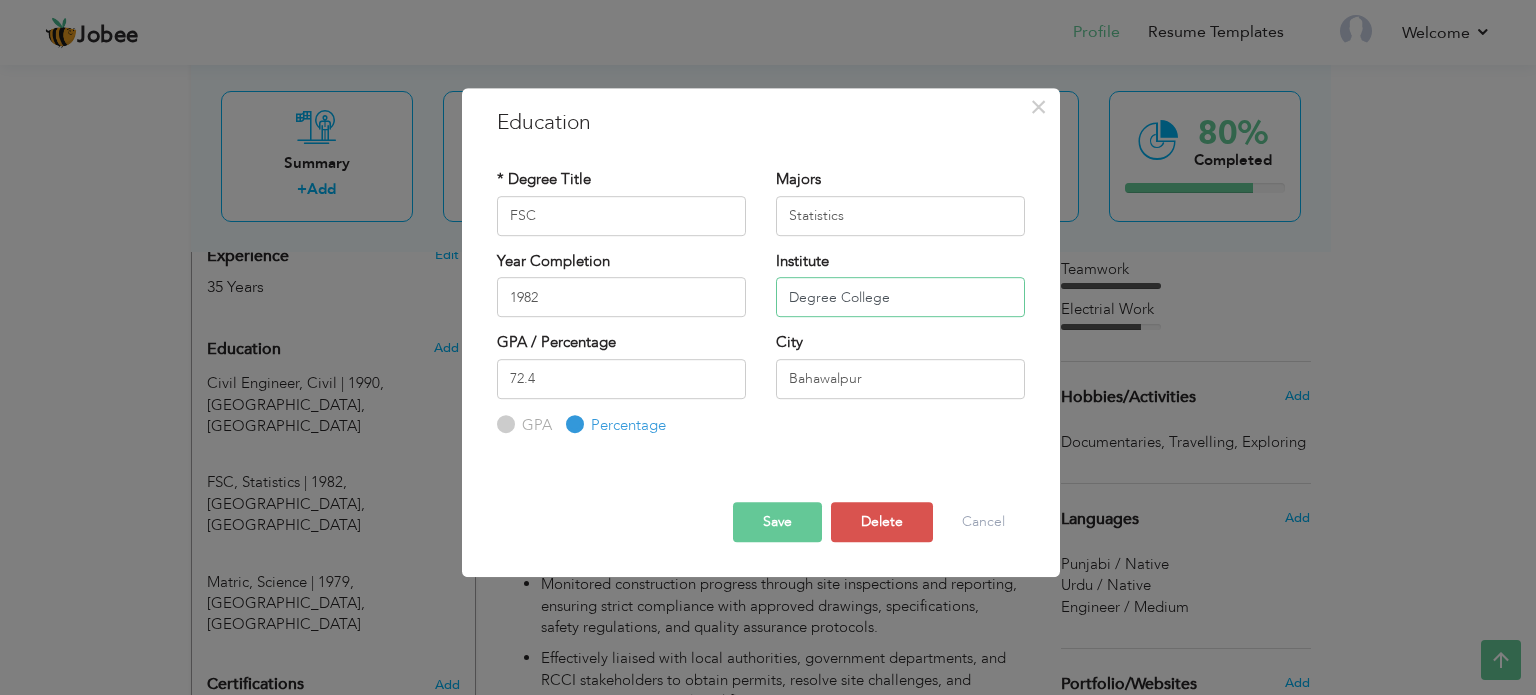 type on "Degree College" 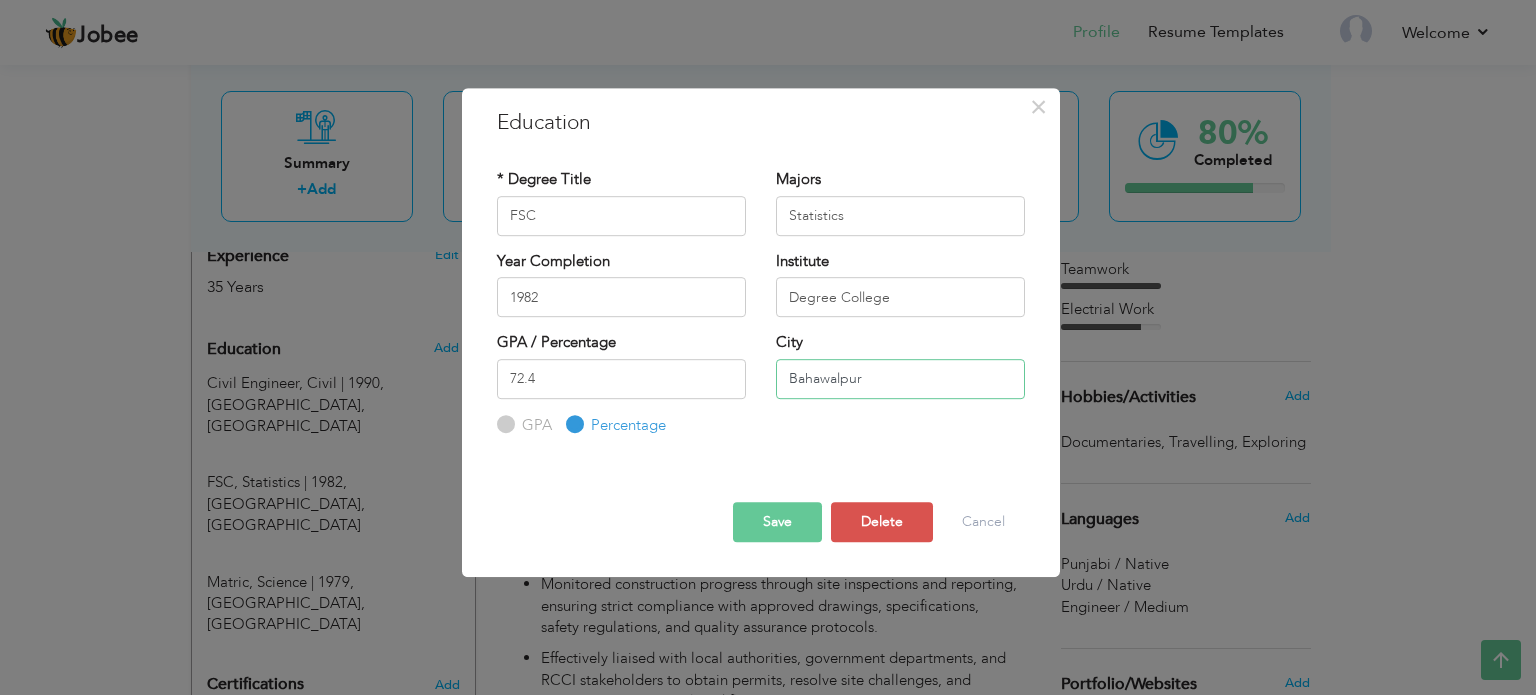 drag, startPoint x: 842, startPoint y: 381, endPoint x: 890, endPoint y: 378, distance: 48.09366 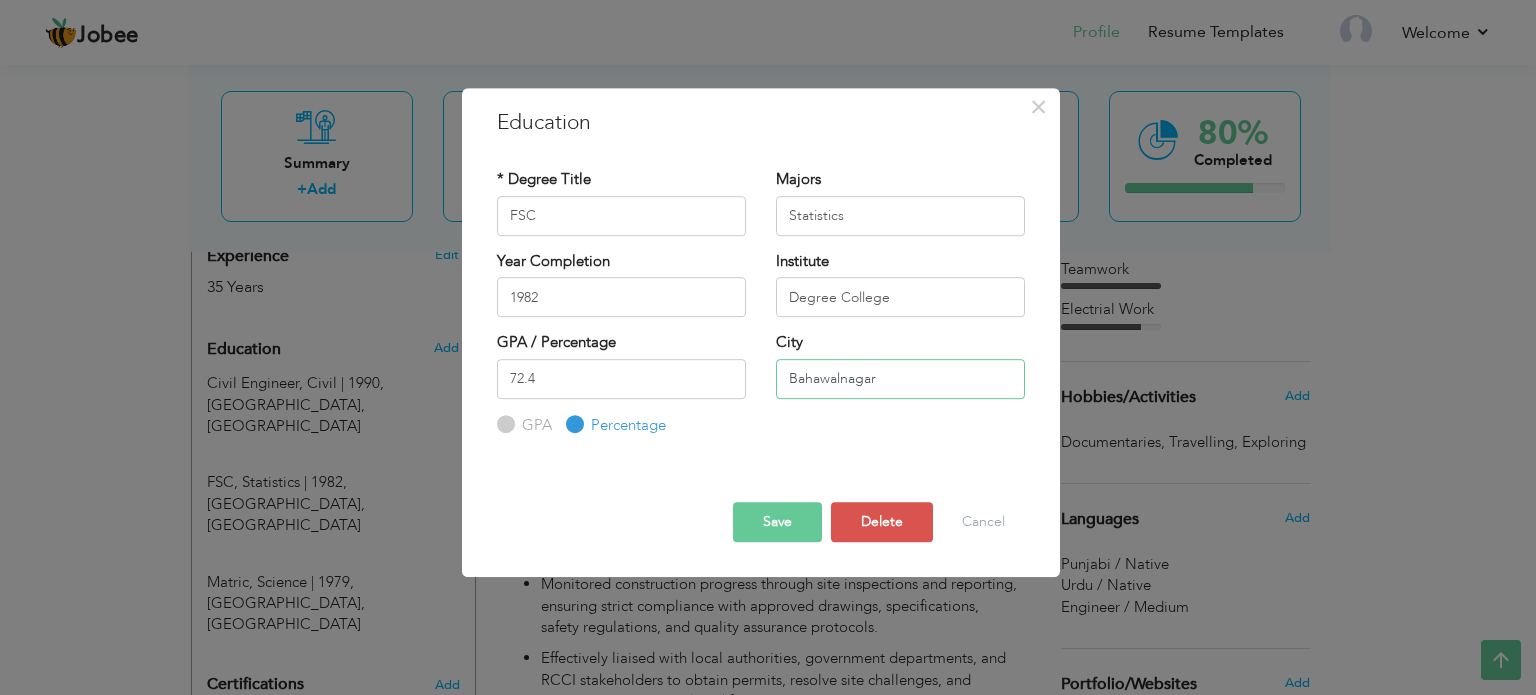 type on "Bahawalnagar" 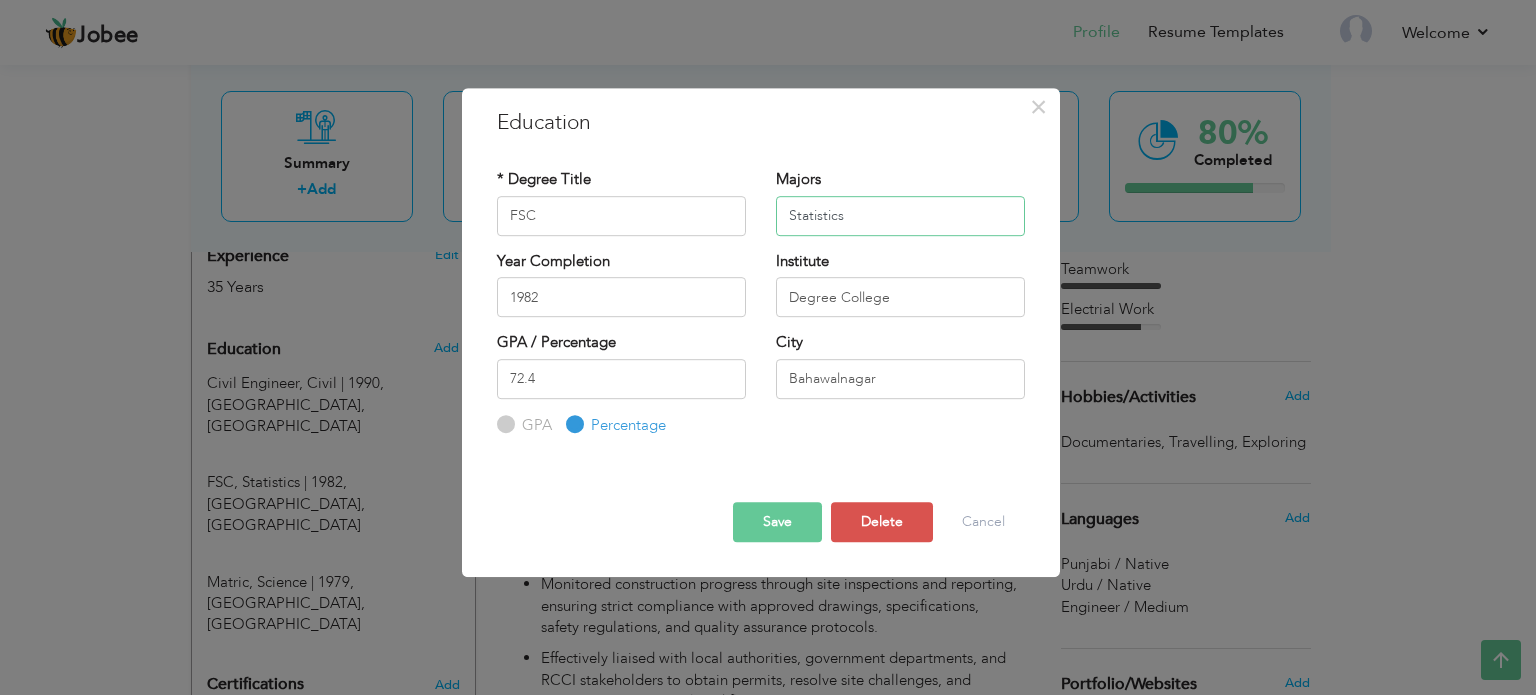 click on "Statistics" at bounding box center [900, 216] 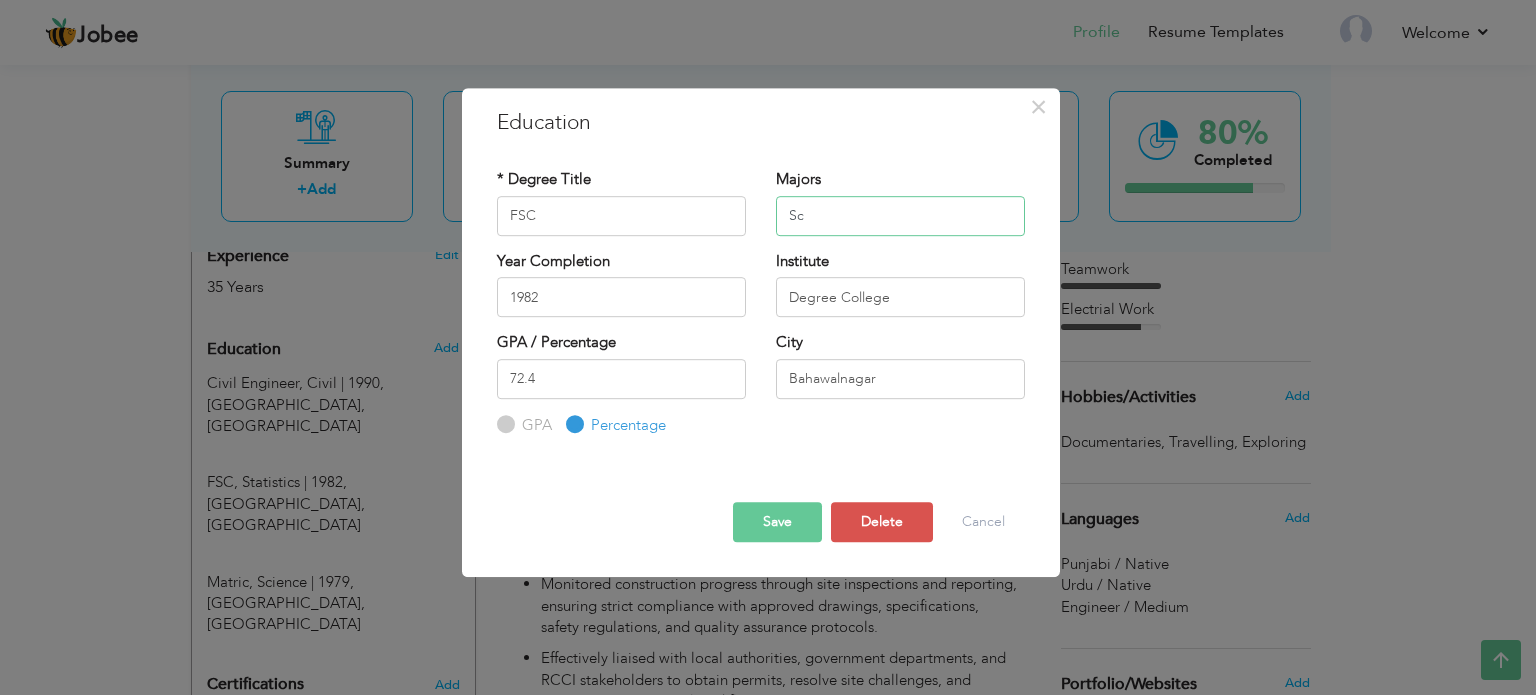 type on "Science" 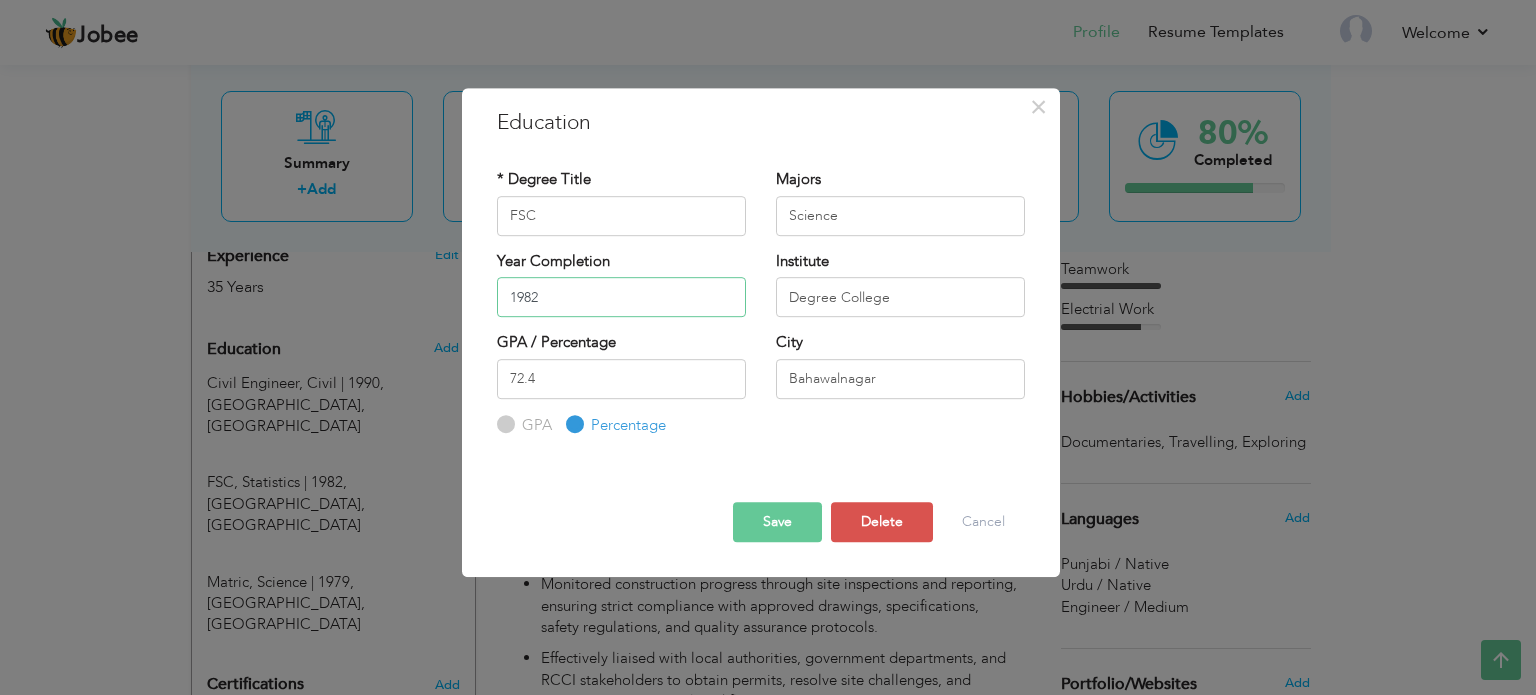 click on "1982" at bounding box center (621, 297) 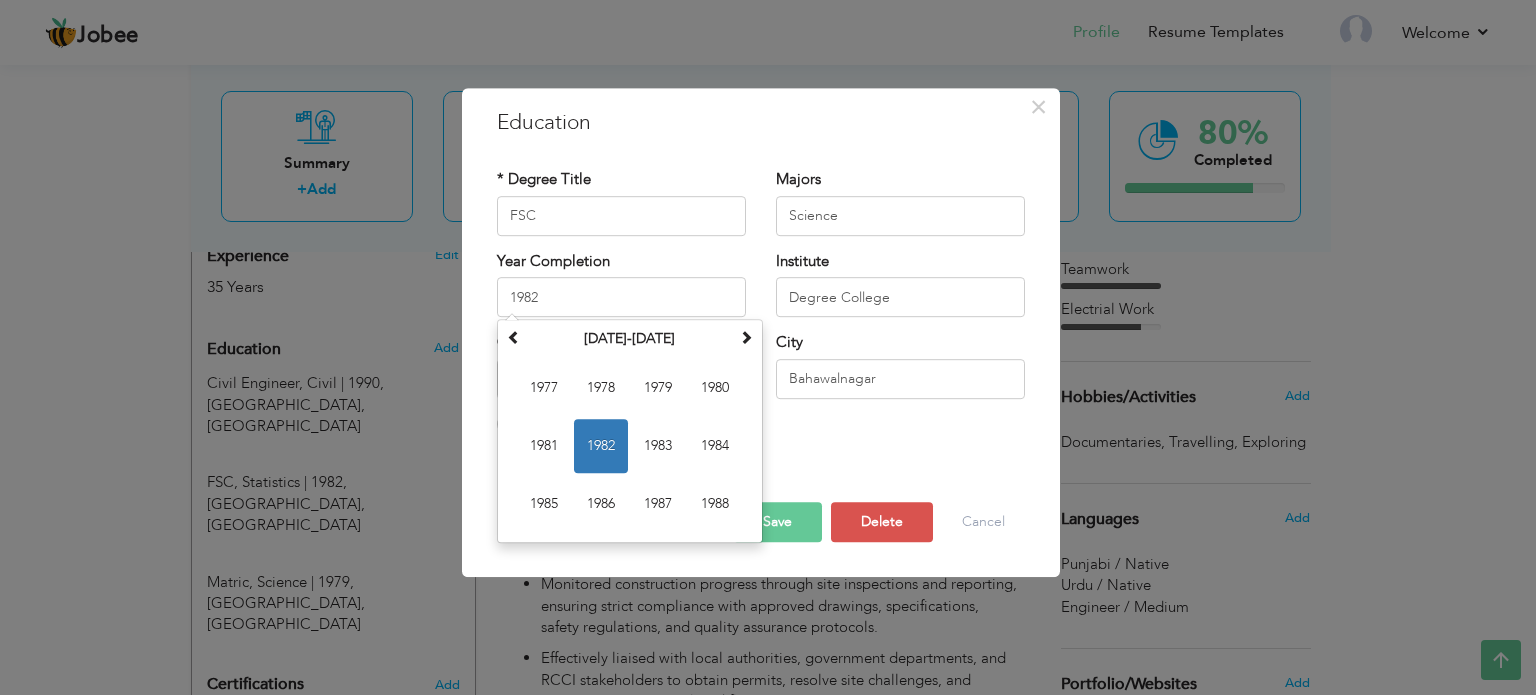 click on "×
Education
* Degree Title
FSC
Majors
Science
Year Completion 1982 January 1982 Su Mo Tu" at bounding box center [761, 333] 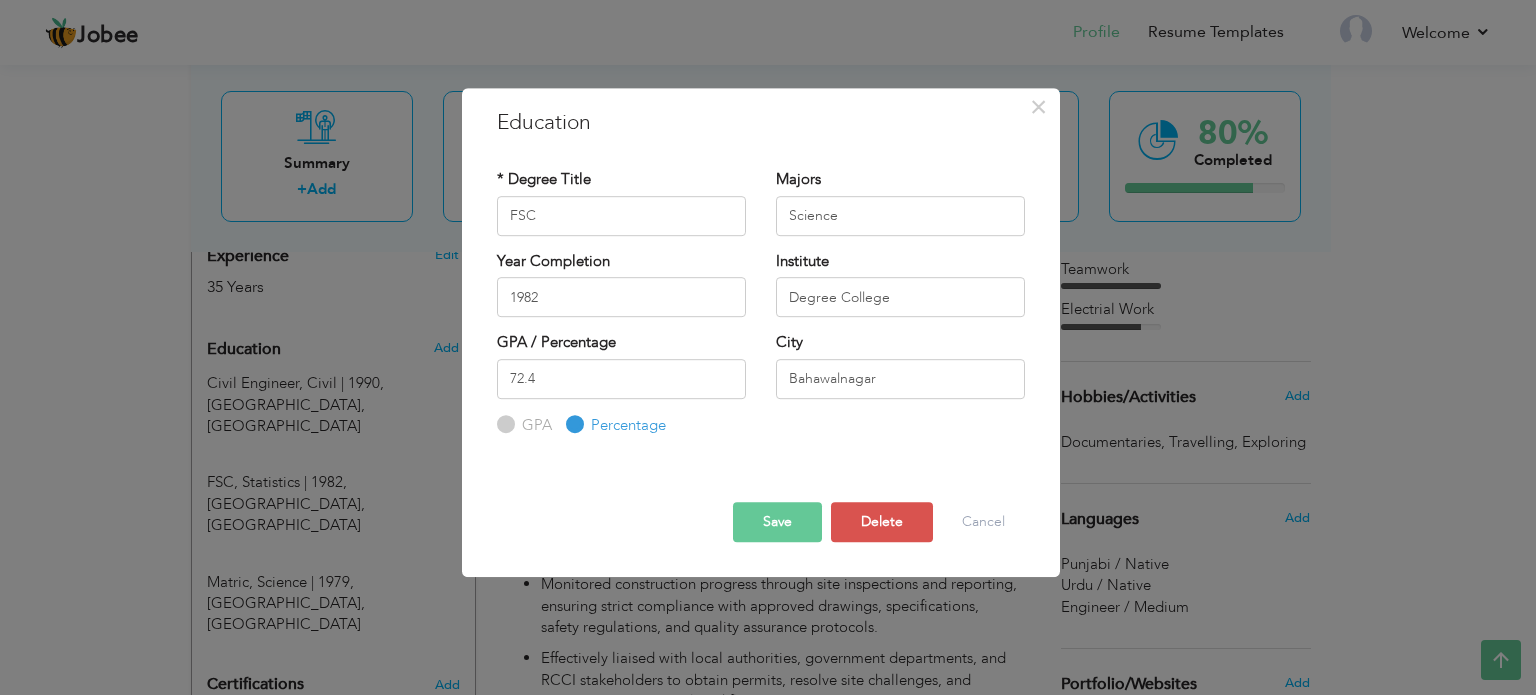click on "Save" at bounding box center (777, 522) 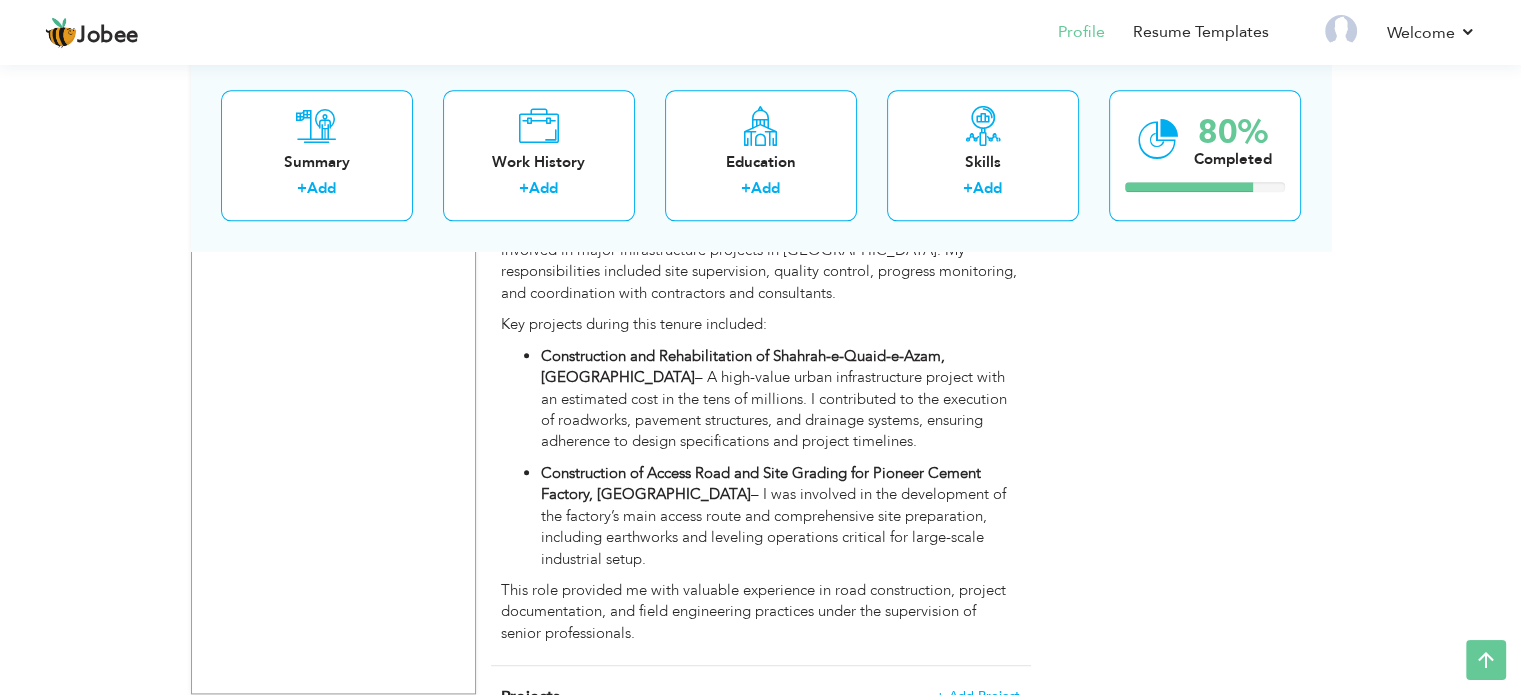 scroll, scrollTop: 2352, scrollLeft: 0, axis: vertical 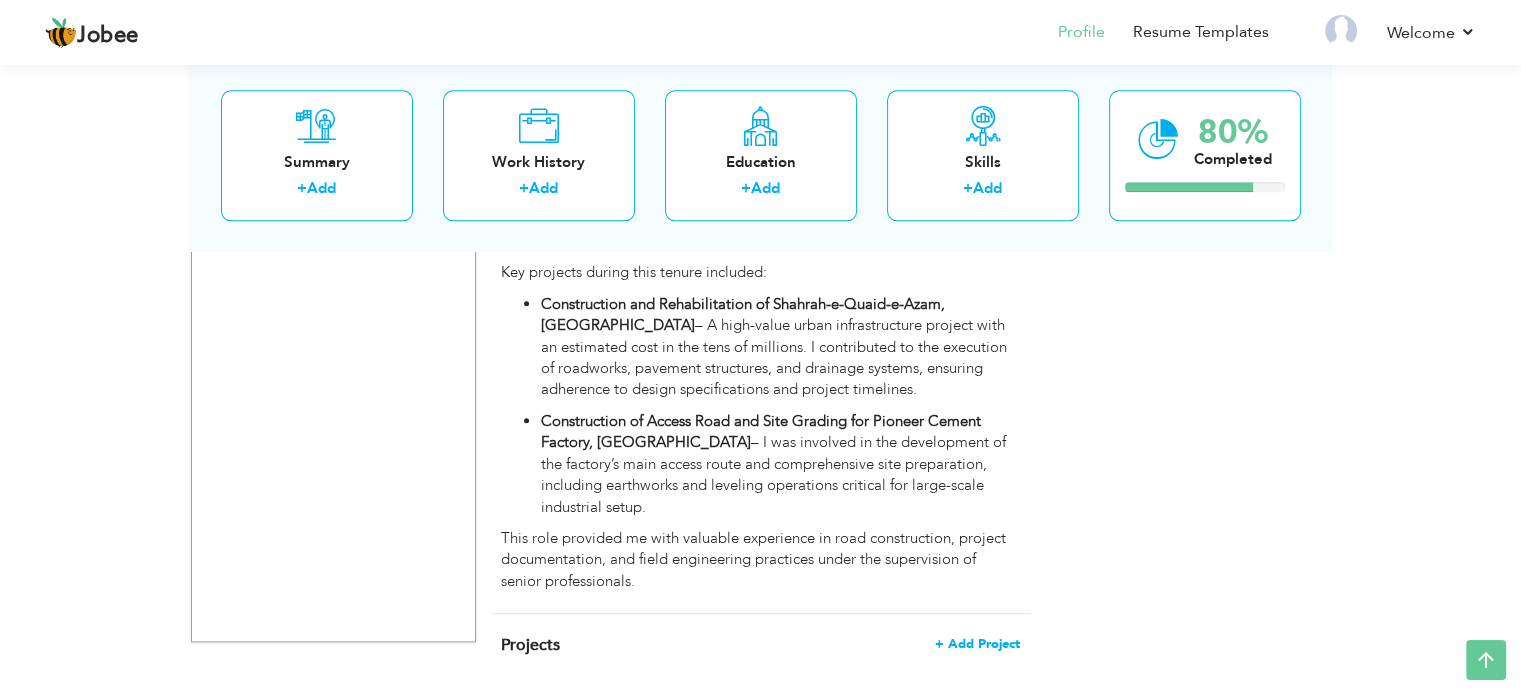 click on "+ Add Project" at bounding box center [977, 644] 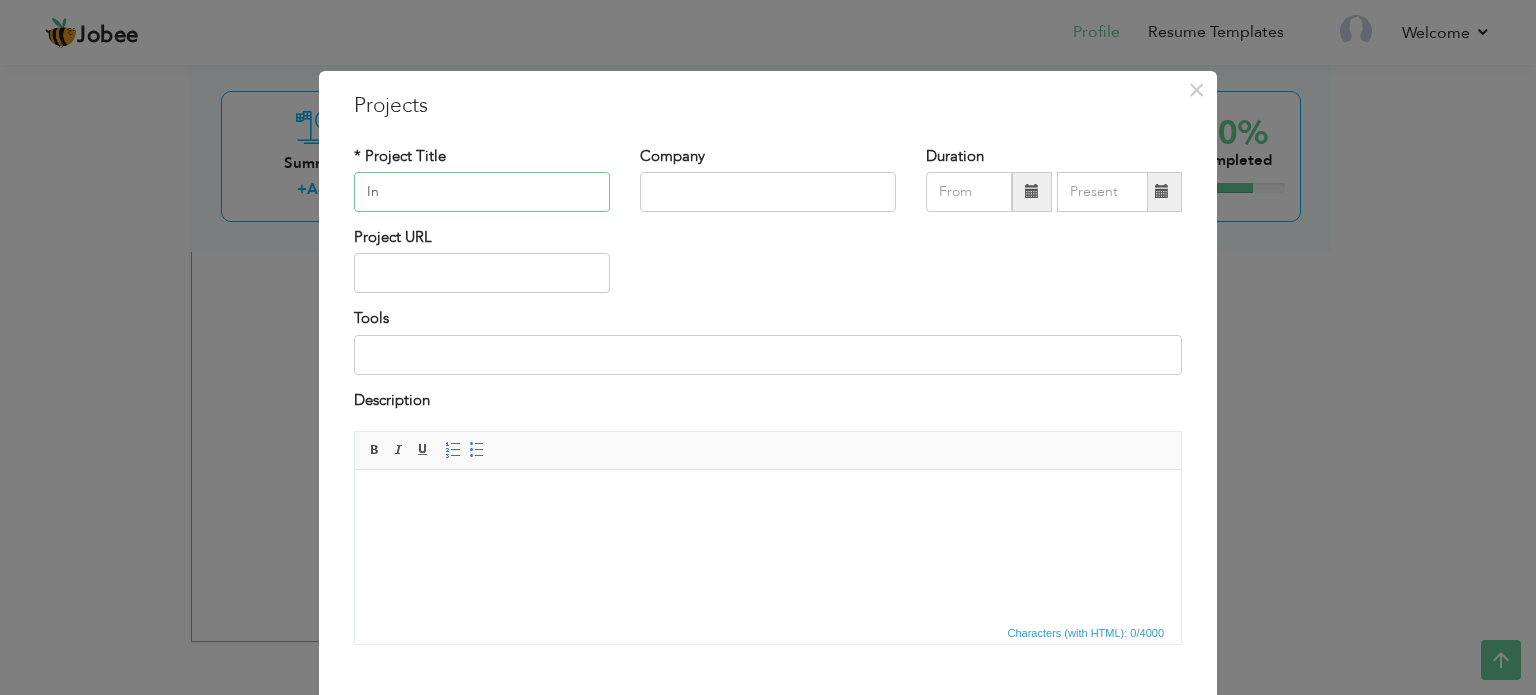 type on "I" 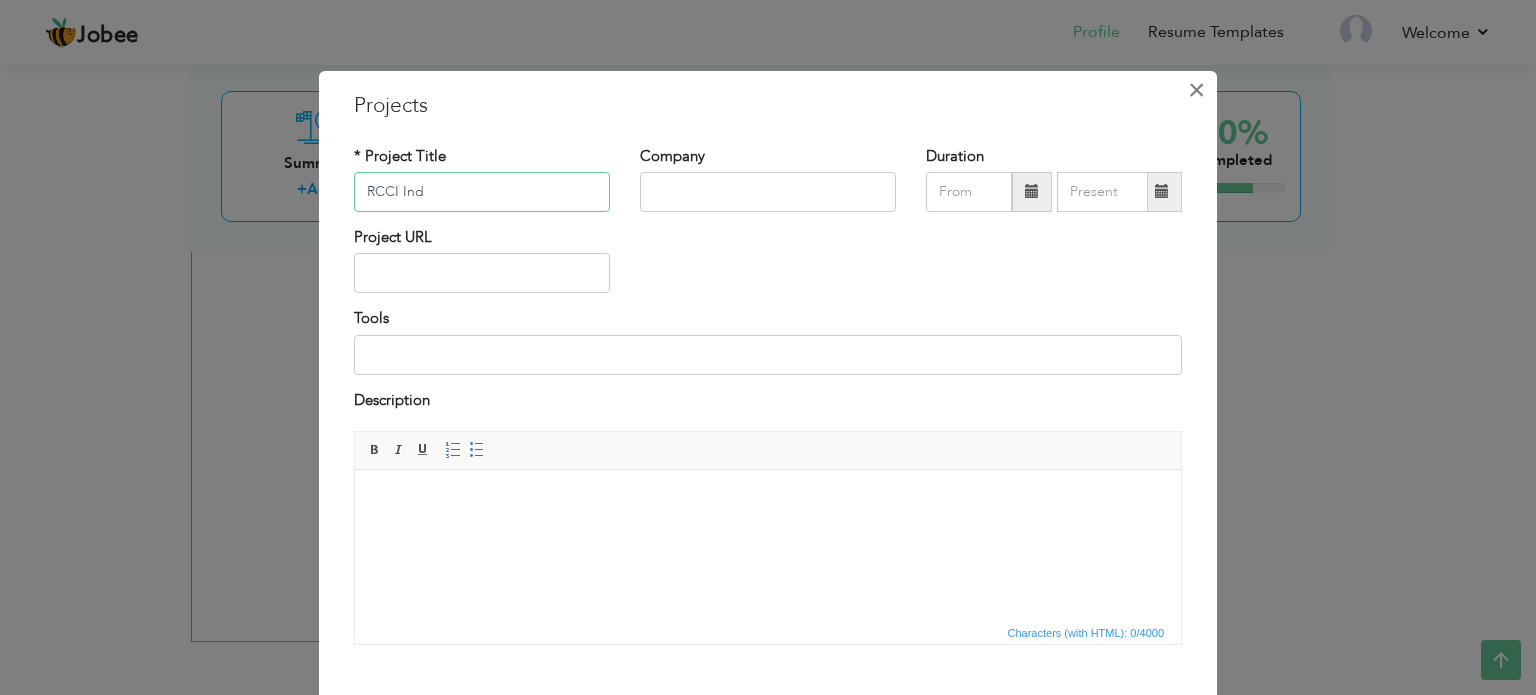type on "RCCI Ind" 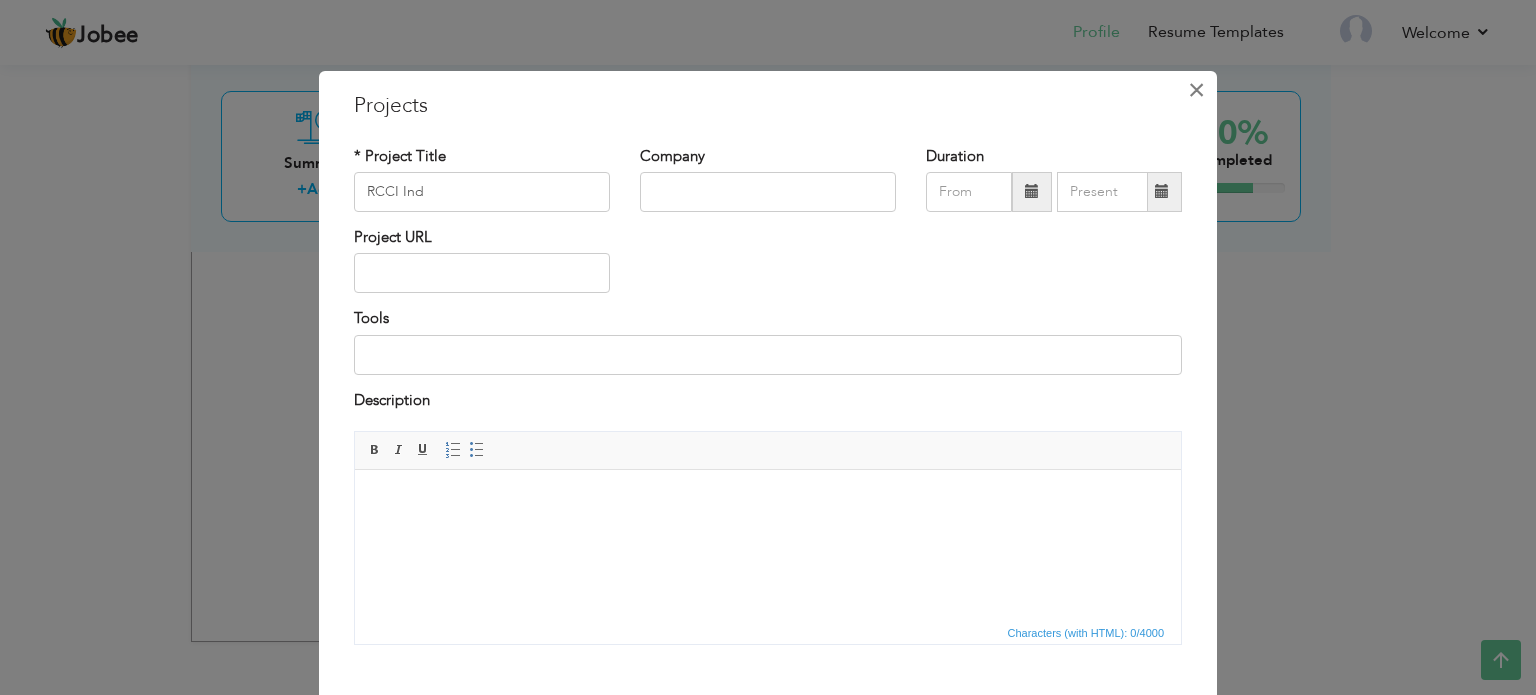 click on "×" at bounding box center (1196, 90) 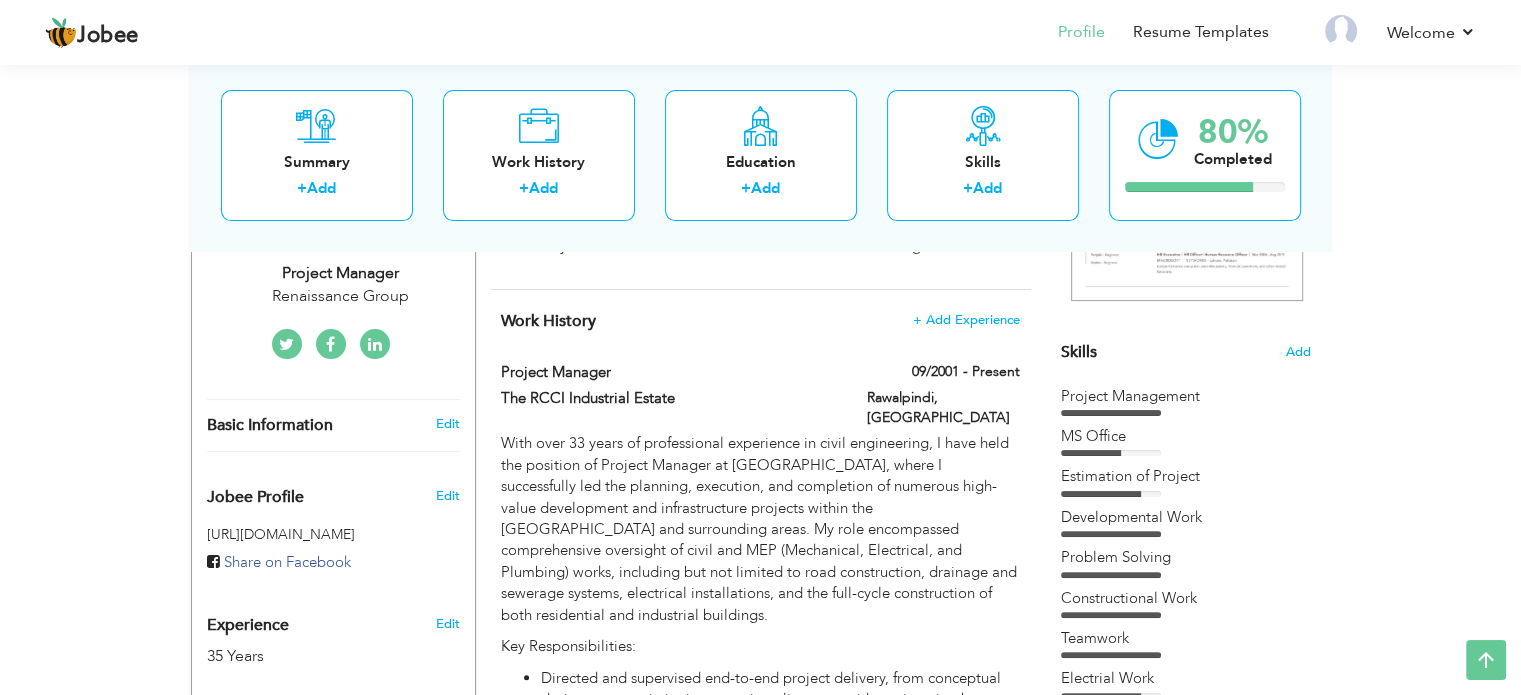 scroll, scrollTop: 424, scrollLeft: 0, axis: vertical 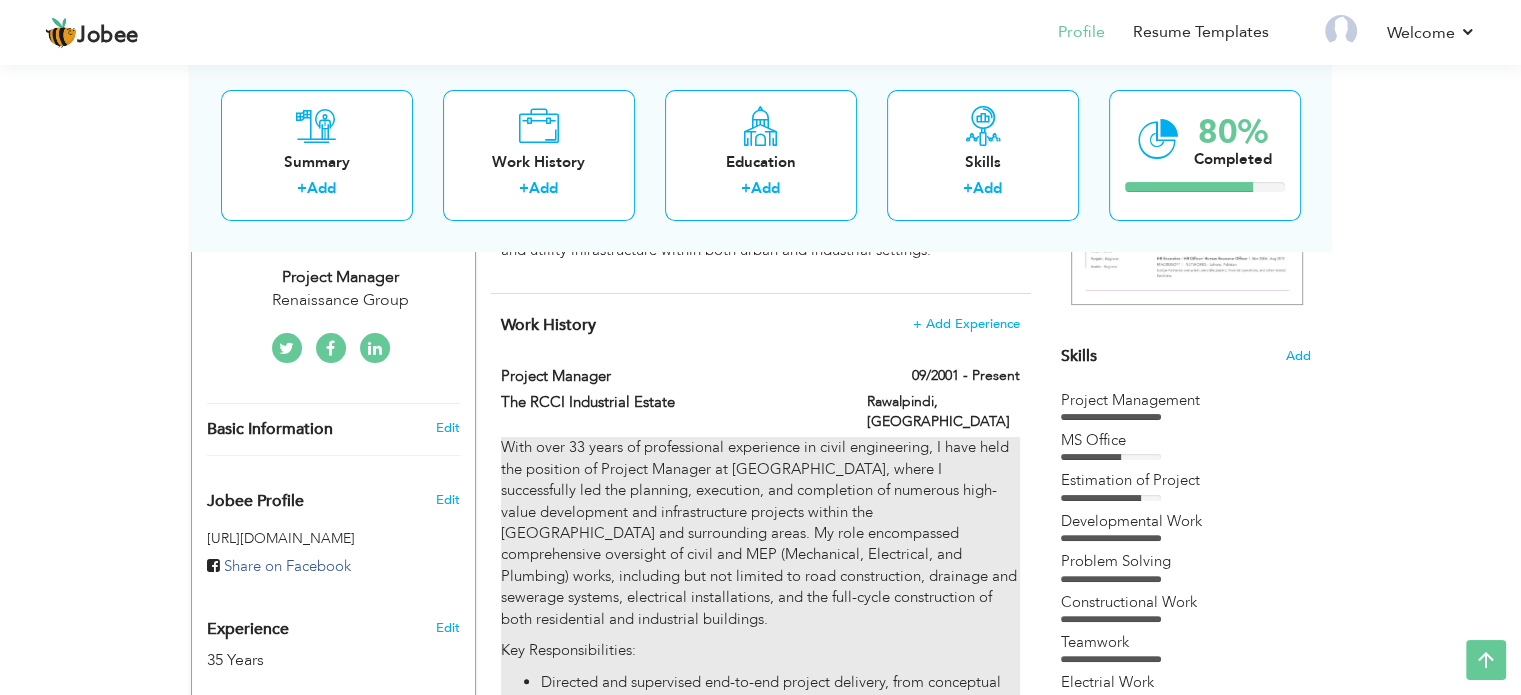 click on "With over 33 years of professional experience in civil engineering, I have held the position of Project Manager at [GEOGRAPHIC_DATA], where I successfully led the planning, execution, and completion of numerous high-value development and infrastructure projects within the [GEOGRAPHIC_DATA] and surrounding areas. My role encompassed comprehensive oversight of civil and MEP (Mechanical, Electrical, and Plumbing) works, including but not limited to road construction, drainage and sewerage systems, electrical installations, and the full-cycle construction of both residential and industrial buildings." at bounding box center [760, 533] 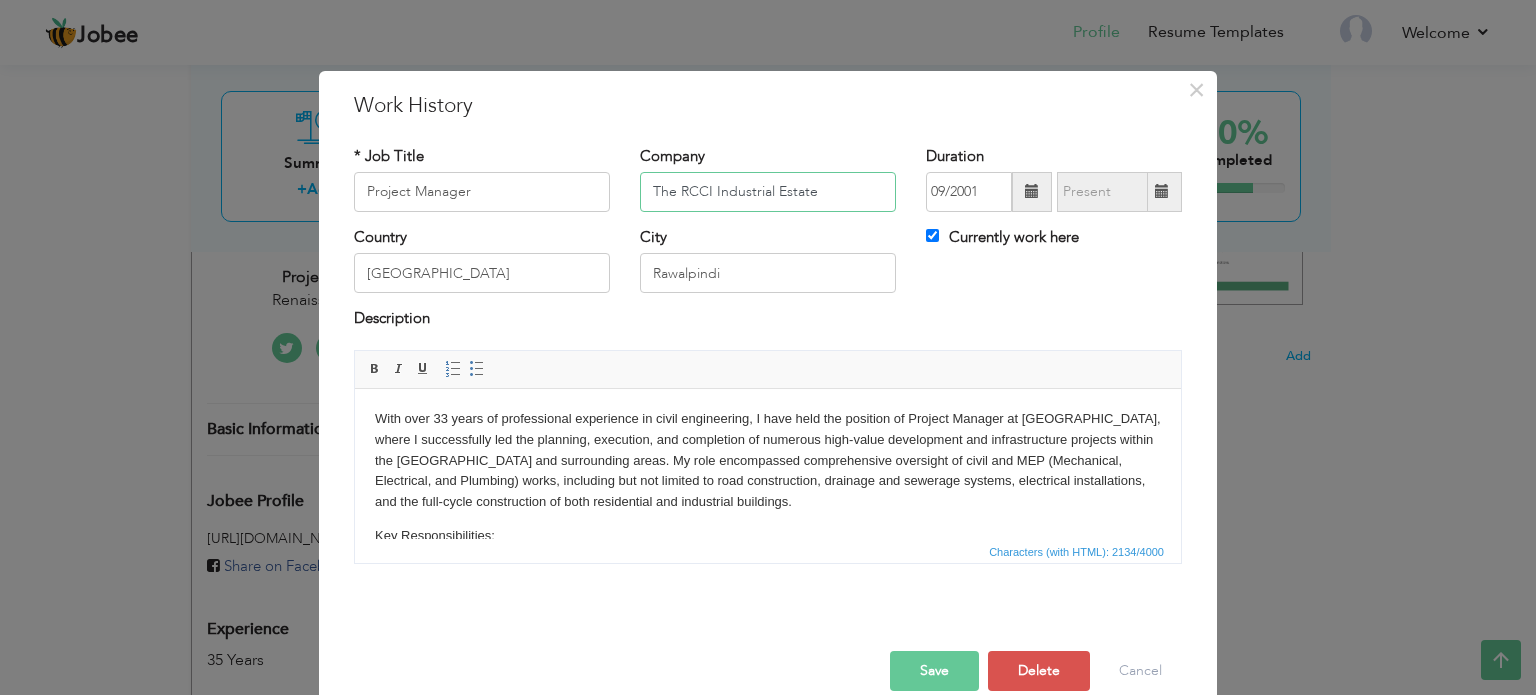 drag, startPoint x: 644, startPoint y: 191, endPoint x: 819, endPoint y: 193, distance: 175.01143 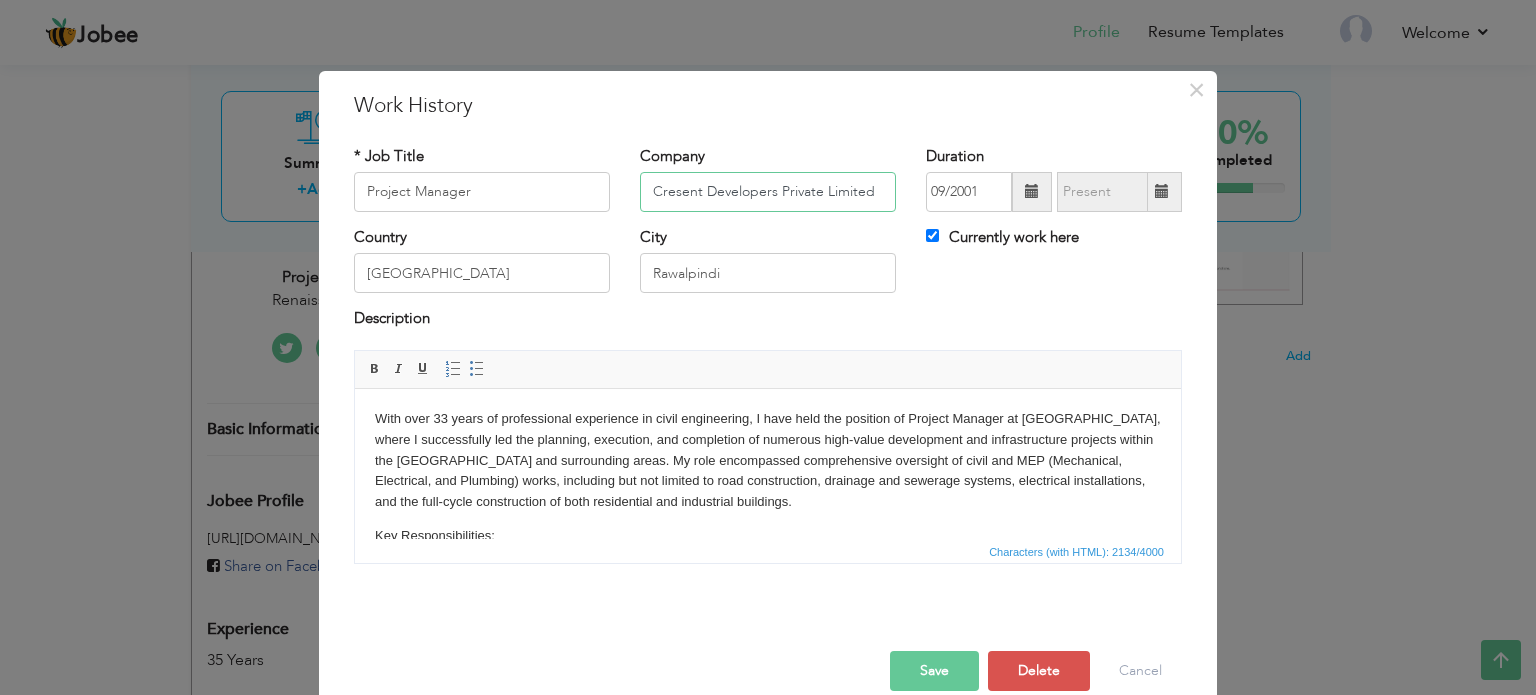 type on "Cresent Developers Private Limited" 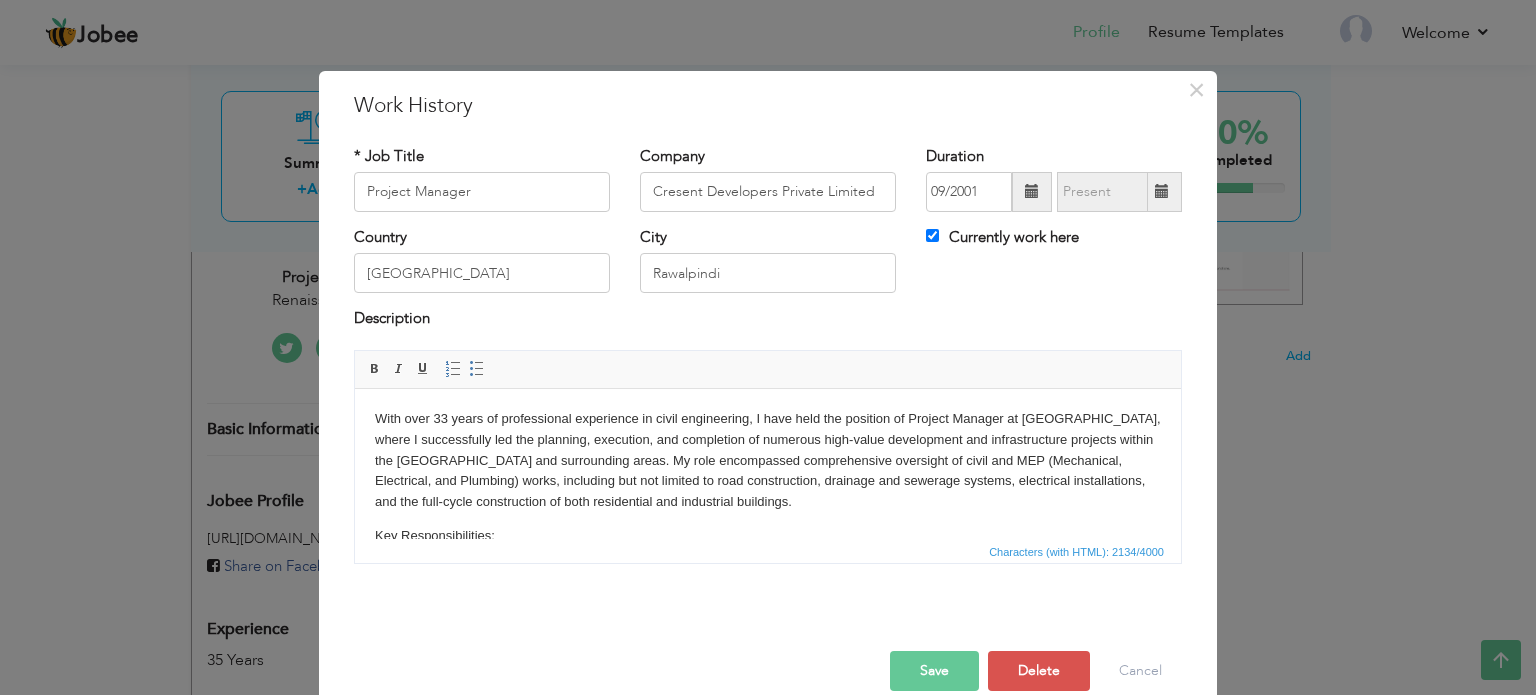 click at bounding box center (768, 630) 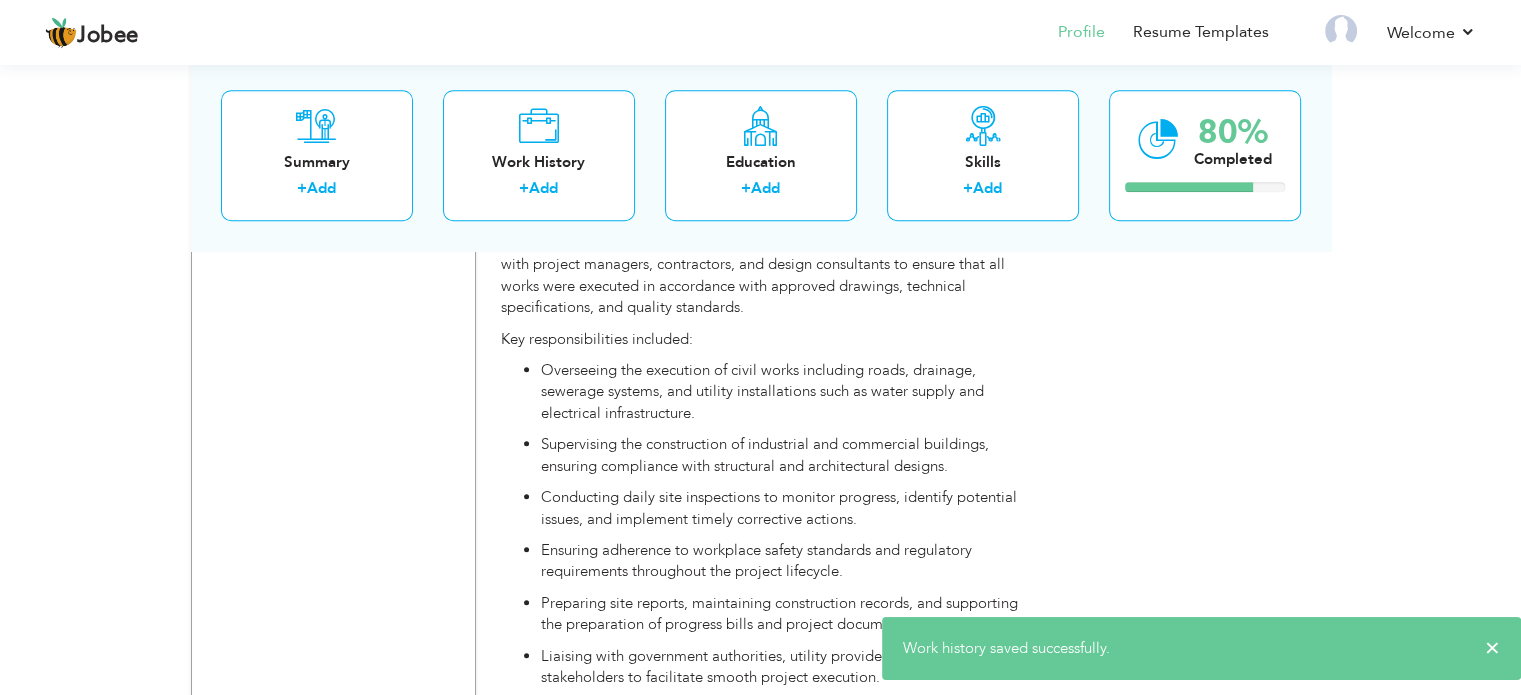scroll, scrollTop: 2352, scrollLeft: 0, axis: vertical 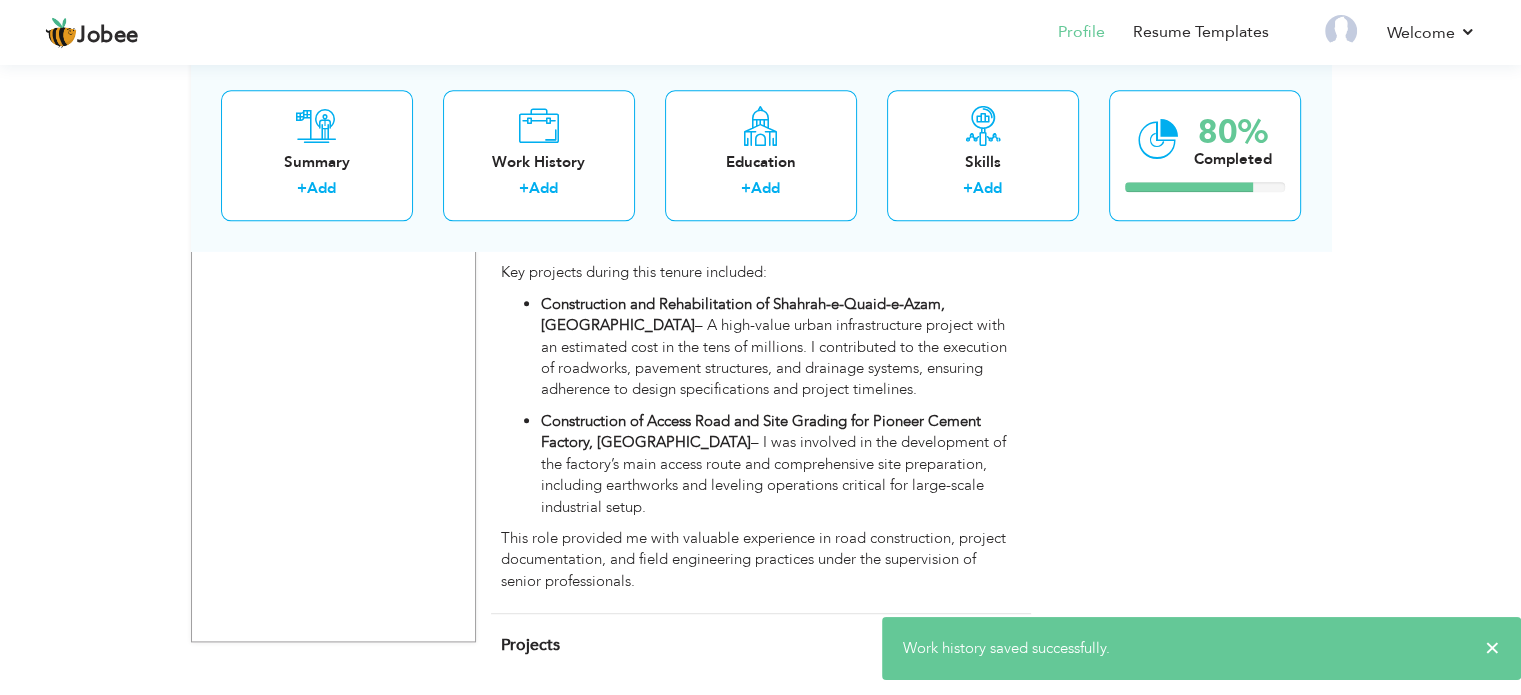 click on "+ Add Project" at bounding box center [978, 643] 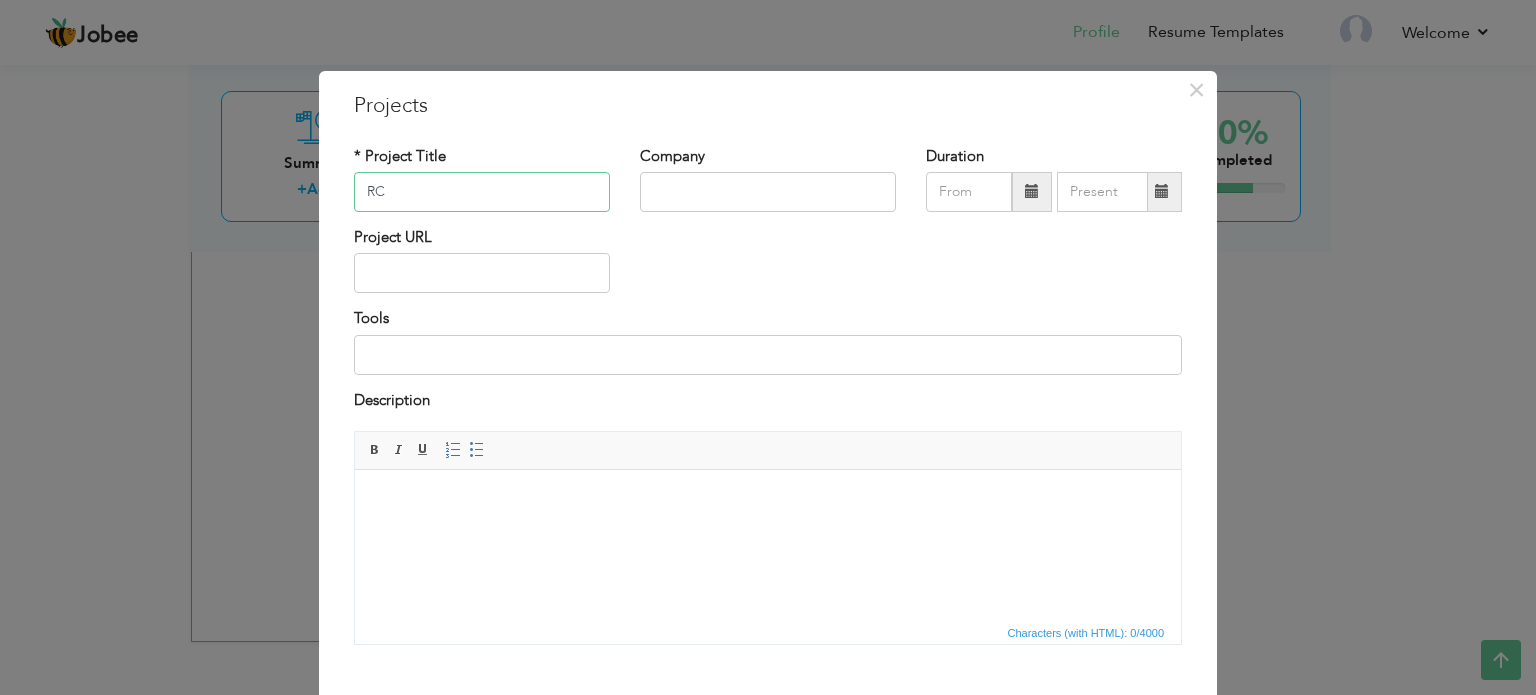 type on "R" 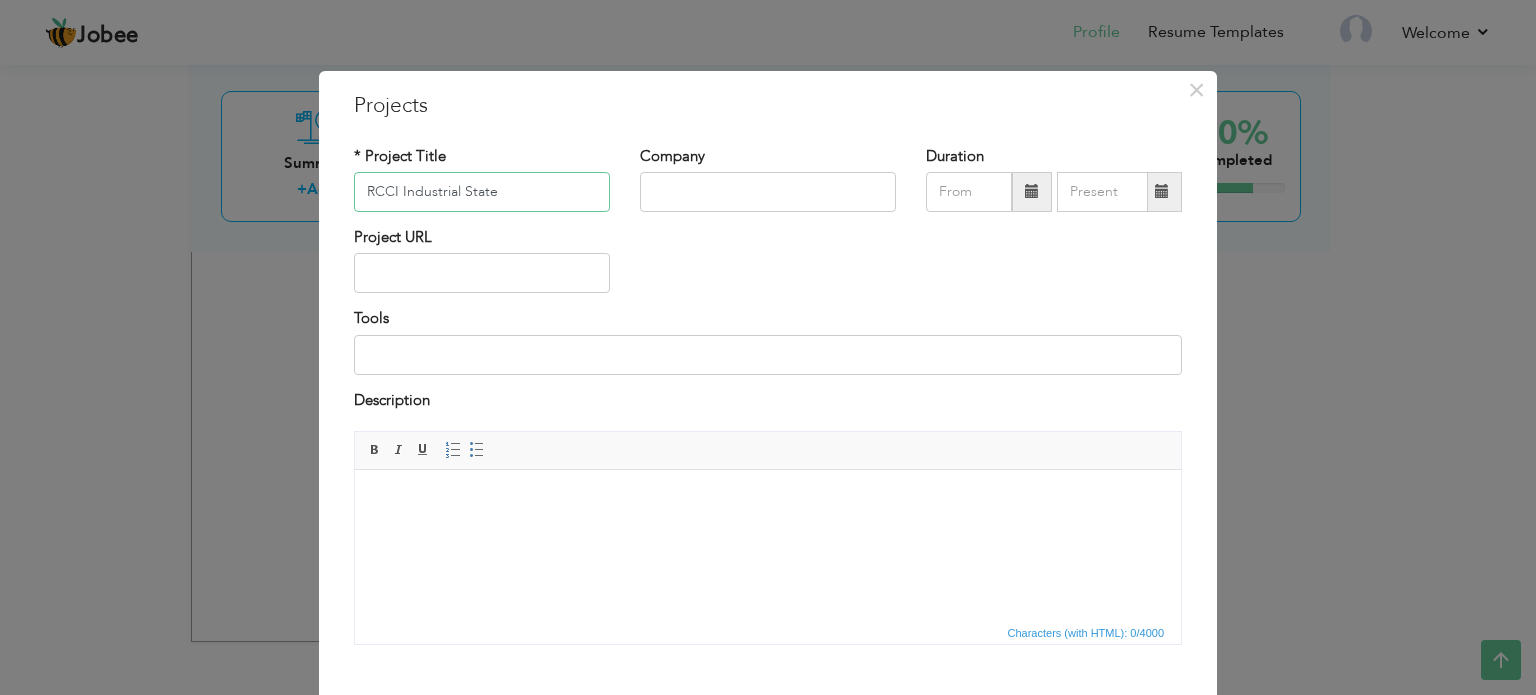 click on "RCCI Industrial State" at bounding box center (482, 192) 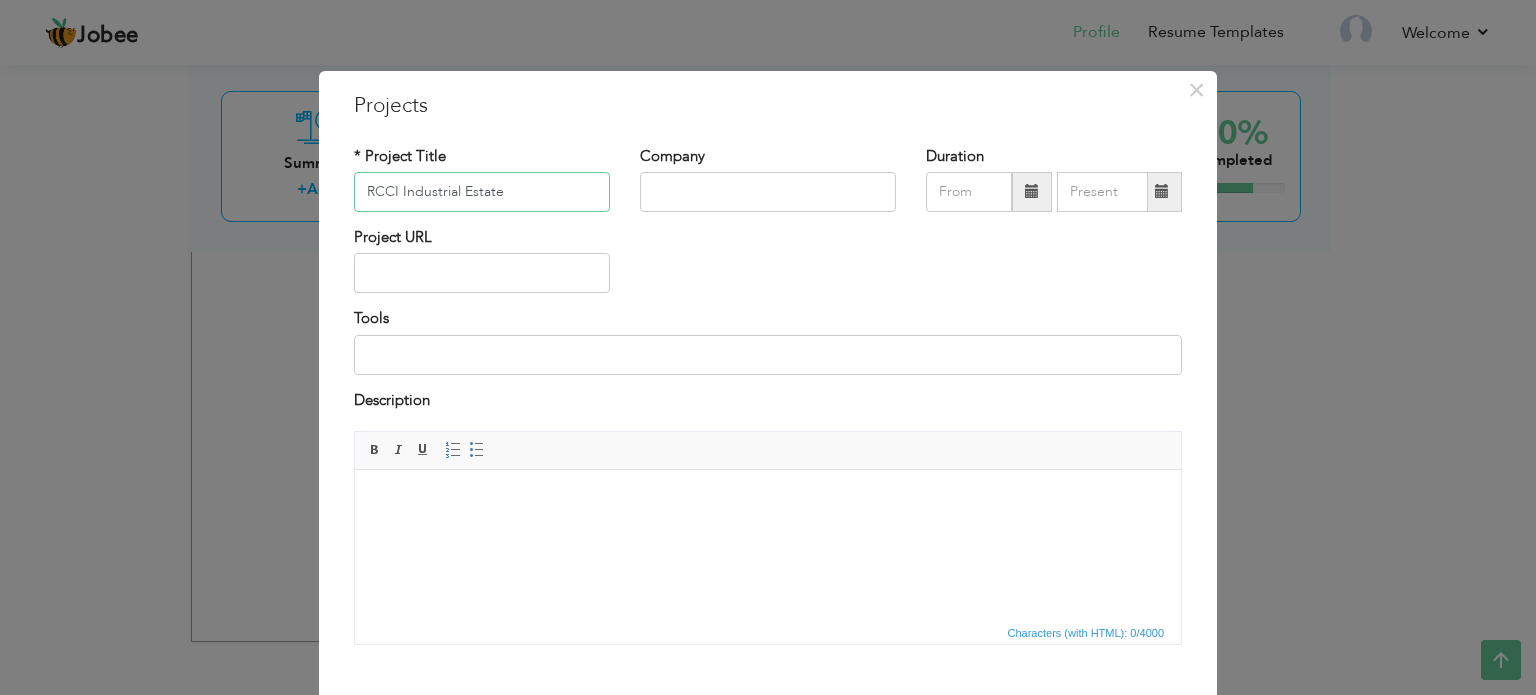 type on "RCCI Industrial Estate" 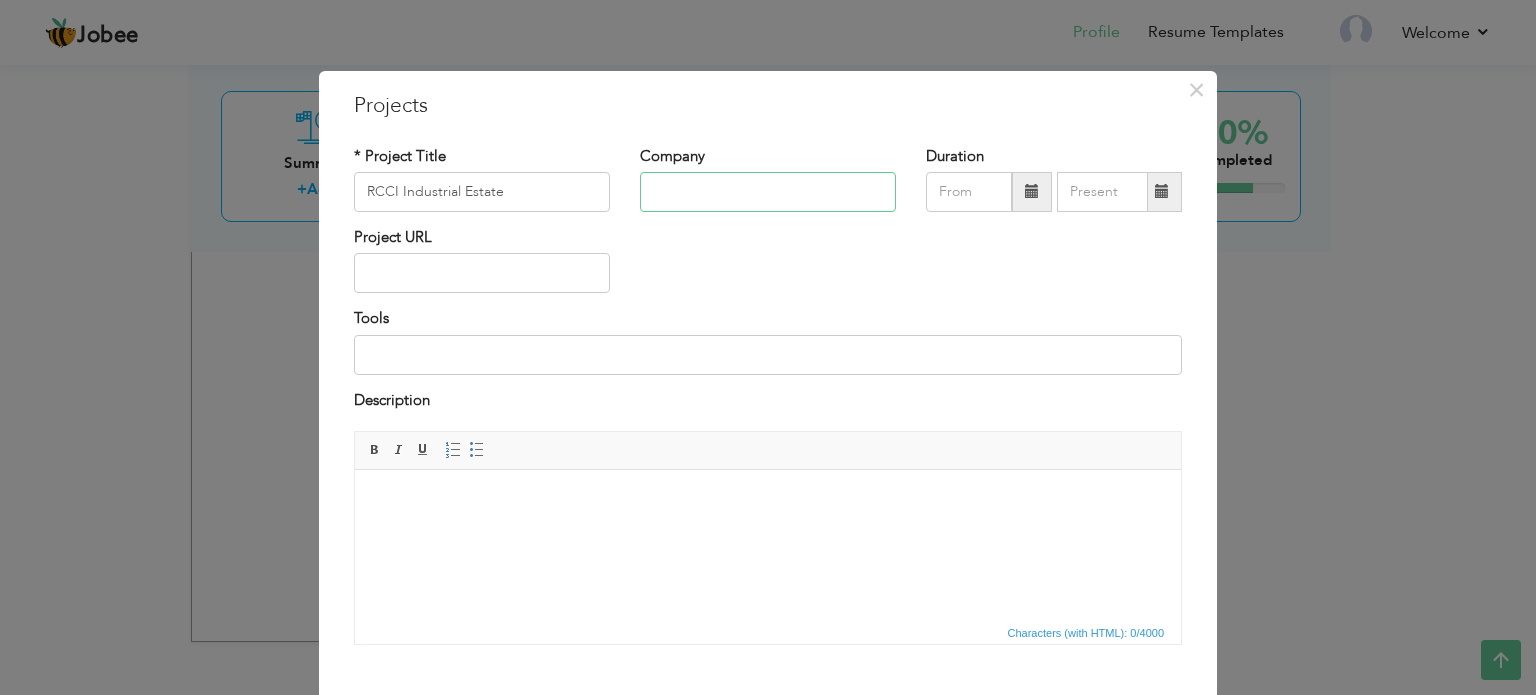 click at bounding box center (768, 192) 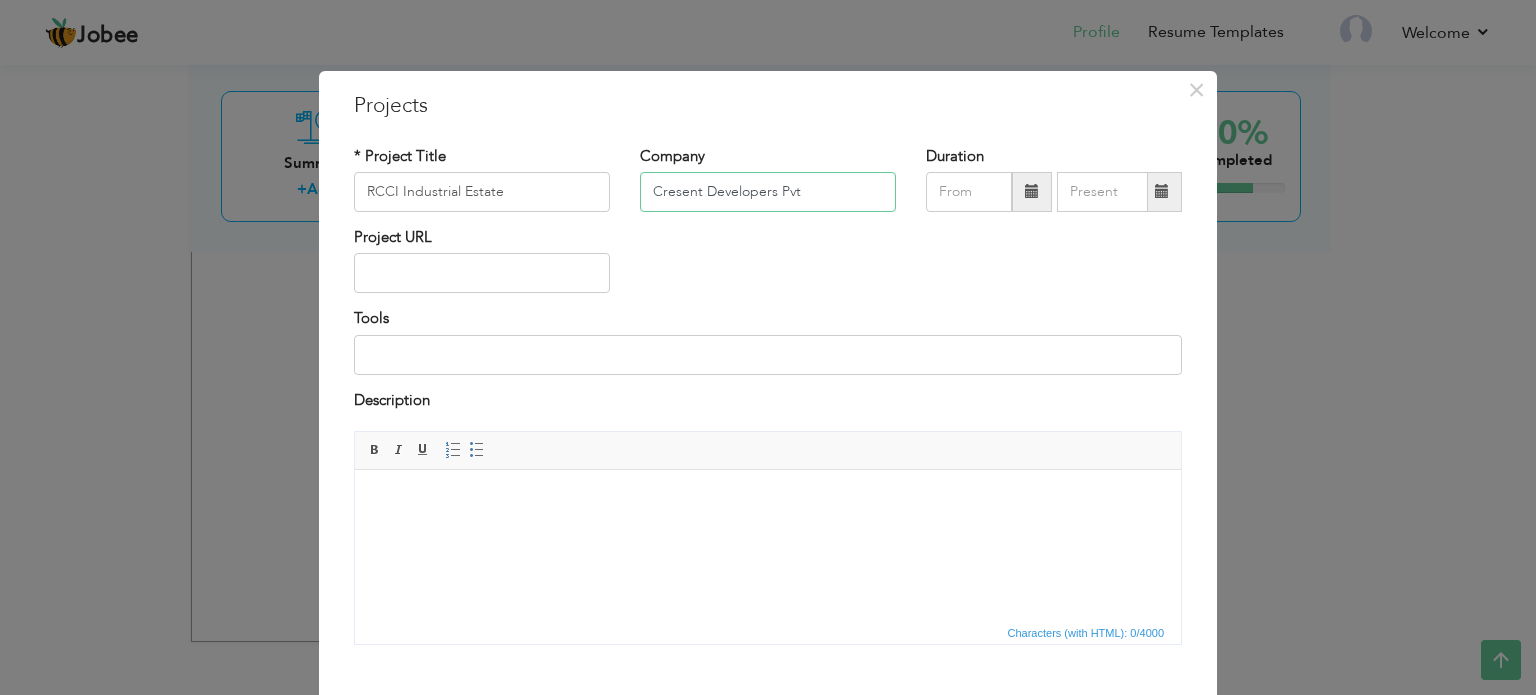 type on "Cresent Developers Pvt" 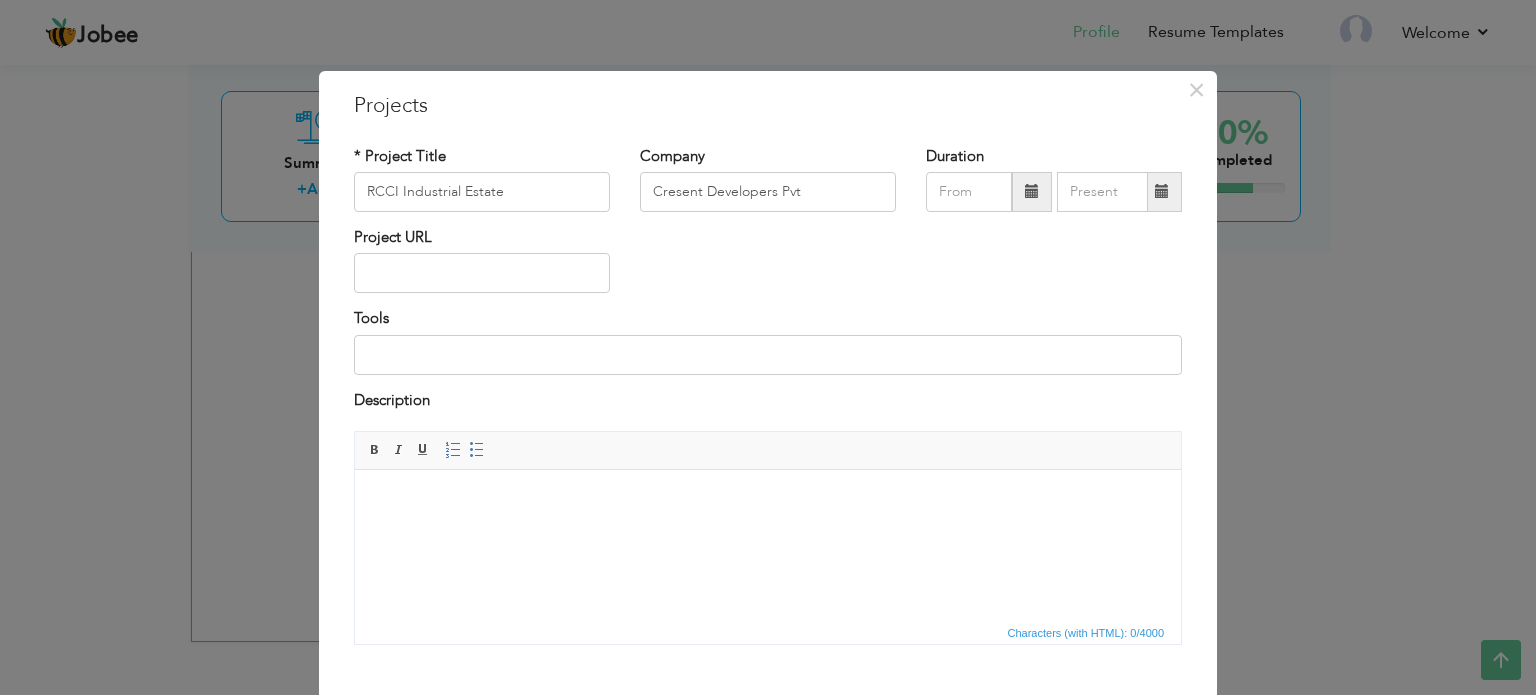 click at bounding box center [1054, 192] 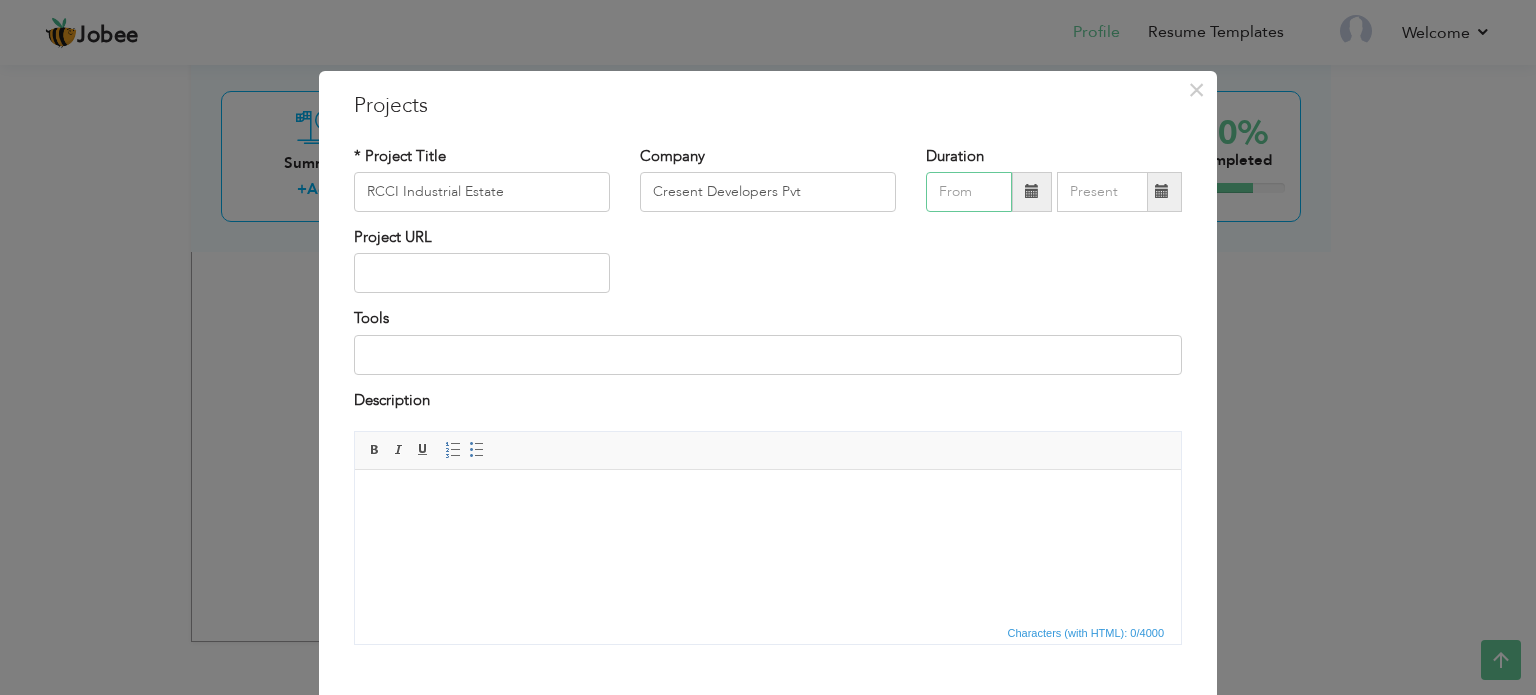 type on "07/2025" 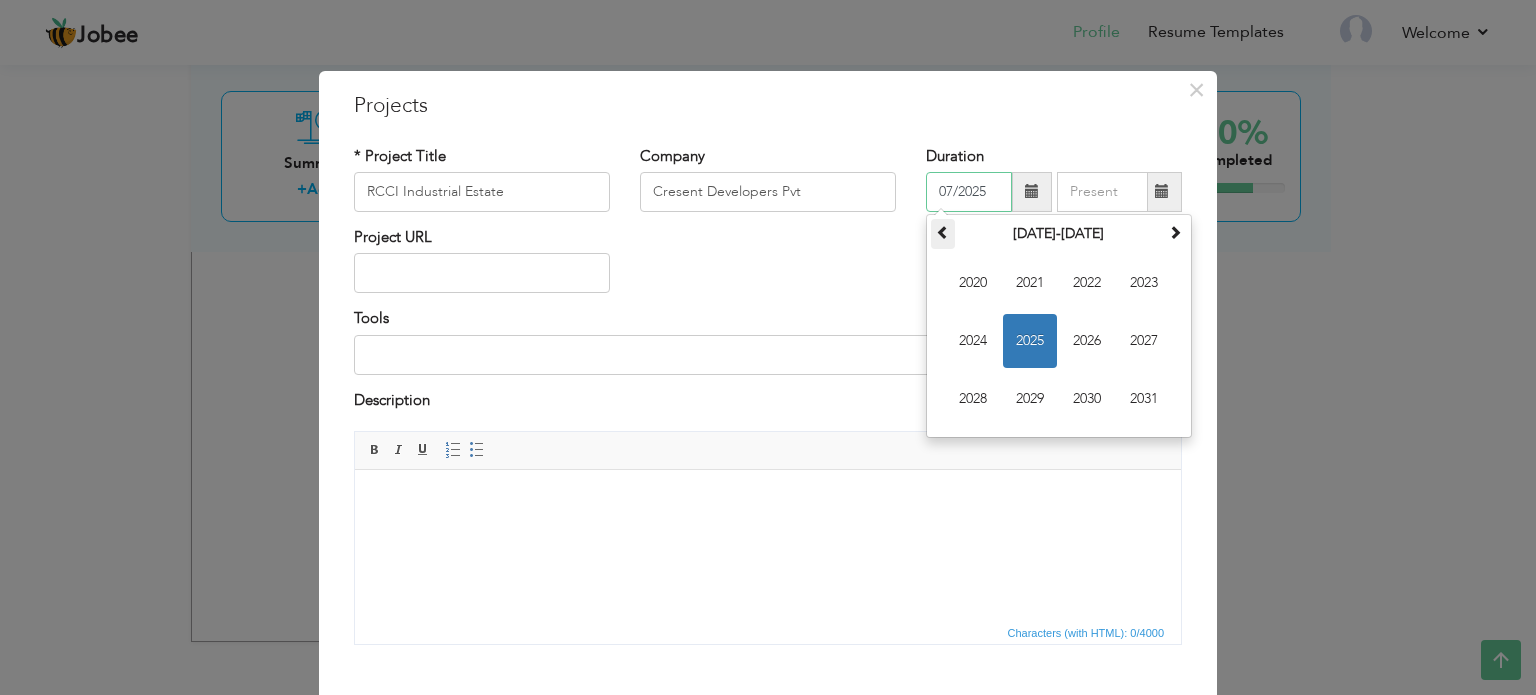 click at bounding box center [943, 232] 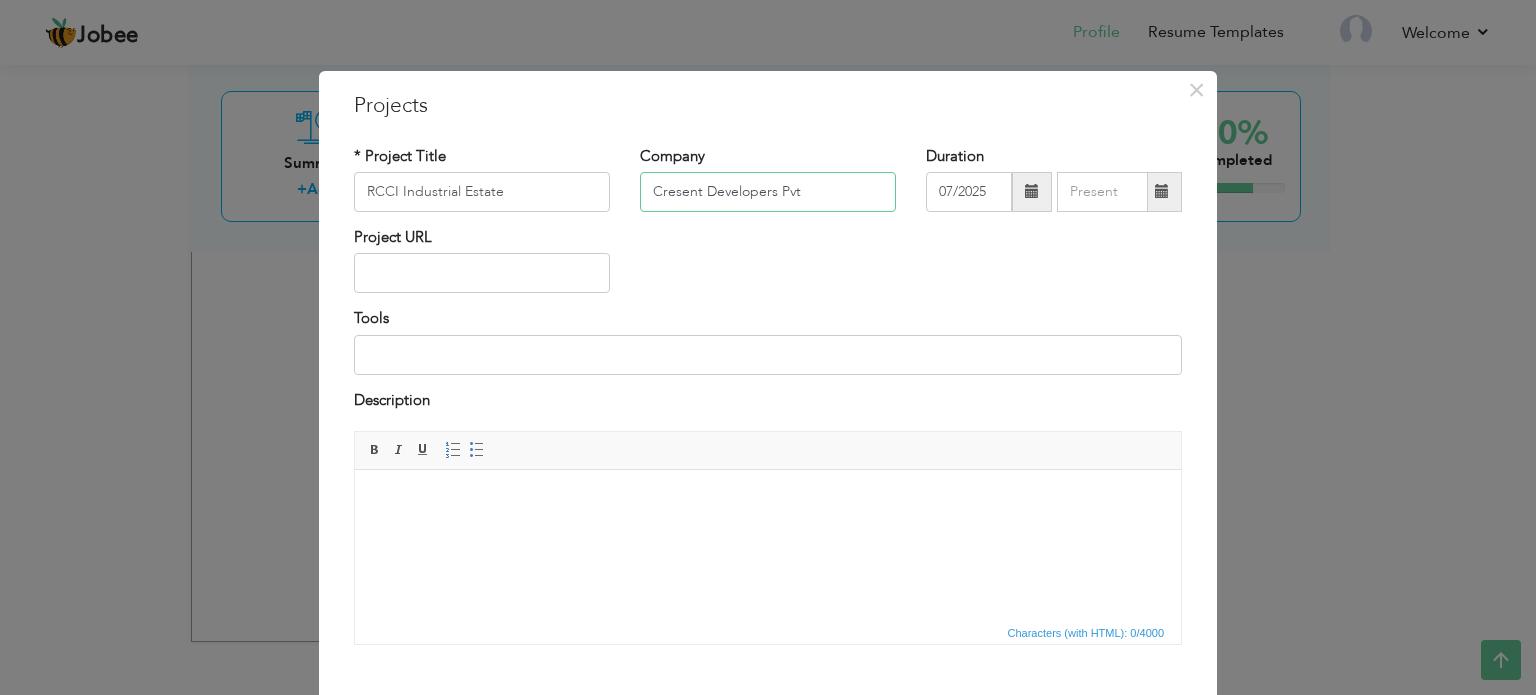 drag, startPoint x: 836, startPoint y: 196, endPoint x: 594, endPoint y: 215, distance: 242.74472 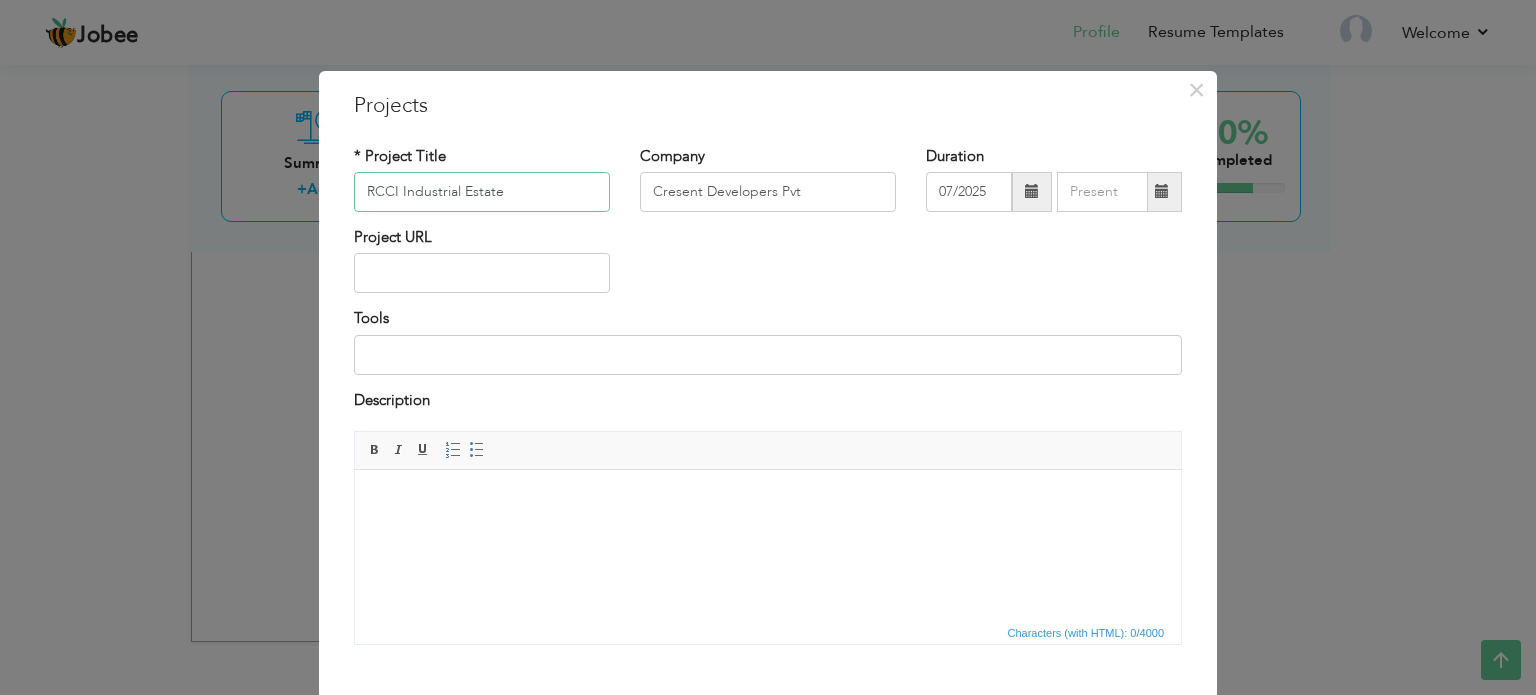 drag, startPoint x: 538, startPoint y: 198, endPoint x: 343, endPoint y: 207, distance: 195.20758 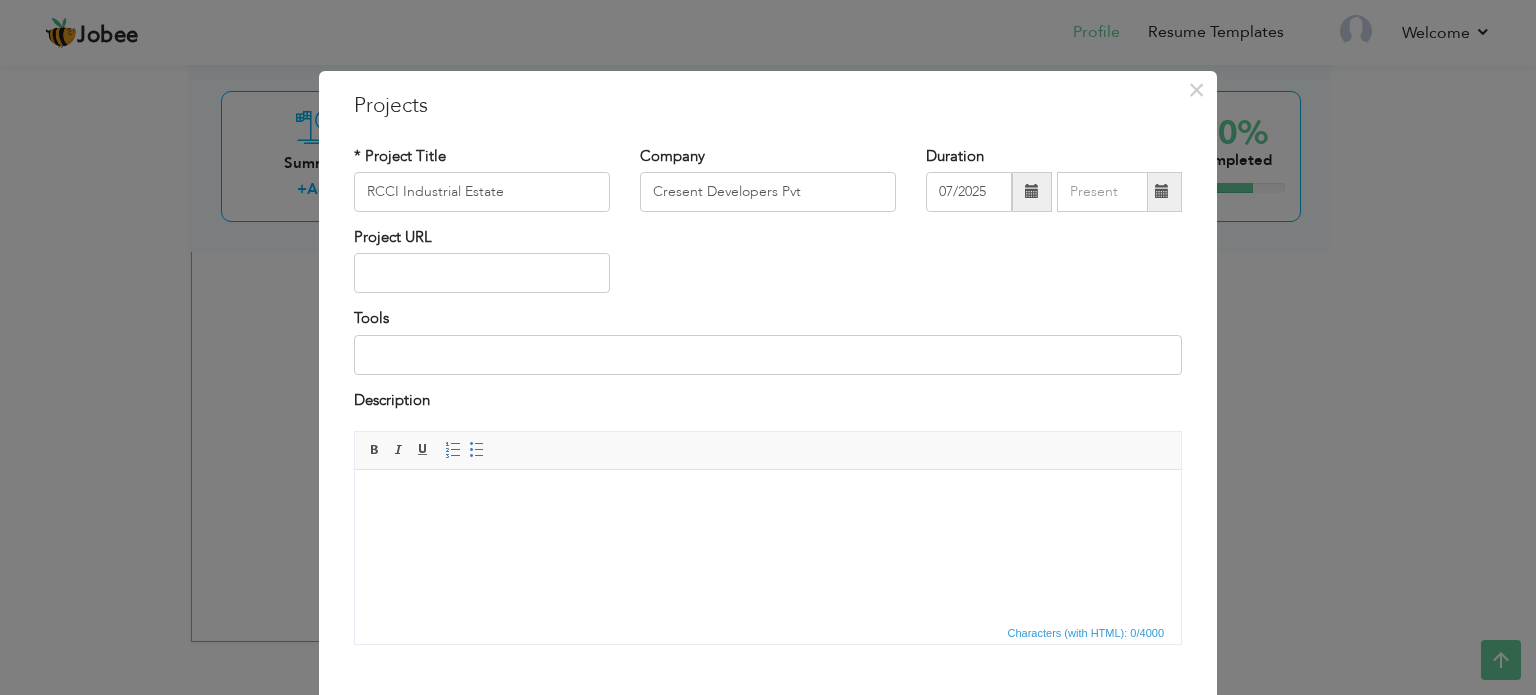 click at bounding box center [1032, 191] 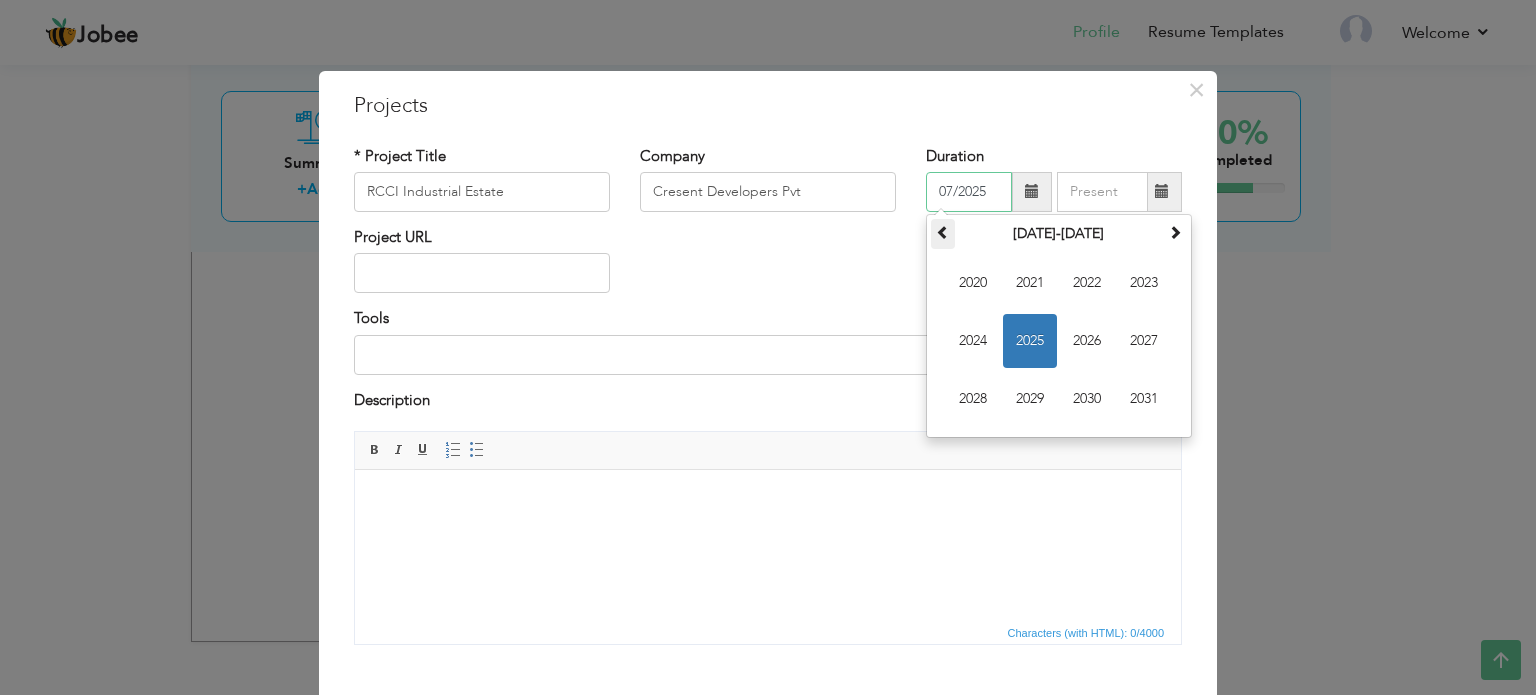 click at bounding box center [943, 232] 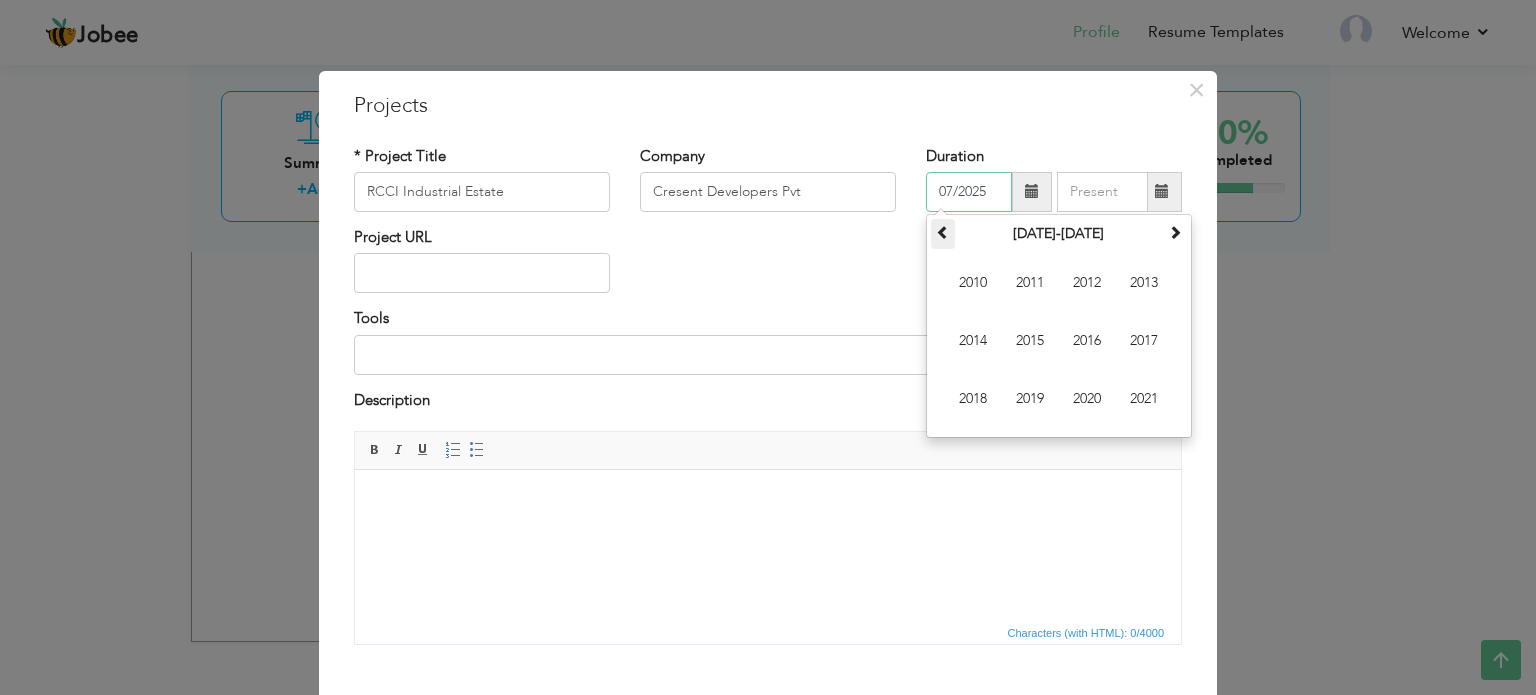 click at bounding box center (943, 232) 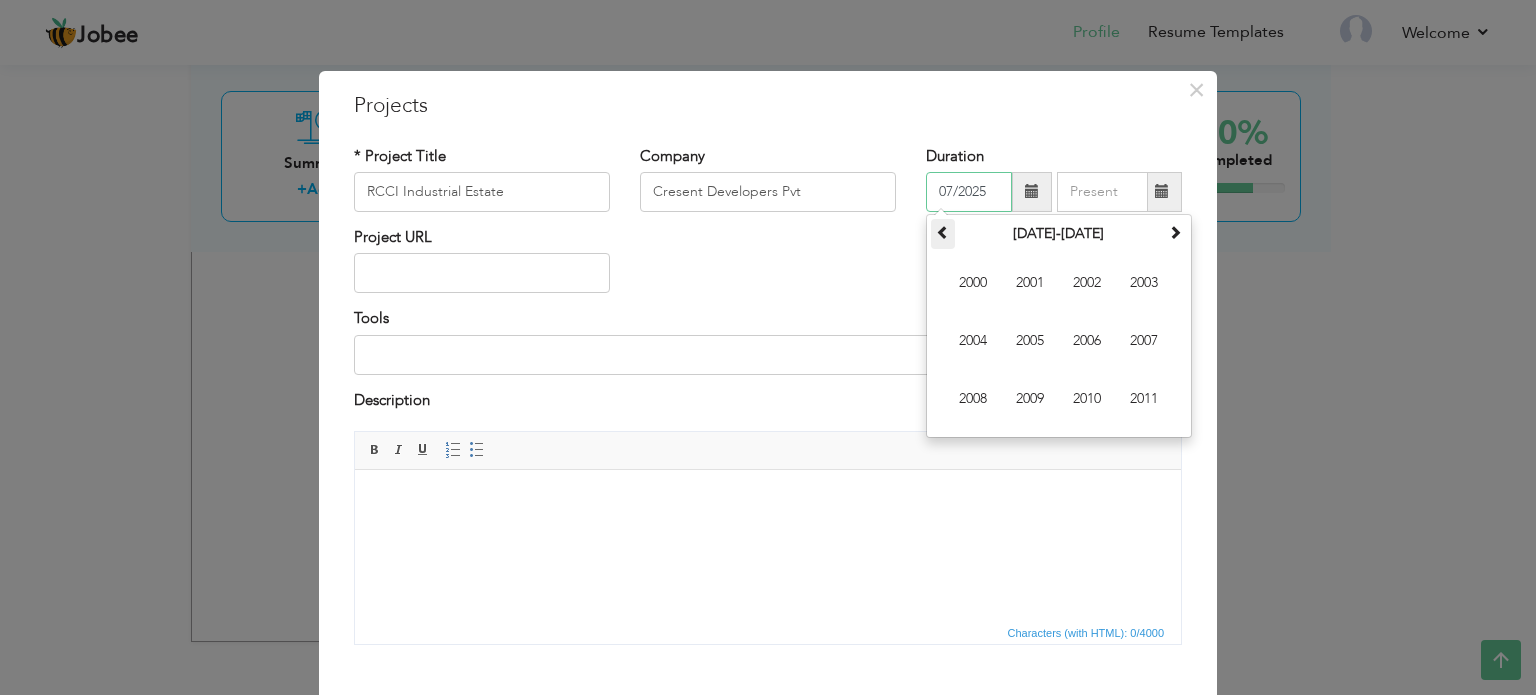 click at bounding box center (943, 232) 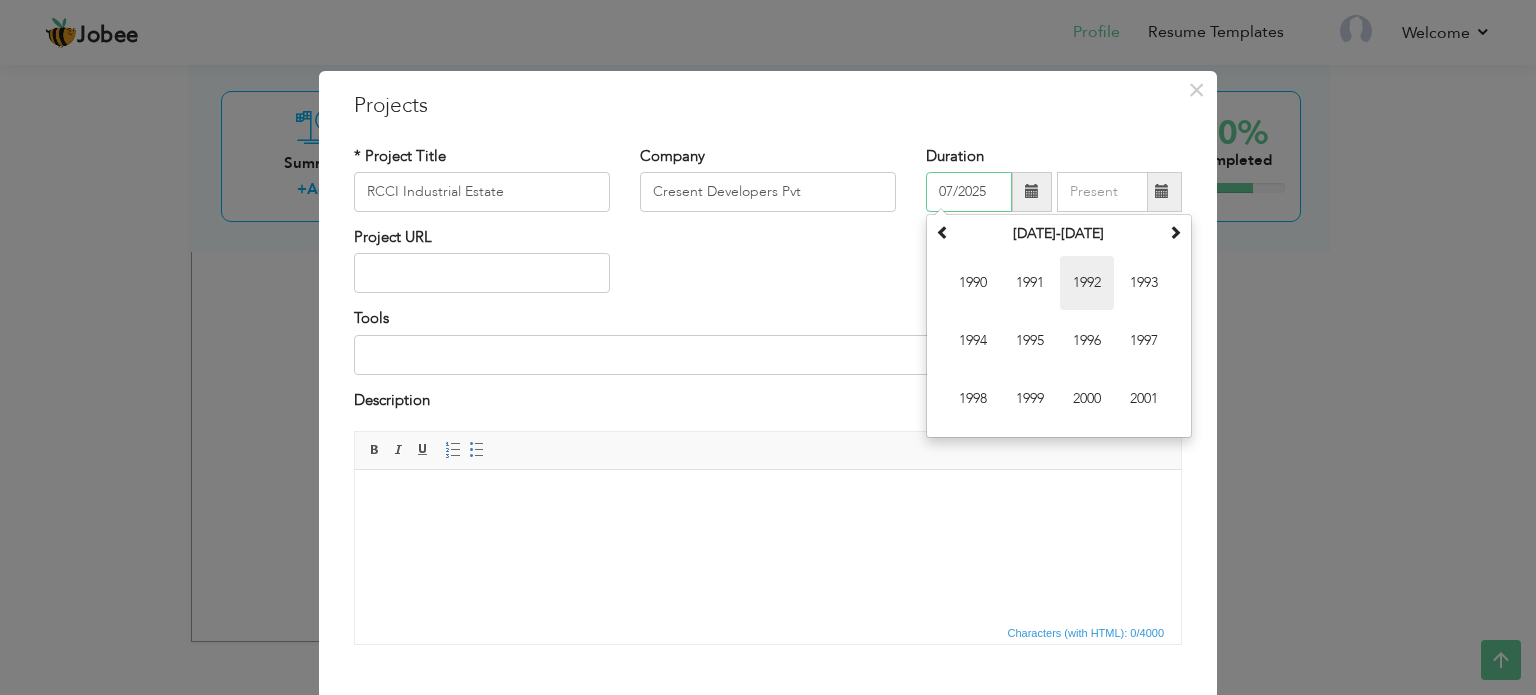 click on "1992" at bounding box center [1087, 283] 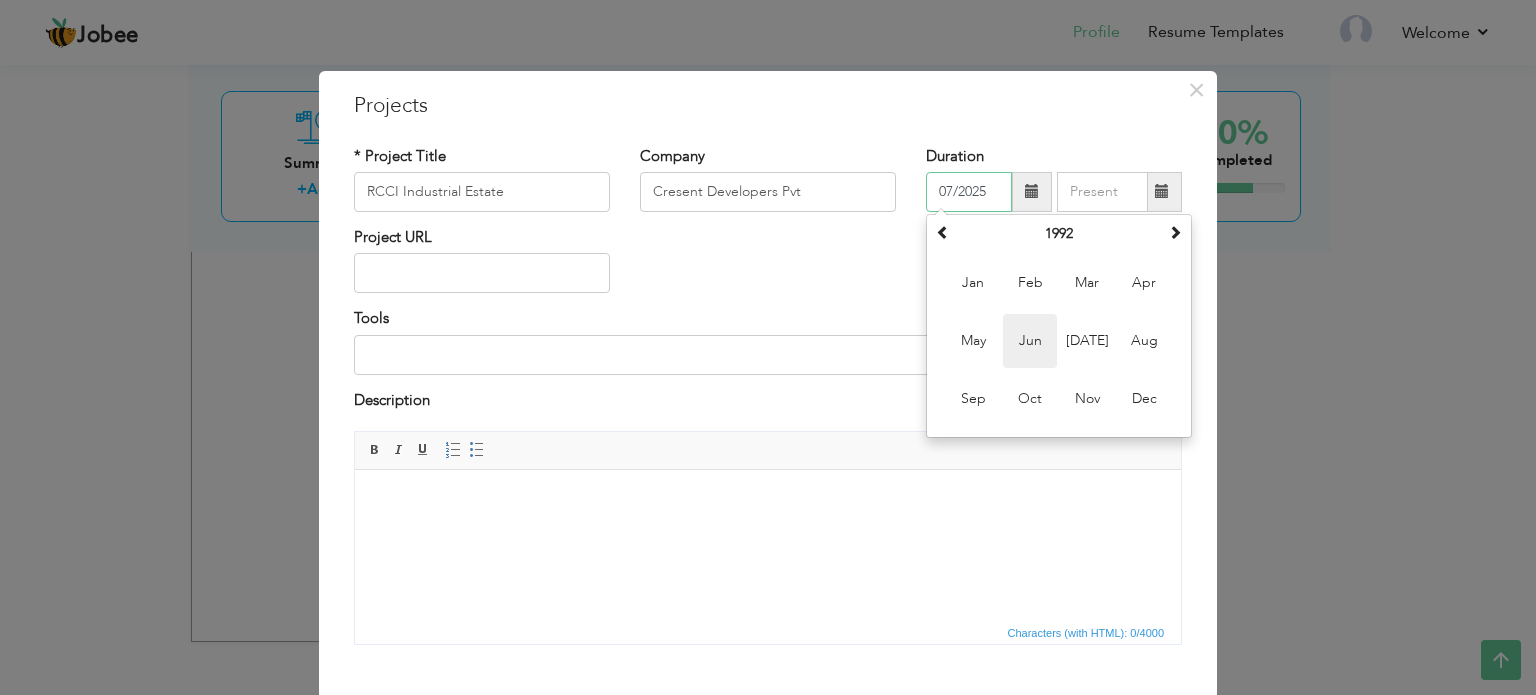 drag, startPoint x: 1173, startPoint y: 224, endPoint x: 996, endPoint y: 330, distance: 206.31287 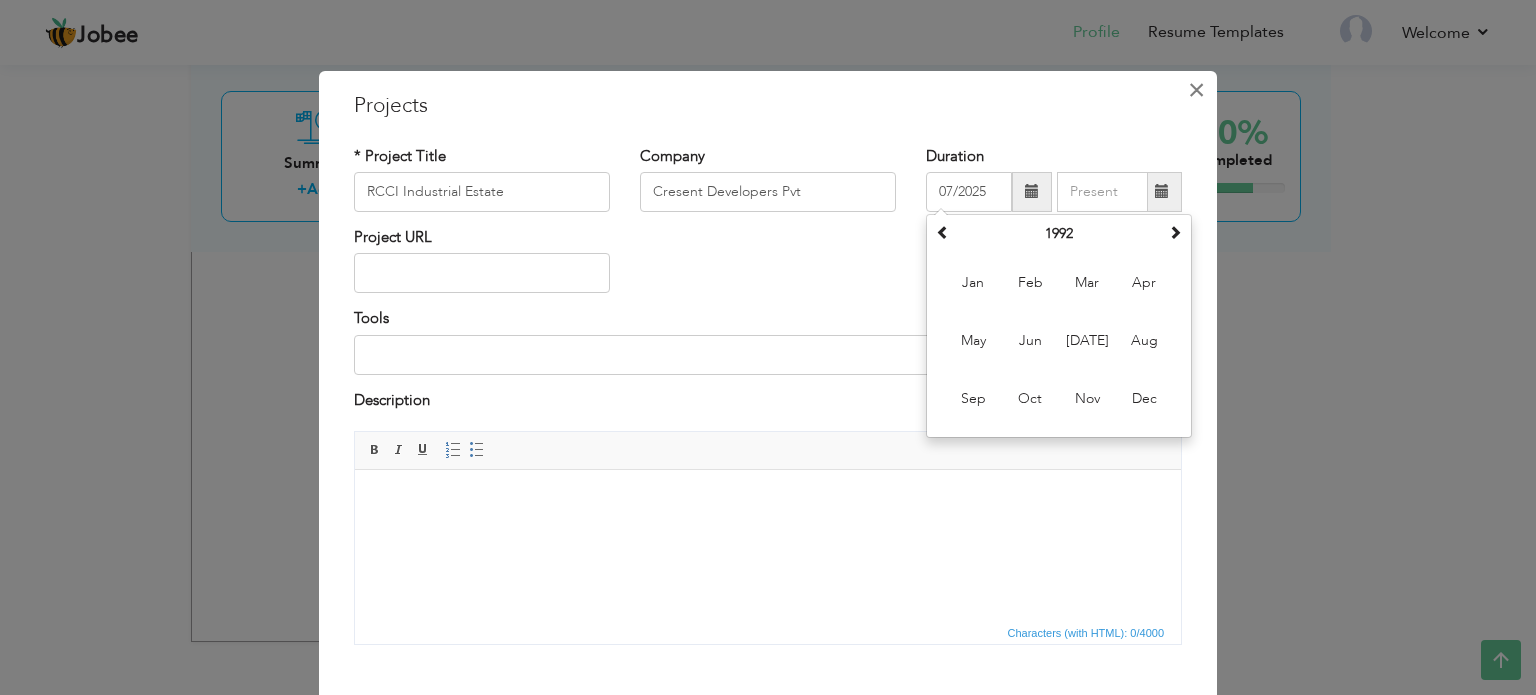 click on "×" at bounding box center (1196, 90) 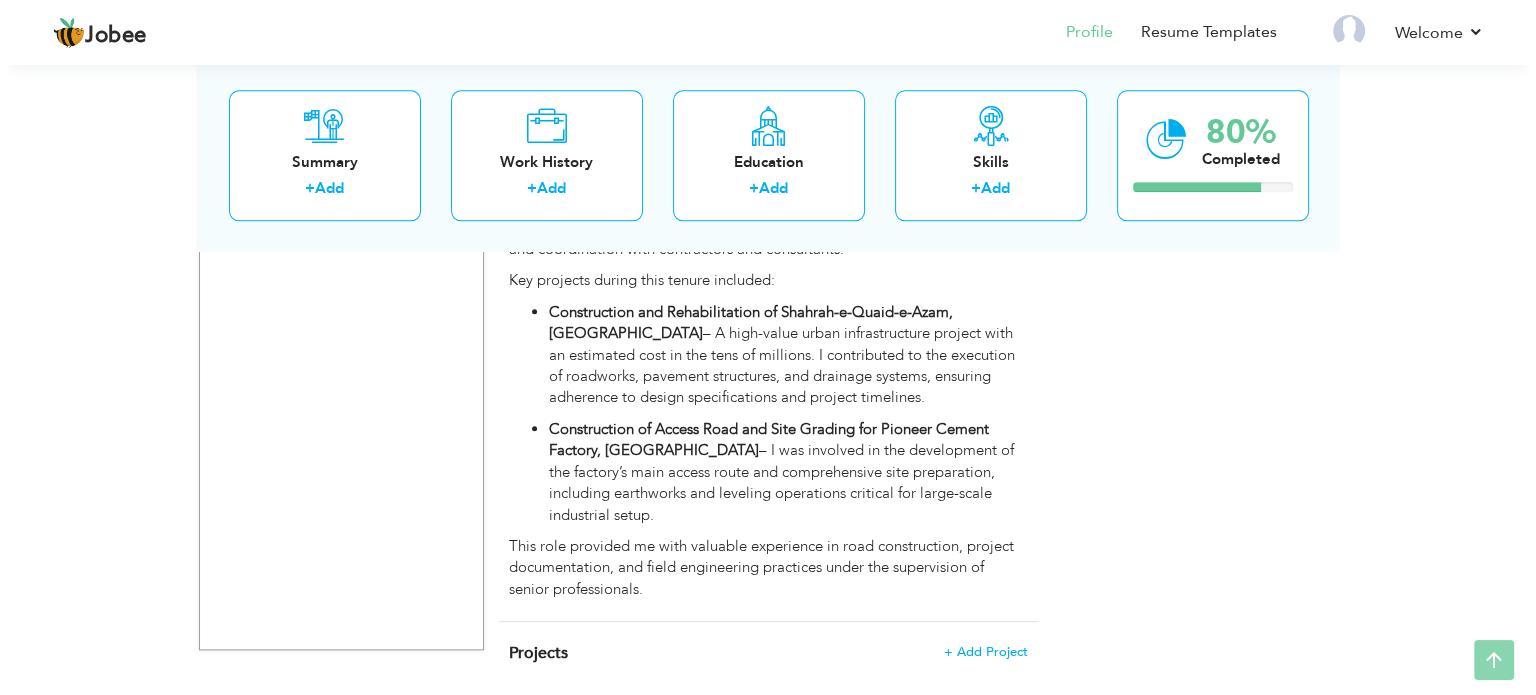 scroll, scrollTop: 2352, scrollLeft: 0, axis: vertical 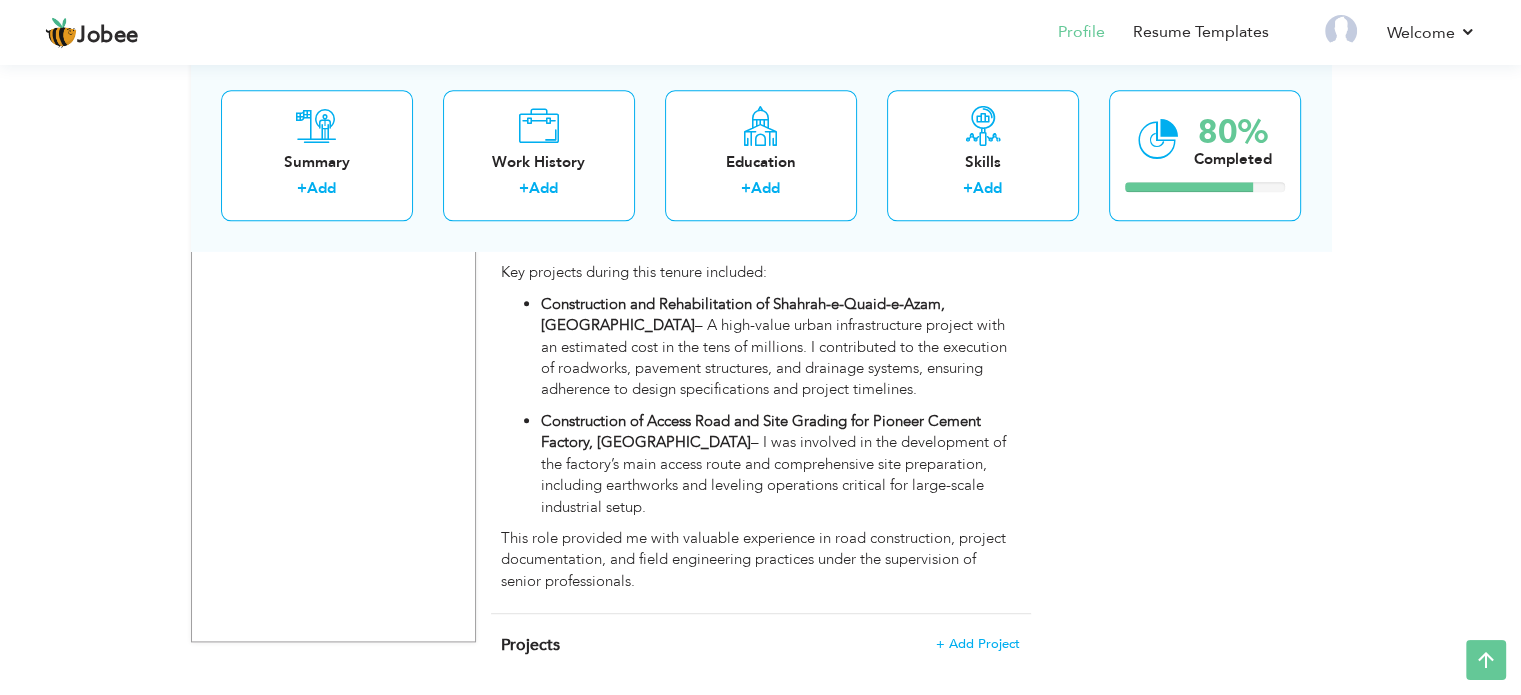 click on "Projects
+ Add Project
×
Projects
* Project Title
RCCI Industrial Estate
Company Cresent Developers Pvt Tools" at bounding box center [761, 655] 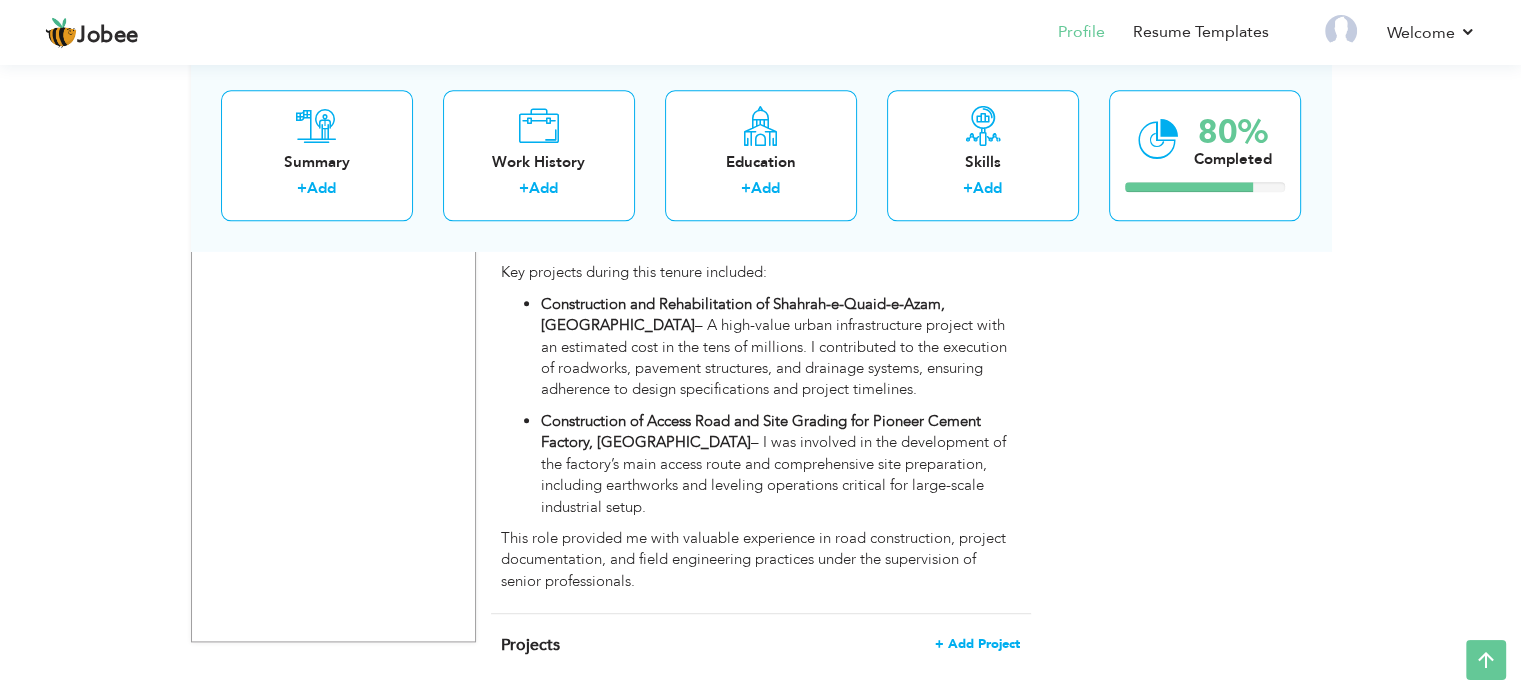 click on "+ Add Project" at bounding box center [977, 644] 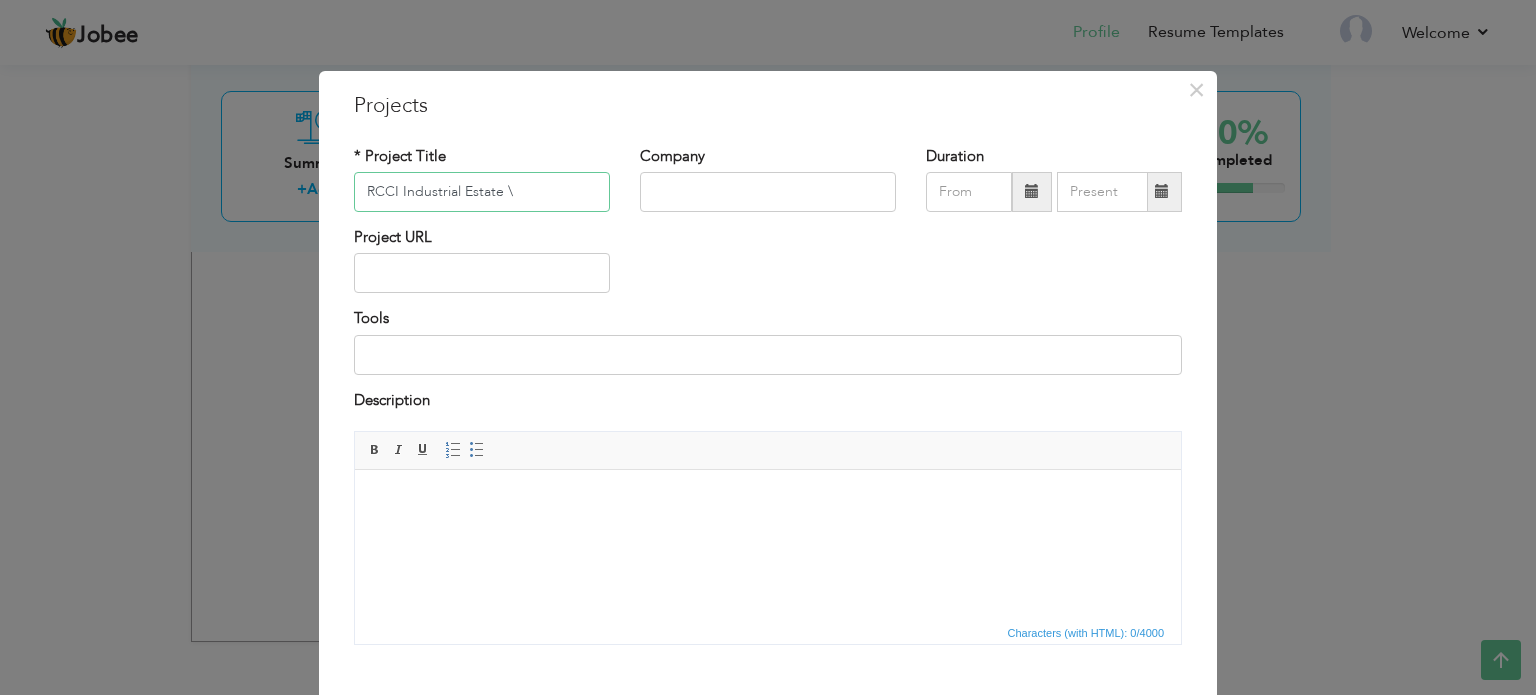 type on "RCCI Industrial Estate" 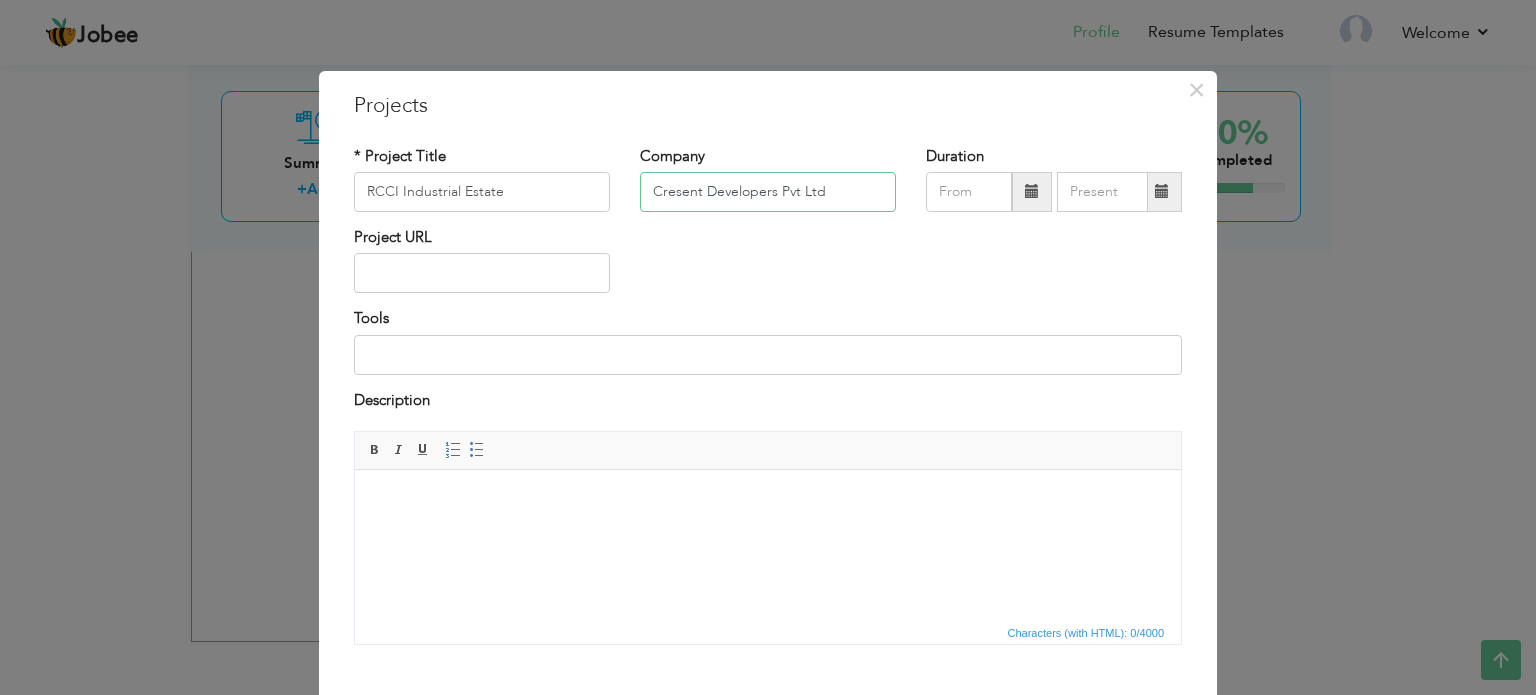 type on "Cresent Developers Pvt Ltd" 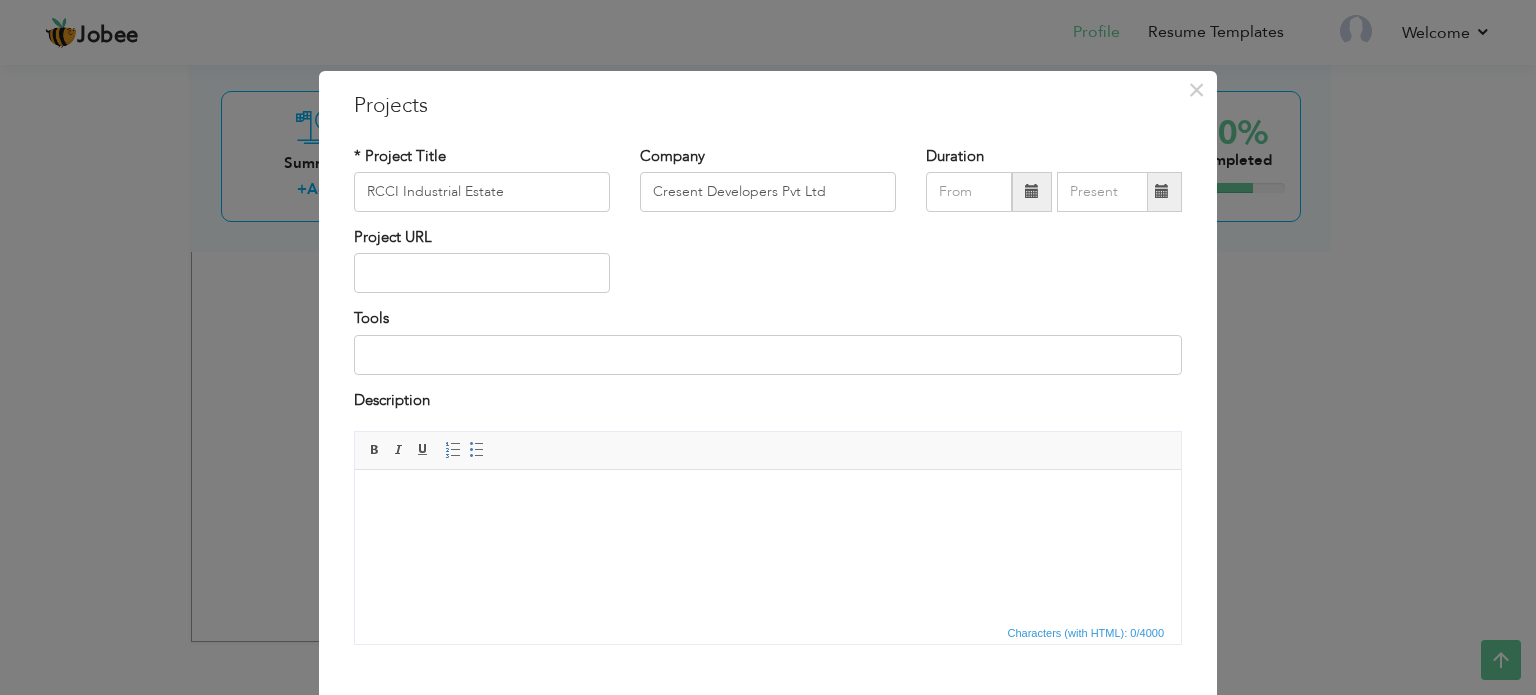 click at bounding box center [1032, 192] 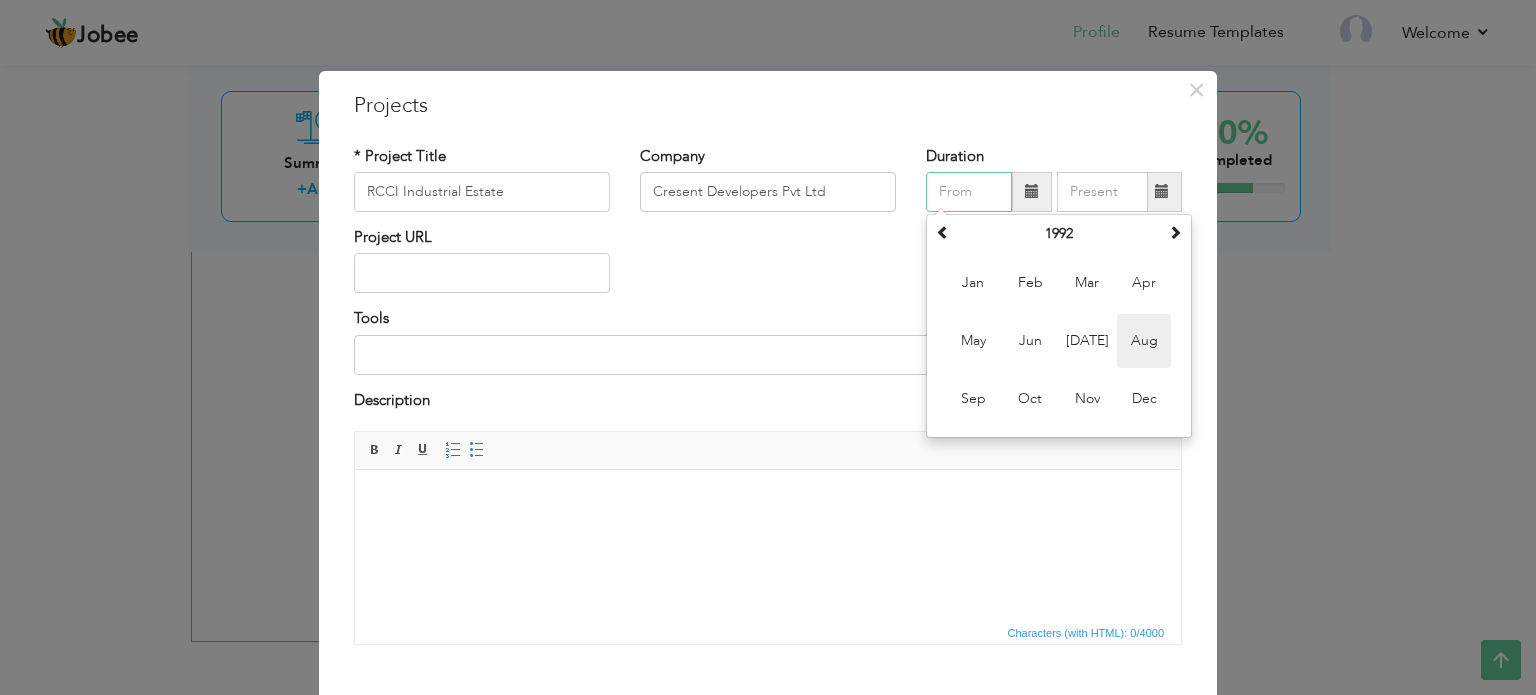 click on "Aug" at bounding box center (1144, 341) 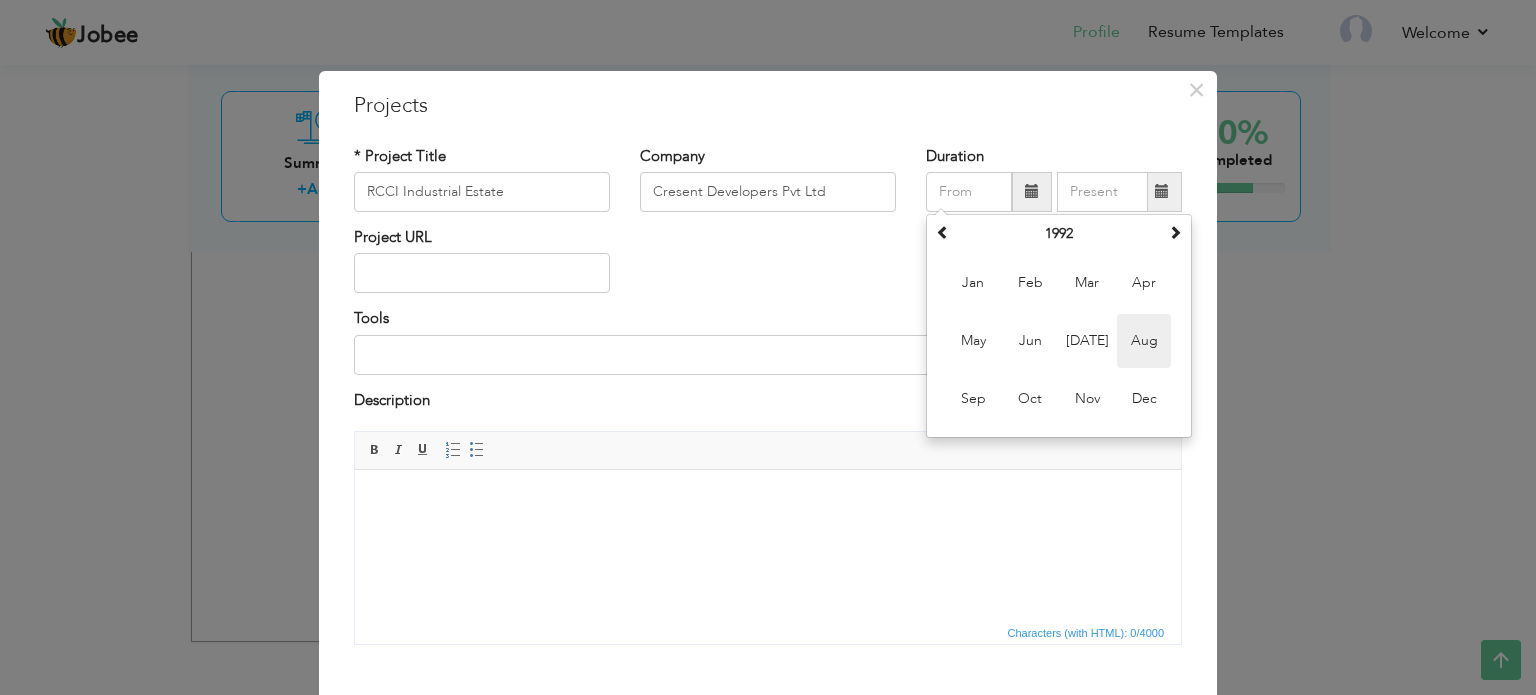 type on "08/1992" 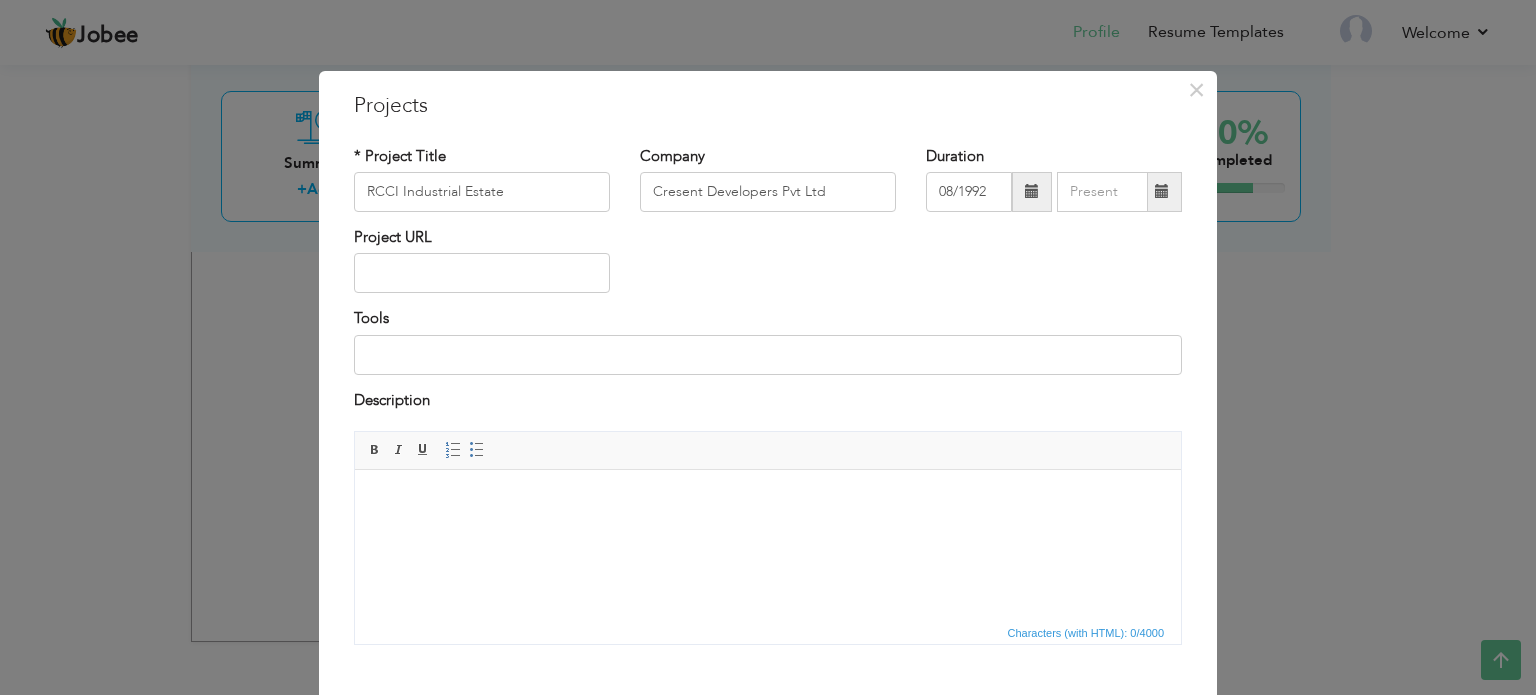 click at bounding box center [1162, 191] 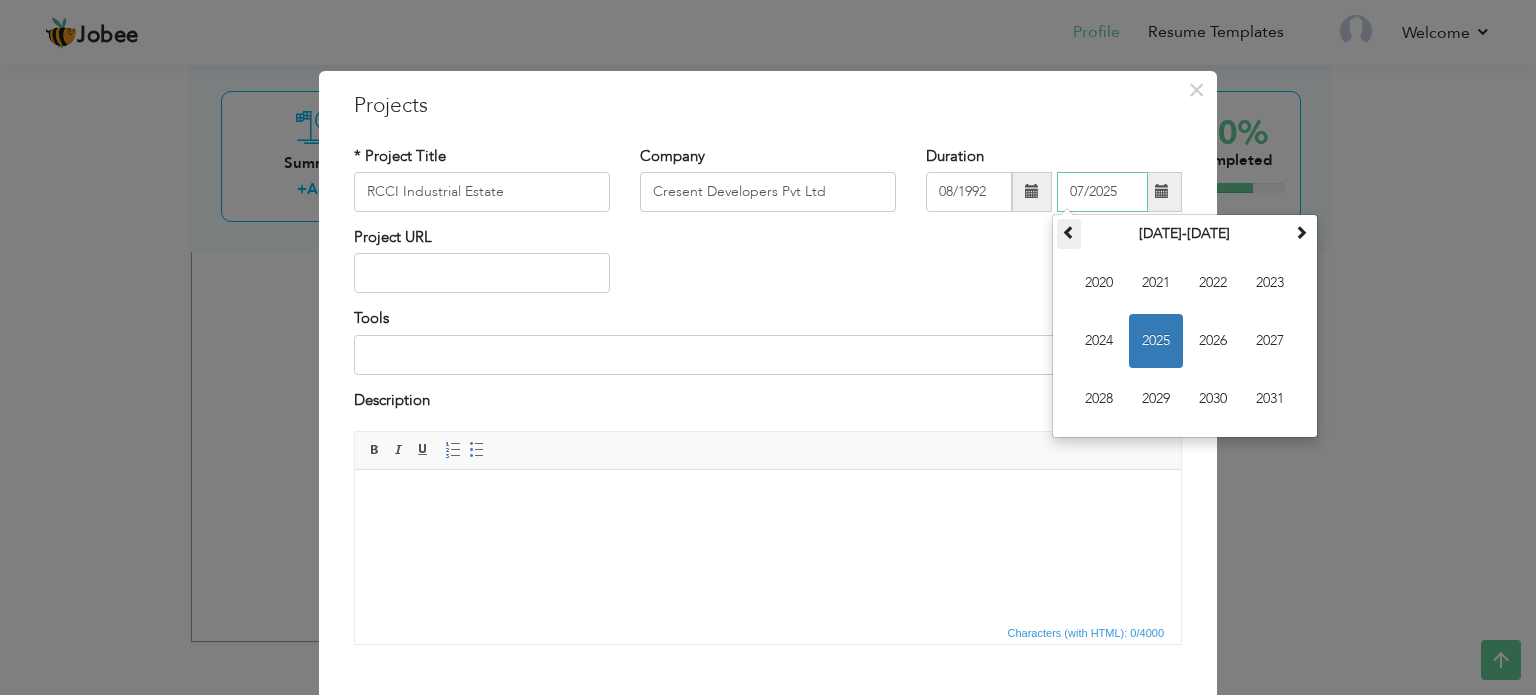 click at bounding box center [1069, 234] 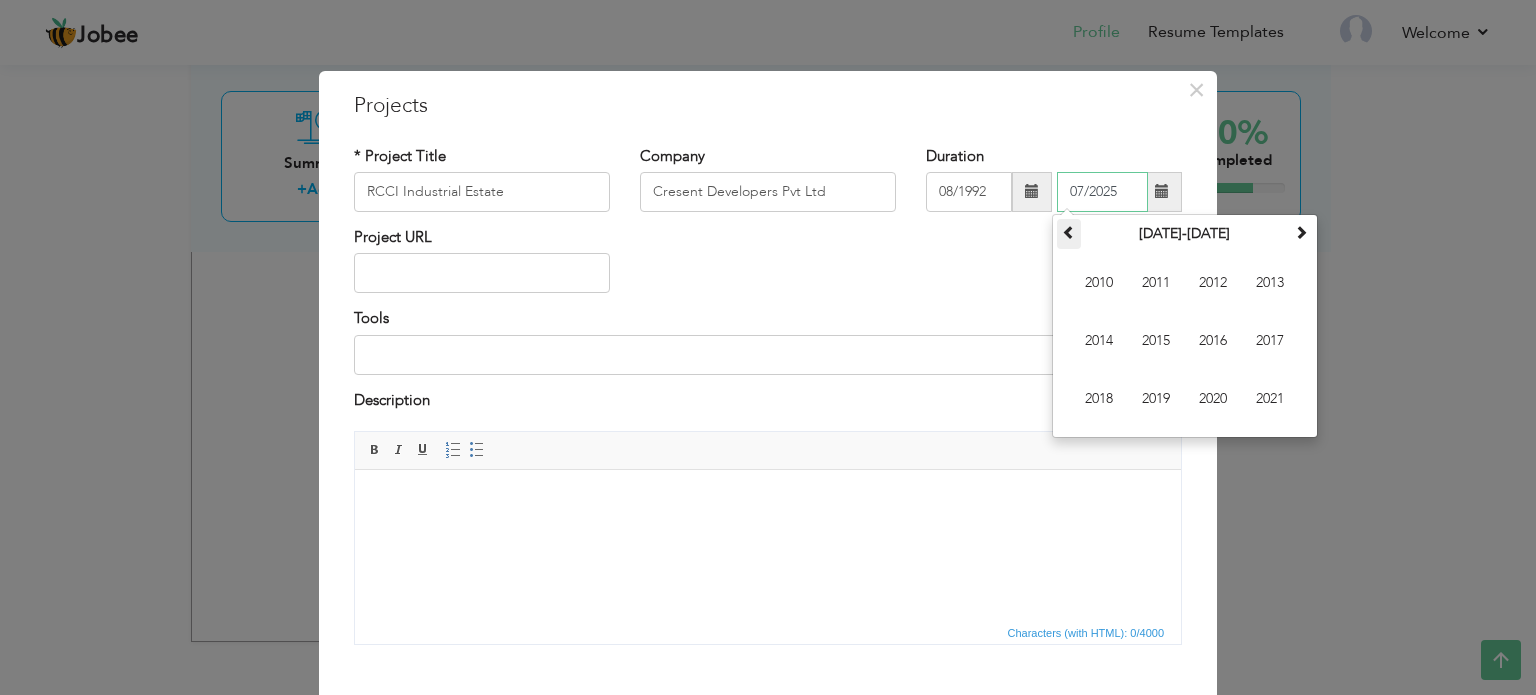 click at bounding box center [1069, 234] 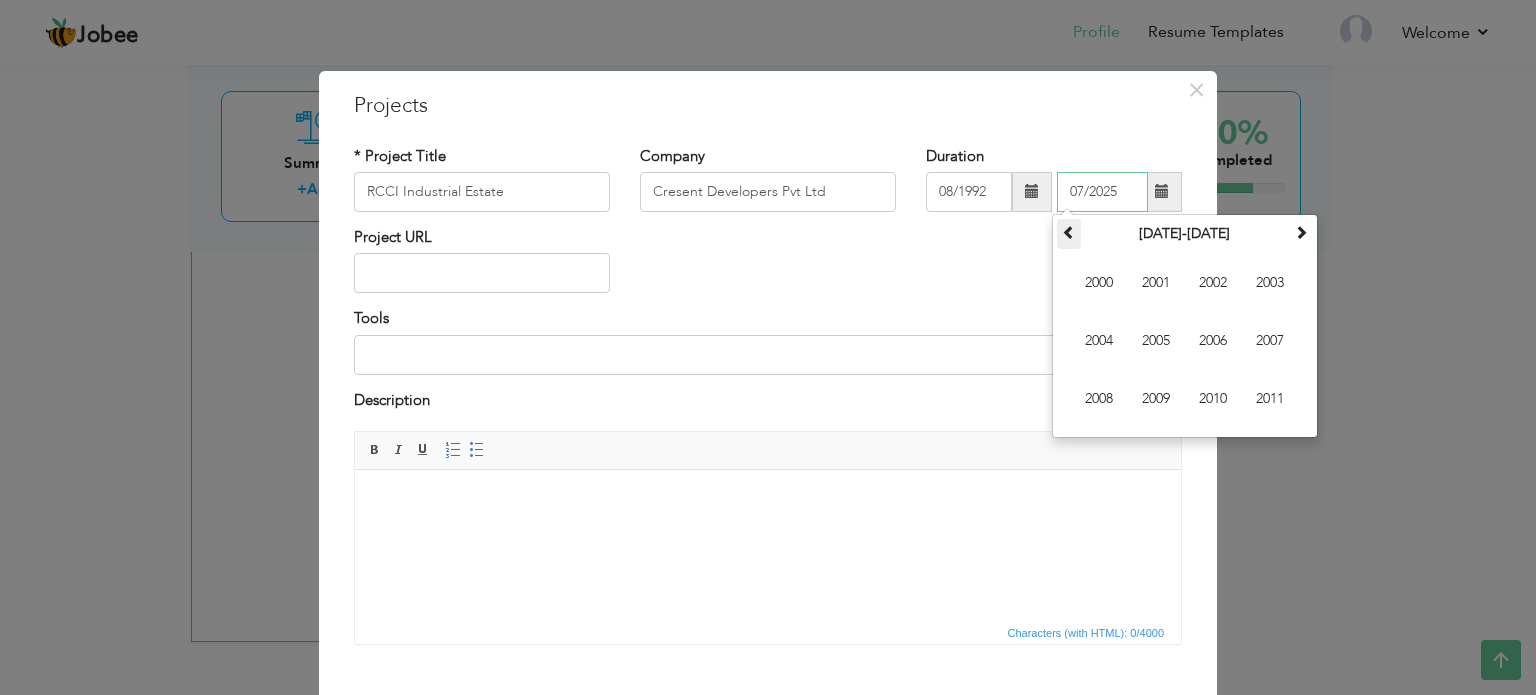 click at bounding box center [1069, 234] 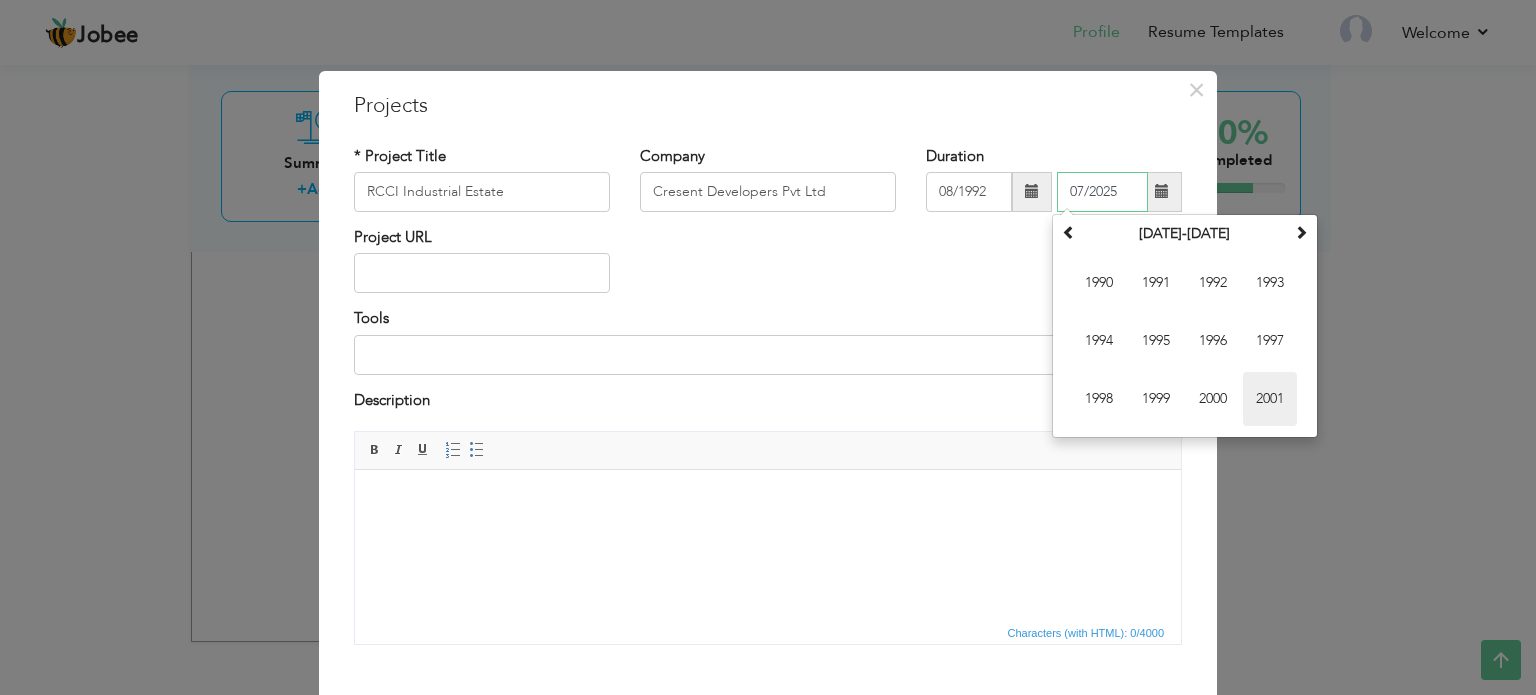 click on "2001" at bounding box center [1270, 399] 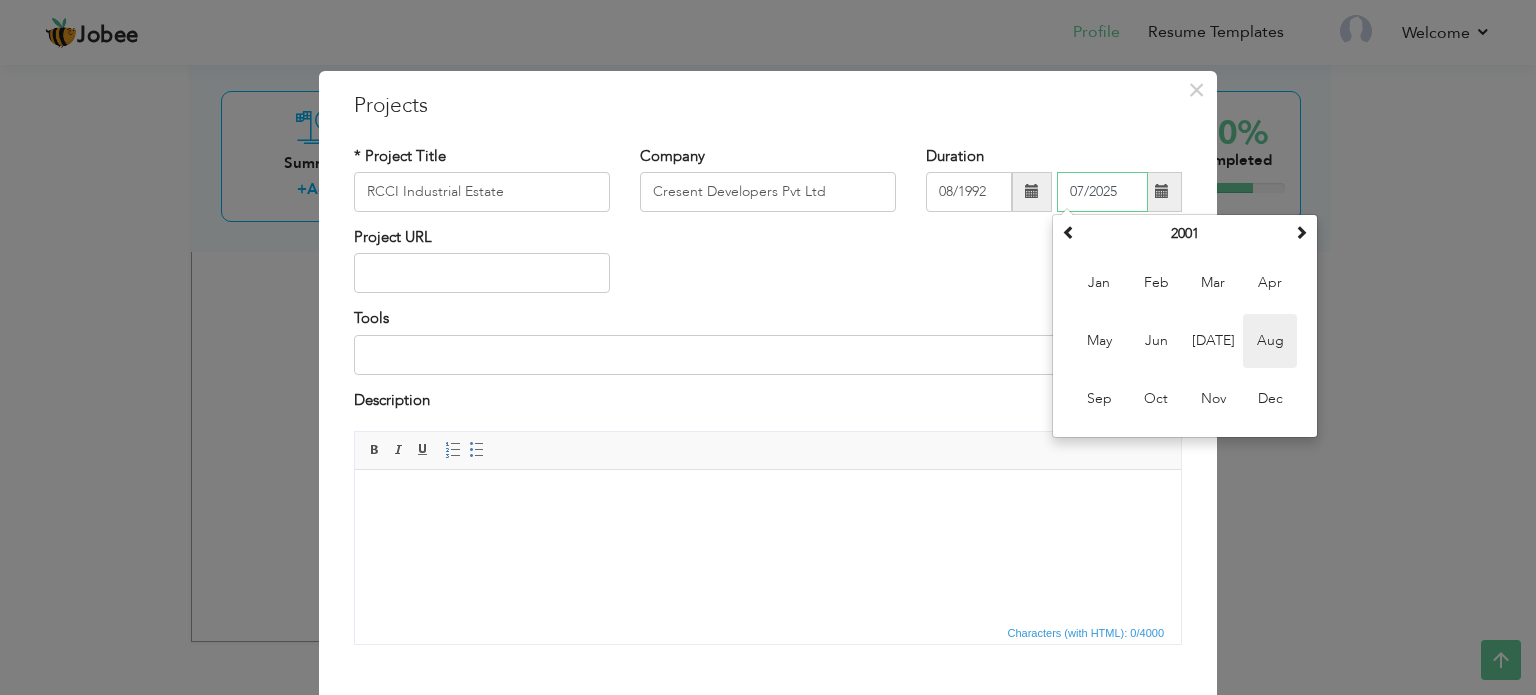 click on "Aug" at bounding box center [1270, 341] 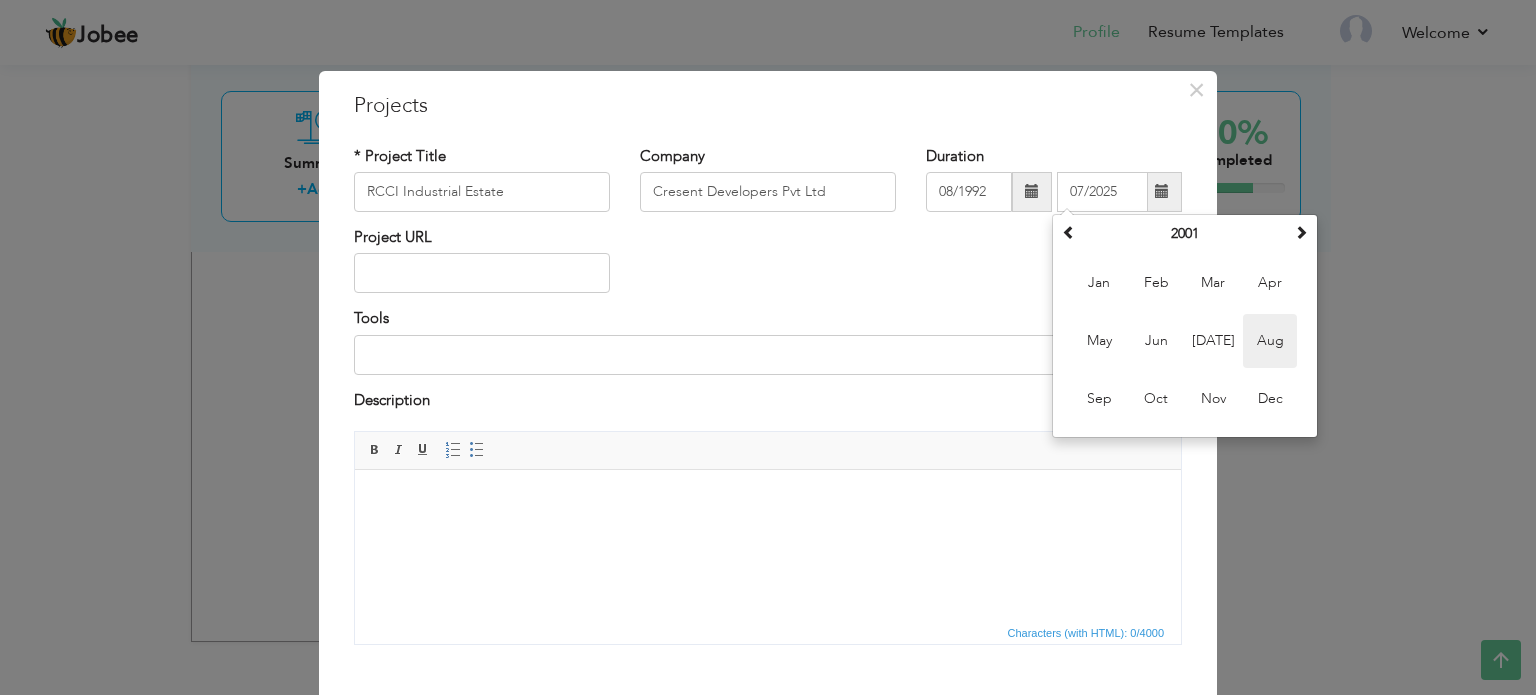 type on "08/2001" 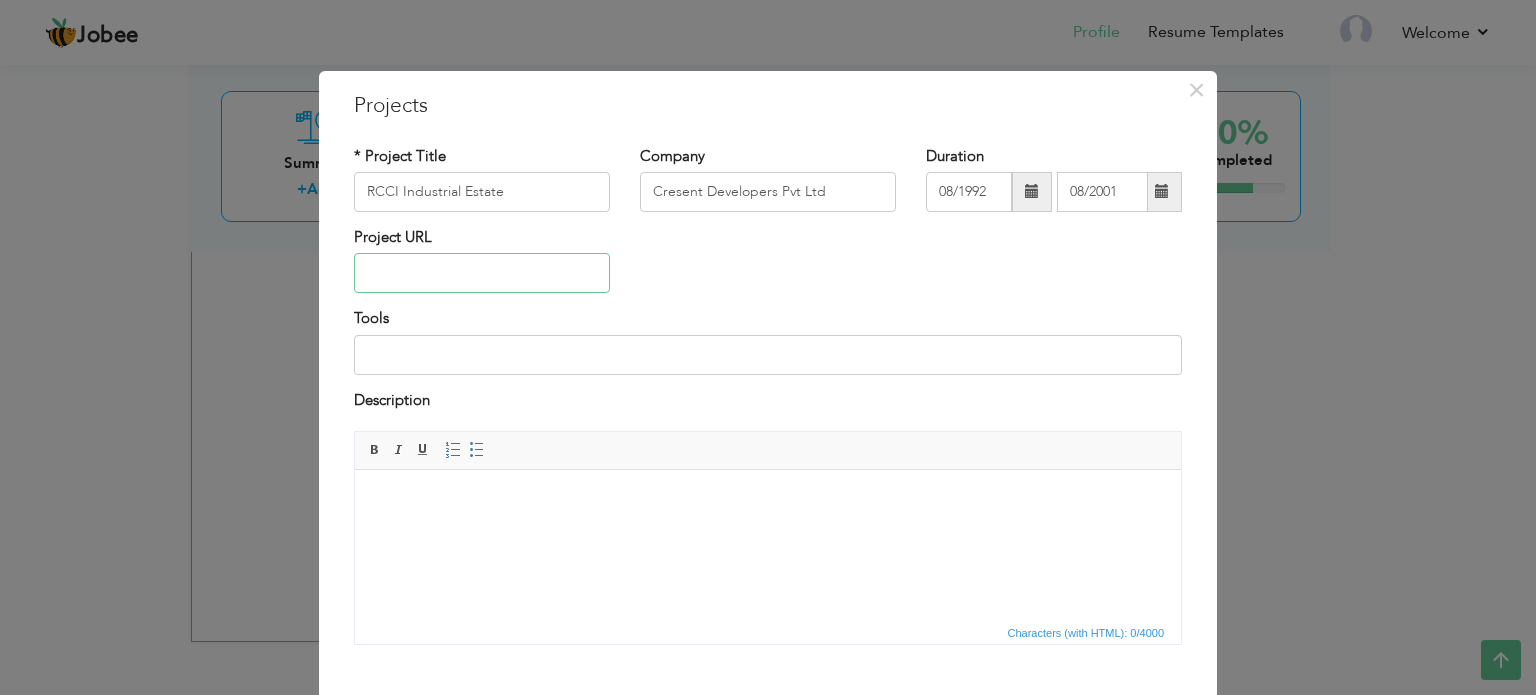click at bounding box center [482, 273] 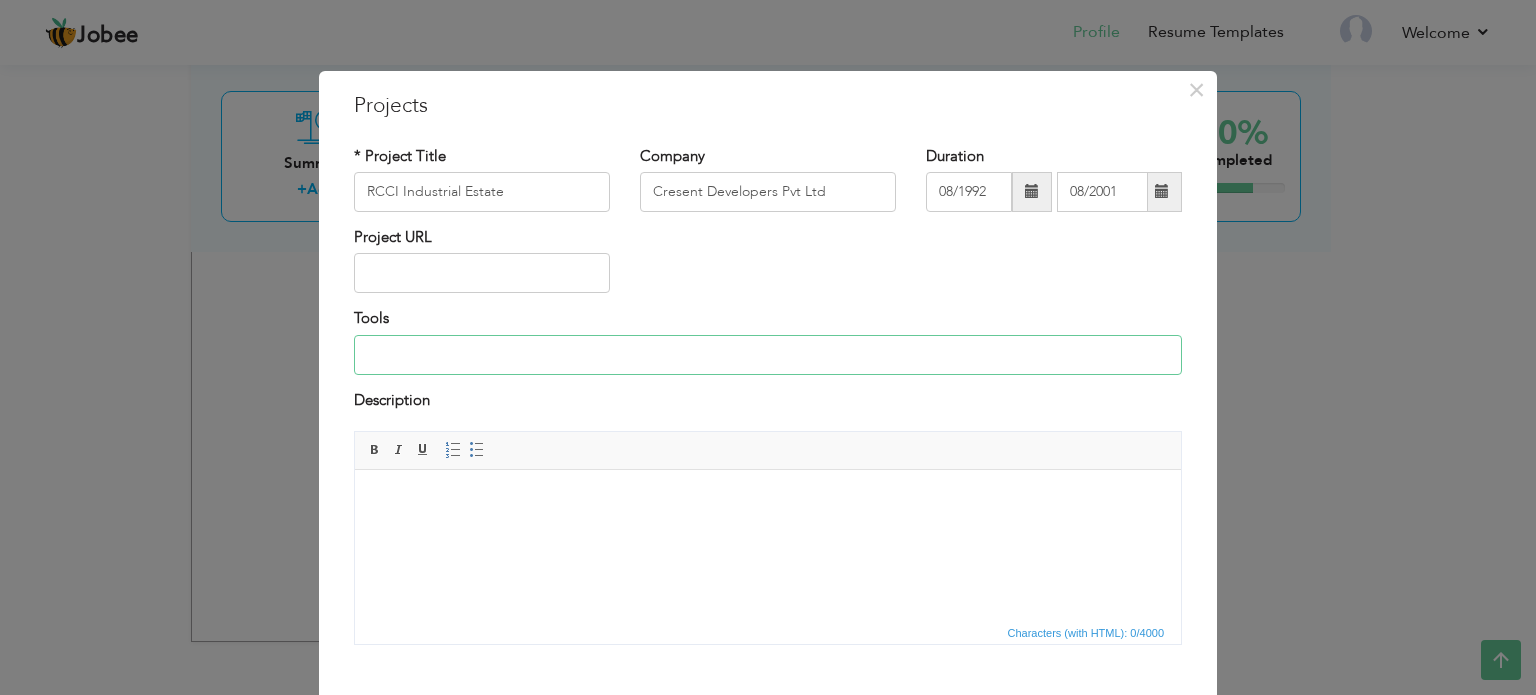 click at bounding box center [768, 355] 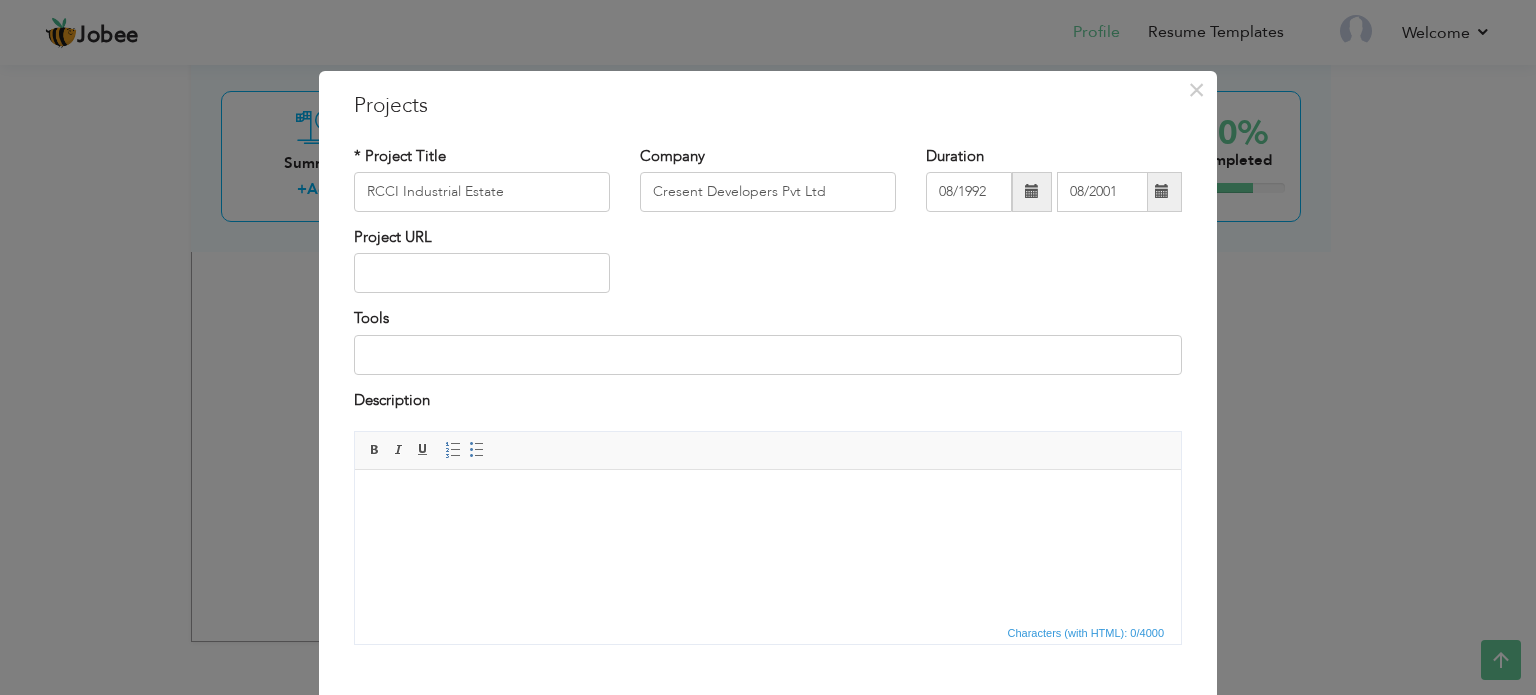 click at bounding box center (768, 500) 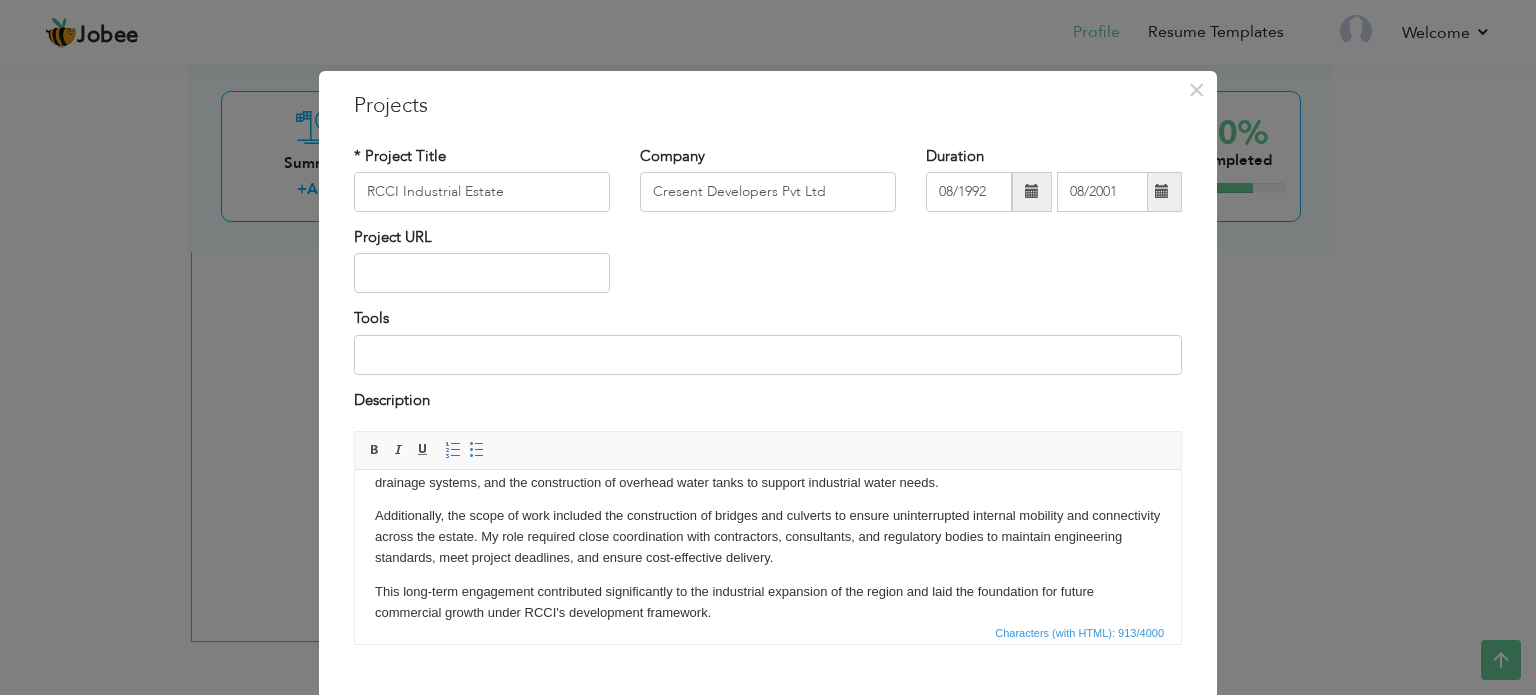 scroll, scrollTop: 82, scrollLeft: 0, axis: vertical 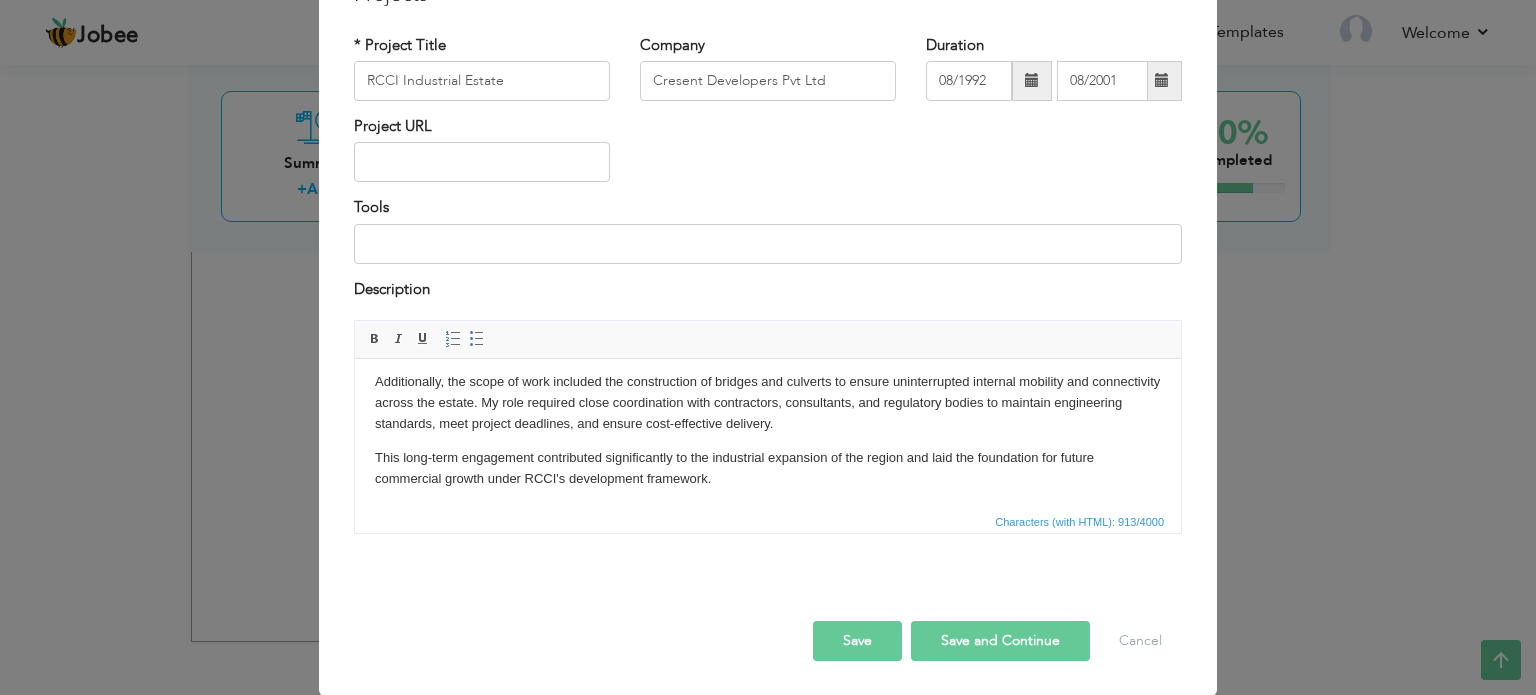 click on "Save" at bounding box center (857, 641) 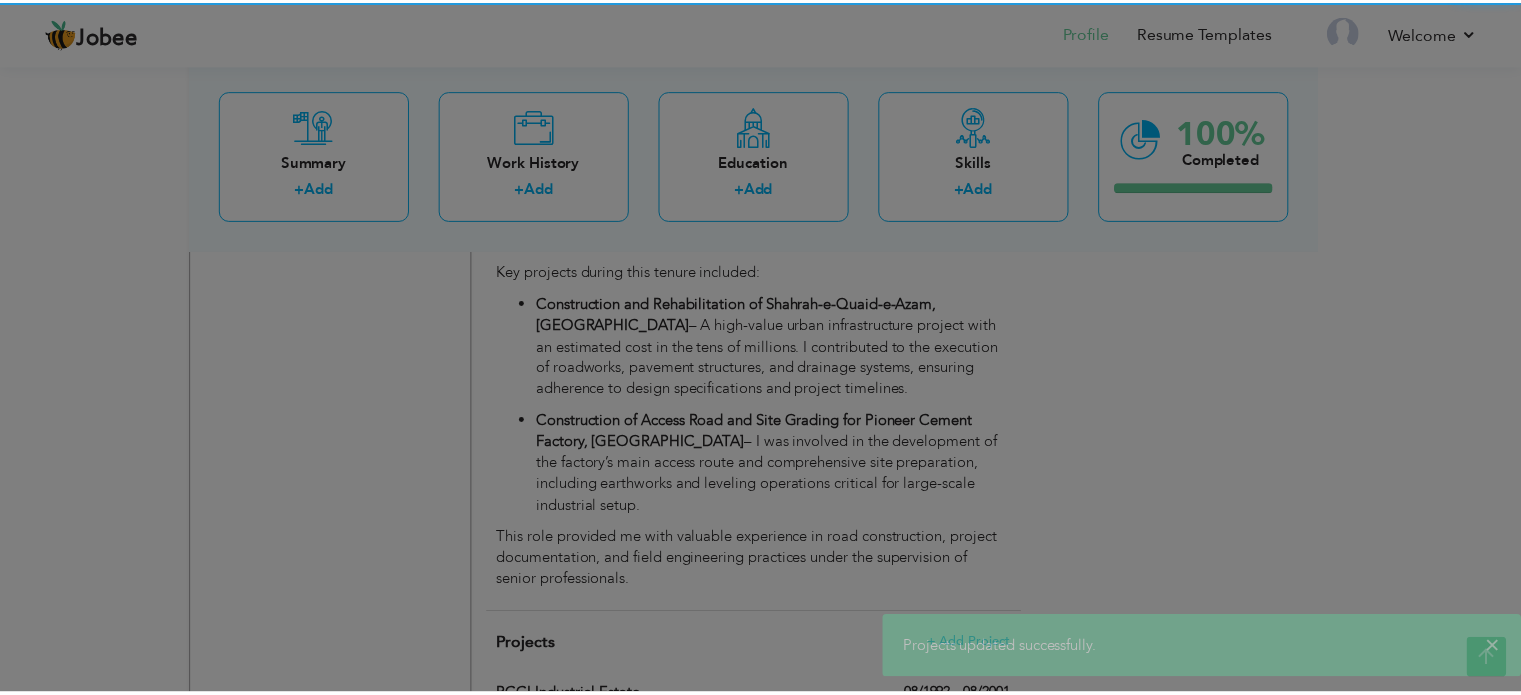scroll, scrollTop: 0, scrollLeft: 0, axis: both 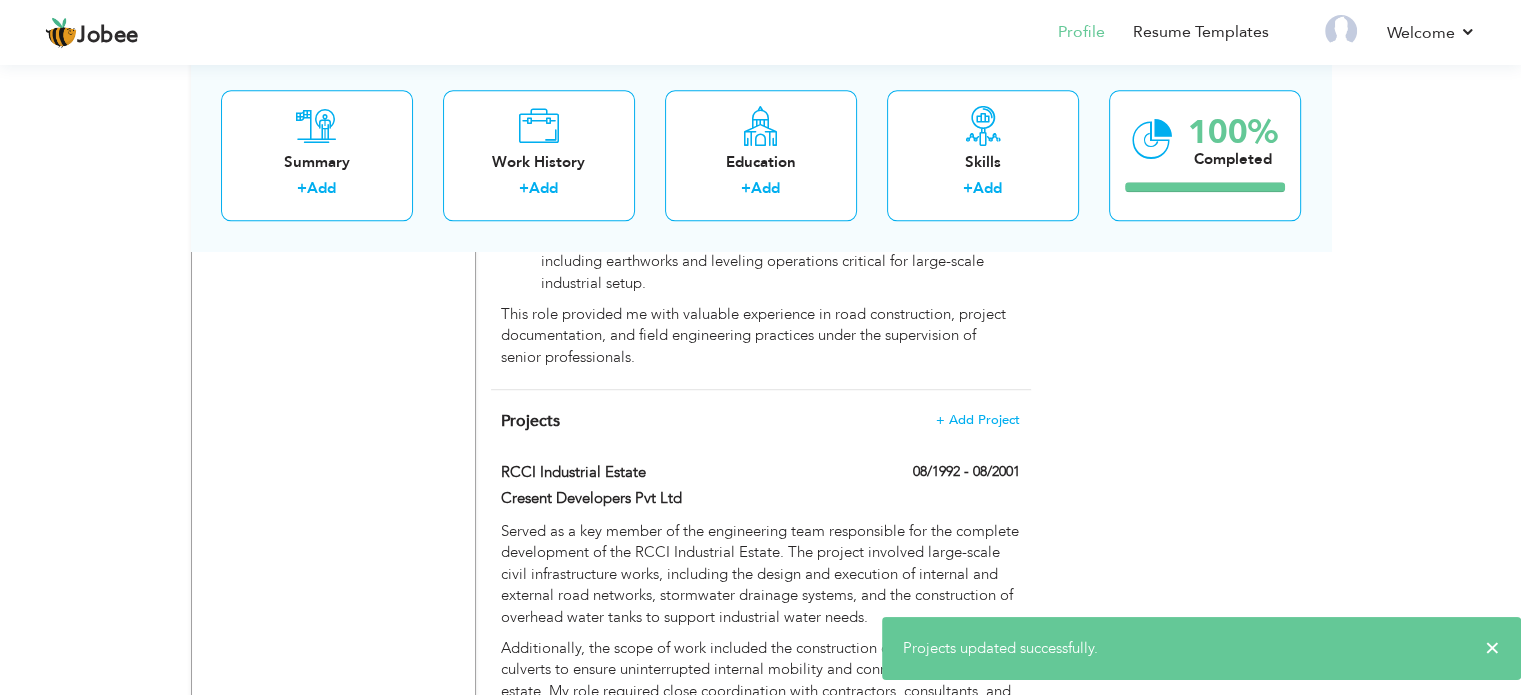 click on "Projects
+ Add Project
RCCI Industrial Estate
08/1992 -  08/2001
RCCI Industrial Estate
08/1992 -  08/2001
× Projects" at bounding box center (761, 615) 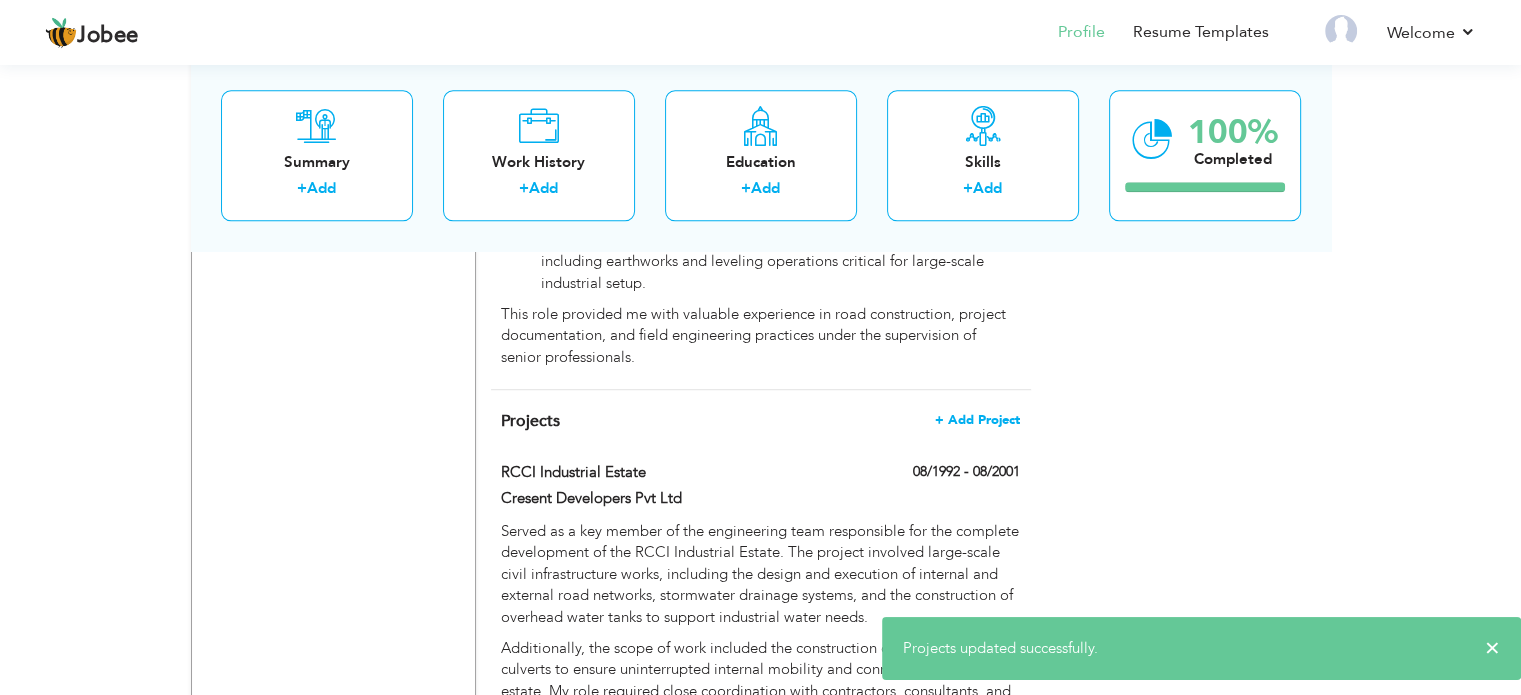 click on "+ Add Project" at bounding box center (977, 420) 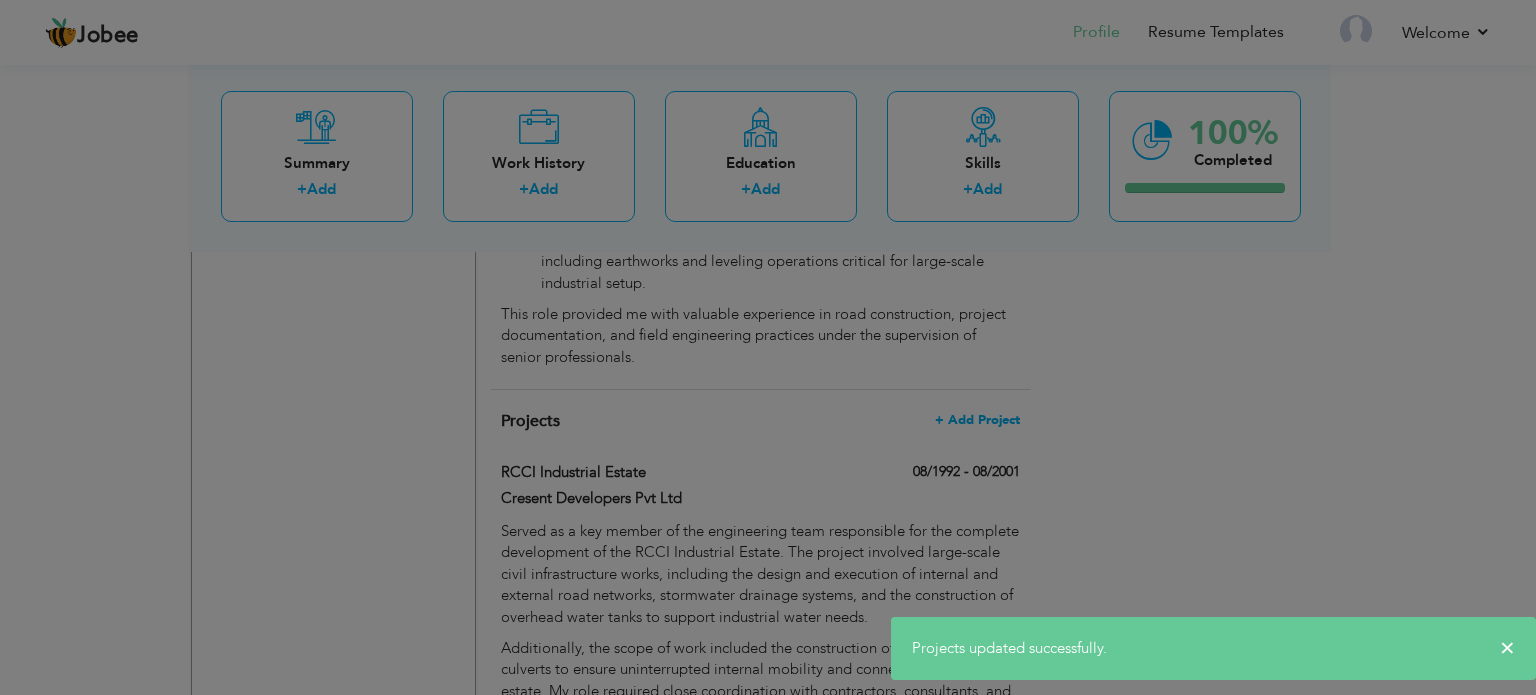 scroll, scrollTop: 0, scrollLeft: 0, axis: both 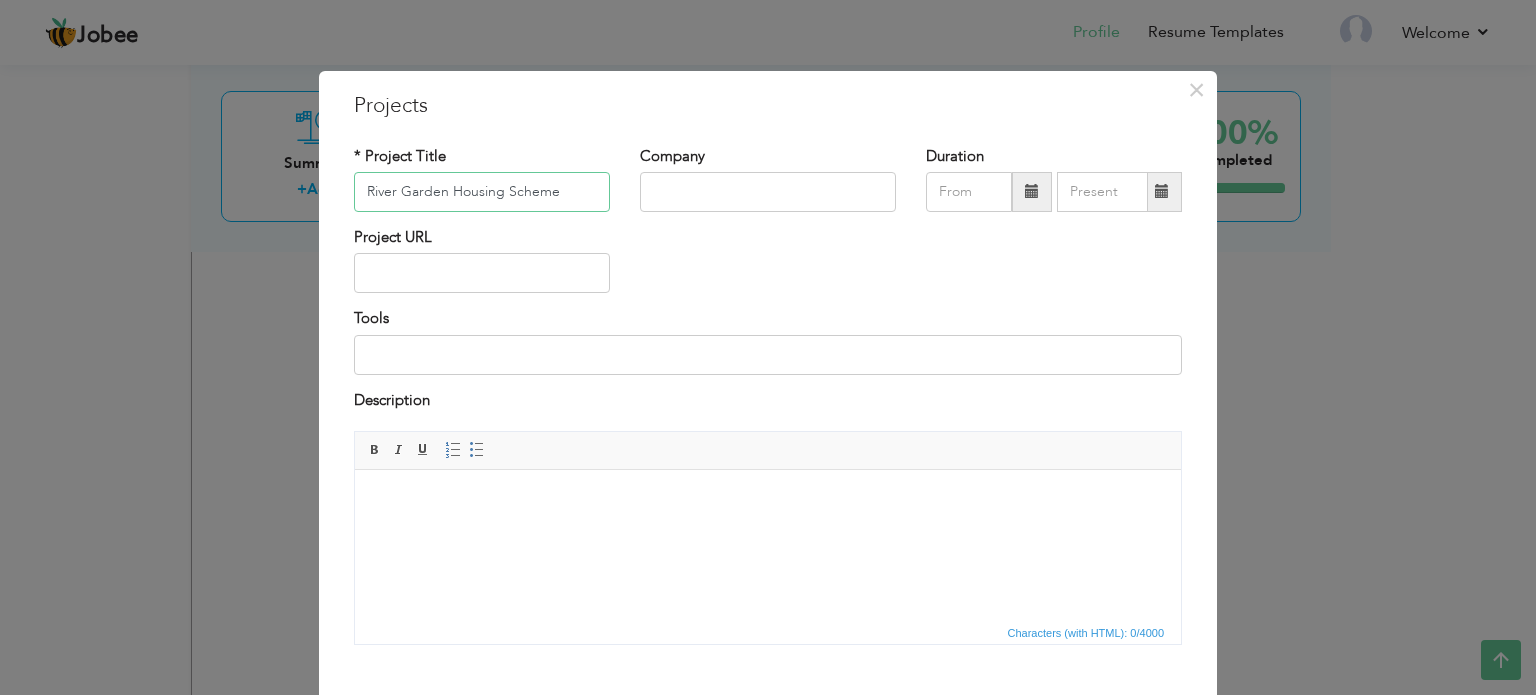 type on "River Garden Housing Scheme" 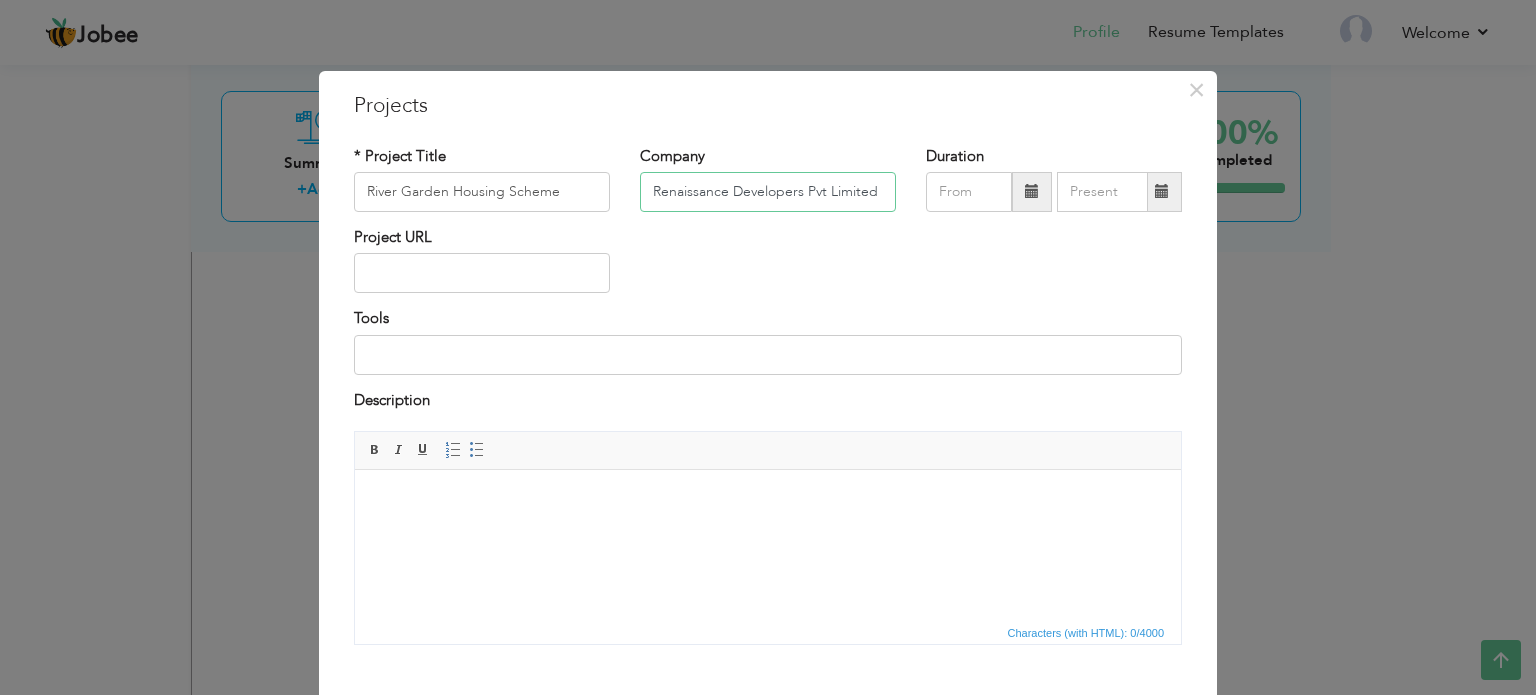type on "Renaissance Developers Pvt Limited" 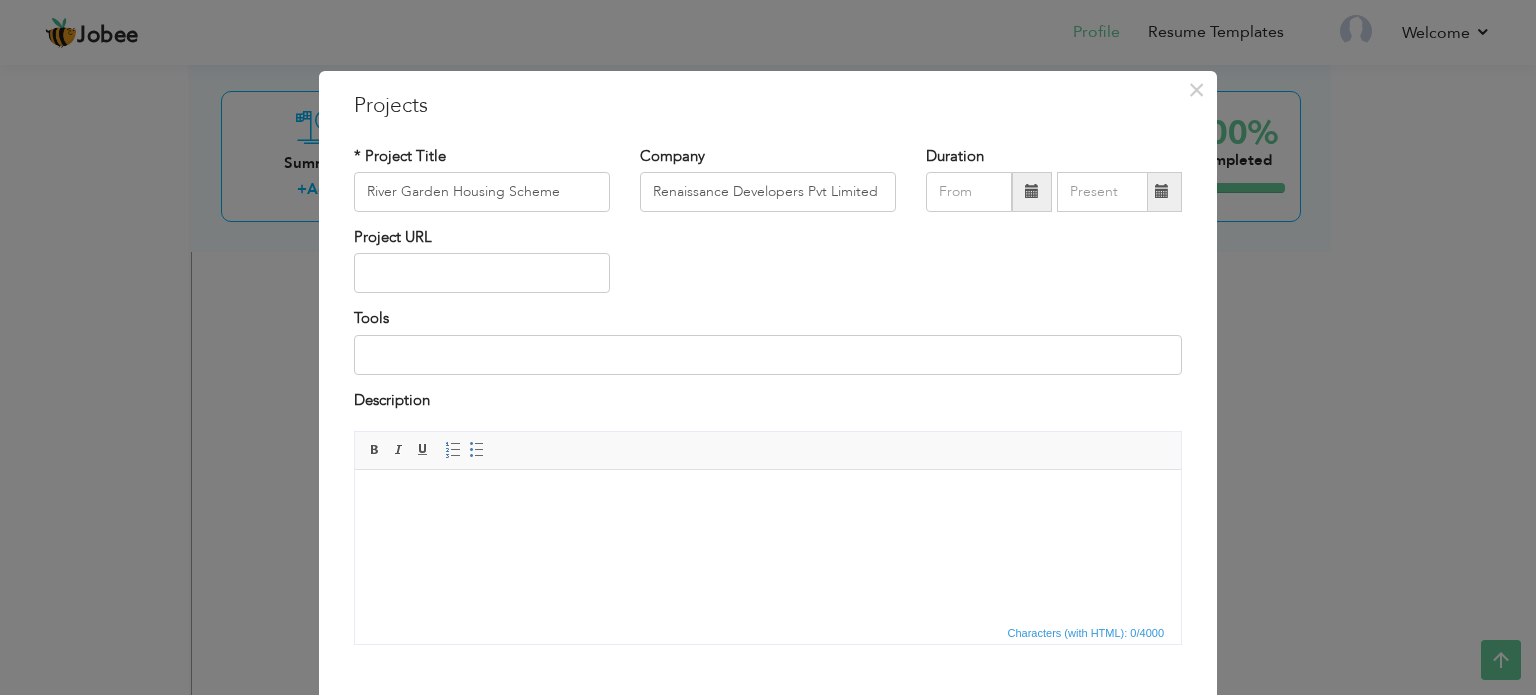 click on "* Project Title
River Garden Housing Scheme" at bounding box center (482, 186) 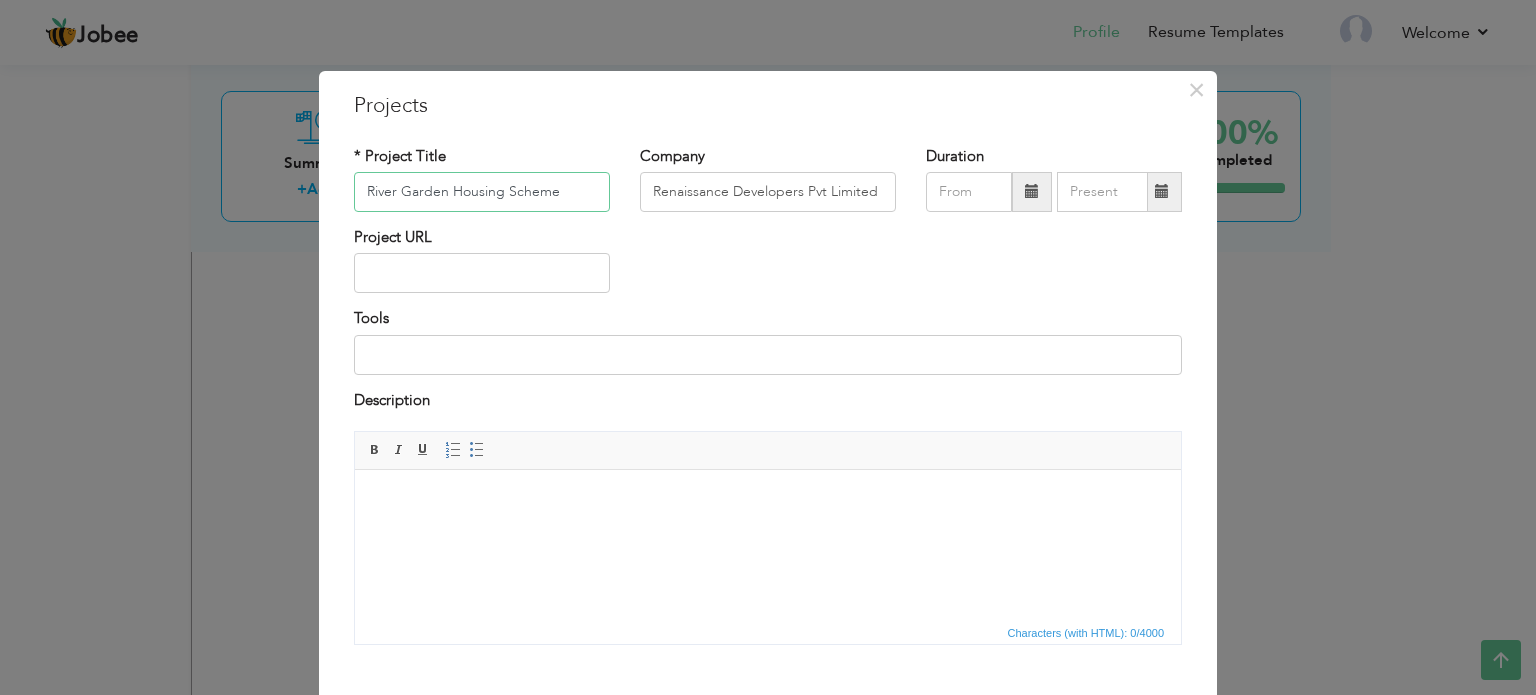click on "River Garden Housing Scheme" at bounding box center (482, 192) 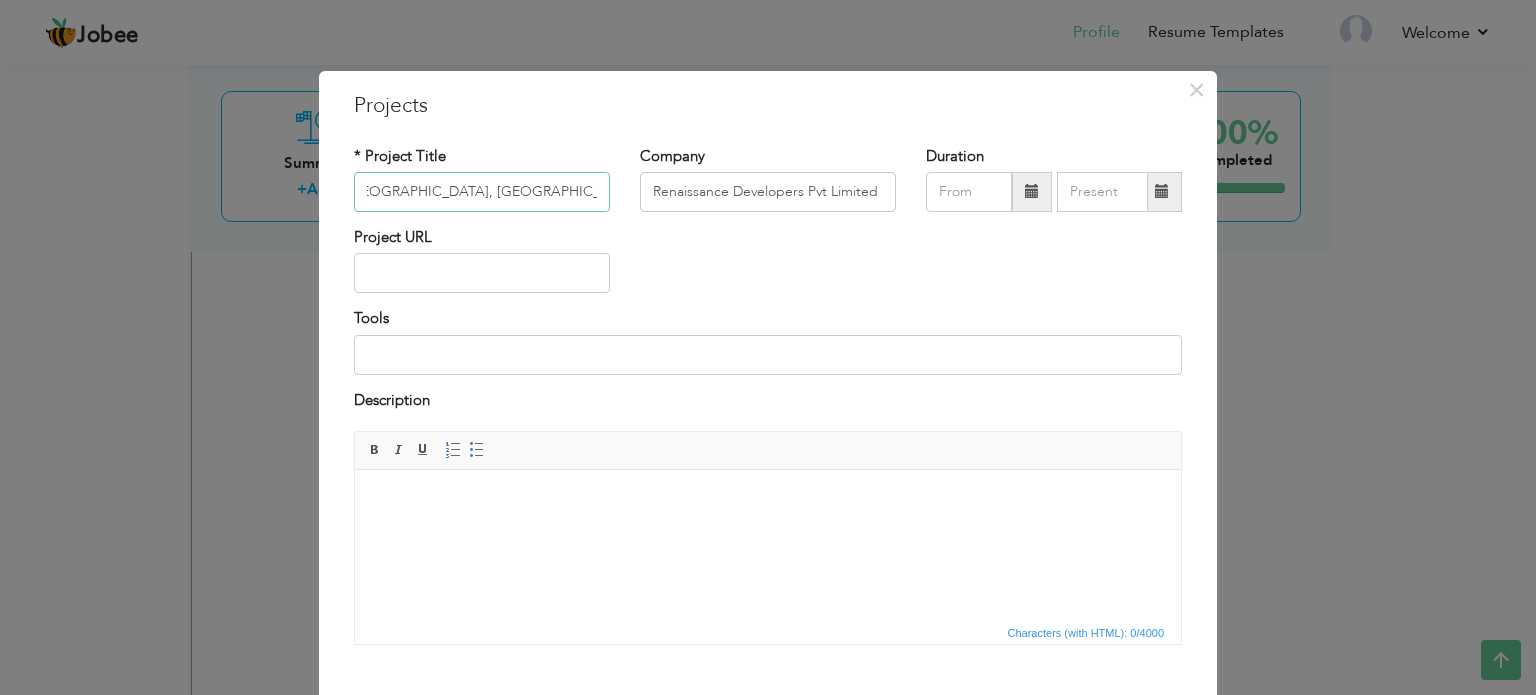 scroll, scrollTop: 0, scrollLeft: 29, axis: horizontal 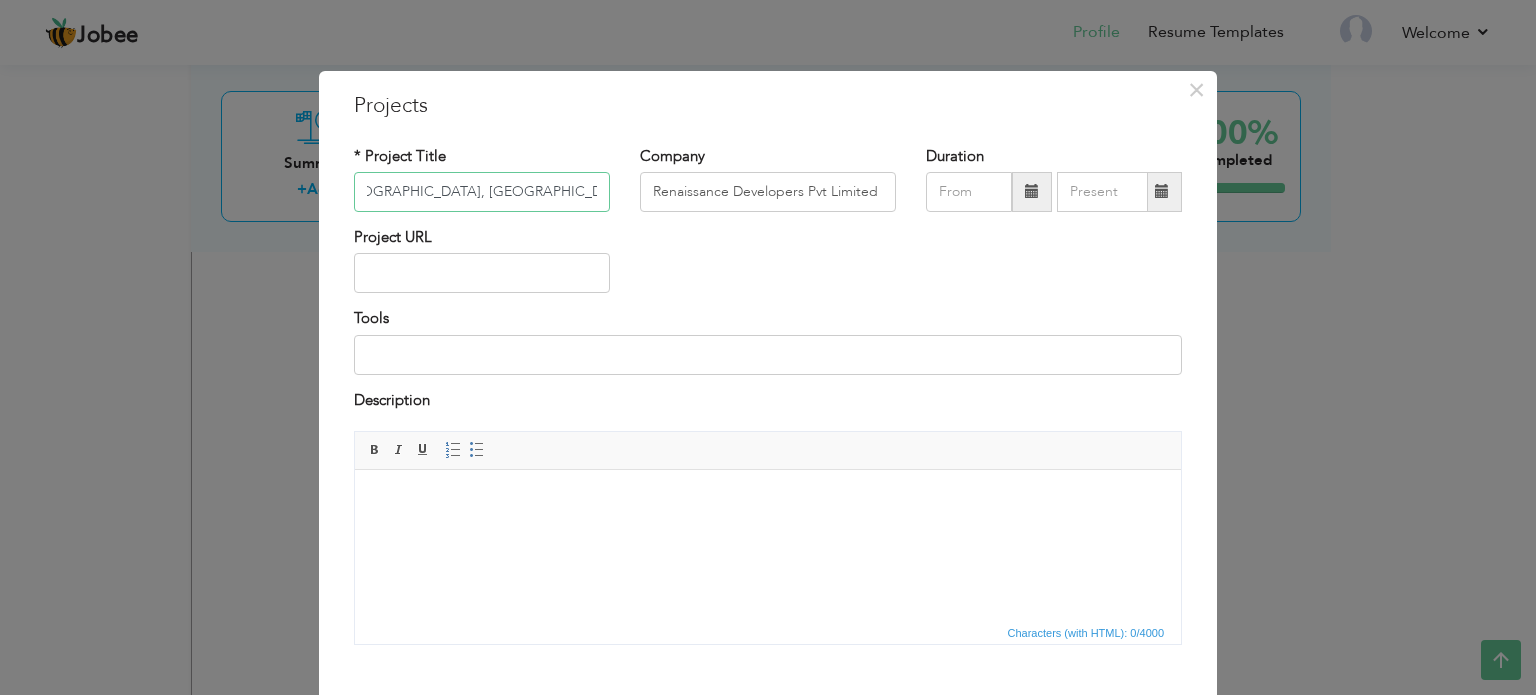 type on "[GEOGRAPHIC_DATA], [GEOGRAPHIC_DATA]" 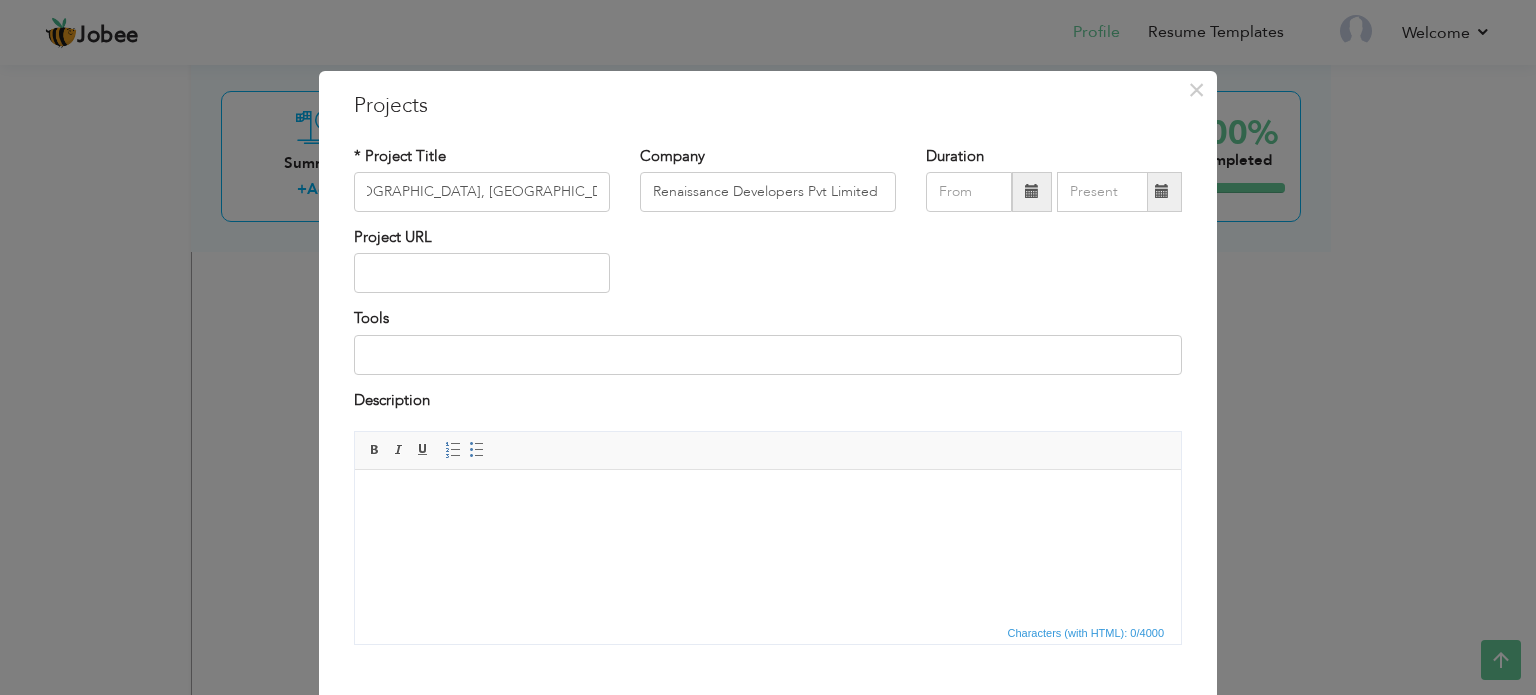 scroll, scrollTop: 0, scrollLeft: 0, axis: both 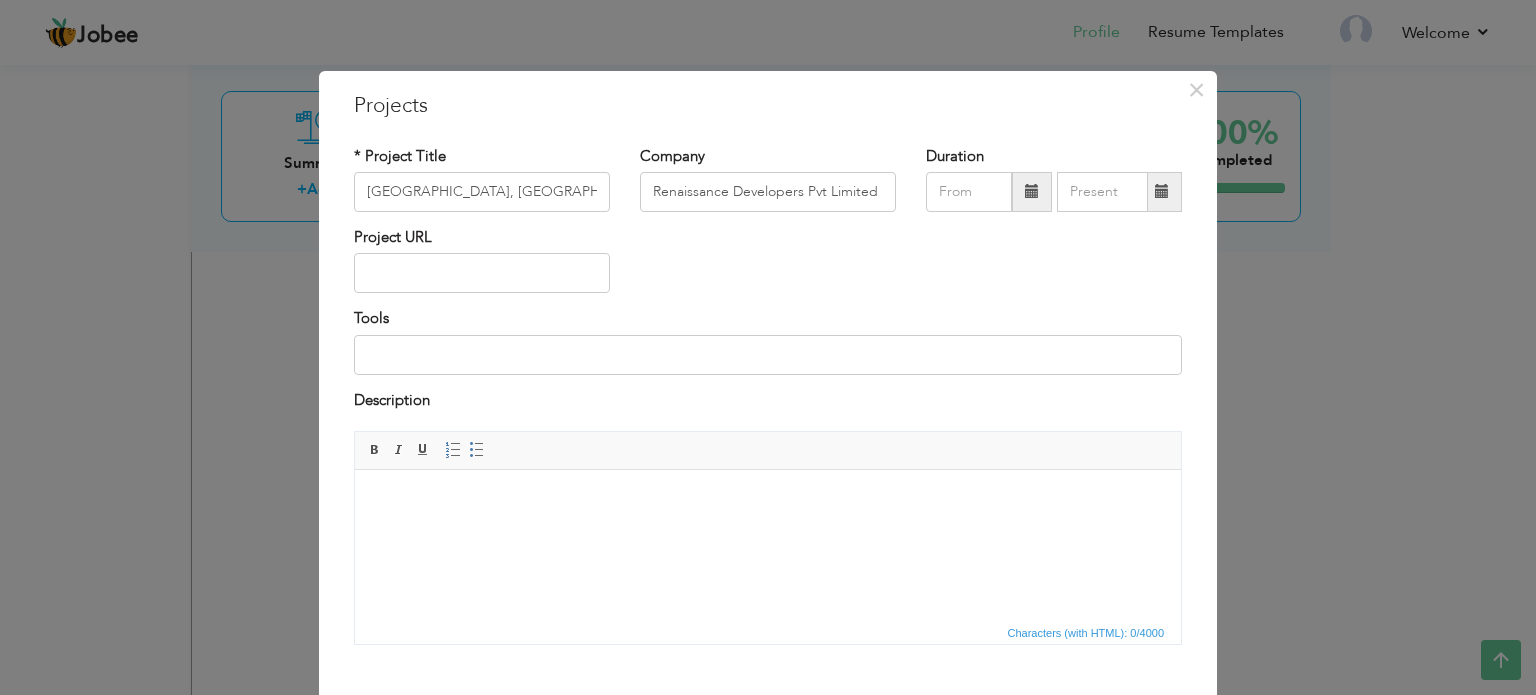 click at bounding box center (1032, 191) 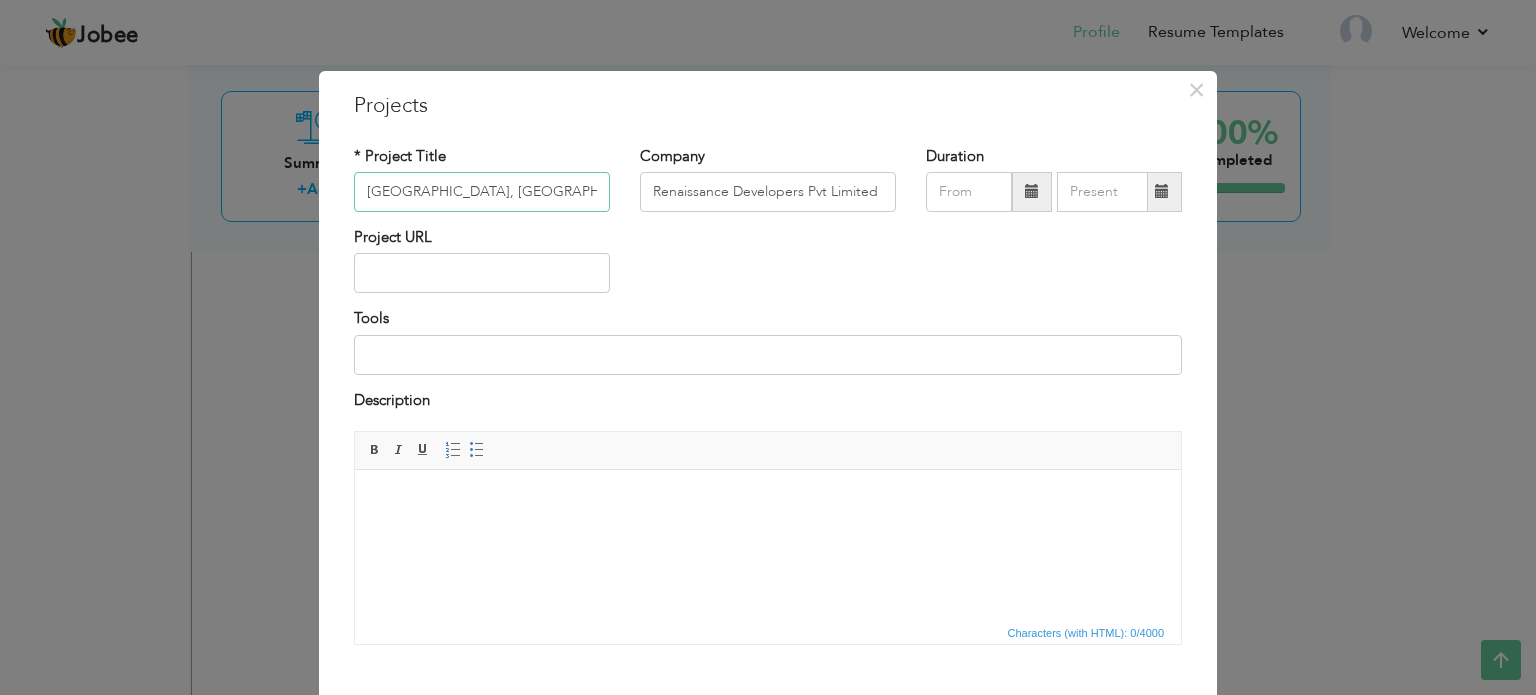 click on "[GEOGRAPHIC_DATA], [GEOGRAPHIC_DATA]" at bounding box center [482, 192] 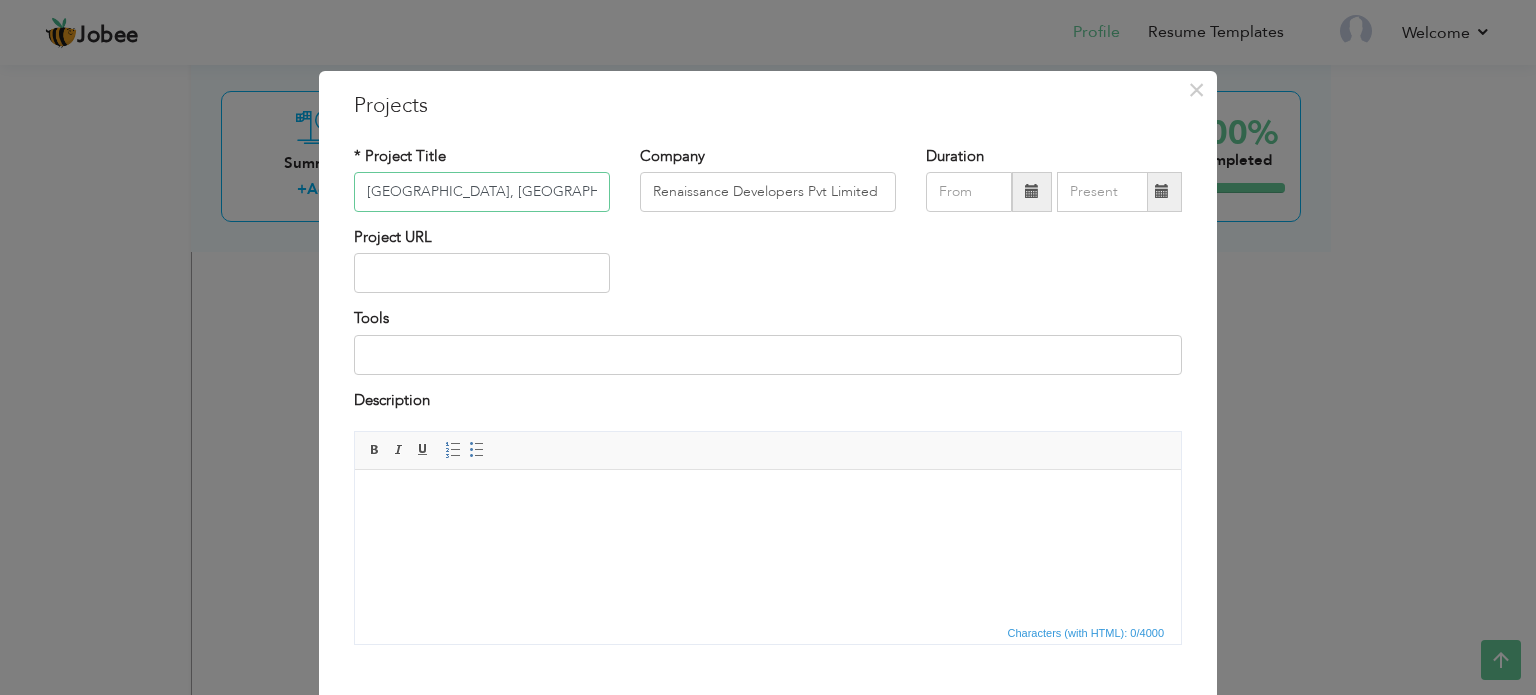 scroll, scrollTop: 0, scrollLeft: 29, axis: horizontal 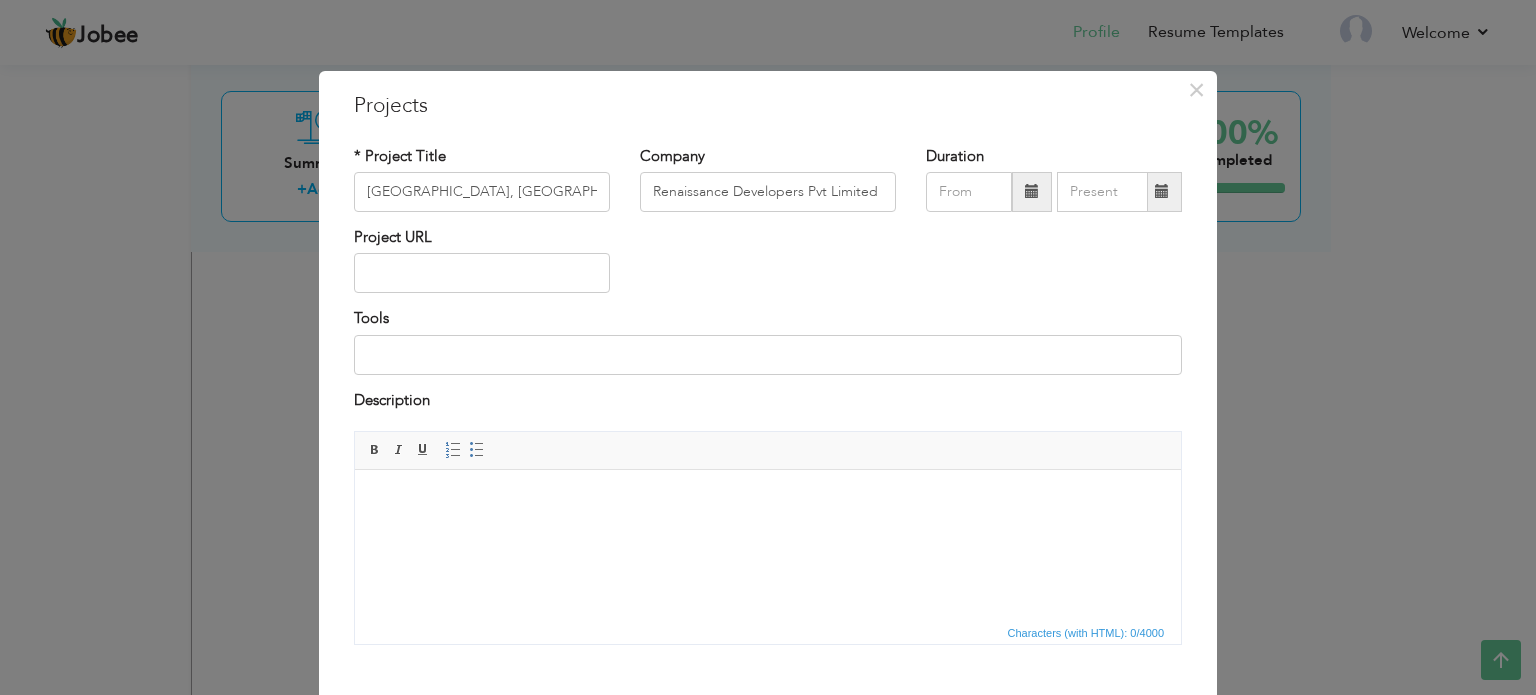 click at bounding box center [1032, 191] 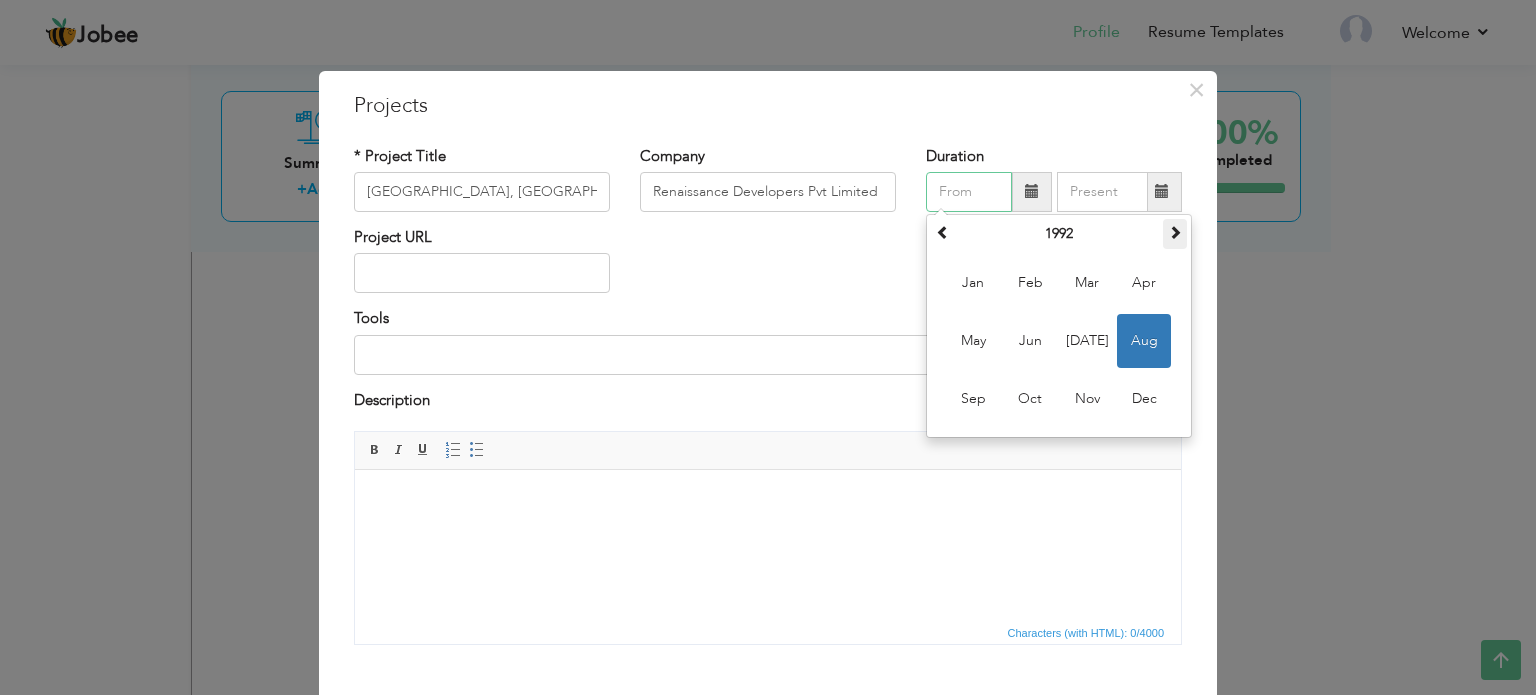 click at bounding box center [1175, 232] 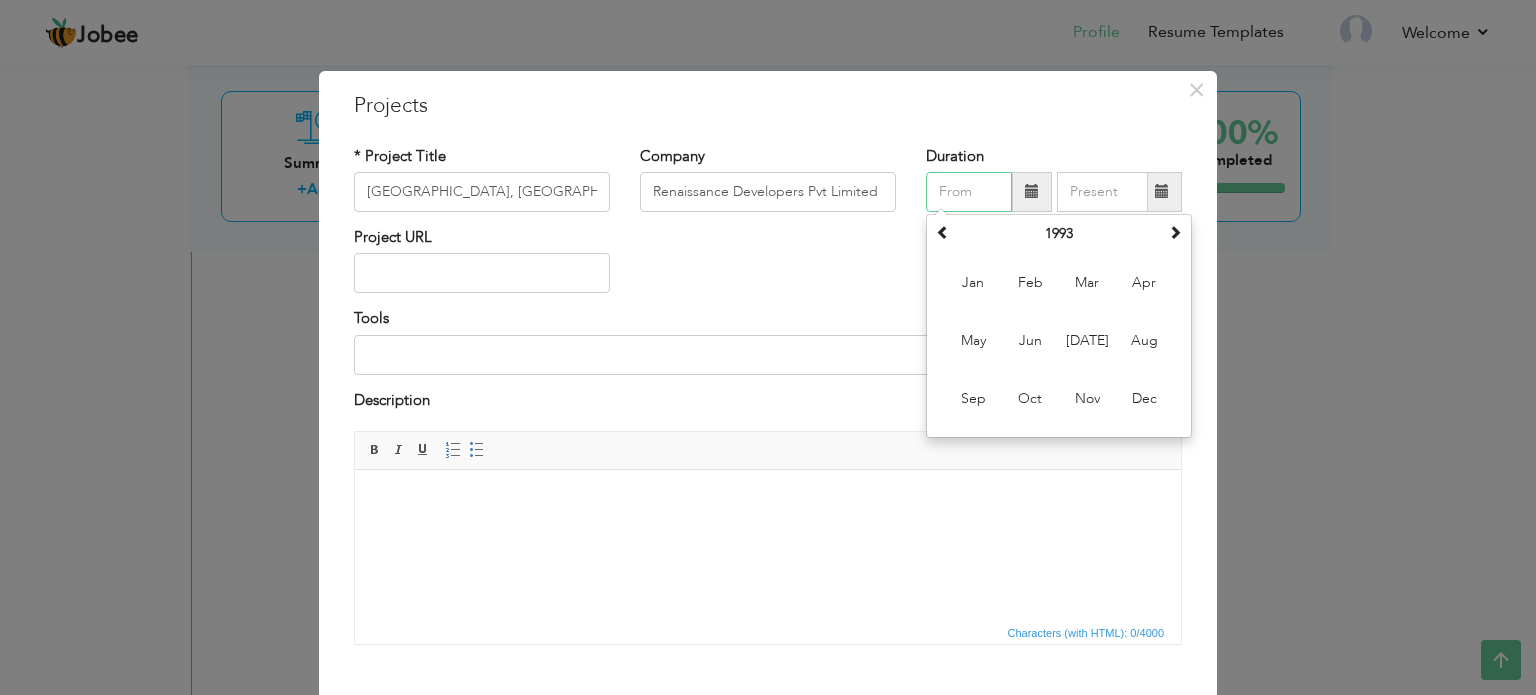 drag, startPoint x: 967, startPoint y: 397, endPoint x: 1169, endPoint y: 256, distance: 246.34326 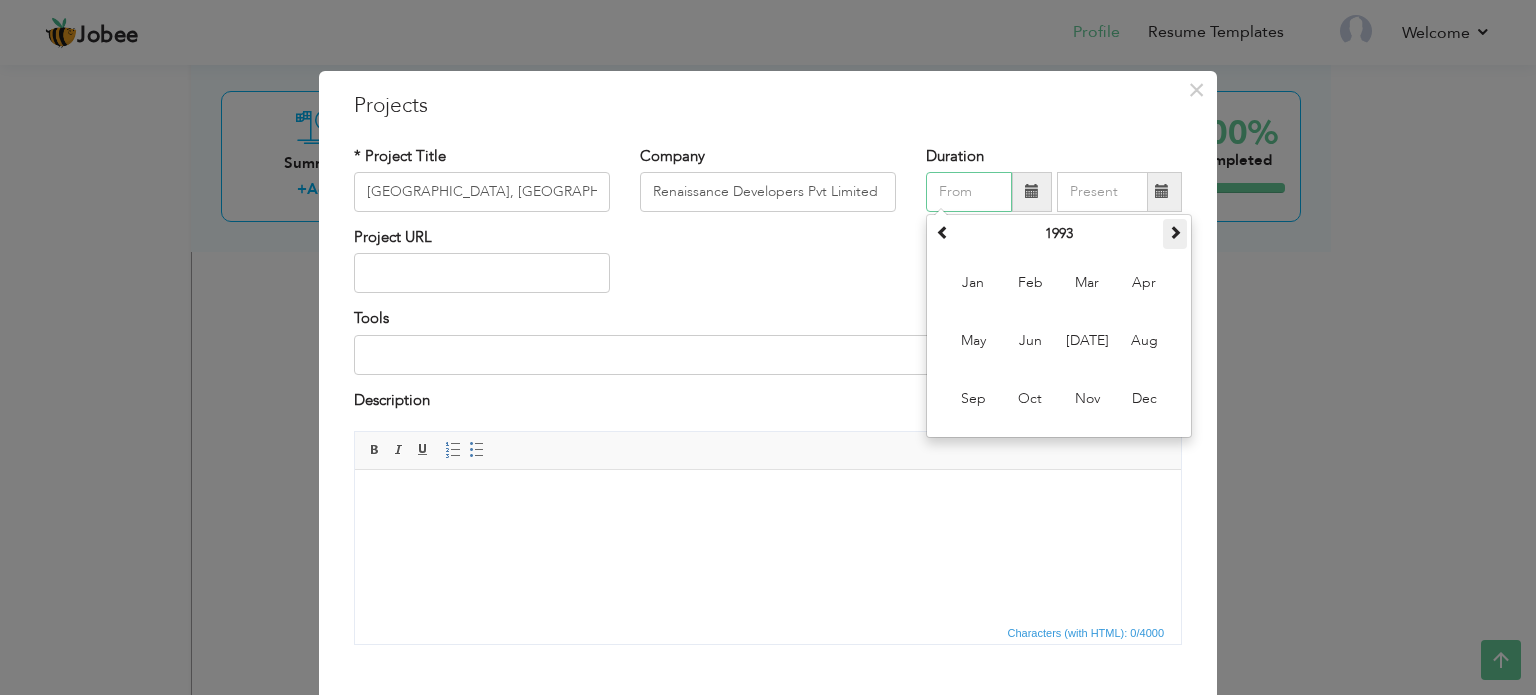 click at bounding box center [1175, 232] 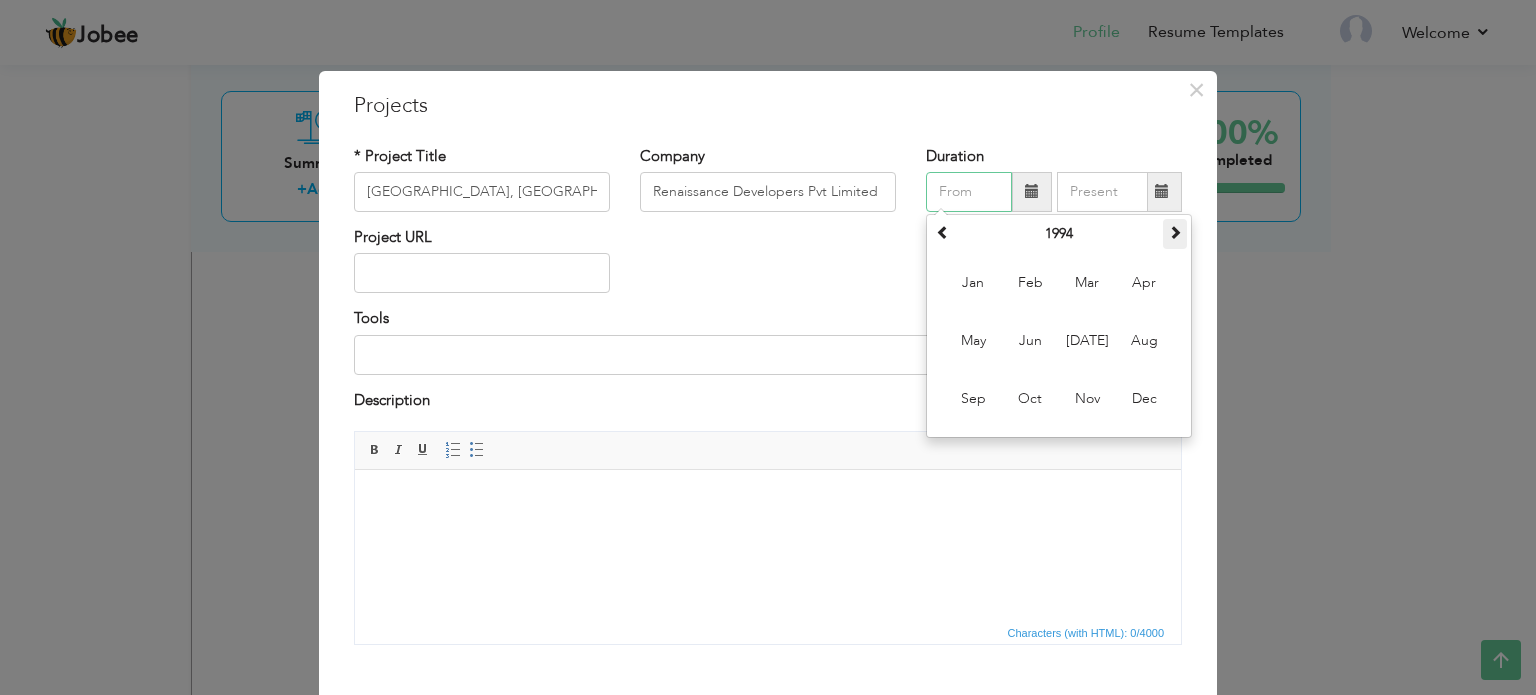 click at bounding box center [1175, 232] 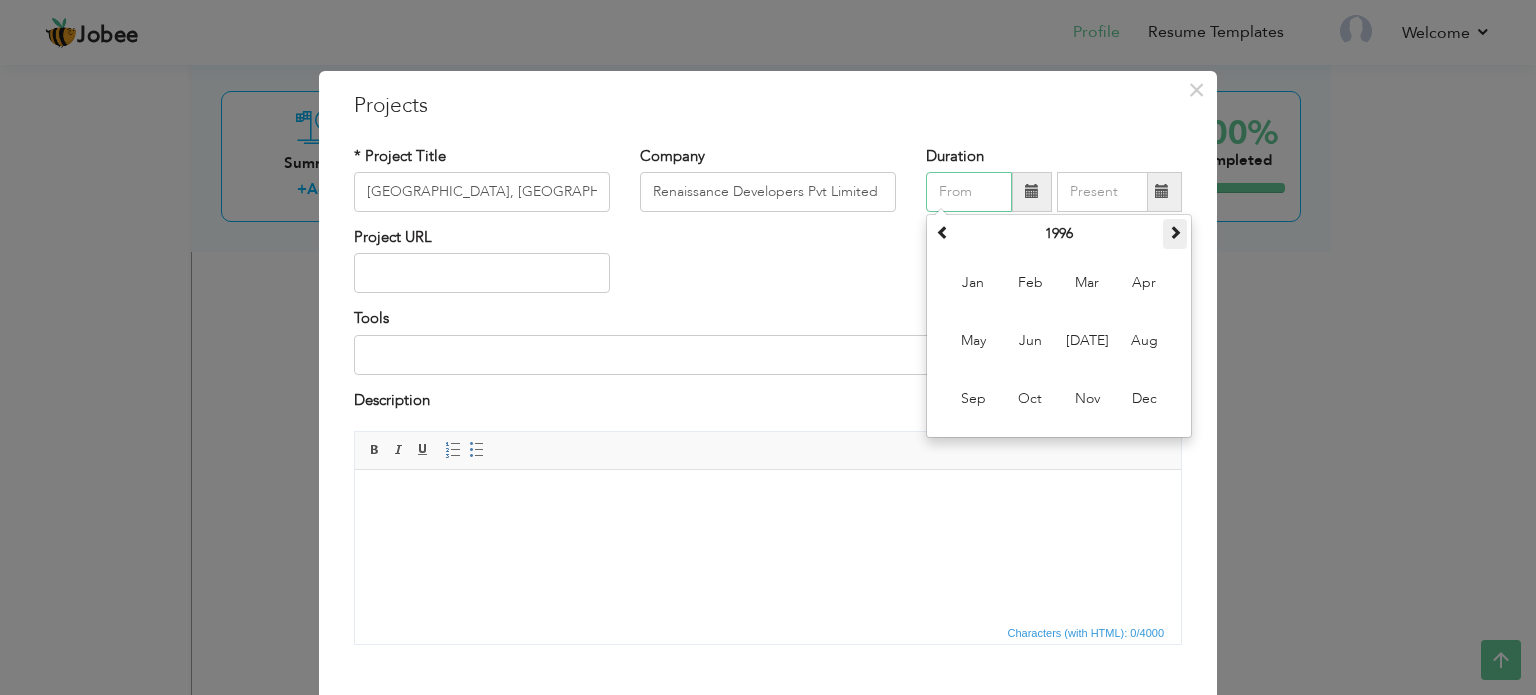 click at bounding box center (1175, 232) 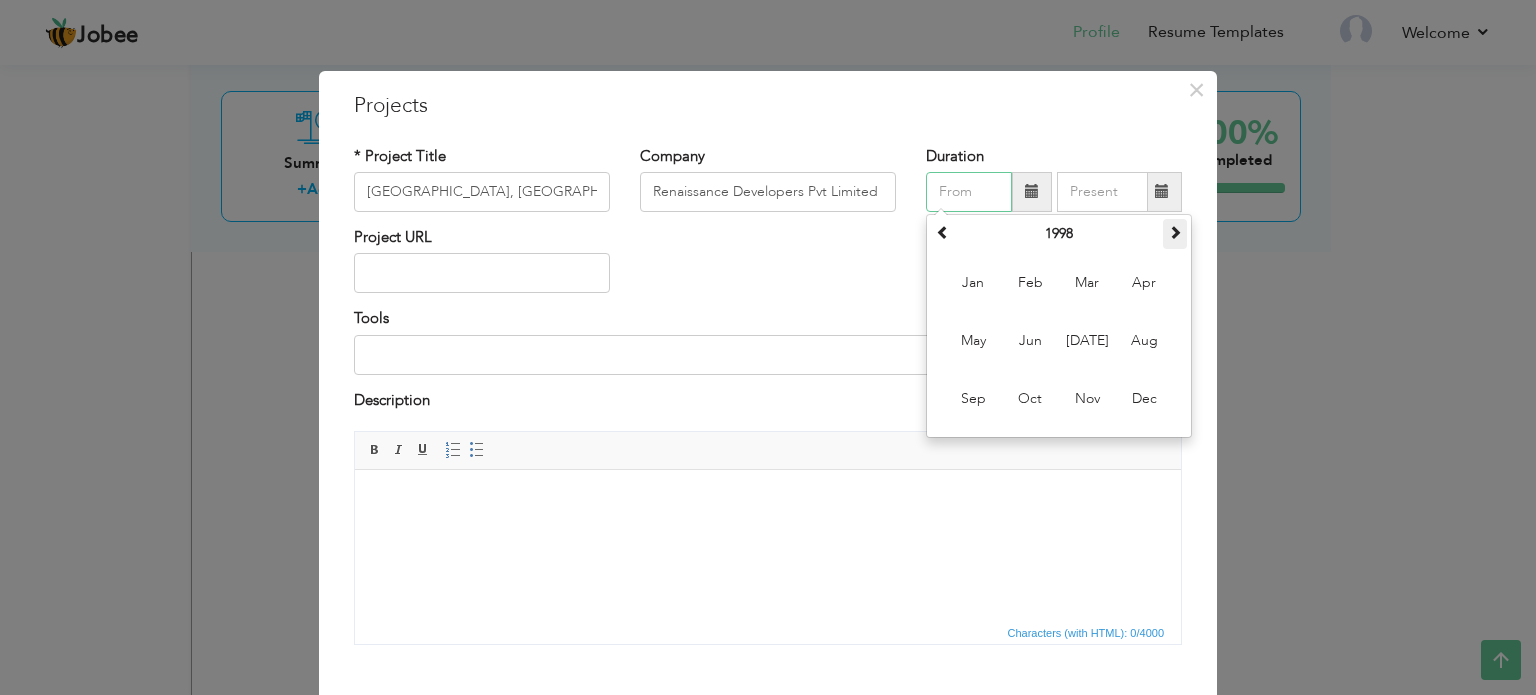 click at bounding box center (1175, 232) 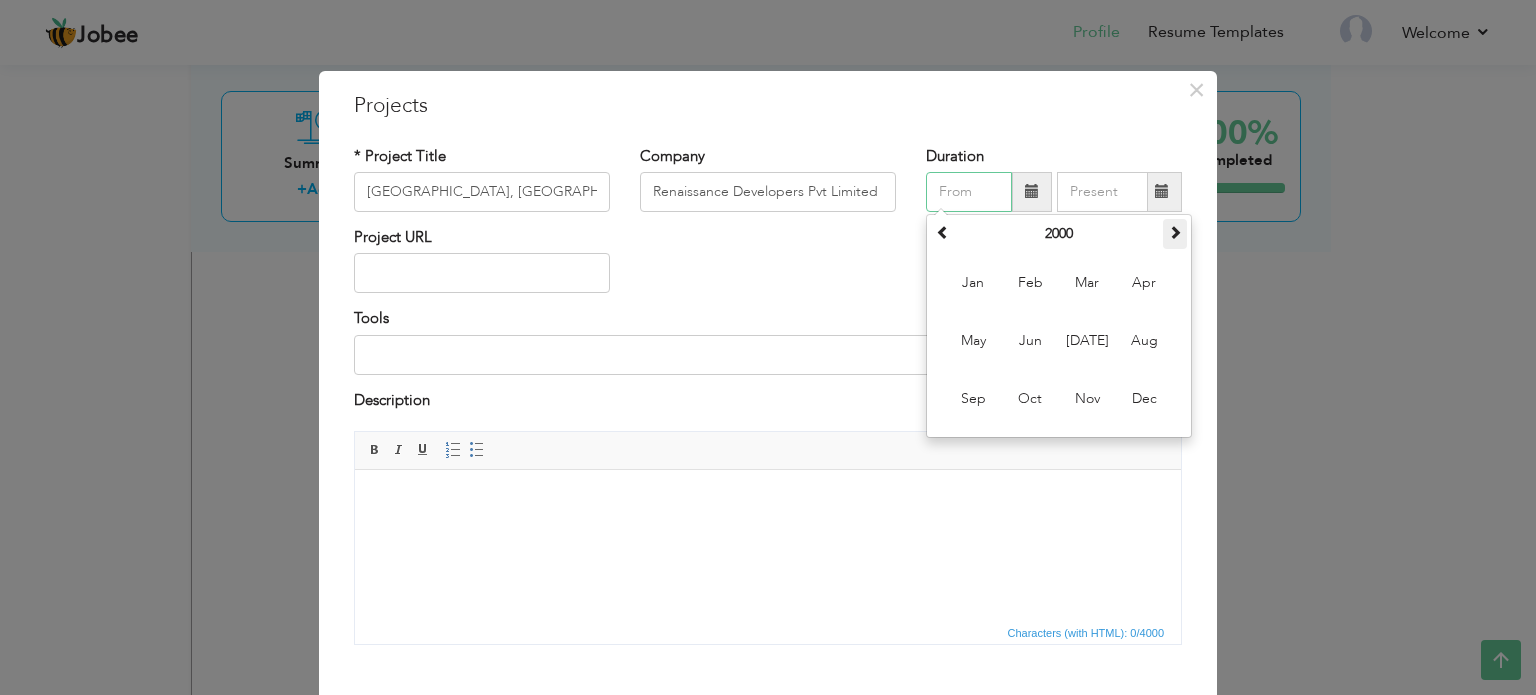 click at bounding box center [1175, 232] 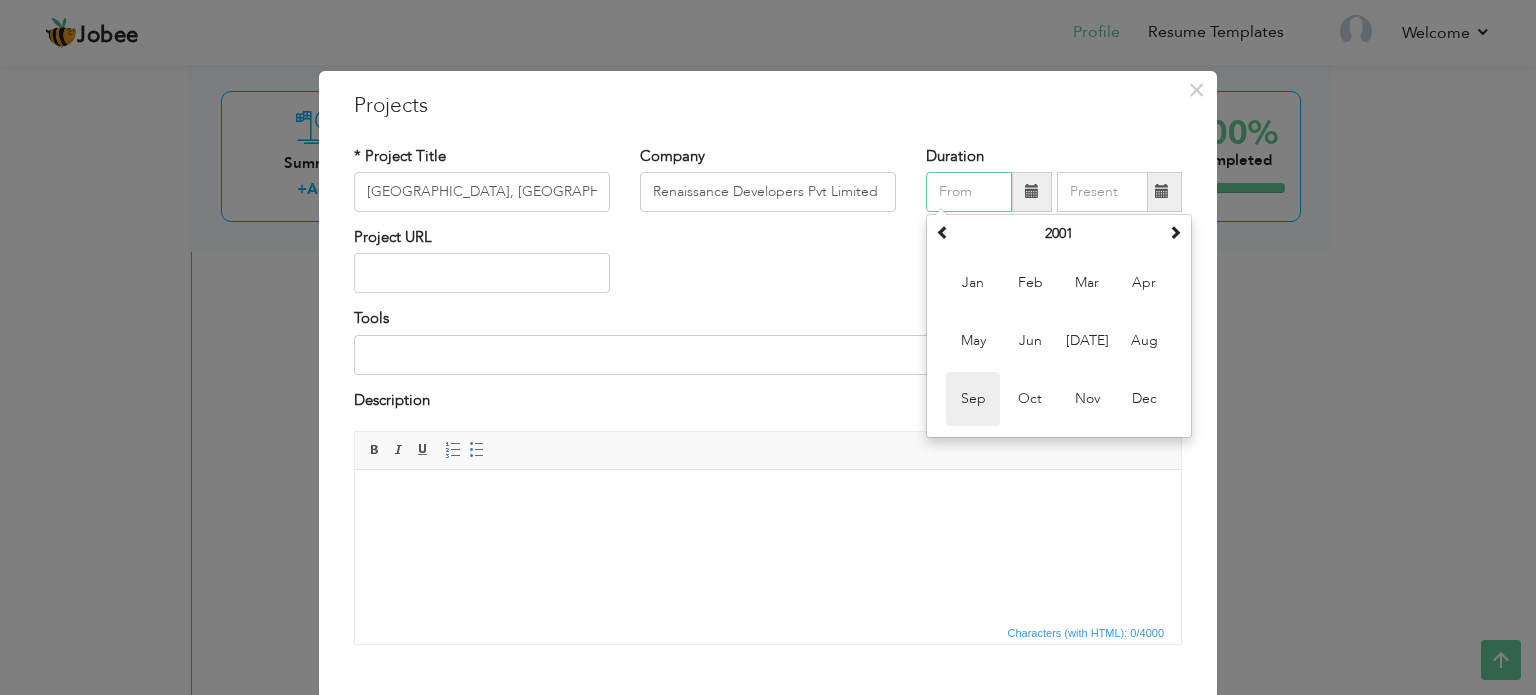 click on "Sep" at bounding box center (973, 399) 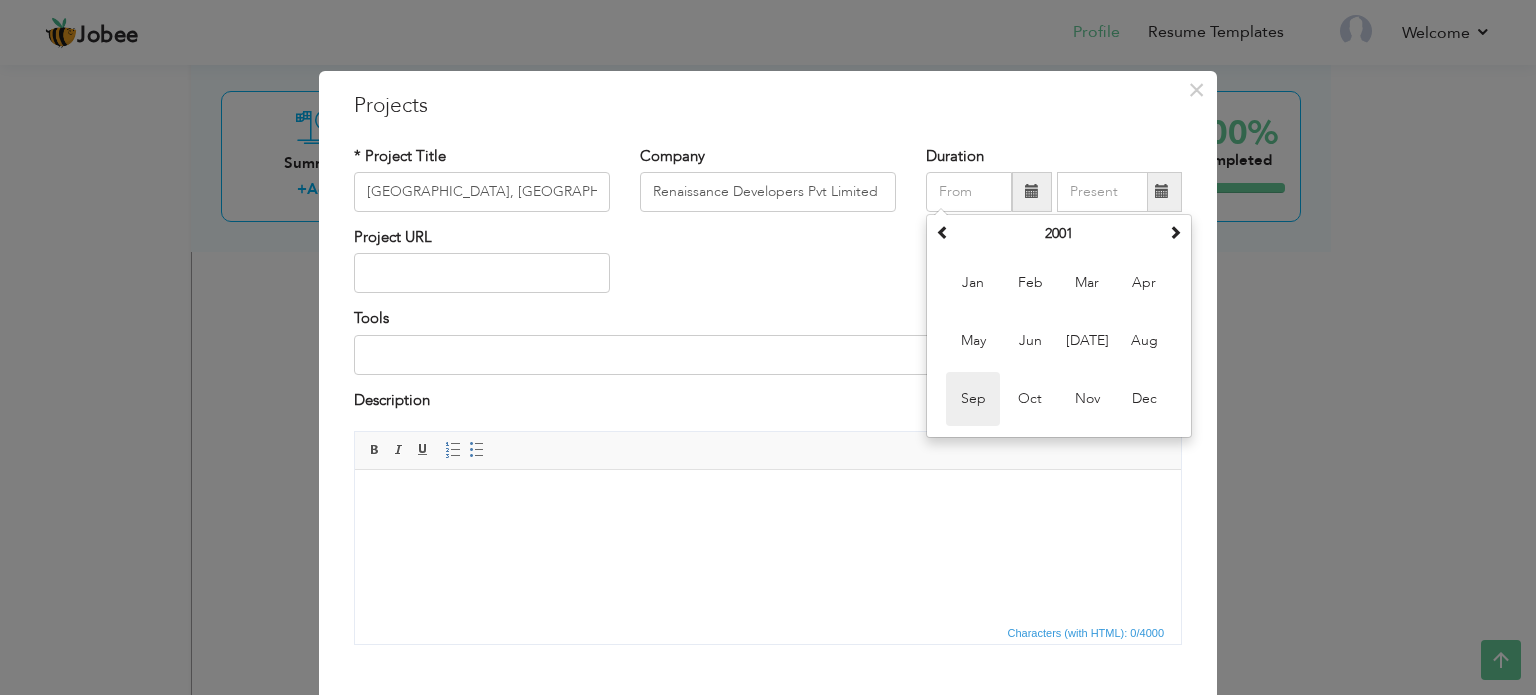 type on "09/2001" 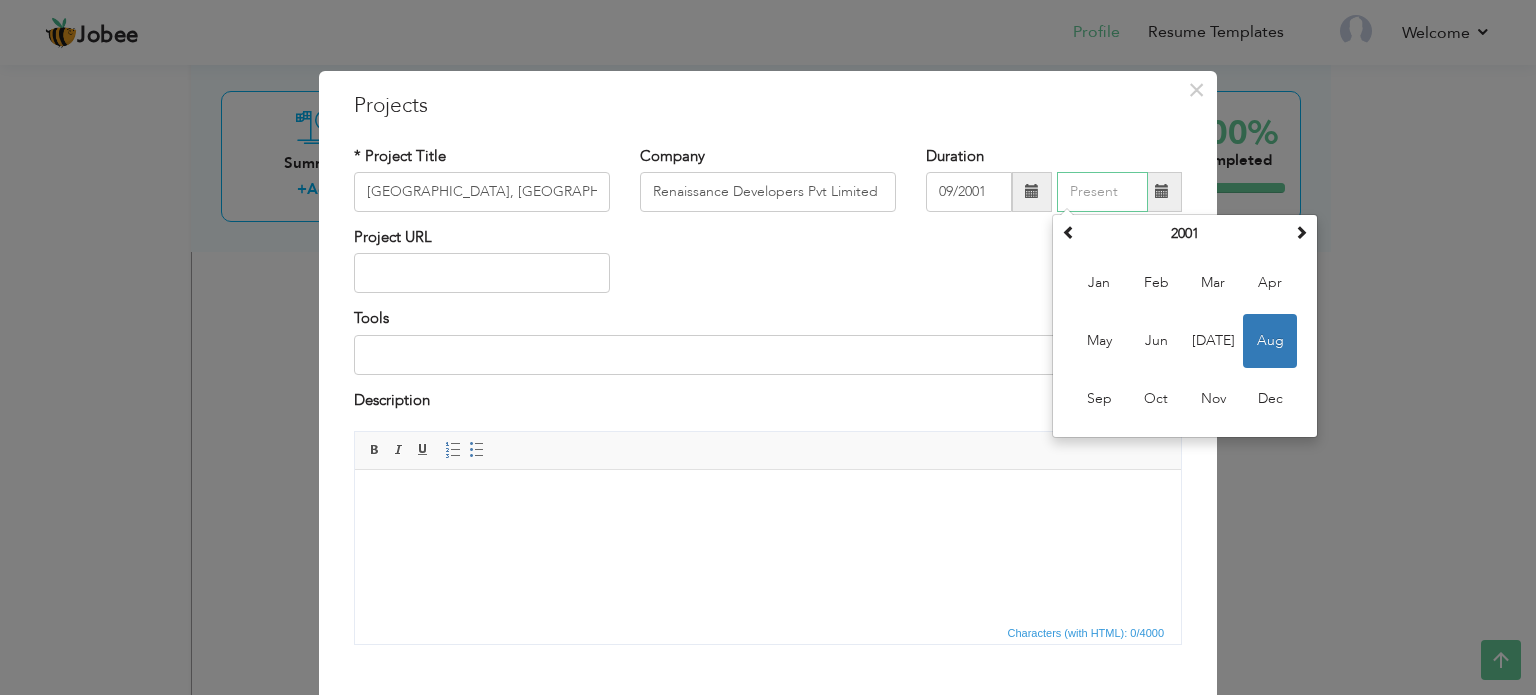 click at bounding box center (1102, 192) 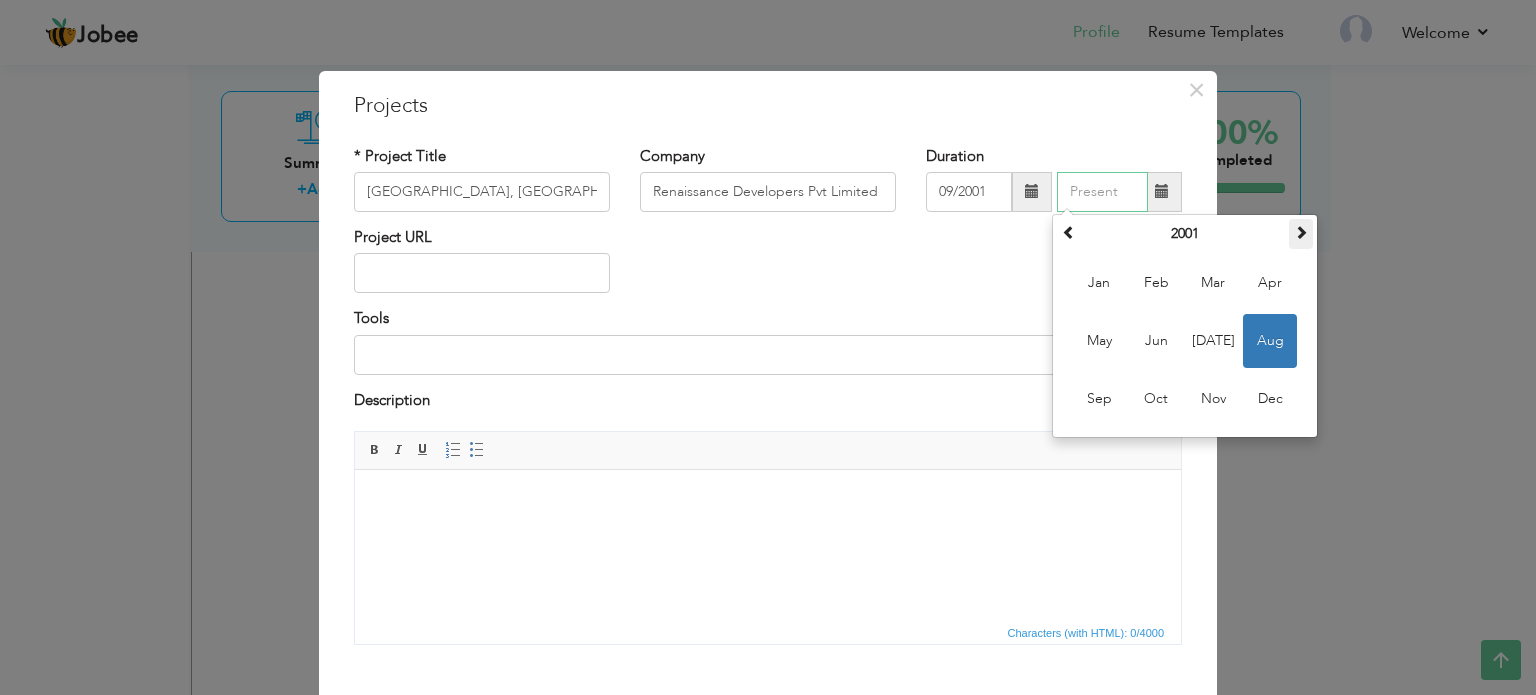 click at bounding box center (1301, 232) 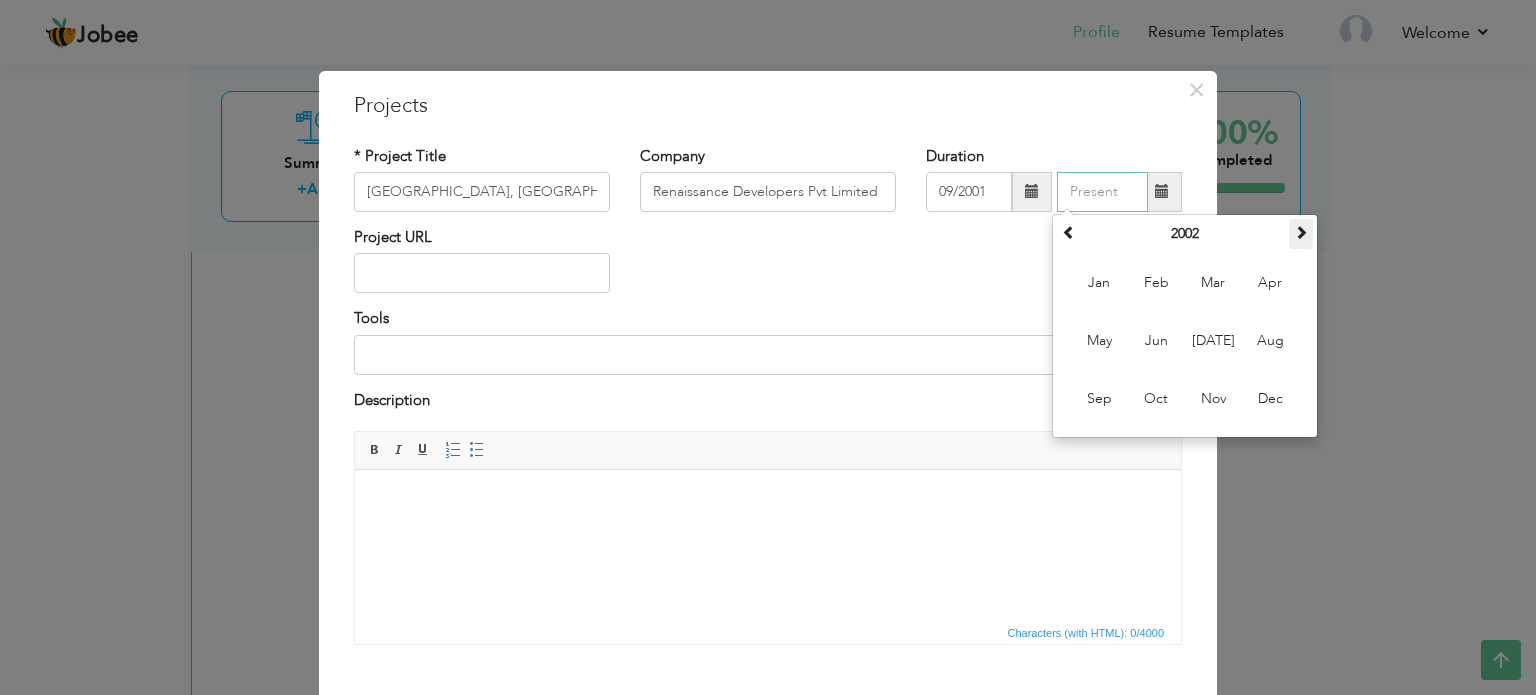click at bounding box center (1301, 232) 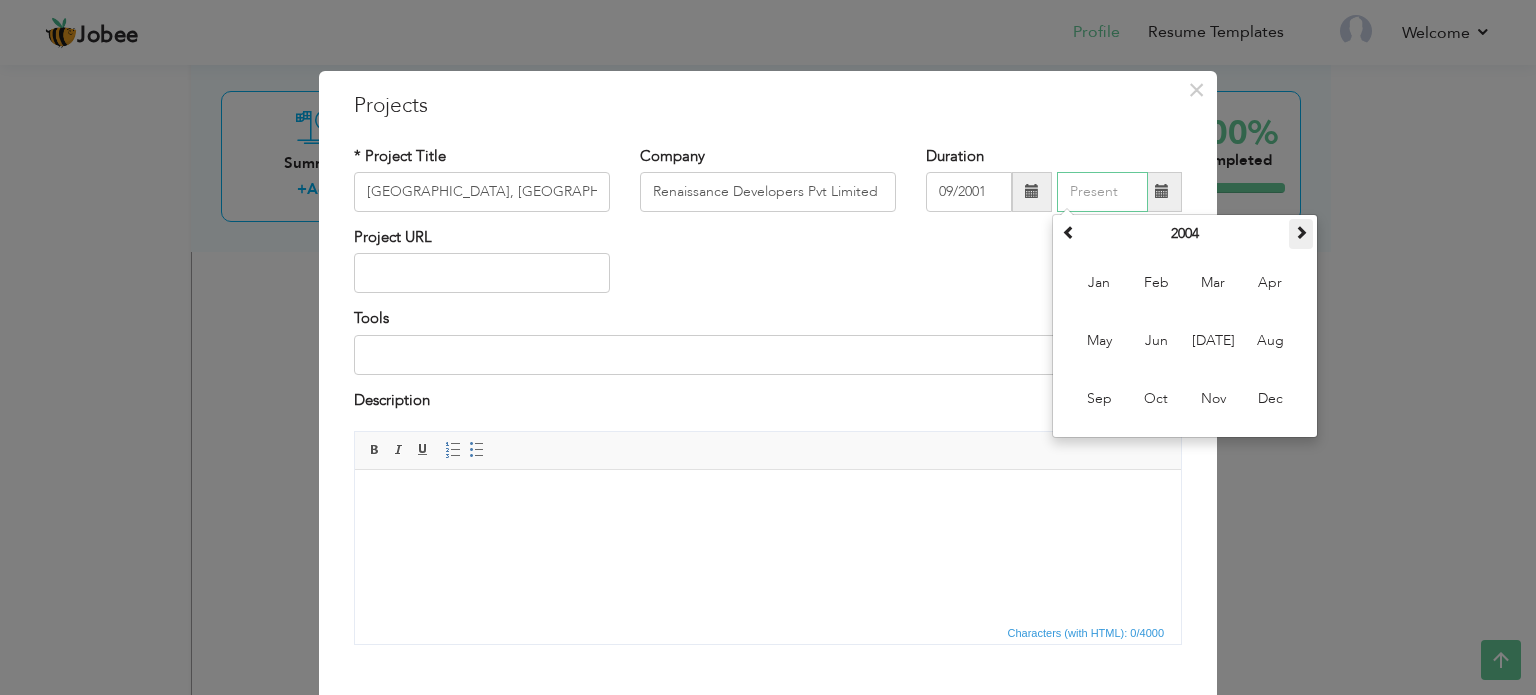 click at bounding box center [1301, 232] 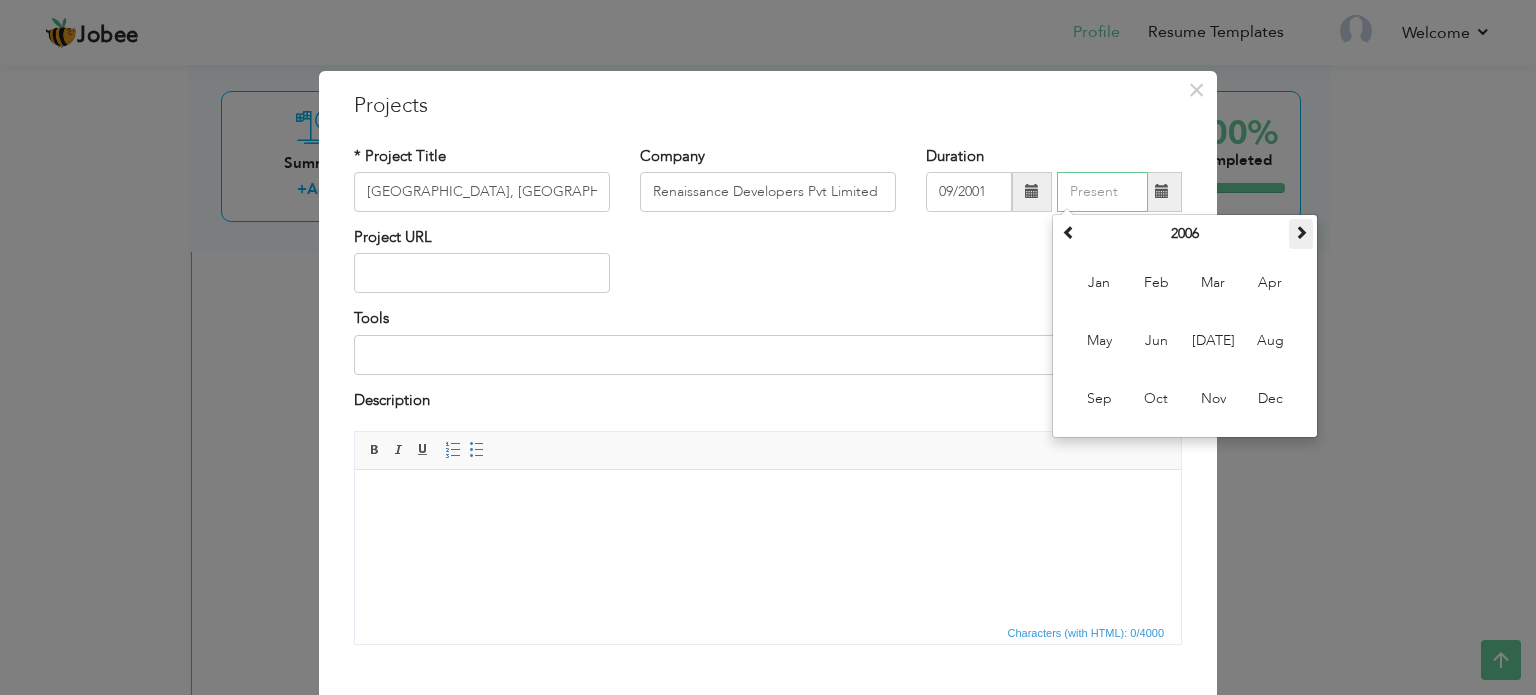 click at bounding box center (1301, 232) 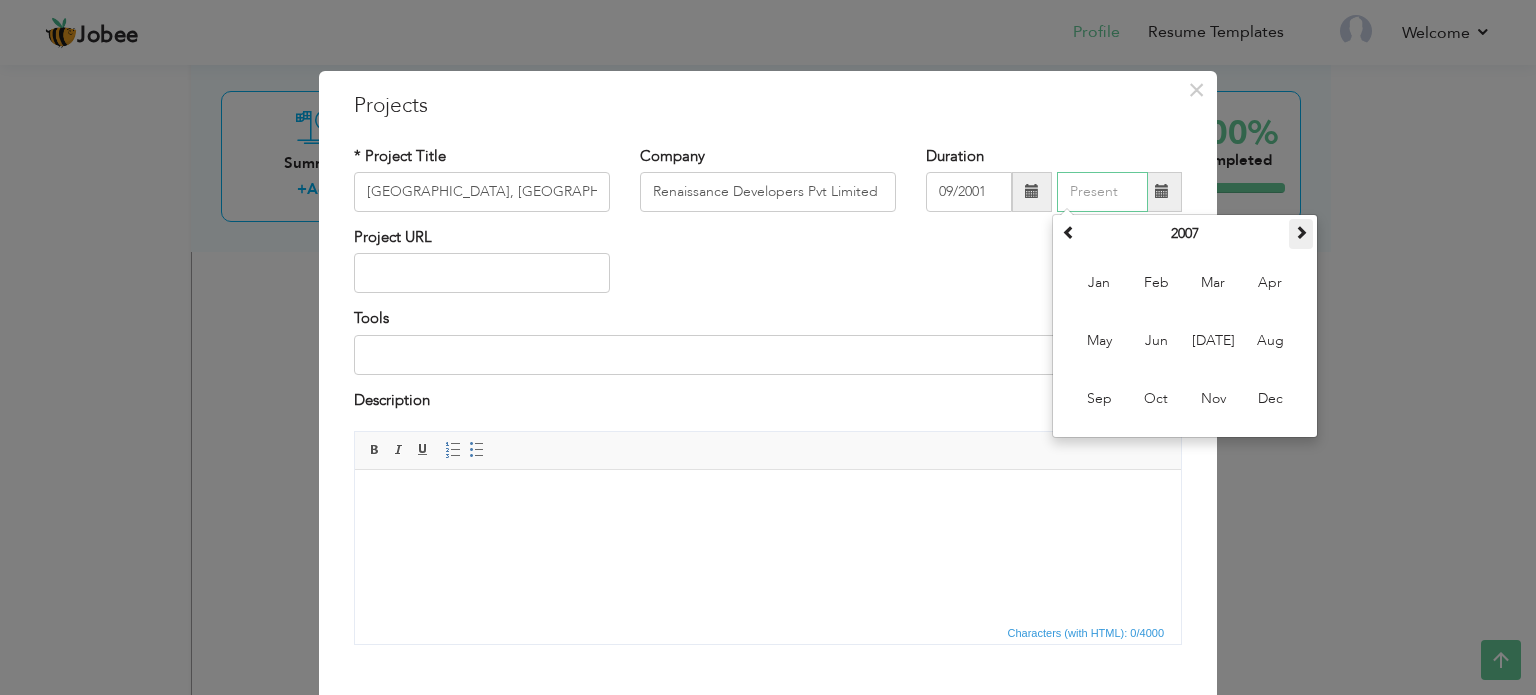 click at bounding box center (1301, 232) 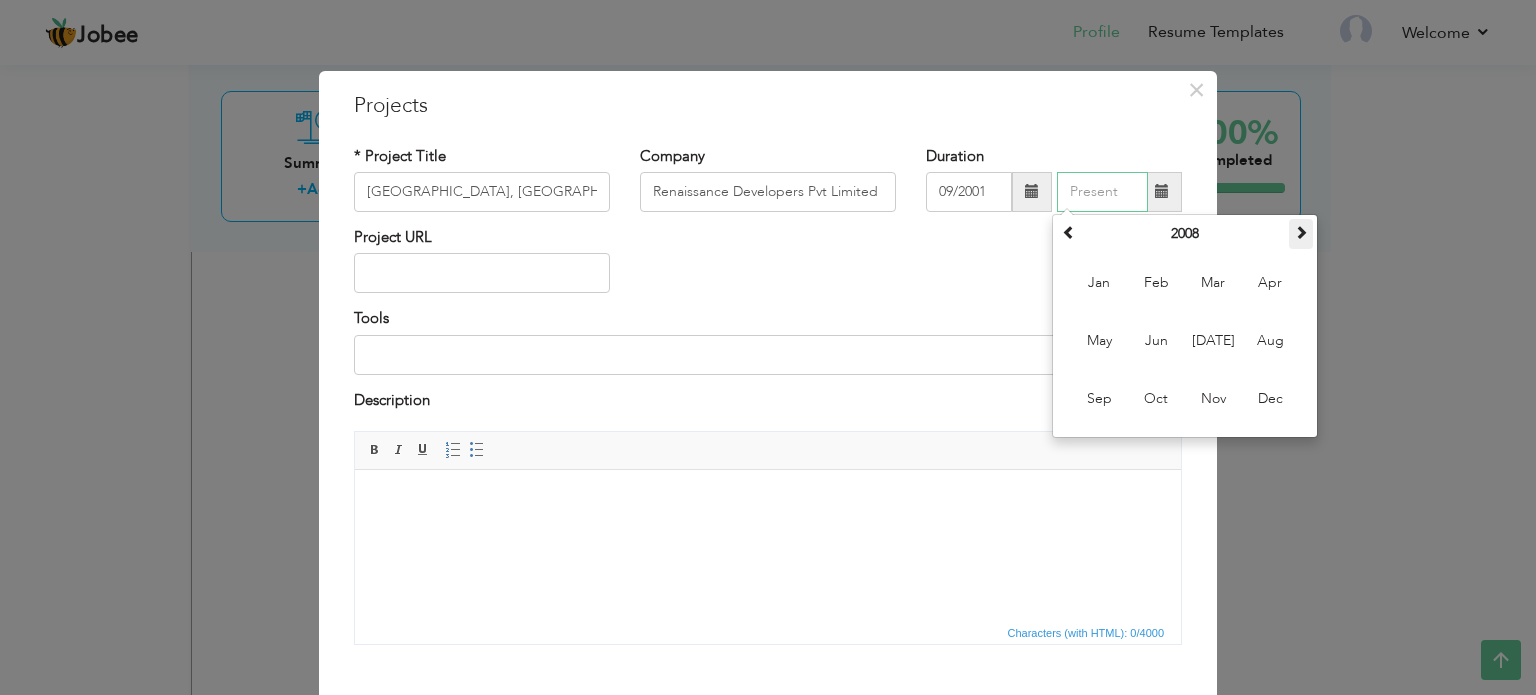 click at bounding box center (1301, 232) 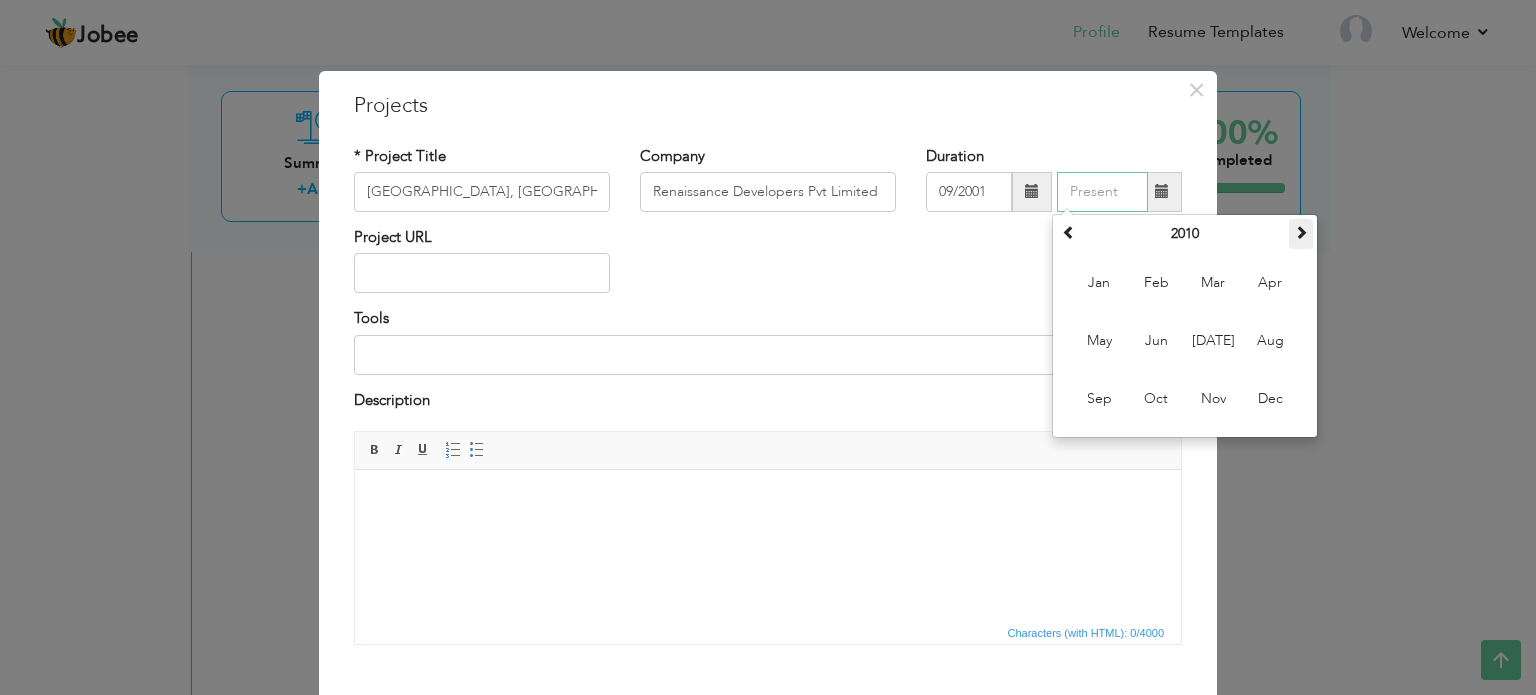 click at bounding box center [1301, 232] 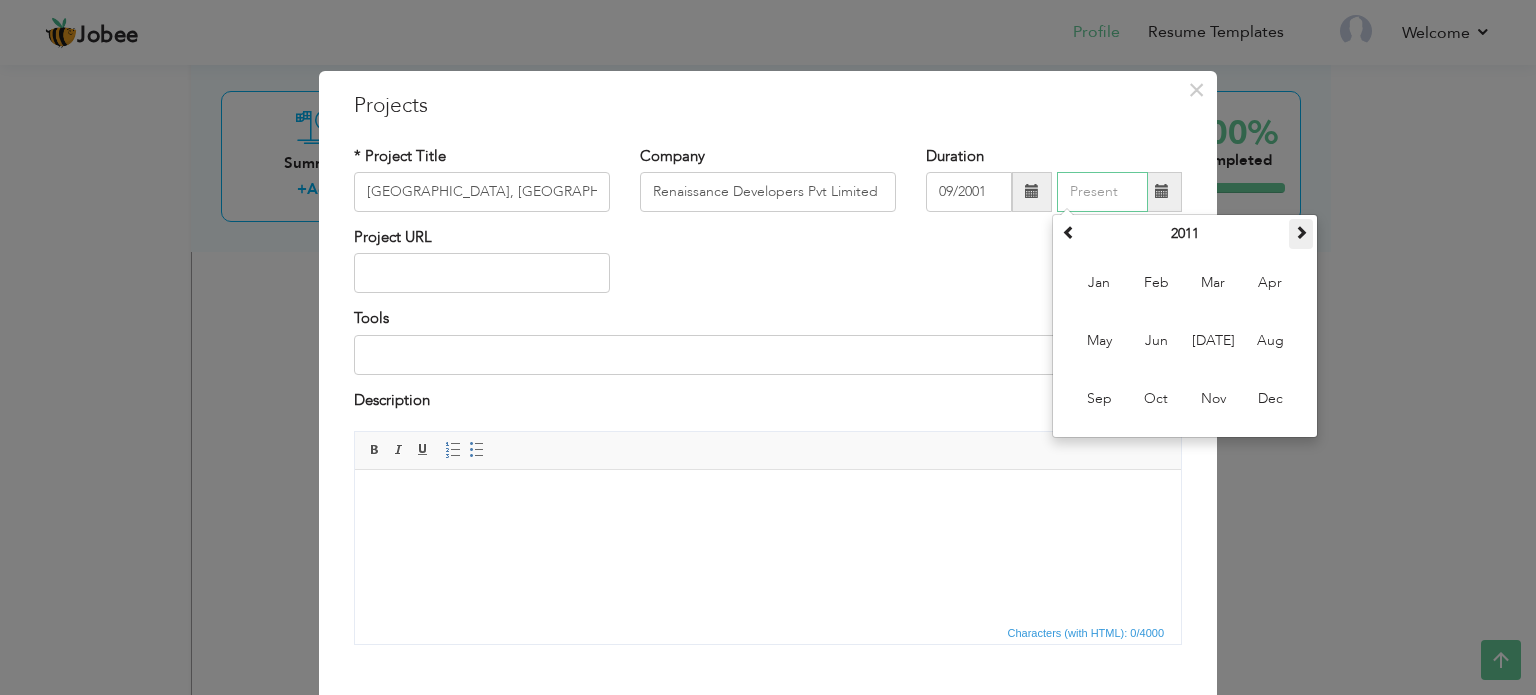 click at bounding box center [1301, 232] 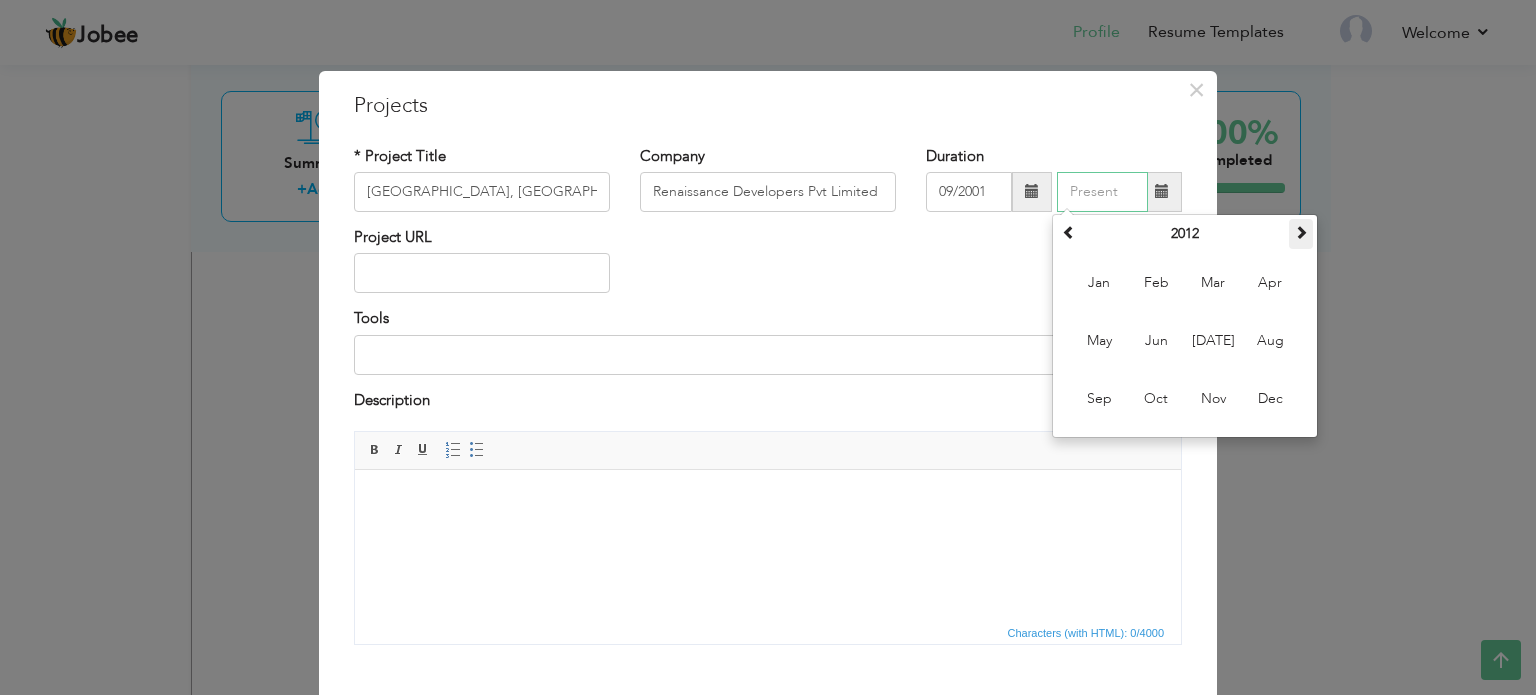 click at bounding box center (1301, 232) 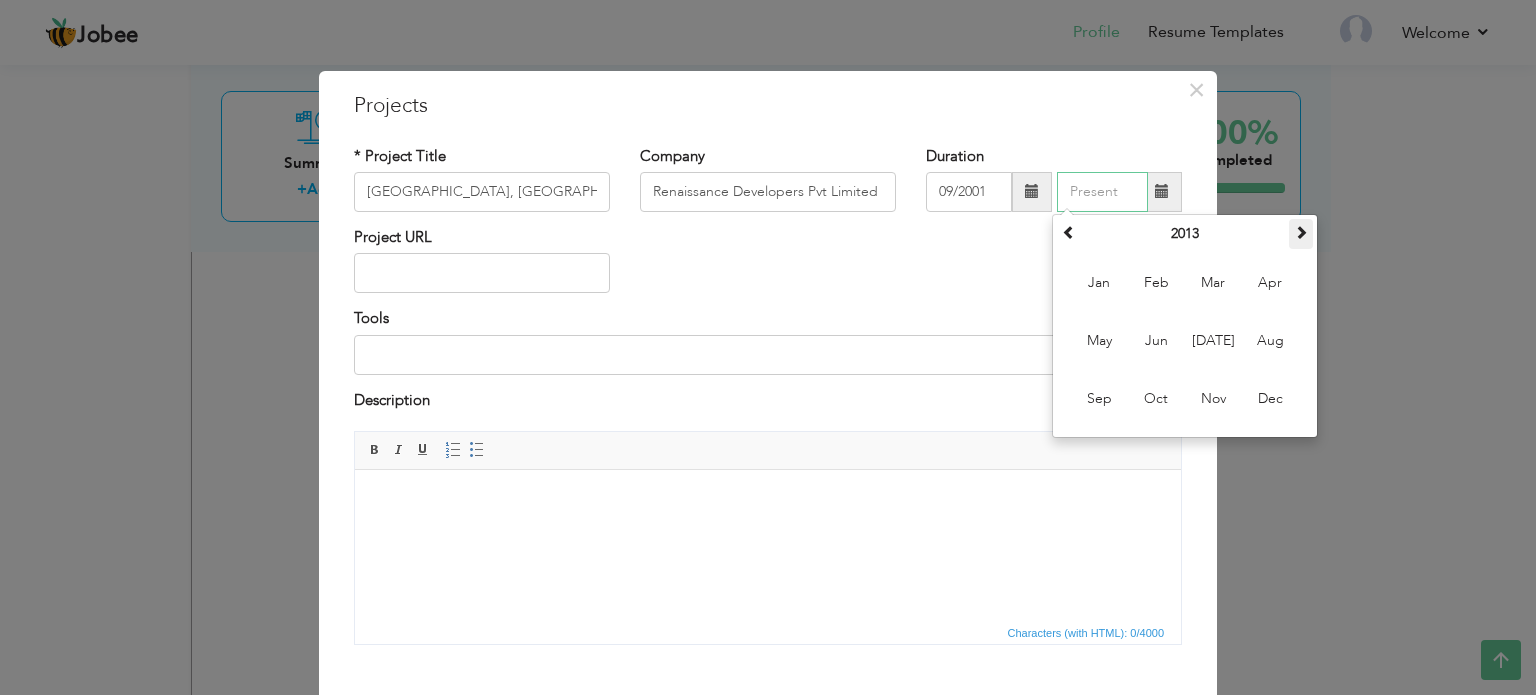 click at bounding box center (1301, 232) 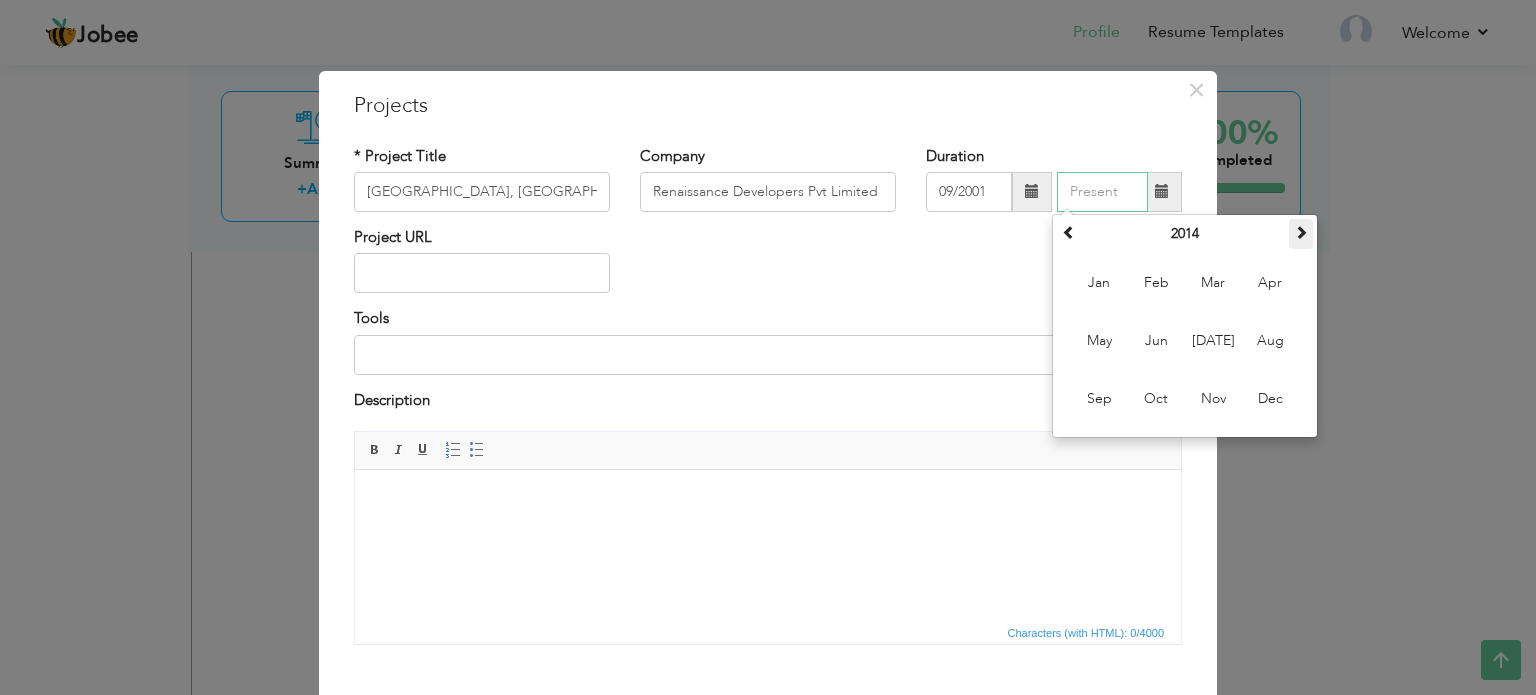 click at bounding box center [1301, 232] 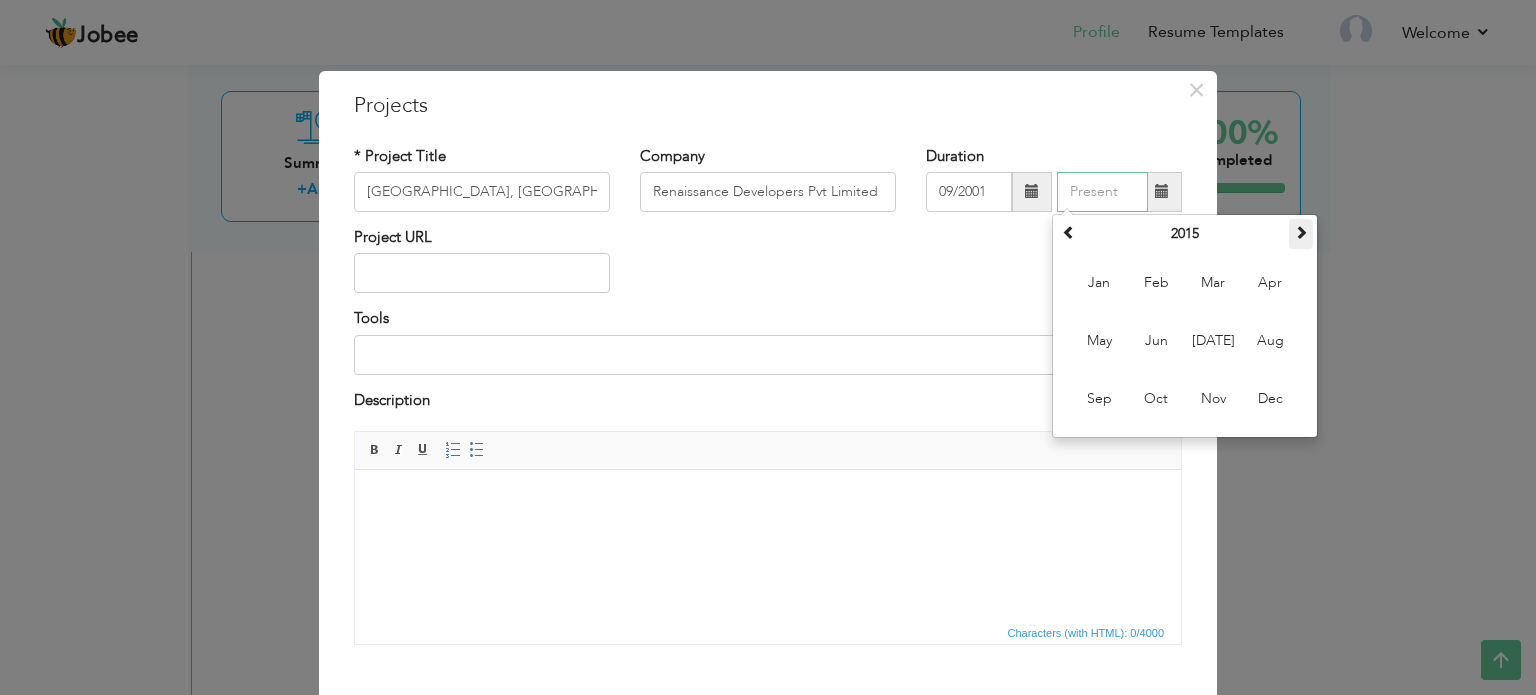 click at bounding box center (1301, 232) 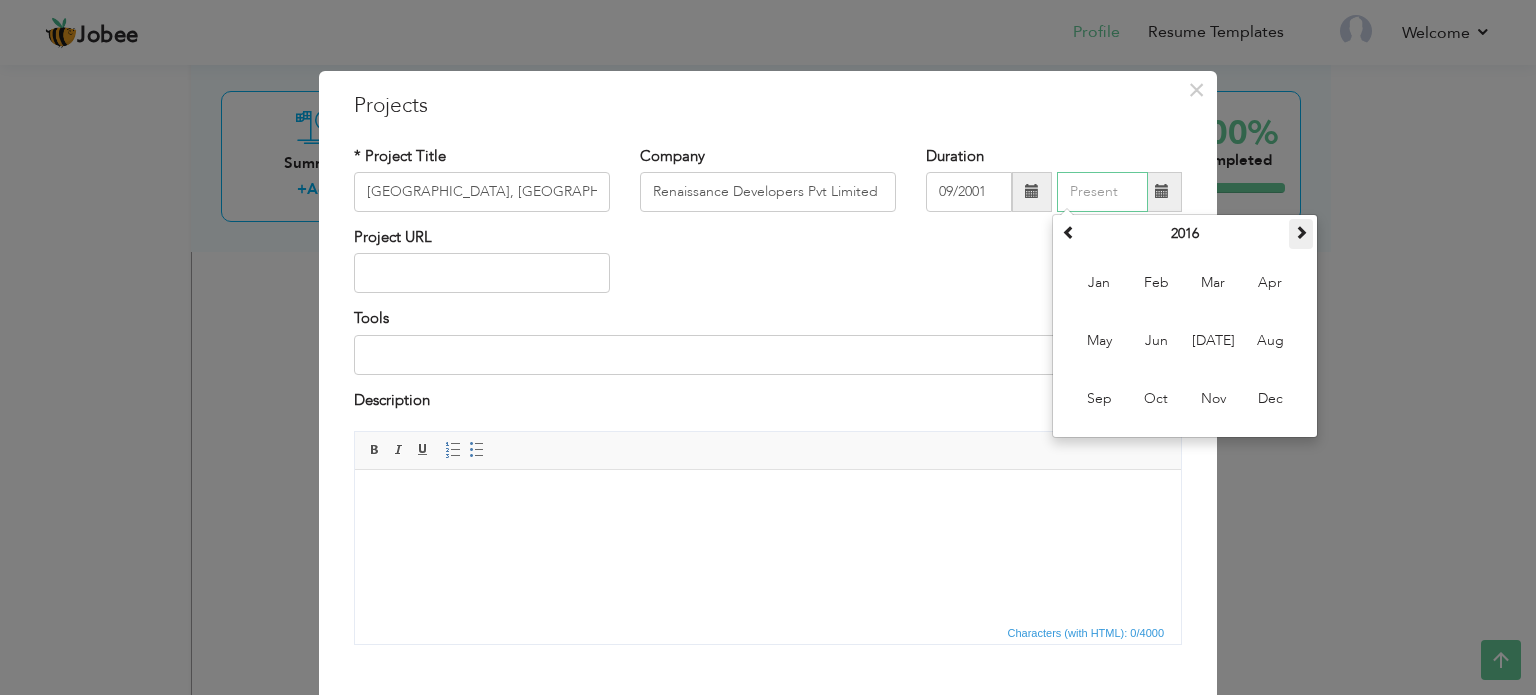 click at bounding box center (1301, 232) 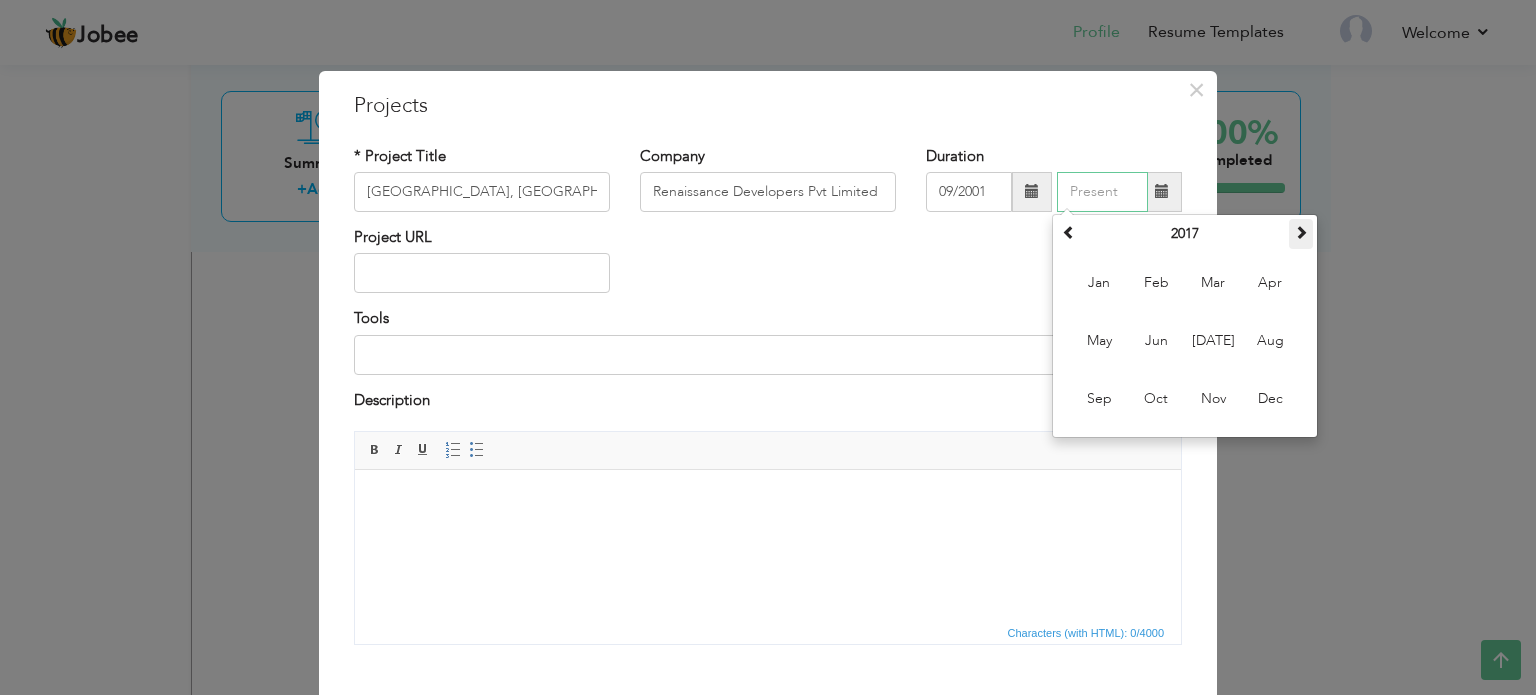 click at bounding box center [1301, 232] 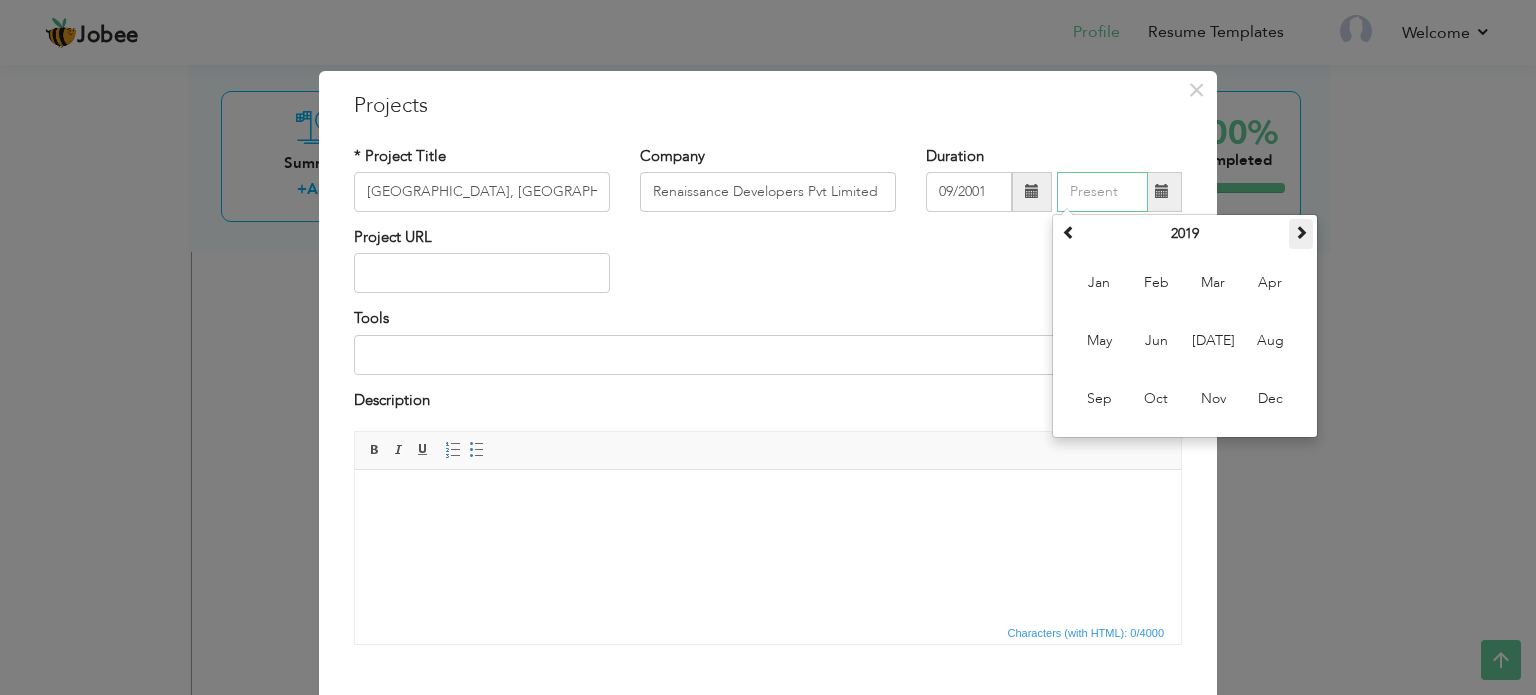 click at bounding box center [1301, 232] 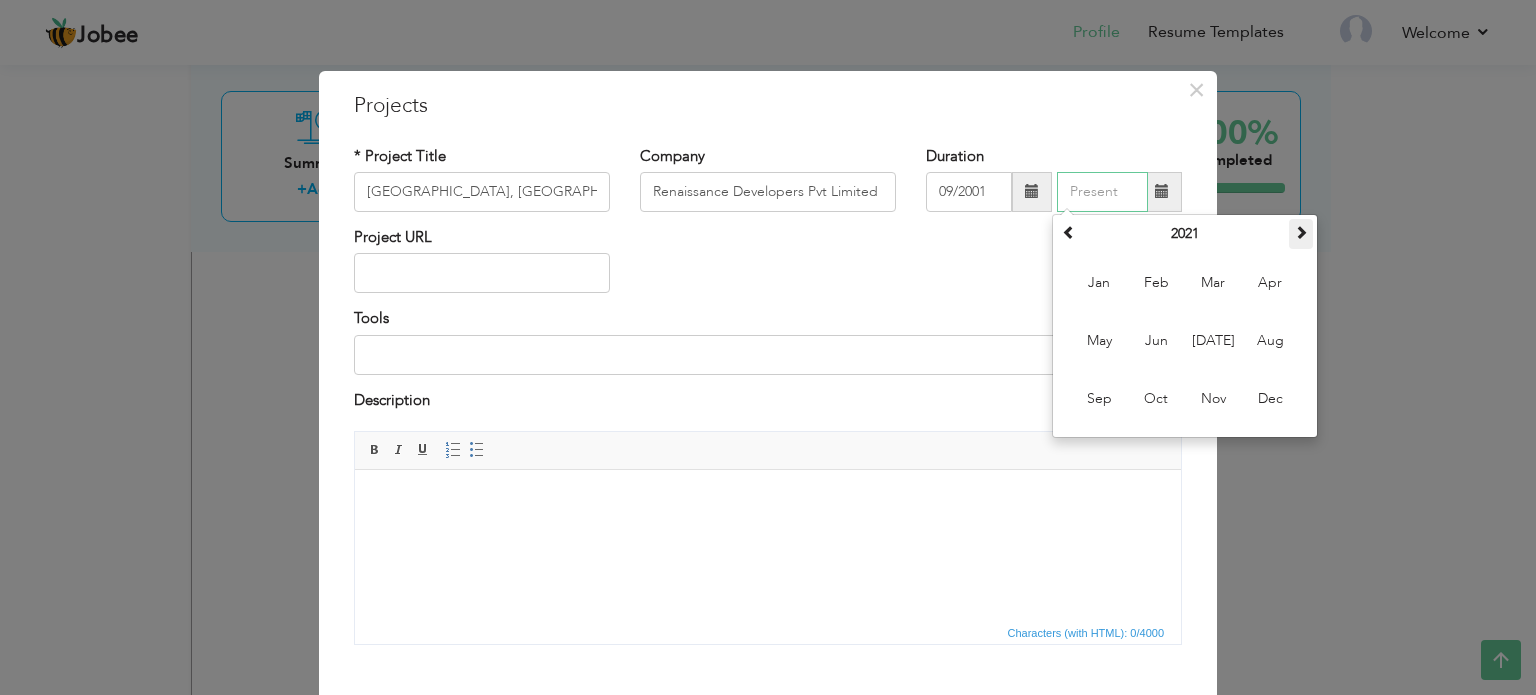 click at bounding box center (1301, 232) 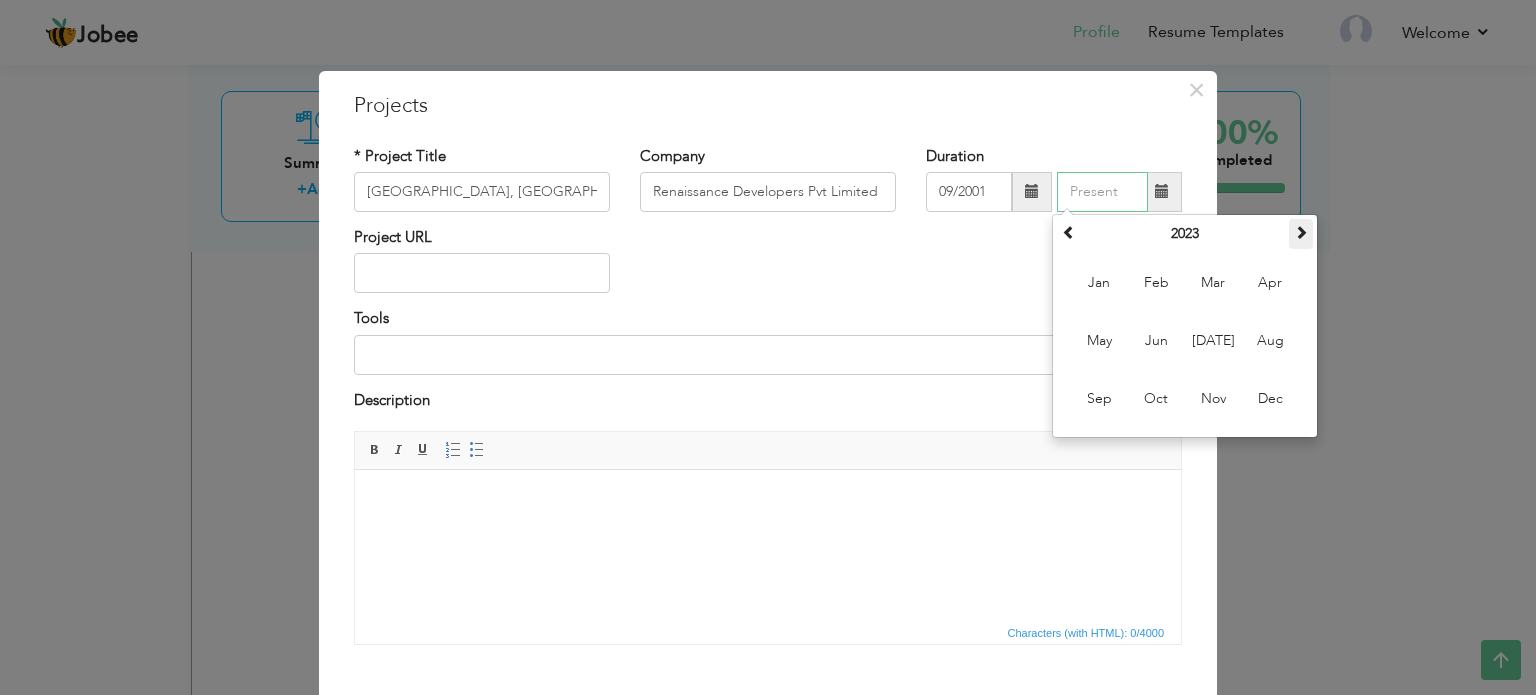 click at bounding box center [1301, 232] 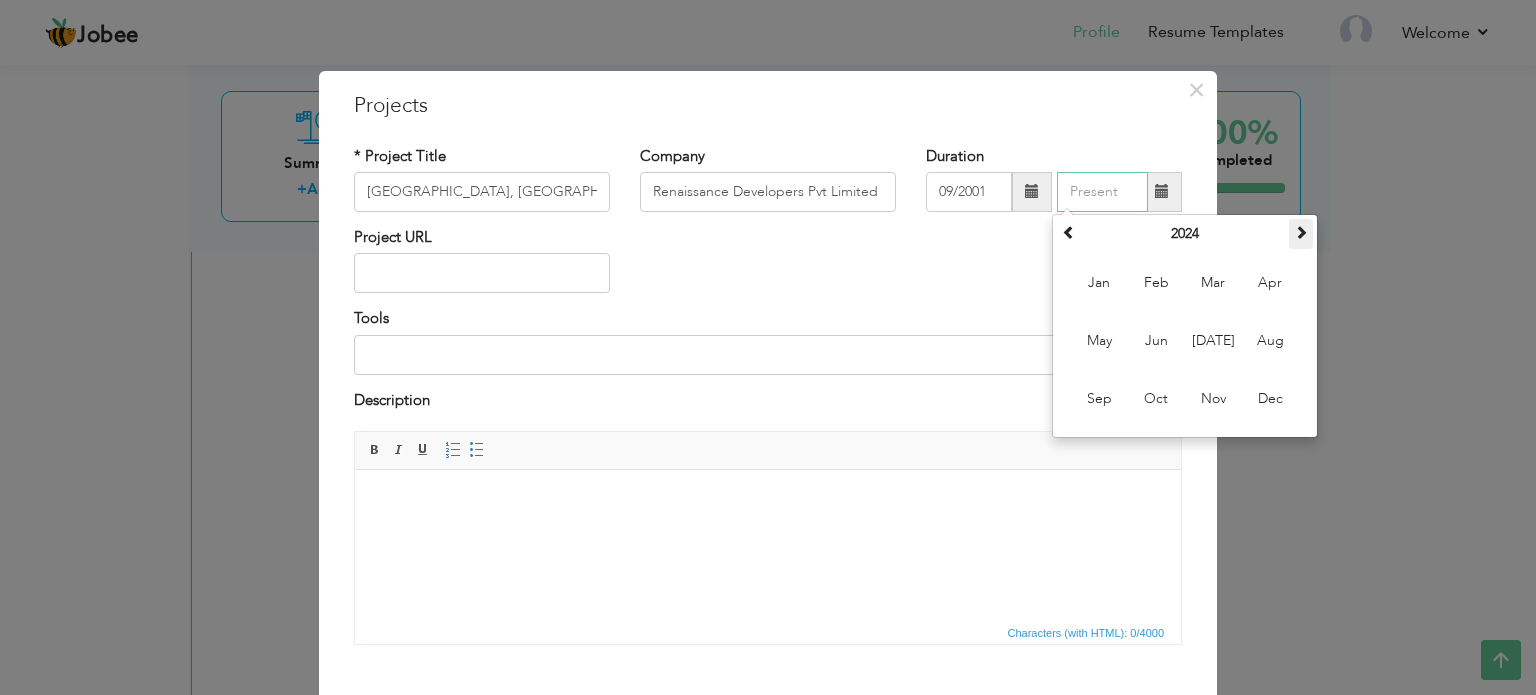 click at bounding box center (1301, 232) 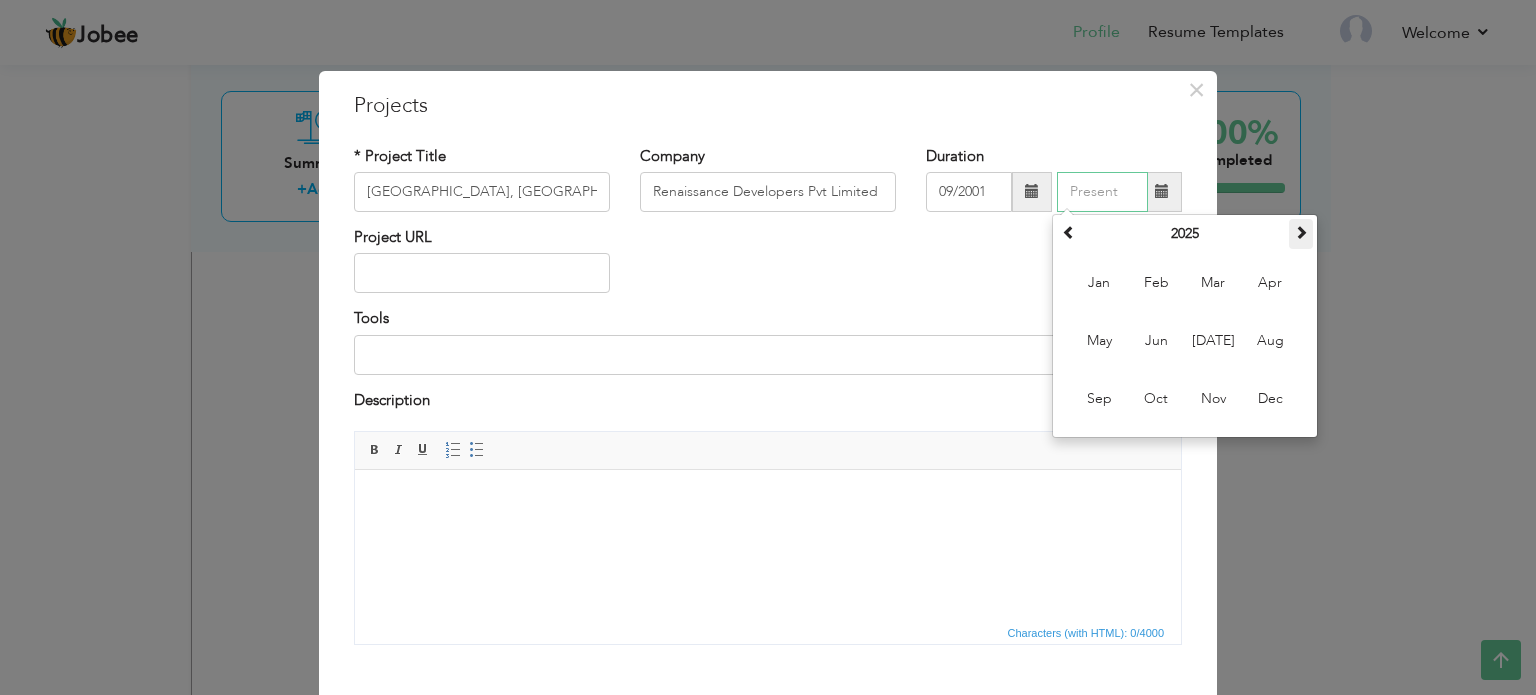 click at bounding box center [1301, 232] 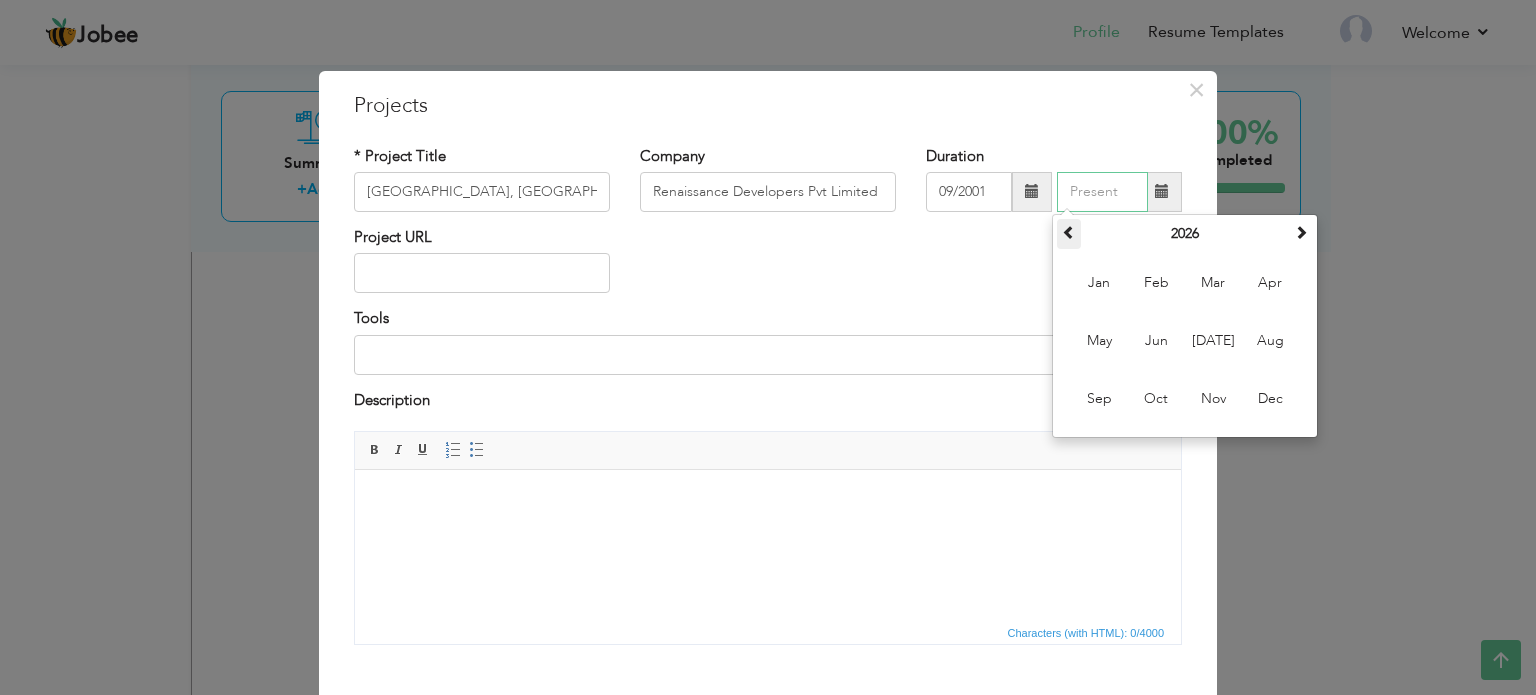 click at bounding box center (1069, 232) 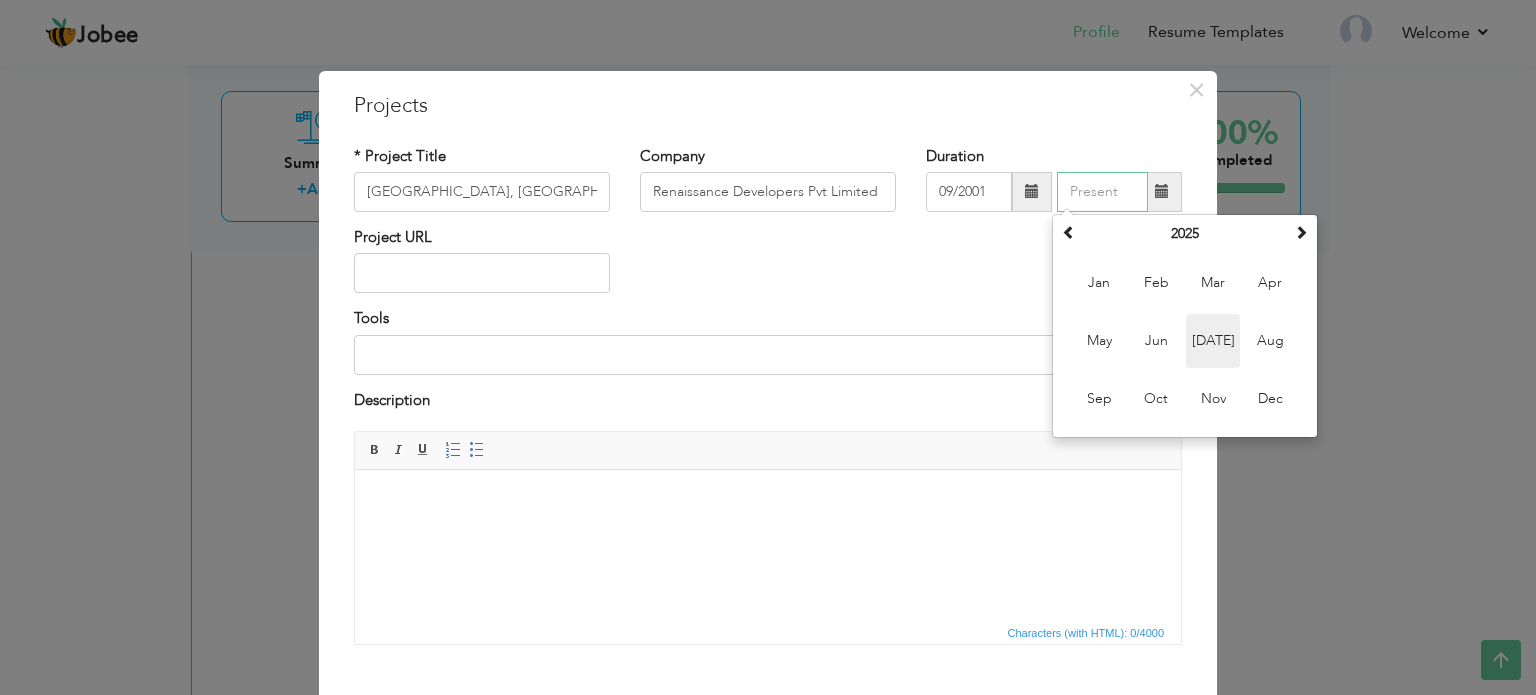 click on "Jul" at bounding box center [1213, 341] 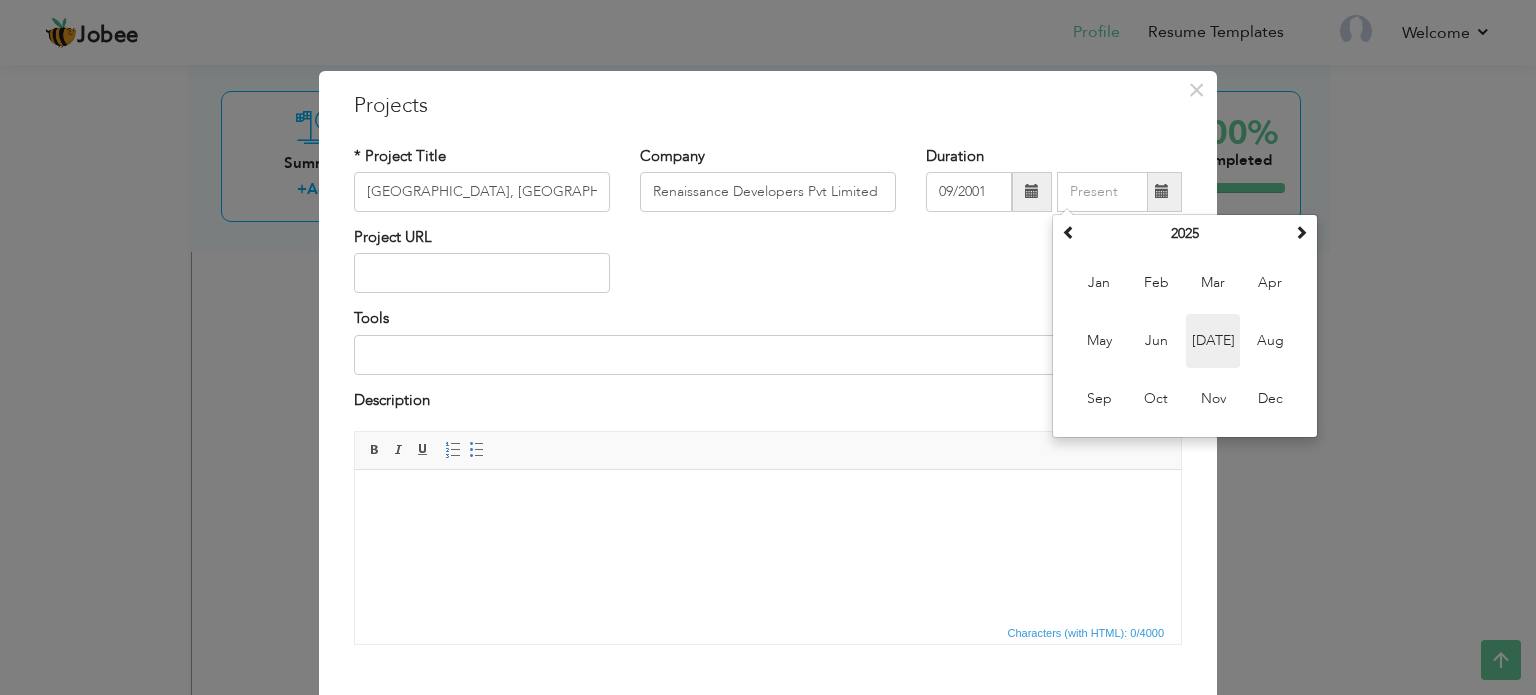 type on "07/2025" 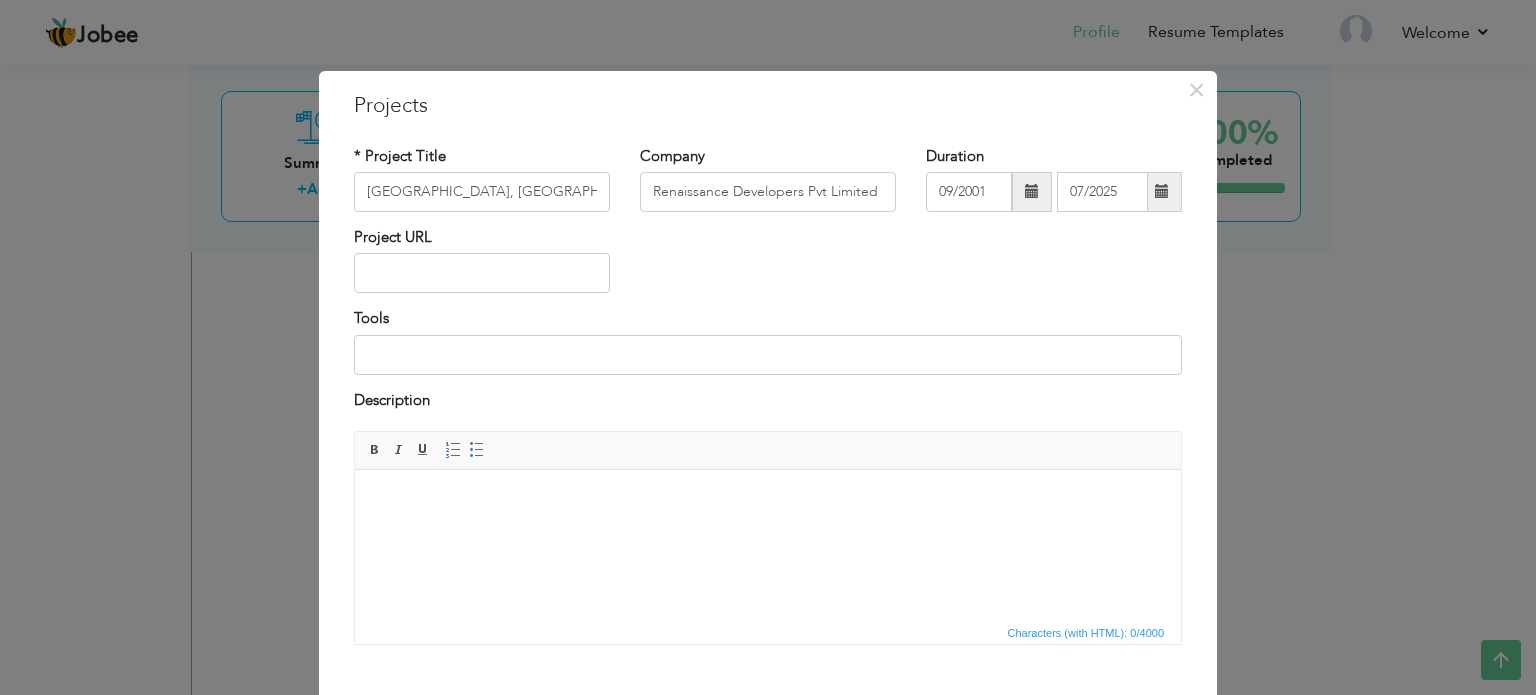 click at bounding box center (768, 500) 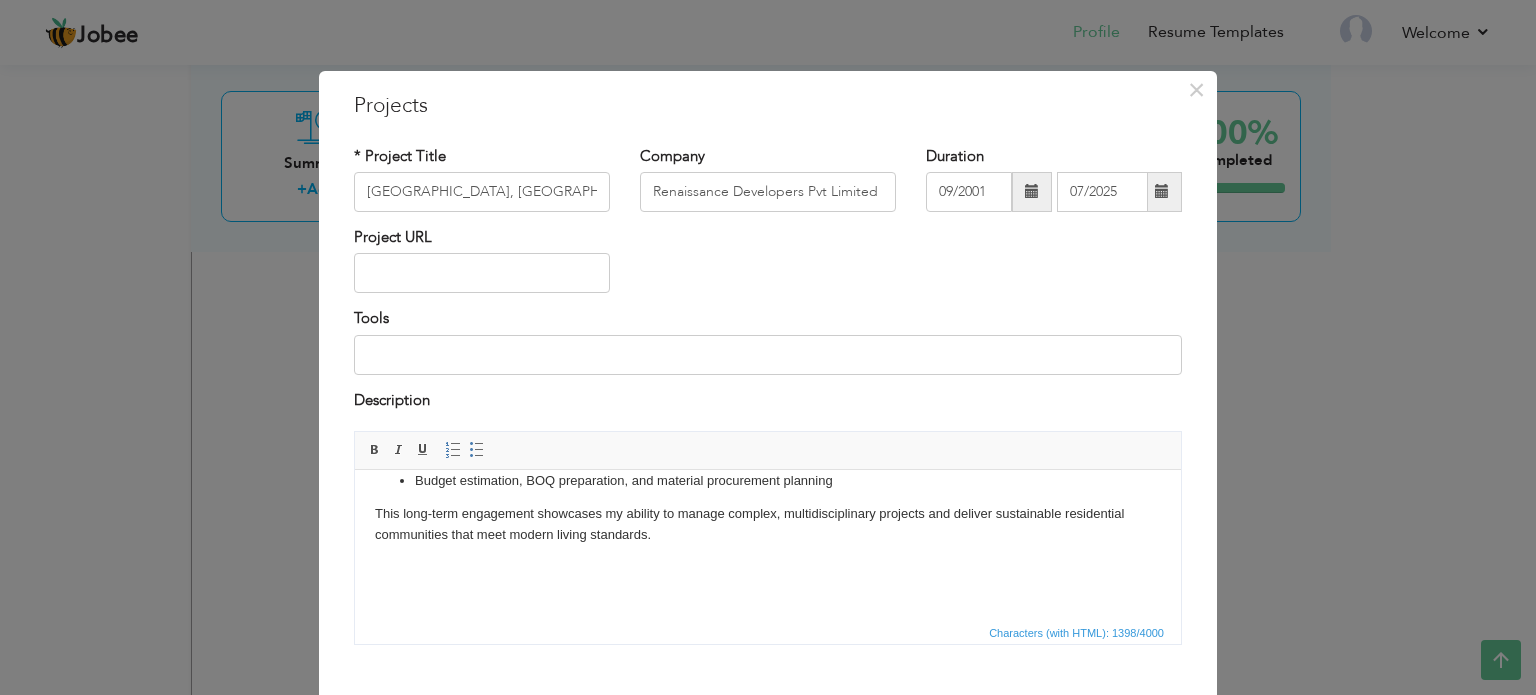 scroll, scrollTop: 359, scrollLeft: 0, axis: vertical 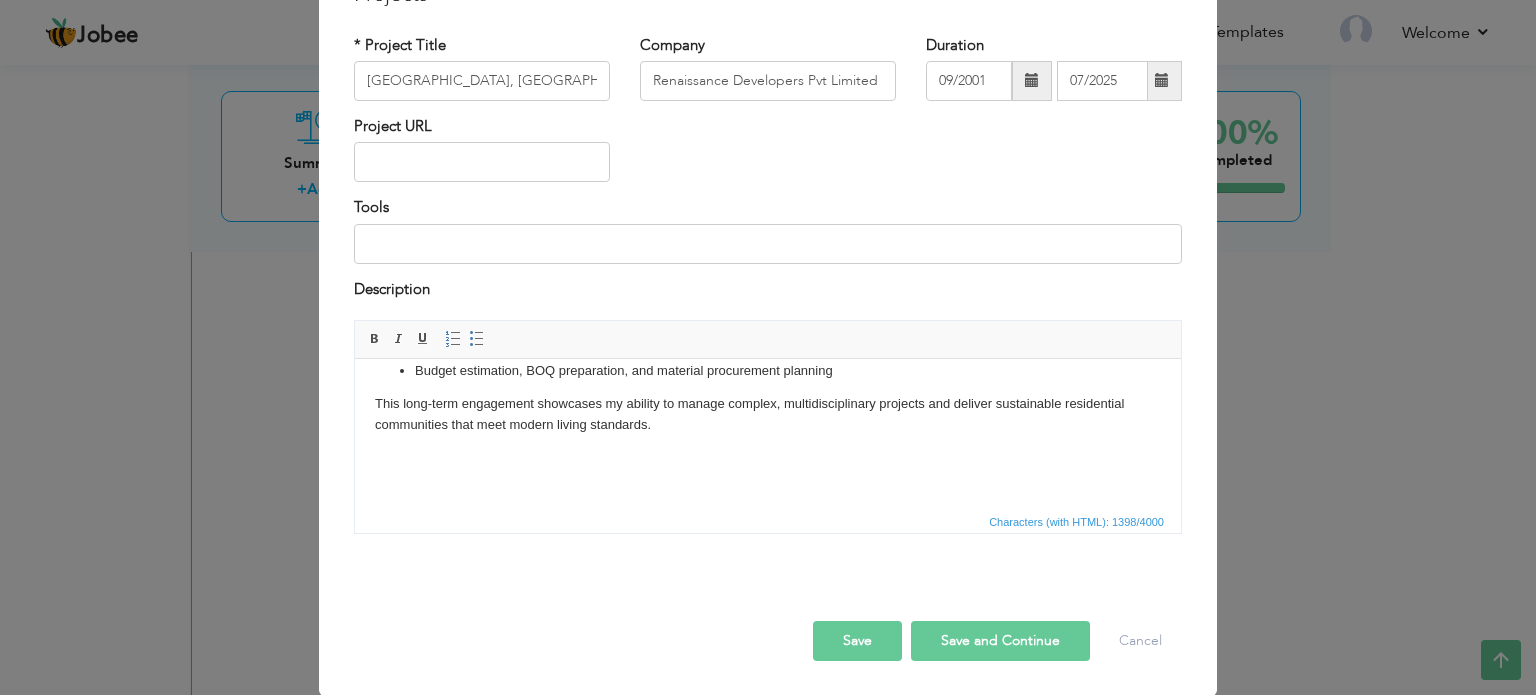 click on "Save" at bounding box center [857, 641] 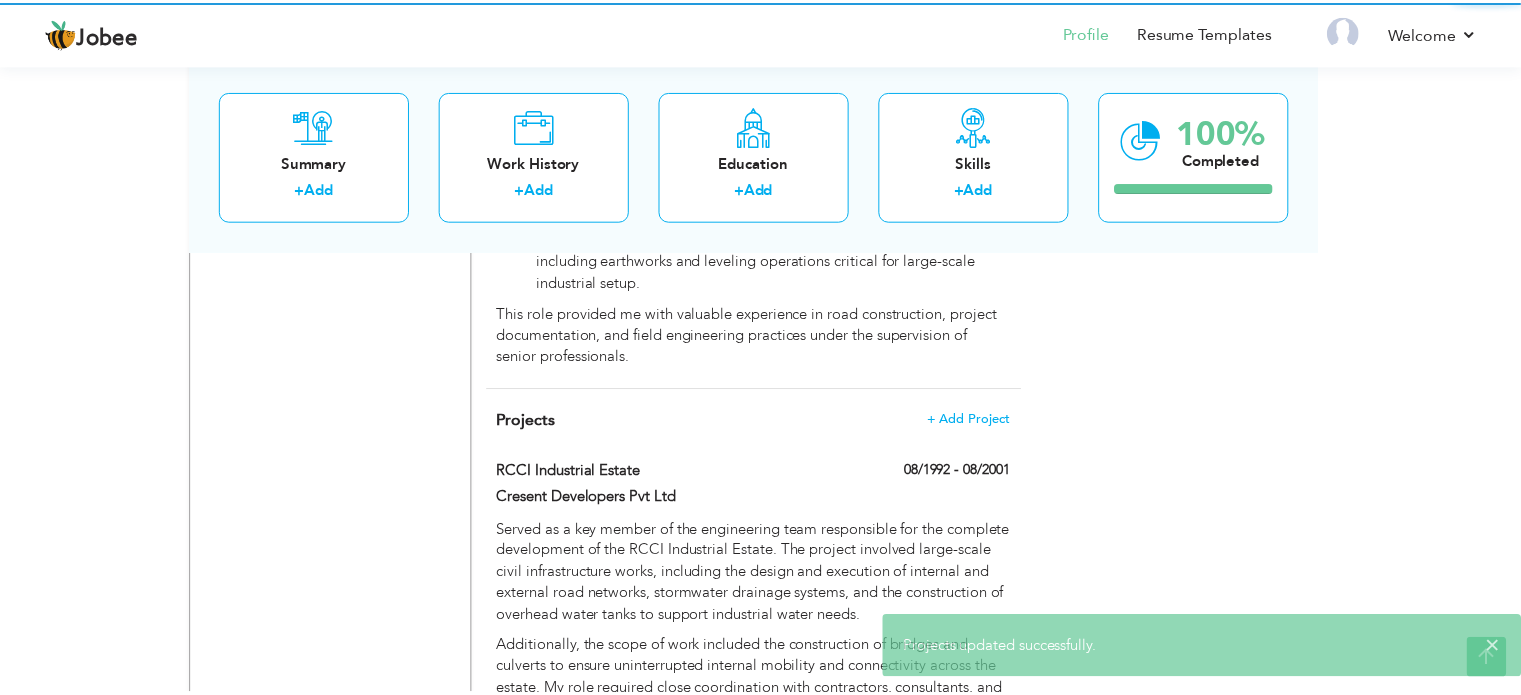 scroll, scrollTop: 0, scrollLeft: 0, axis: both 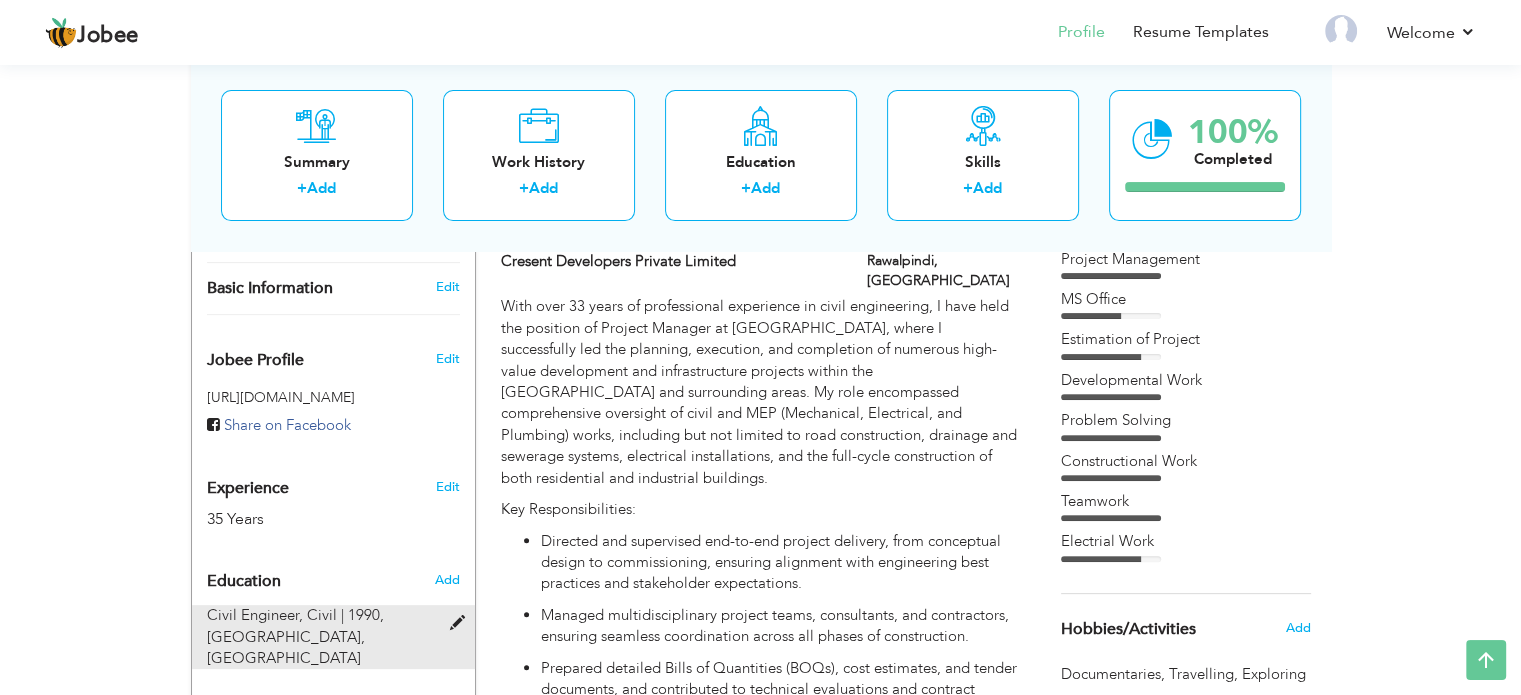 click on "Civil Engineer,  Civil  |  1990,
University of Engineering And Technology, Lahore" at bounding box center [321, 637] 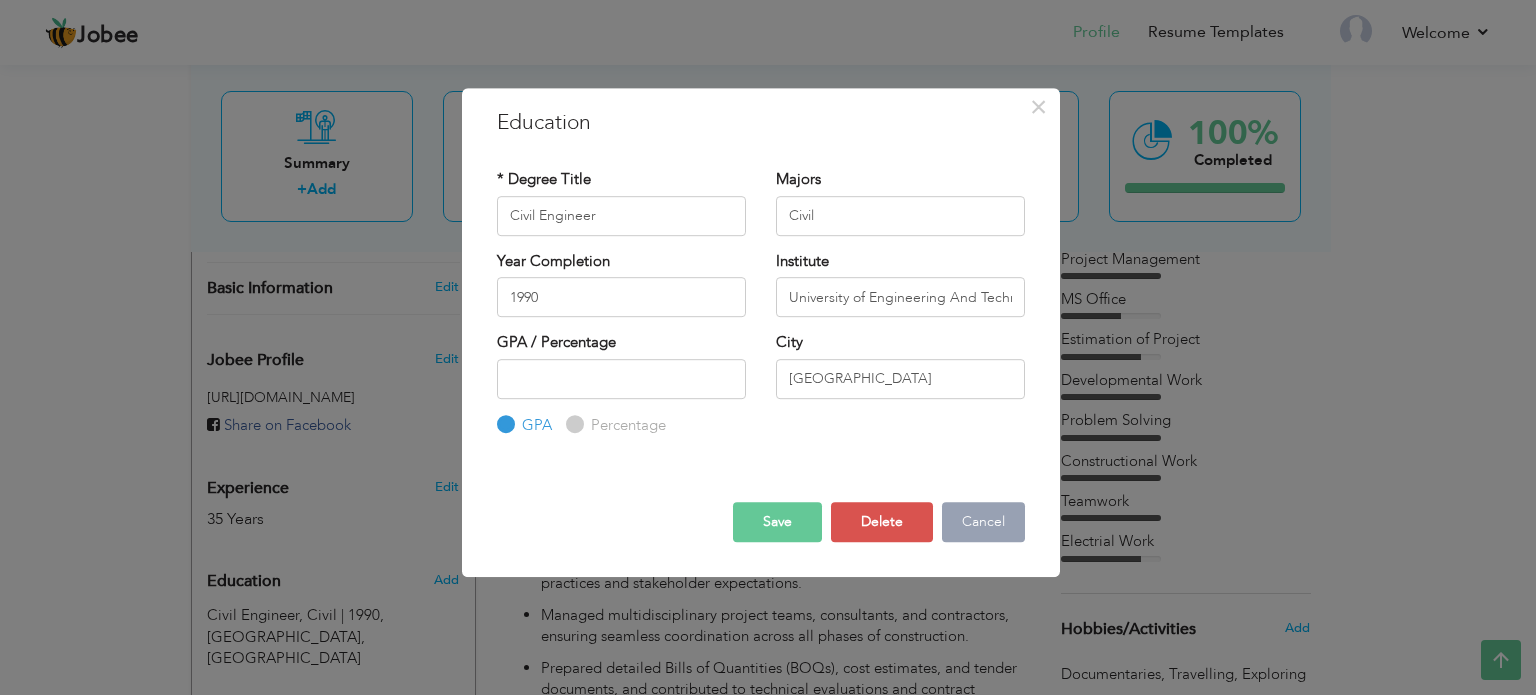 click on "Cancel" at bounding box center (983, 522) 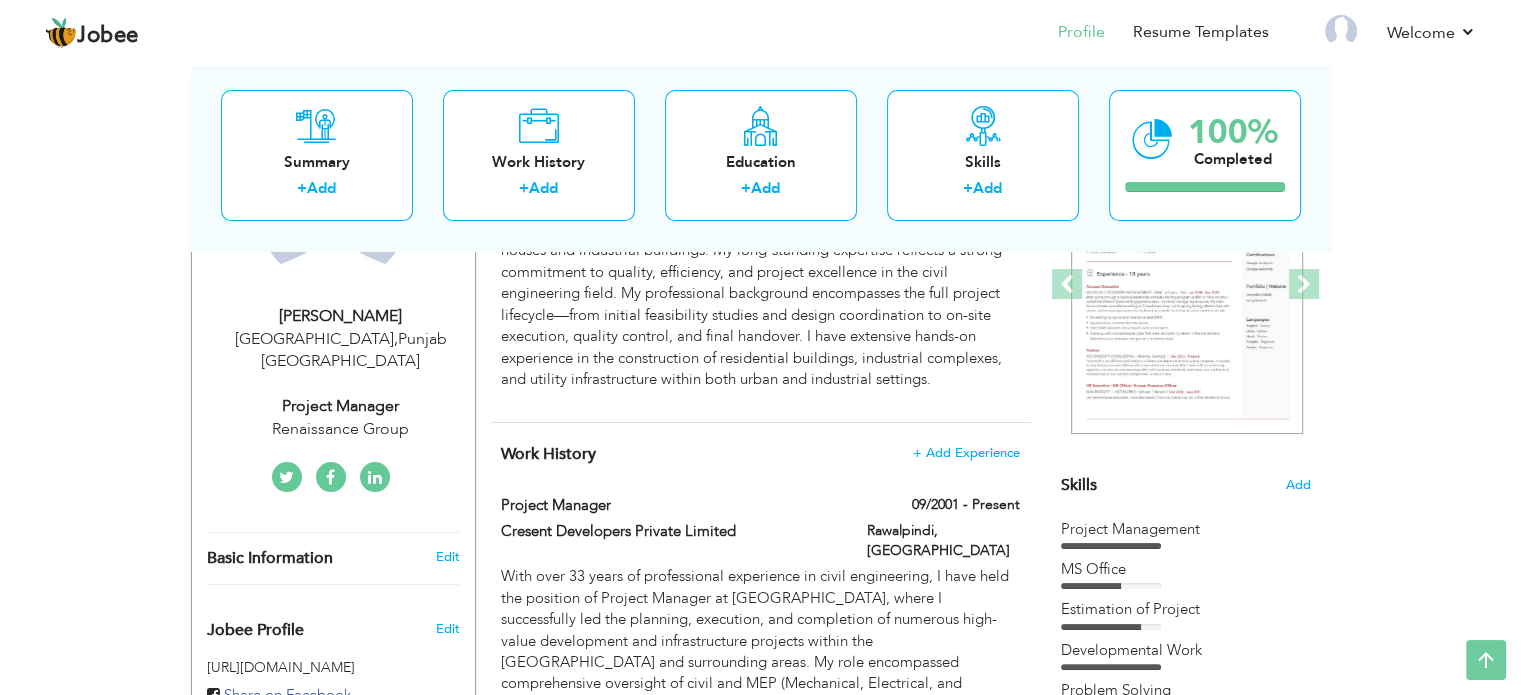 scroll, scrollTop: 0, scrollLeft: 0, axis: both 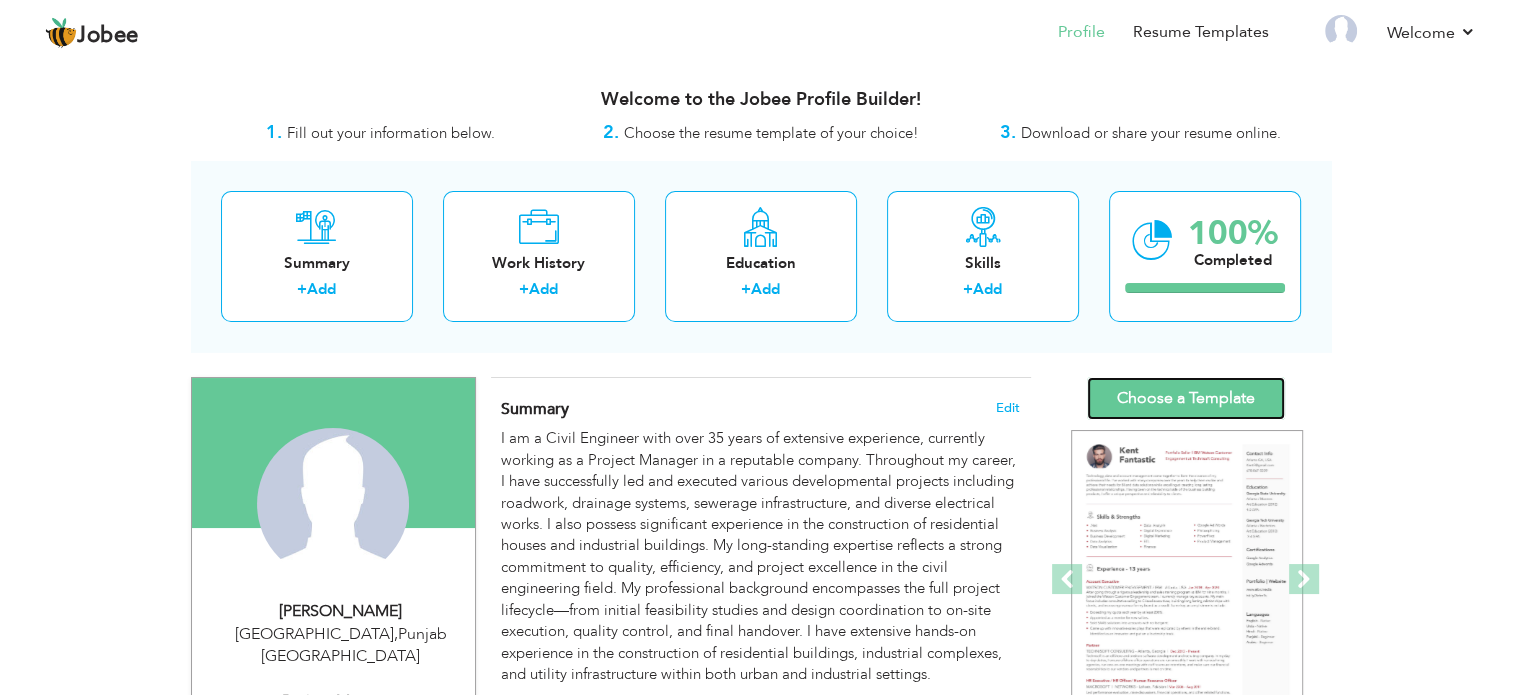 click on "Choose a Template" at bounding box center [1186, 398] 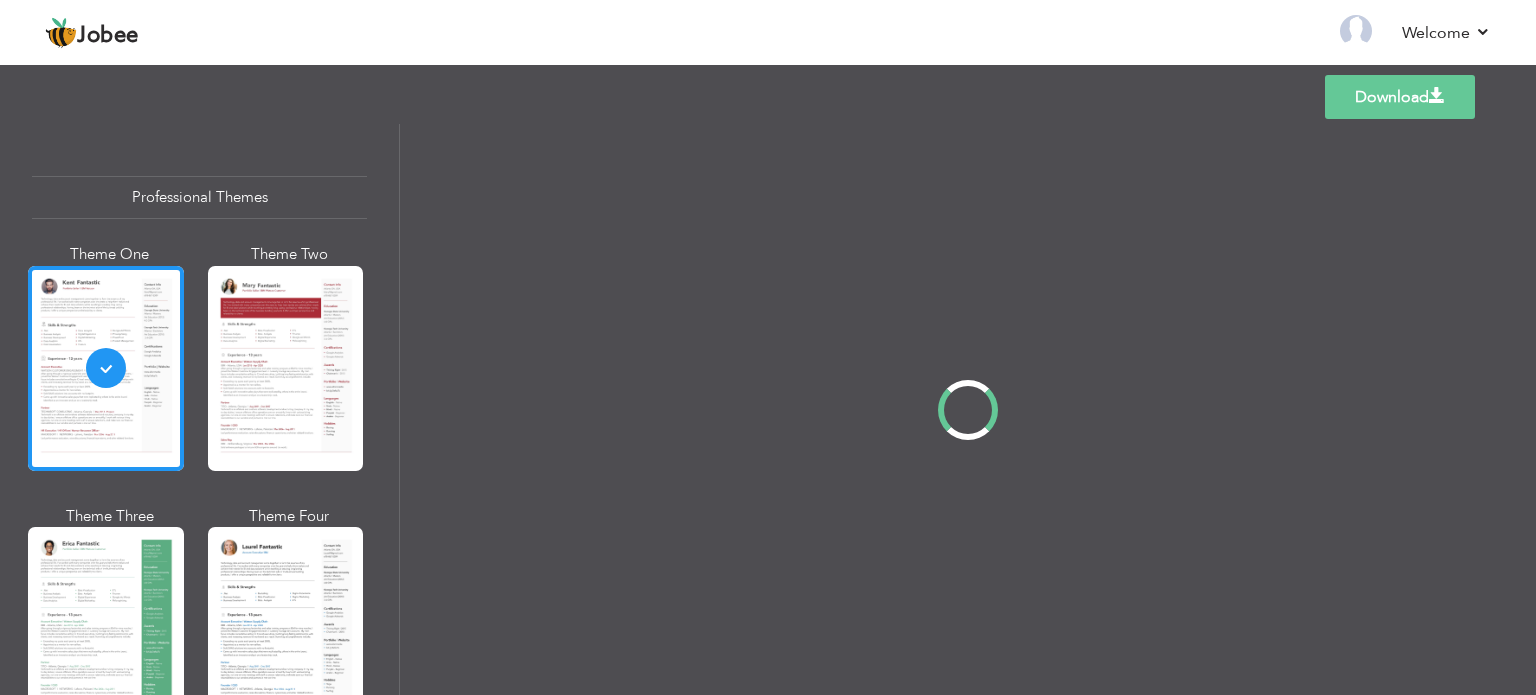 scroll, scrollTop: 0, scrollLeft: 0, axis: both 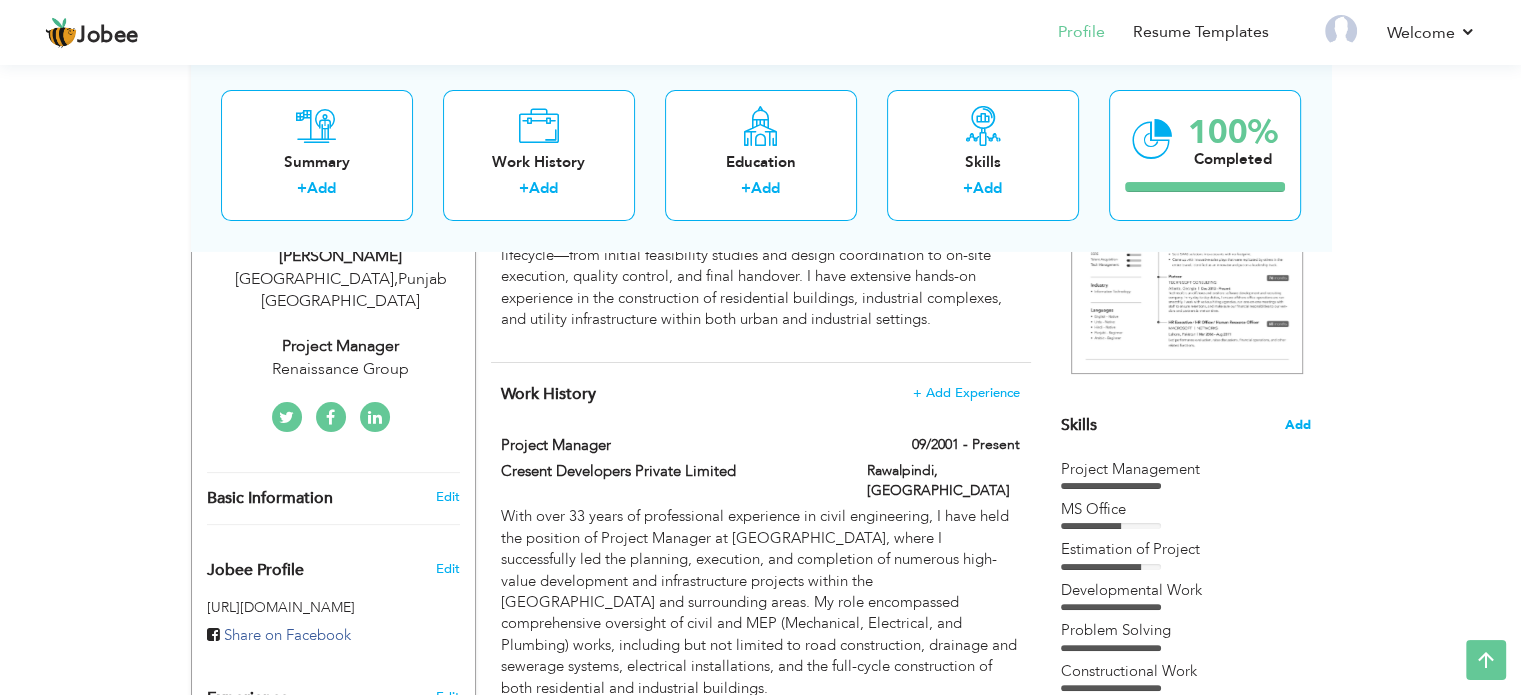 click on "Add" at bounding box center [1298, 425] 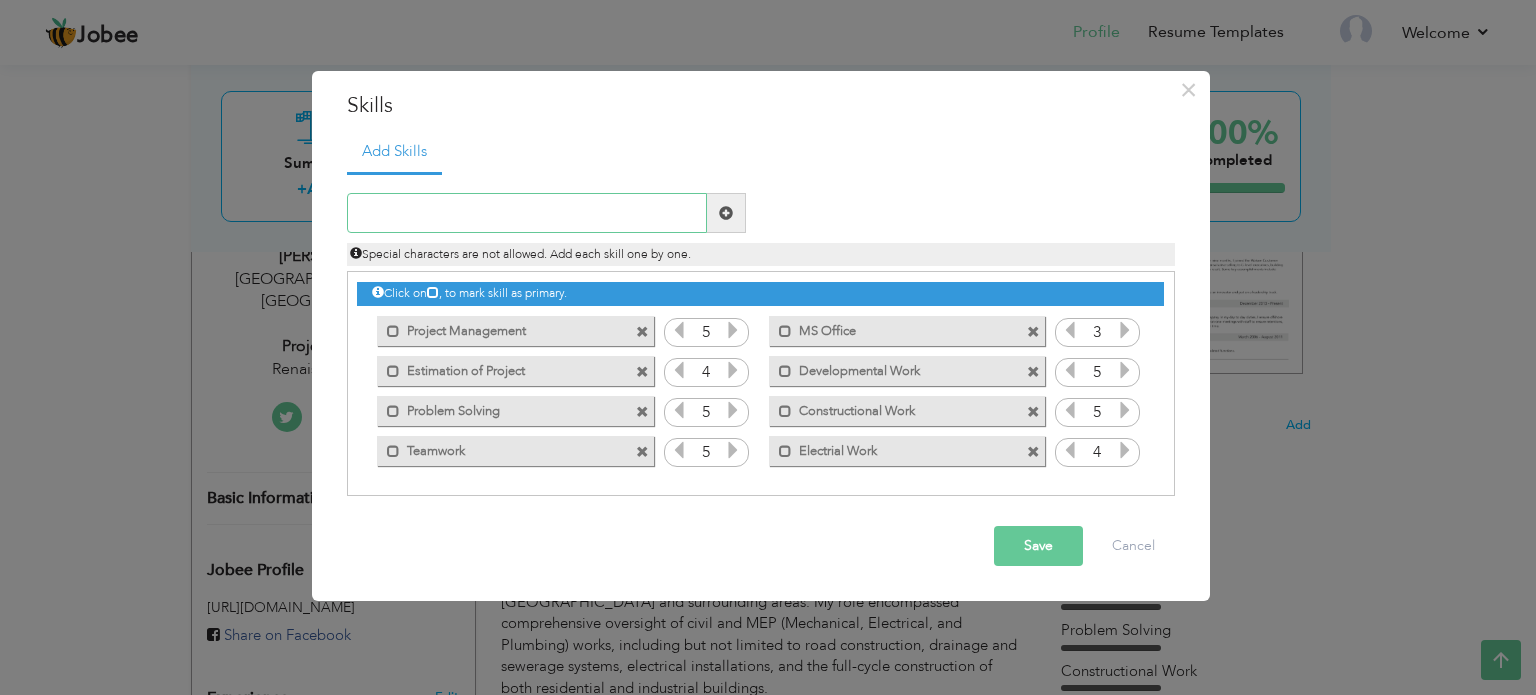 type on "T" 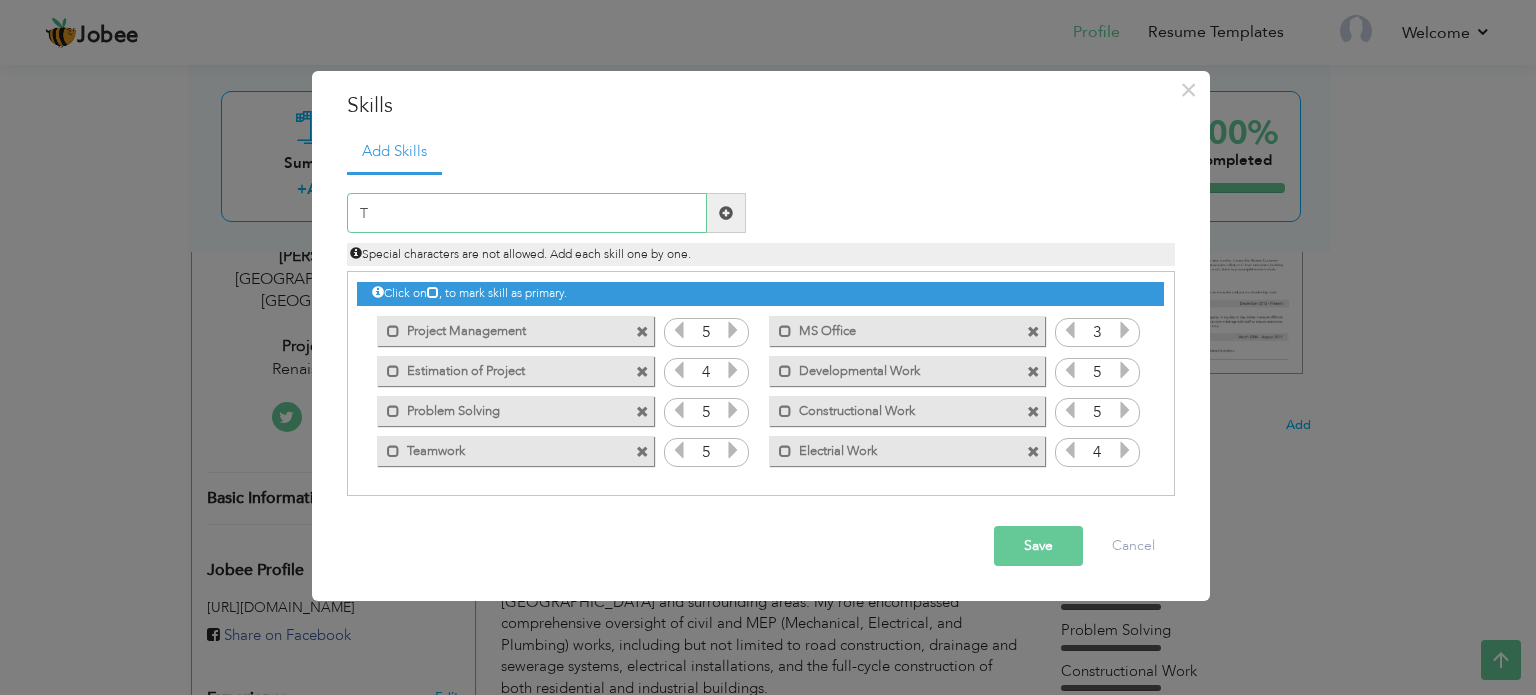 type 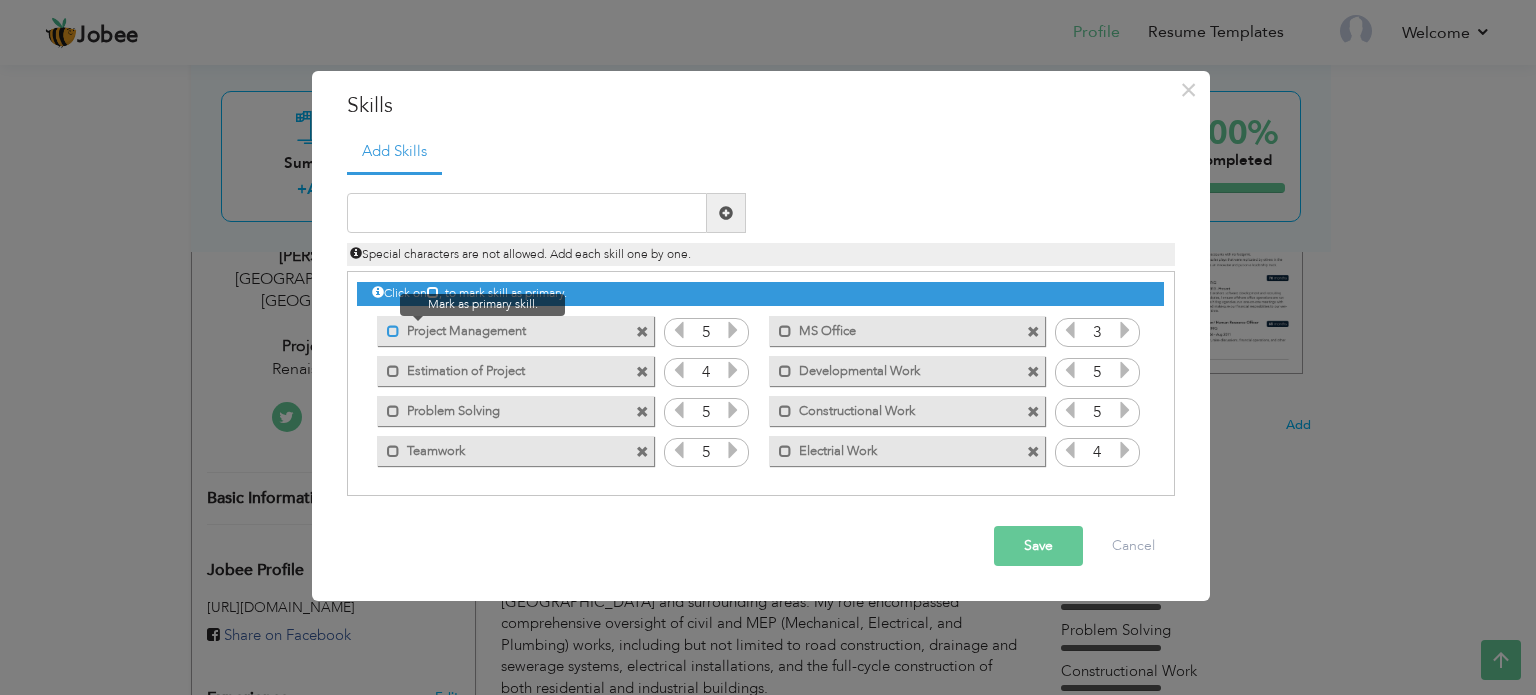 click at bounding box center [393, 331] 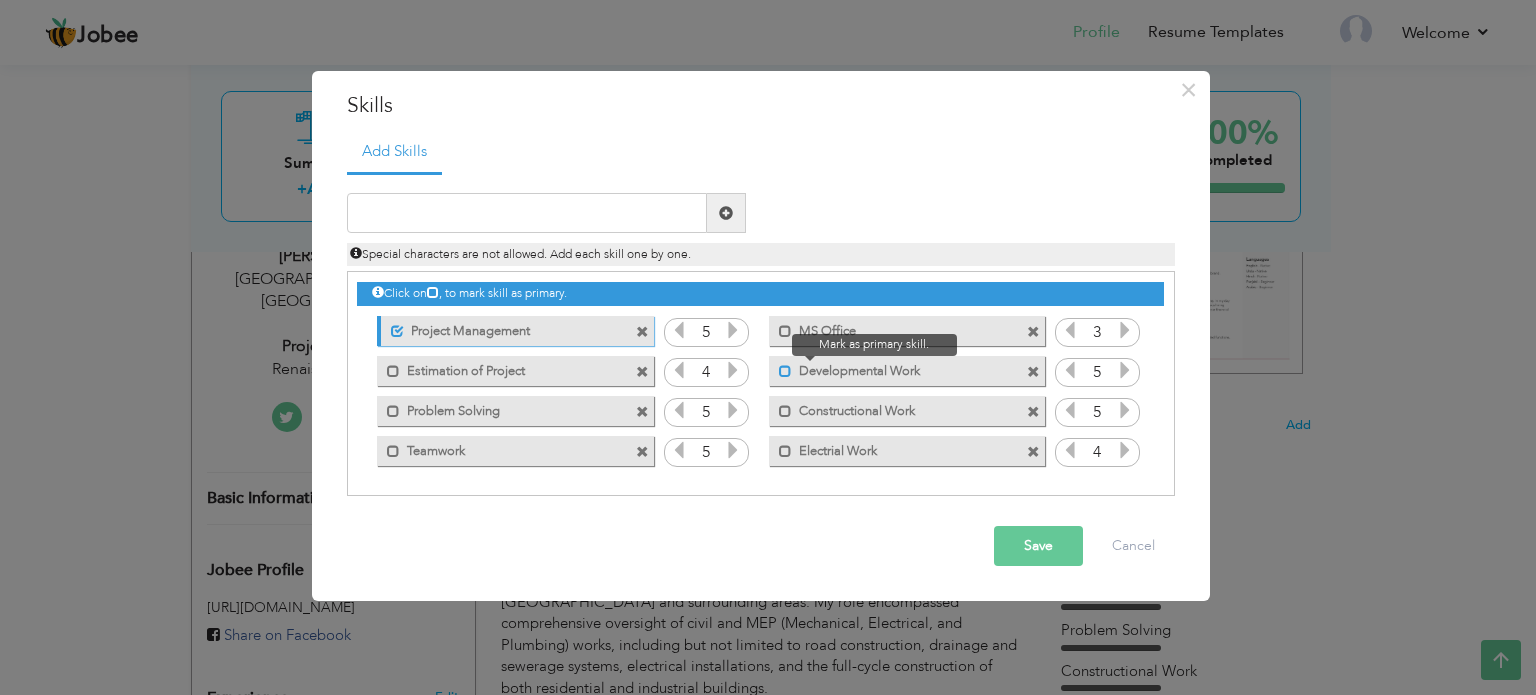 click at bounding box center (785, 371) 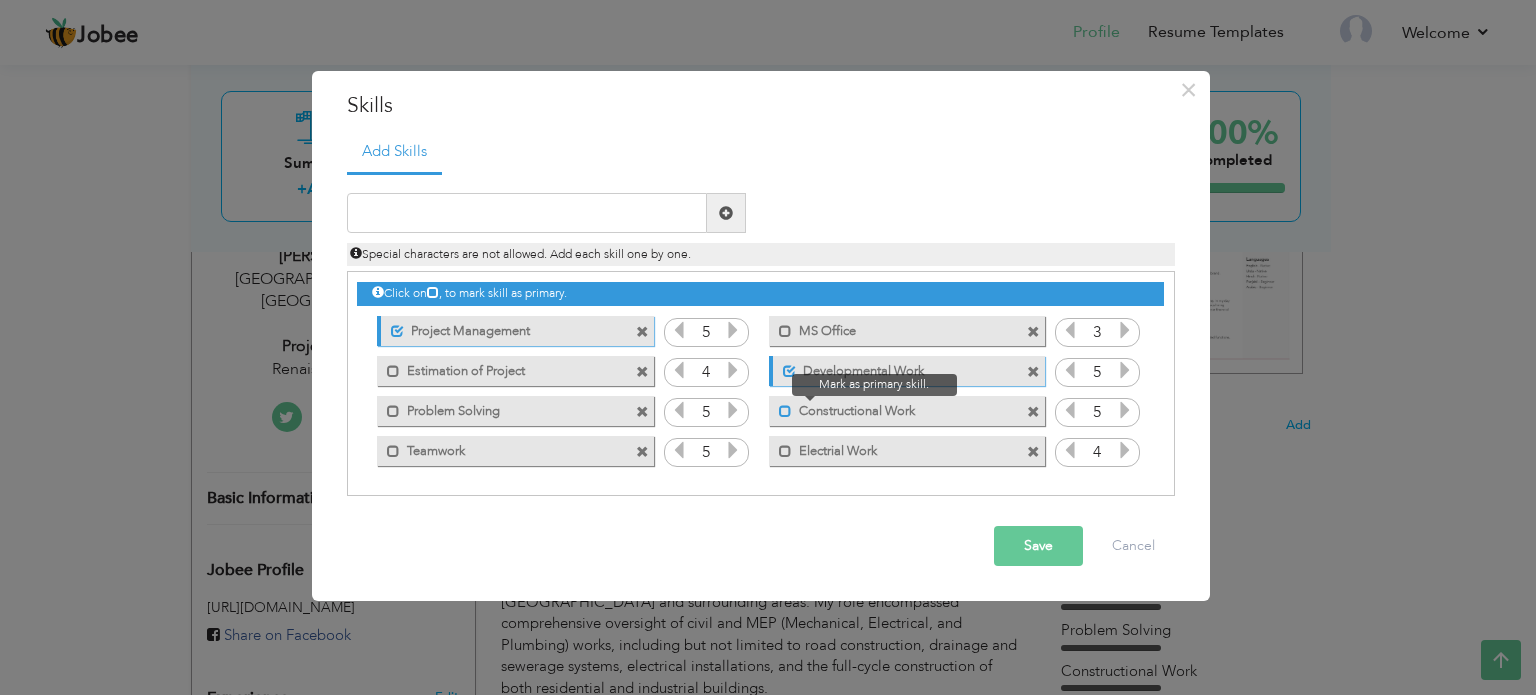 click at bounding box center [785, 411] 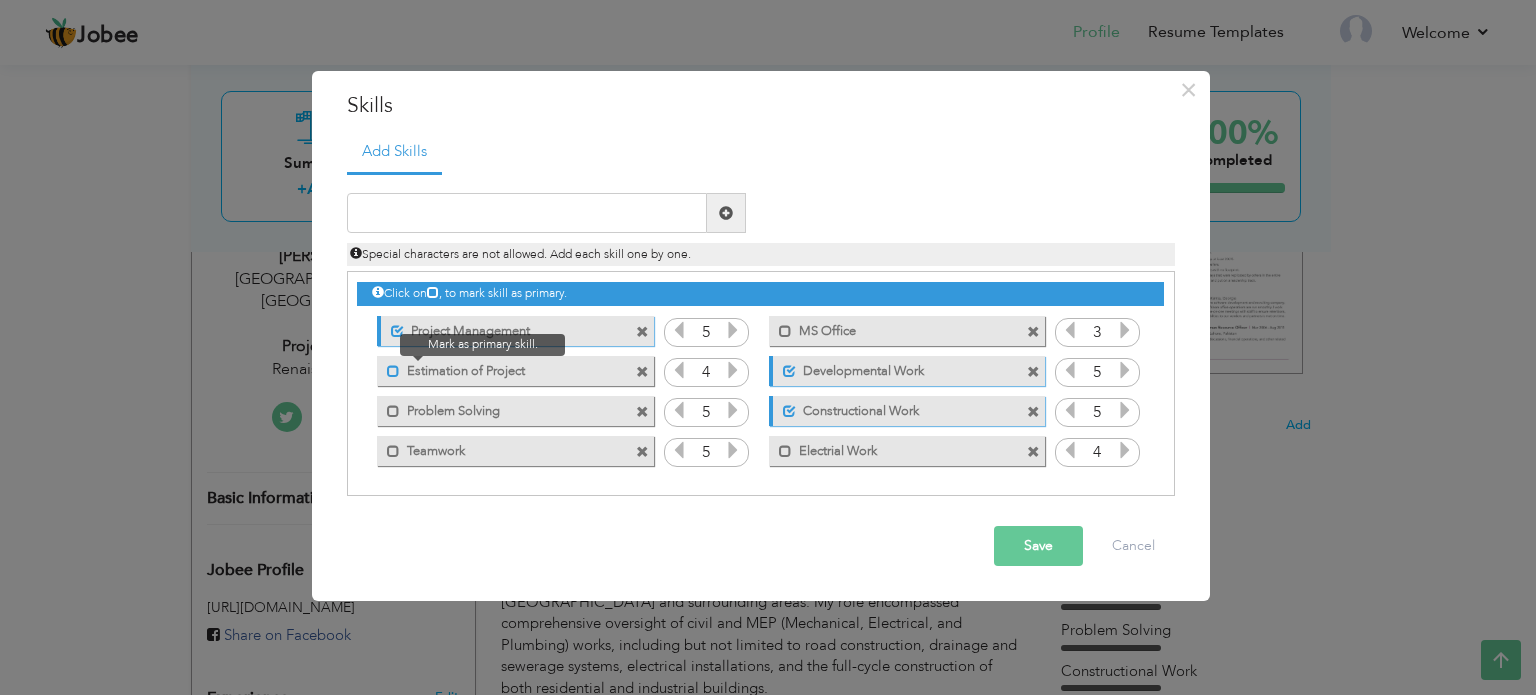 click at bounding box center [393, 371] 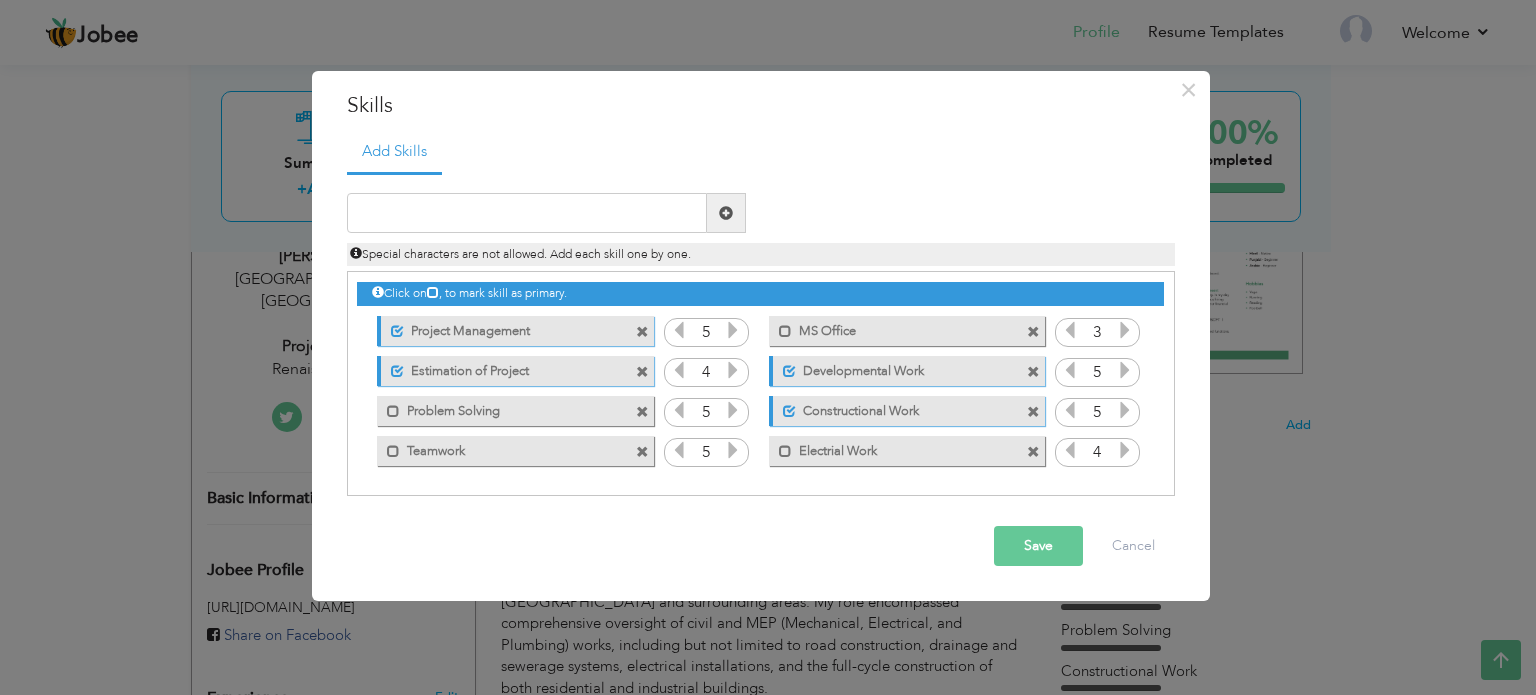 click on "Duplicate entry" at bounding box center (761, 334) 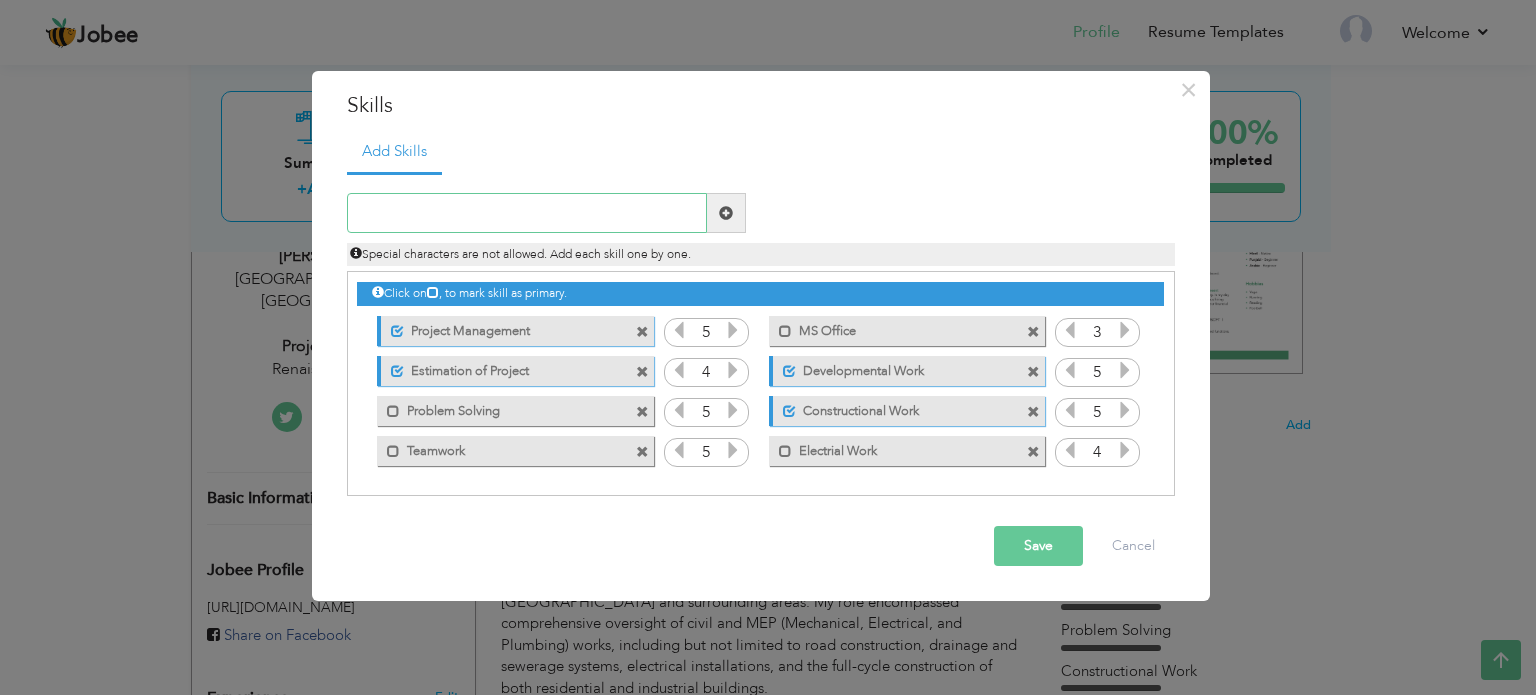 click at bounding box center [527, 213] 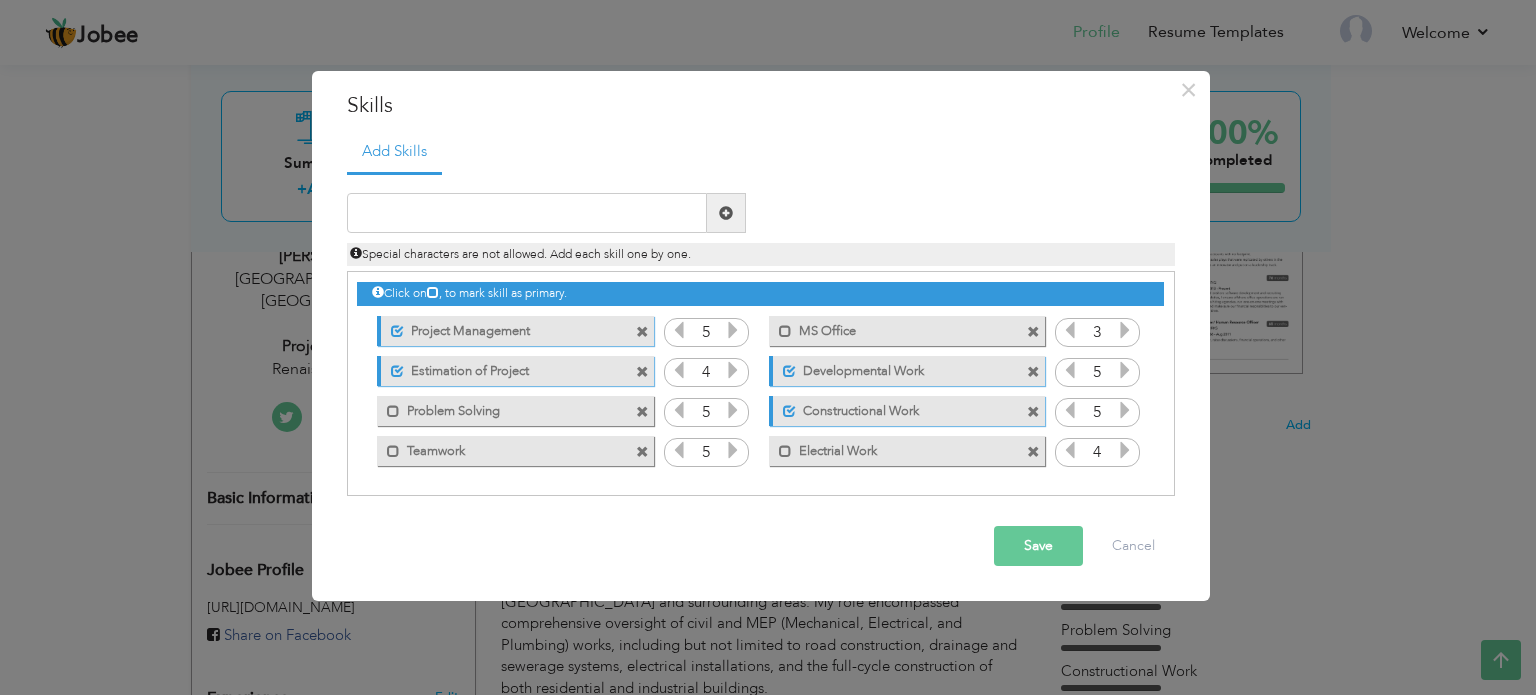 click on "Save" at bounding box center (1038, 546) 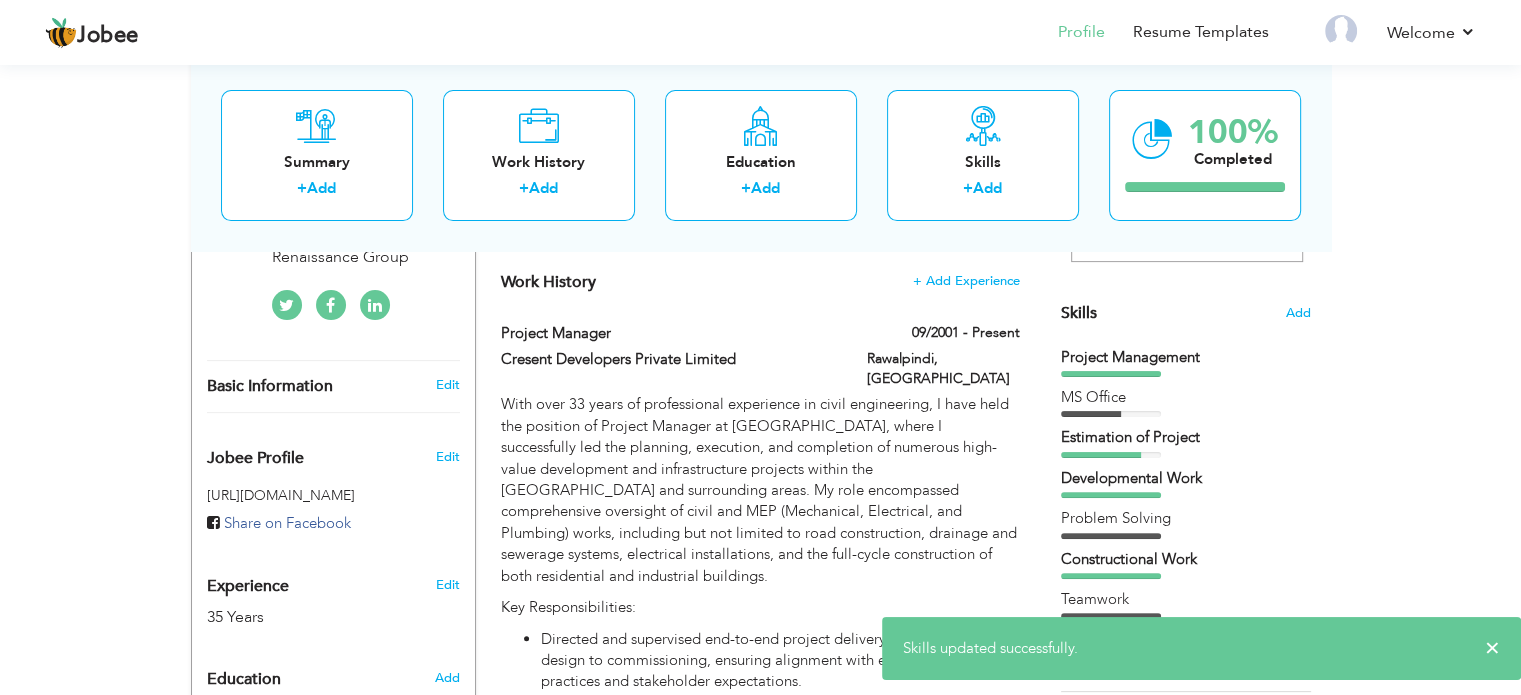 scroll, scrollTop: 460, scrollLeft: 0, axis: vertical 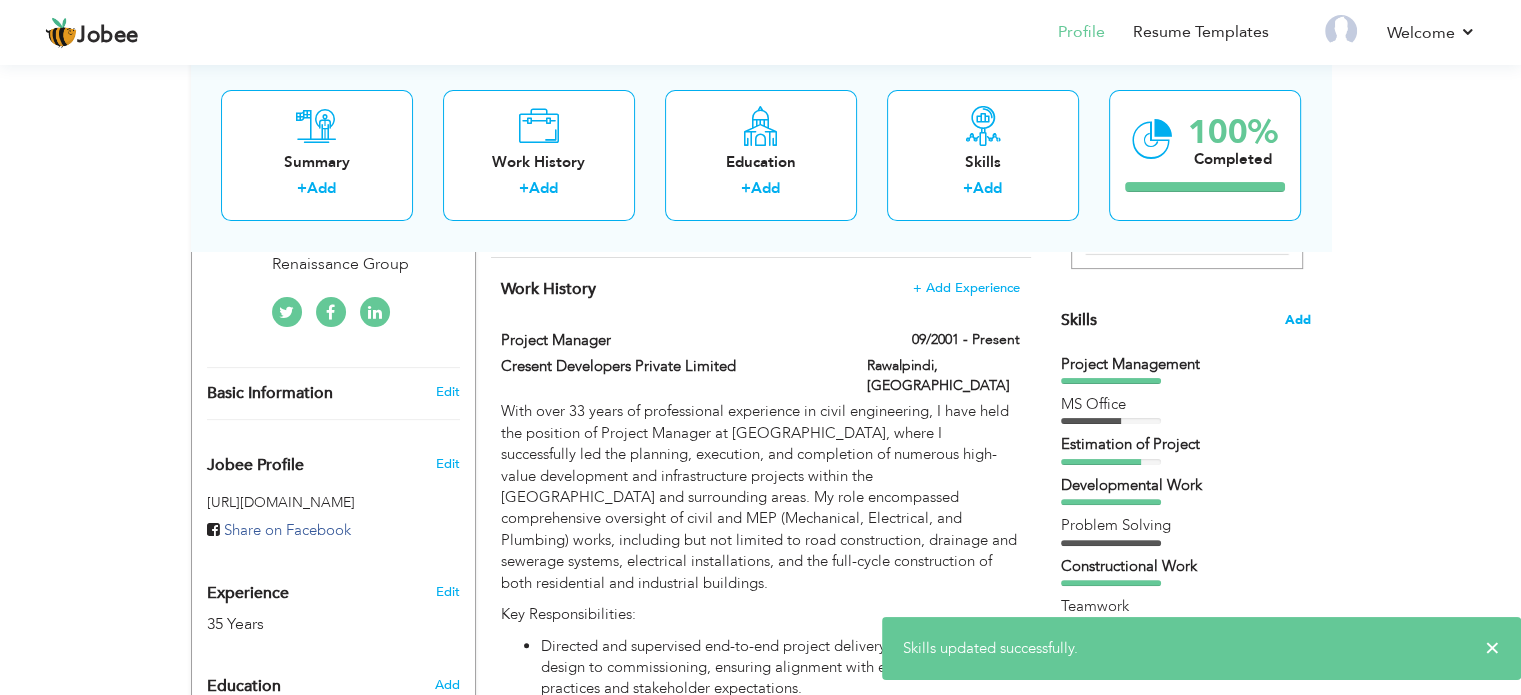 click on "Add" at bounding box center [1298, 320] 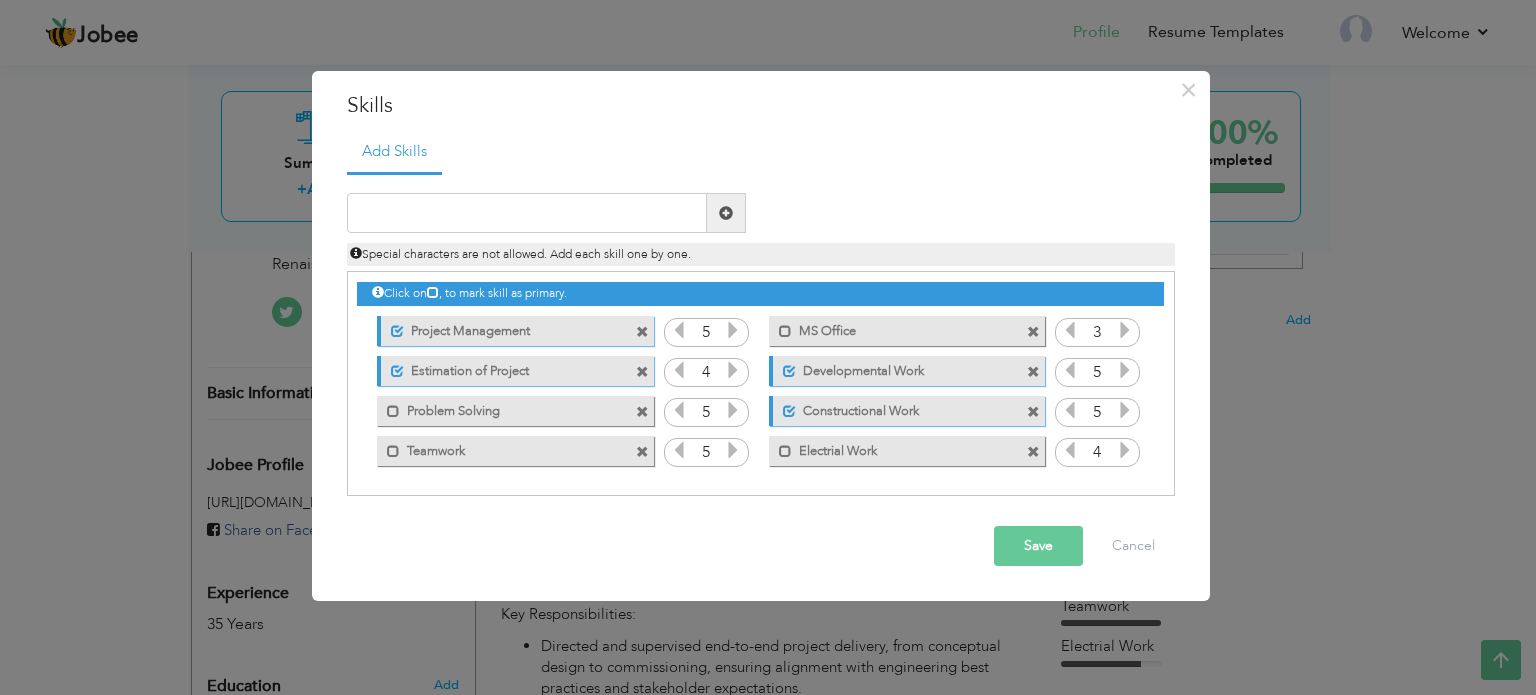 drag, startPoint x: 807, startPoint y: 404, endPoint x: 446, endPoint y: 391, distance: 361.234 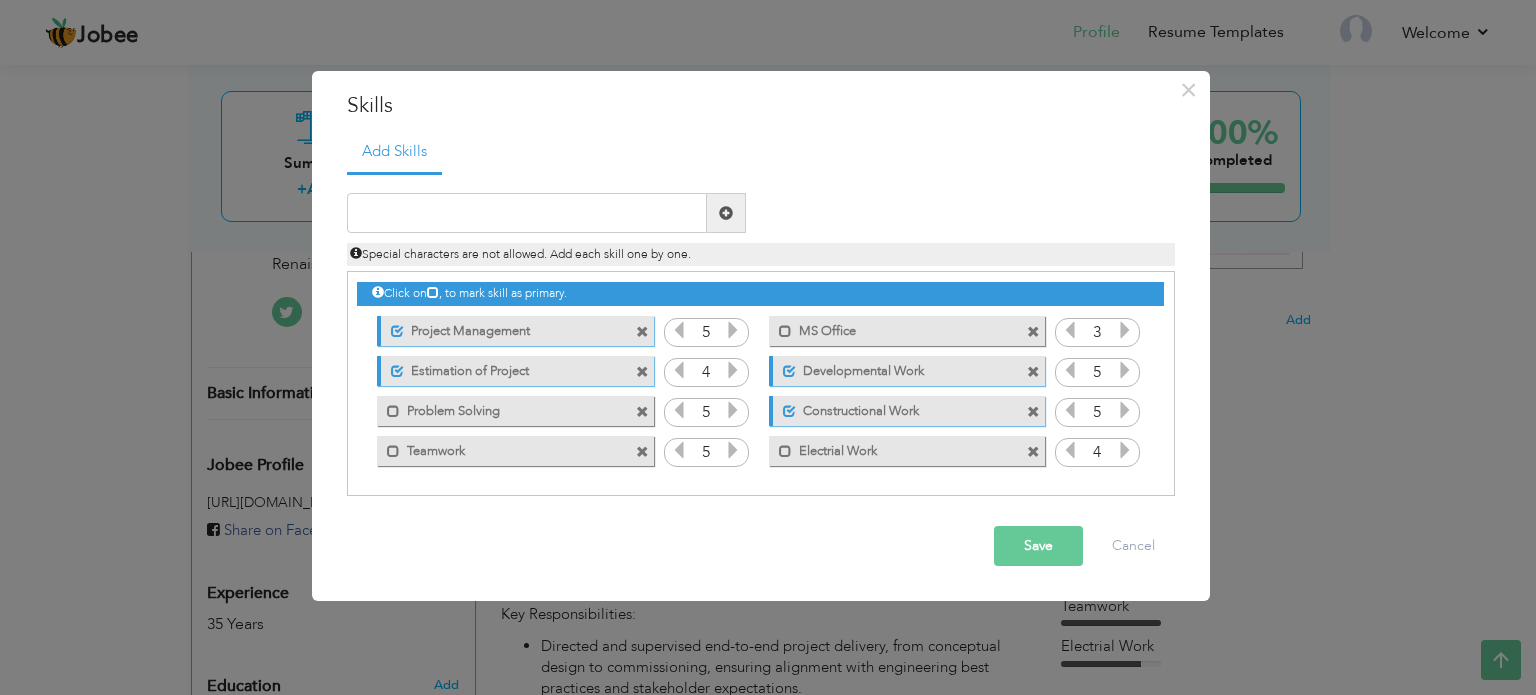 click on "Save" at bounding box center [1038, 546] 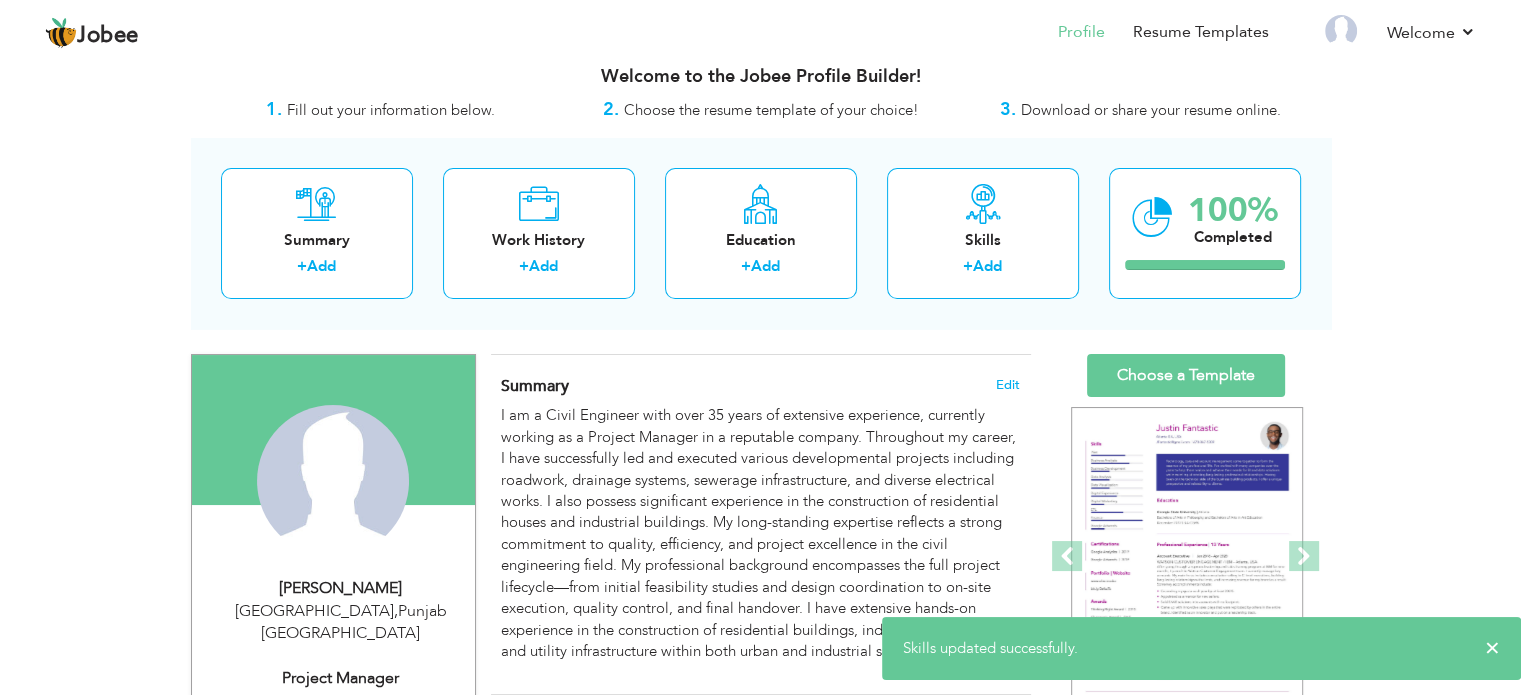scroll, scrollTop: 0, scrollLeft: 0, axis: both 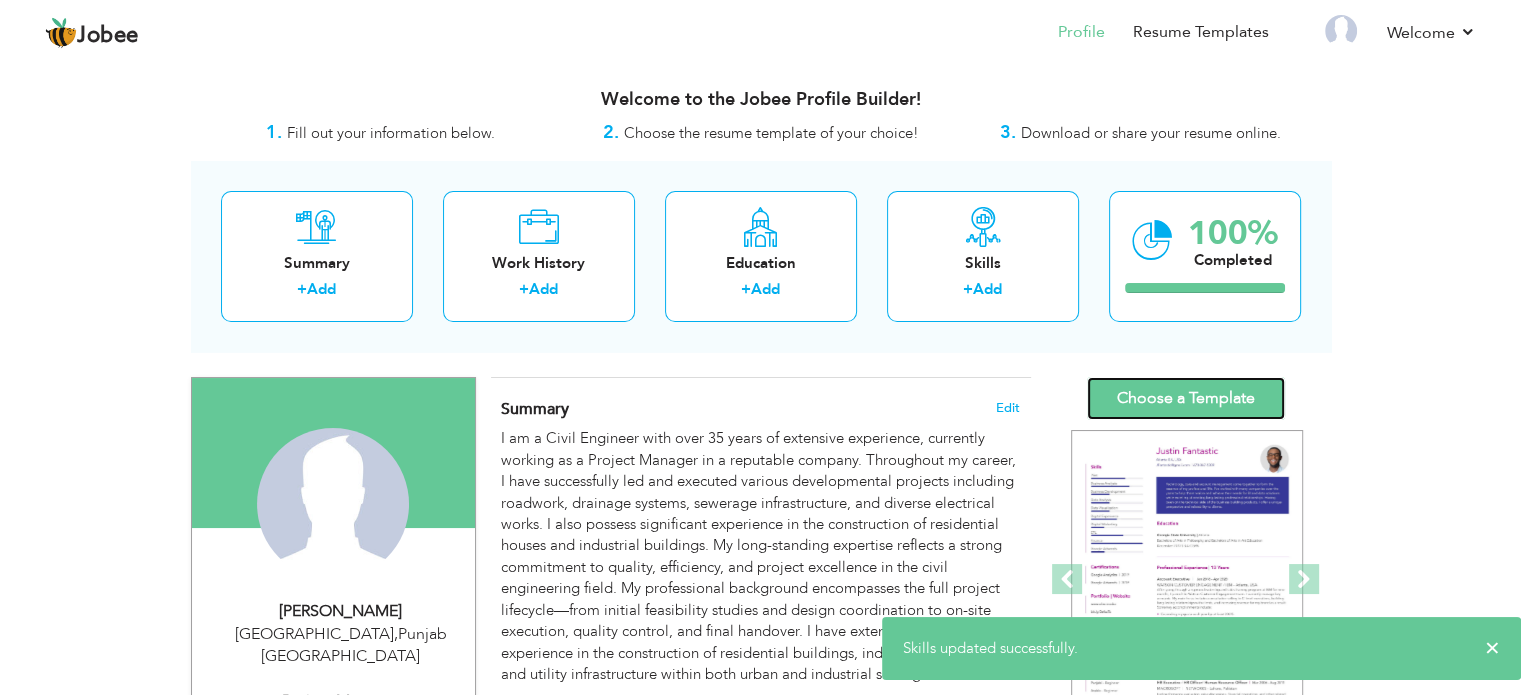 click on "Choose a Template" at bounding box center (1186, 398) 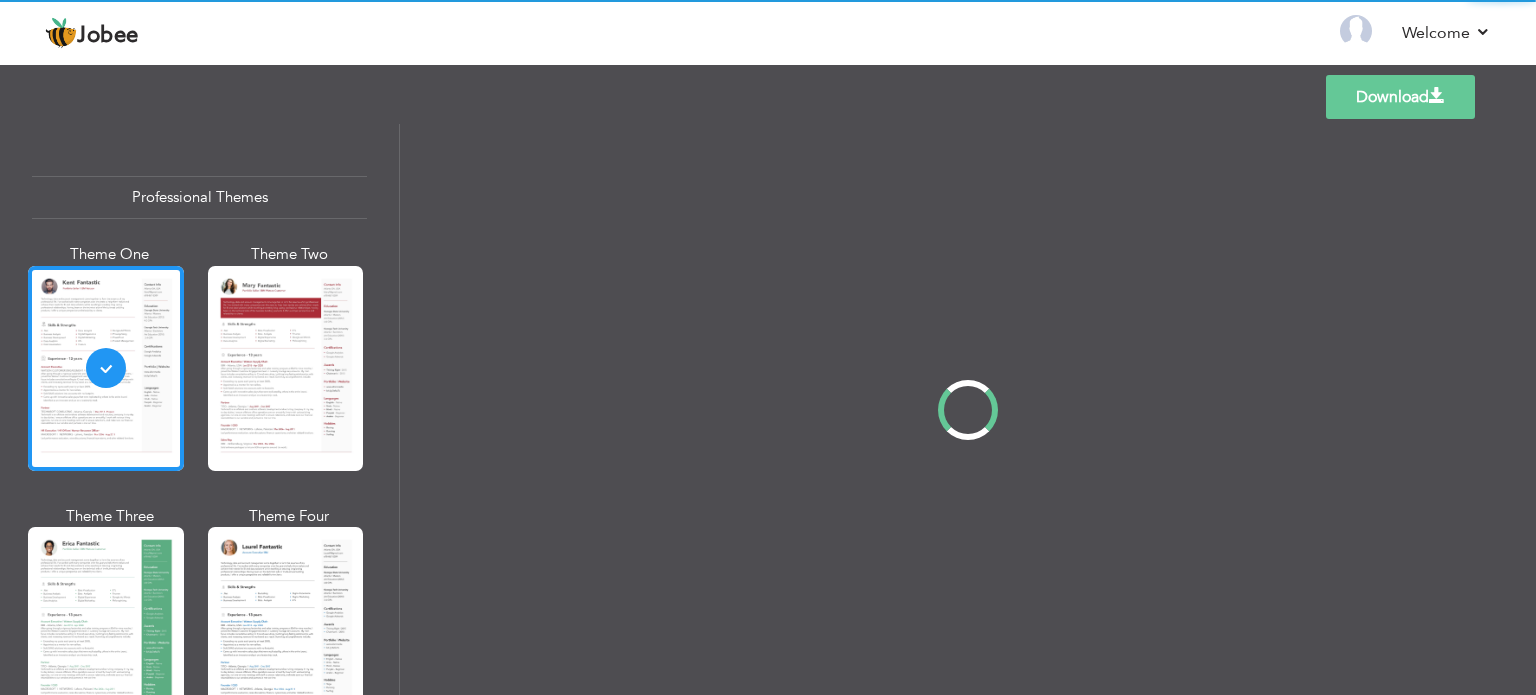 scroll, scrollTop: 0, scrollLeft: 0, axis: both 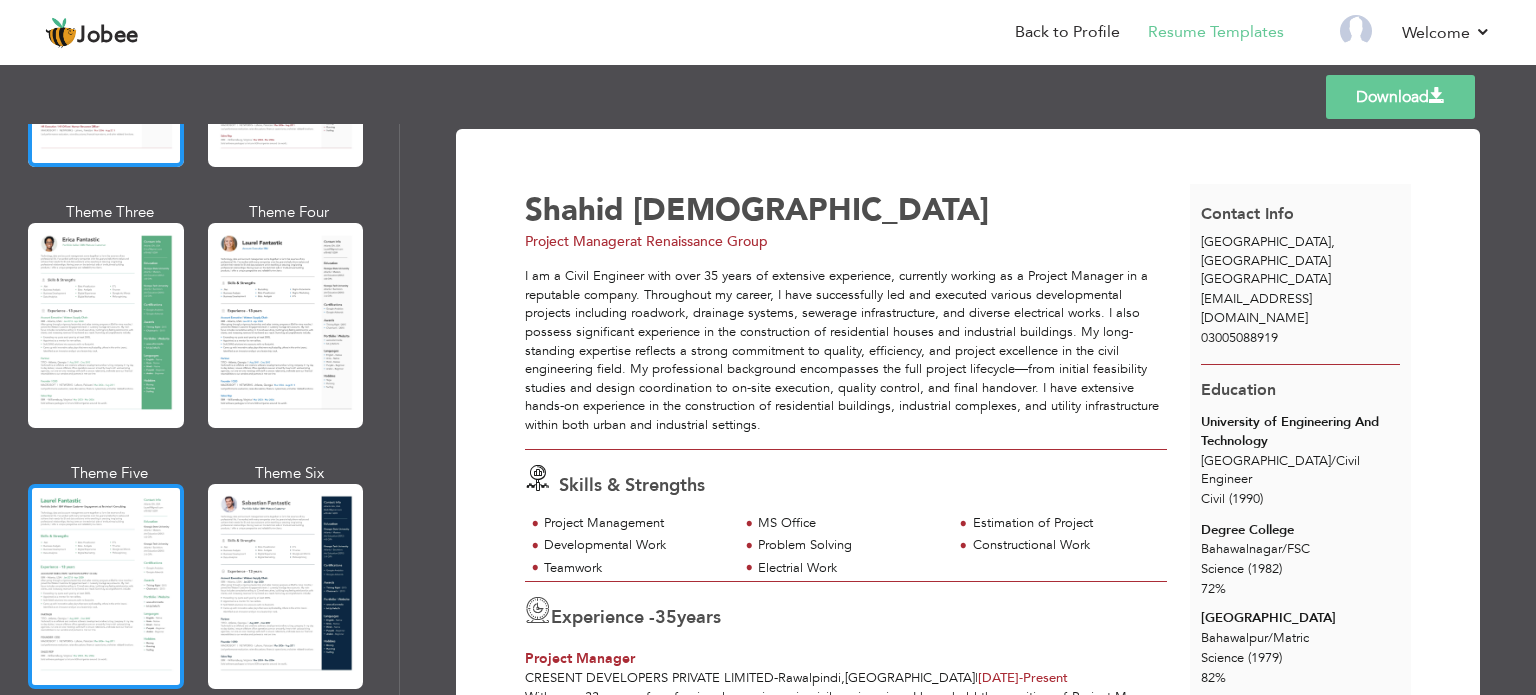 click at bounding box center (106, 586) 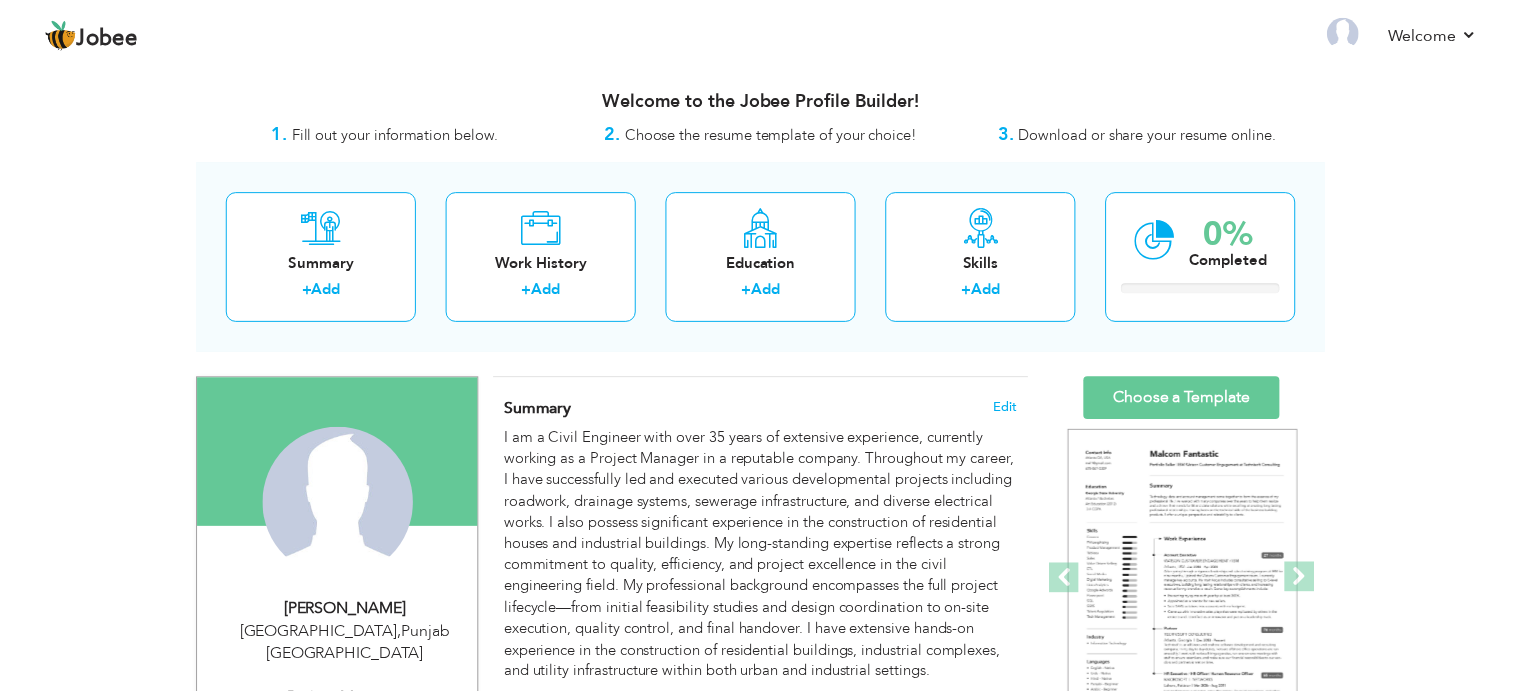 scroll, scrollTop: 0, scrollLeft: 0, axis: both 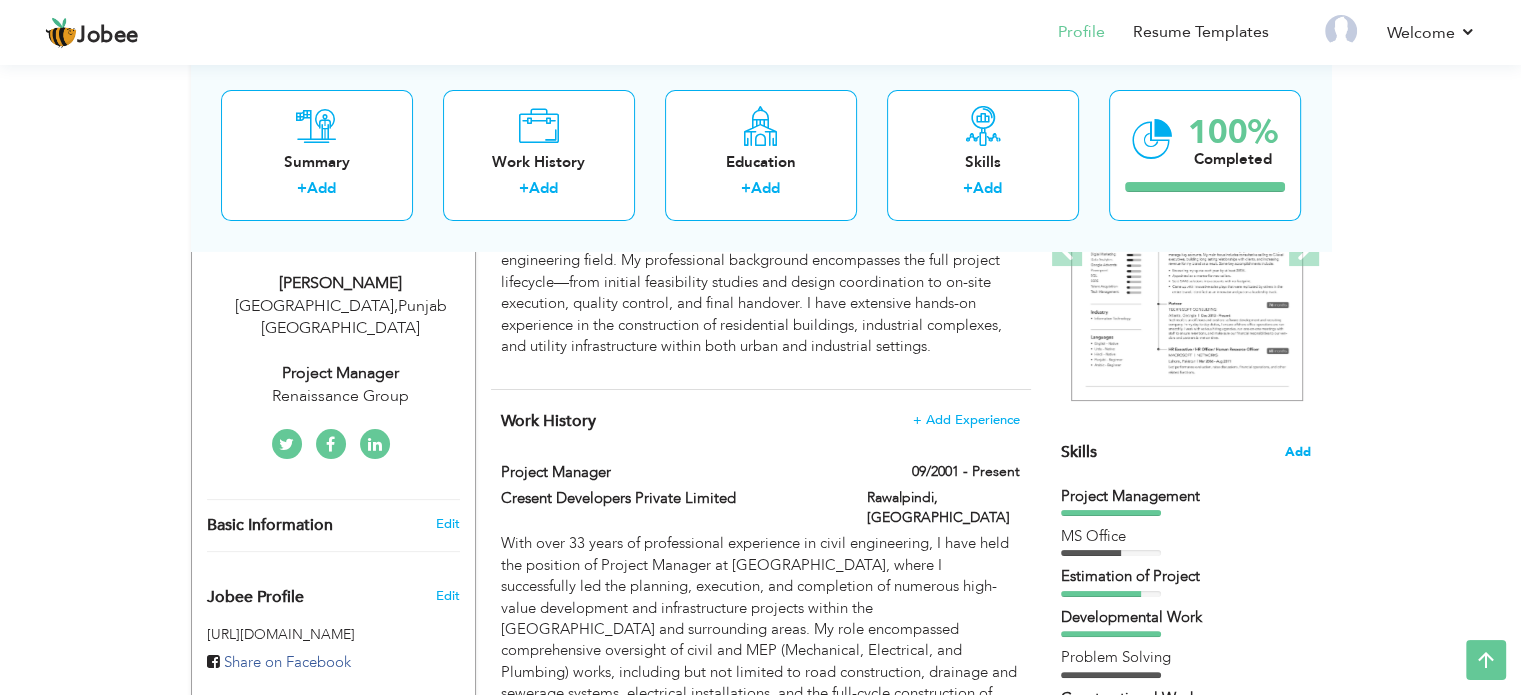 click on "Add" at bounding box center [1298, 452] 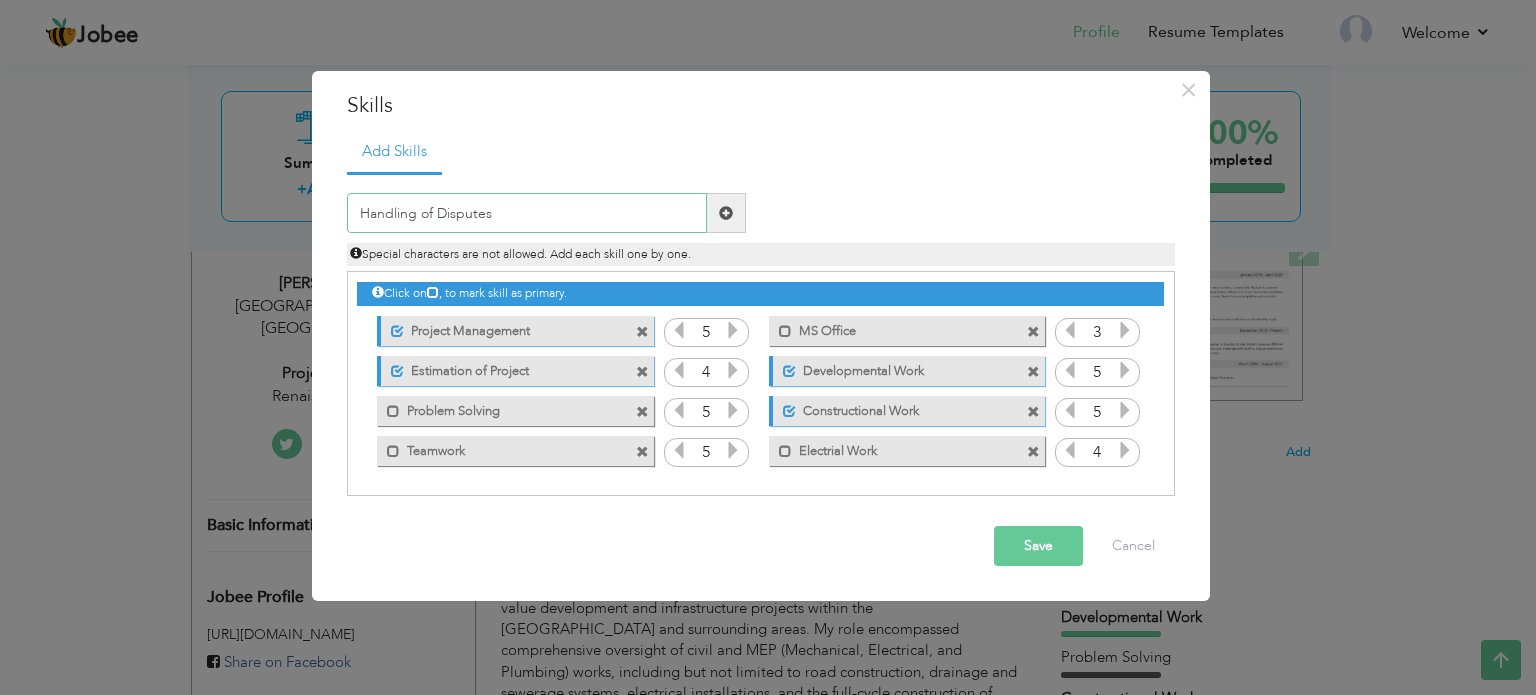type on "Handling of Disputes" 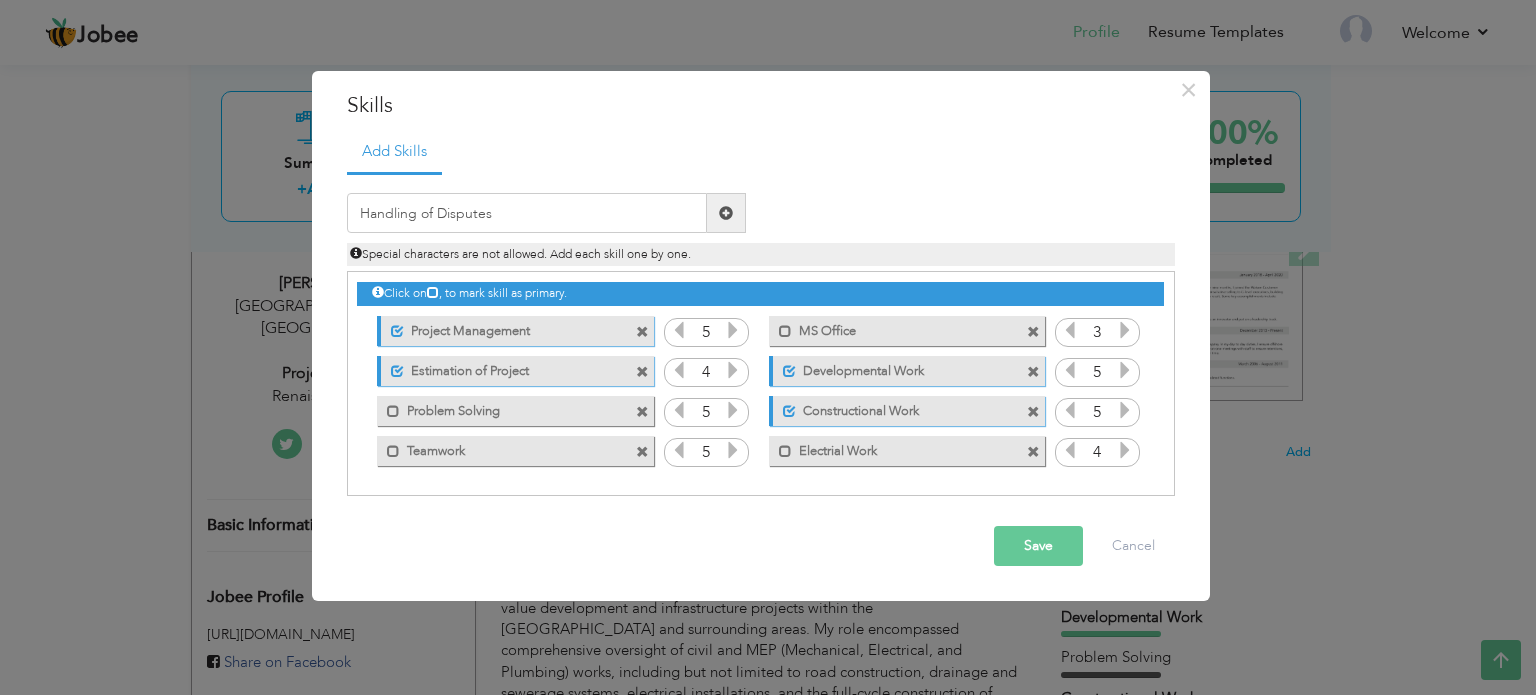 click at bounding box center (726, 213) 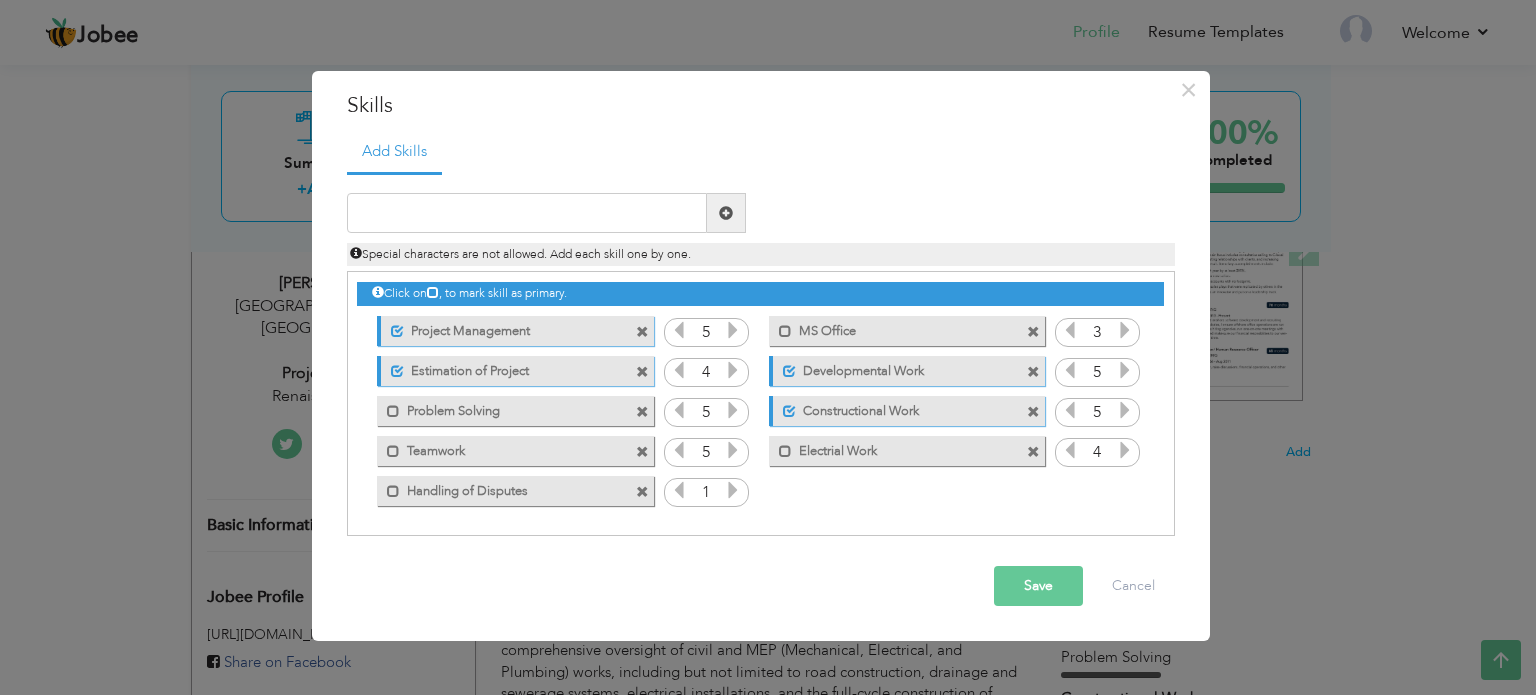 click on "1" at bounding box center [706, 493] 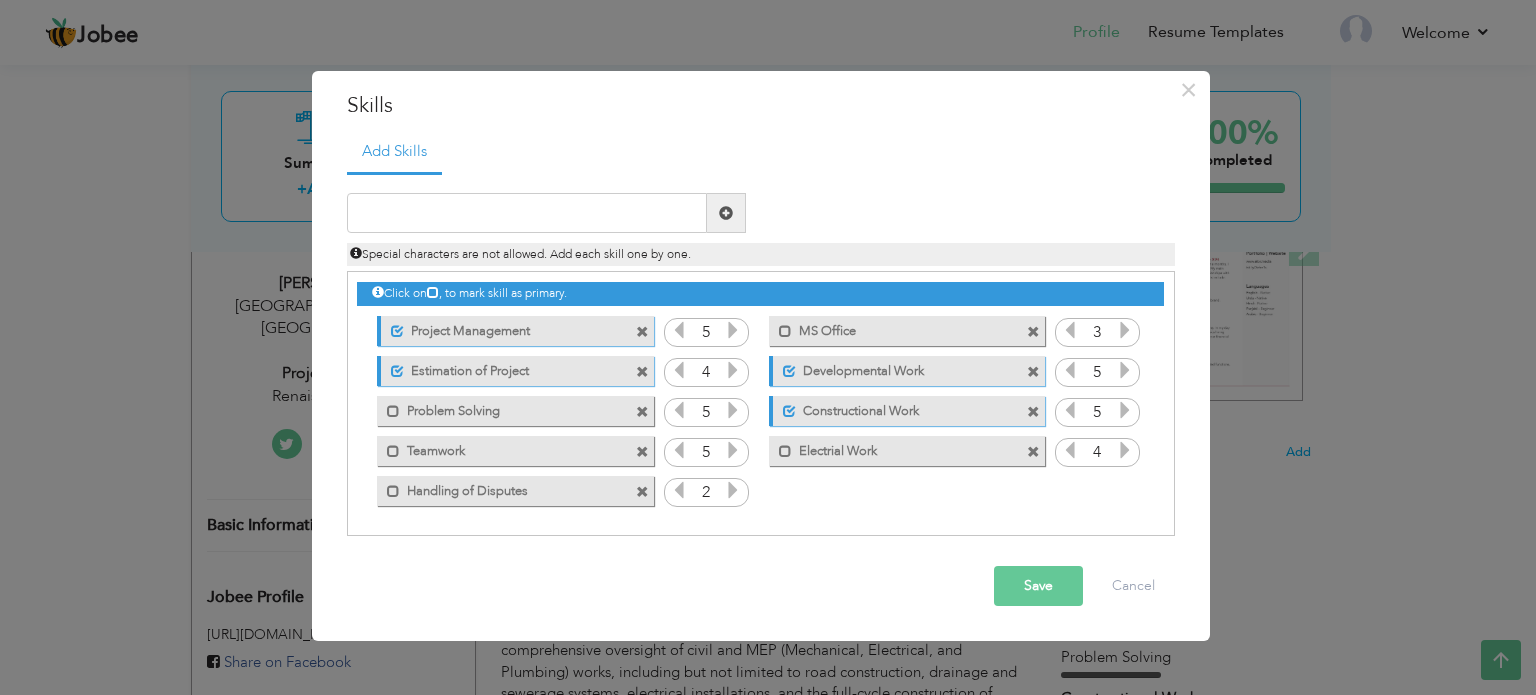 click at bounding box center (733, 490) 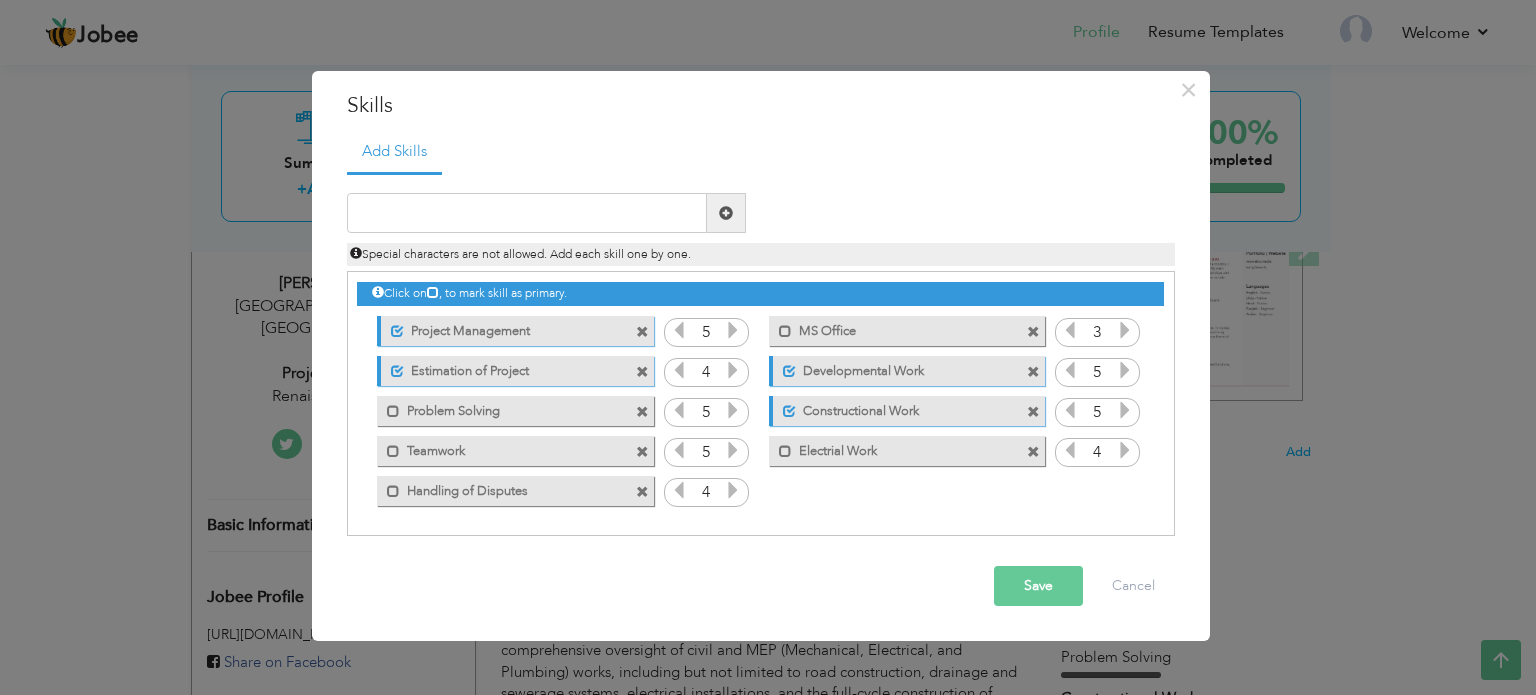 click at bounding box center (733, 490) 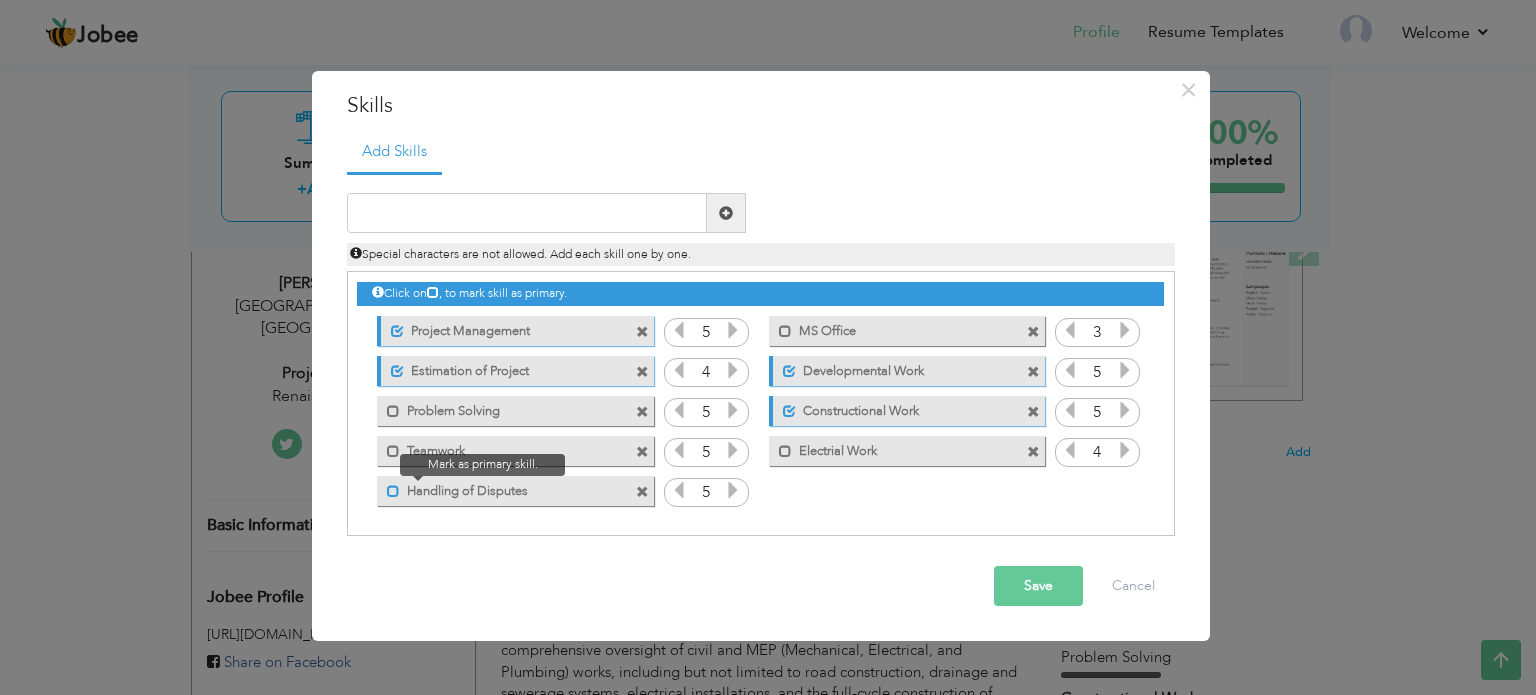 click at bounding box center [393, 491] 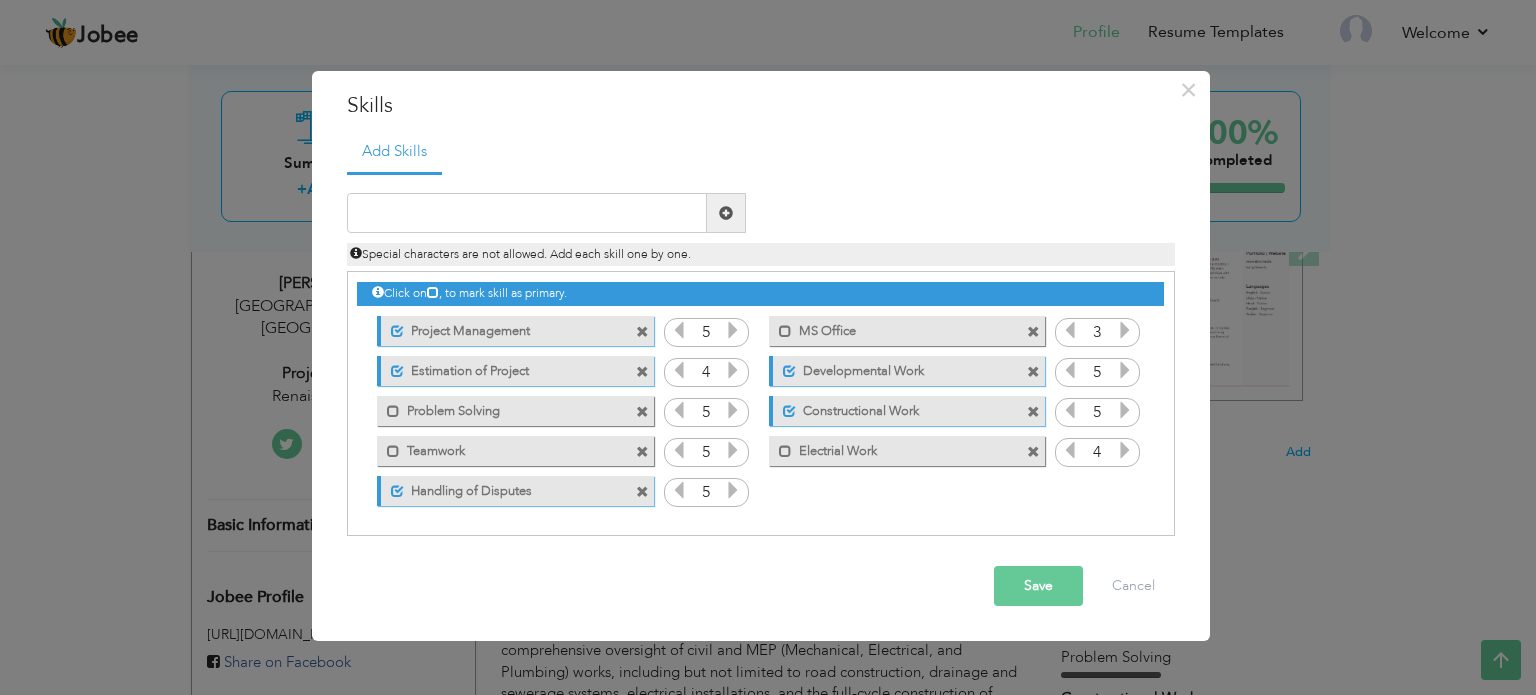 click on "Save" at bounding box center (1038, 586) 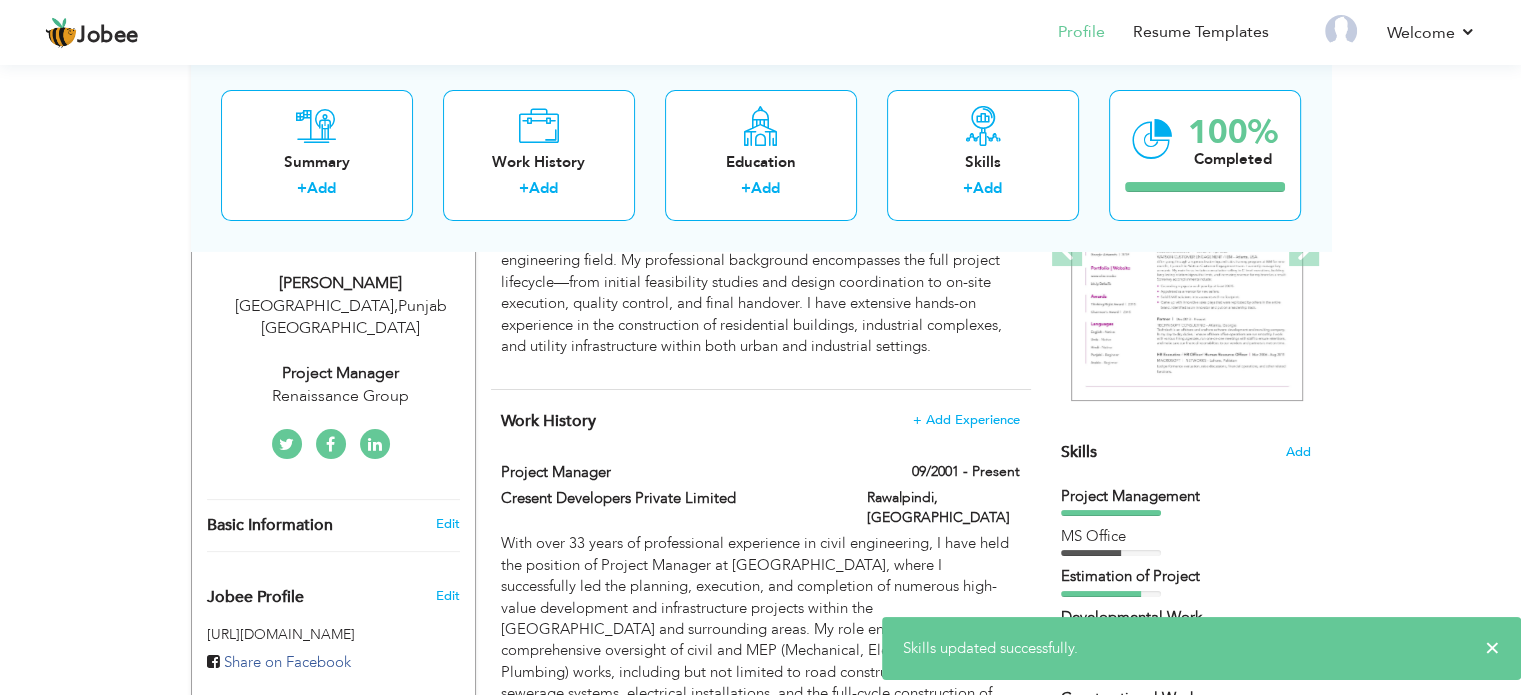 scroll, scrollTop: 0, scrollLeft: 0, axis: both 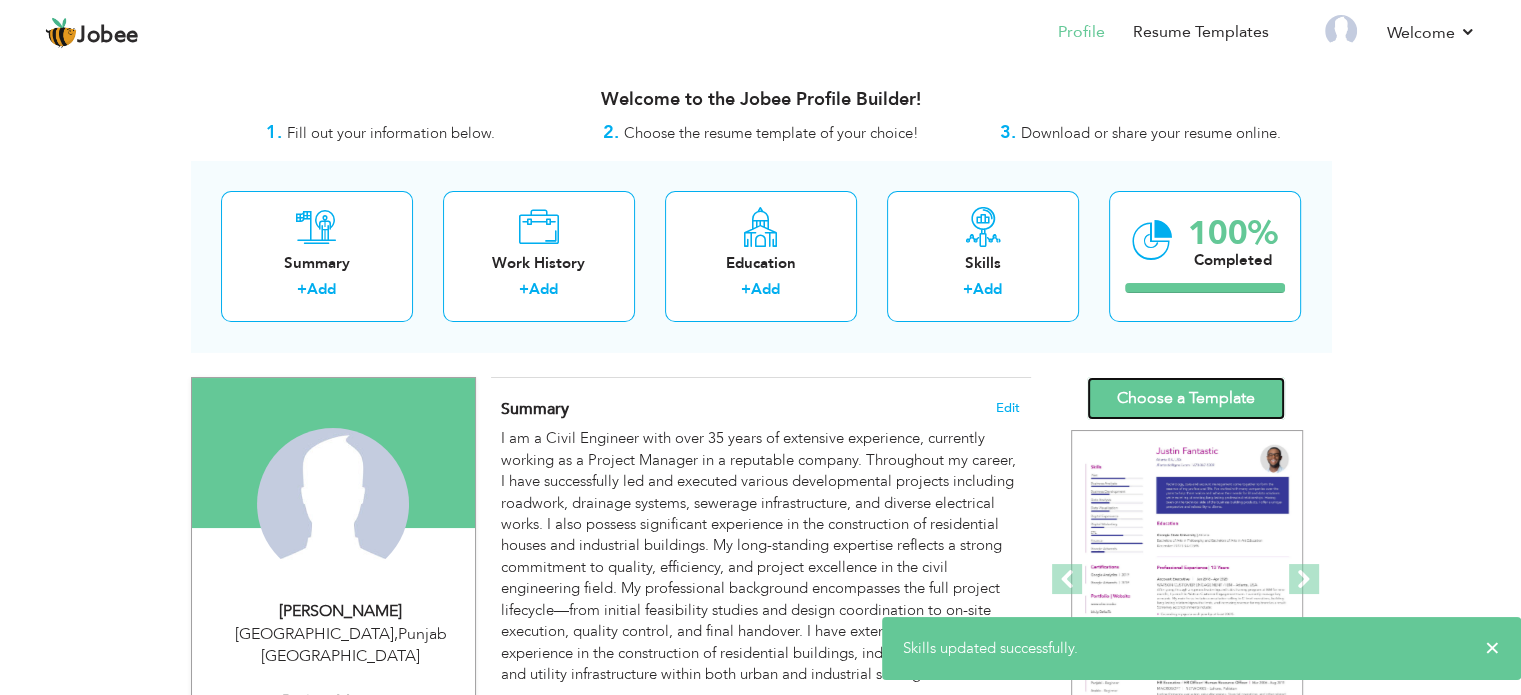 click on "Choose a Template" at bounding box center (1186, 398) 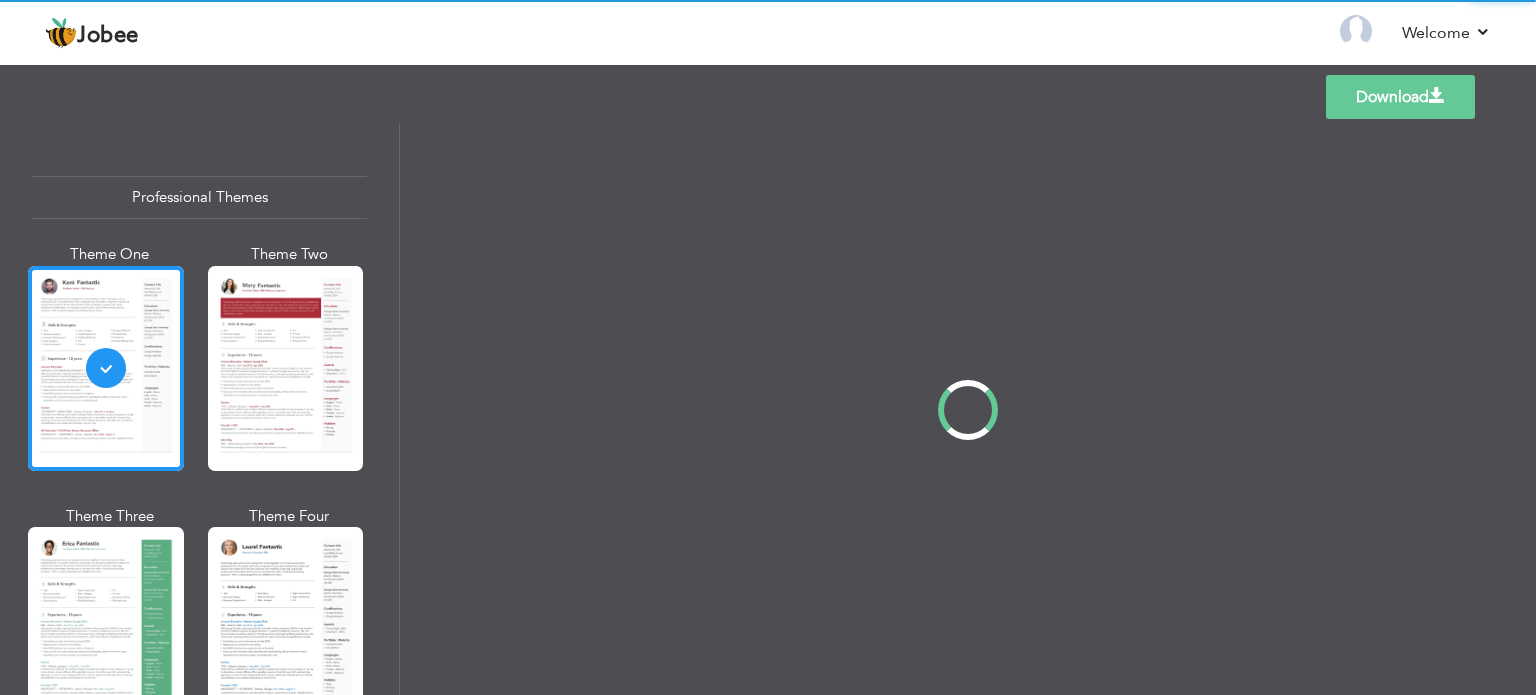 scroll, scrollTop: 0, scrollLeft: 0, axis: both 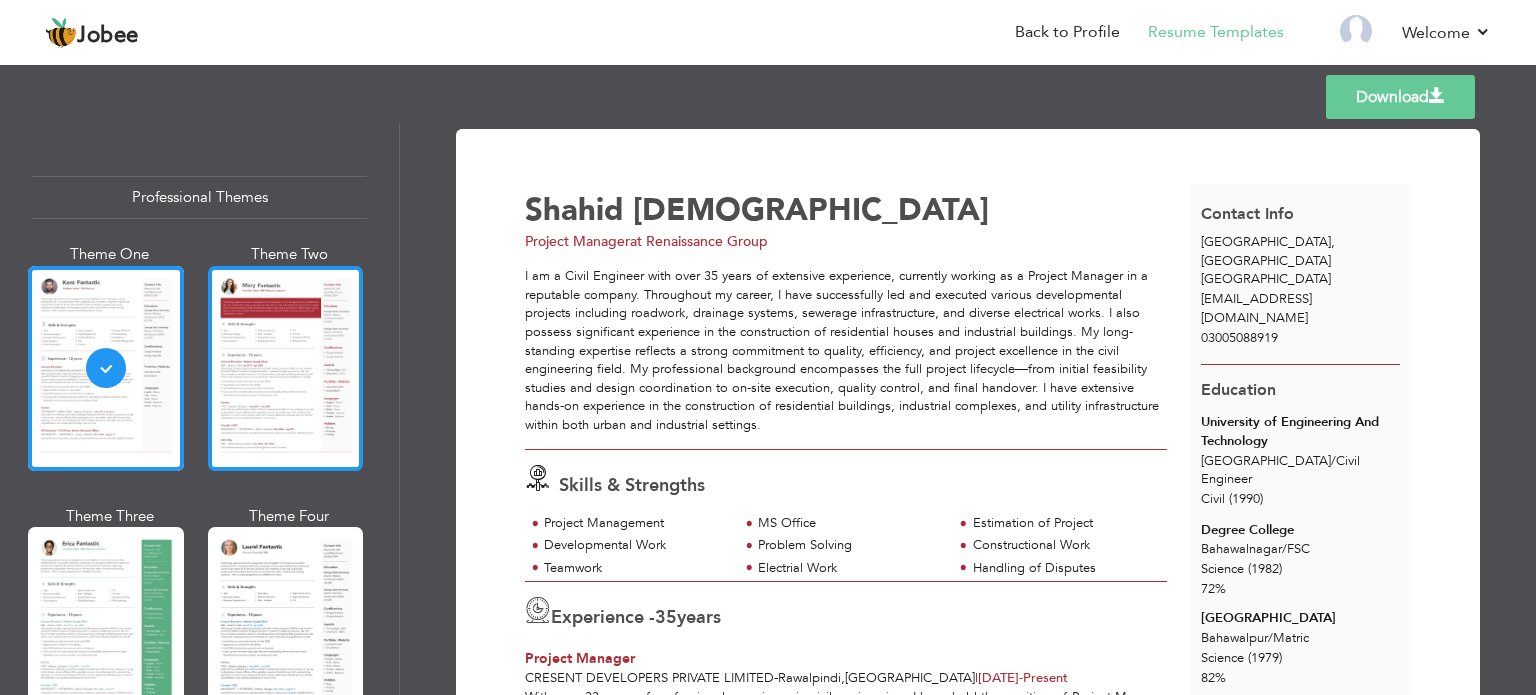 click at bounding box center [286, 368] 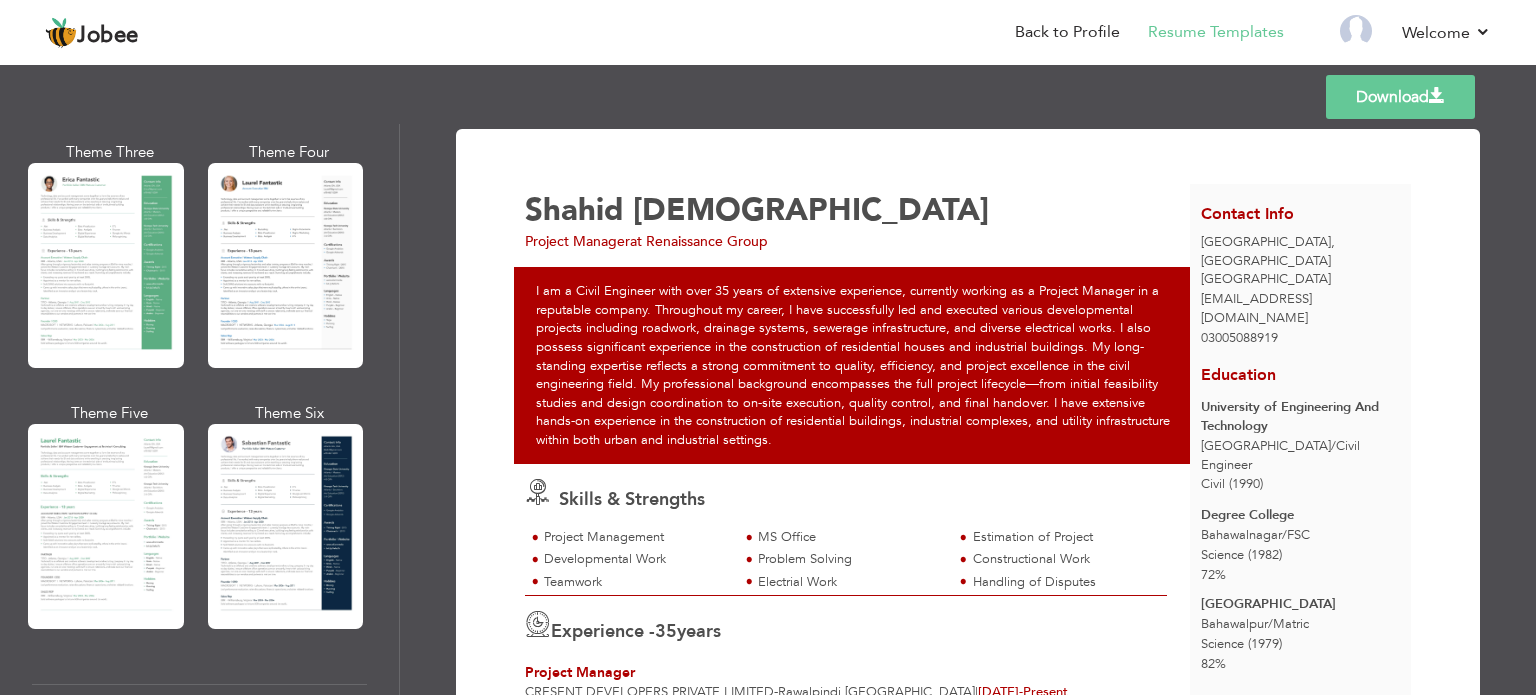 scroll, scrollTop: 396, scrollLeft: 0, axis: vertical 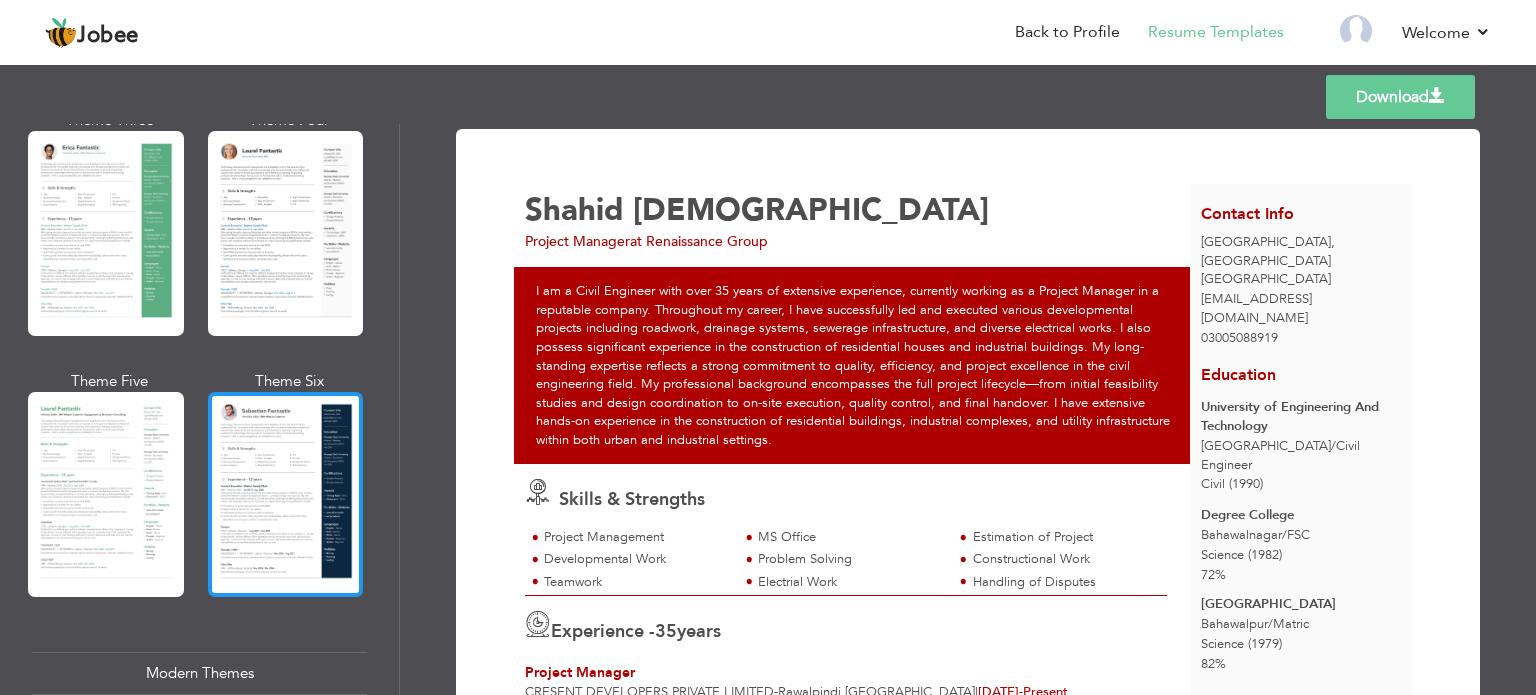 click at bounding box center (286, 494) 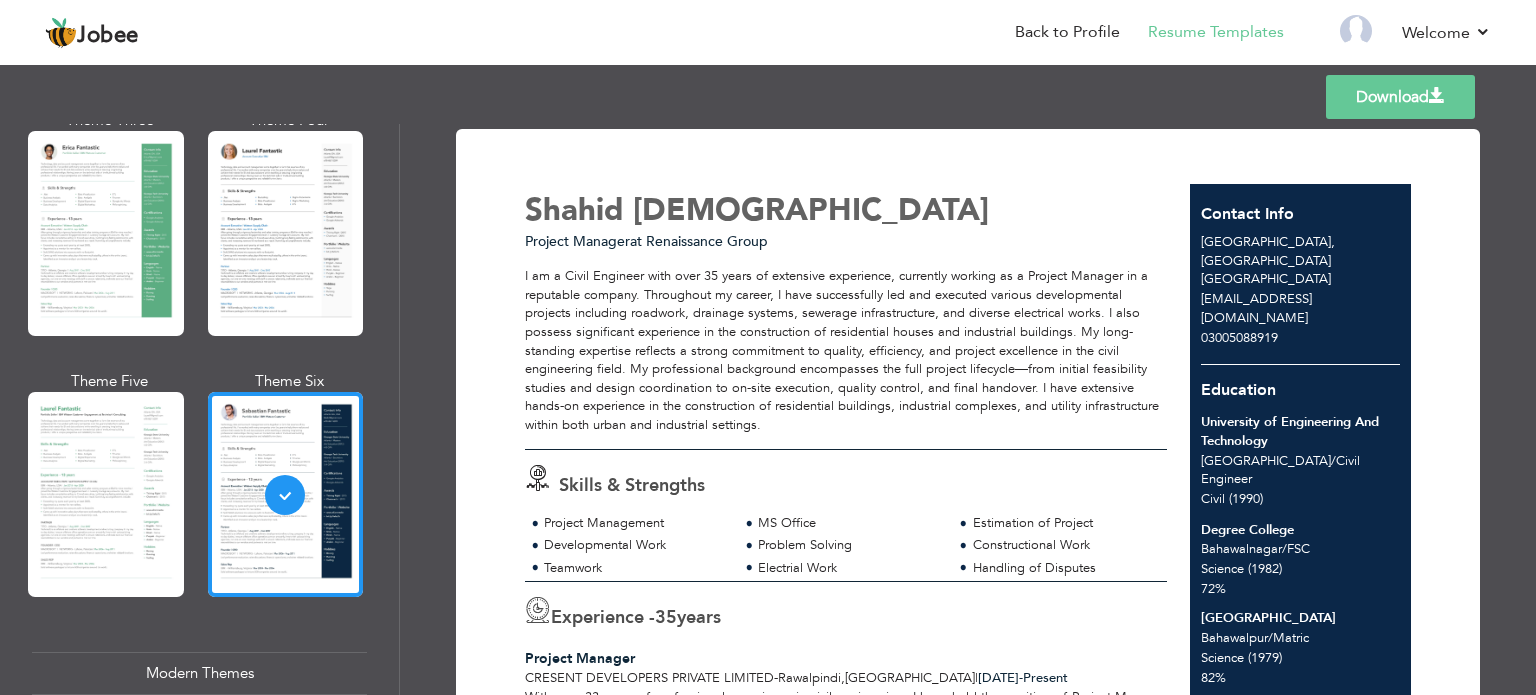 click at bounding box center (106, 494) 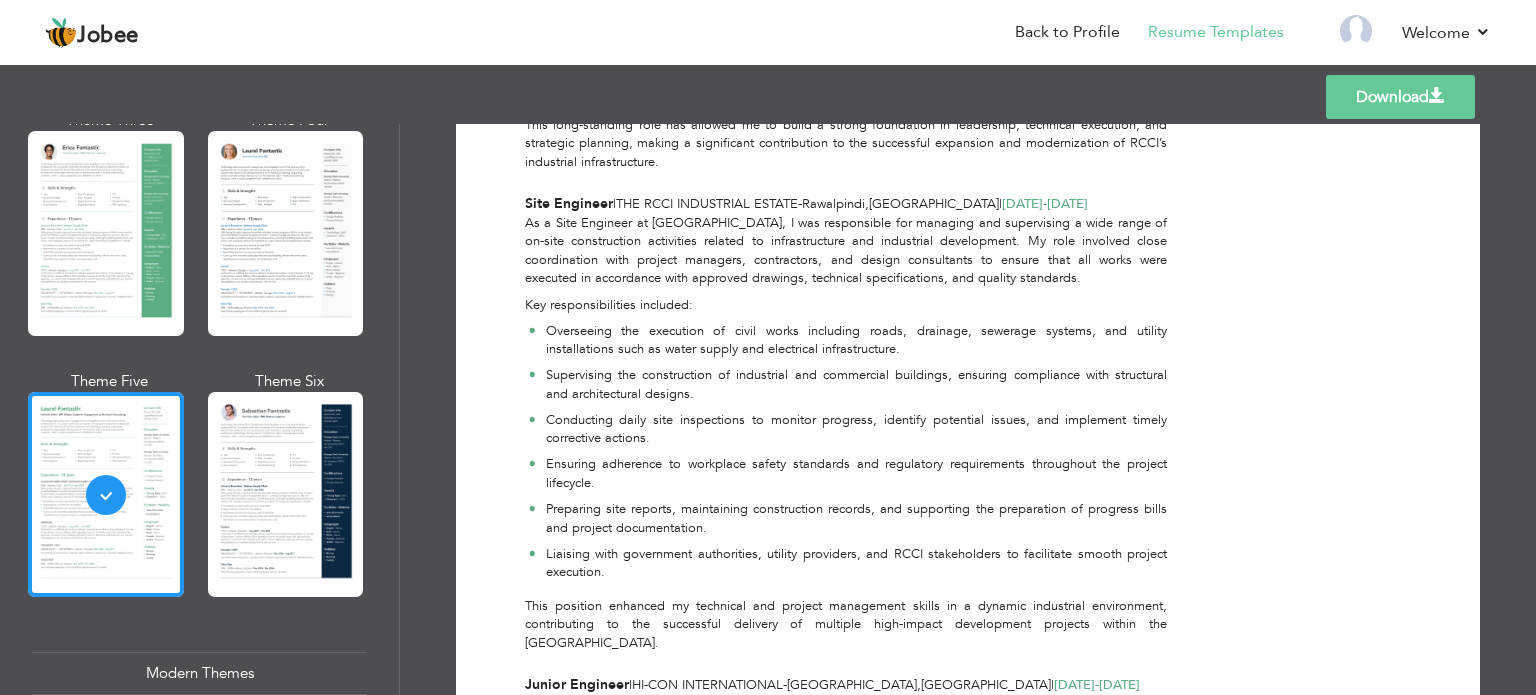 scroll, scrollTop: 1020, scrollLeft: 0, axis: vertical 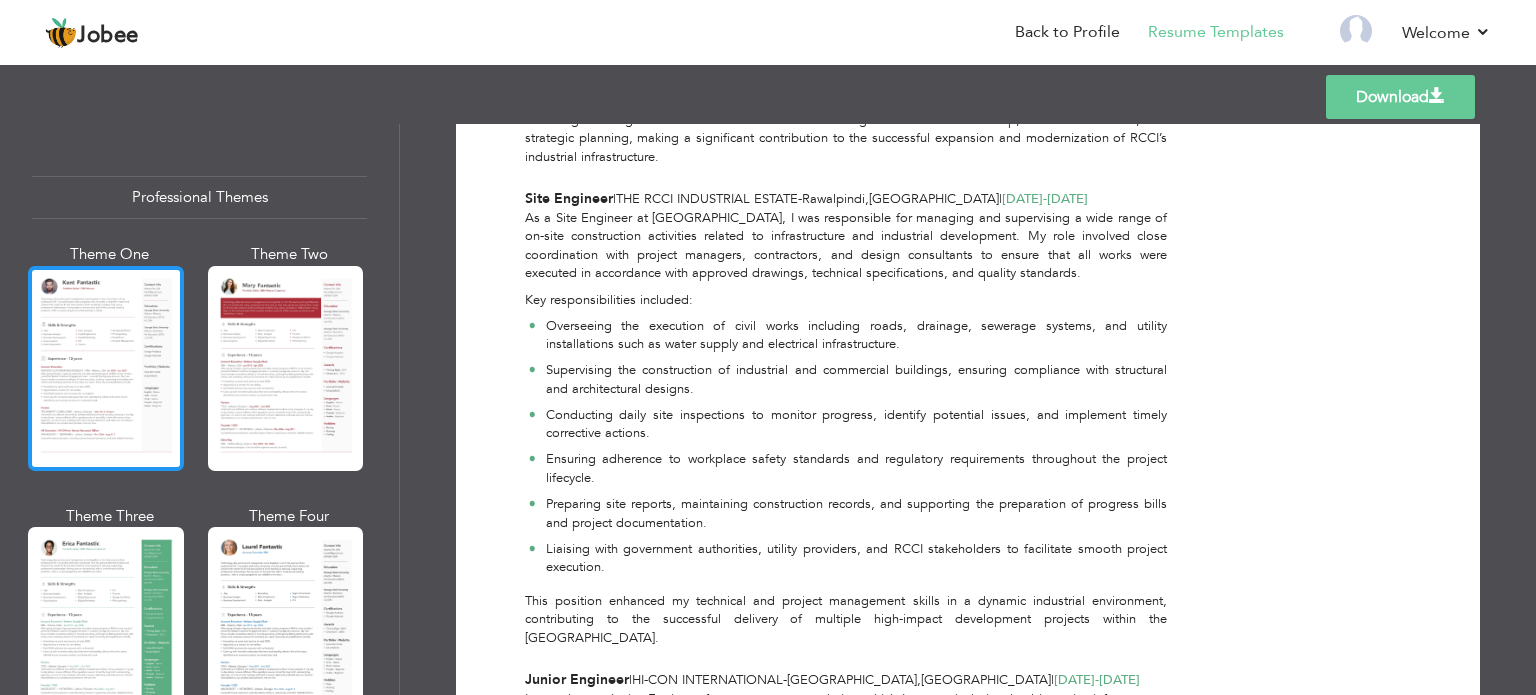 click at bounding box center [106, 368] 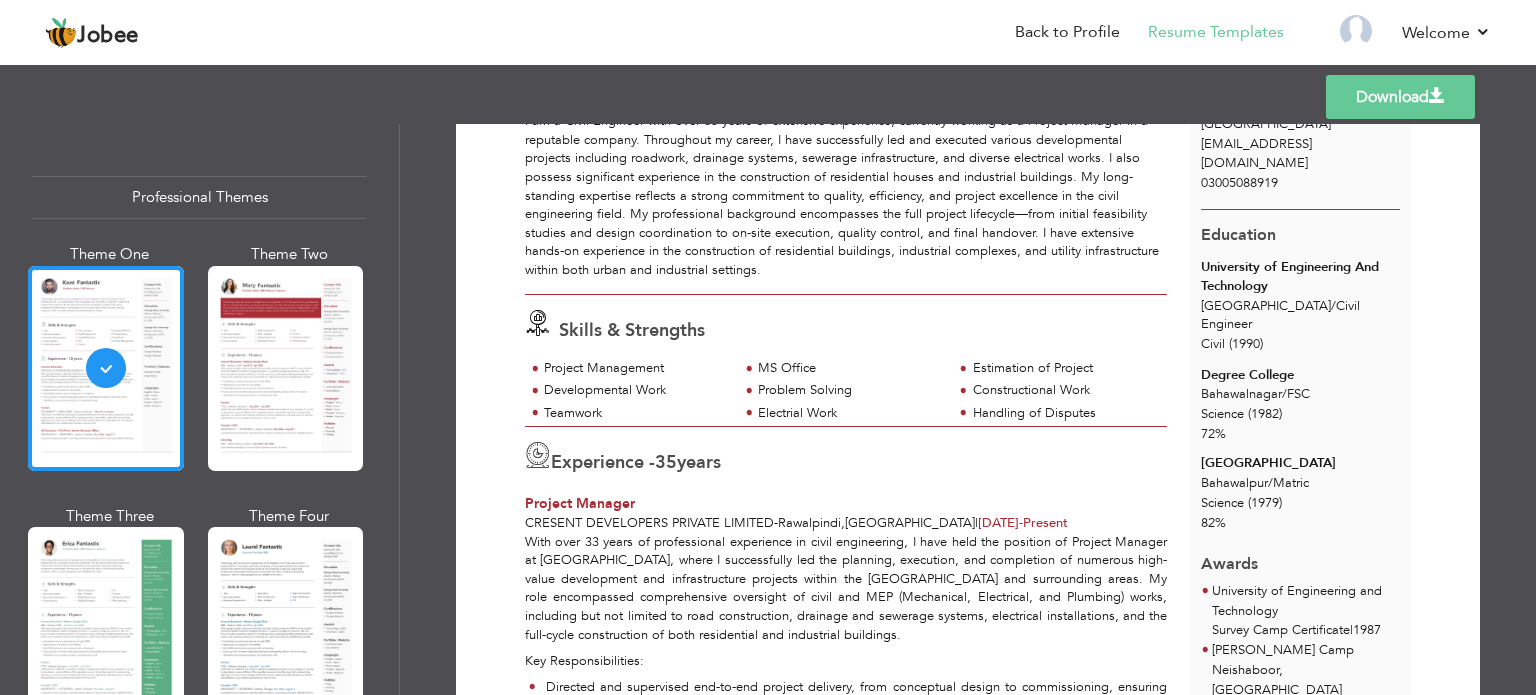 scroll, scrollTop: 156, scrollLeft: 0, axis: vertical 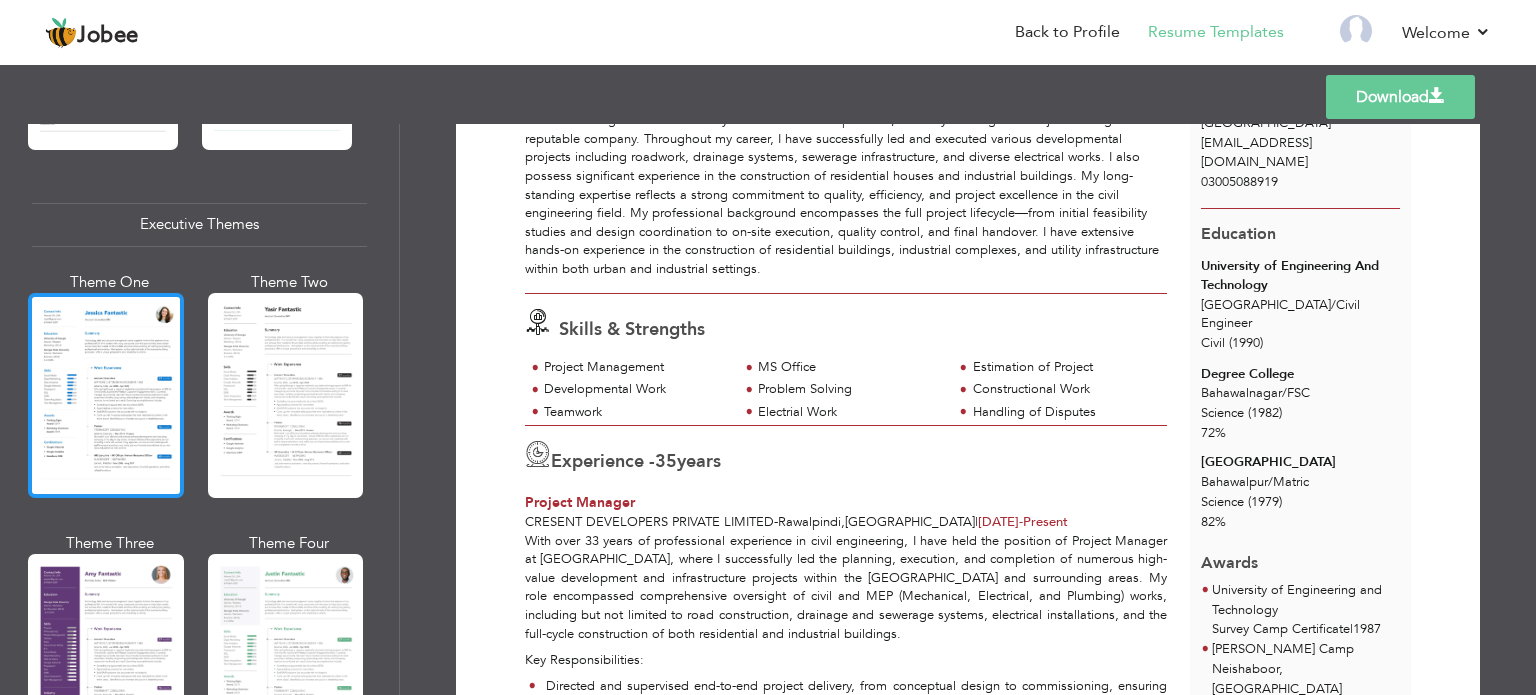 click at bounding box center (106, 395) 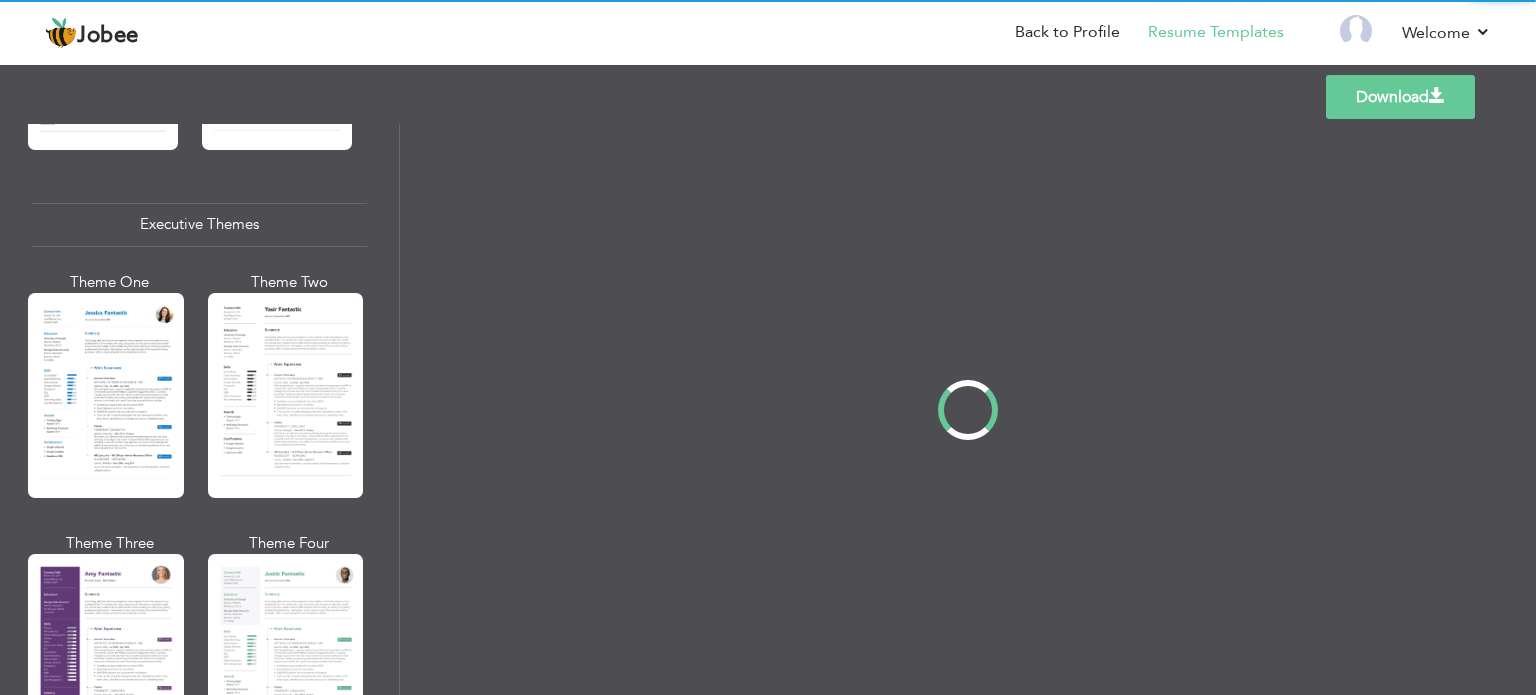 scroll, scrollTop: 0, scrollLeft: 0, axis: both 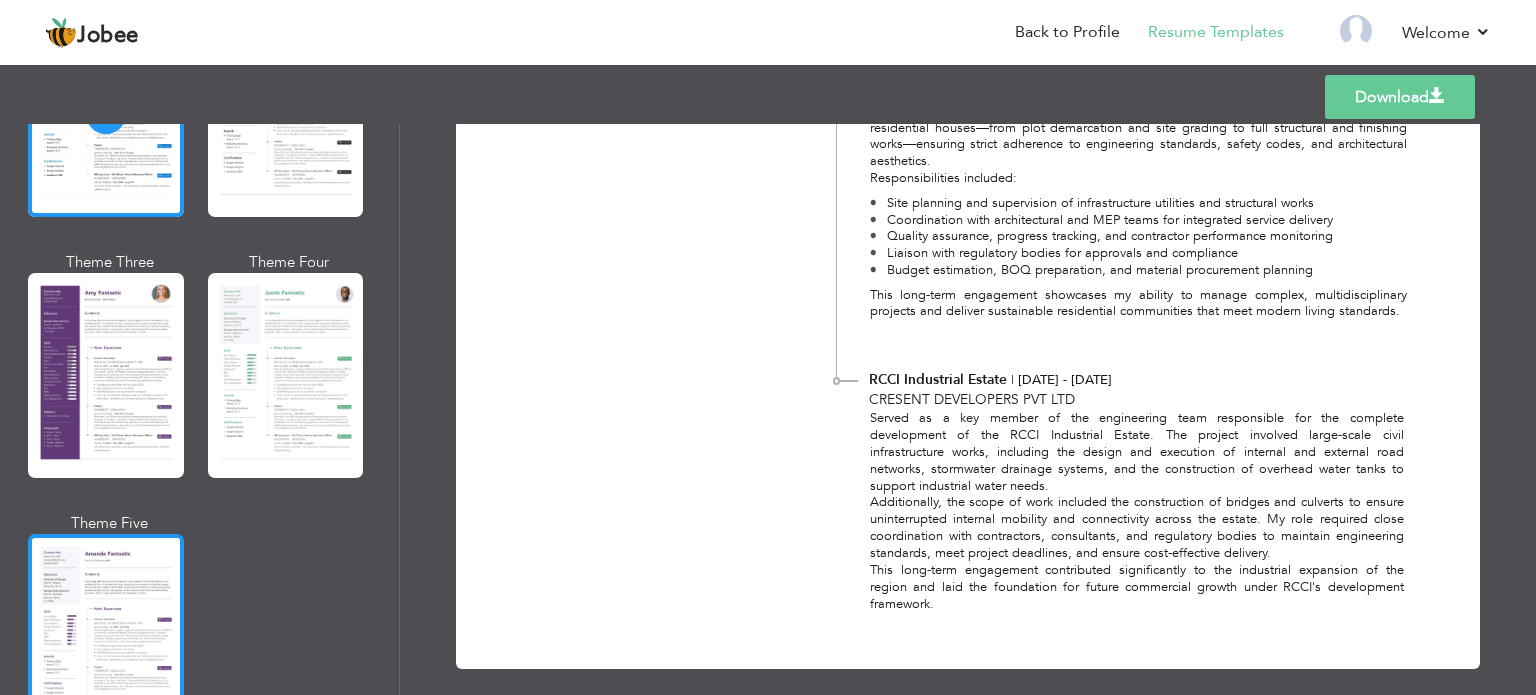 click at bounding box center [106, 636] 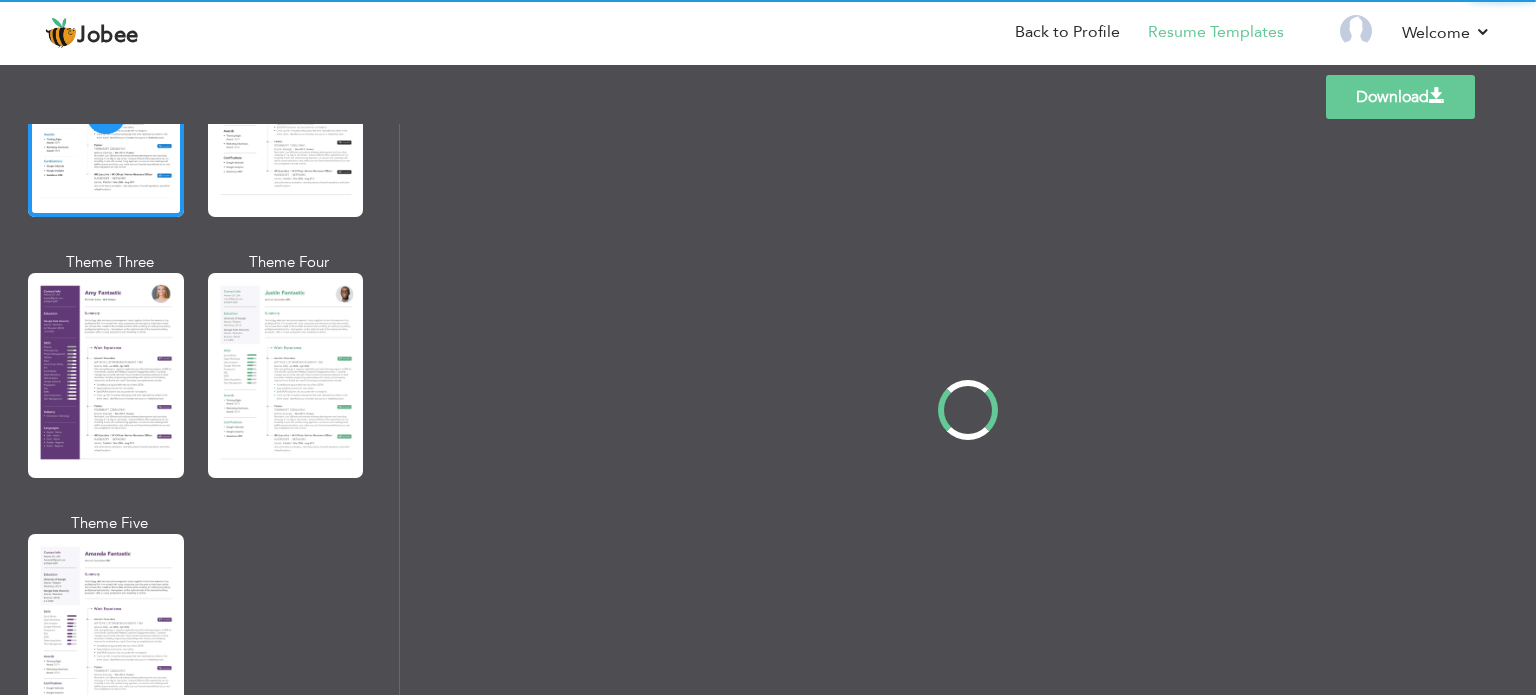 scroll, scrollTop: 1723, scrollLeft: 0, axis: vertical 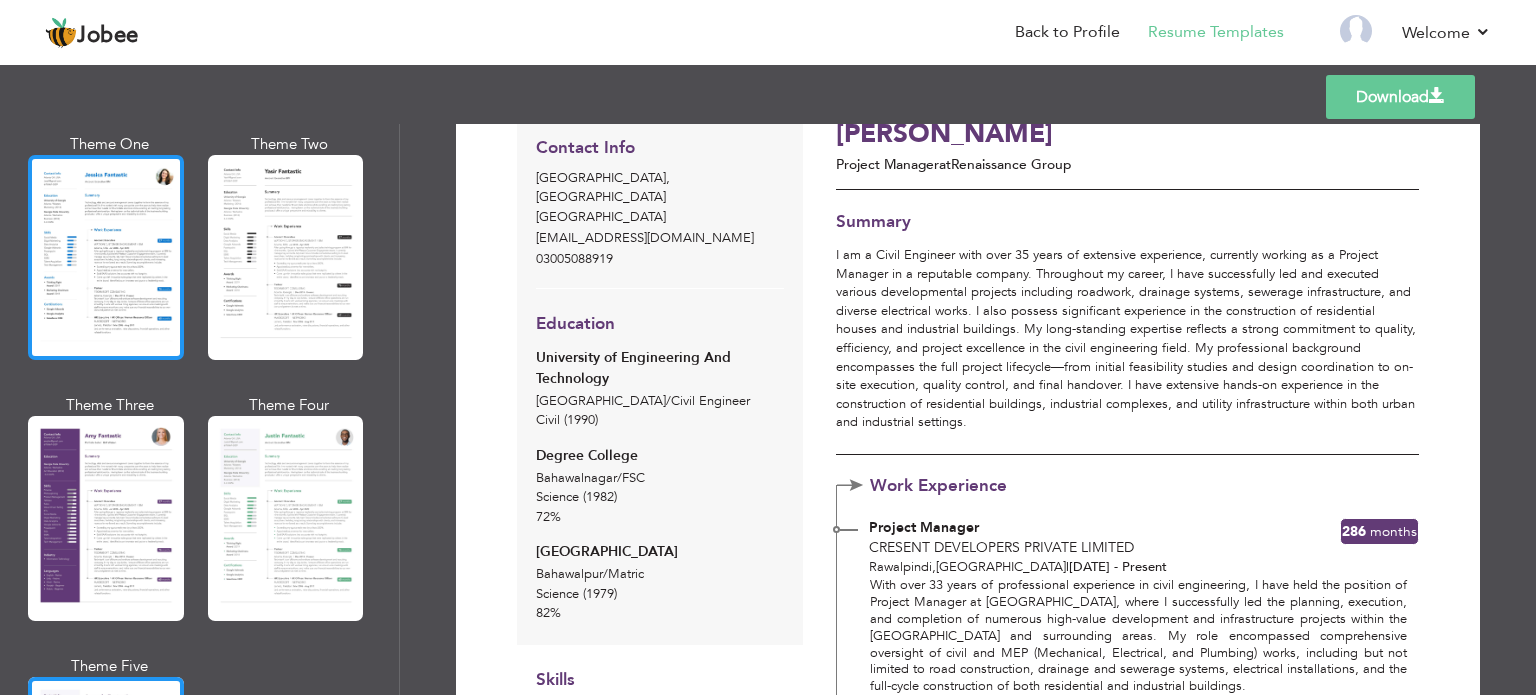 click at bounding box center [106, 257] 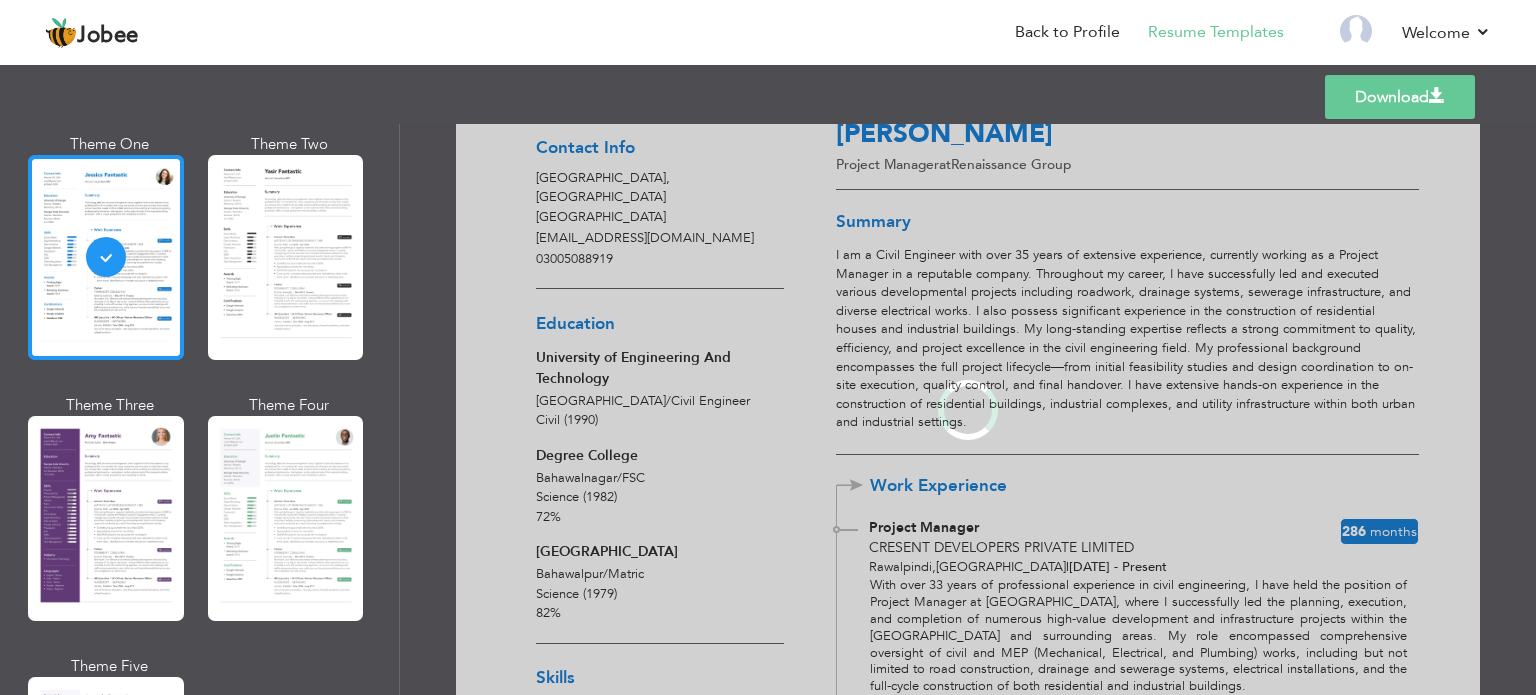 scroll, scrollTop: 0, scrollLeft: 0, axis: both 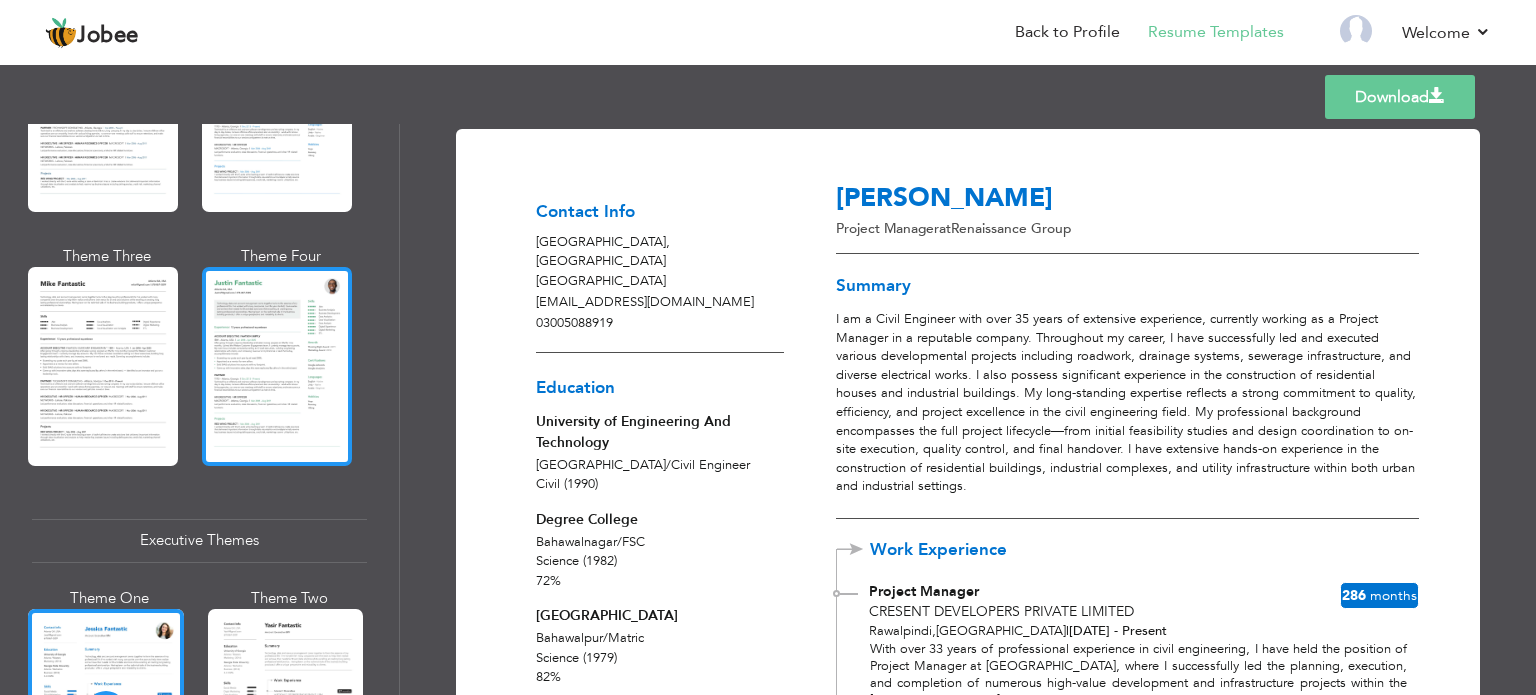click at bounding box center (277, 366) 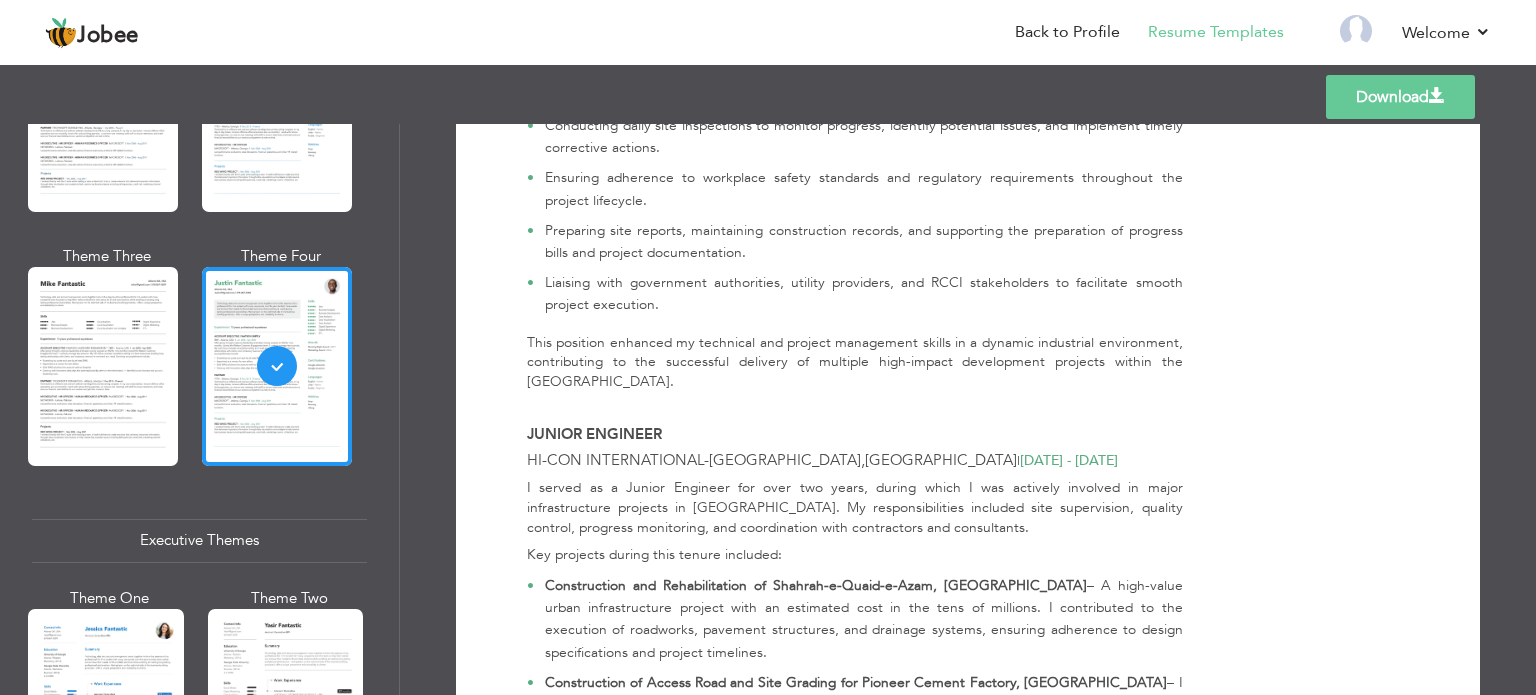 scroll, scrollTop: 1462, scrollLeft: 0, axis: vertical 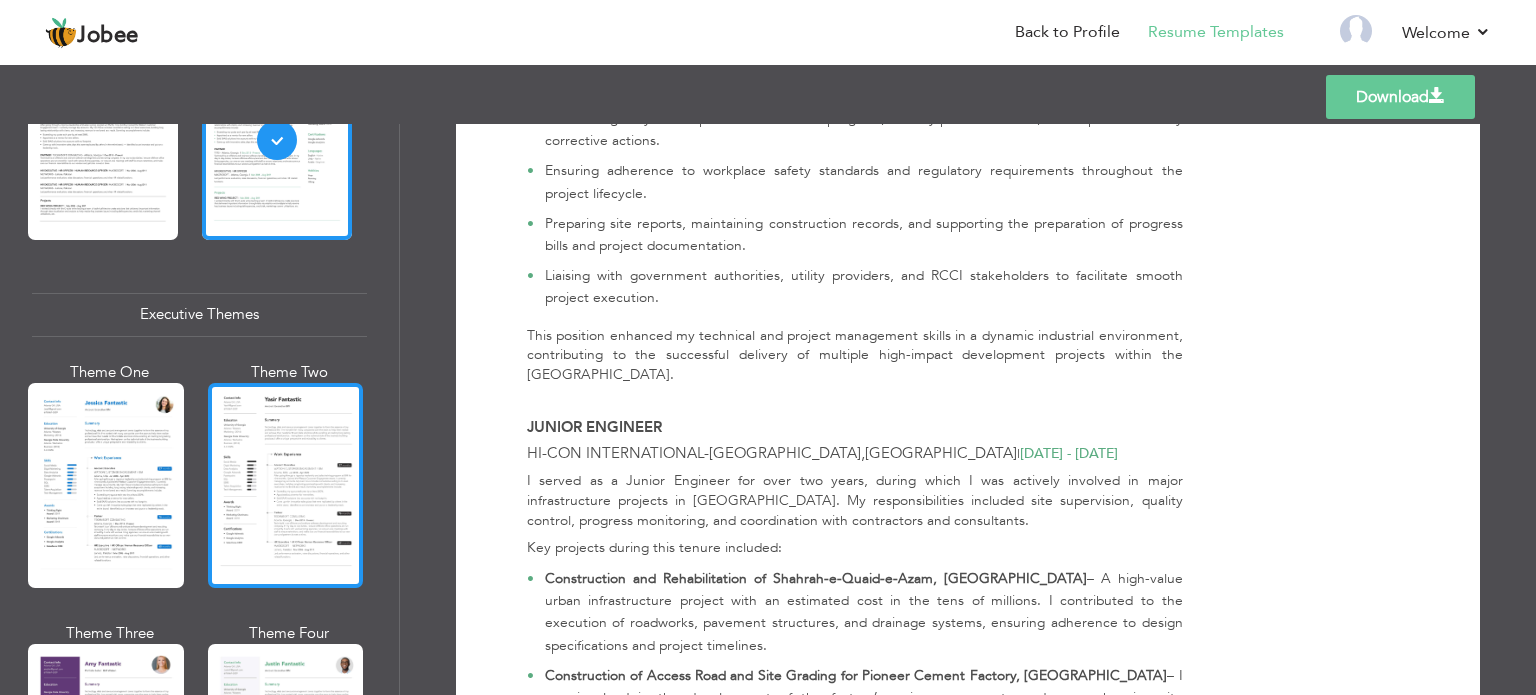 click at bounding box center [286, 485] 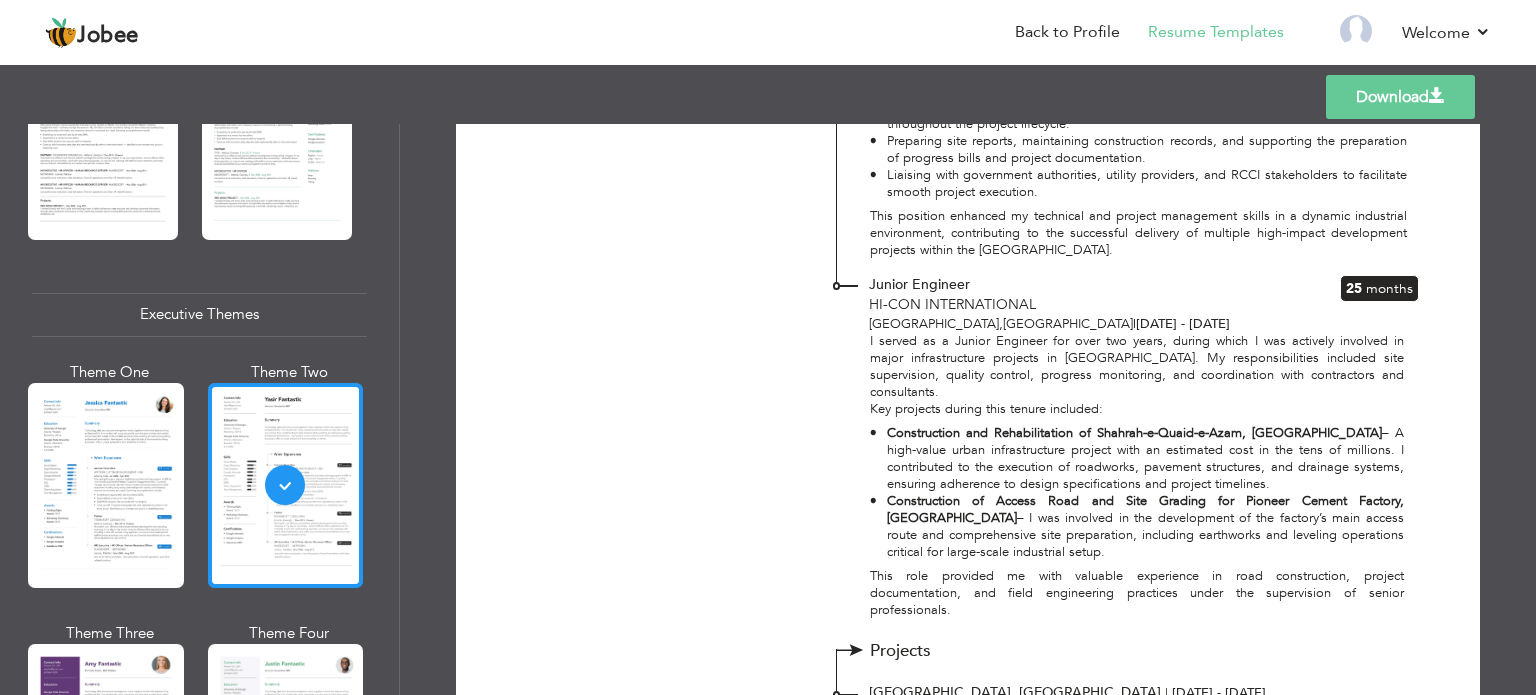 scroll, scrollTop: 1327, scrollLeft: 0, axis: vertical 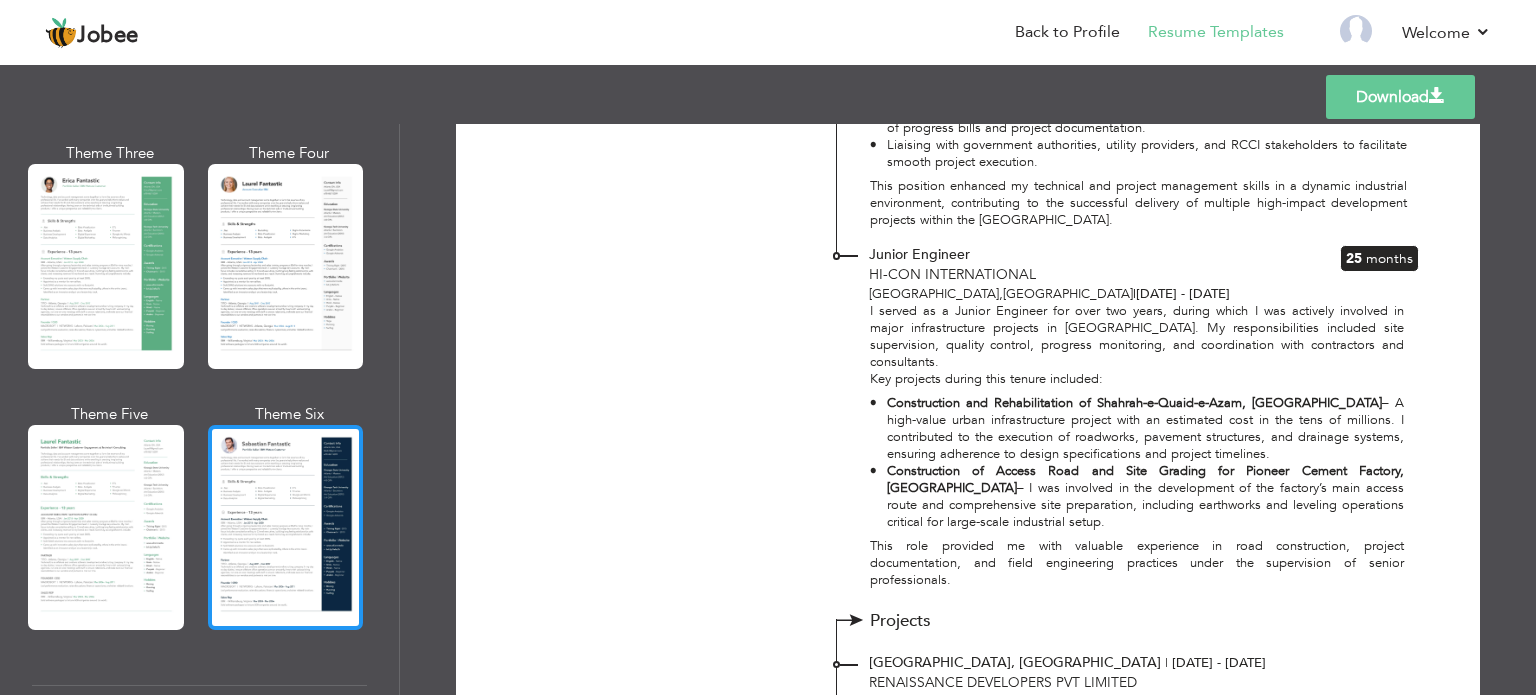 click at bounding box center (286, 527) 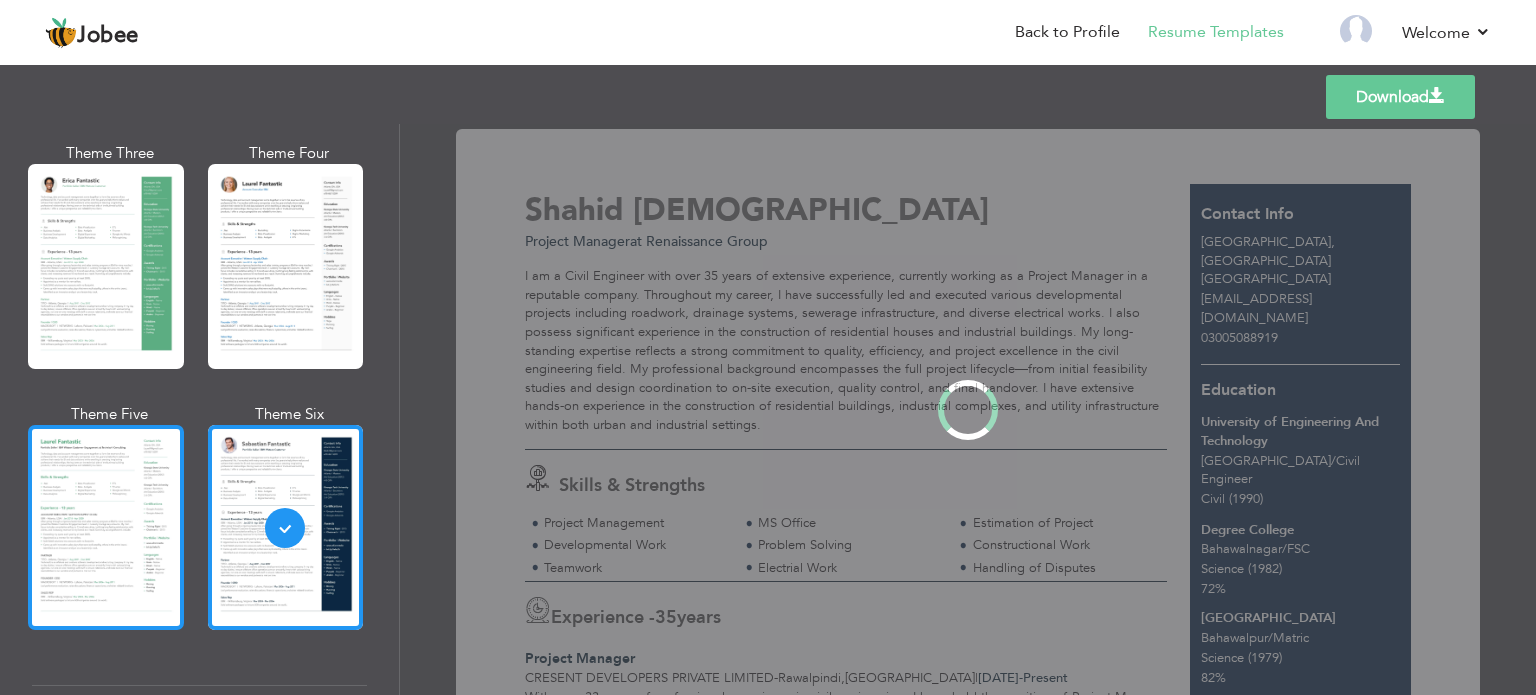 click at bounding box center (106, 527) 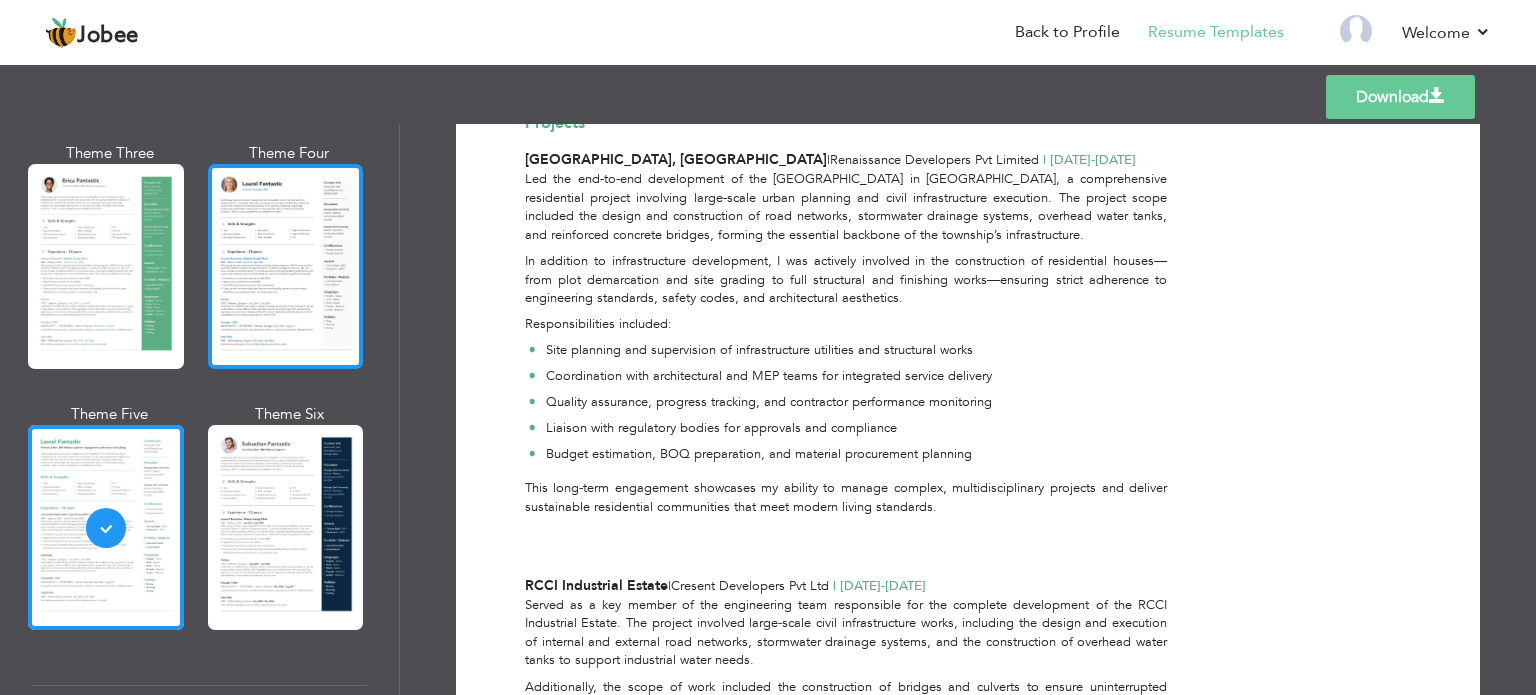 click at bounding box center [286, 266] 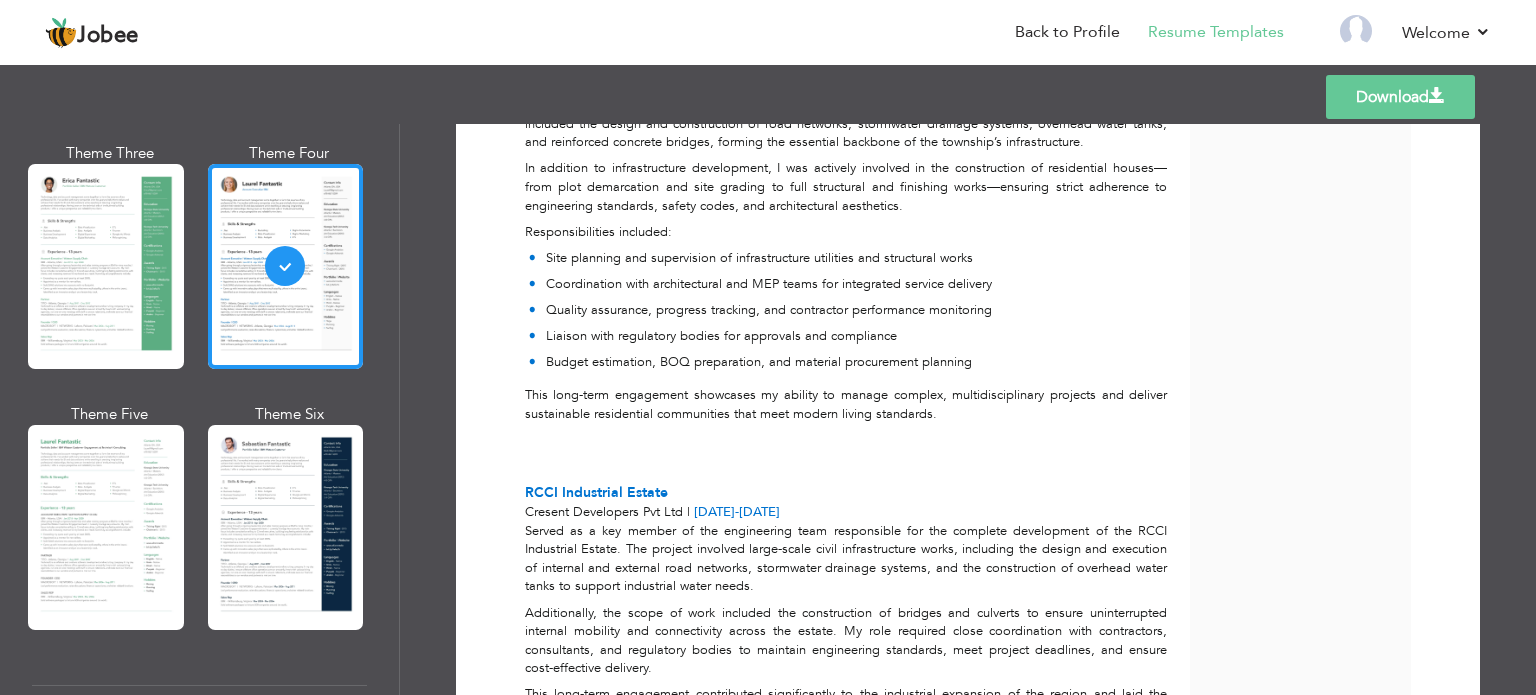 scroll, scrollTop: 2200, scrollLeft: 0, axis: vertical 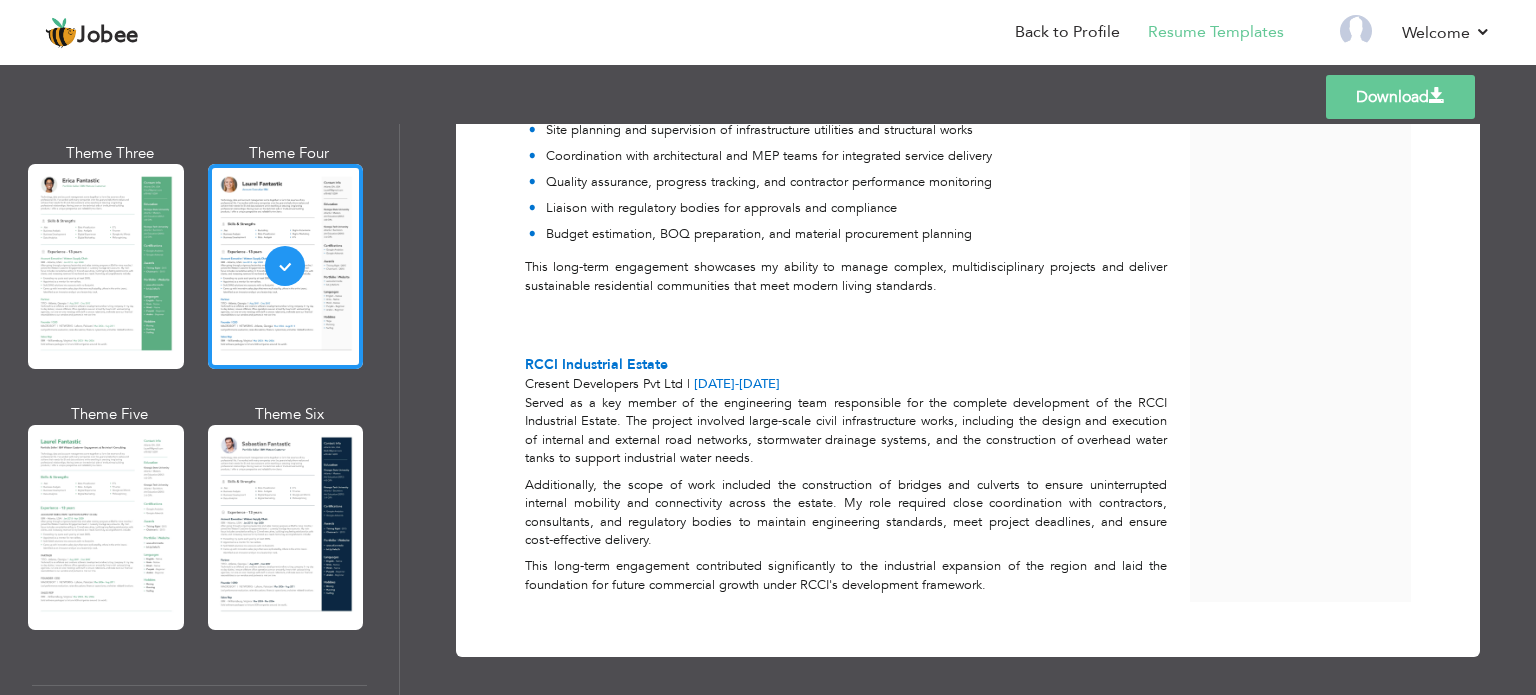 click on "Download" at bounding box center [1400, 97] 